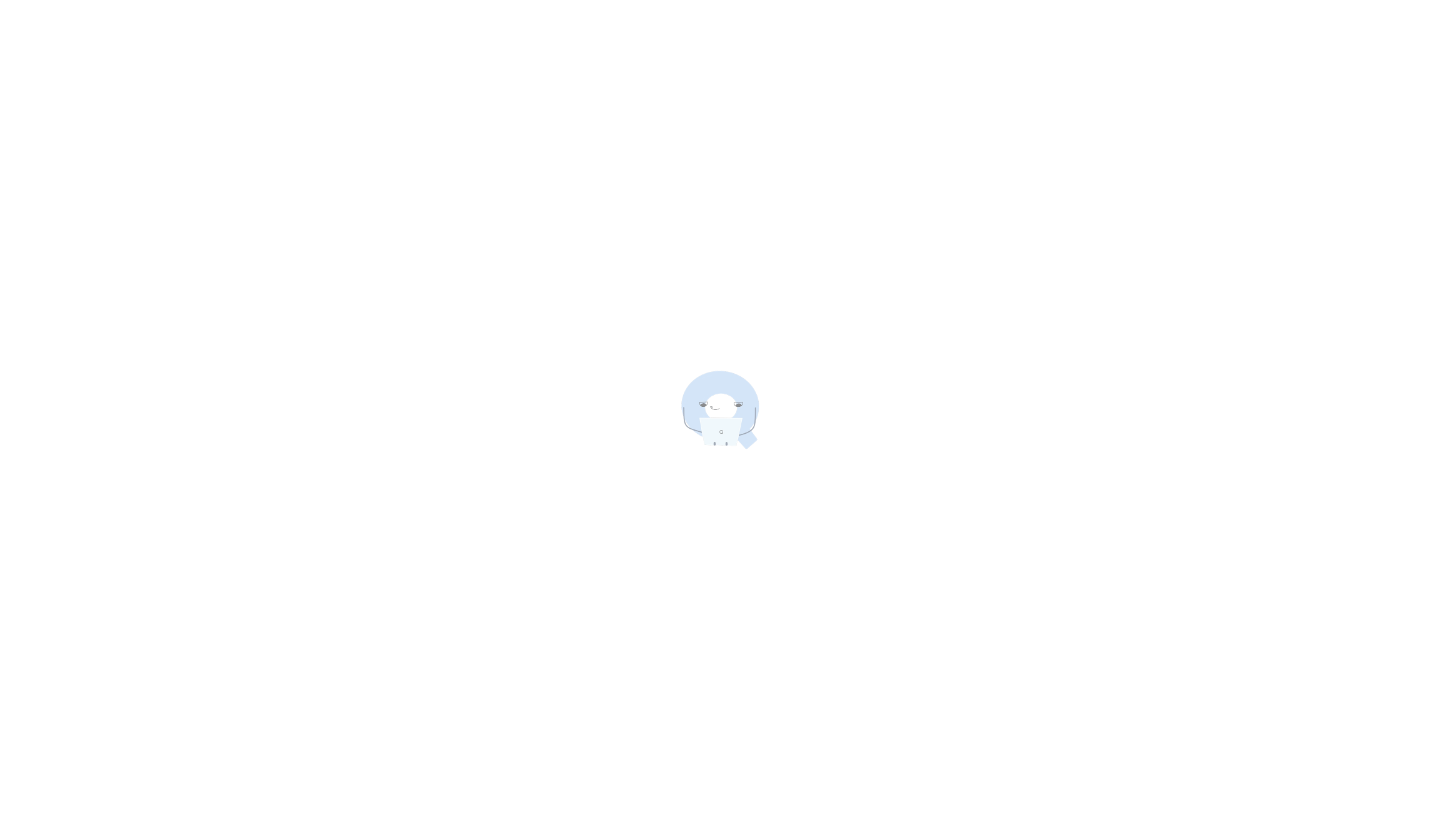 scroll, scrollTop: 0, scrollLeft: 0, axis: both 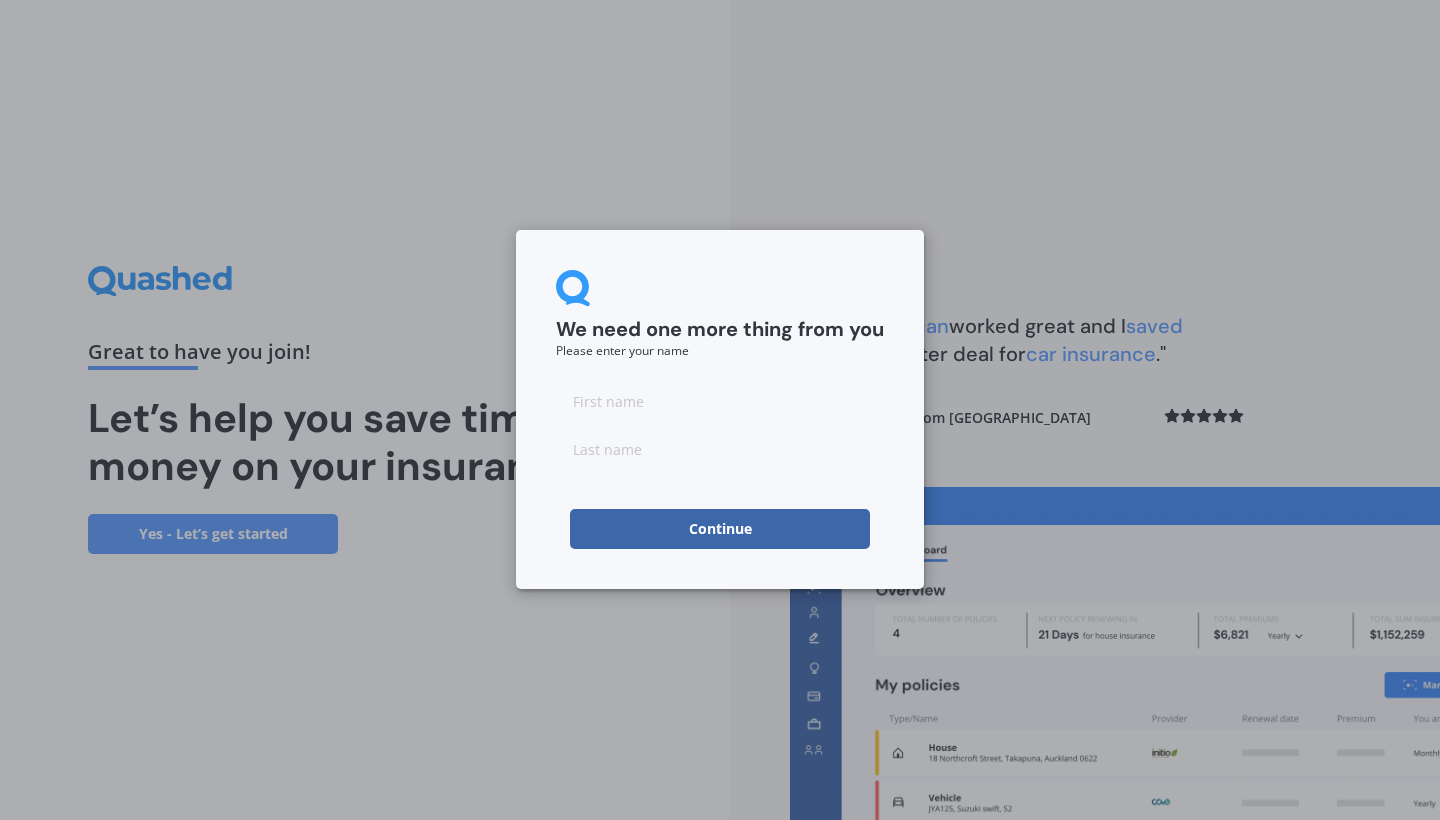 click at bounding box center (720, 401) 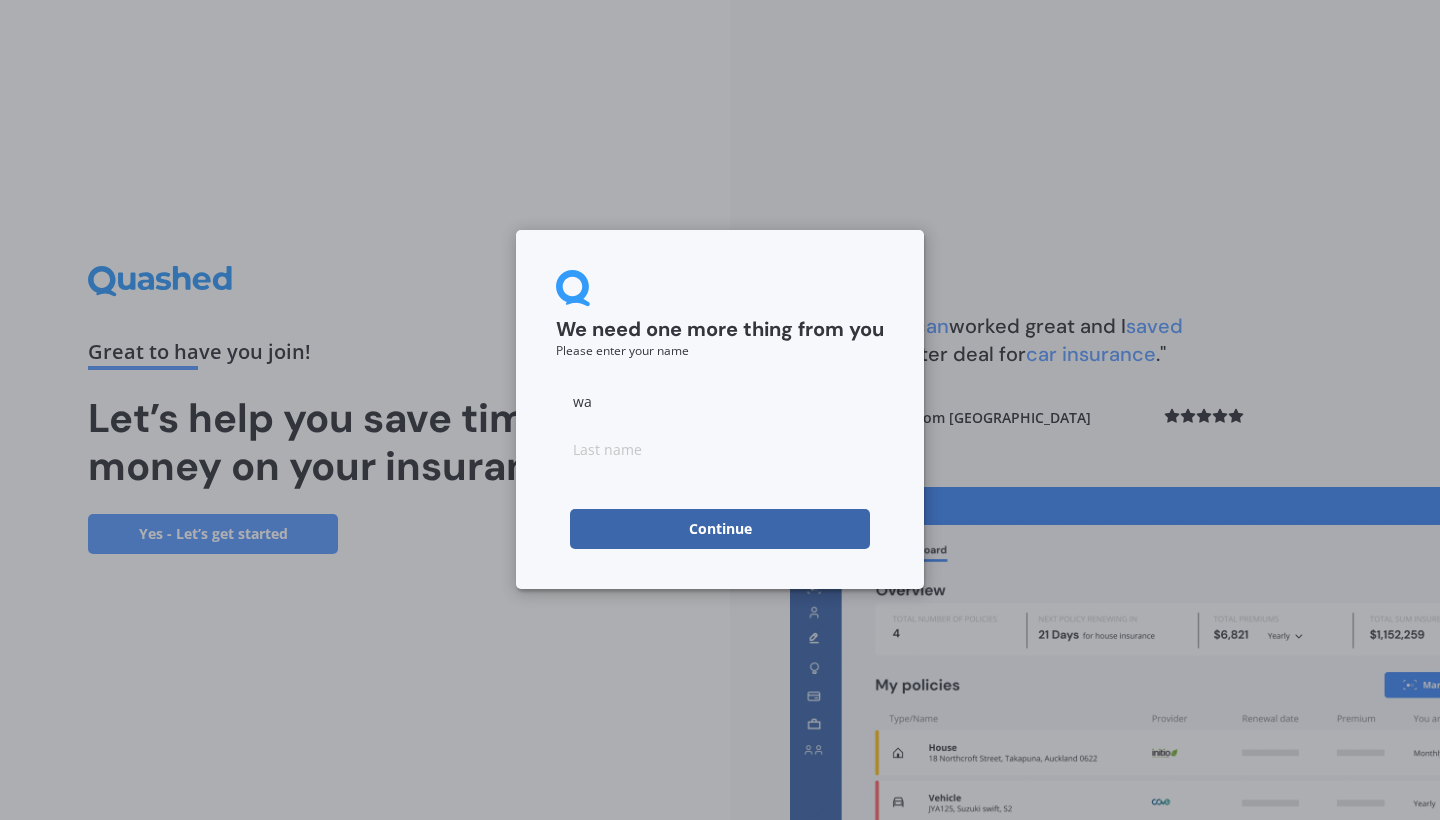 type on "w" 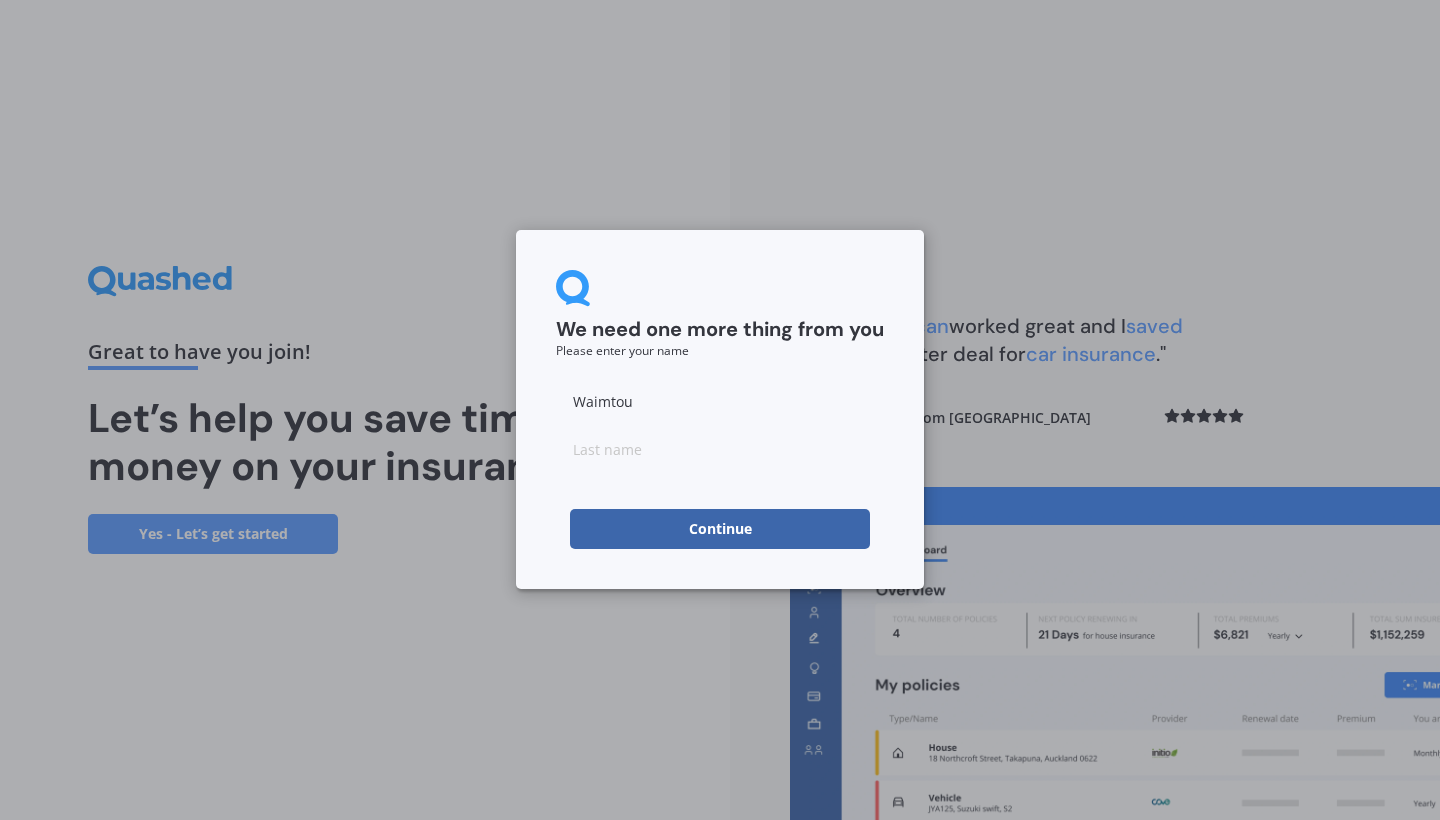click on "Waimtou" at bounding box center [720, 401] 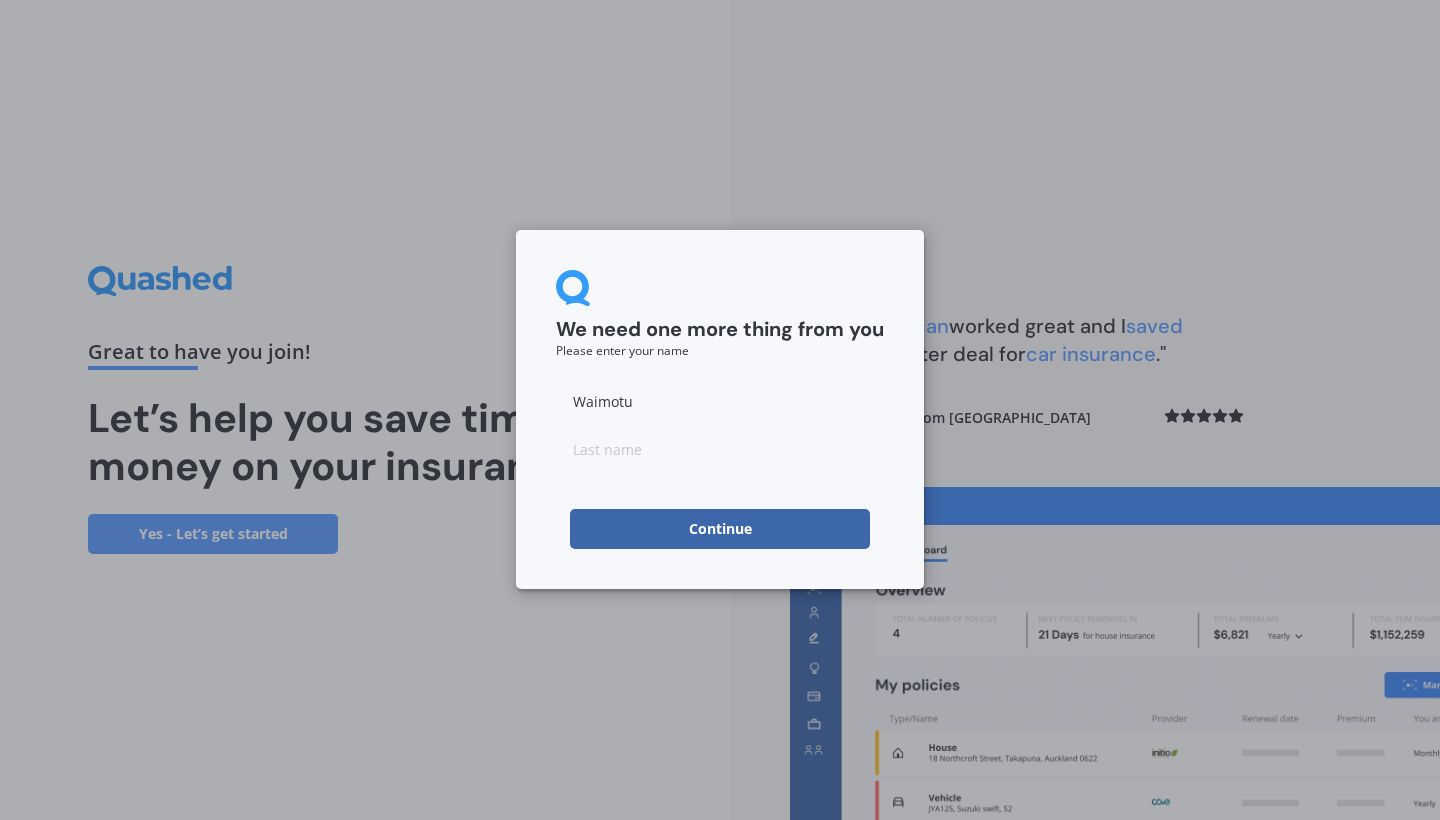 type on "Waimotu" 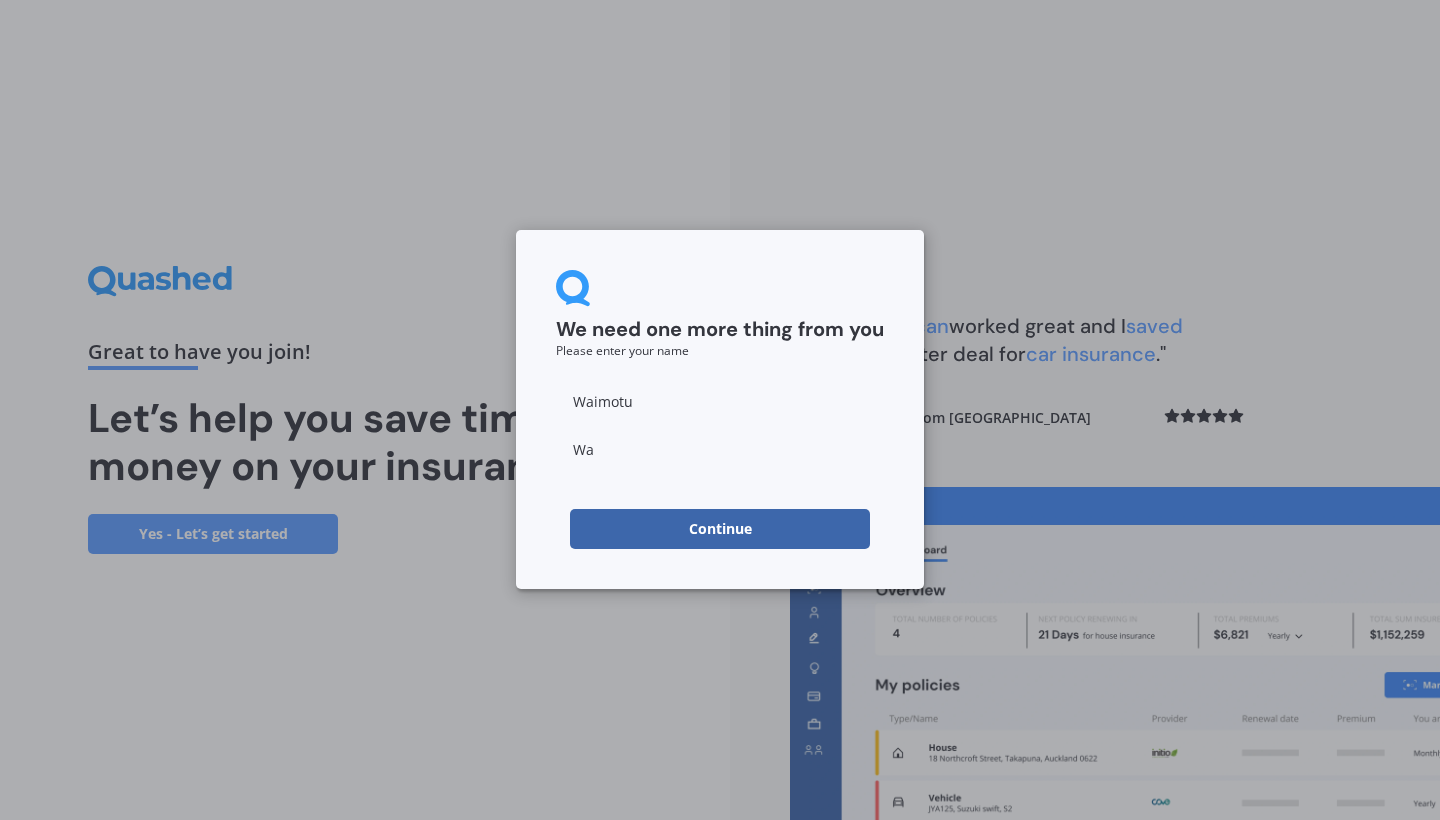 type on "W" 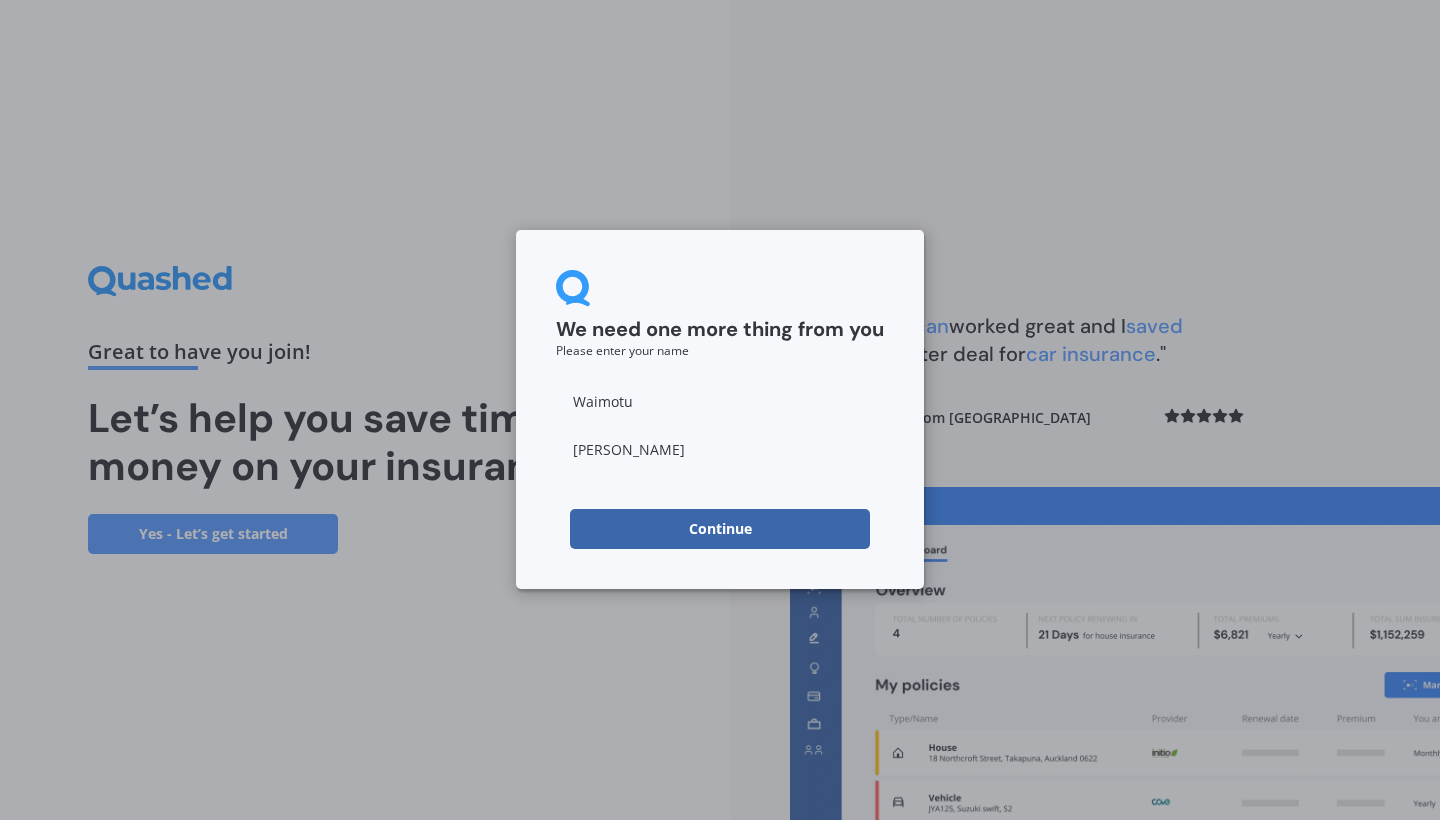 type on "Edwards" 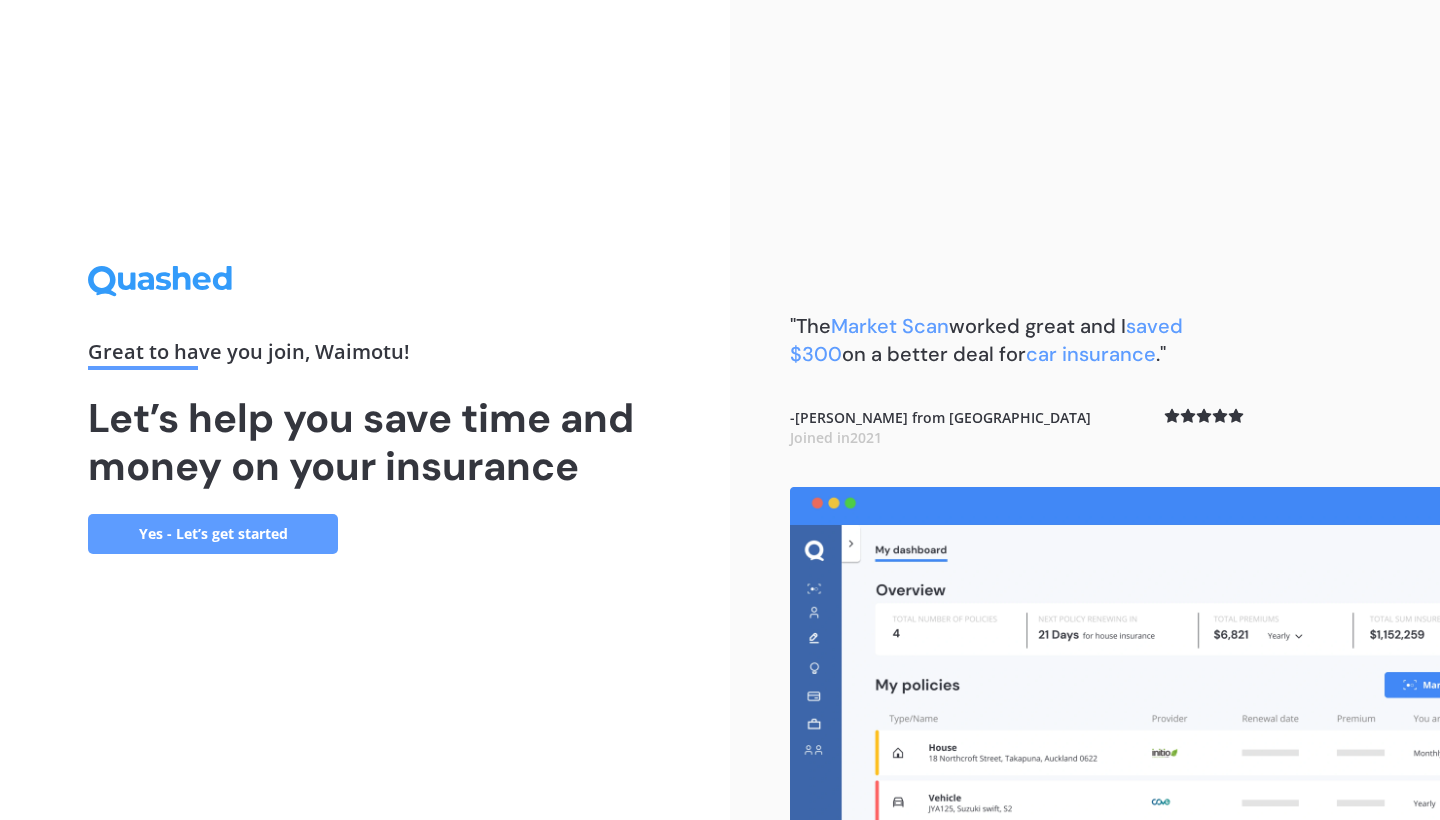 click on "Yes - Let’s get started" at bounding box center (213, 534) 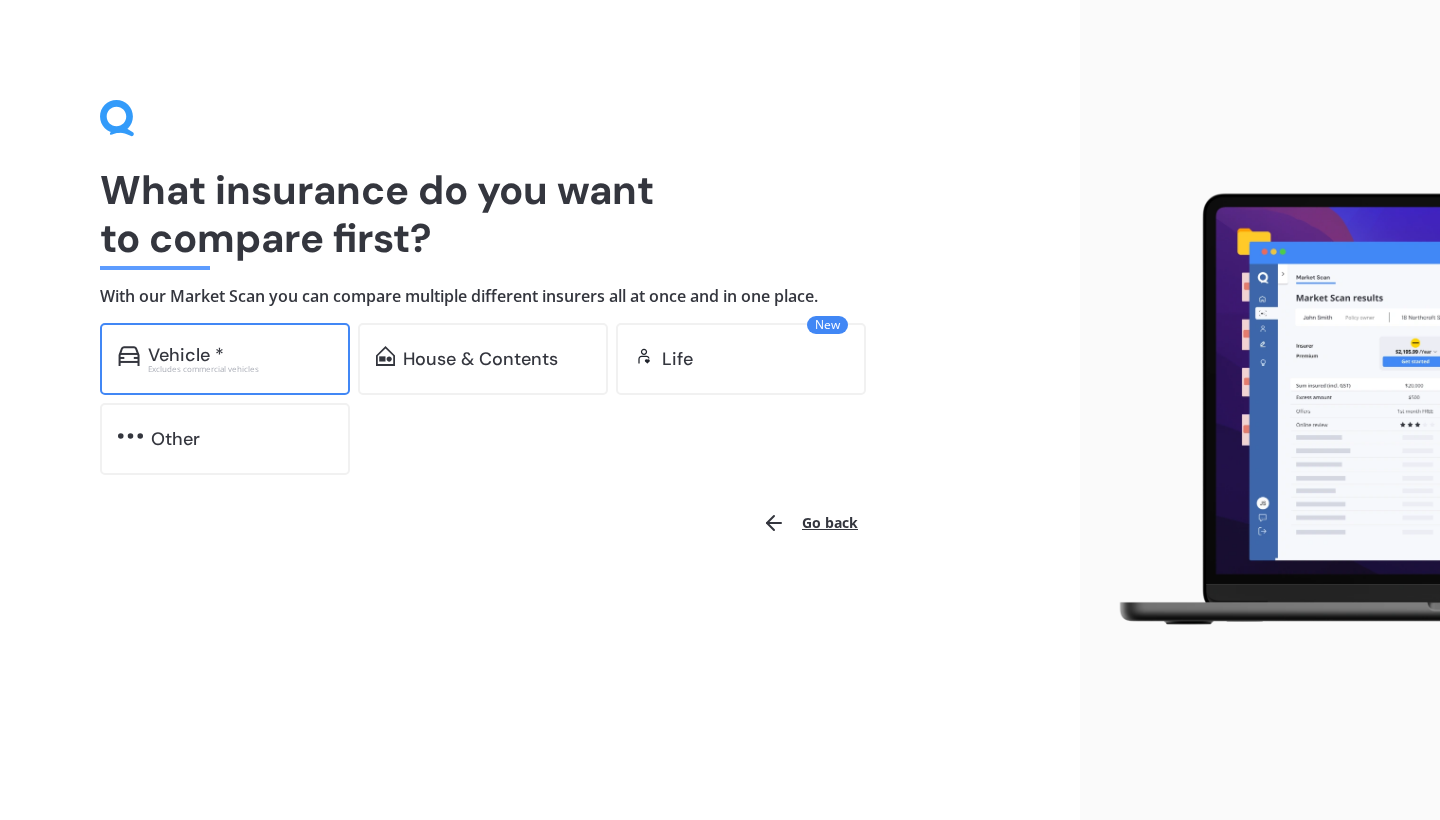 click on "Excludes commercial vehicles" at bounding box center (240, 369) 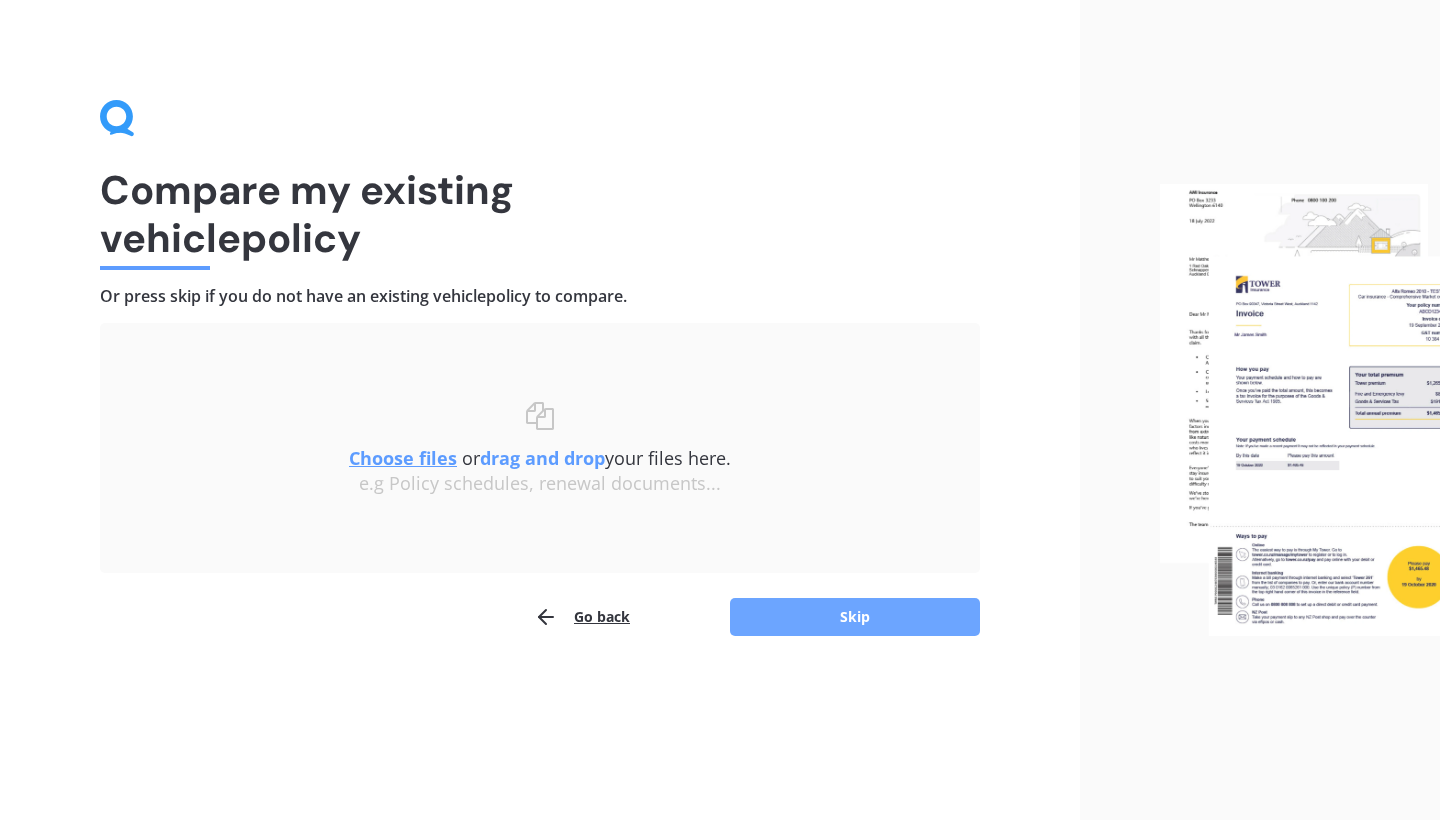 click on "Skip" at bounding box center [855, 617] 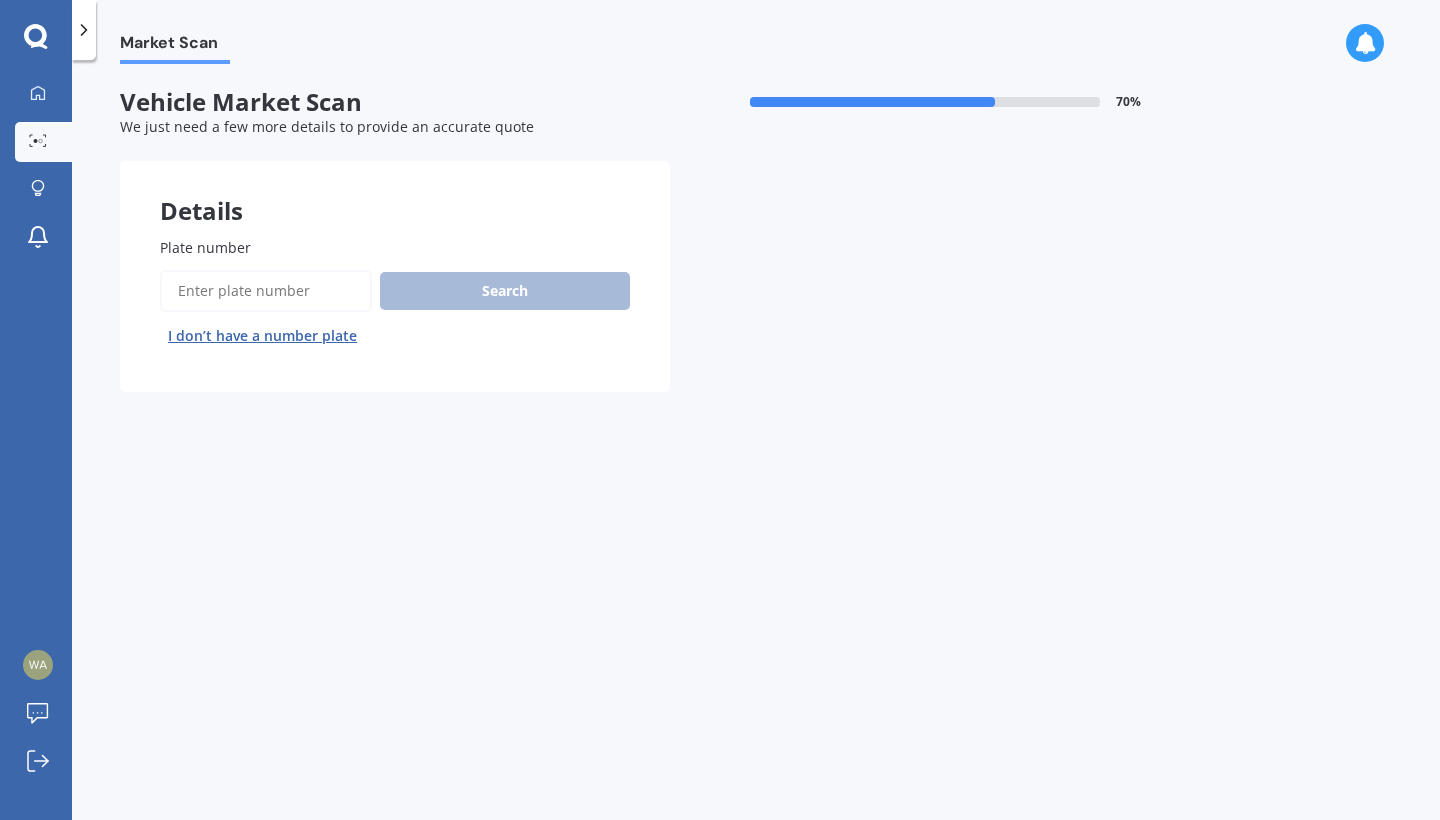 click on "Plate number" at bounding box center (266, 291) 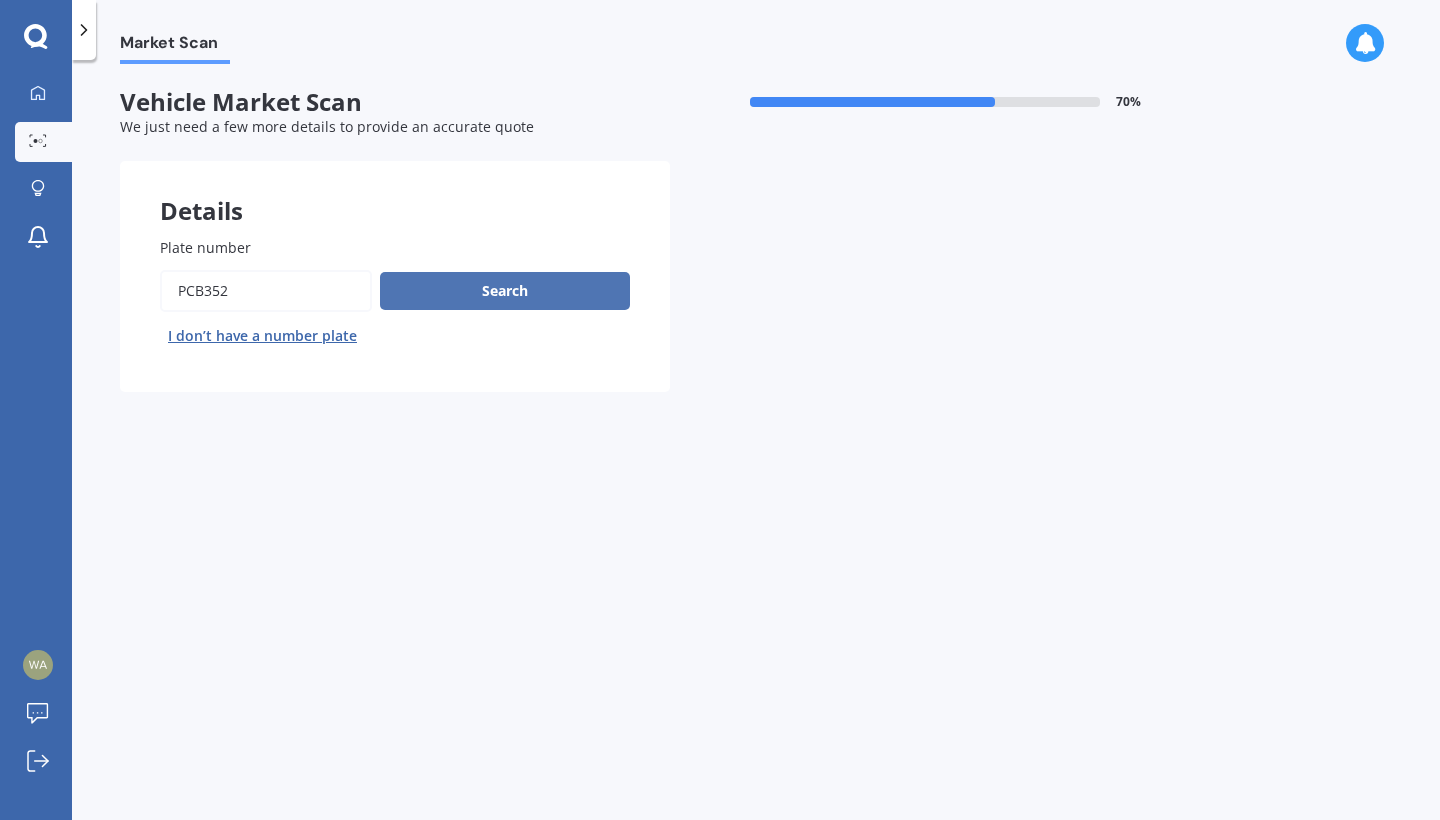 type on "PCB352" 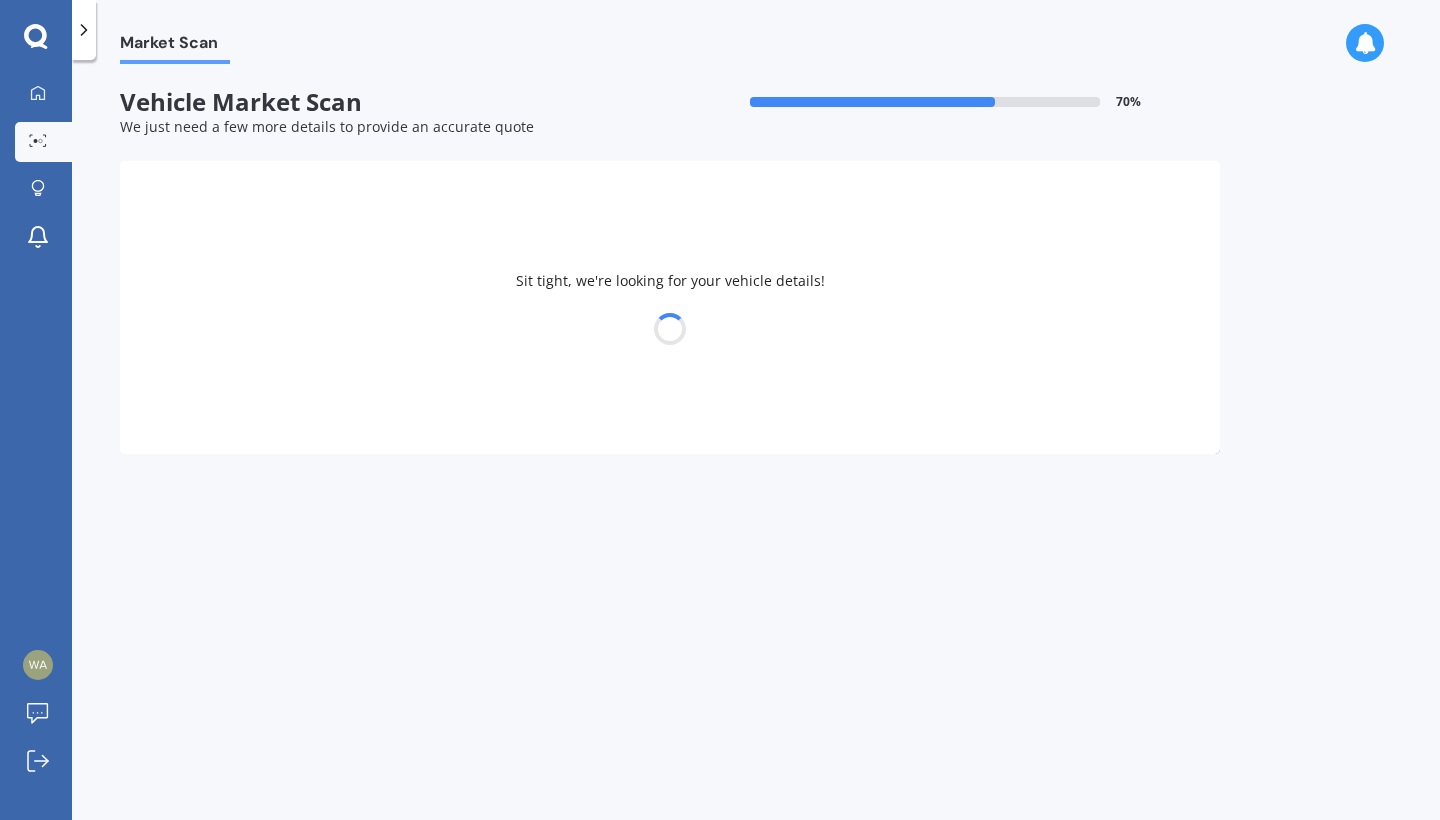 select on "TOYOTA" 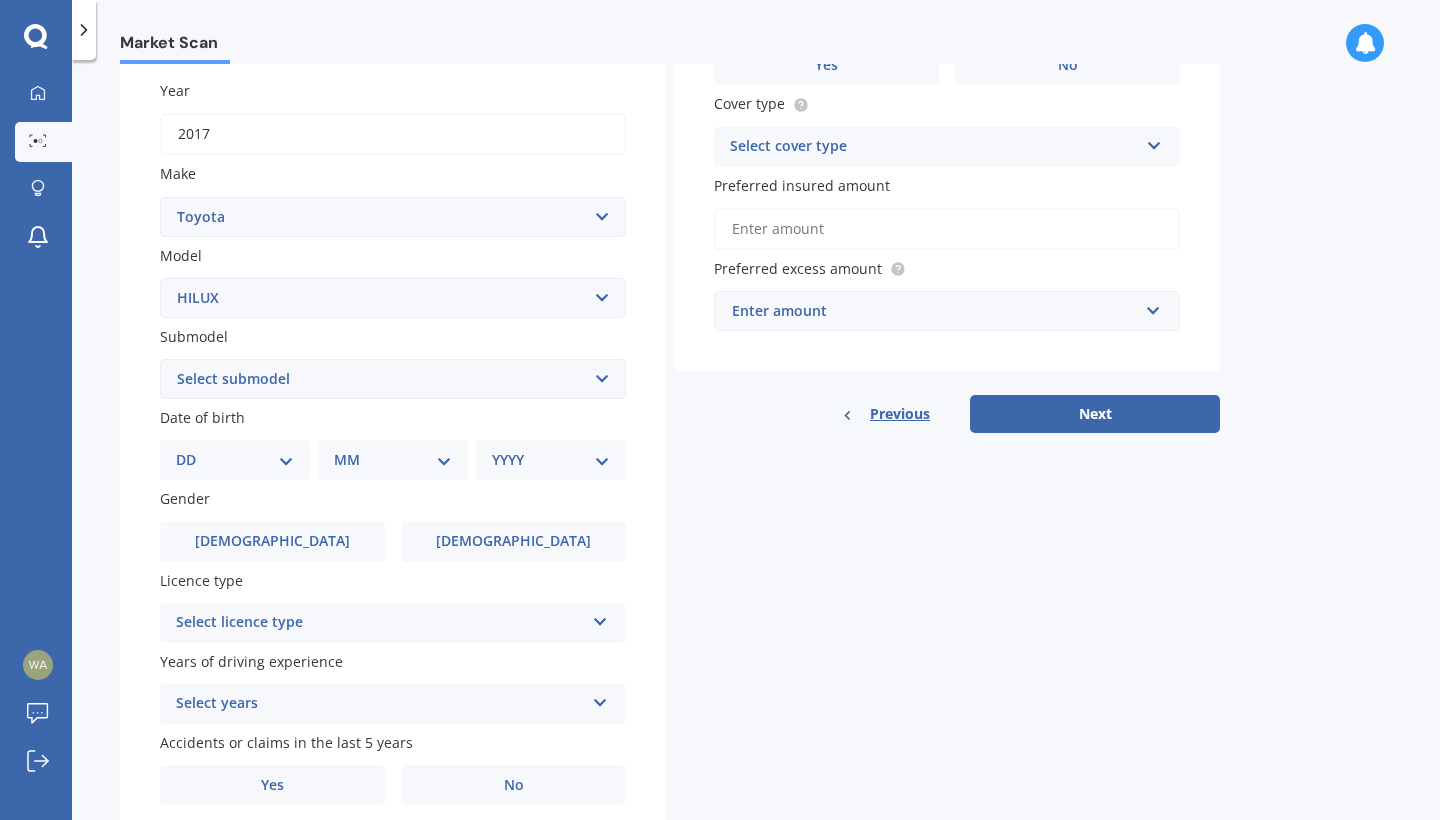 scroll, scrollTop: 350, scrollLeft: 0, axis: vertical 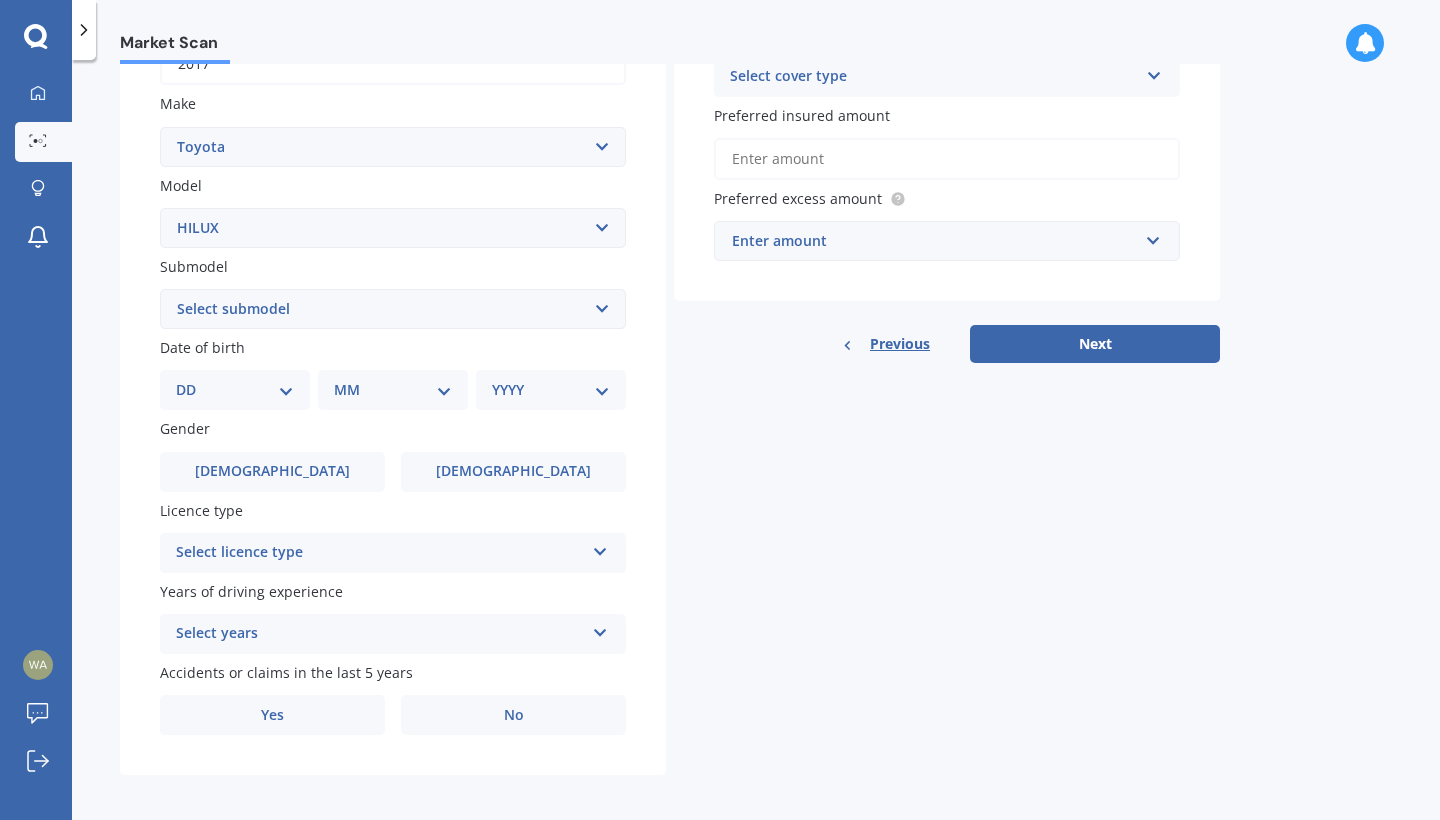 select on "12" 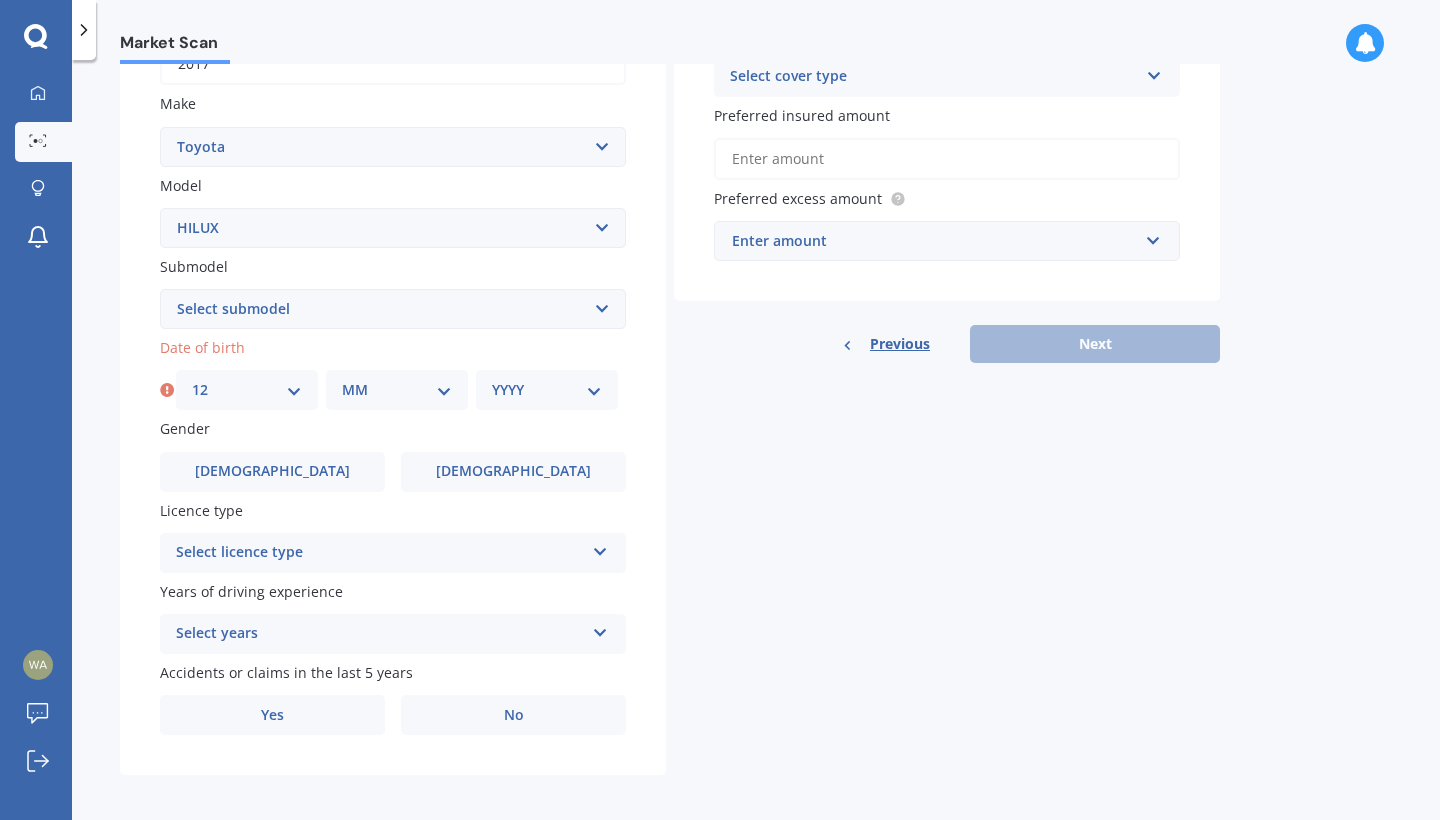 select on "04" 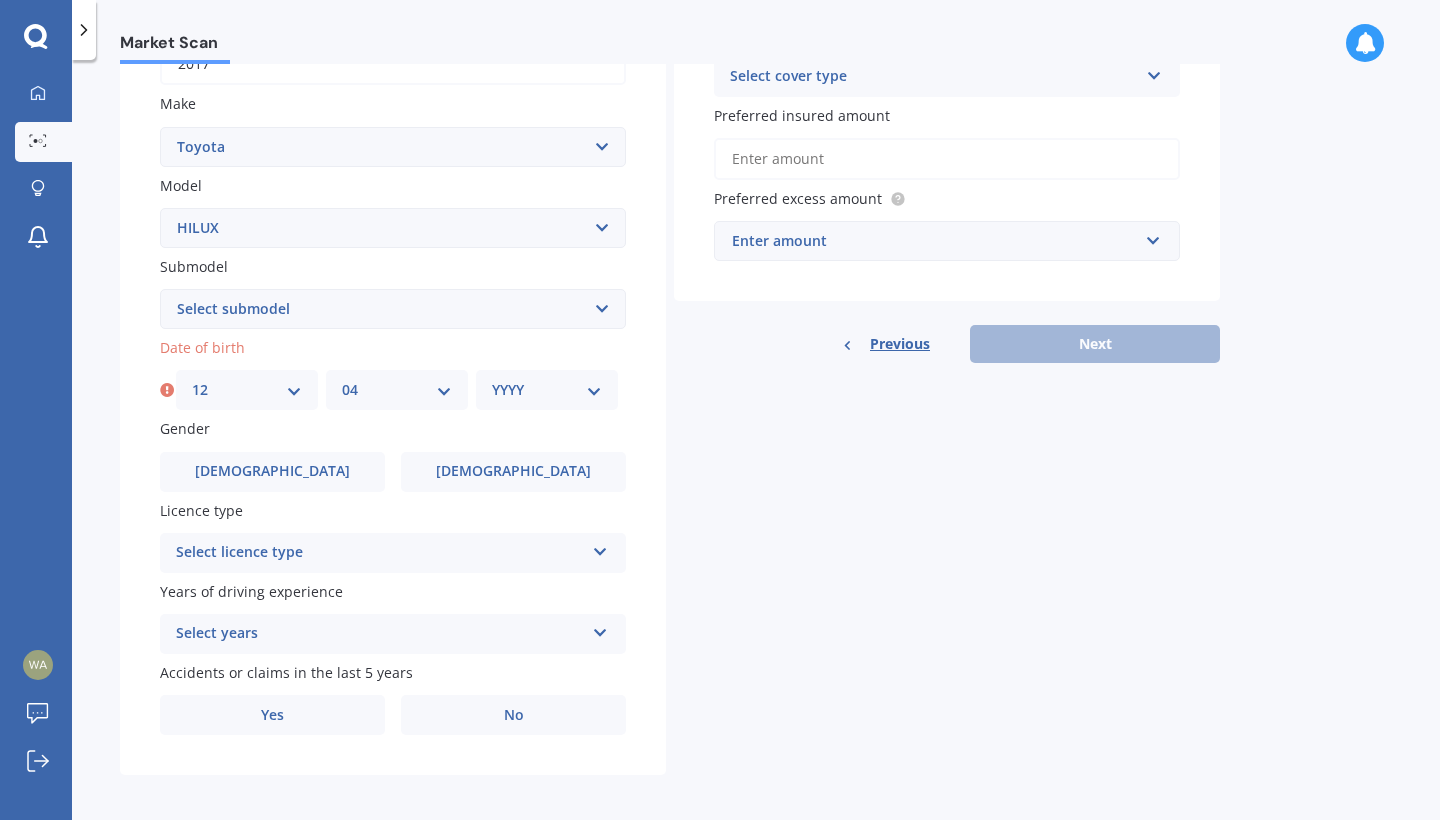 select on "1988" 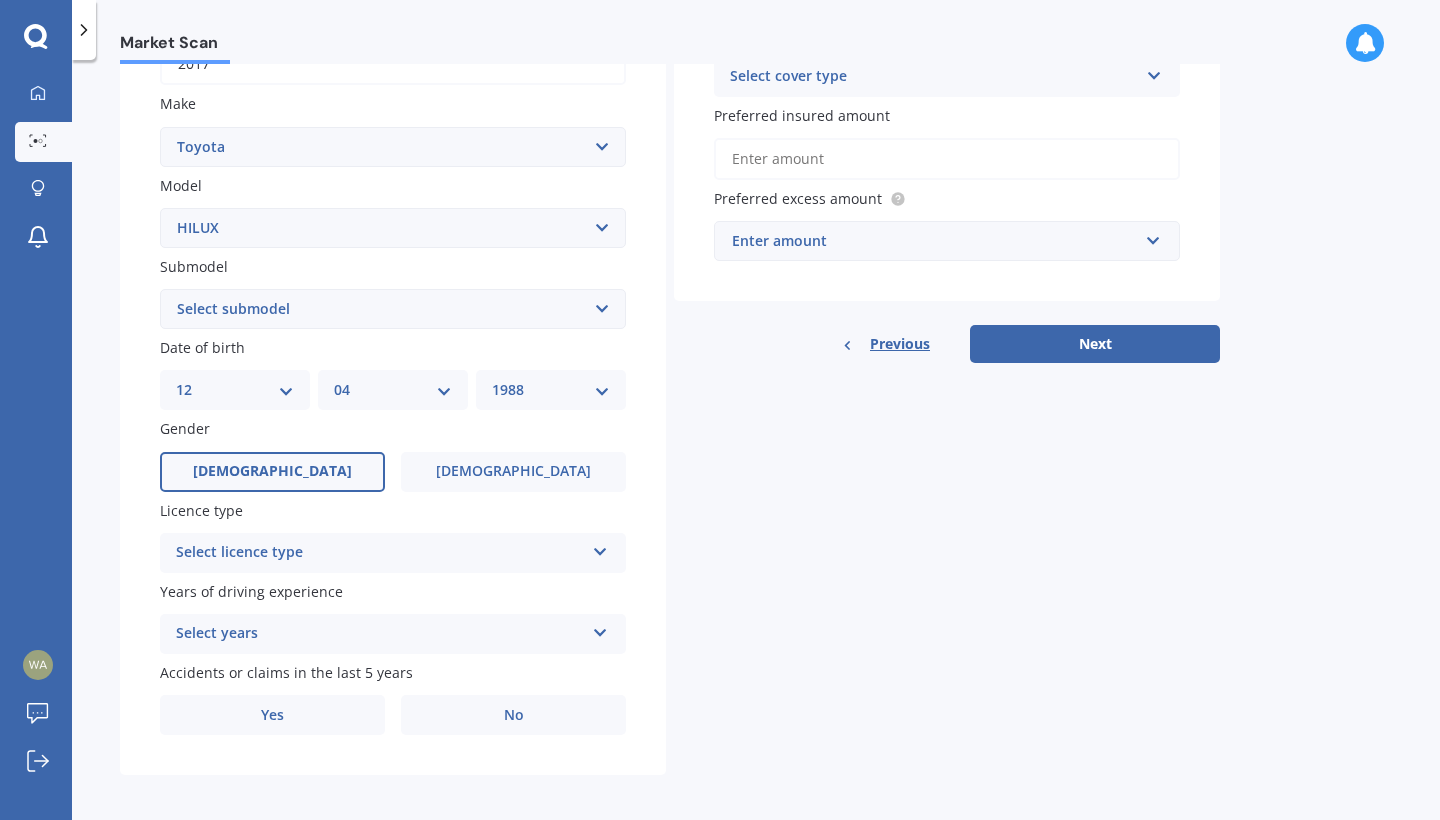 click on "[DEMOGRAPHIC_DATA]" at bounding box center (272, 472) 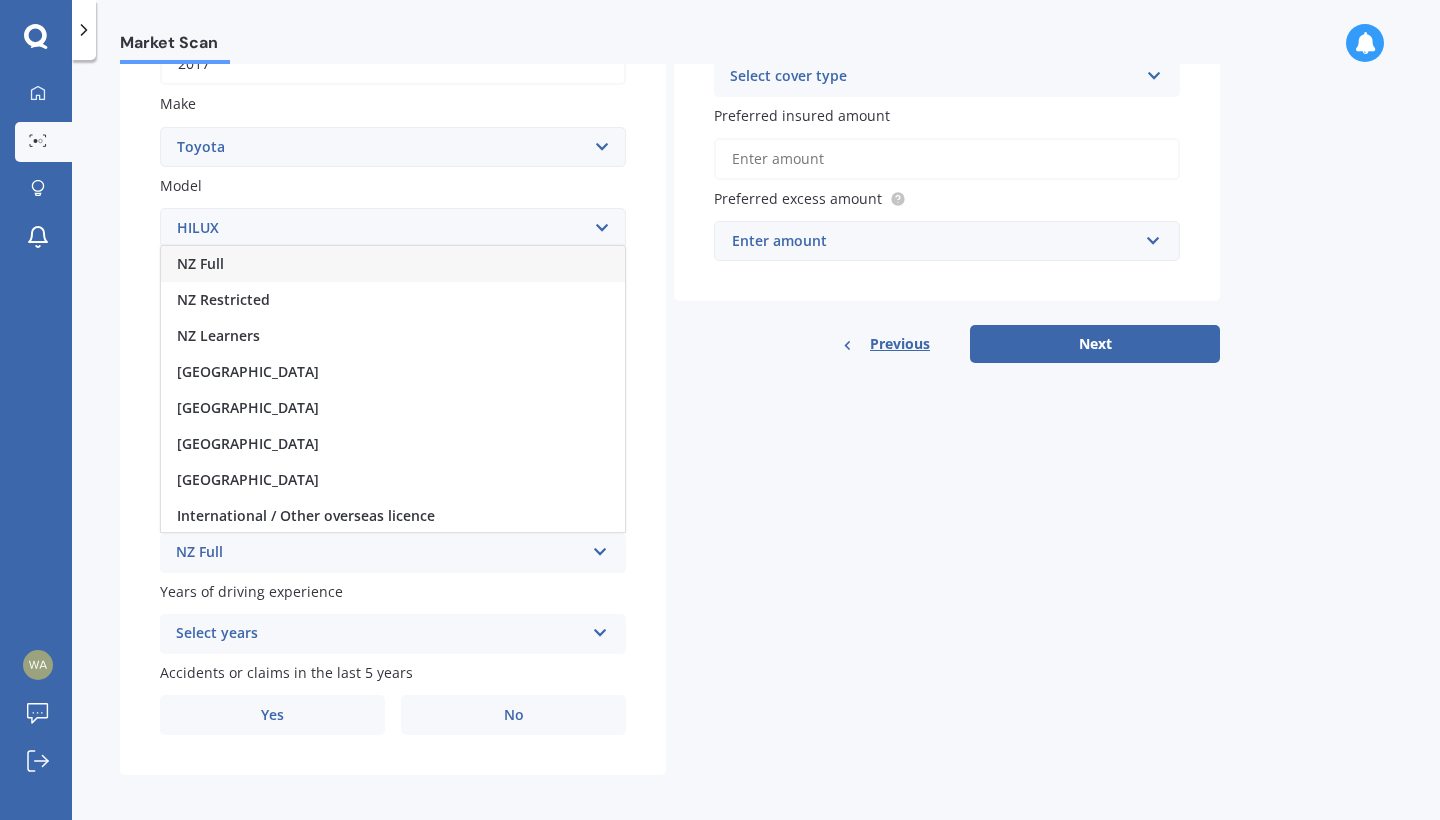 click on "NZ Full" at bounding box center (393, 264) 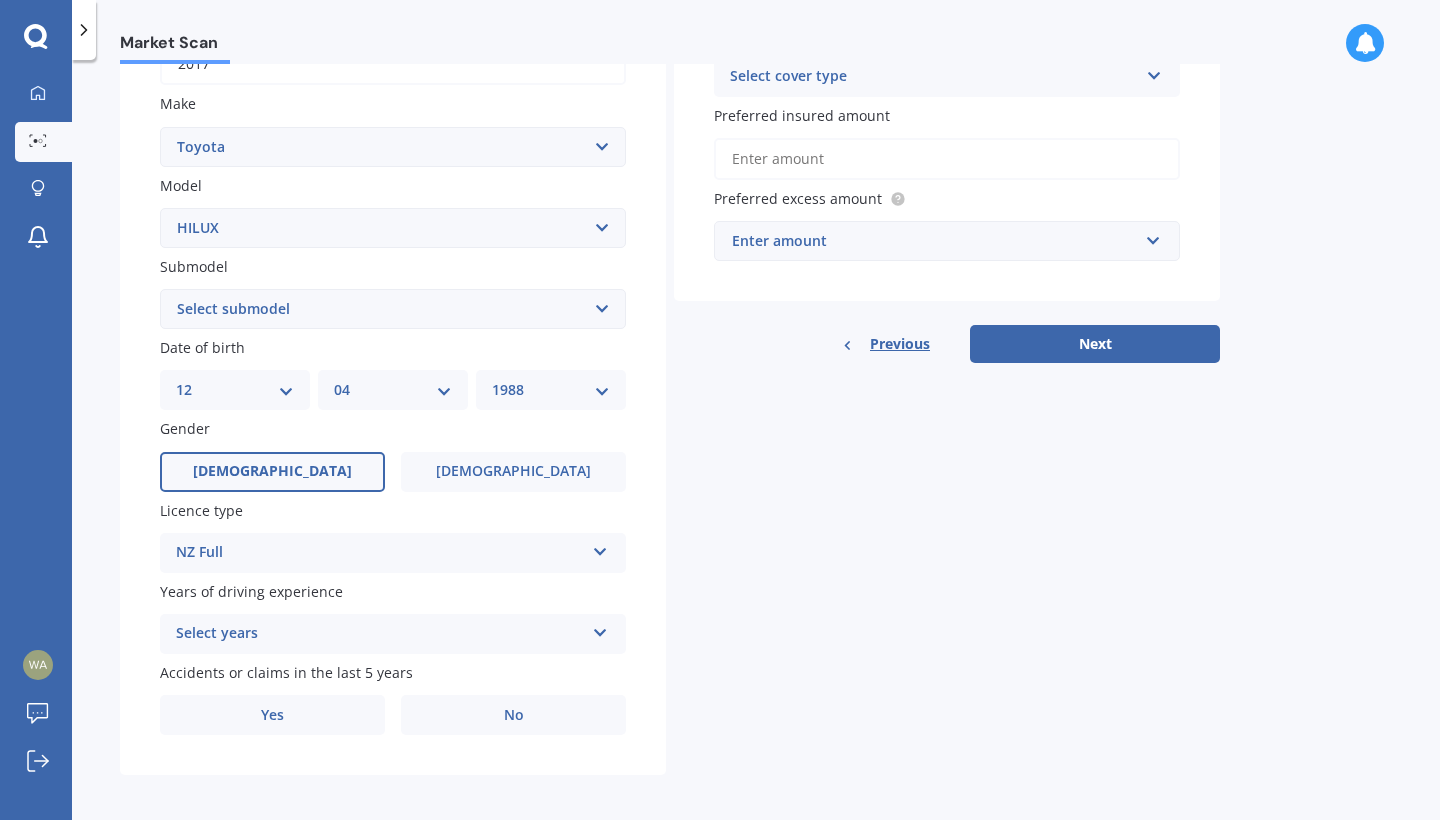 click on "Select years" at bounding box center [380, 634] 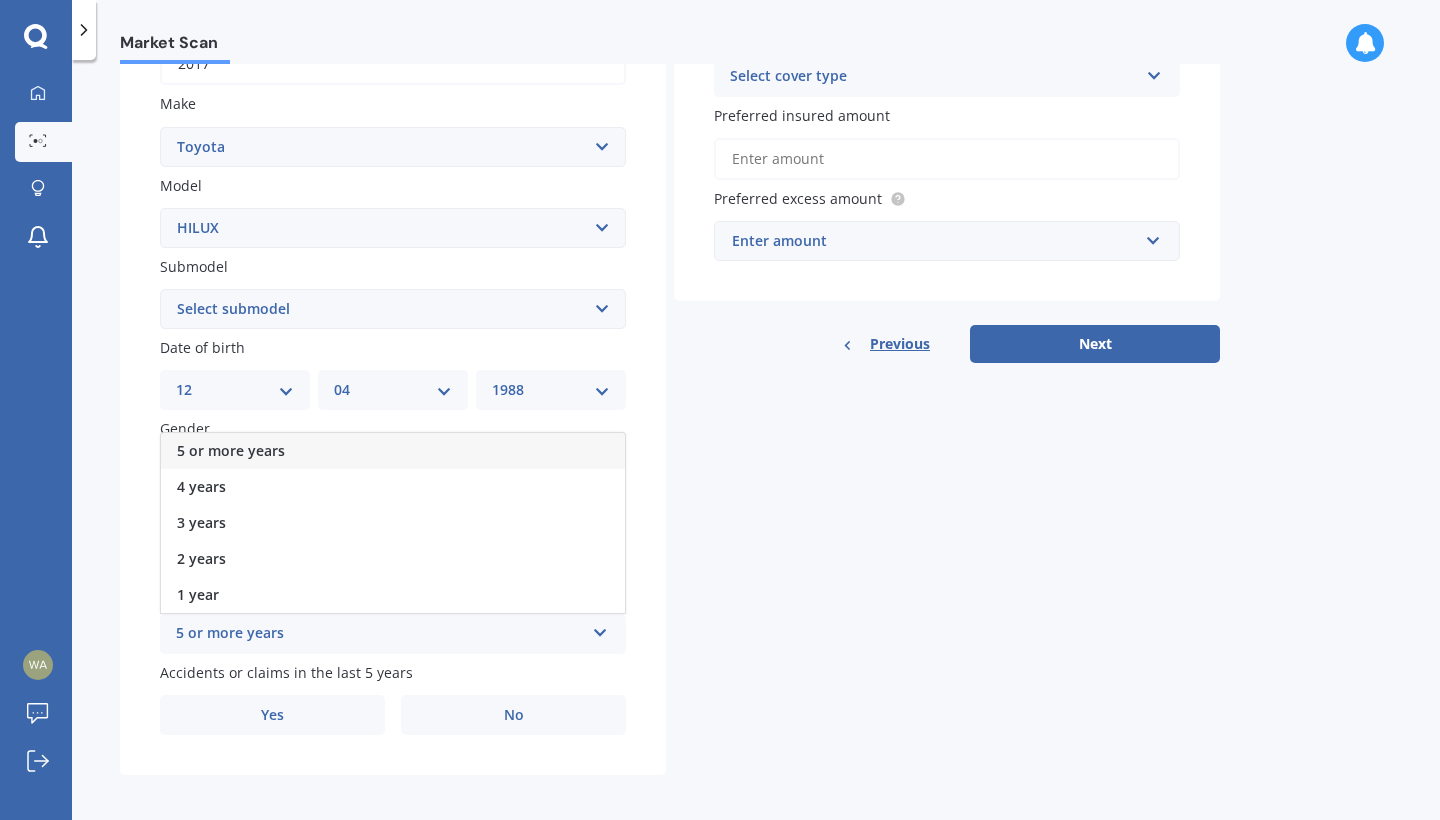 click on "5 or more years" at bounding box center [393, 451] 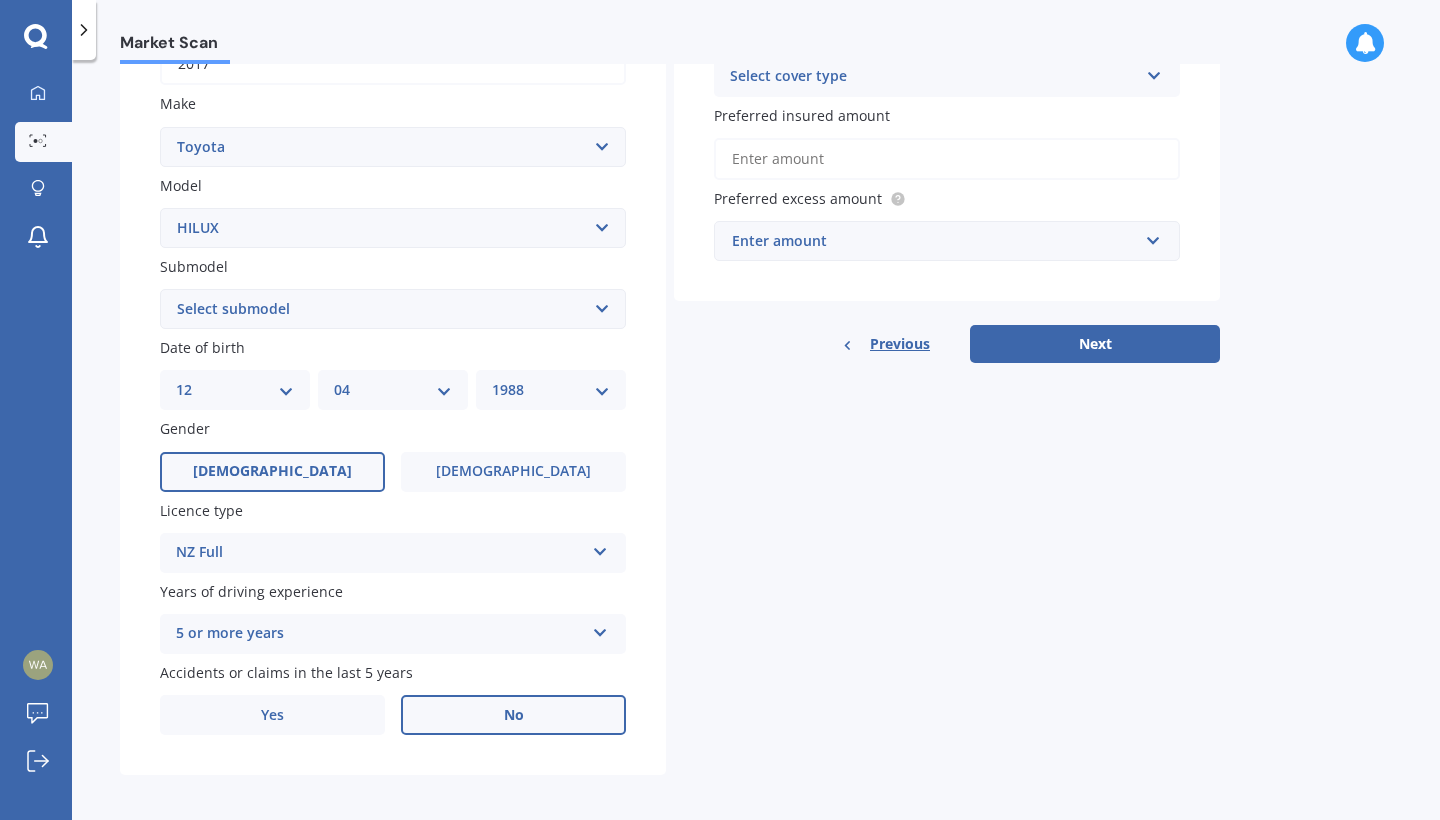 click on "No" at bounding box center [514, 715] 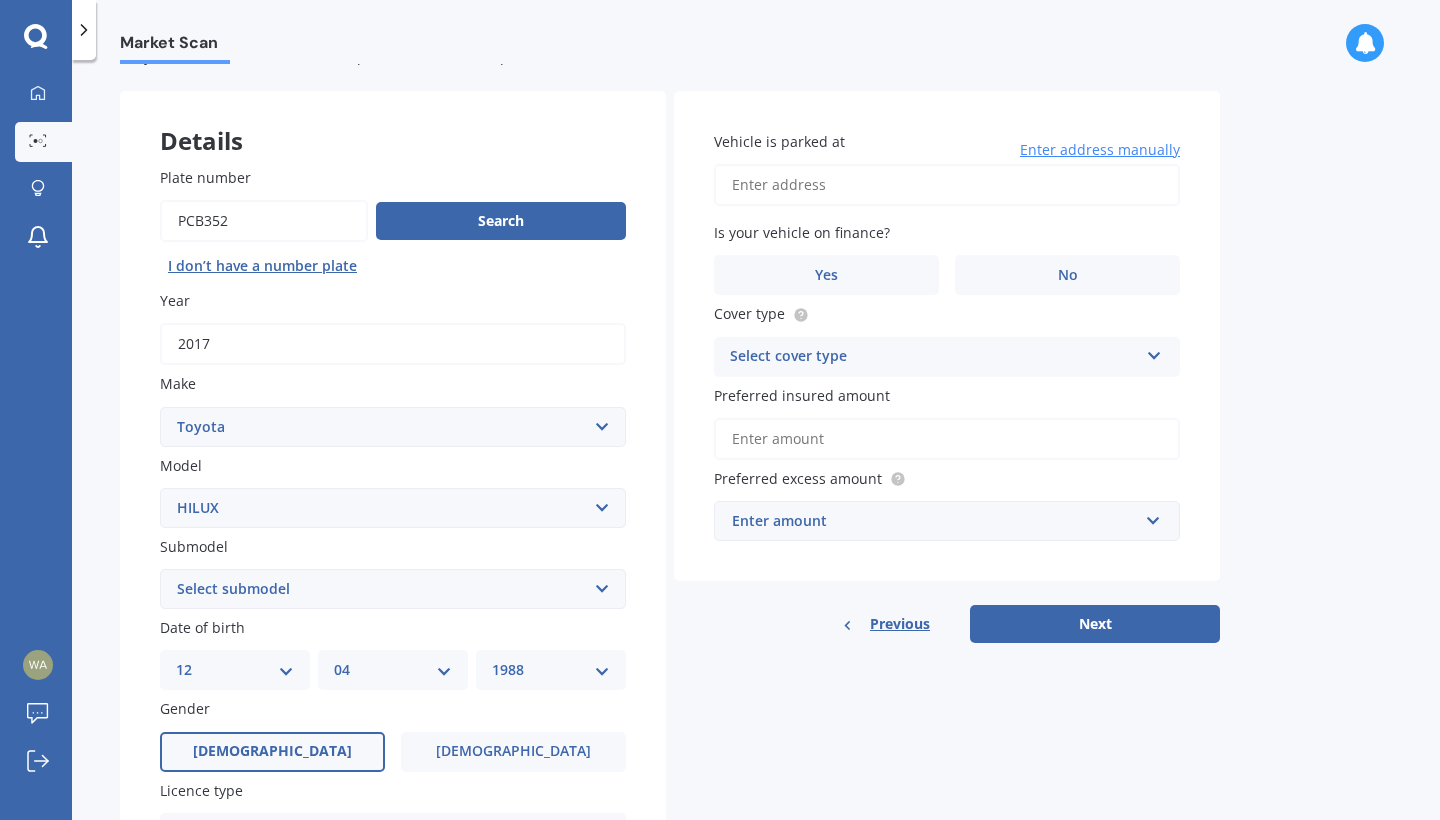 scroll, scrollTop: 0, scrollLeft: 0, axis: both 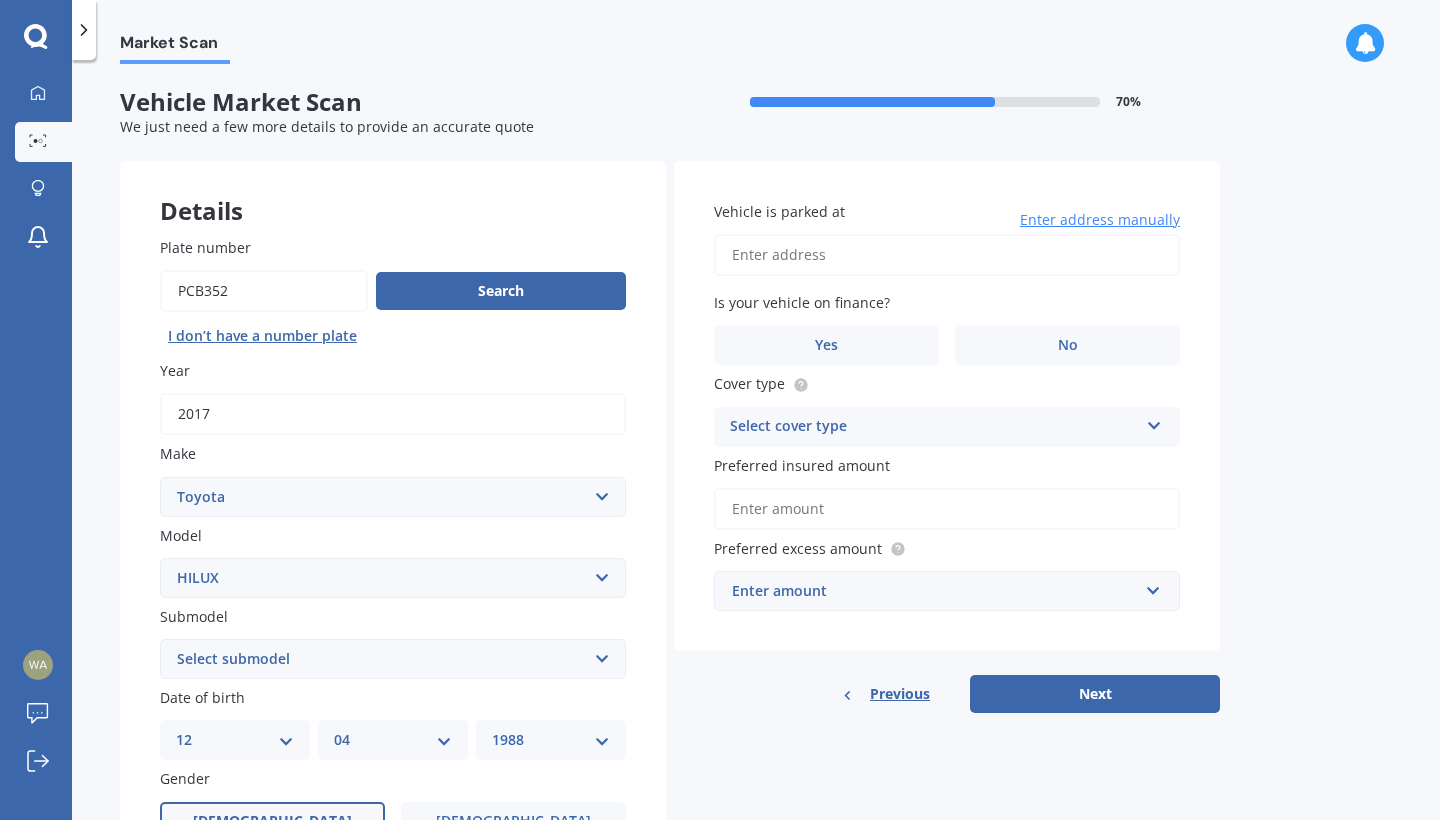 click on "Vehicle is parked at" at bounding box center (947, 255) 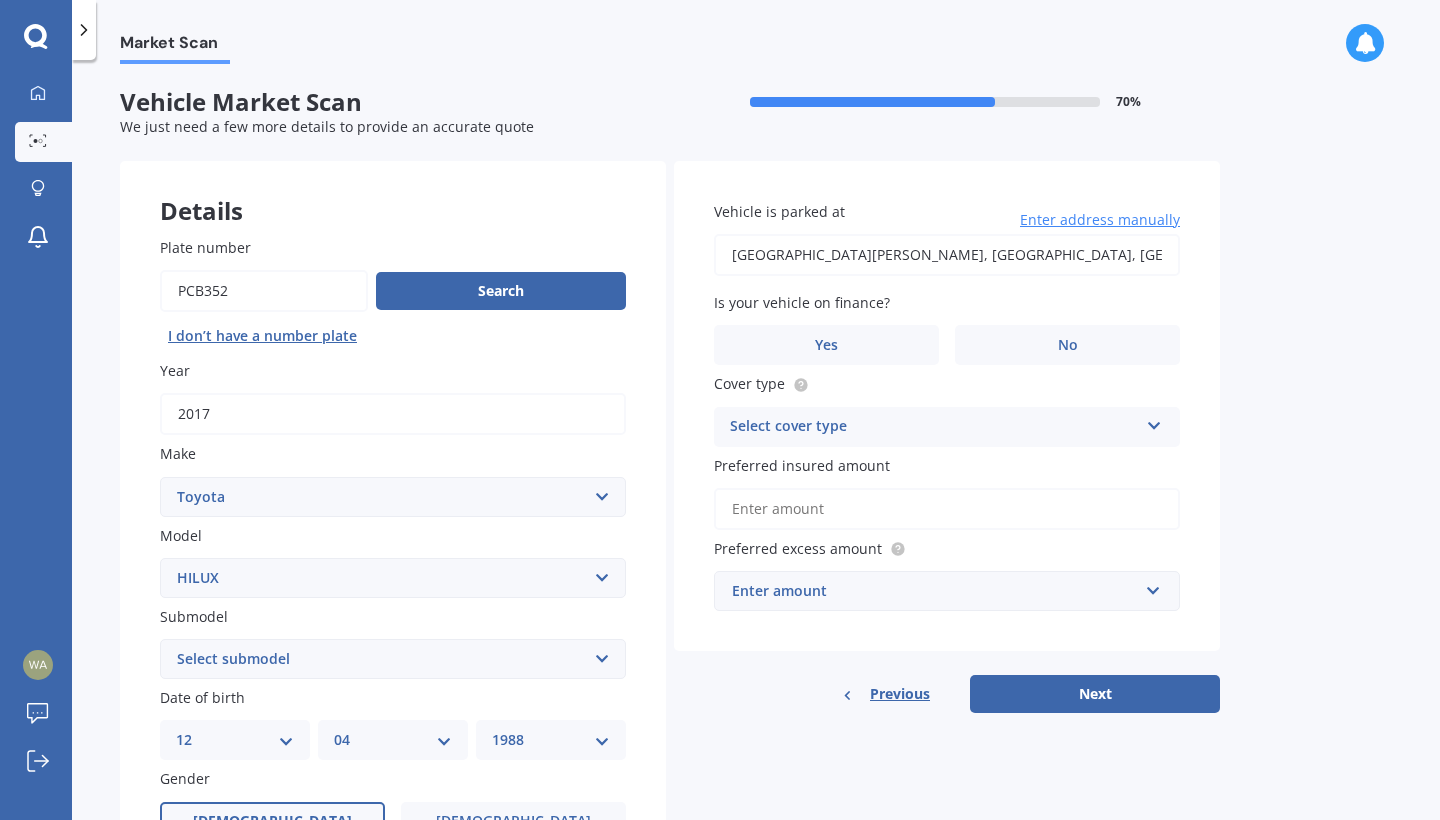 type on "[STREET_ADDRESS][PERSON_NAME]" 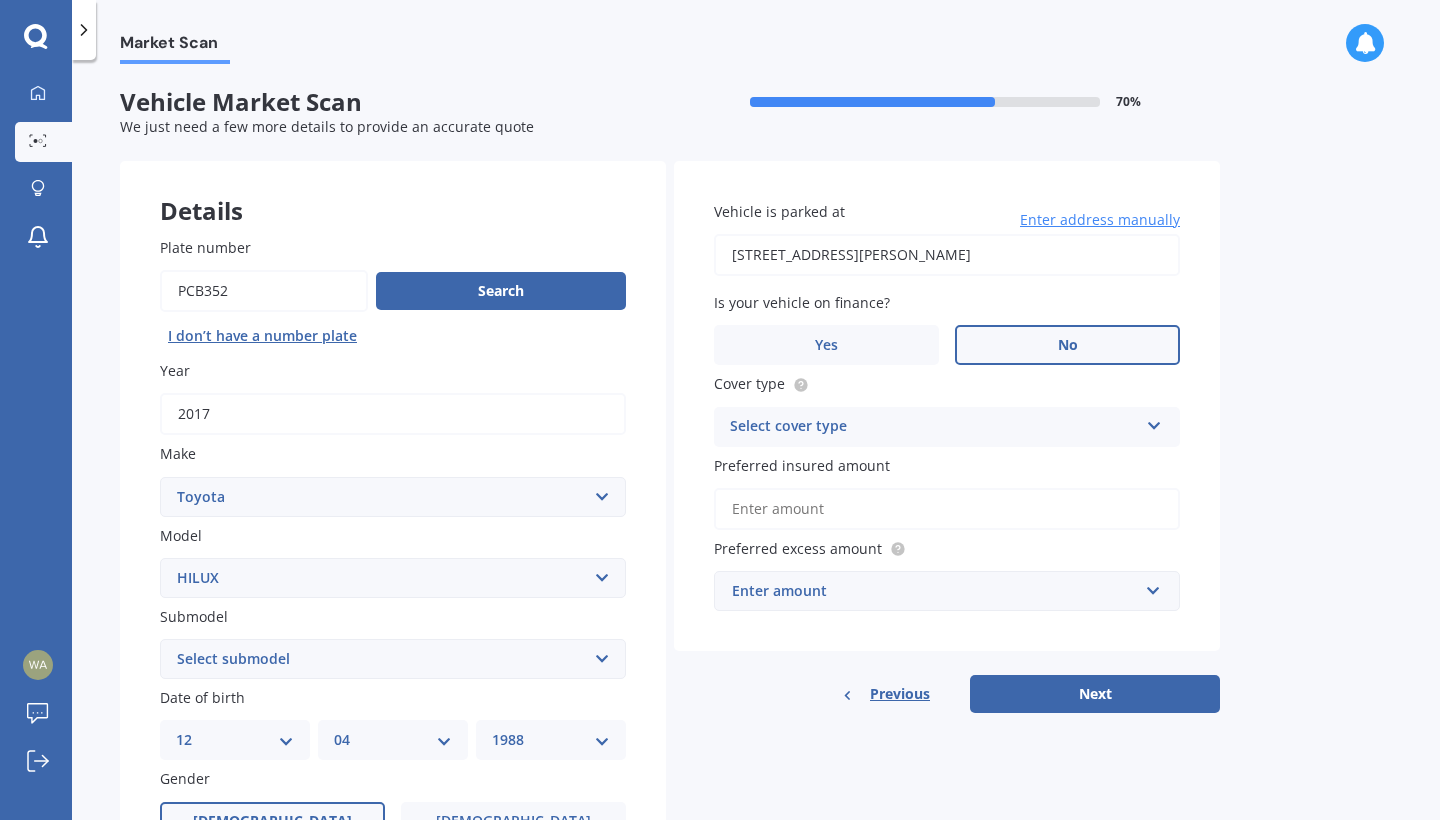 click on "No" at bounding box center (1067, 345) 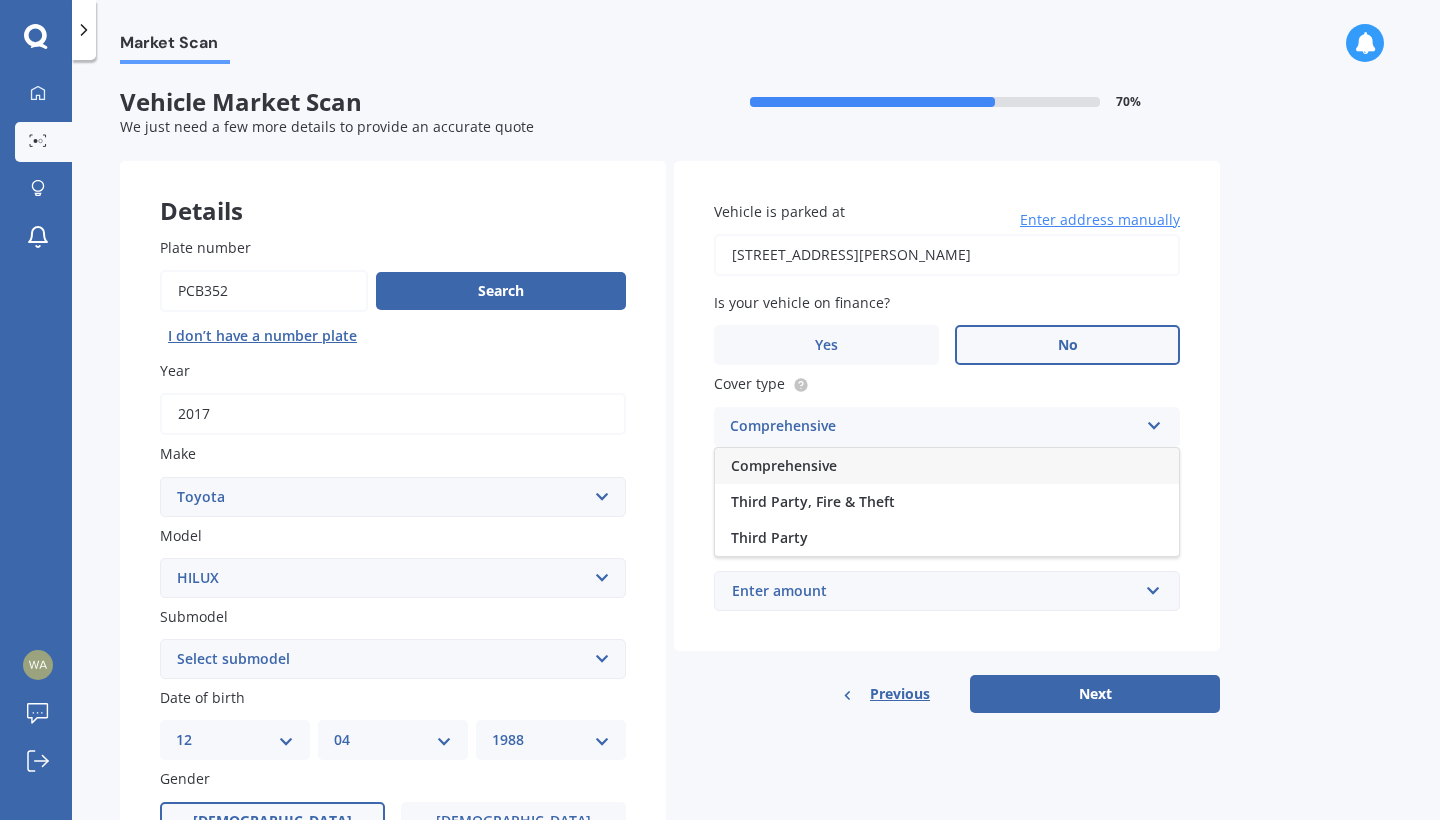 click on "Comprehensive" at bounding box center (947, 466) 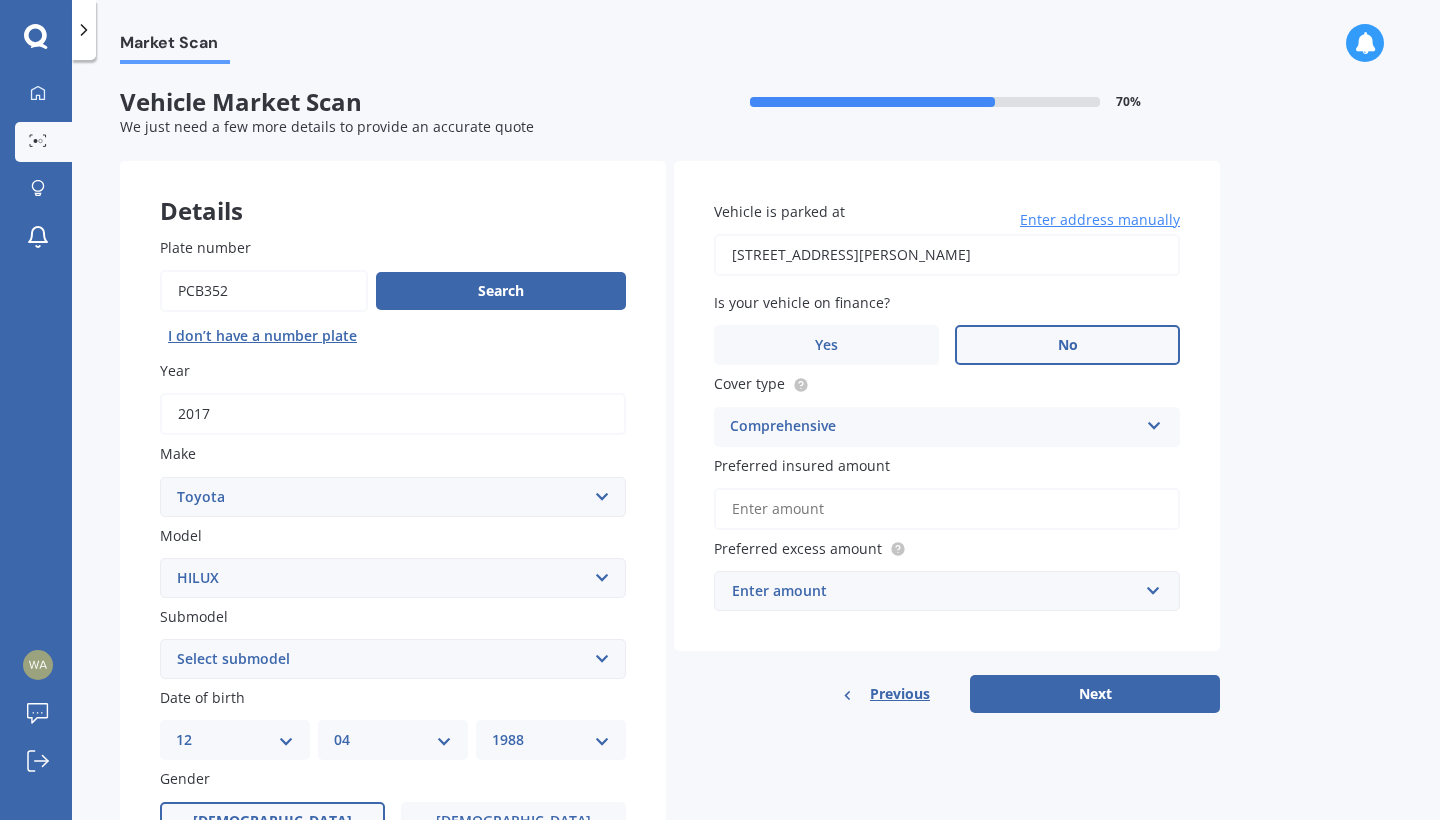 click on "Preferred insured amount" at bounding box center [947, 509] 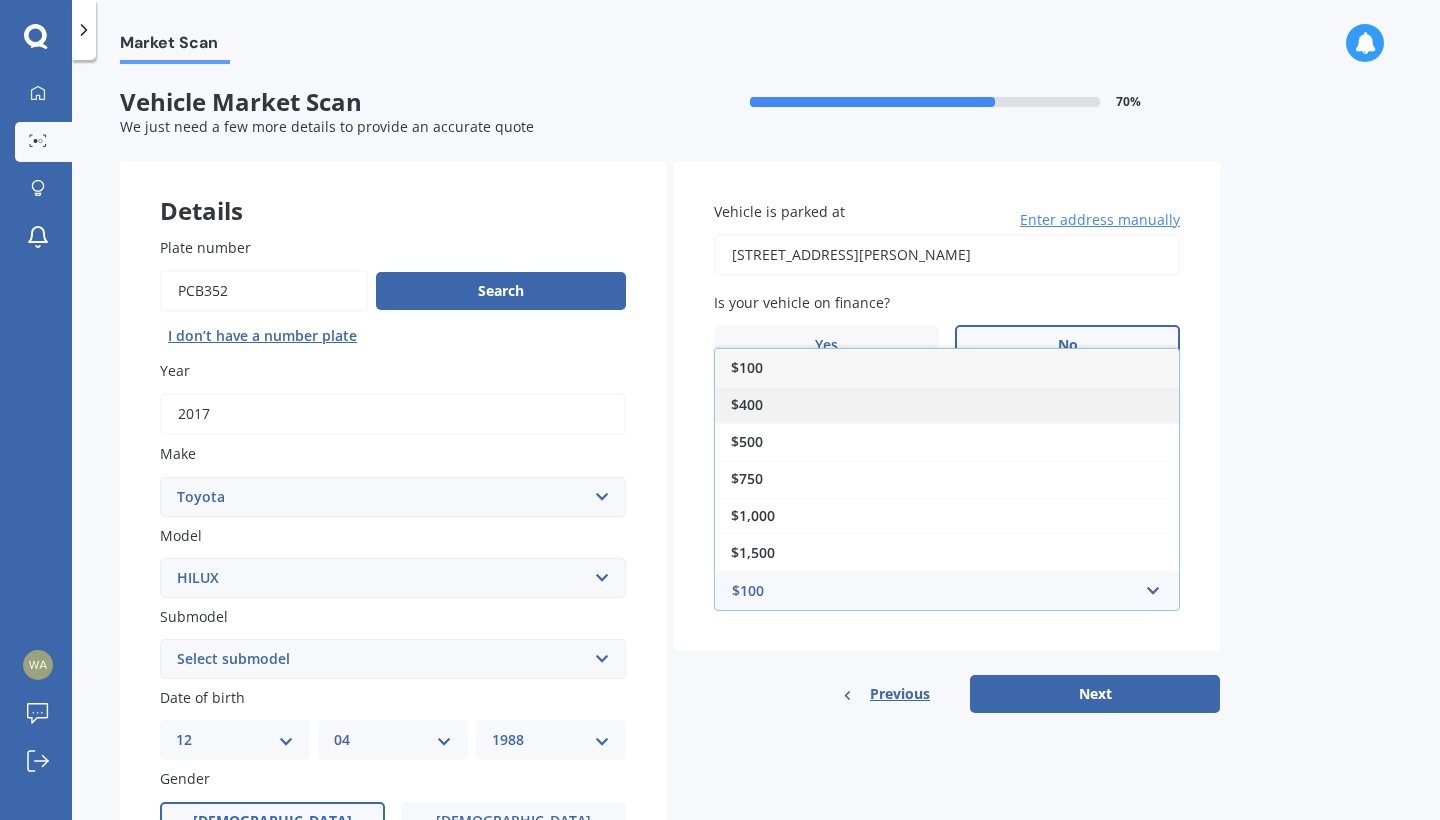 click on "$400" at bounding box center (947, 404) 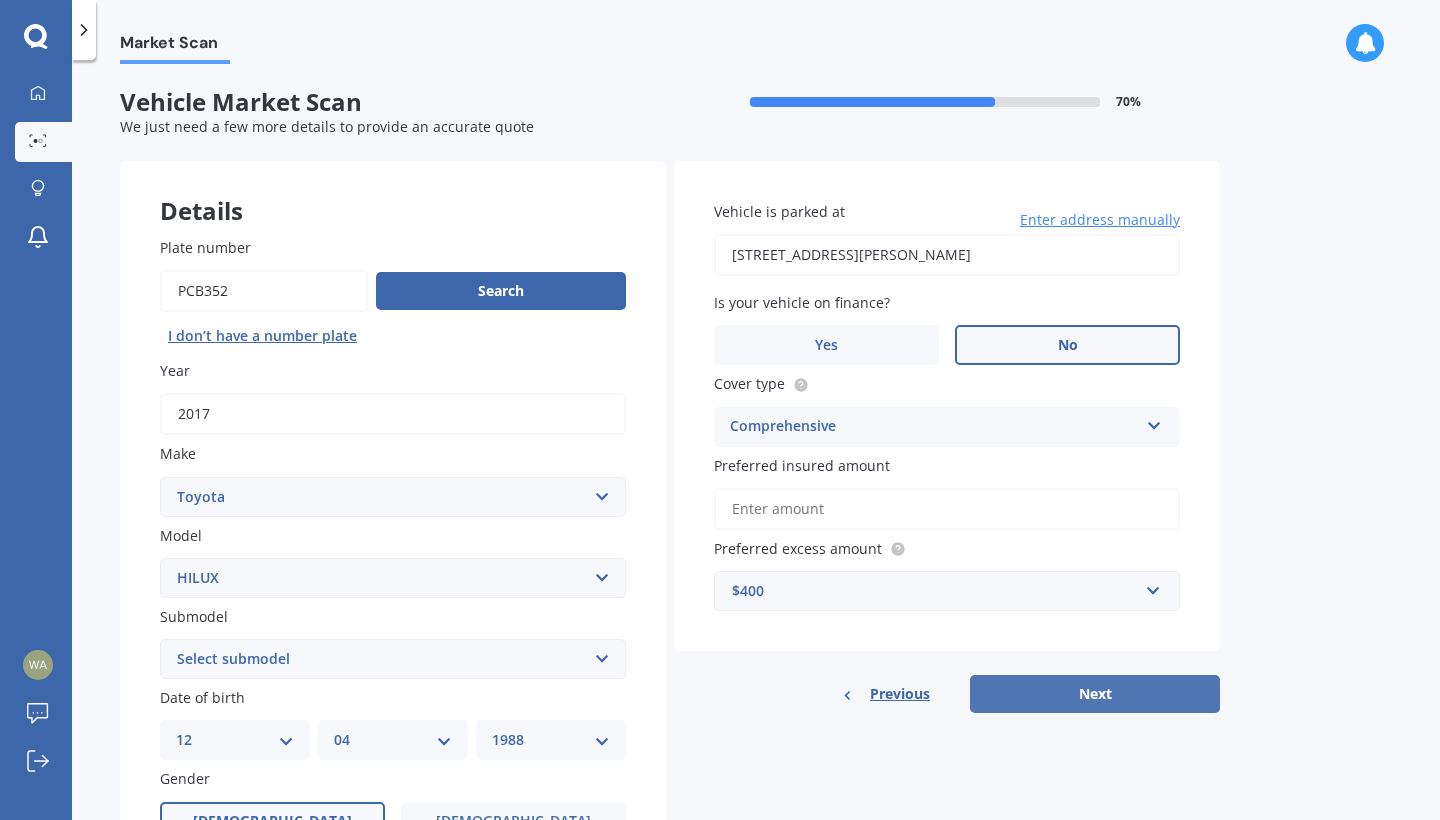 click on "Next" at bounding box center [1095, 694] 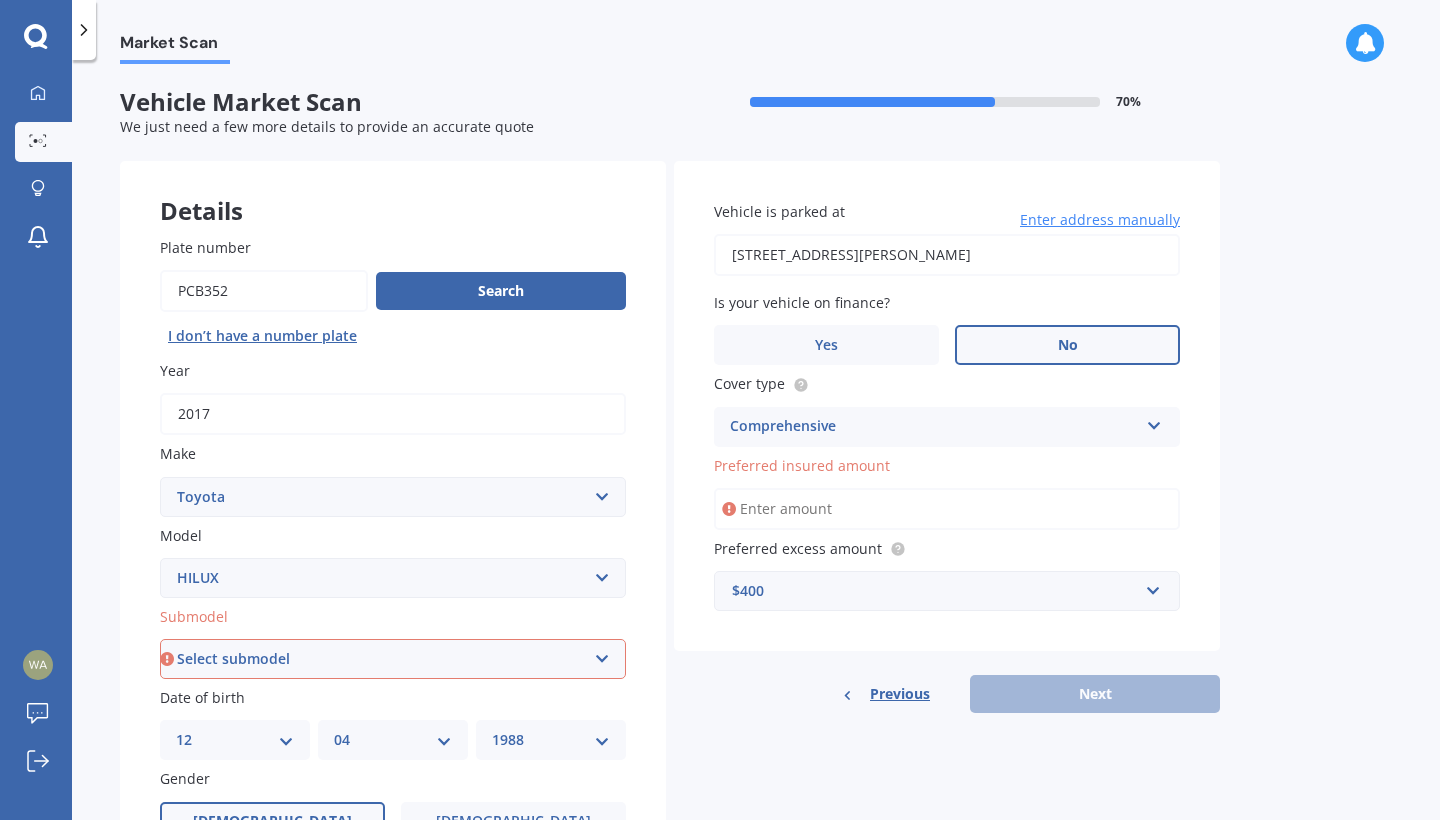 click on "Preferred insured amount" at bounding box center (947, 509) 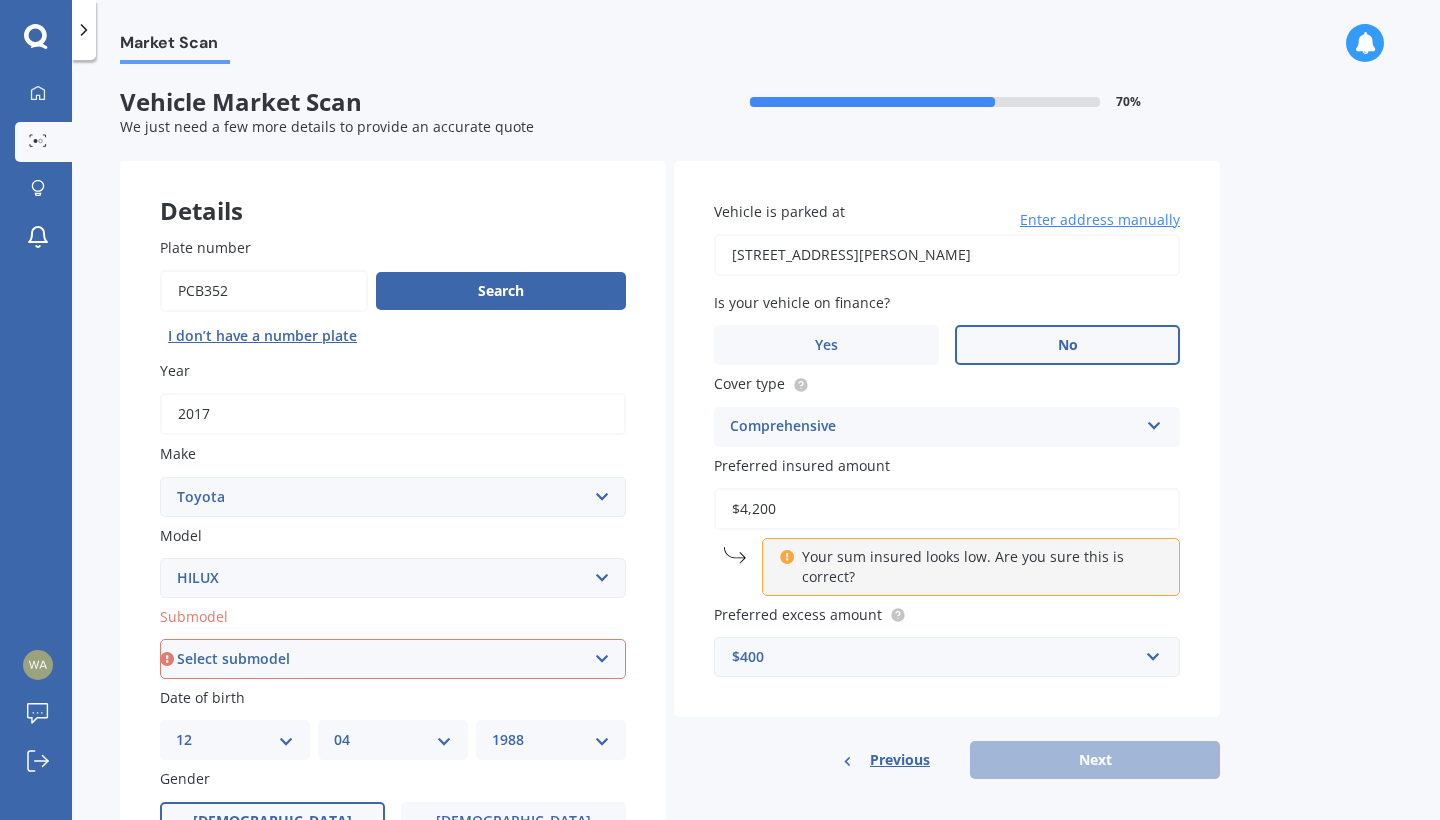type on "$42,000" 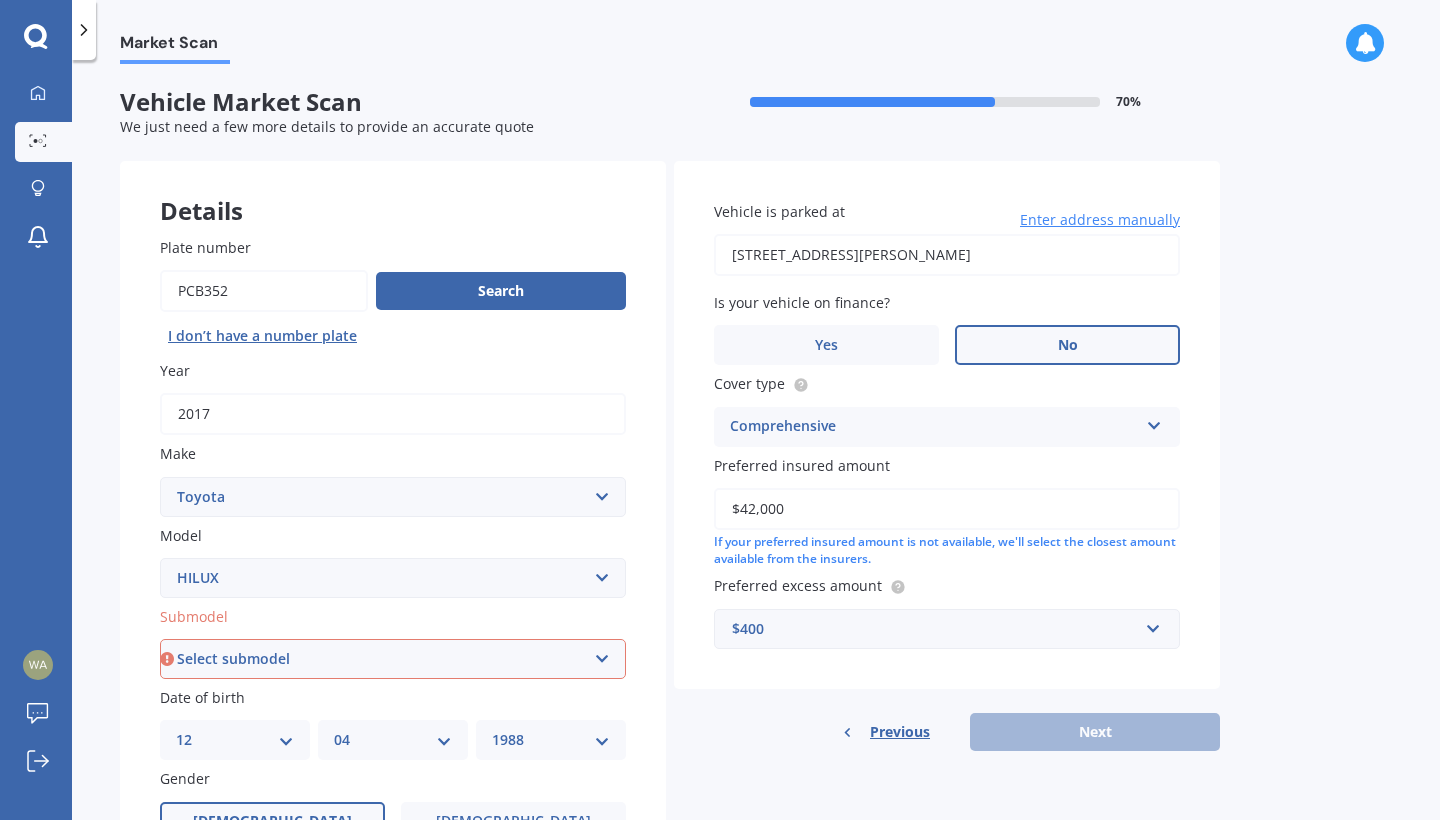click on "Previous Next" at bounding box center [947, 732] 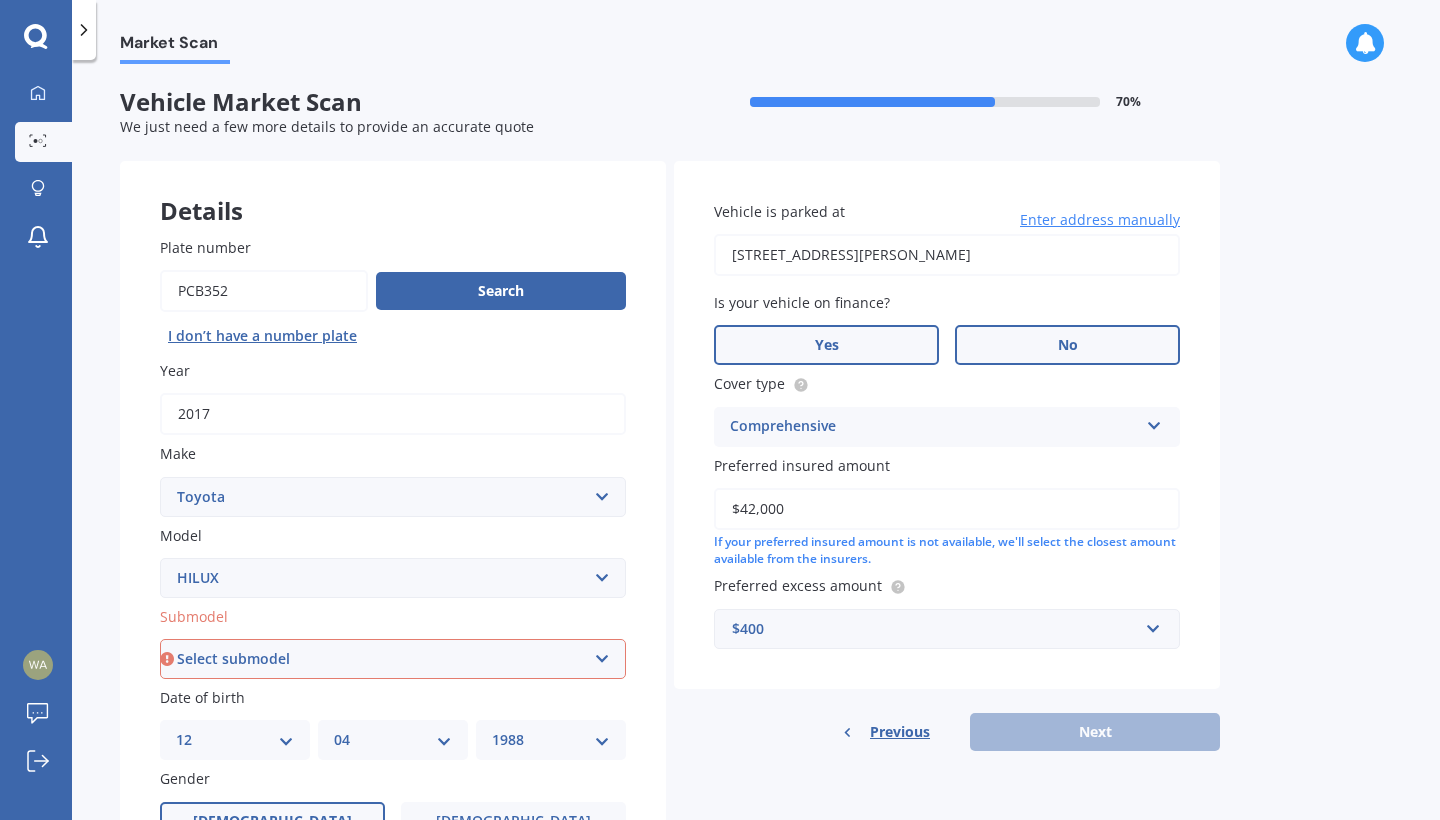click on "Yes" at bounding box center (826, 345) 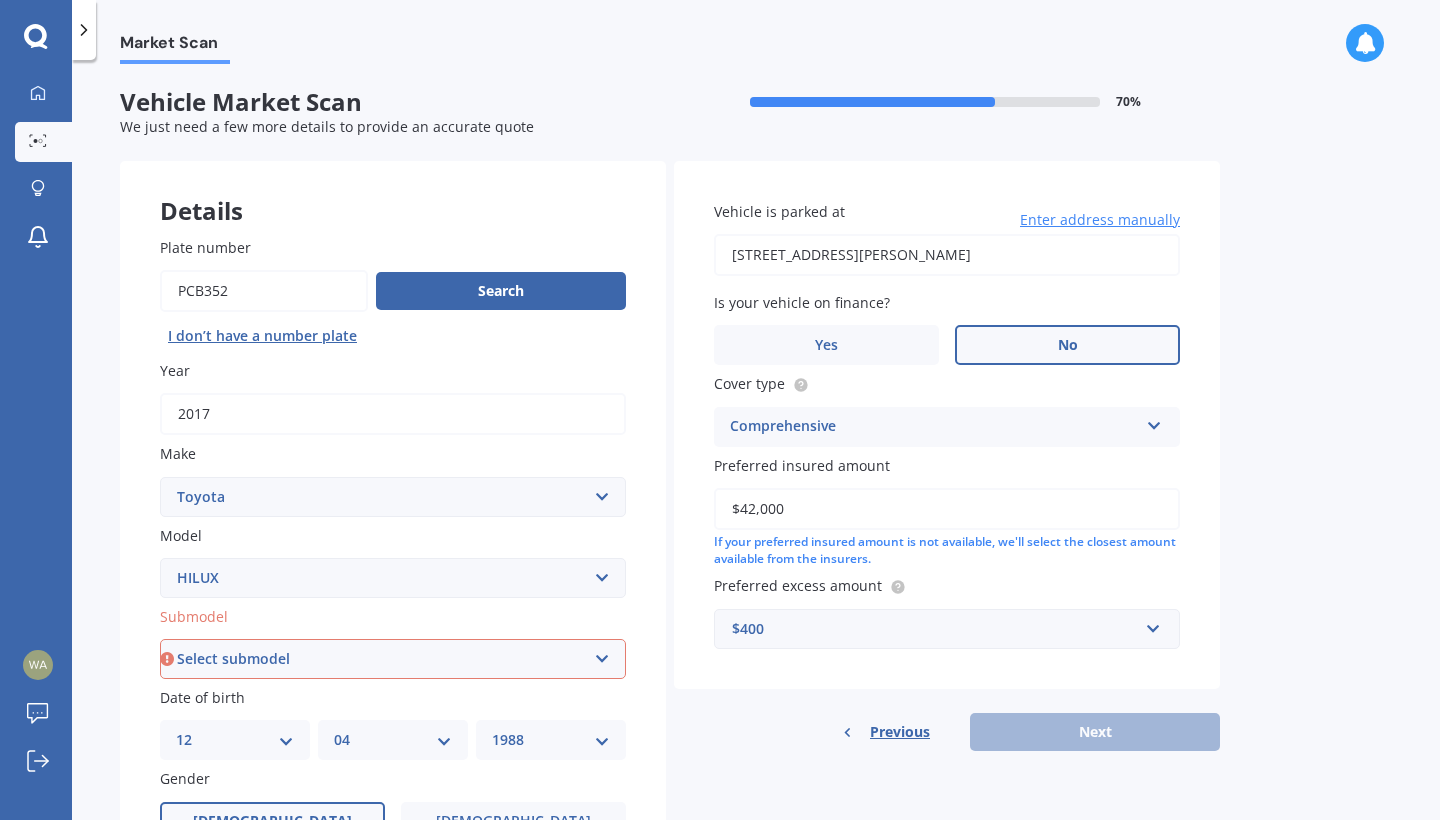 select on "DIESEL 4WD" 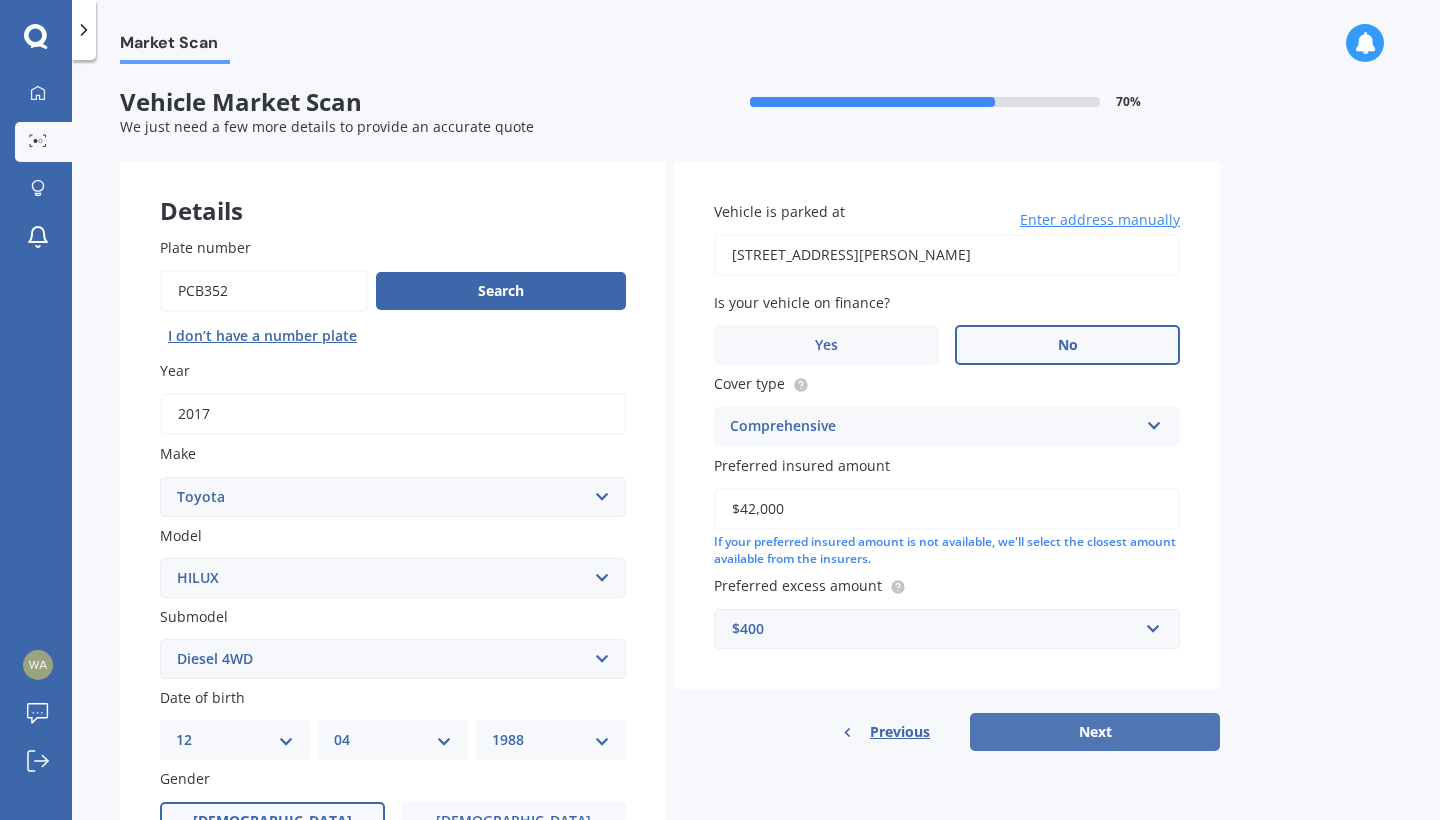 click on "Next" at bounding box center [1095, 732] 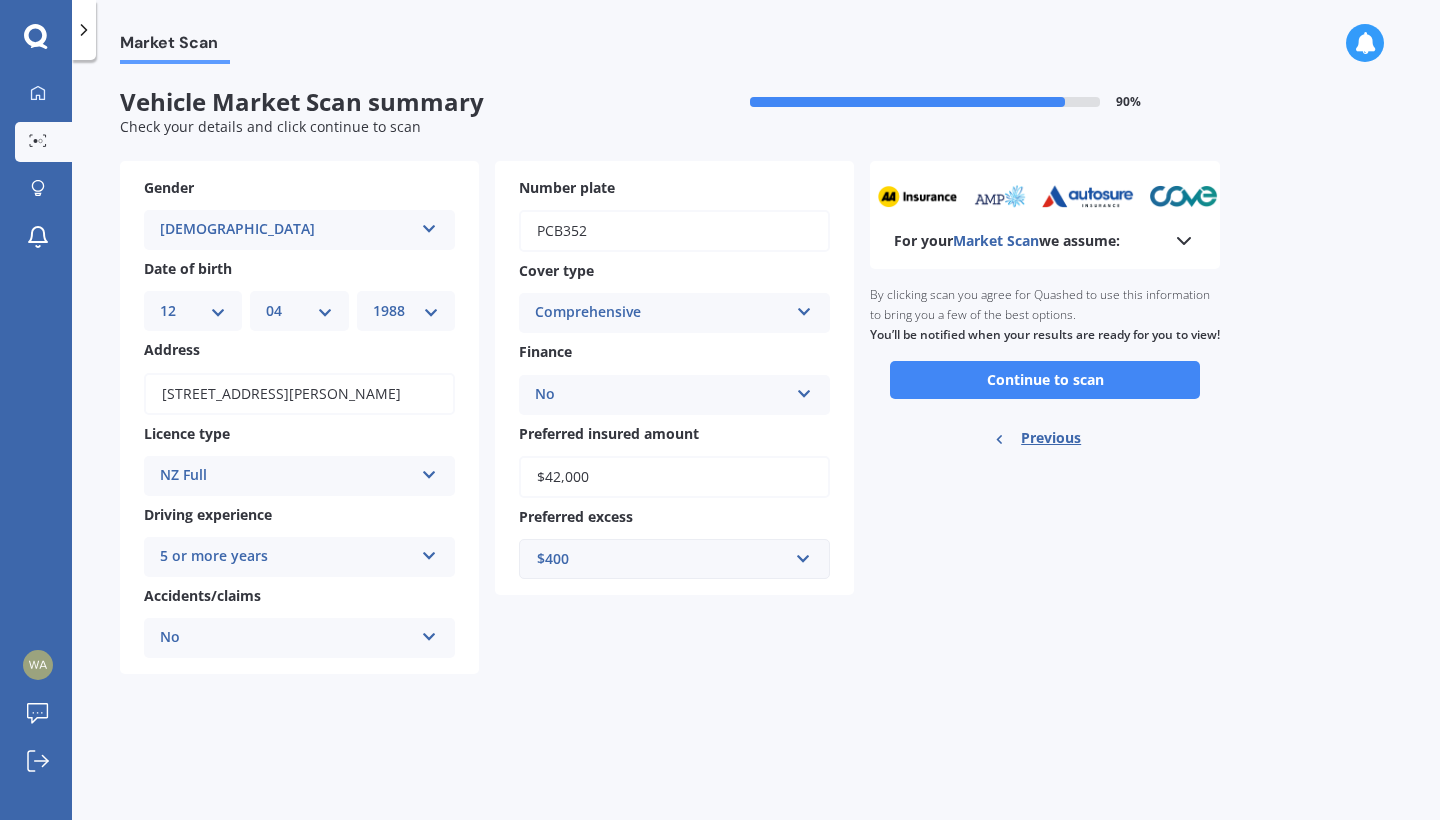 click 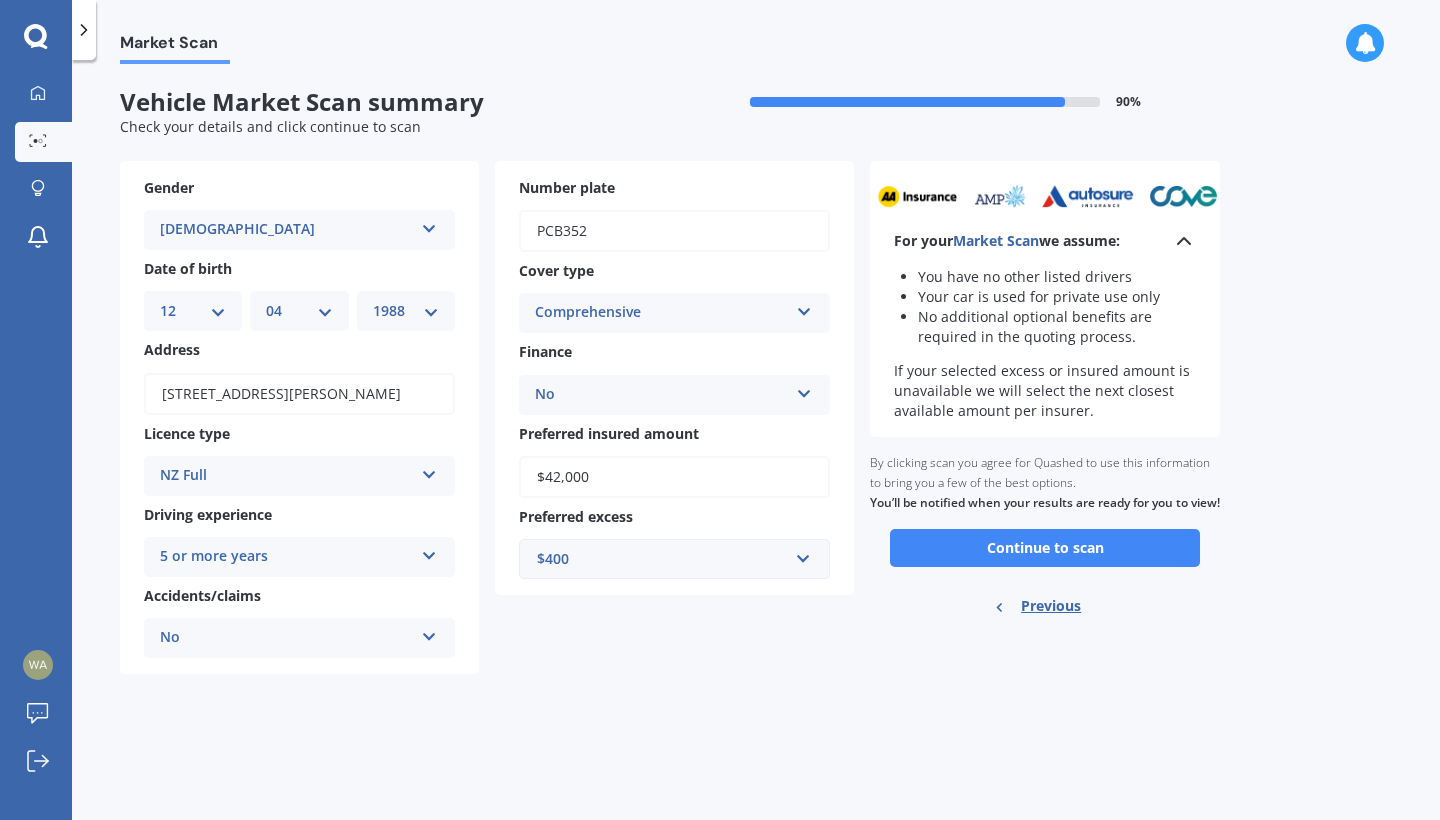 click 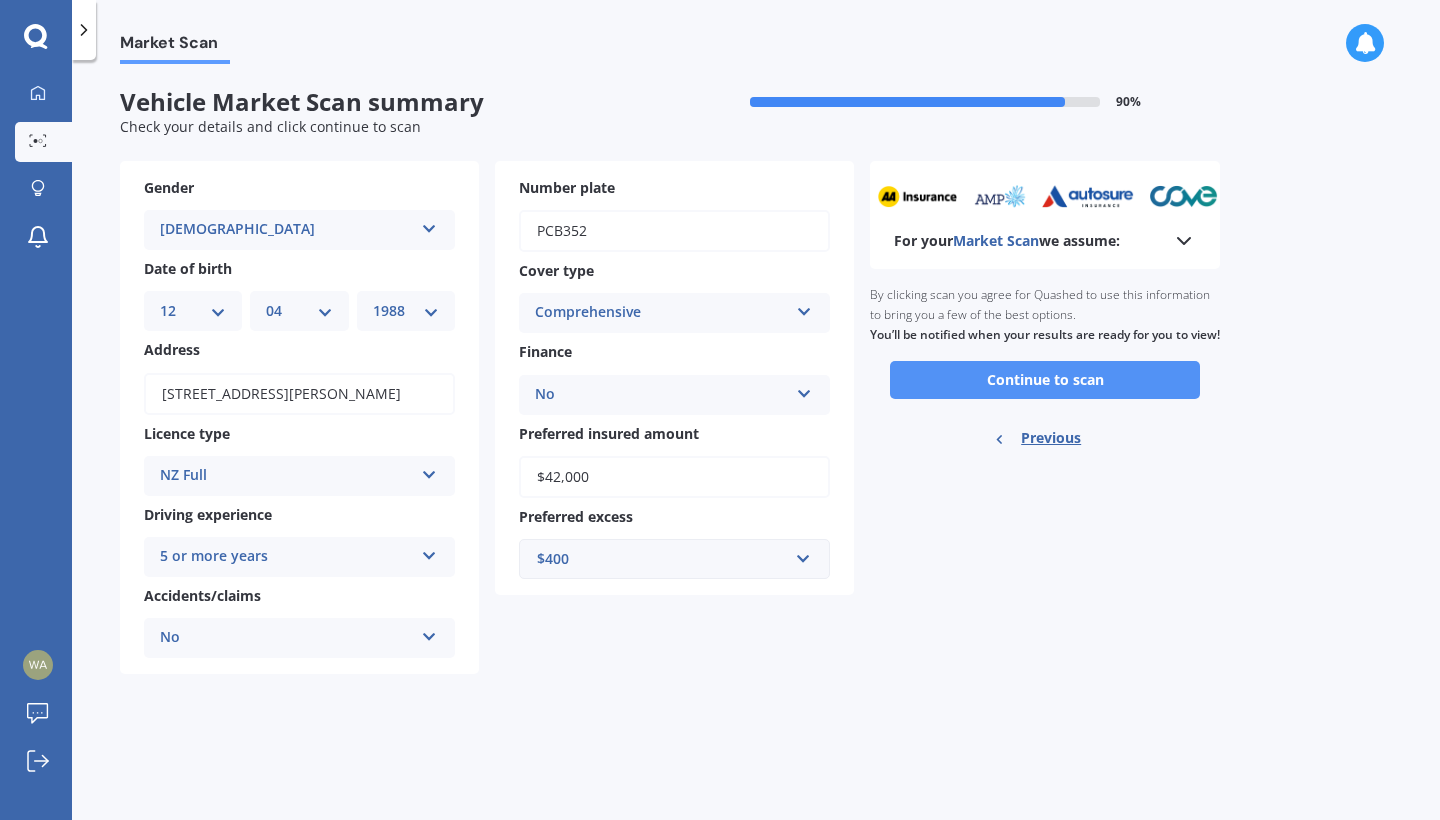 click on "Continue to scan" at bounding box center [1045, 380] 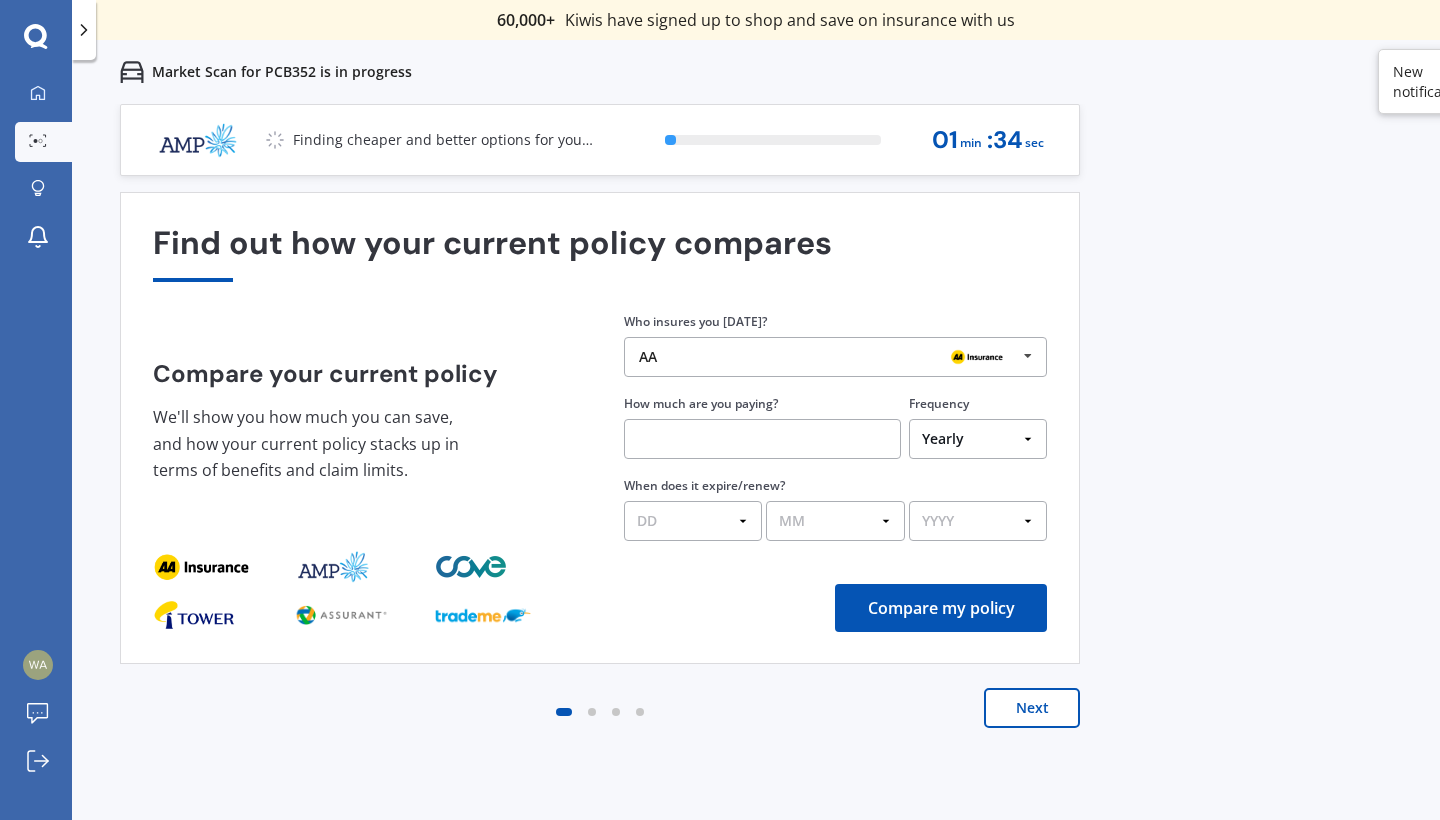click on "AA" at bounding box center (828, 357) 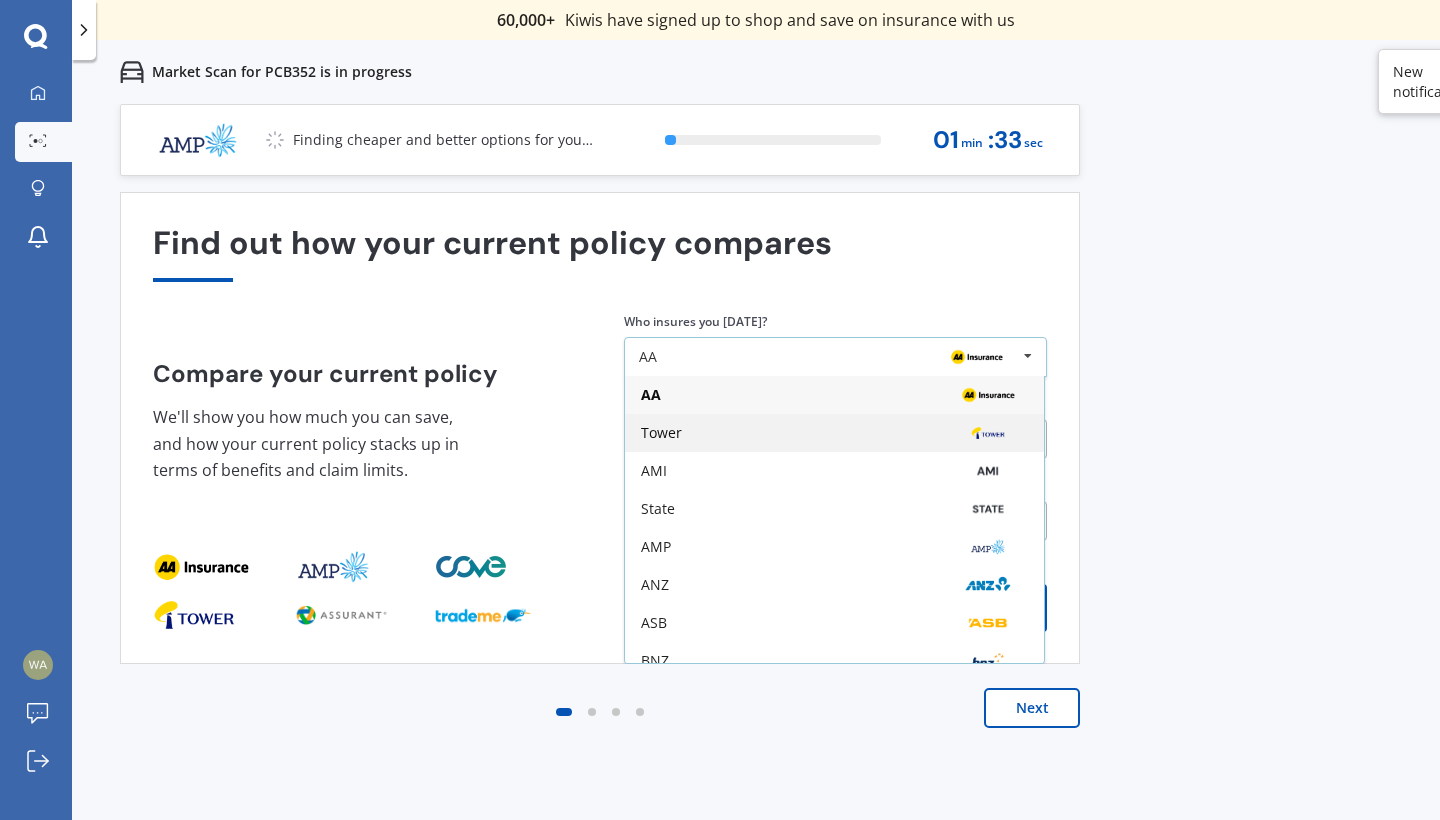 click on "Tower" at bounding box center (834, 433) 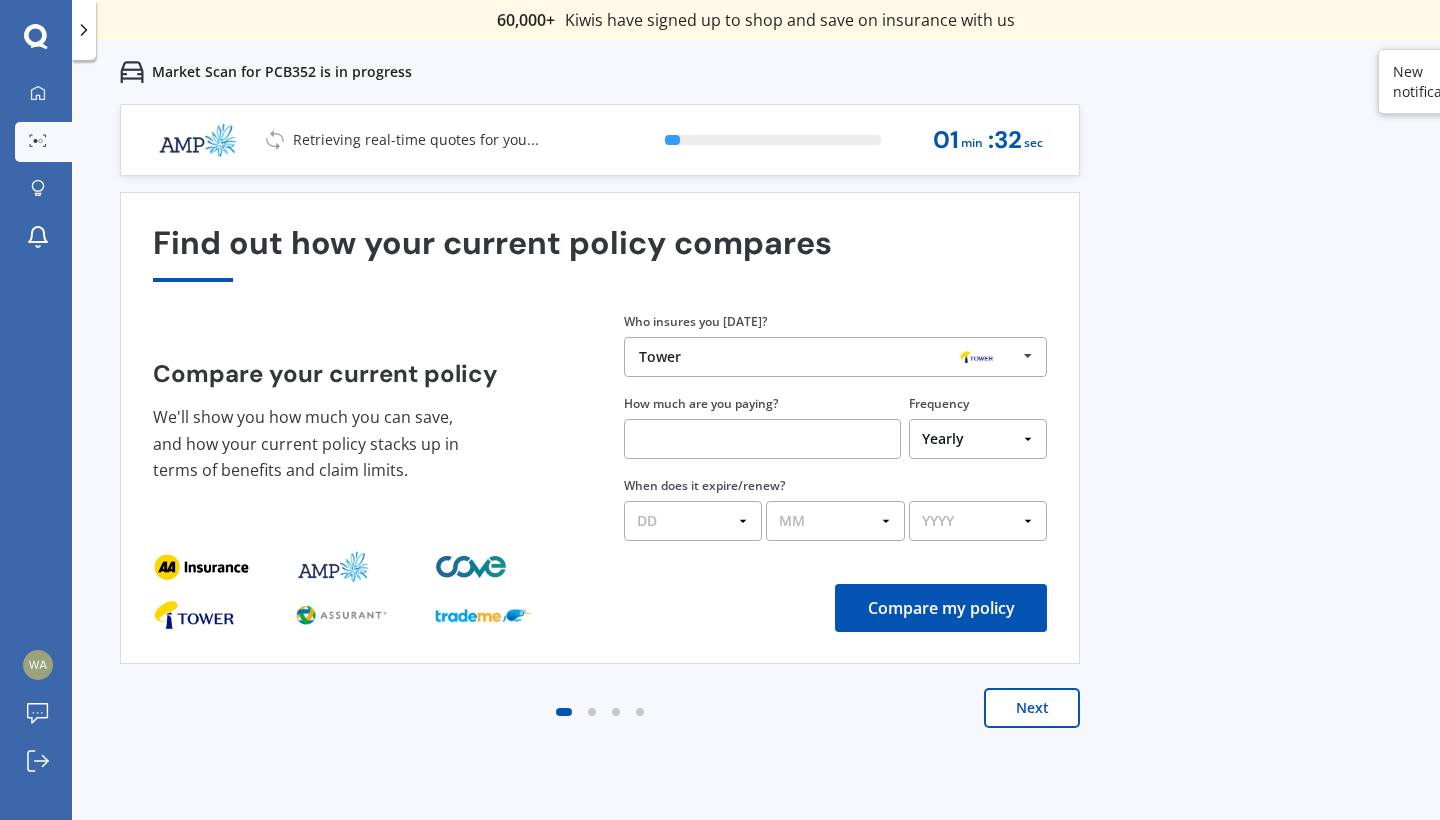 click at bounding box center (762, 439) 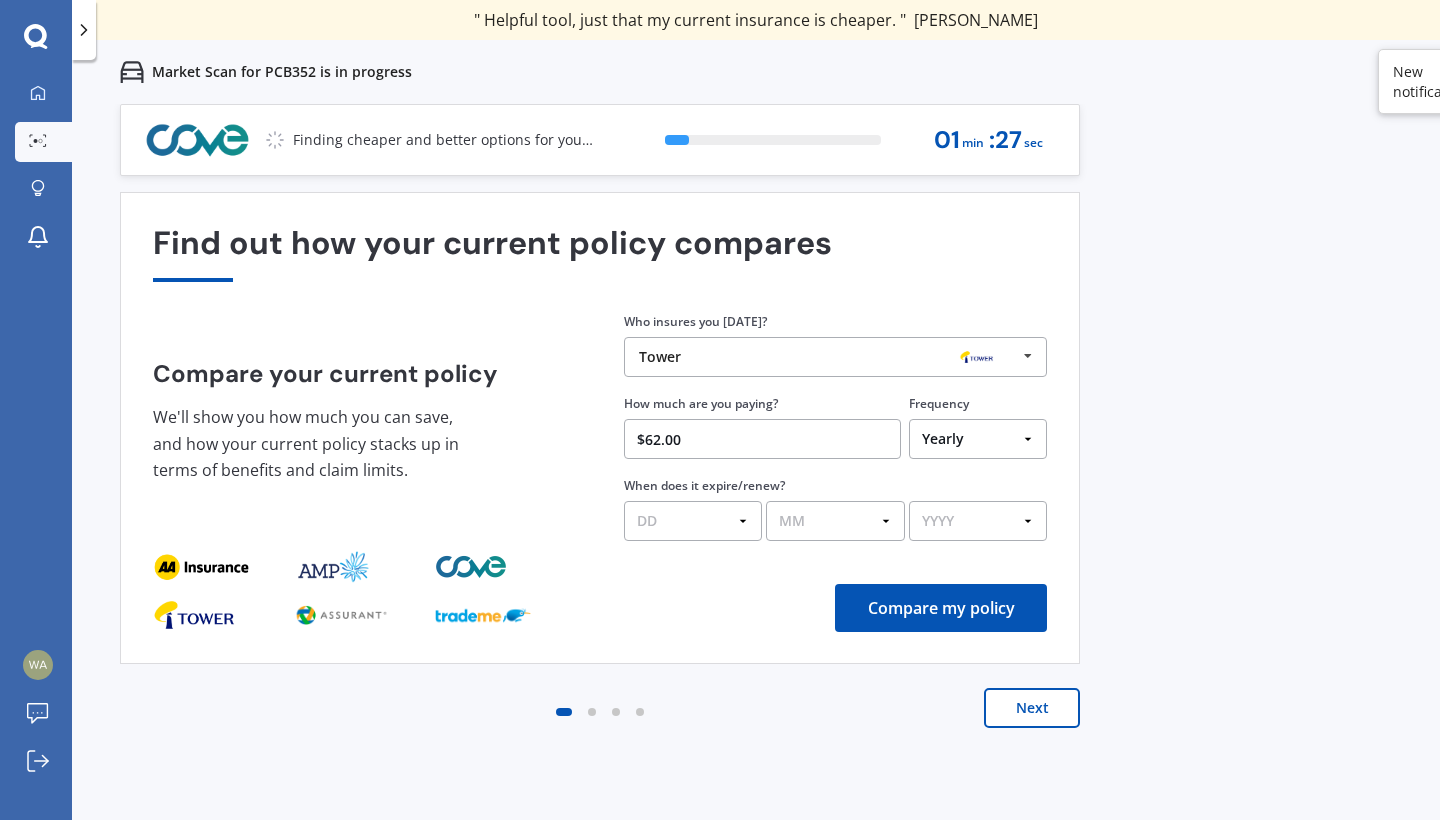 click on "$62.00" at bounding box center [762, 439] 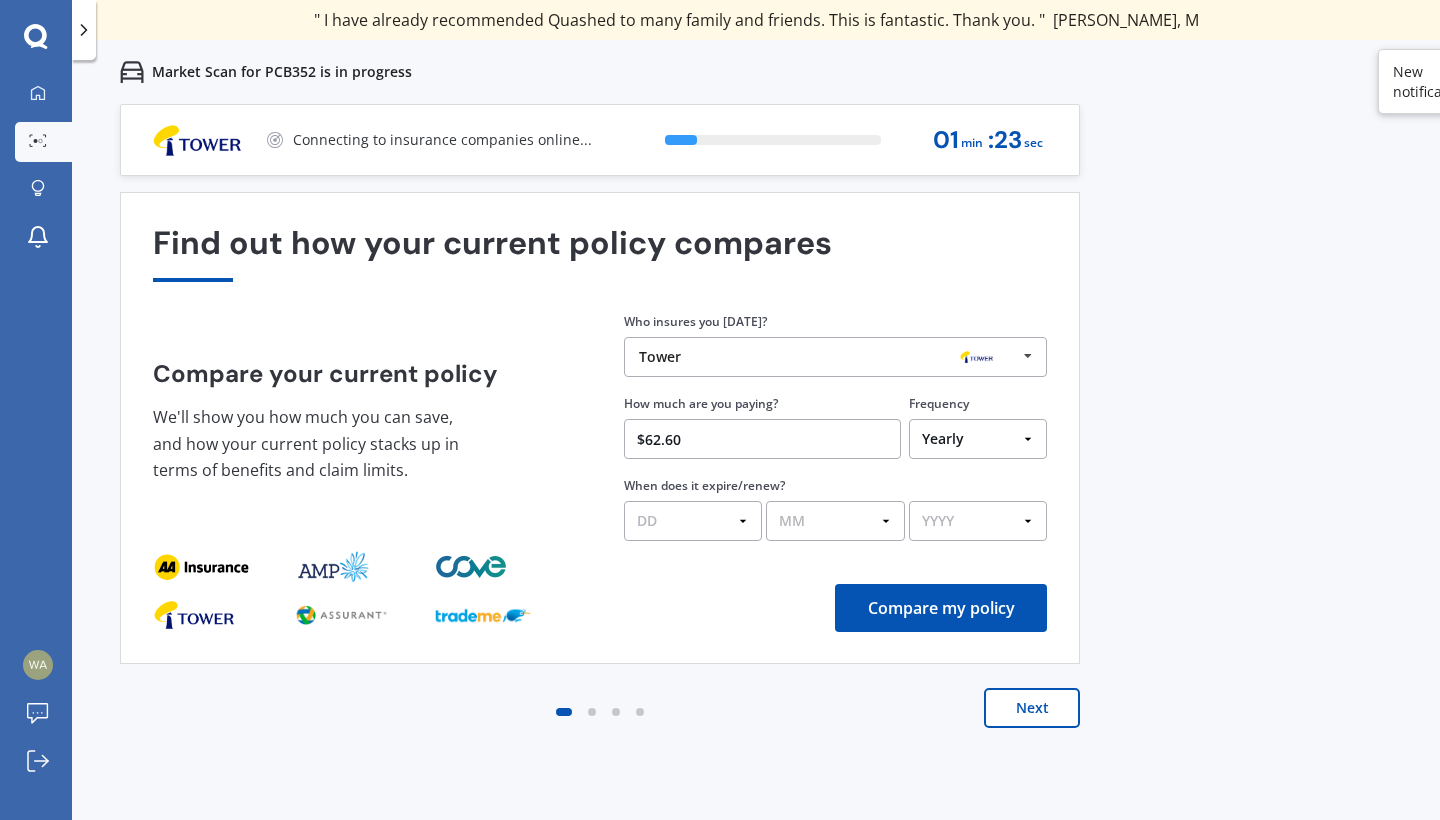 type on "$62.64" 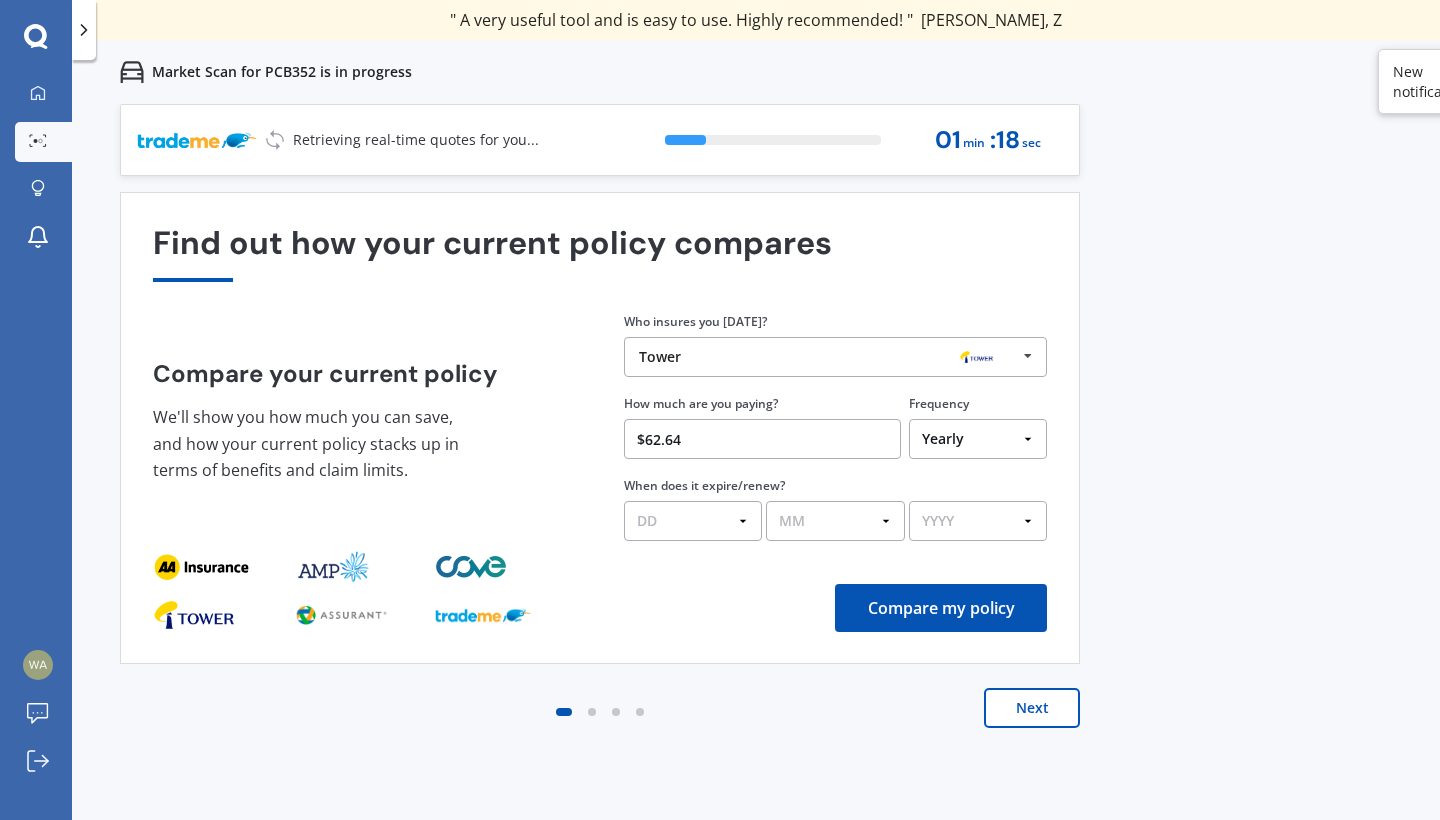 select on "Fortnightly" 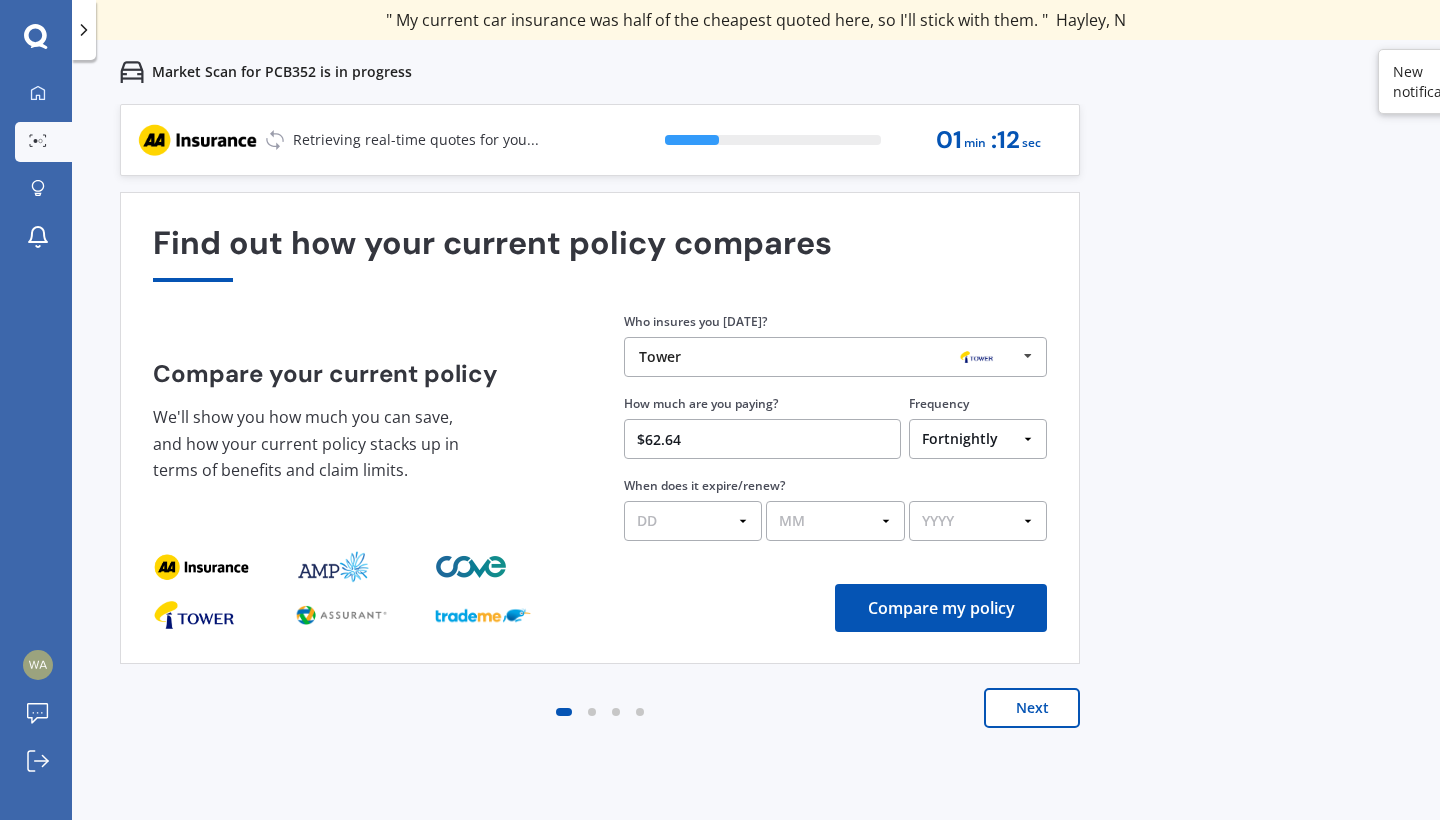 select on "18" 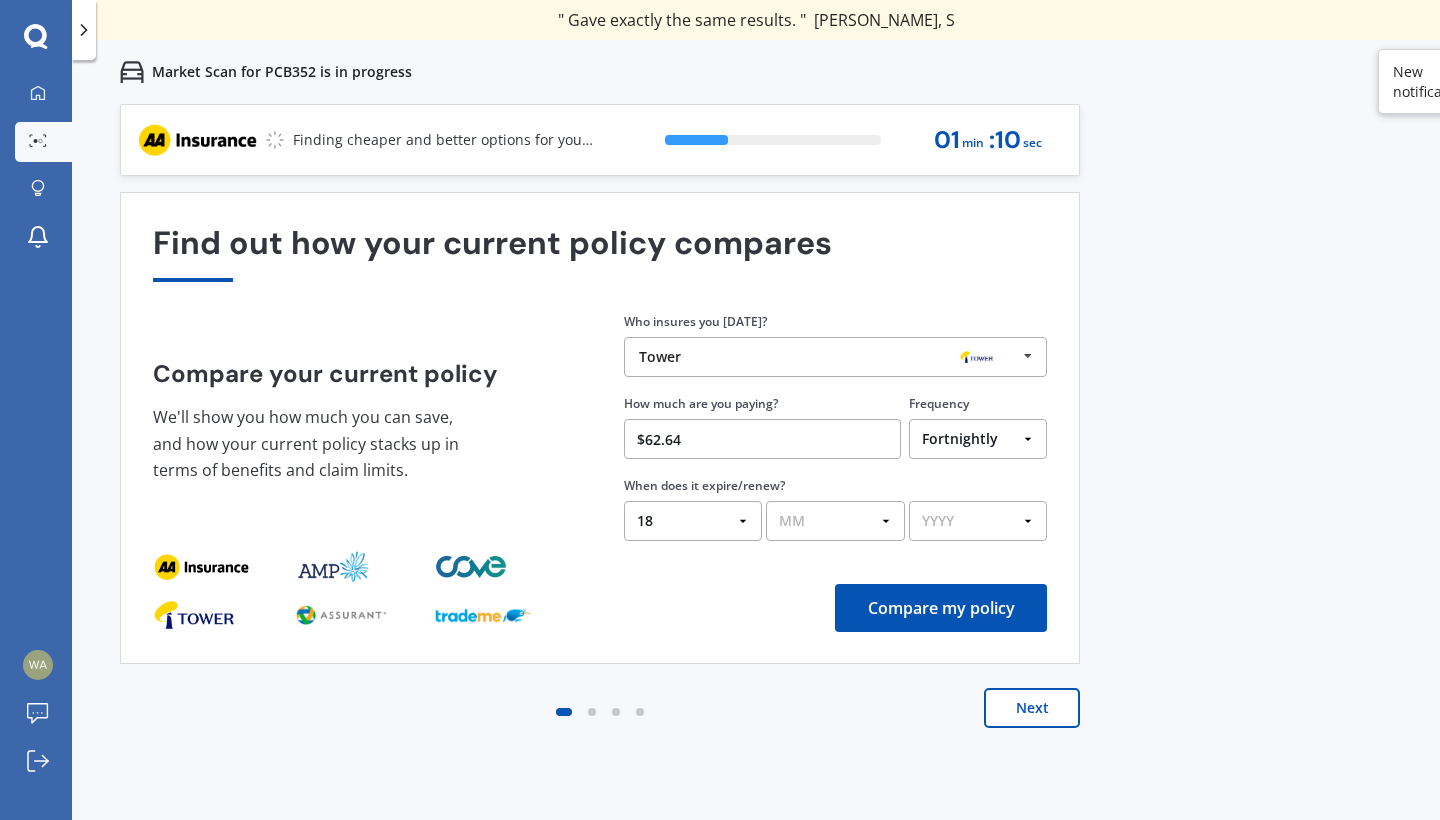 select on "08" 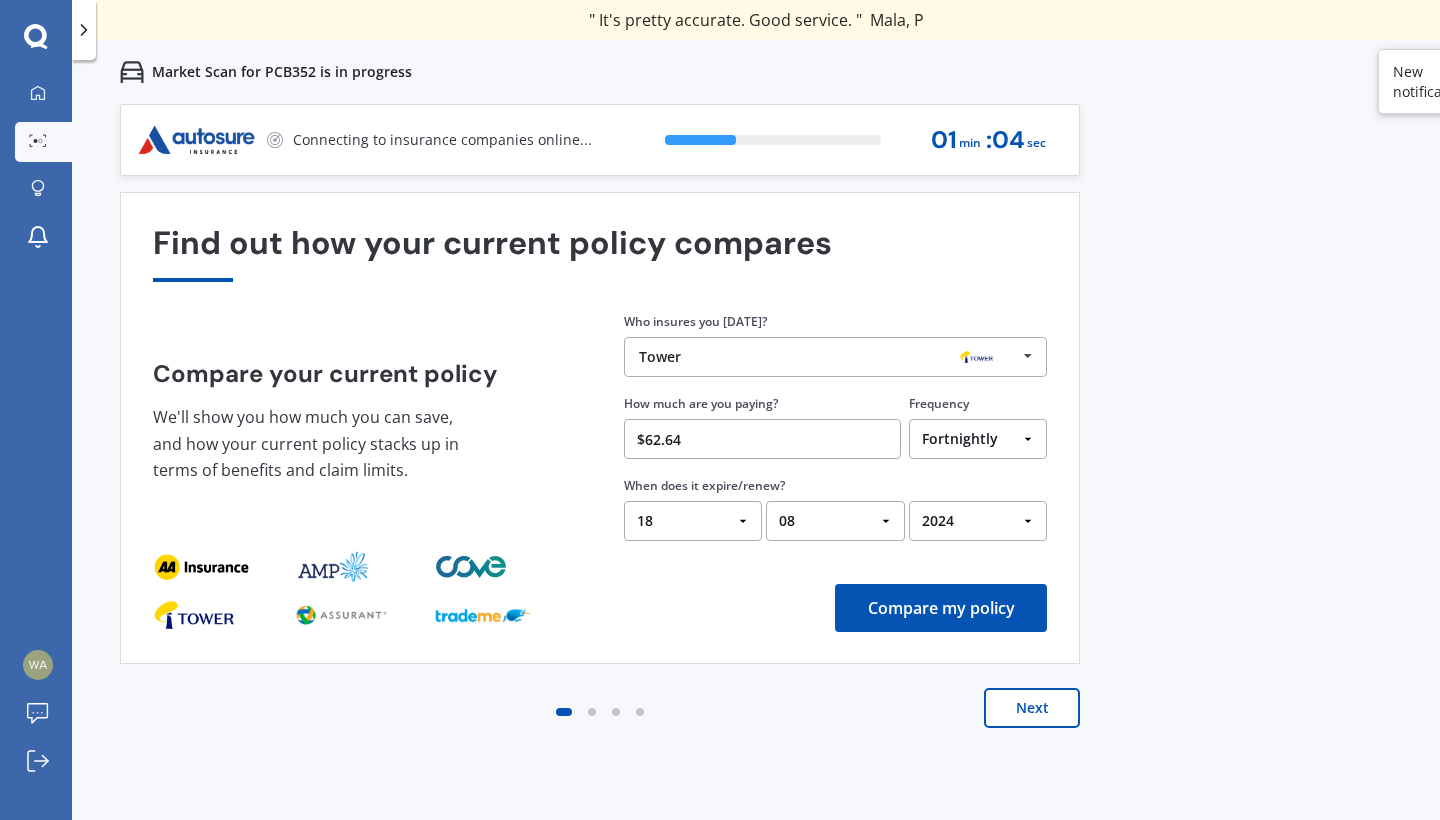 click on "Find out how your current policy compares Compare your current policy  We'll show you how much you can save, and how your current policy stacks up in terms of benefits and claim limits. Enter your policy information Who insures you today? Tower AA Tower AMI State AMP ANZ ASB BNZ Trade Me Insurance Westpac Other How much are you paying? $62.64 Frequency Yearly Six-Monthly Quarterly Monthly Fortnightly Weekly One-Off When does it expire/renew? DD 01 02 03 04 05 06 07 08 09 10 11 12 13 14 15 16 17 18 19 20 21 22 23 24 25 26 27 28 29 30 31 MM 01 02 03 04 05 06 07 08 09 10 11 12 YYYY 2026 2025 2024 Compare my policy" at bounding box center (600, 428) 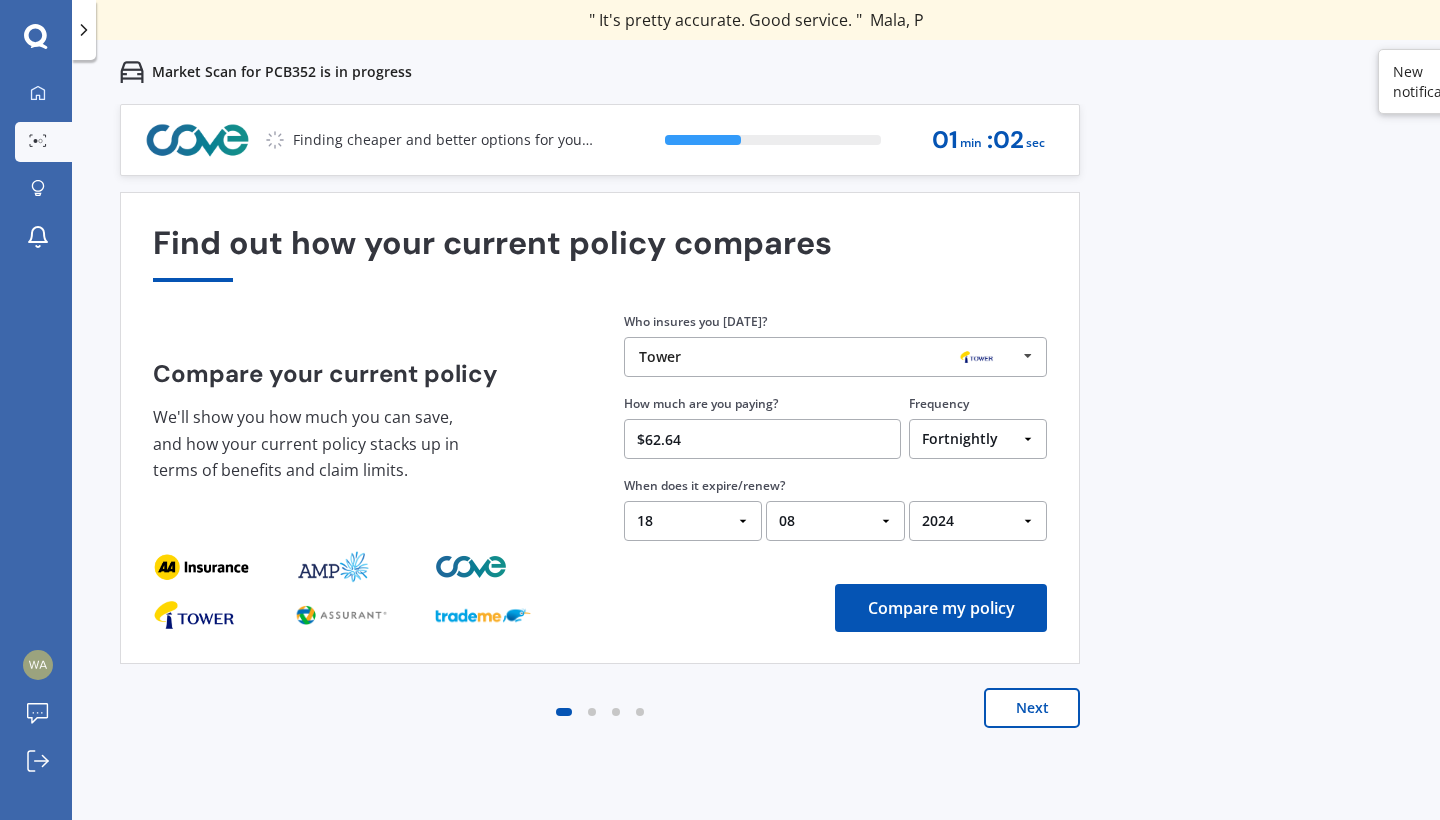 select on "2025" 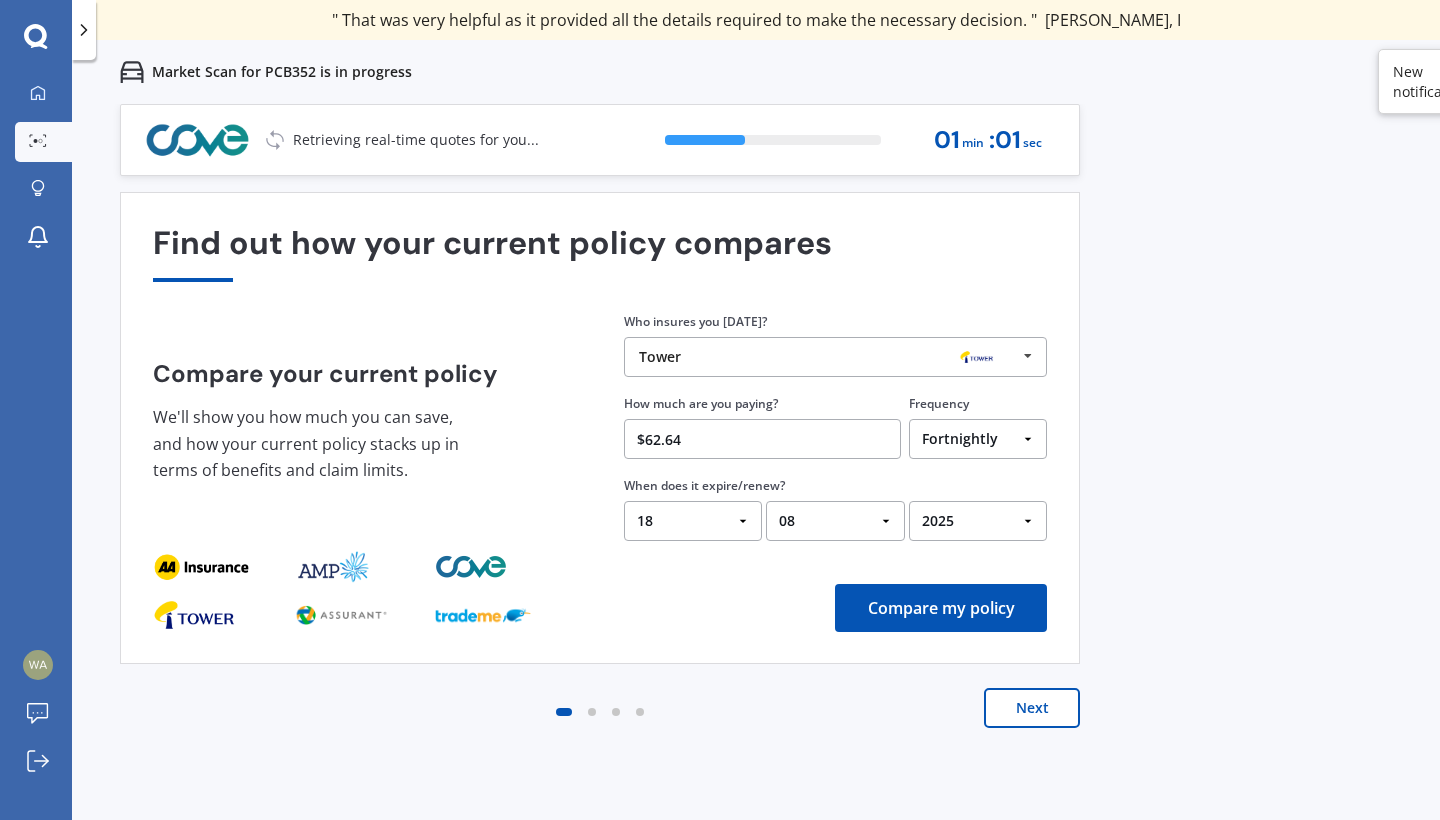 click on "Compare my policy" at bounding box center [941, 608] 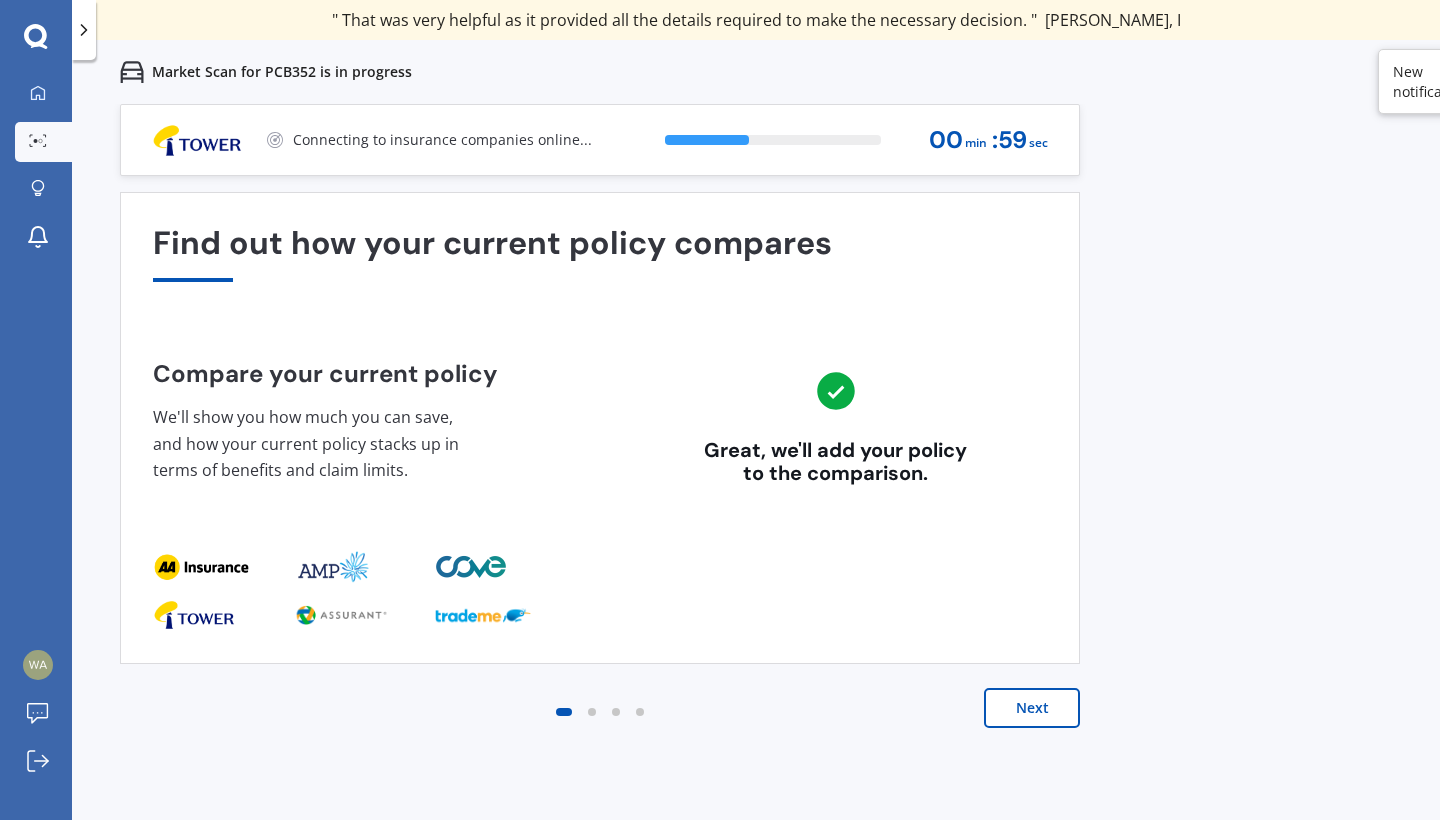 click on "Next" at bounding box center [1032, 708] 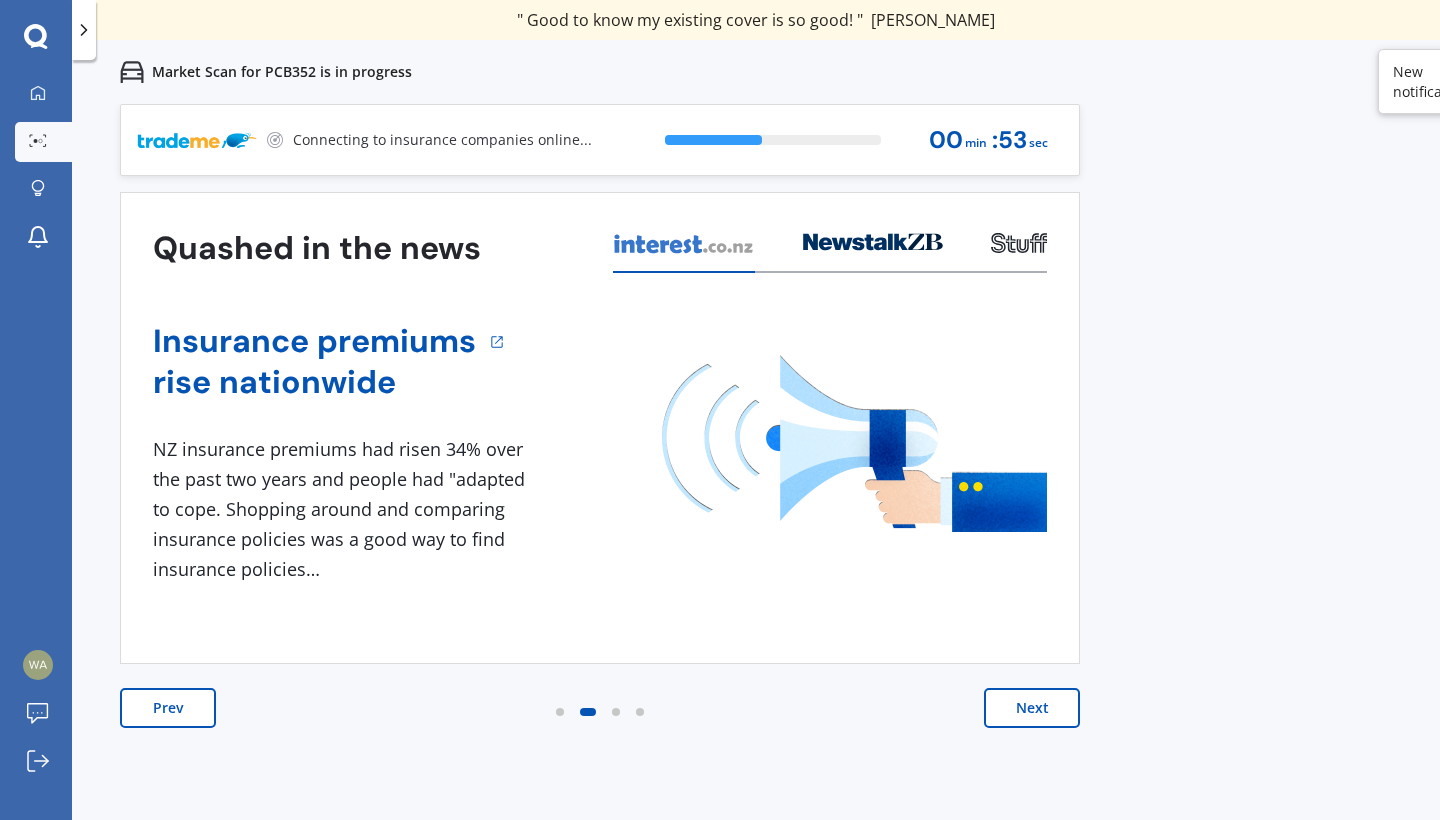 click on "Next" at bounding box center [1032, 708] 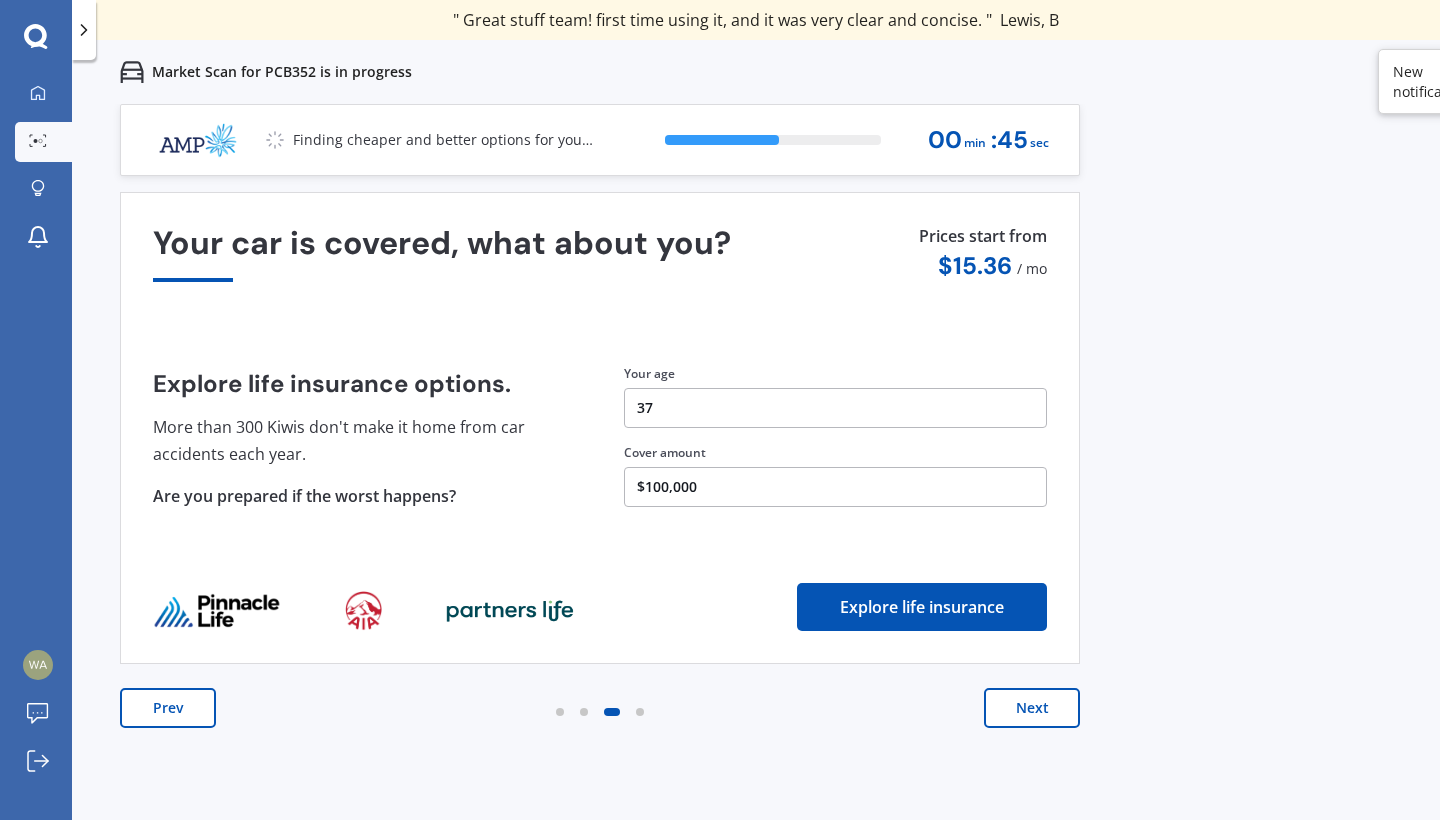 click on "Next" at bounding box center [1032, 708] 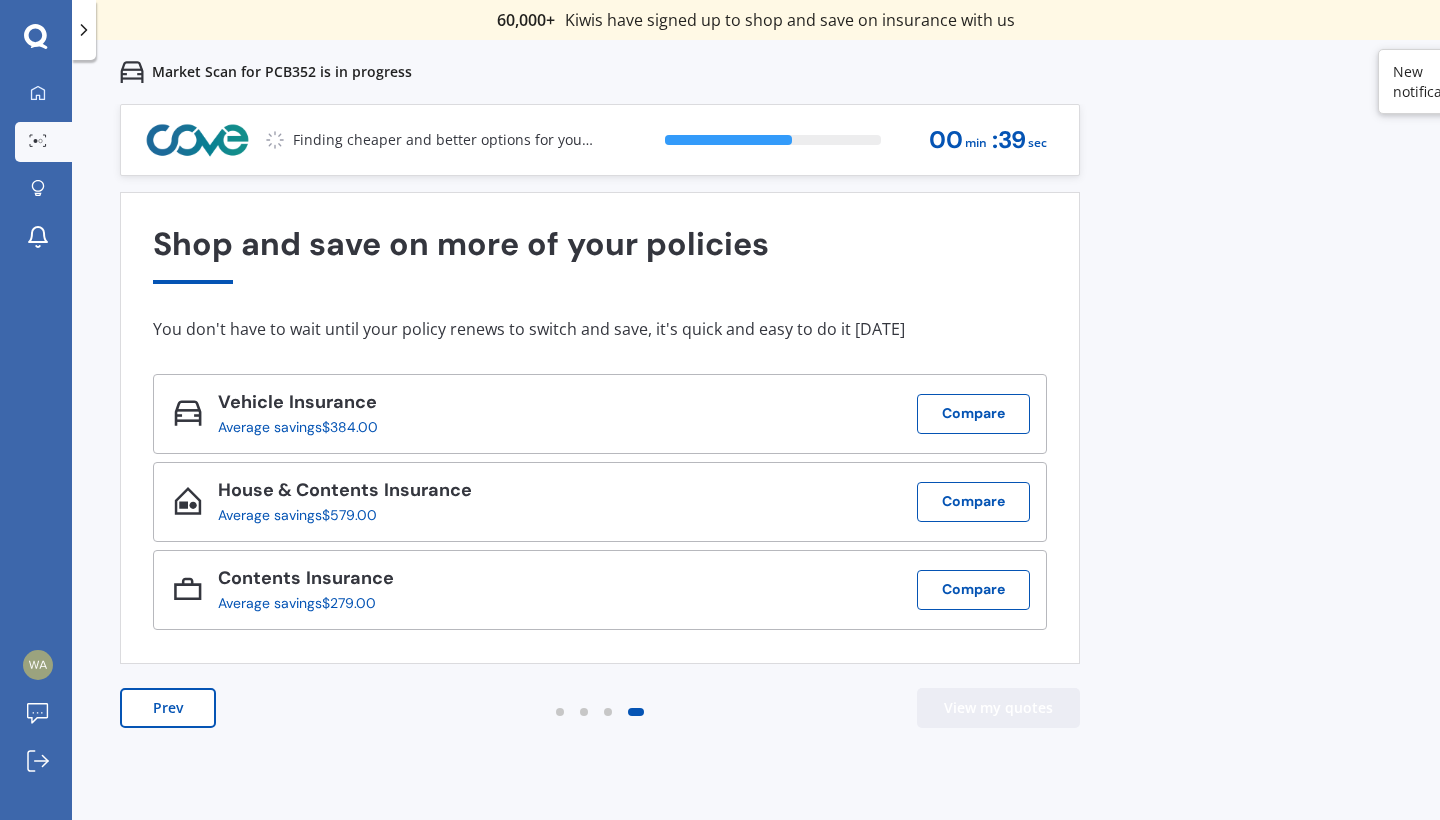 click on "View my quotes" at bounding box center (998, 708) 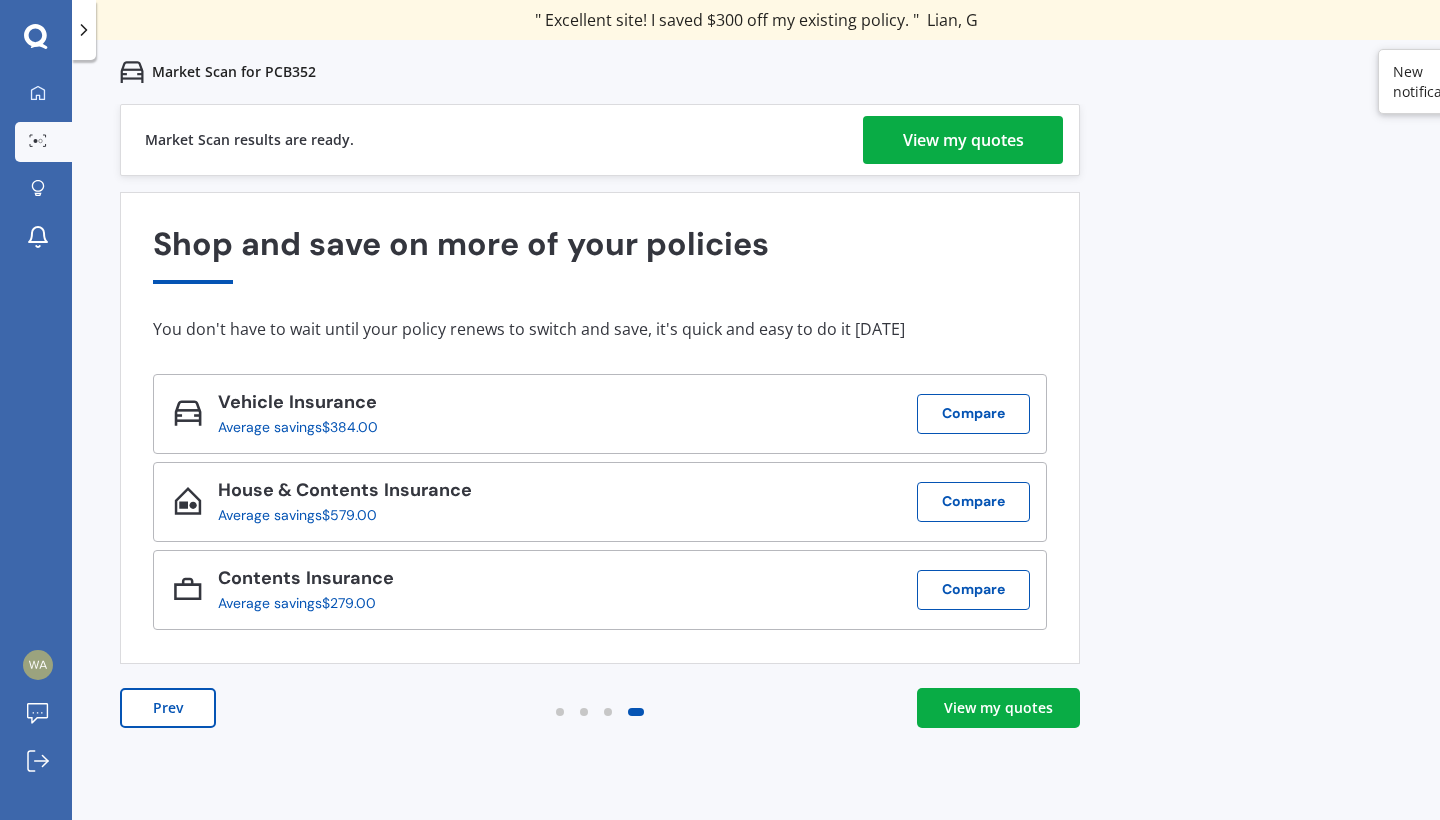 click on "View my quotes" at bounding box center [998, 708] 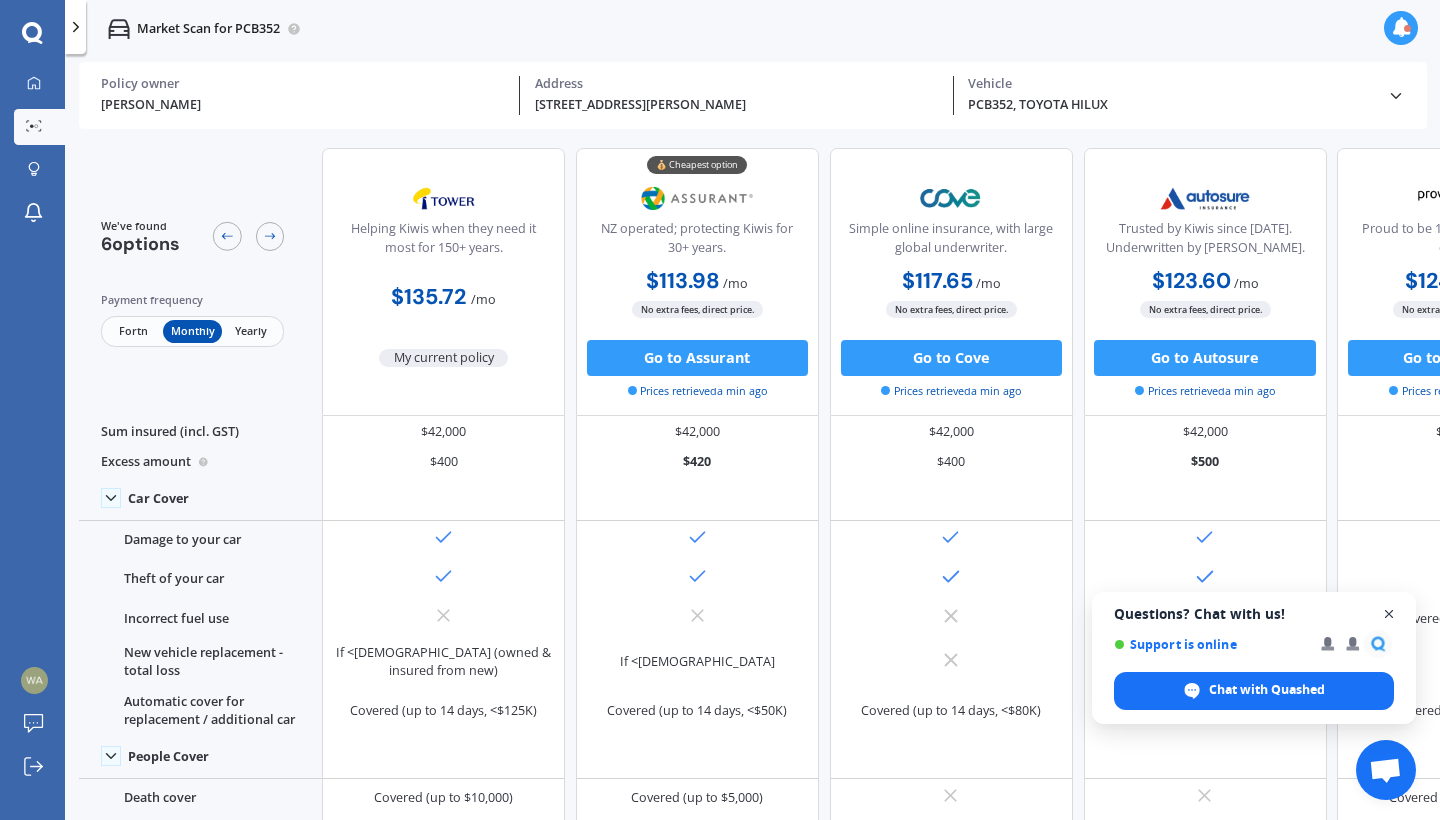click at bounding box center (1389, 614) 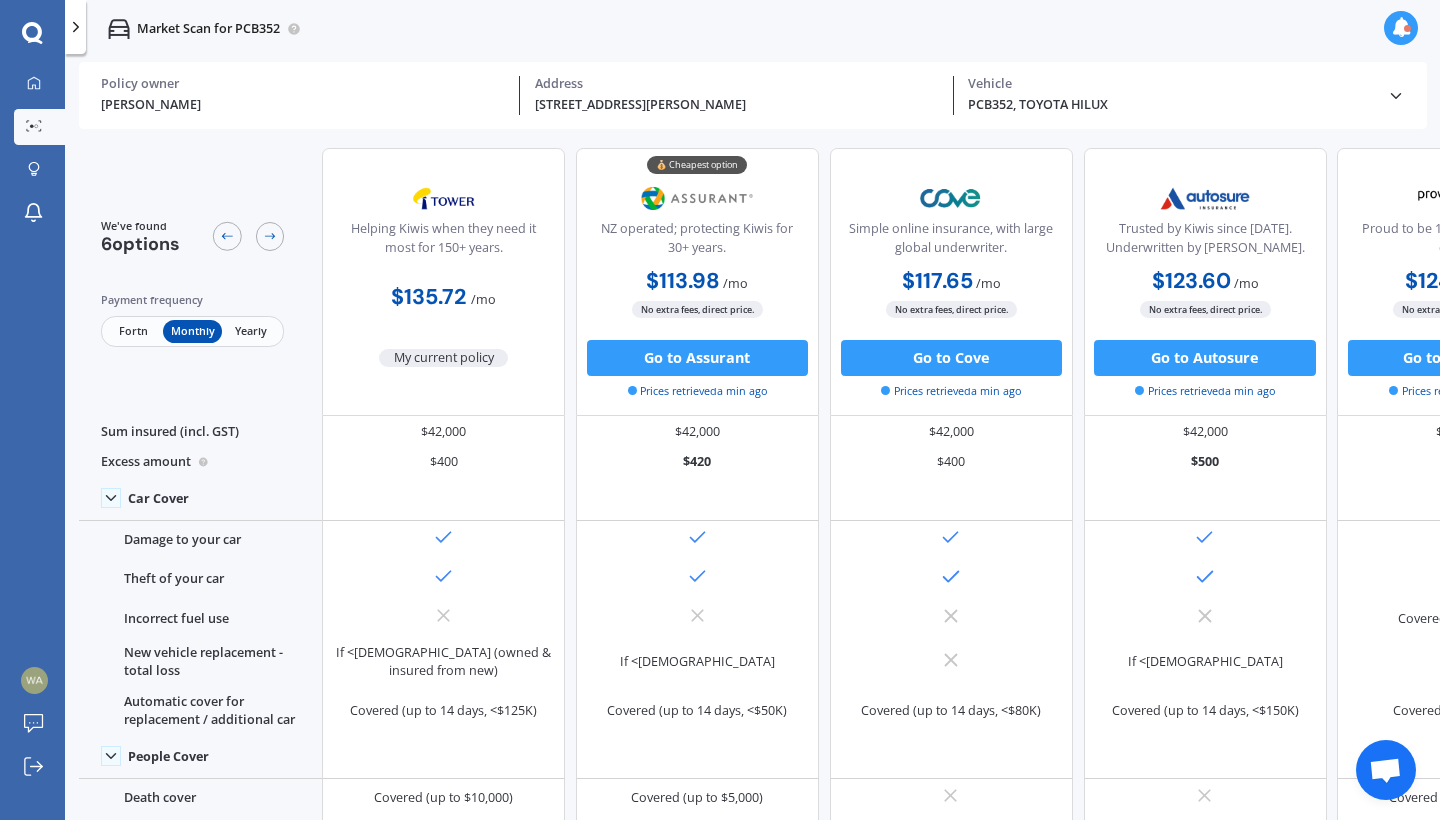 click on "Fortn" at bounding box center [133, 331] 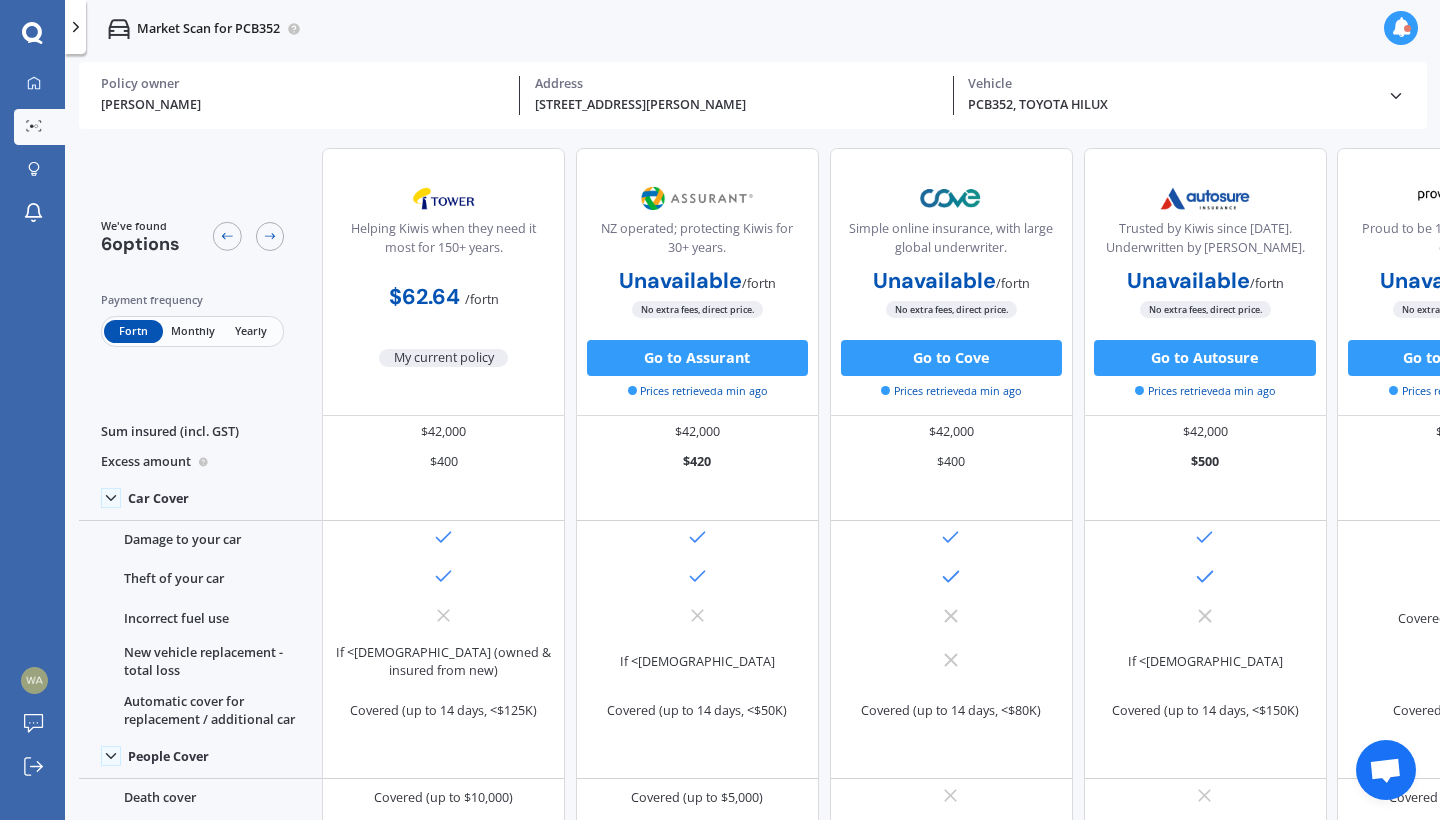 click on "Monthly" at bounding box center (192, 331) 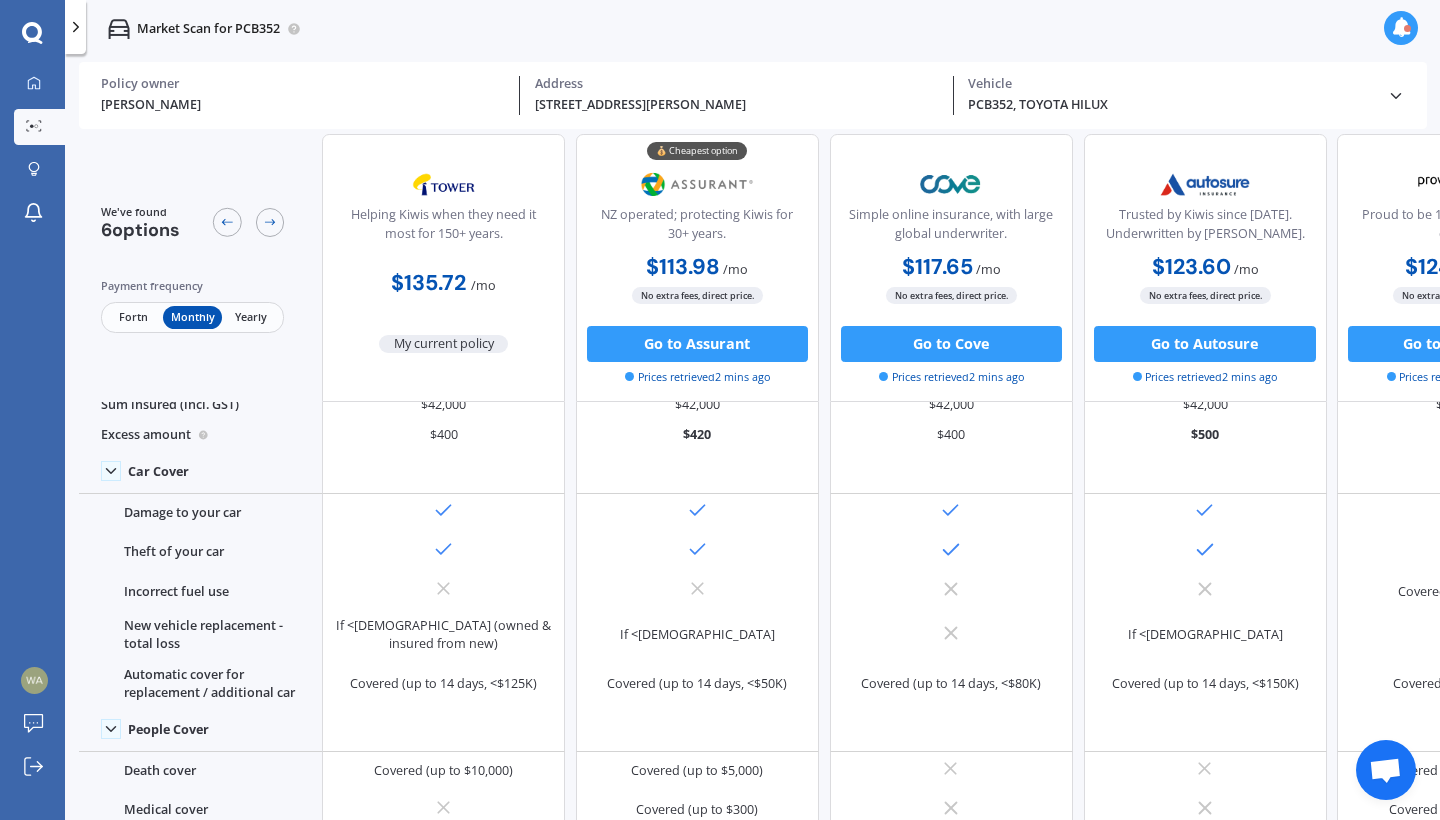 scroll, scrollTop: 0, scrollLeft: 0, axis: both 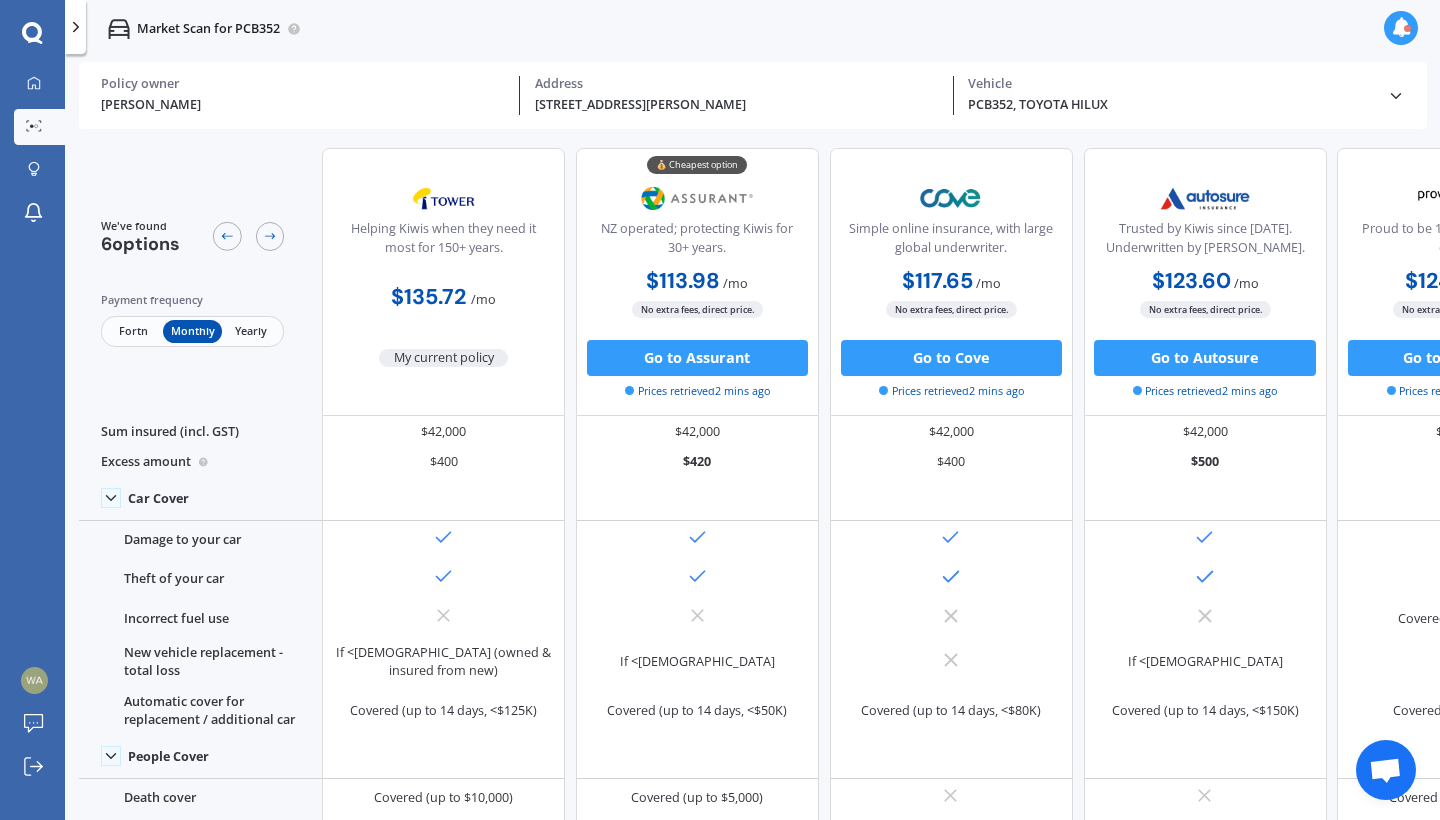click on "My Dashboard Market Scan Explore insurance Notifications Waimotu Edwards Submit feedback Log out" at bounding box center (32, 443) 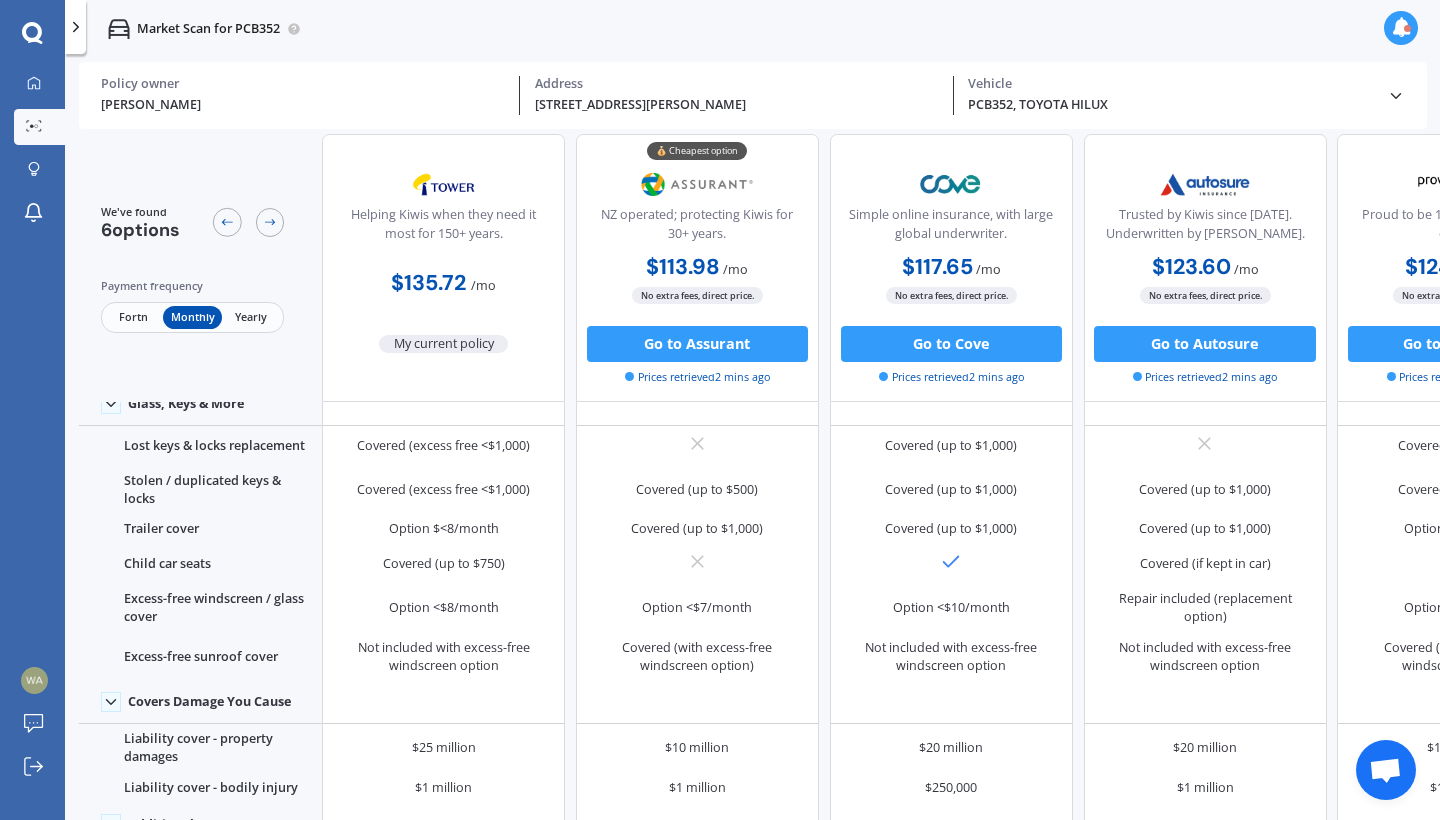 scroll, scrollTop: 964, scrollLeft: 0, axis: vertical 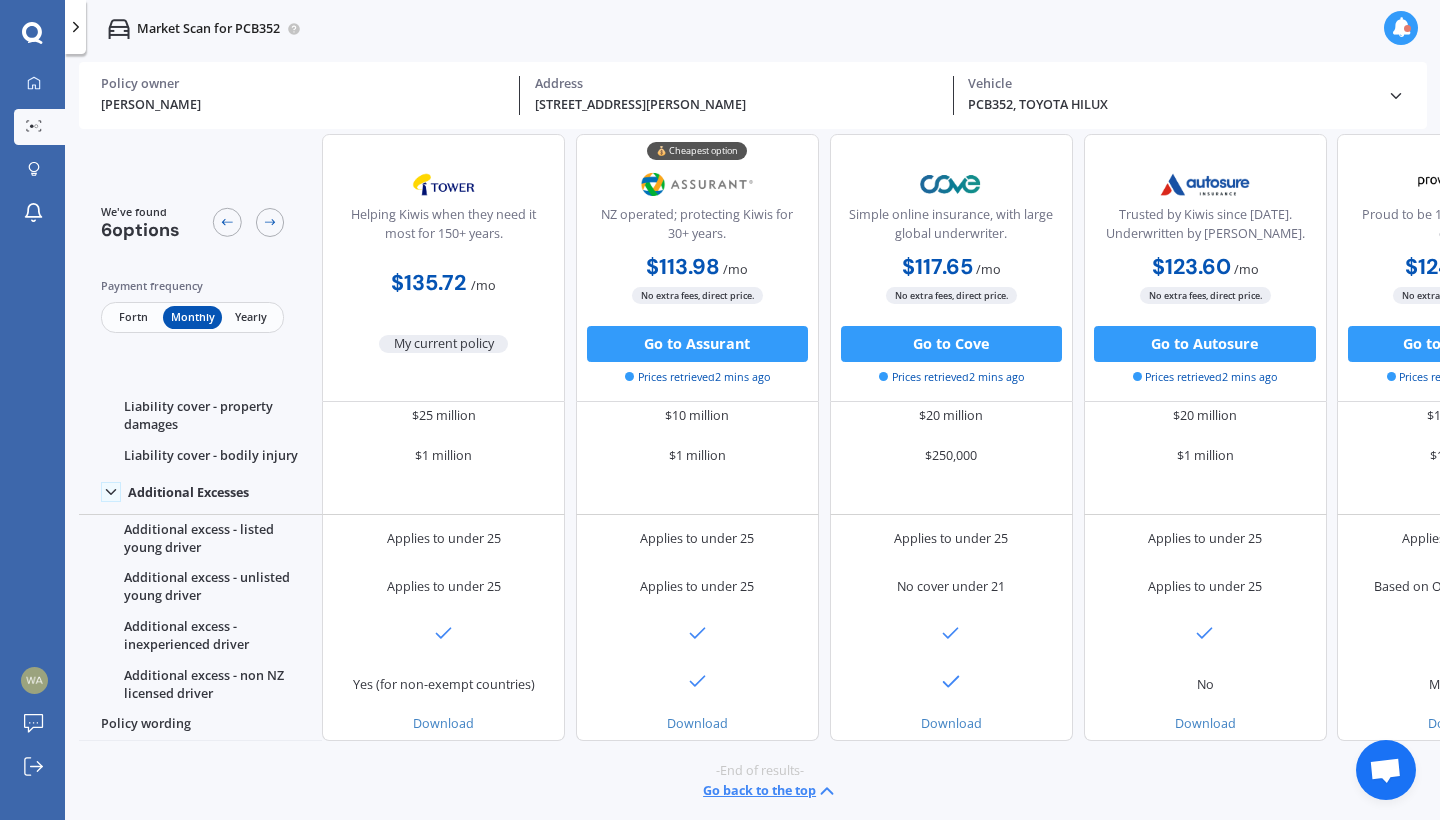 click on "Go back to the top" at bounding box center [770, 791] 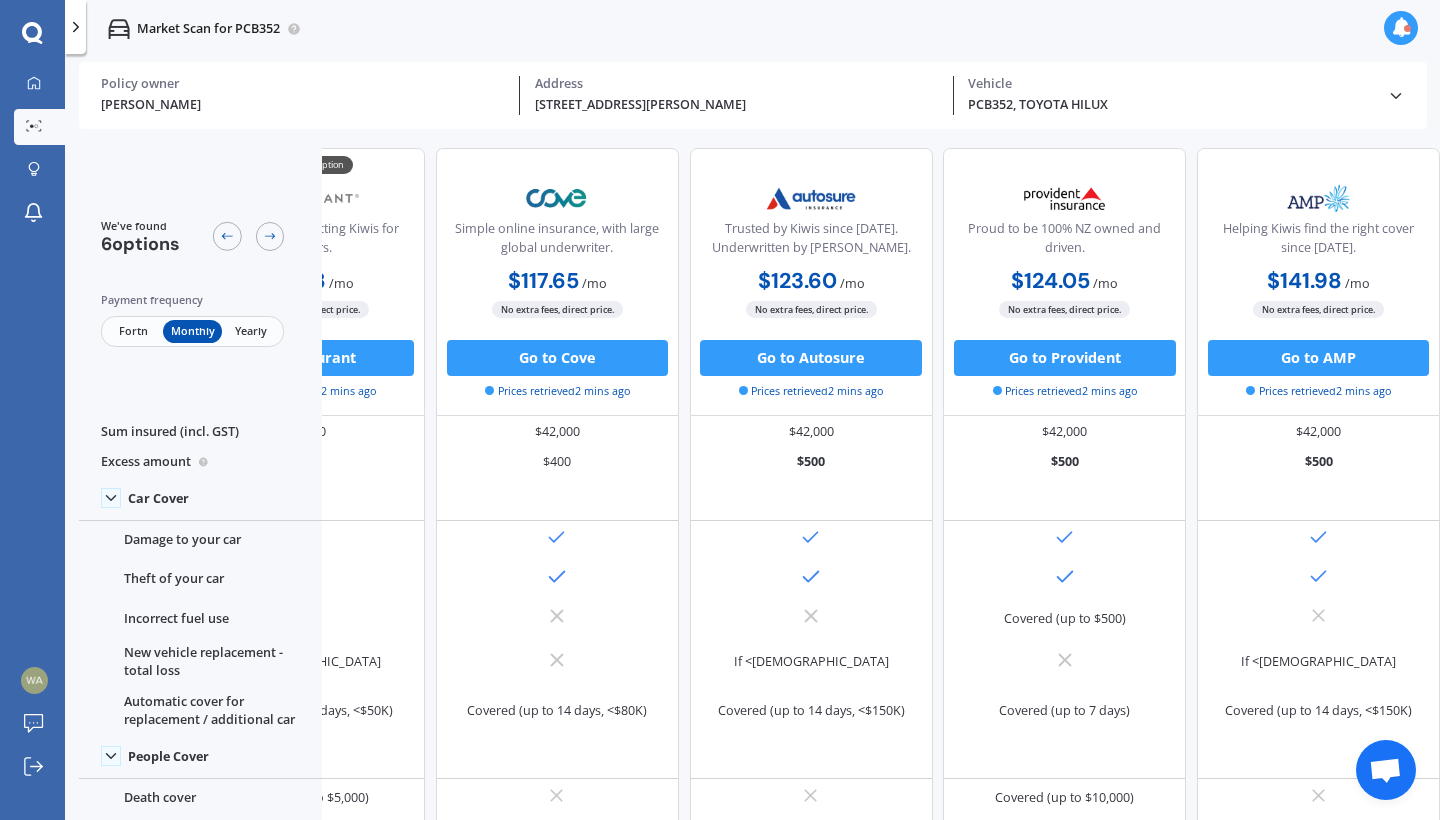 scroll, scrollTop: 0, scrollLeft: 403, axis: horizontal 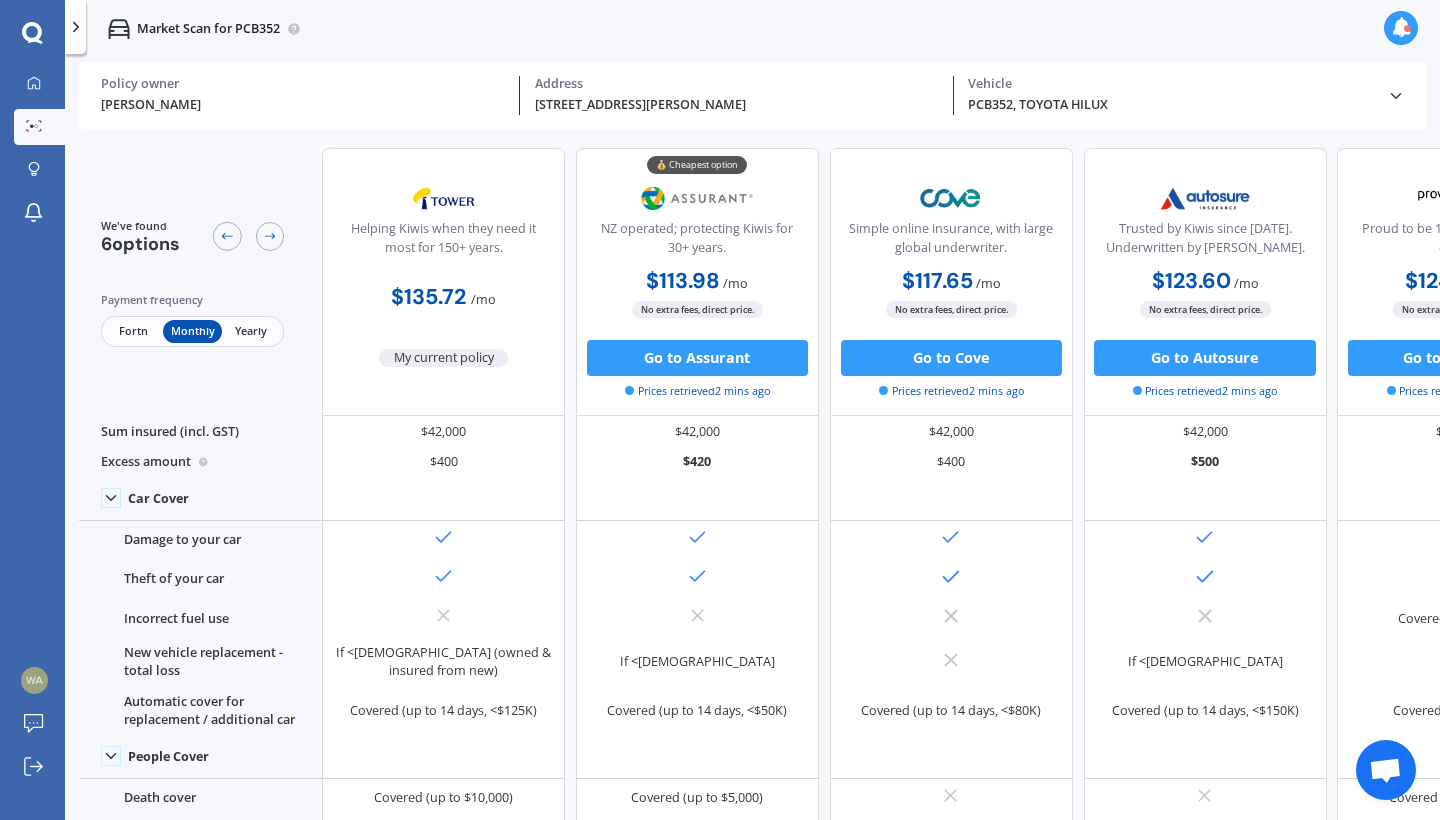 click on "Market Scan for PCB352" at bounding box center [752, 29] 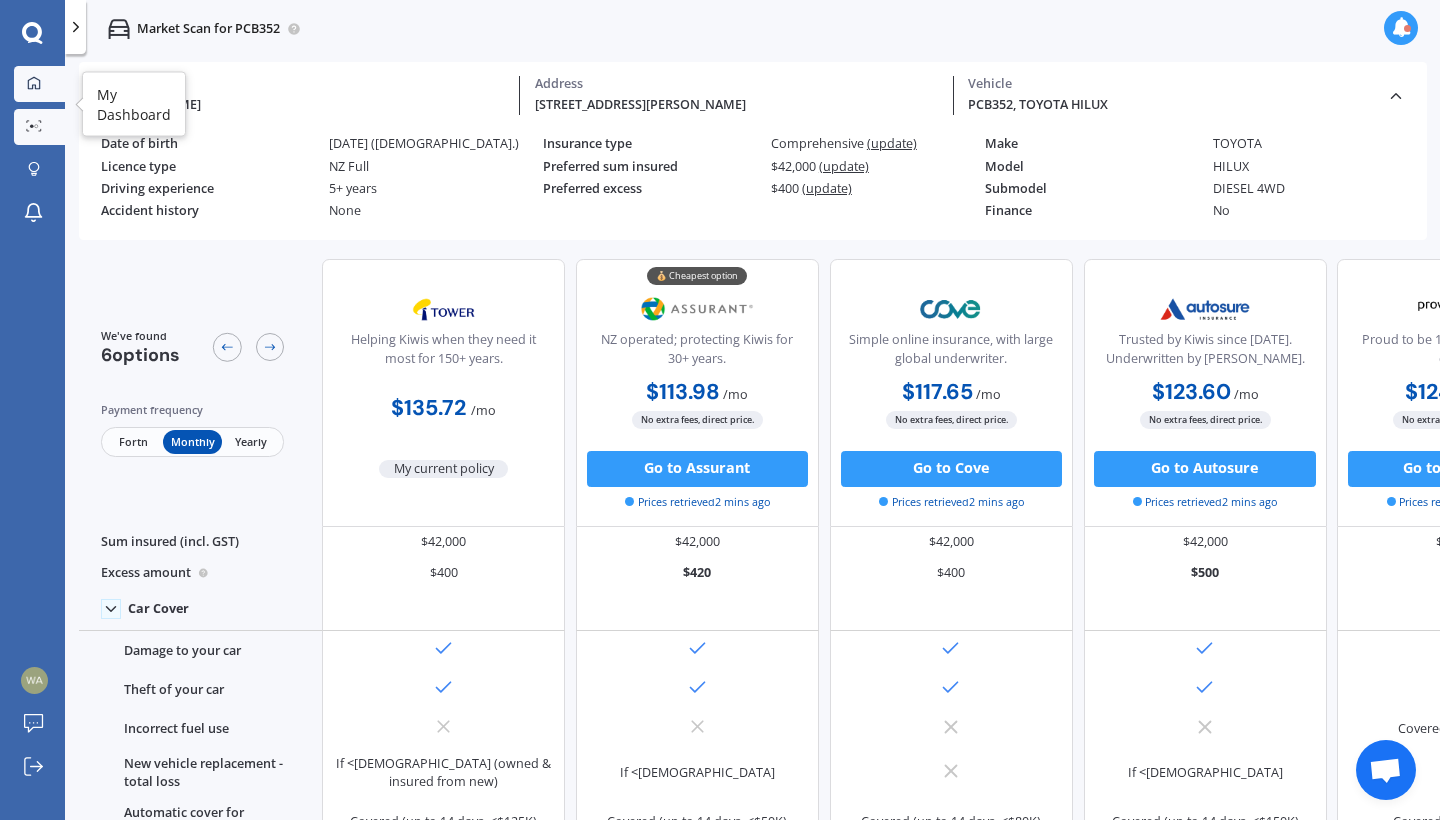 click 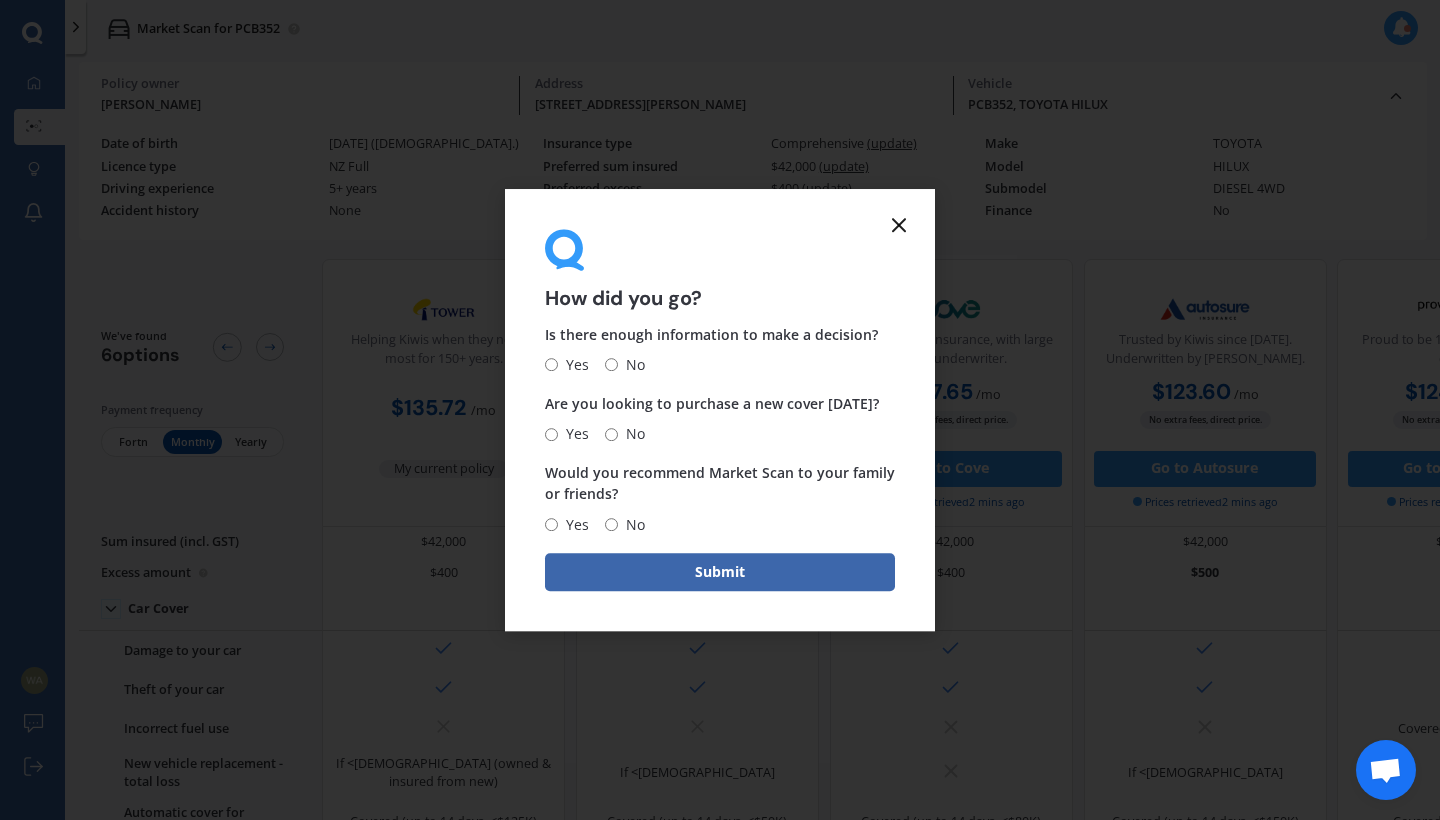 click on "How did you go? Is there enough information to make a decision? Yes No Are you looking to purchase a new cover [DATE]? Yes No Would you recommend Market Scan to your family or friends? Yes No Submit" at bounding box center (720, 410) 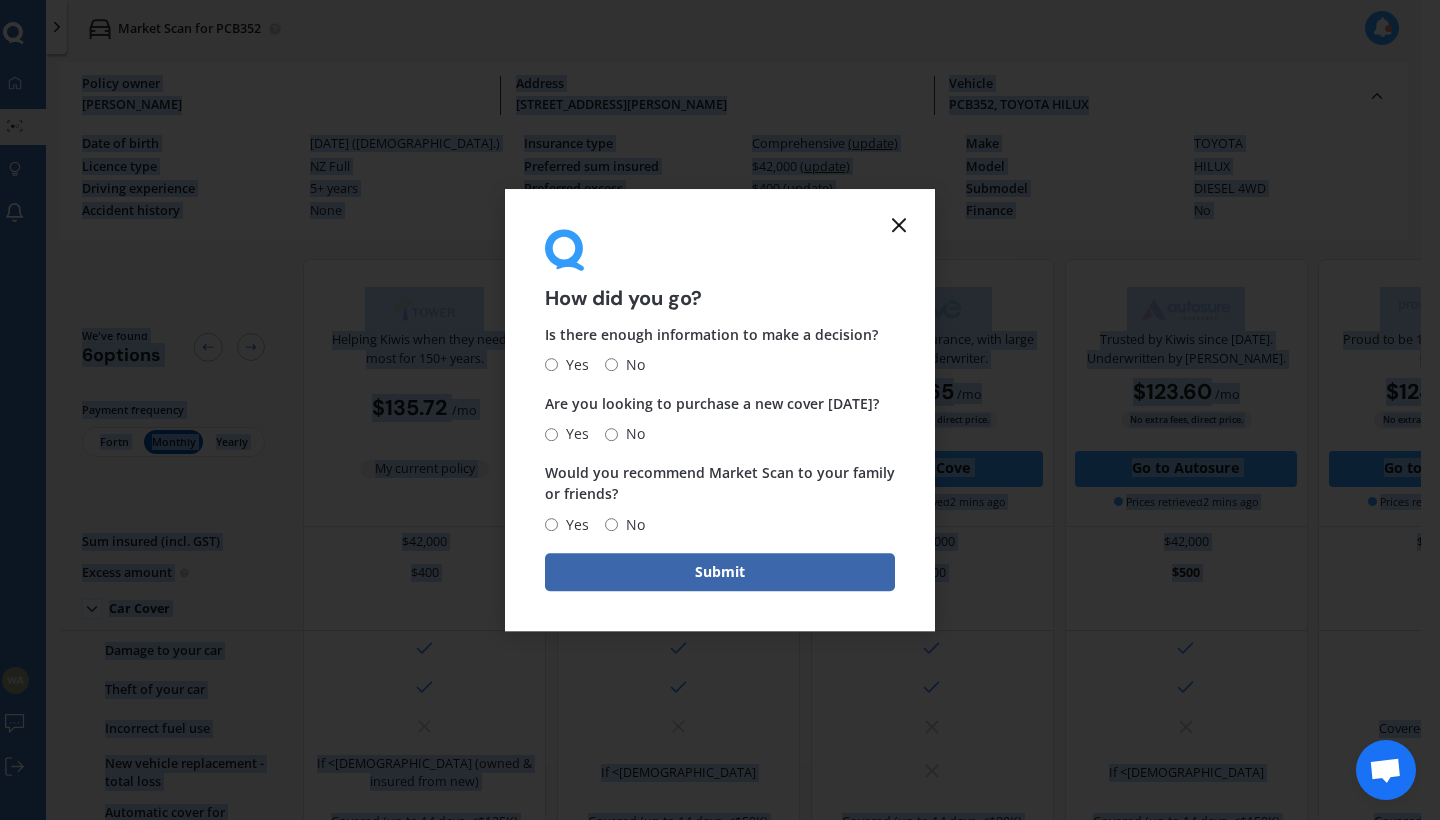drag, startPoint x: 1439, startPoint y: -8, endPoint x: 1439, endPoint y: -59, distance: 51 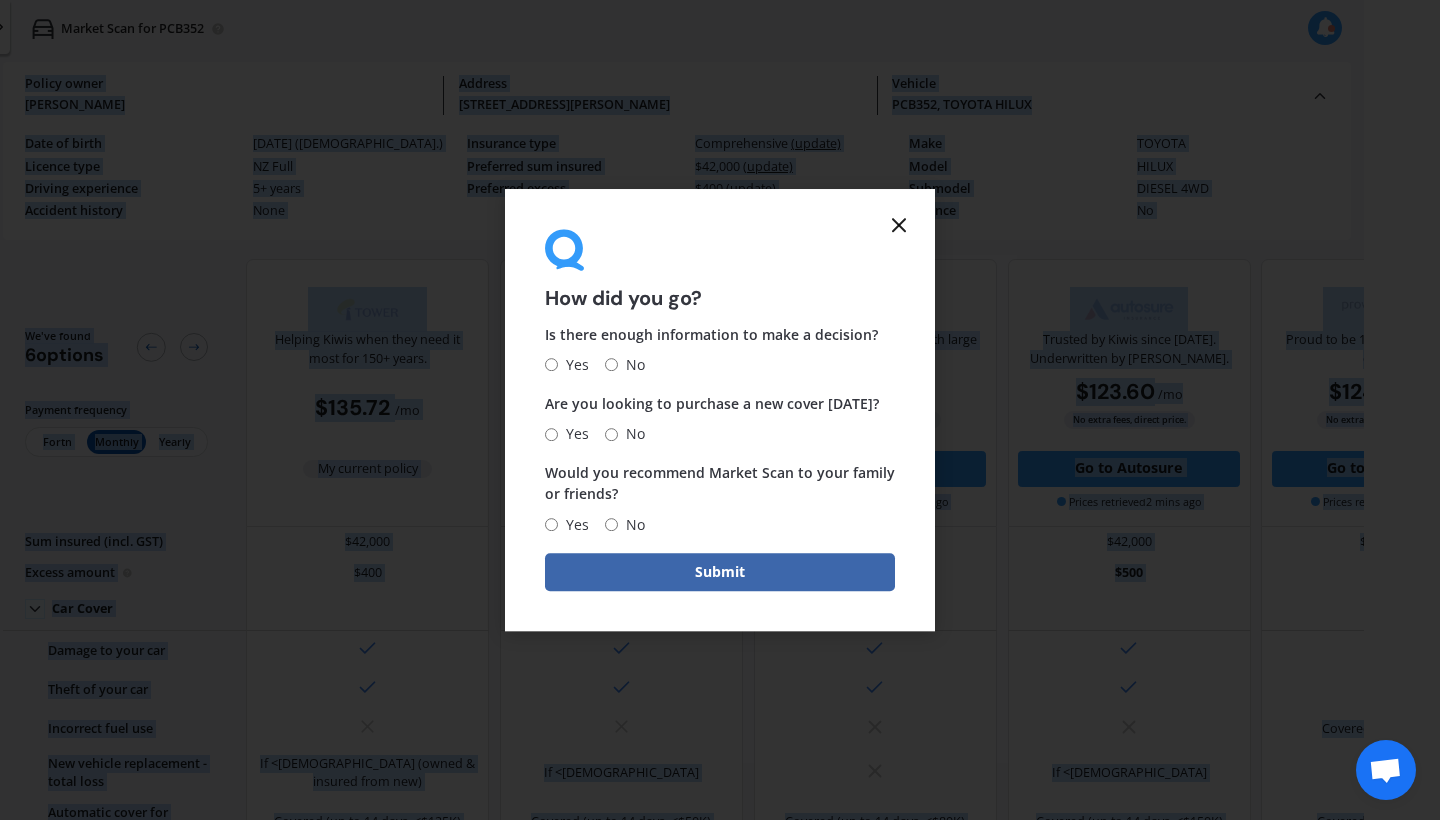 click on "Yes" at bounding box center (551, 365) 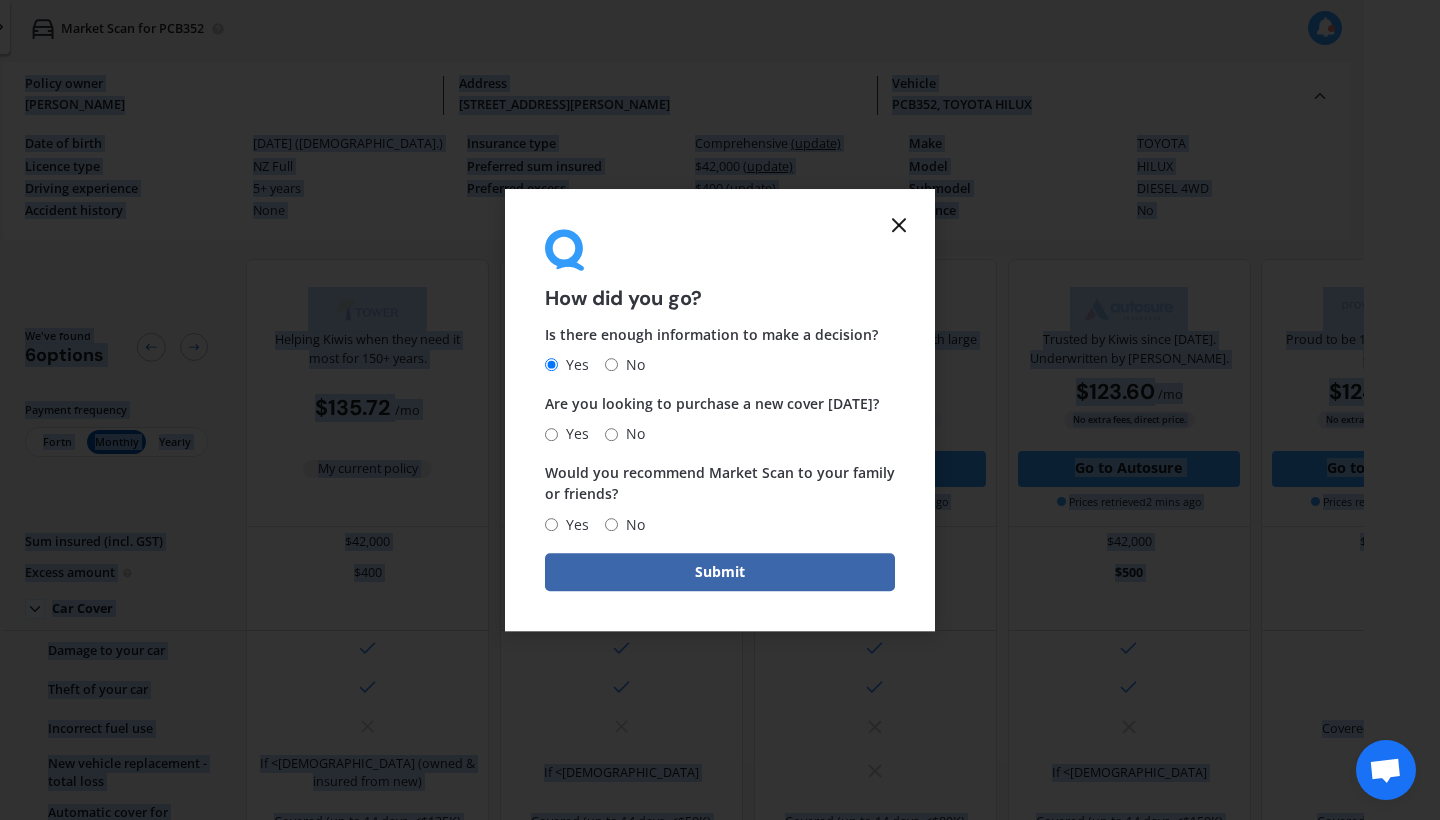 click on "Yes" at bounding box center [551, 434] 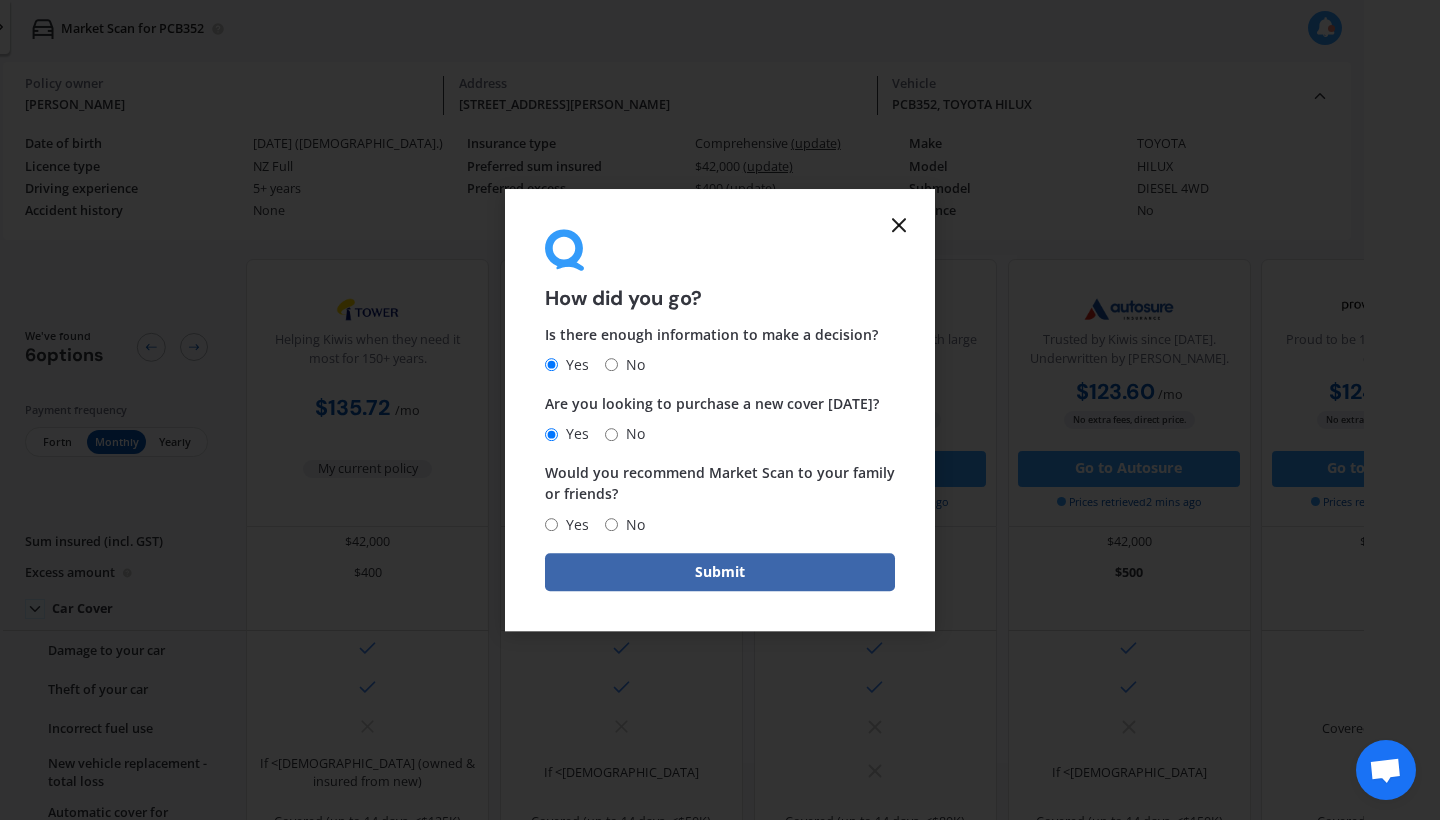 click on "No" at bounding box center (631, 525) 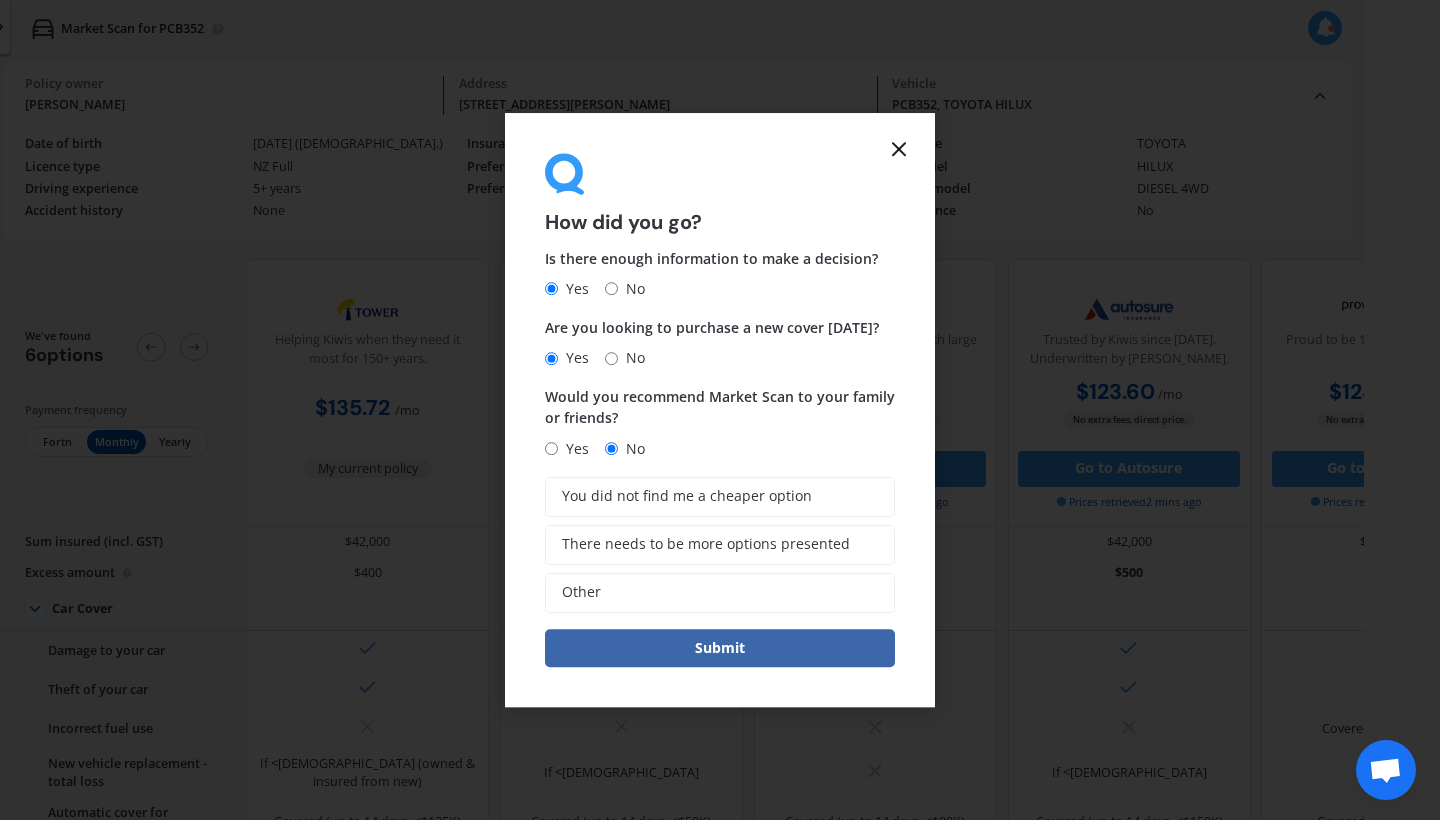 click on "Yes" at bounding box center (551, 448) 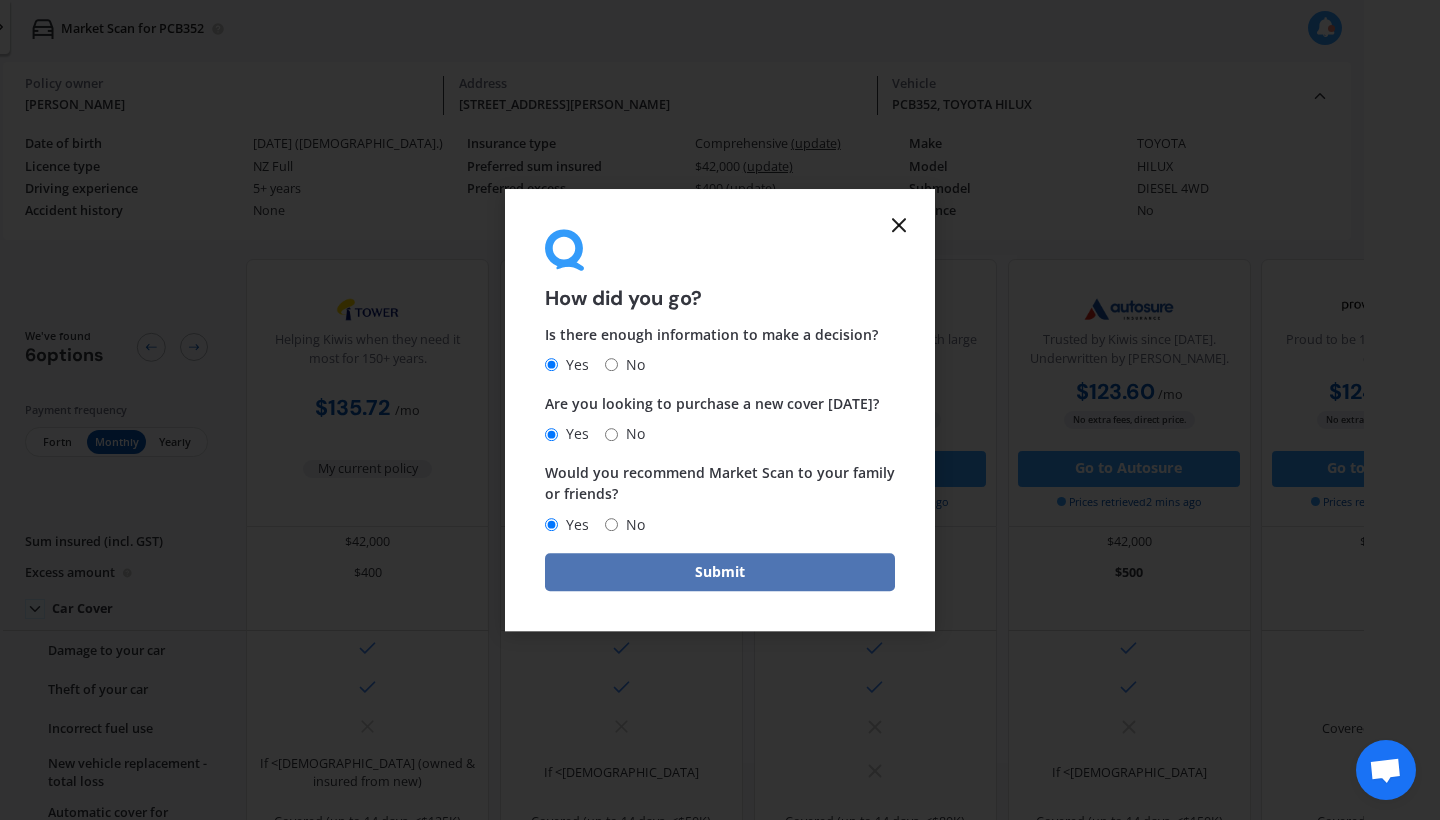 click on "Submit" at bounding box center (720, 572) 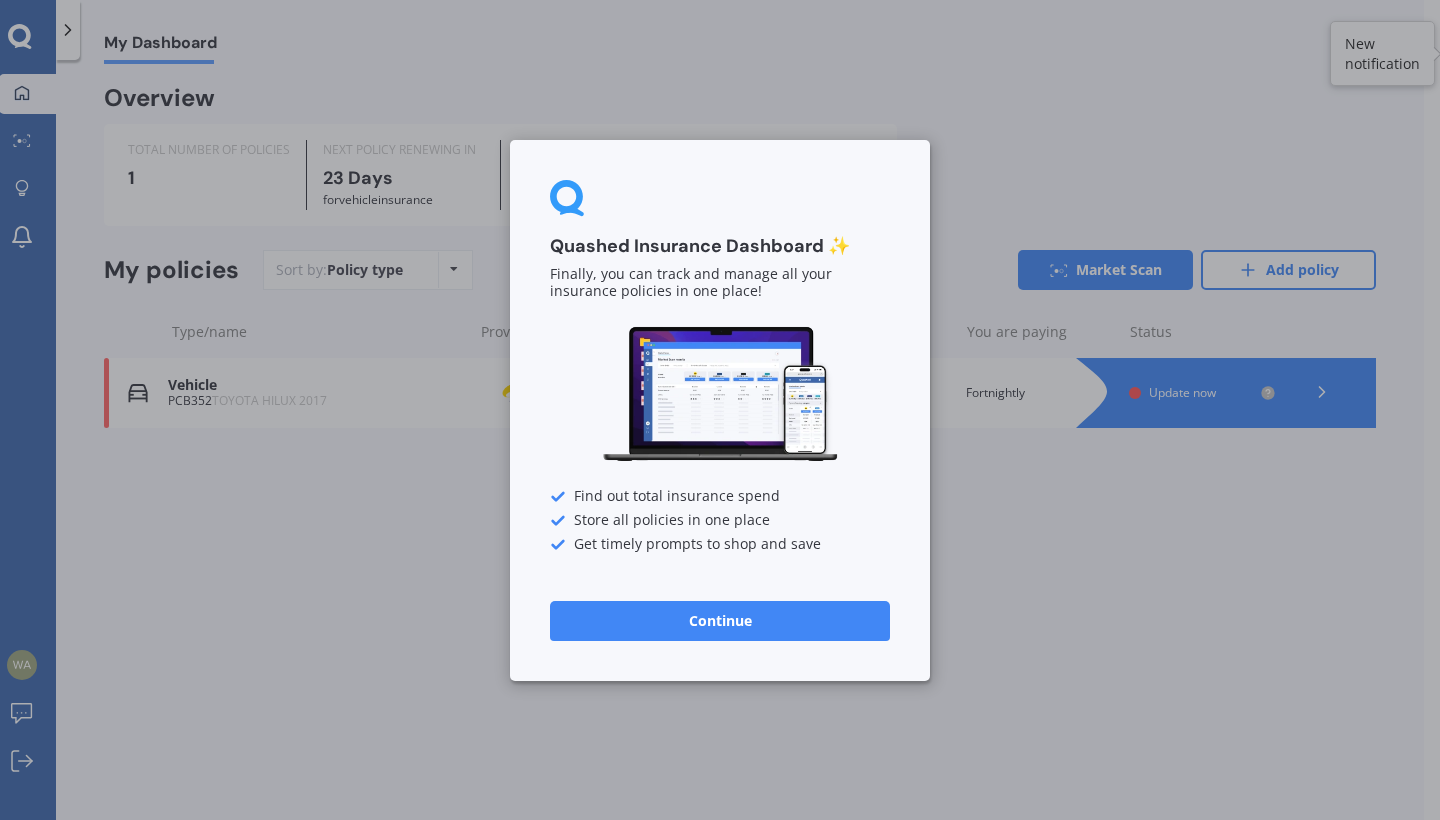 scroll, scrollTop: 0, scrollLeft: 0, axis: both 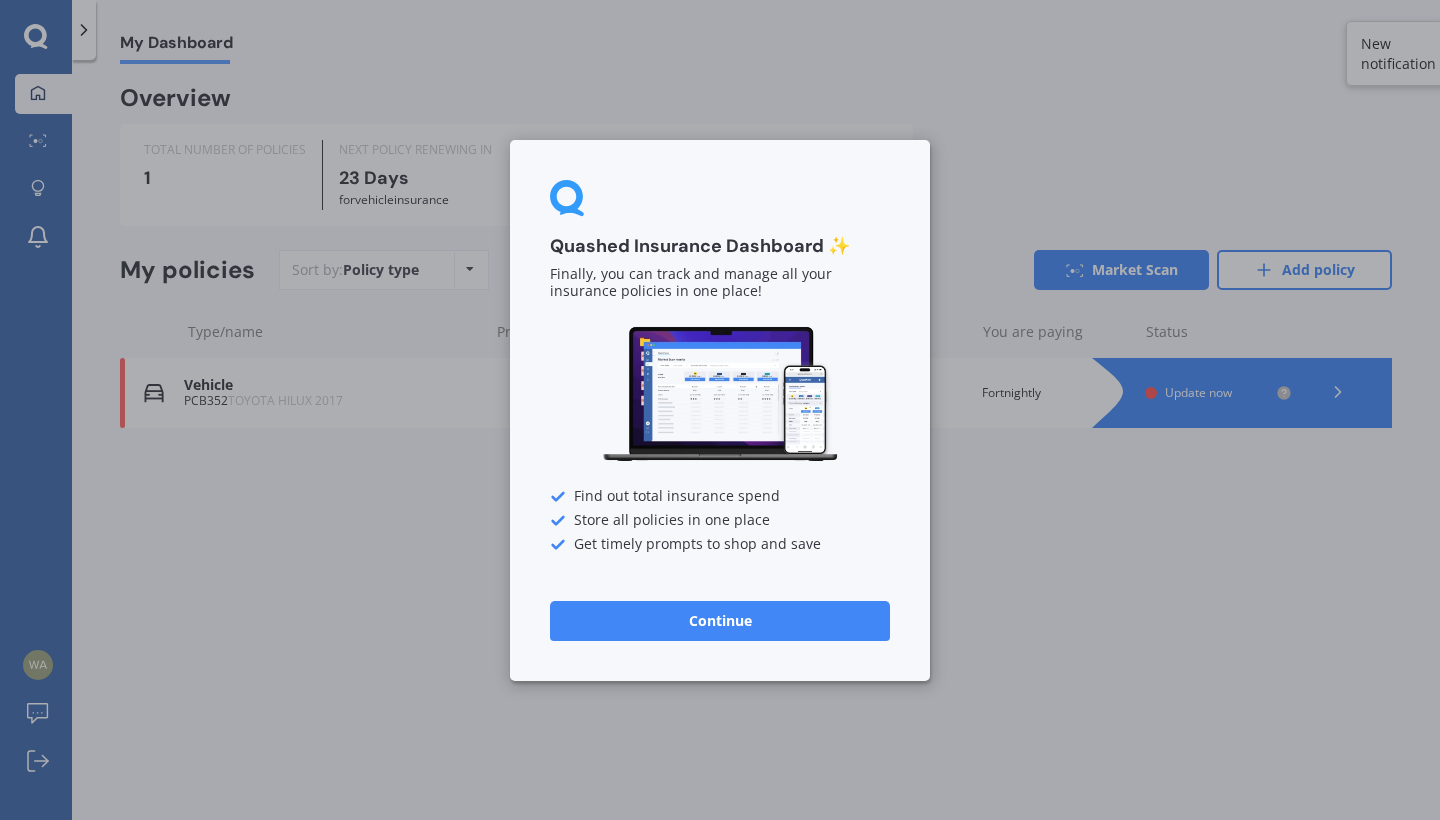 click on "Continue" at bounding box center (720, 620) 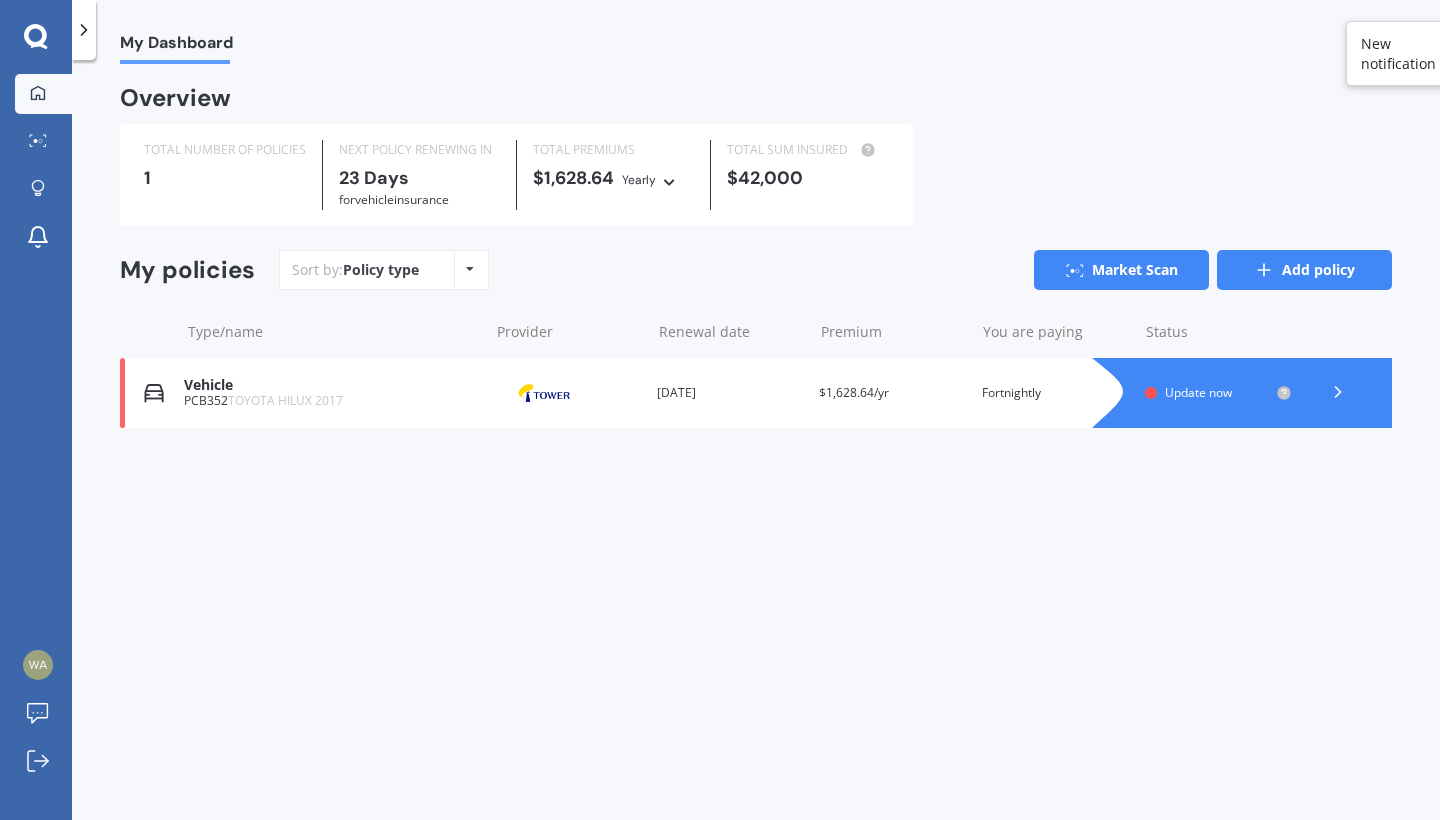 click on "Add policy" at bounding box center [1304, 270] 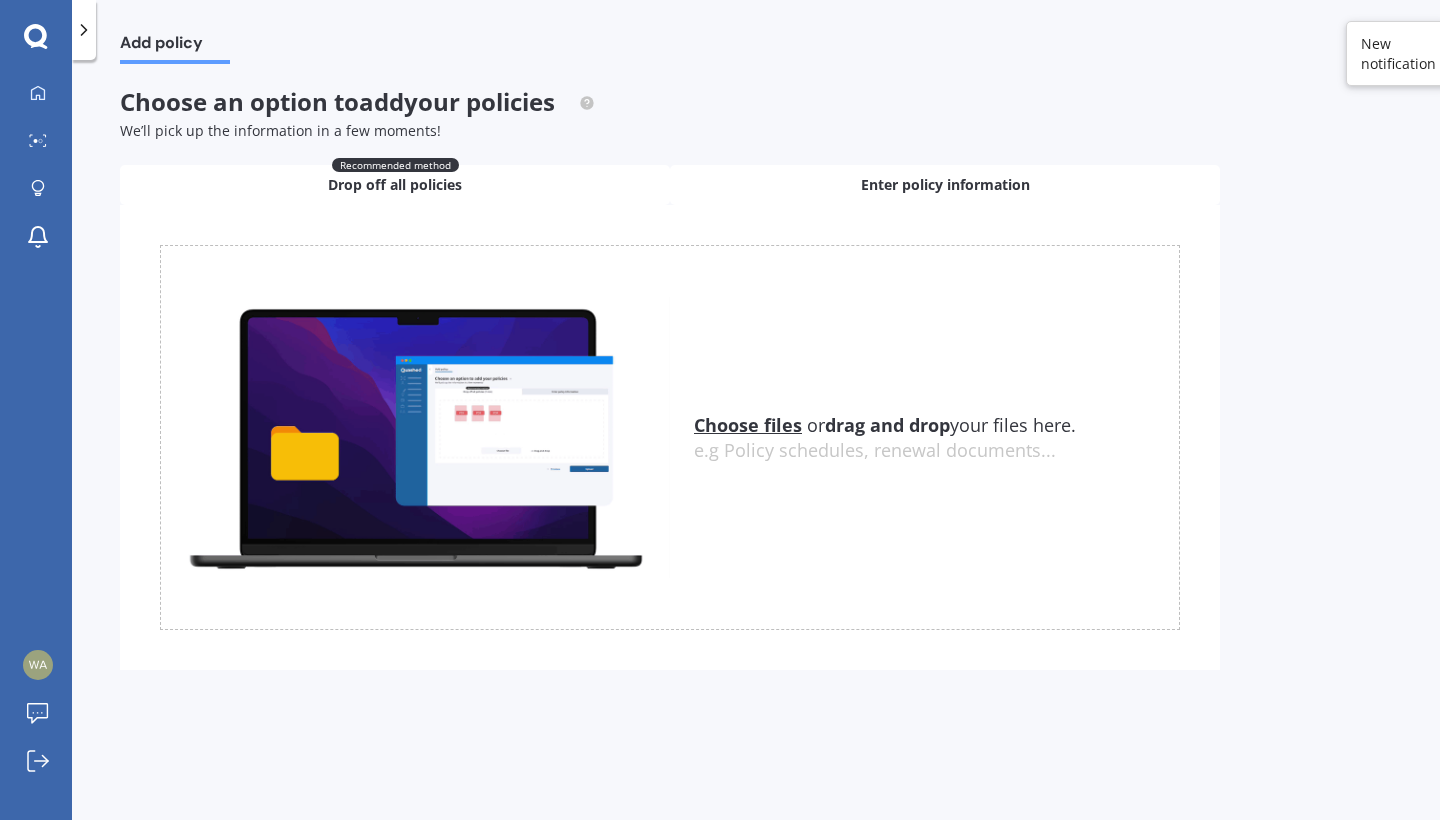 click on "Enter policy information" at bounding box center [945, 185] 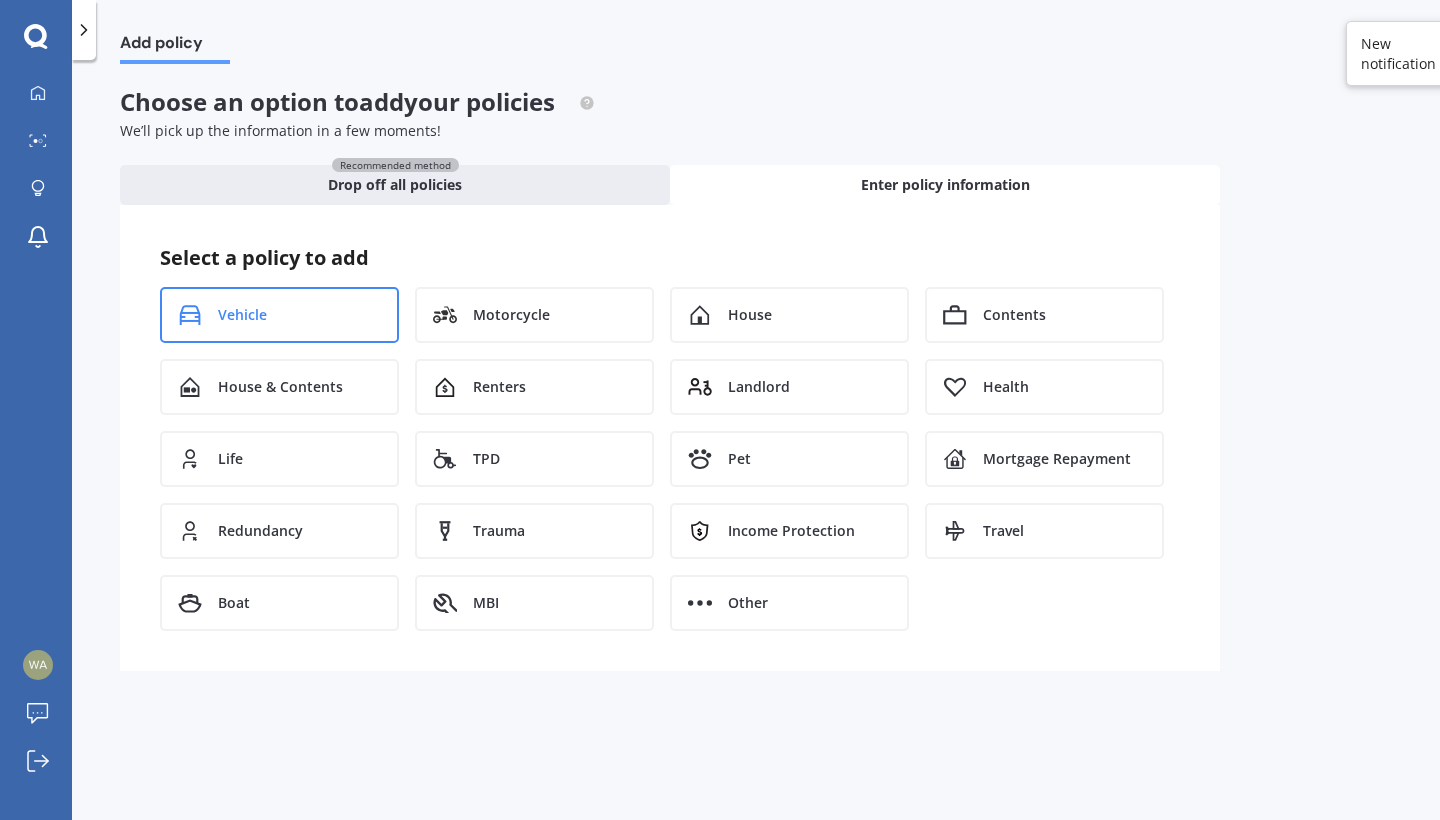 click on "Vehicle" at bounding box center (279, 315) 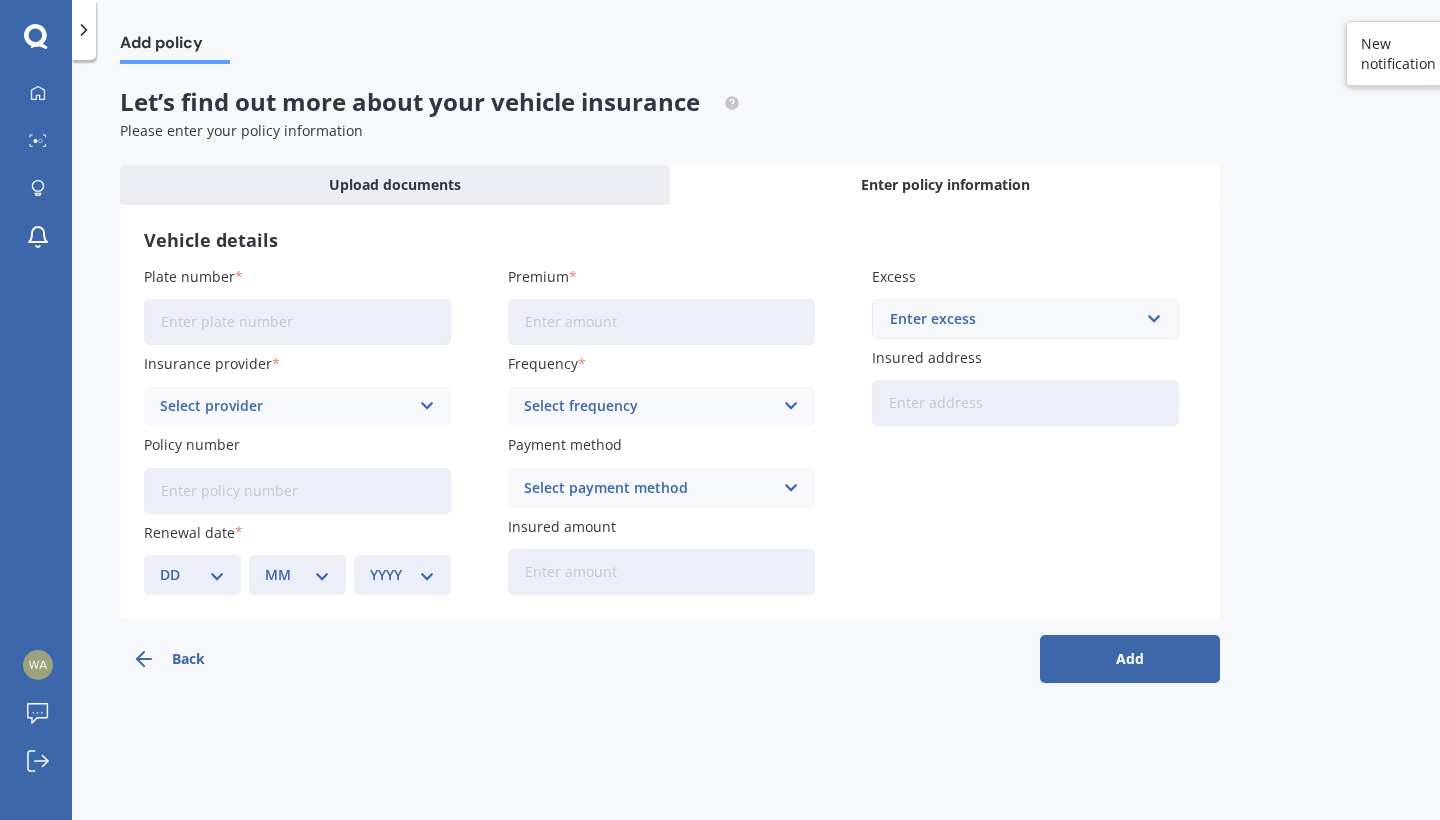 click on "Plate number" at bounding box center (297, 322) 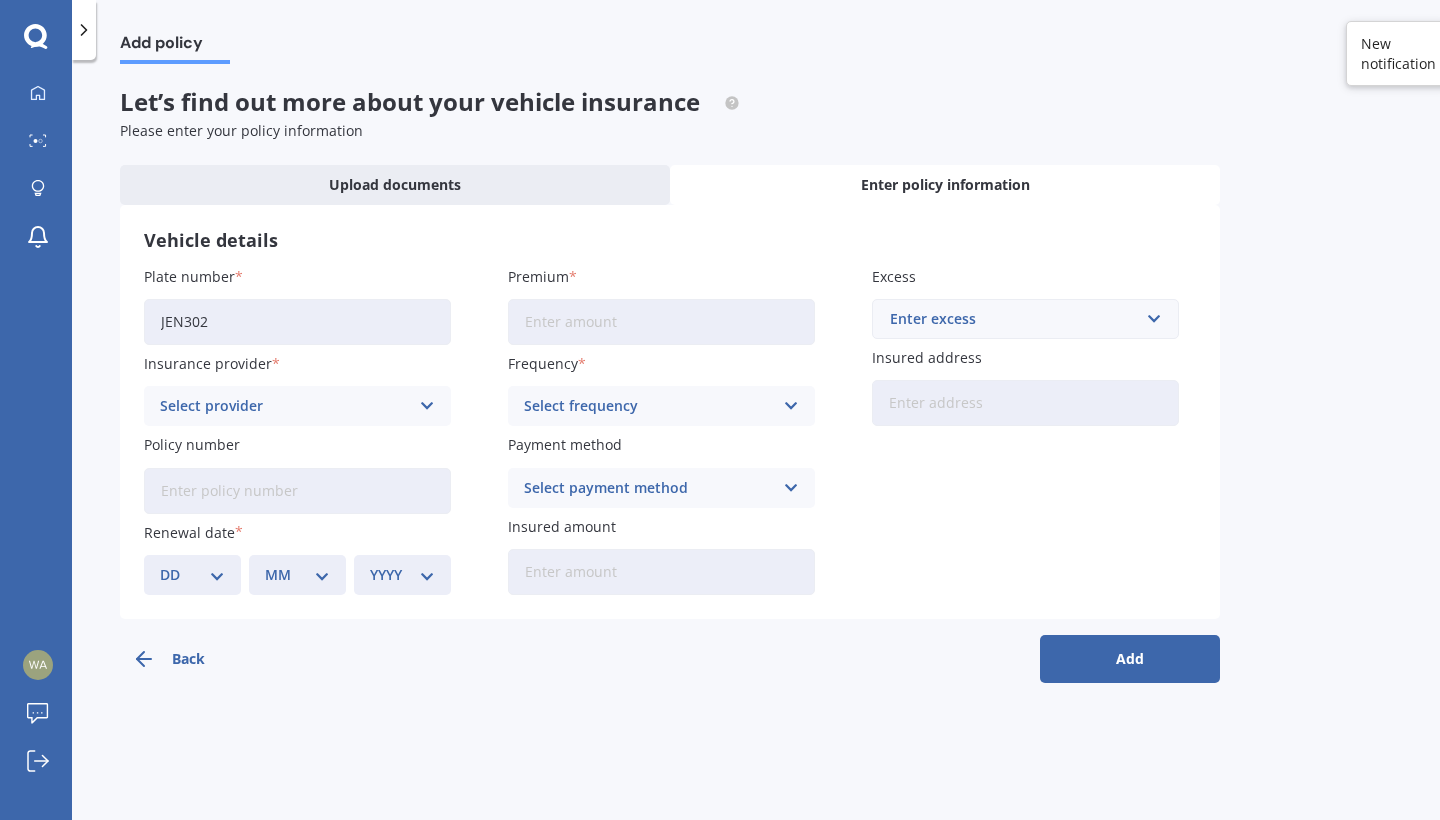 type on "JEN302" 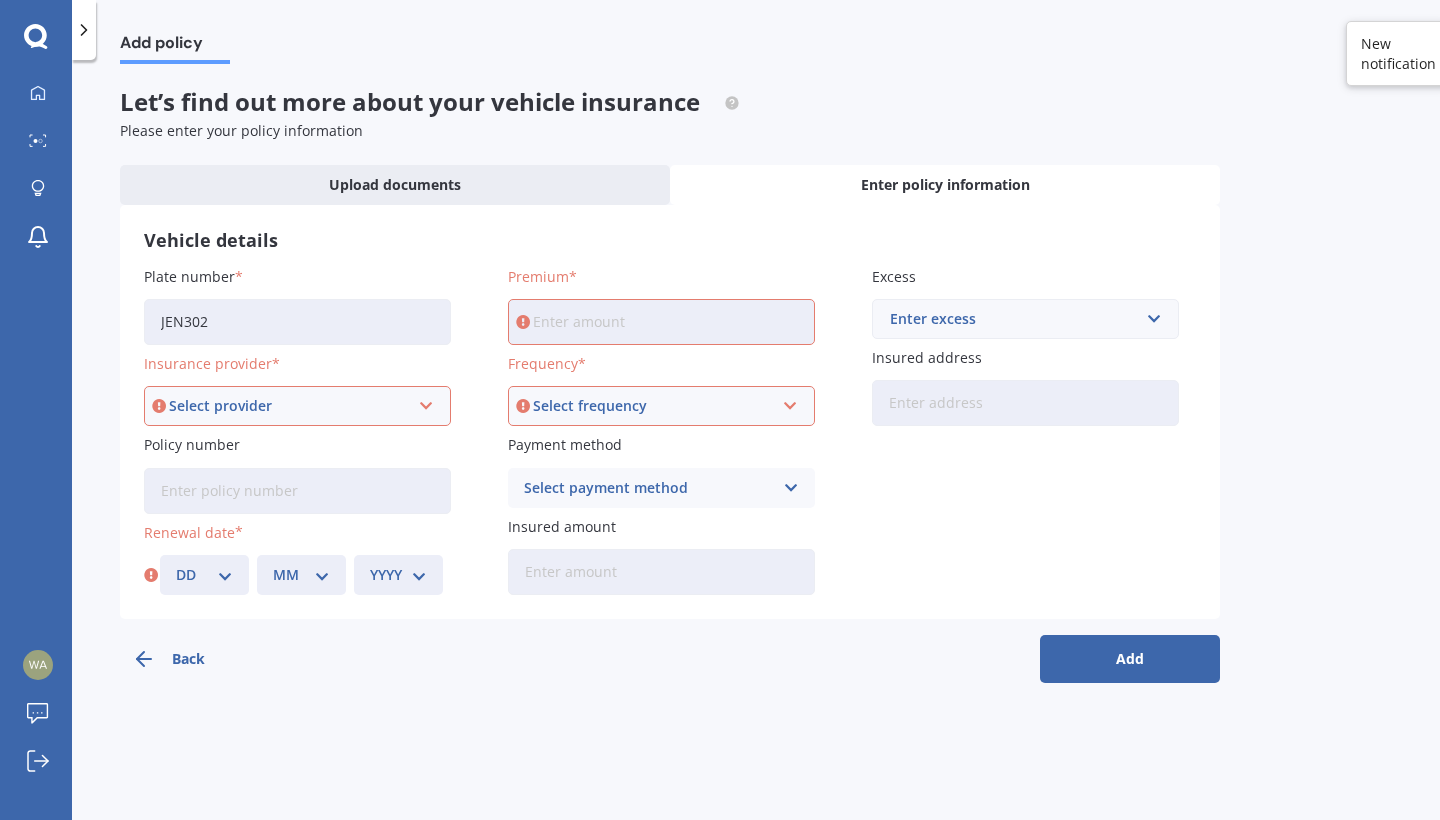click on "Select provider" at bounding box center [288, 406] 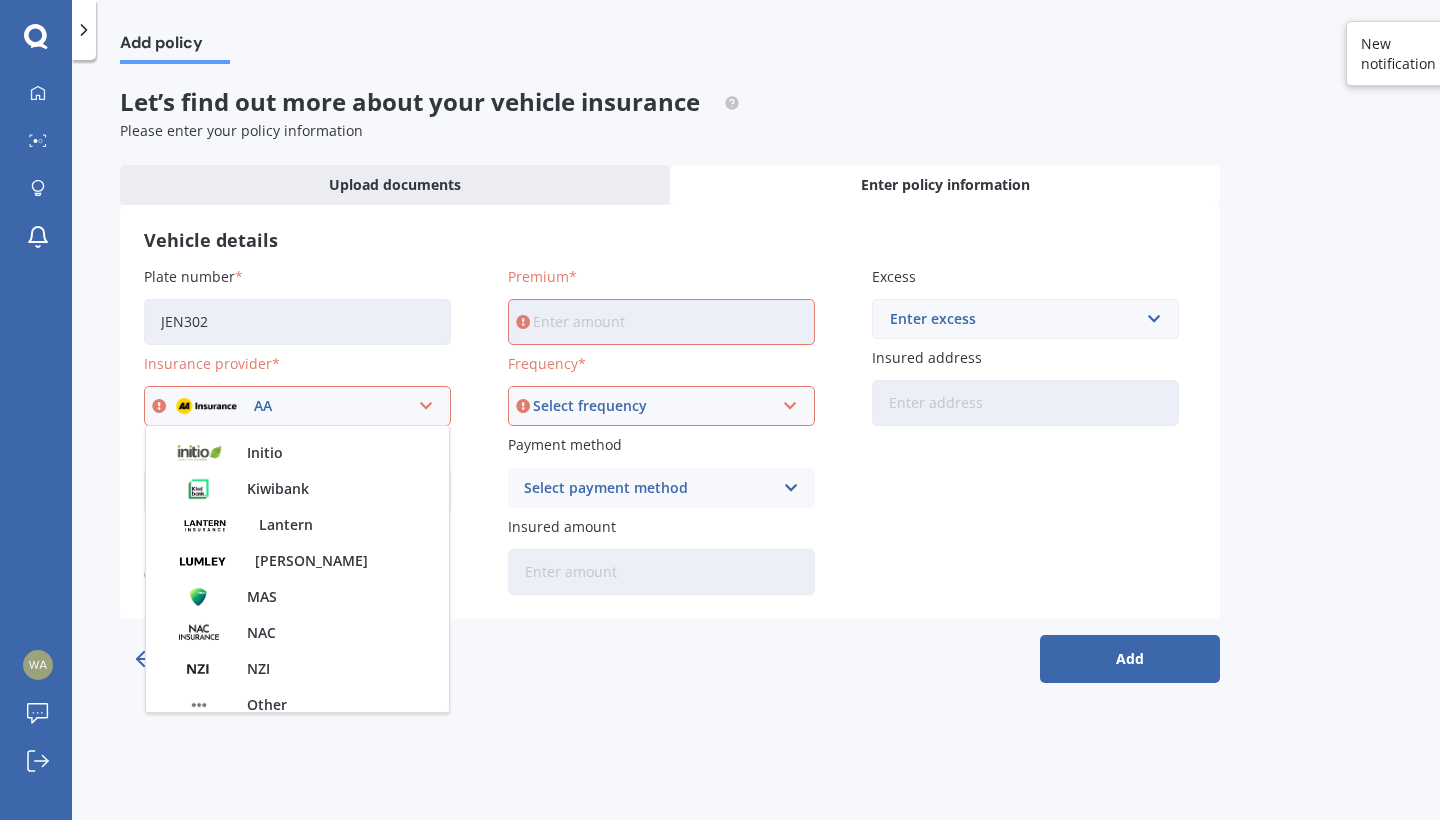 scroll, scrollTop: 753, scrollLeft: 0, axis: vertical 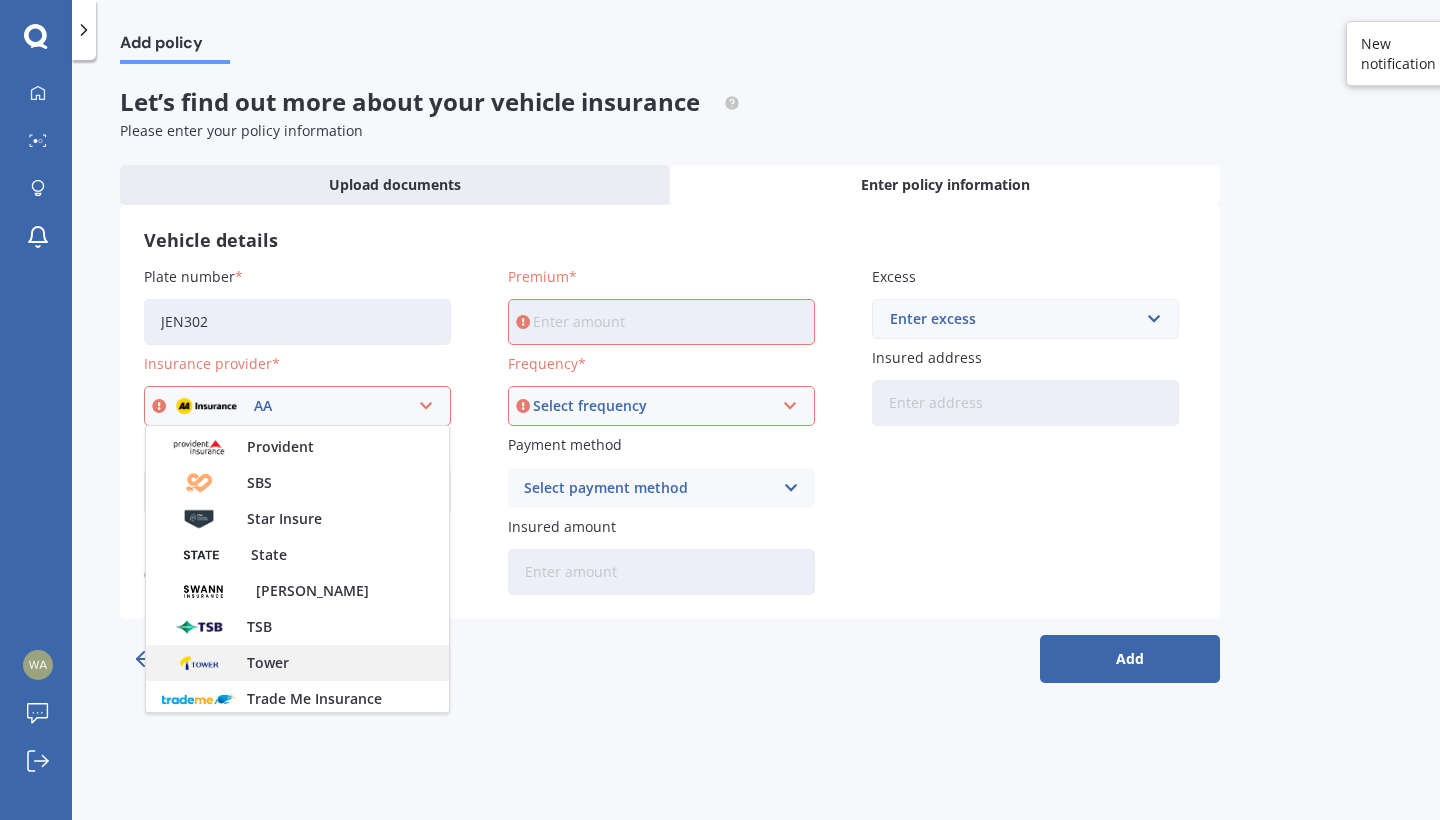 click on "Tower" at bounding box center (297, 663) 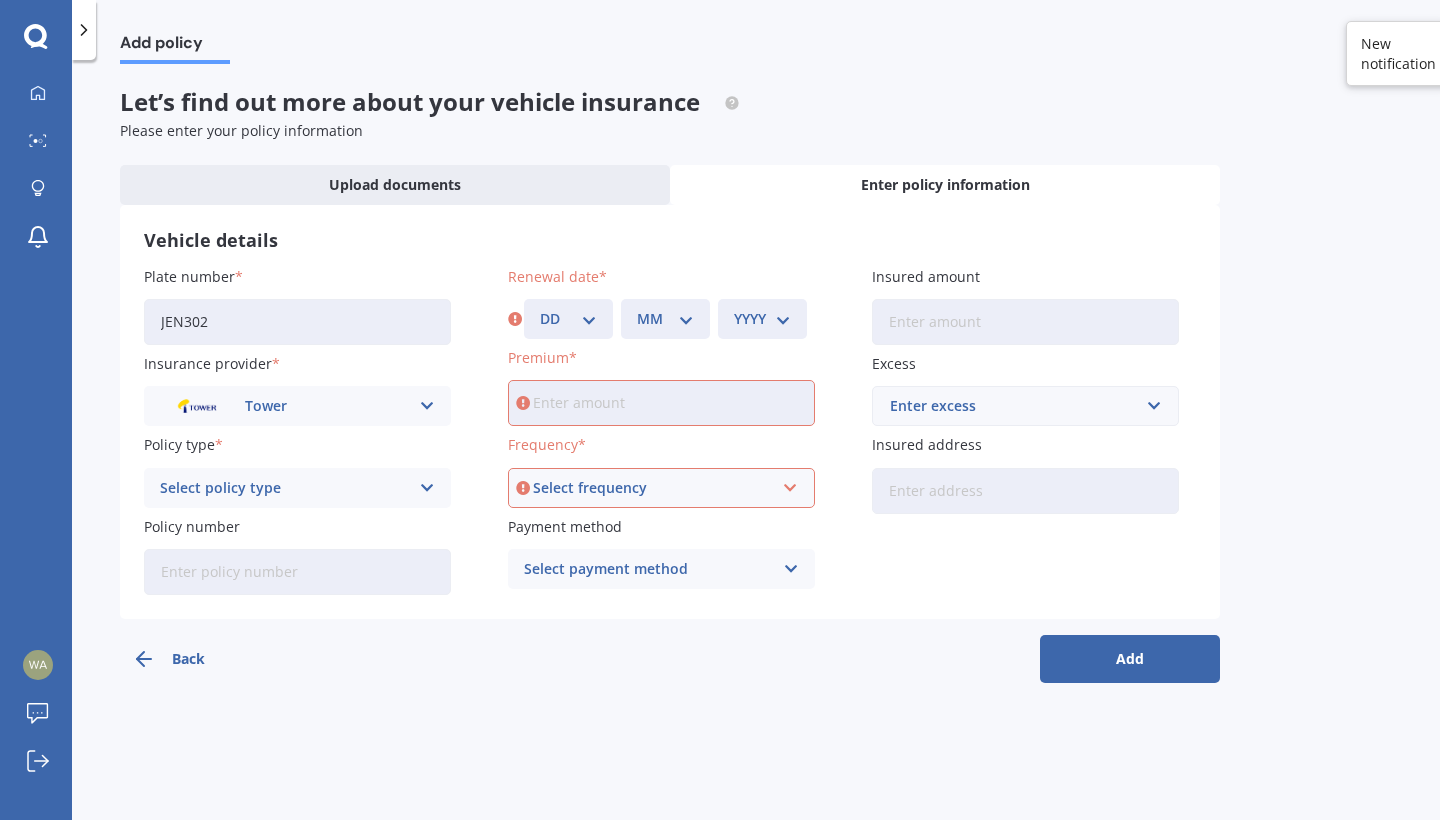 click on "Select policy type" at bounding box center [284, 488] 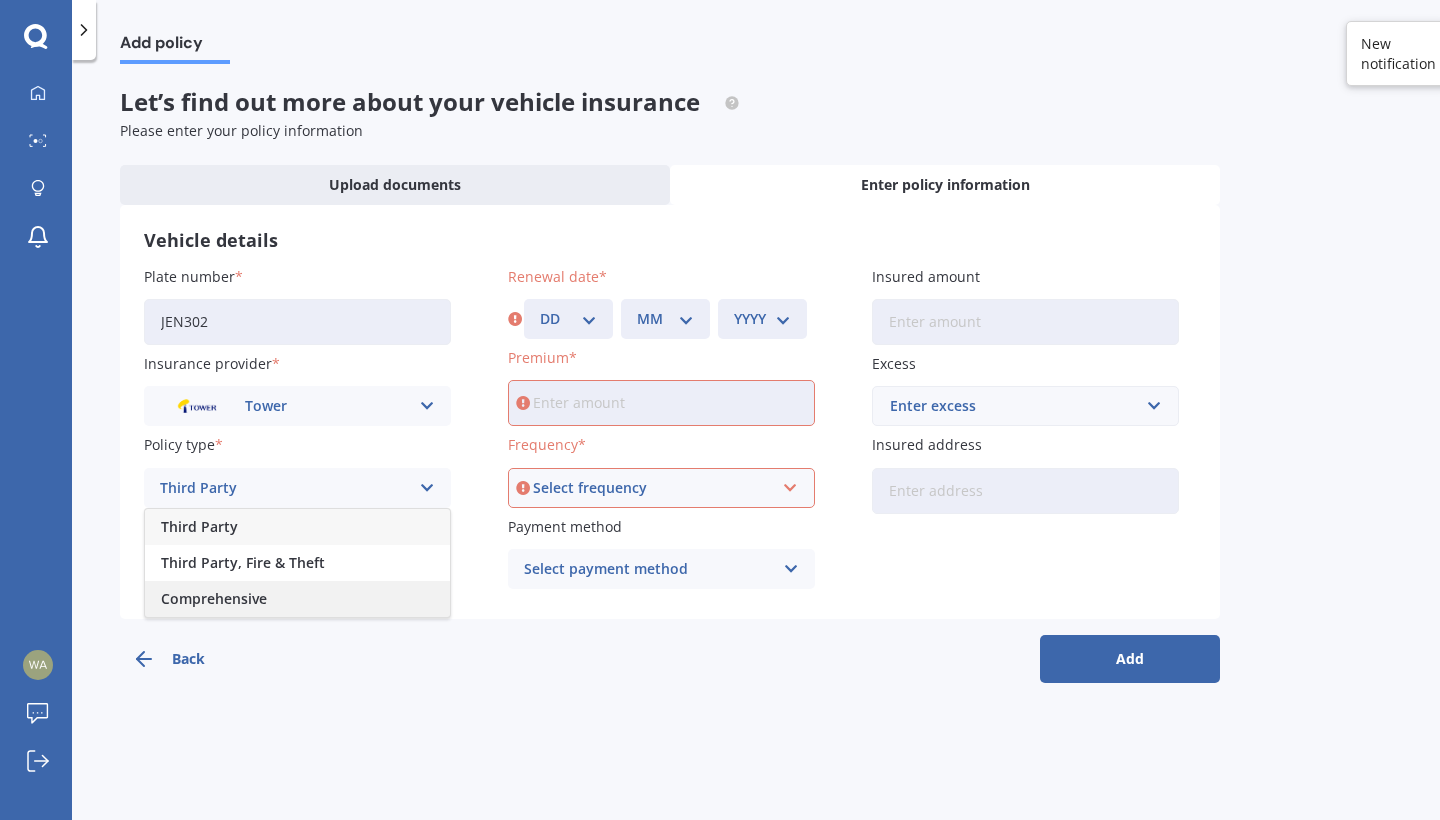 click on "Comprehensive" at bounding box center (297, 599) 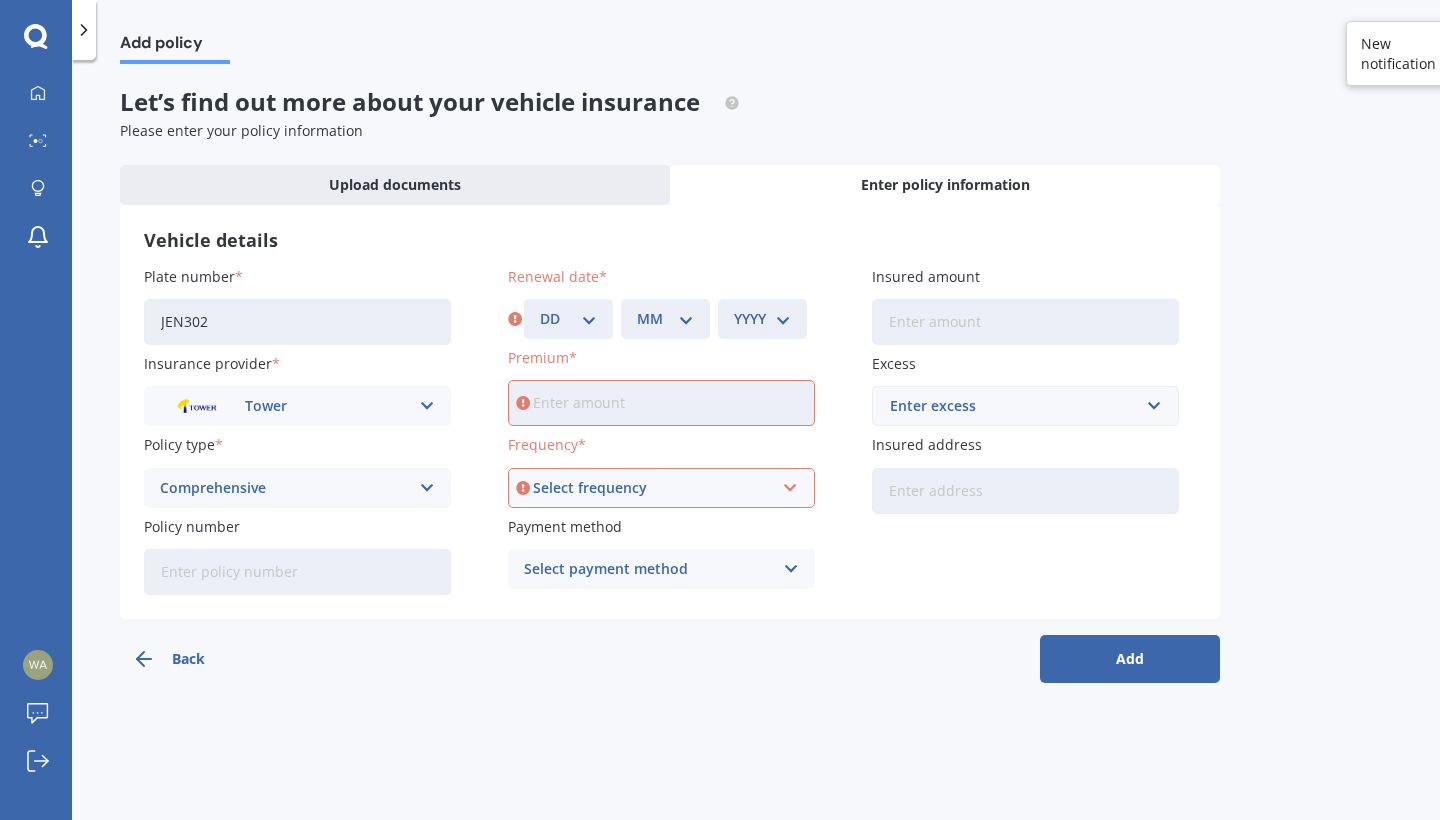 click on "DD 01 02 03 04 05 06 07 08 09 10 11 12 13 14 15 16 17 18 19 20 21 22 23 24 25 26 27 28 29 30 31" at bounding box center (568, 319) 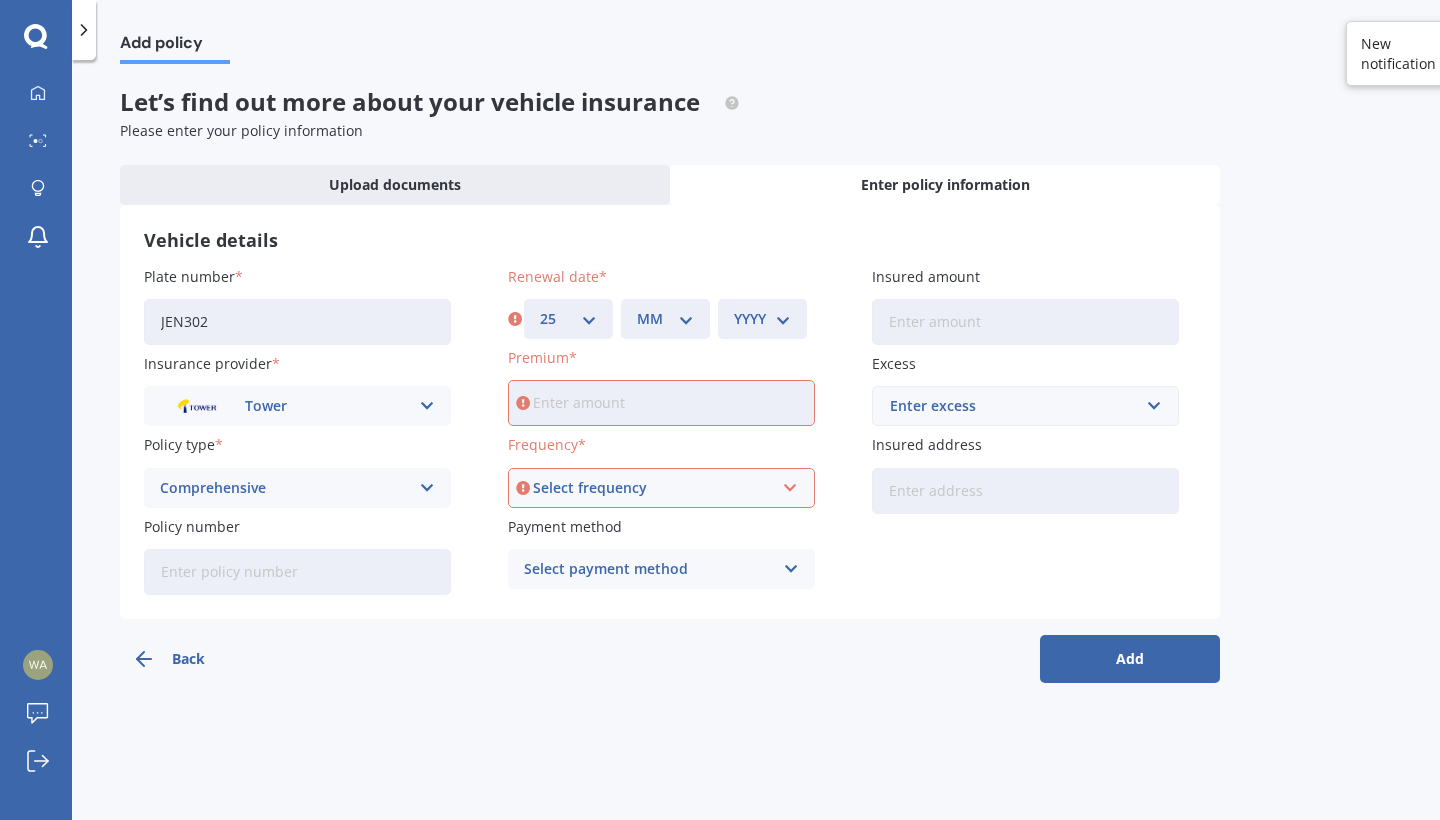 select on "11" 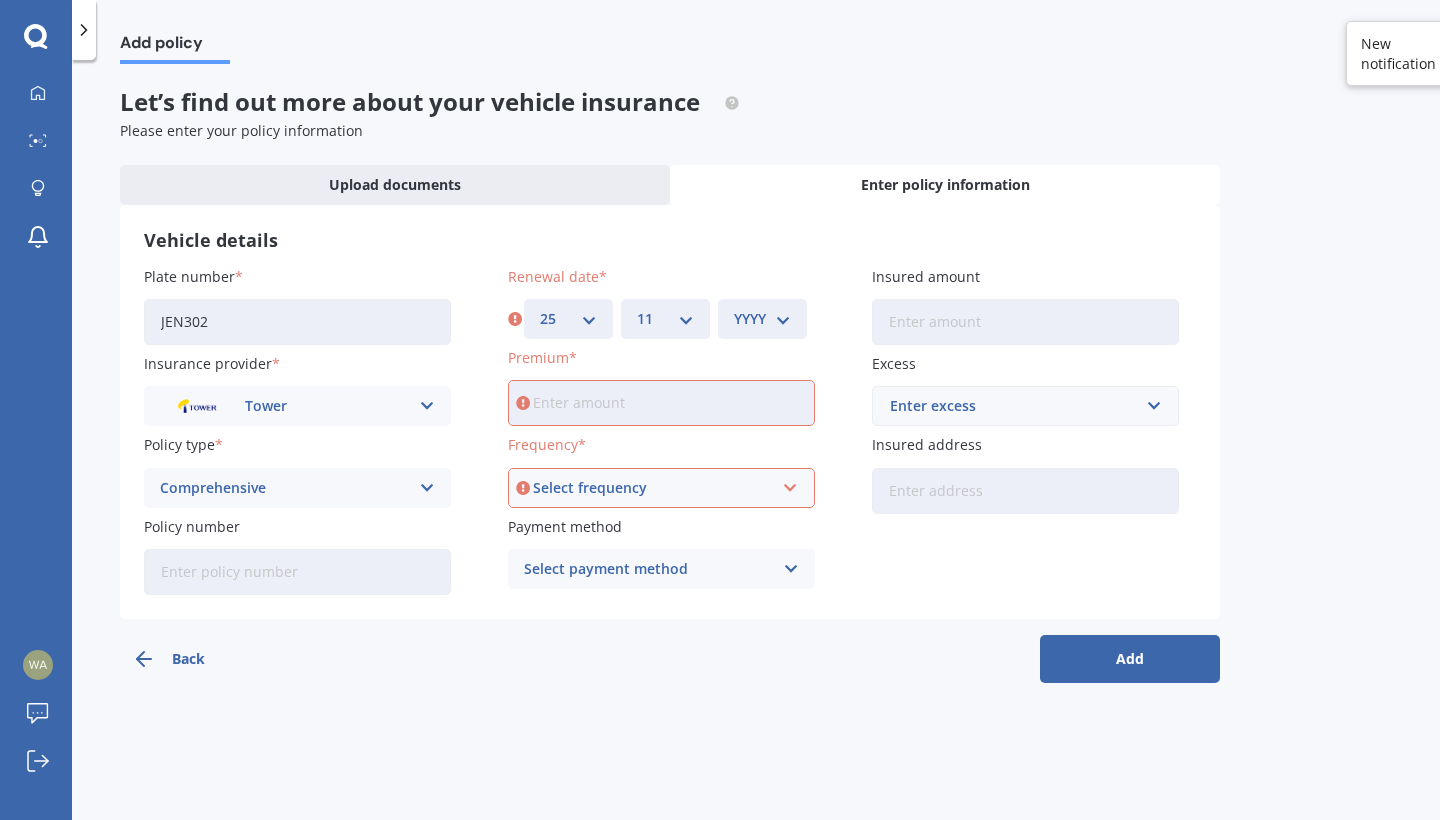 select on "2025" 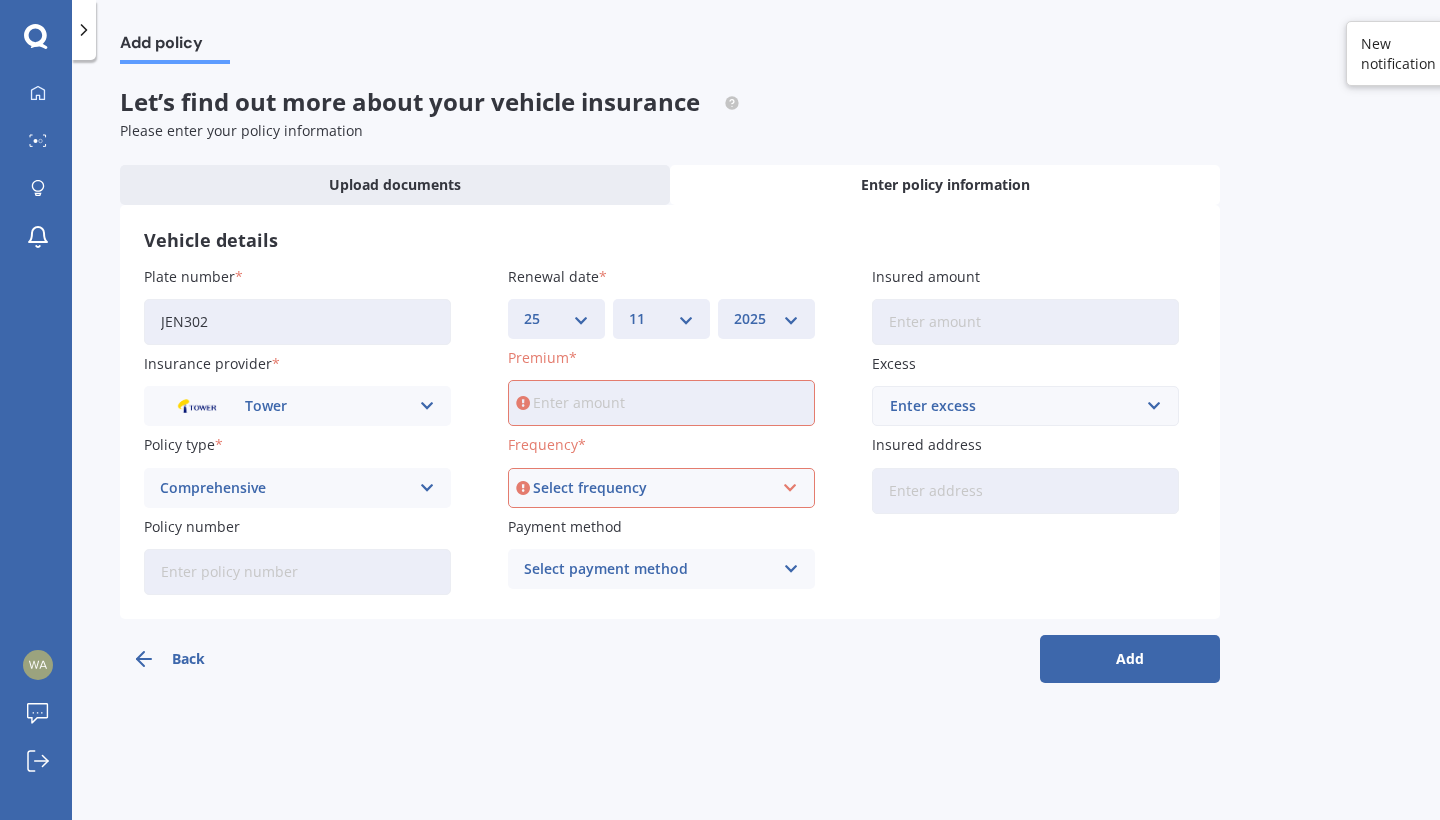 click on "Premium" at bounding box center [661, 403] 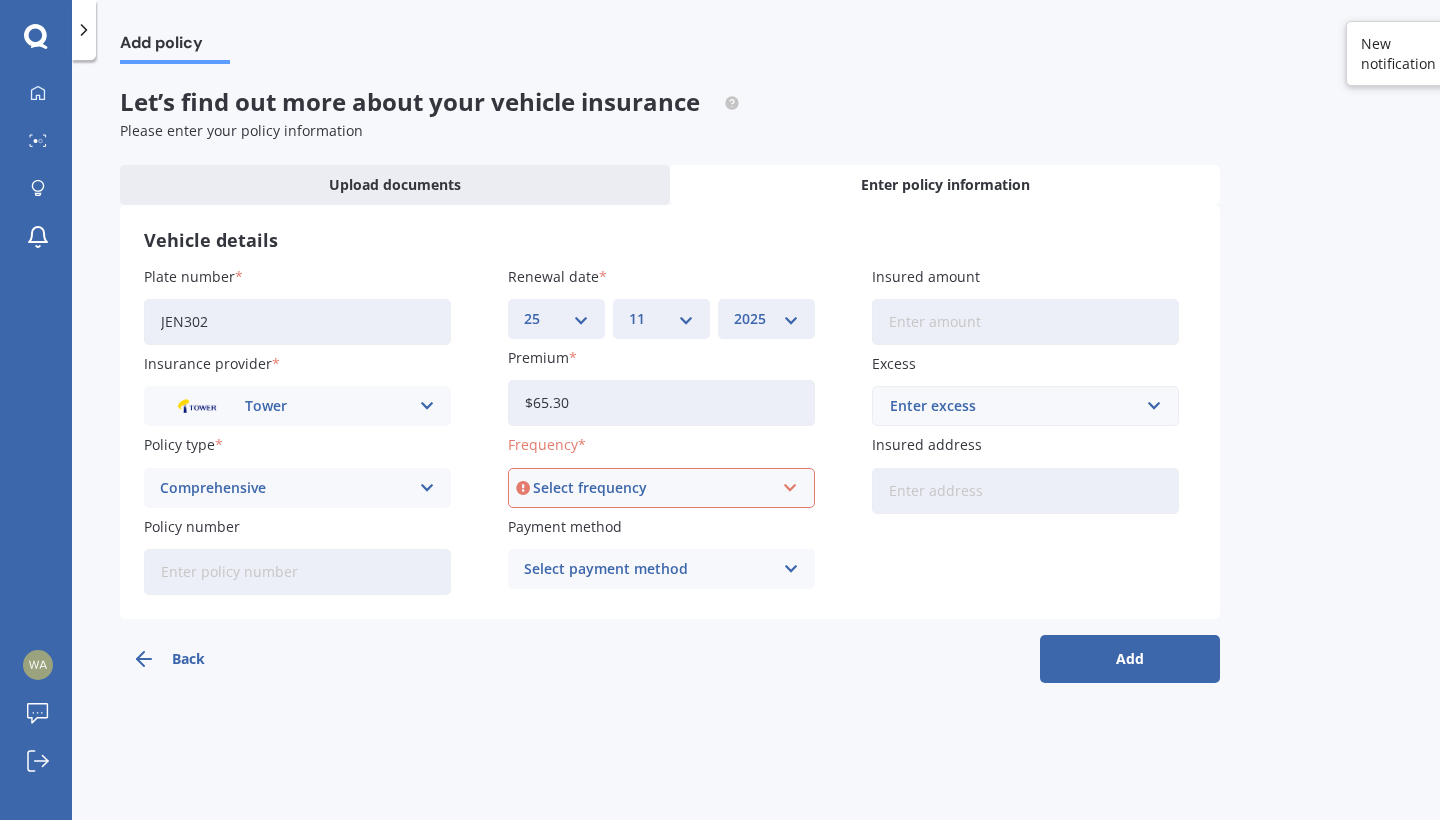type on "$65.34" 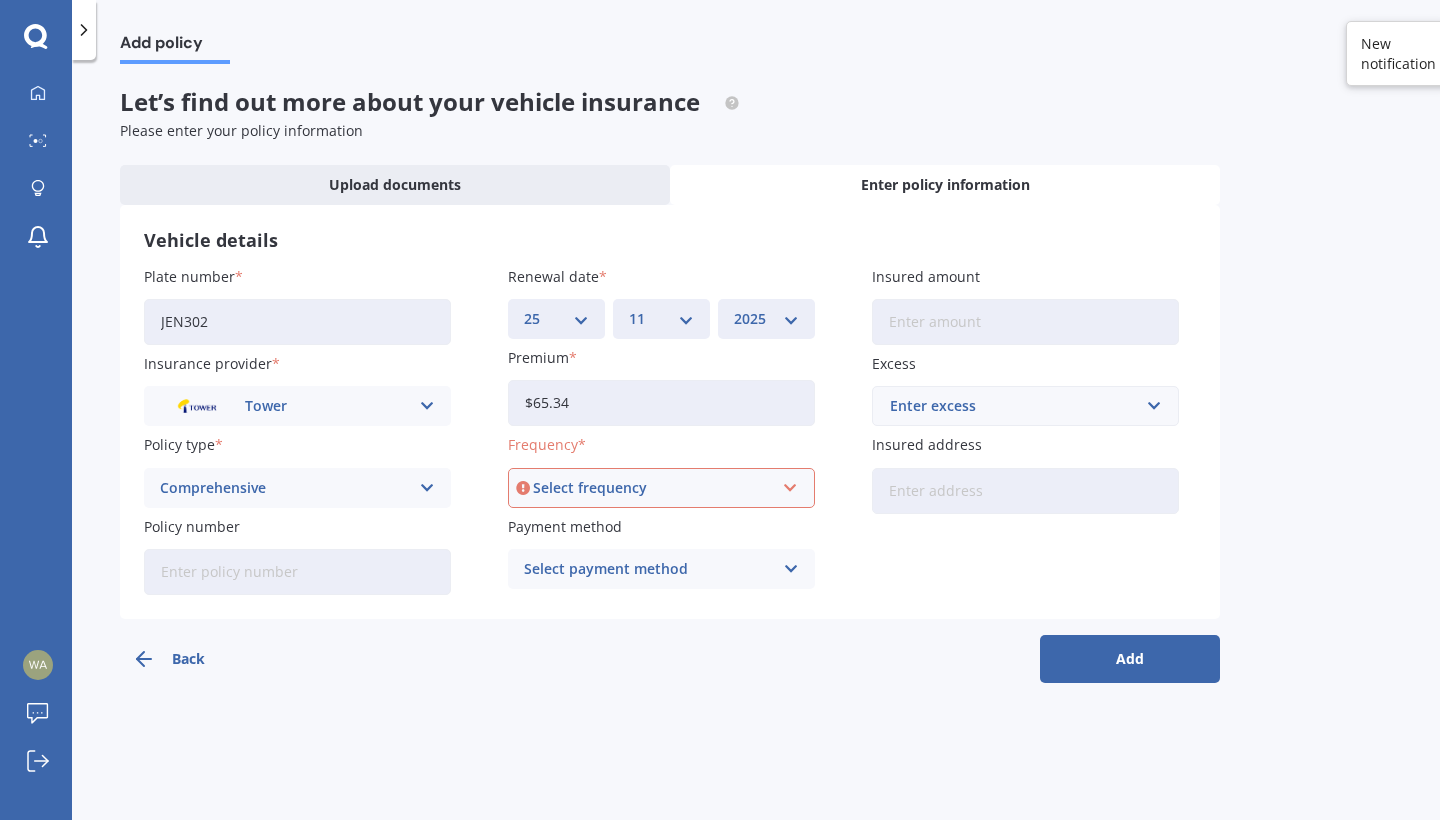 click on "Select frequency" at bounding box center (652, 488) 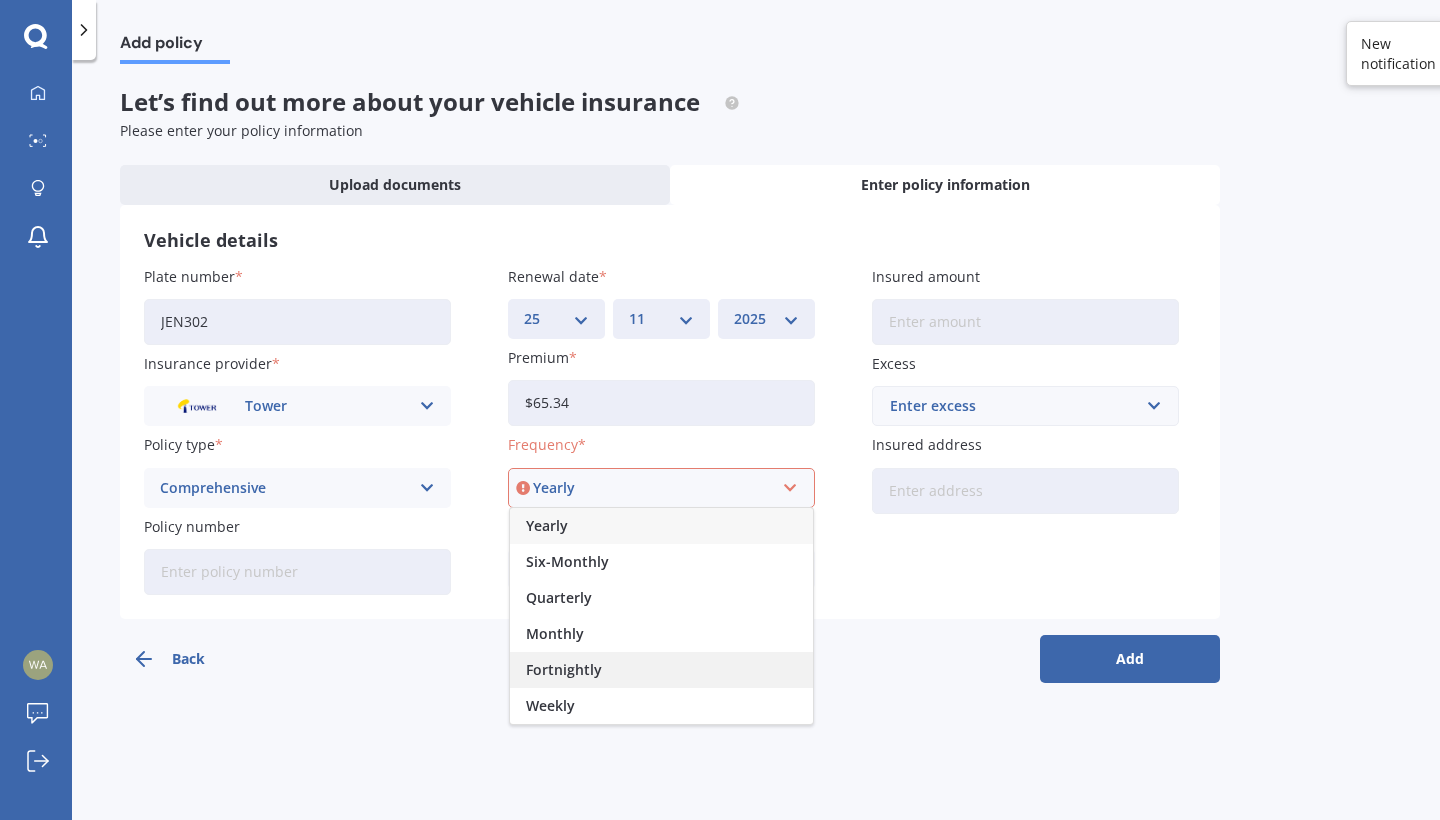 click on "Fortnightly" at bounding box center [564, 670] 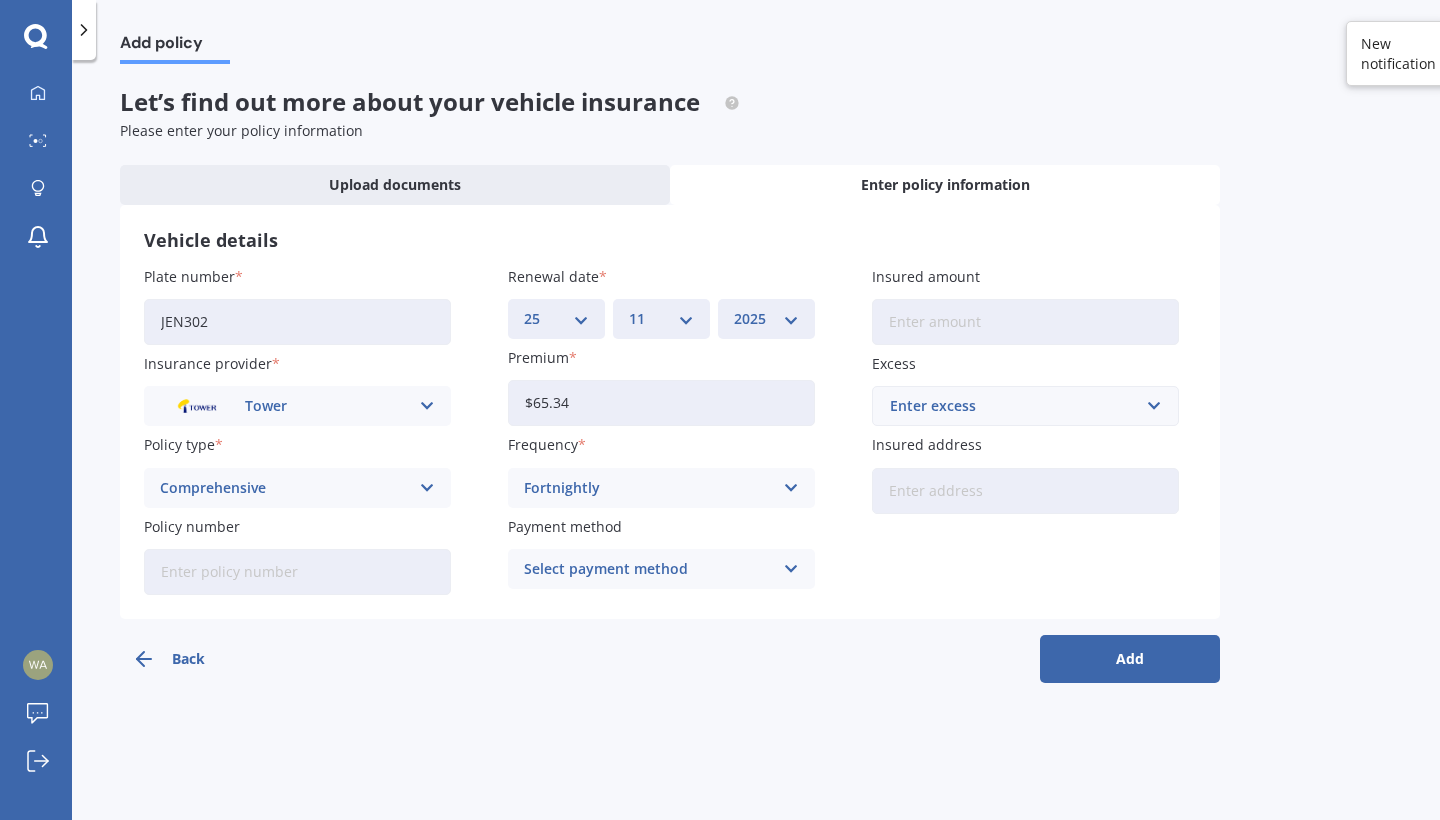 click on "Select payment method" at bounding box center [648, 569] 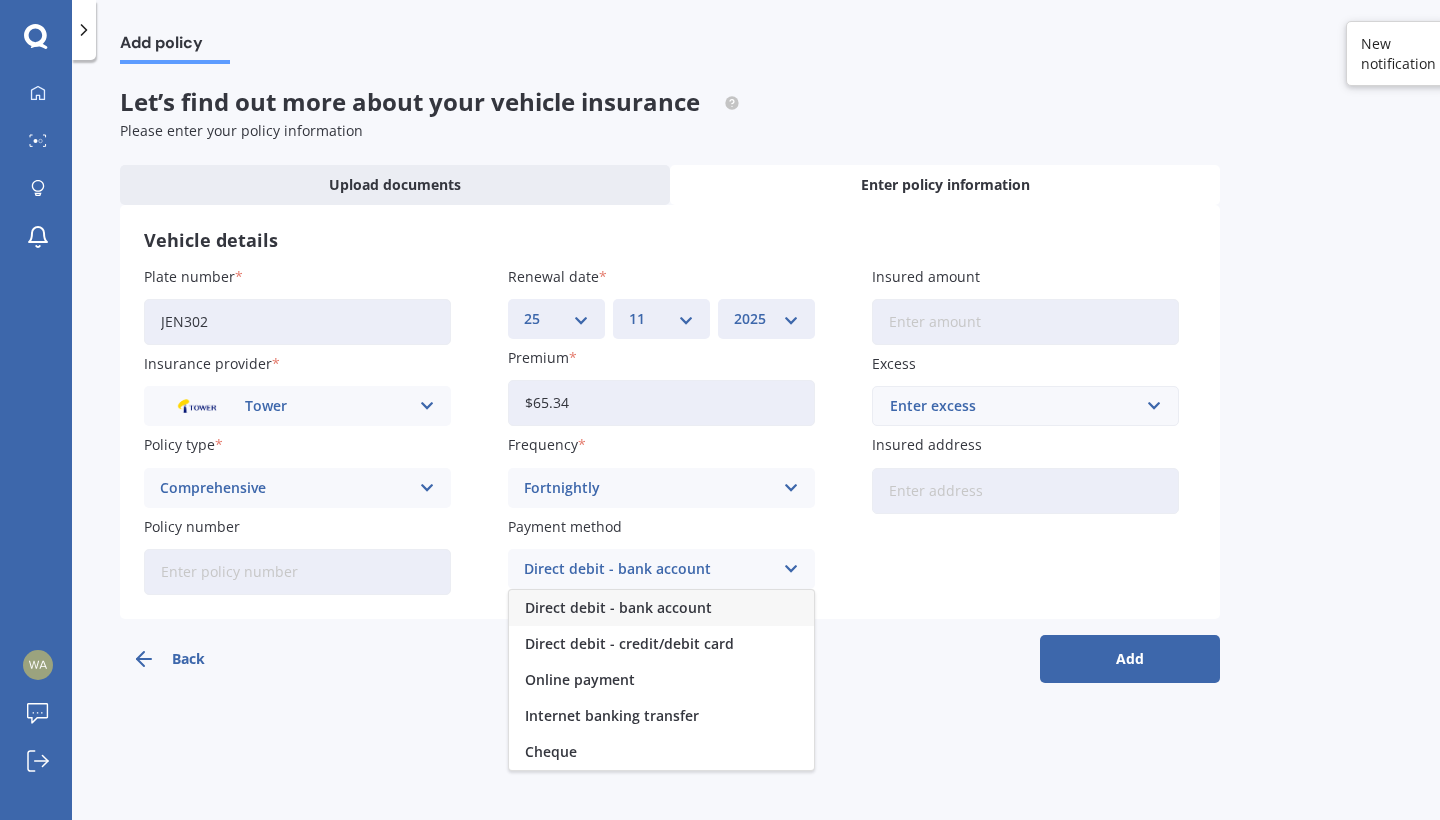 click on "Direct debit - bank account" at bounding box center [618, 608] 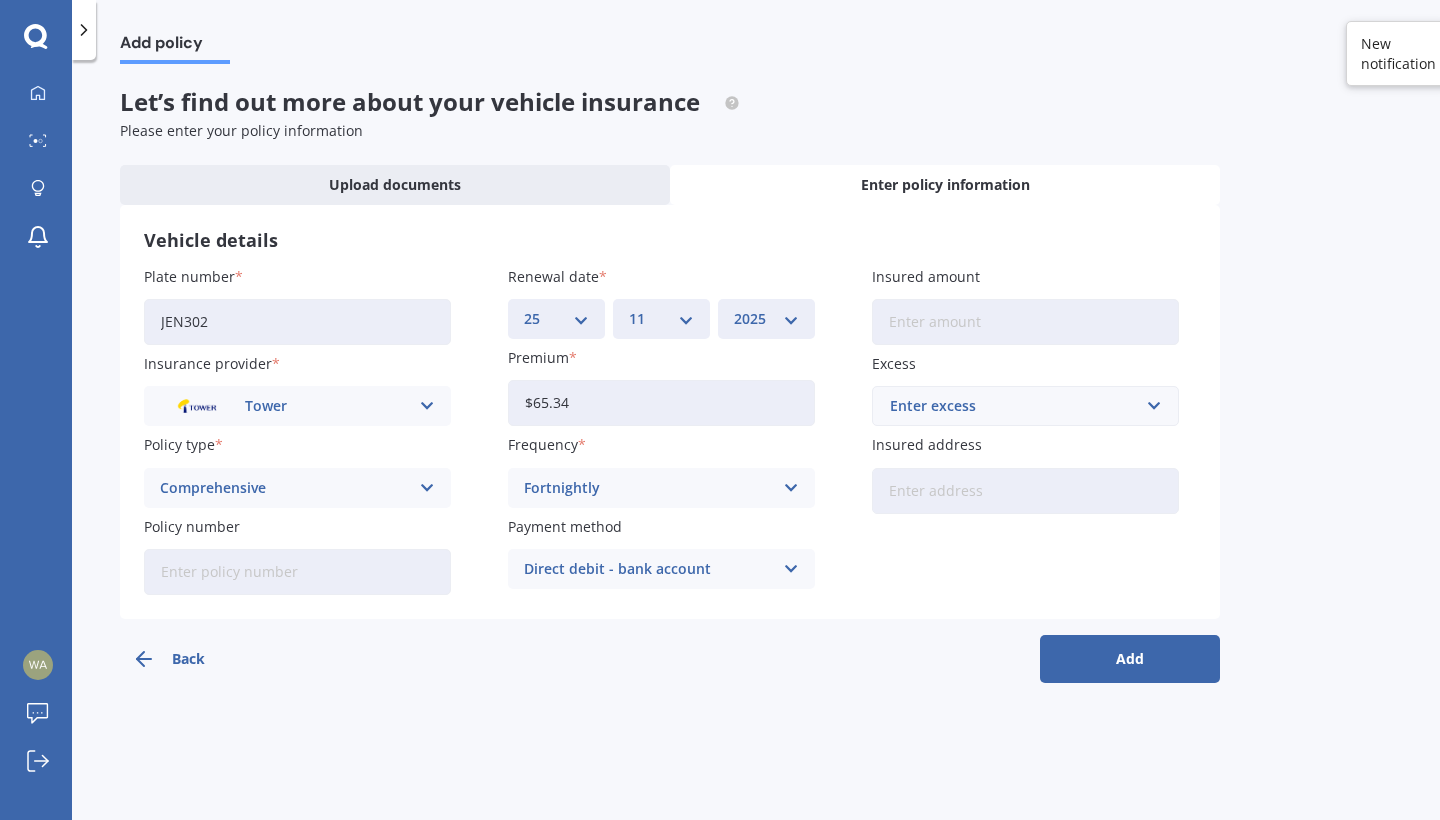 click on "Direct debit - bank account" at bounding box center (648, 569) 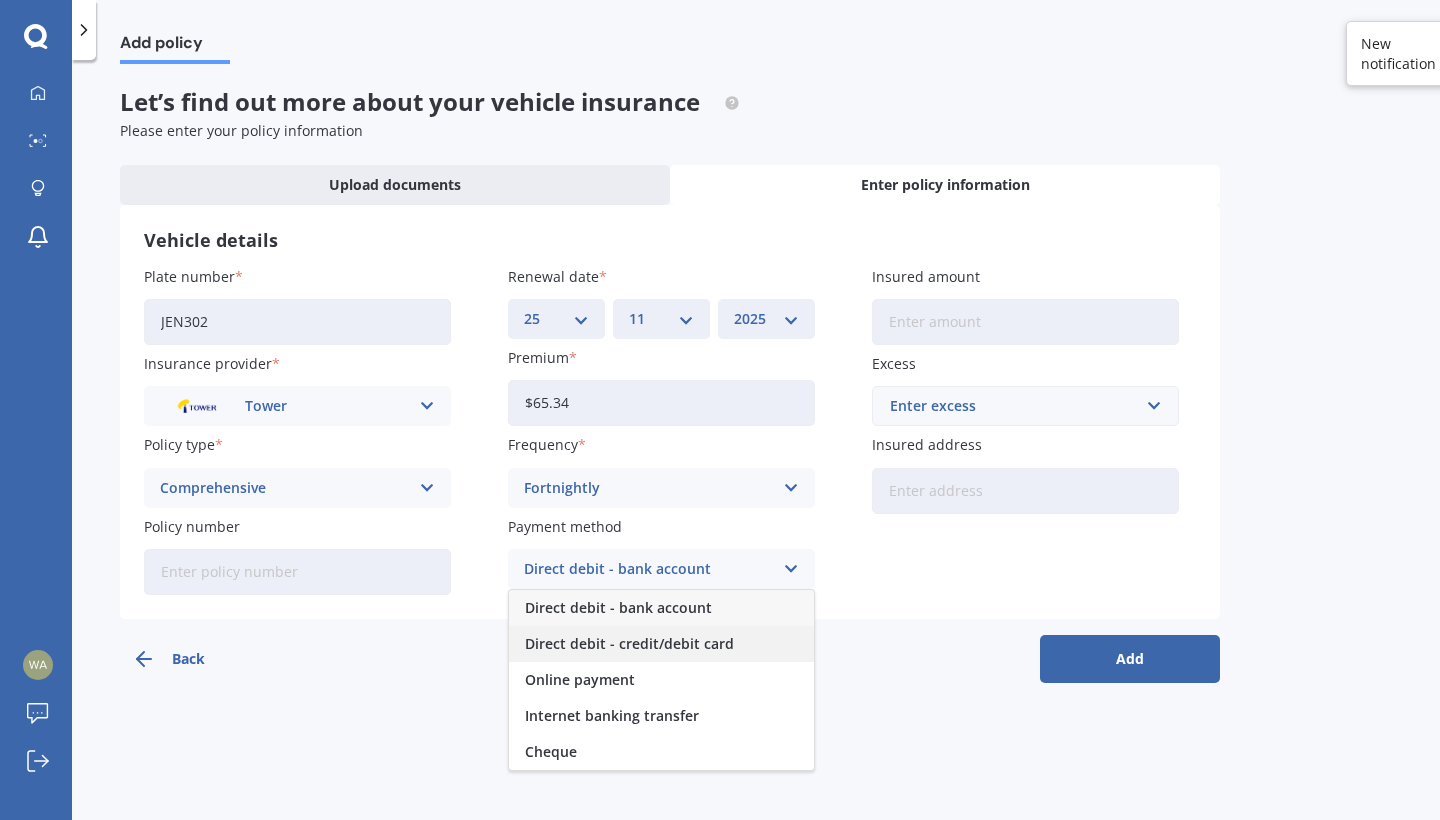 click on "Direct debit - credit/debit card" at bounding box center [629, 644] 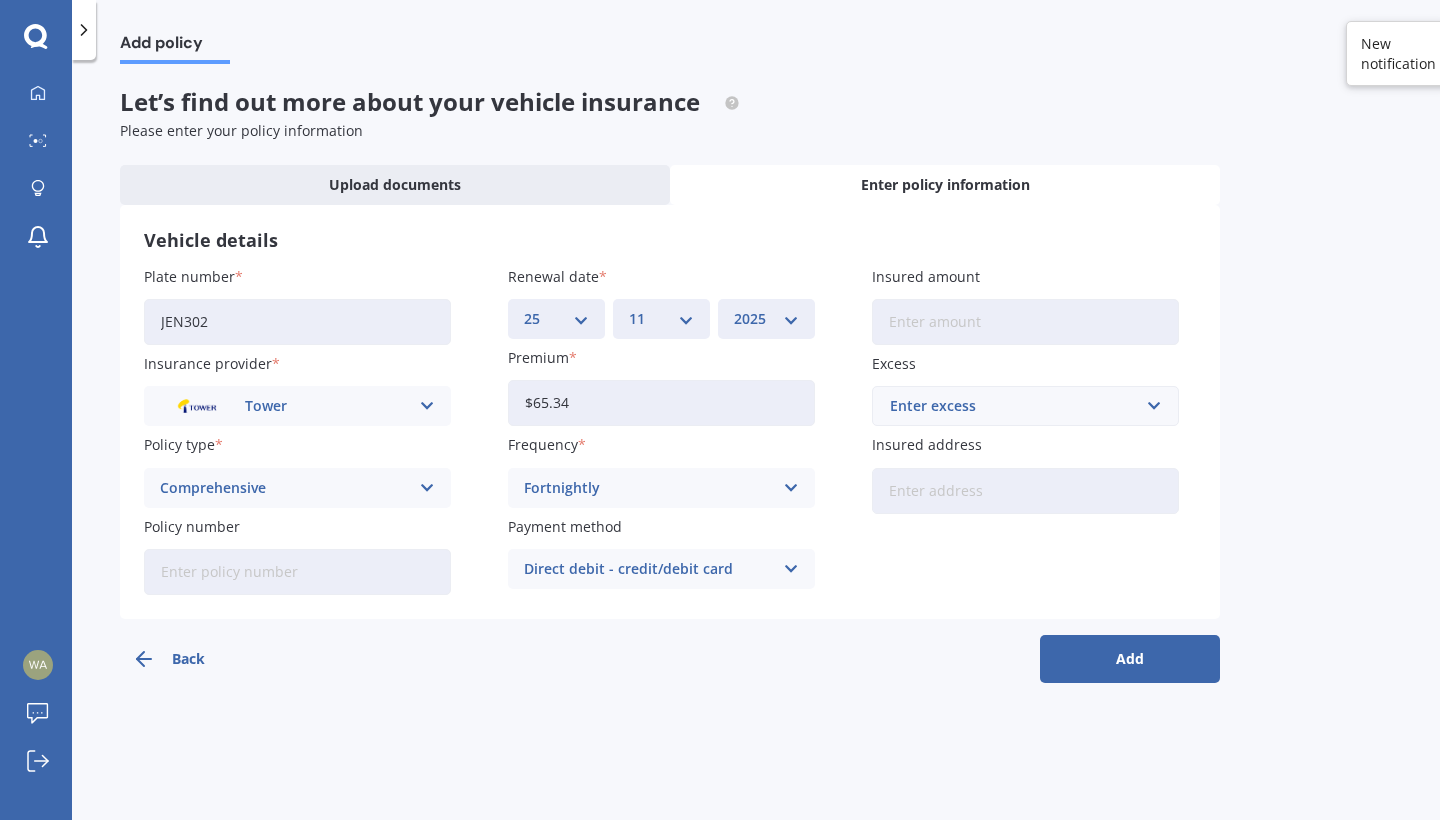 click on "Insured amount" at bounding box center (1025, 322) 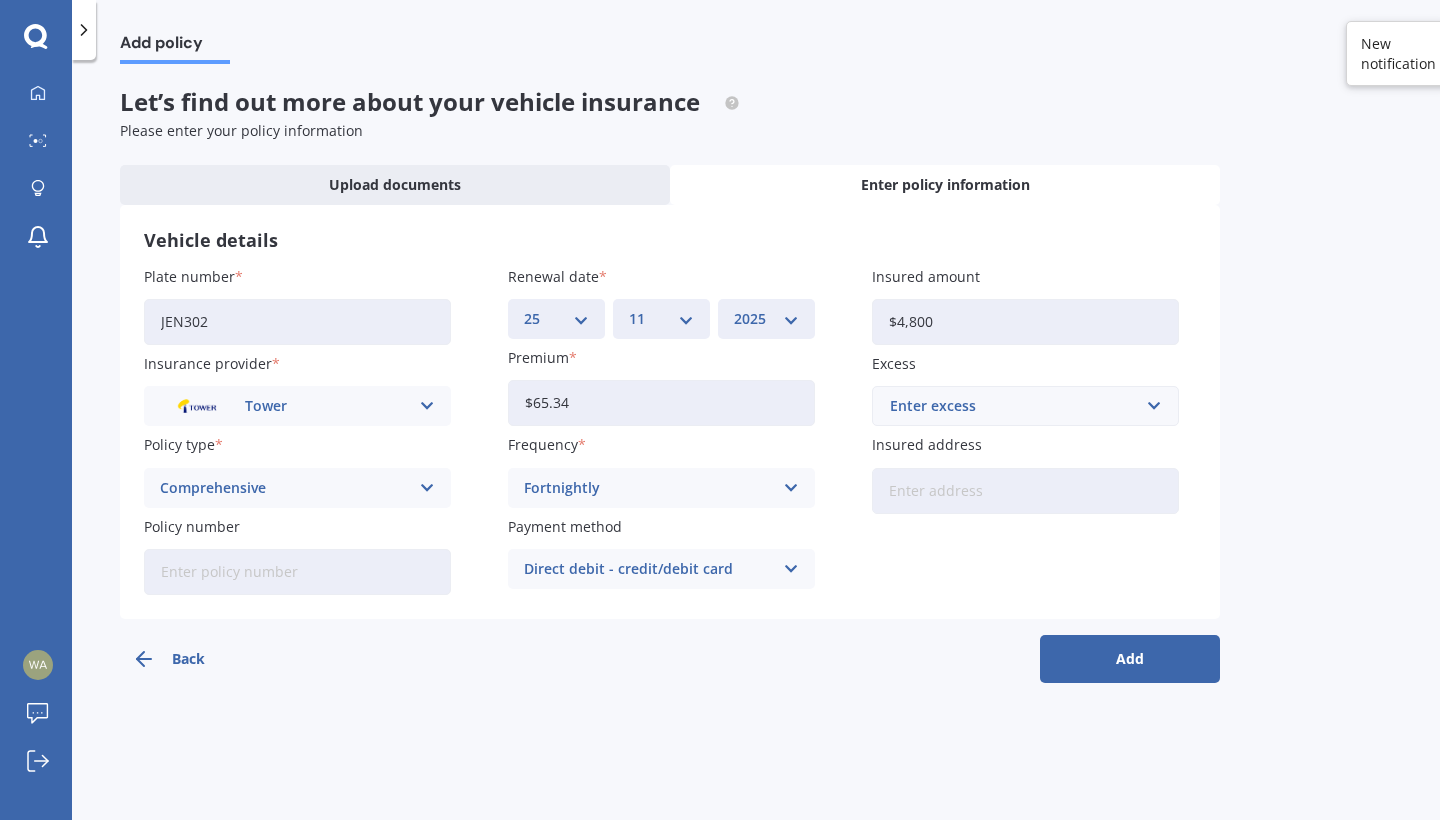 type on "$48,000" 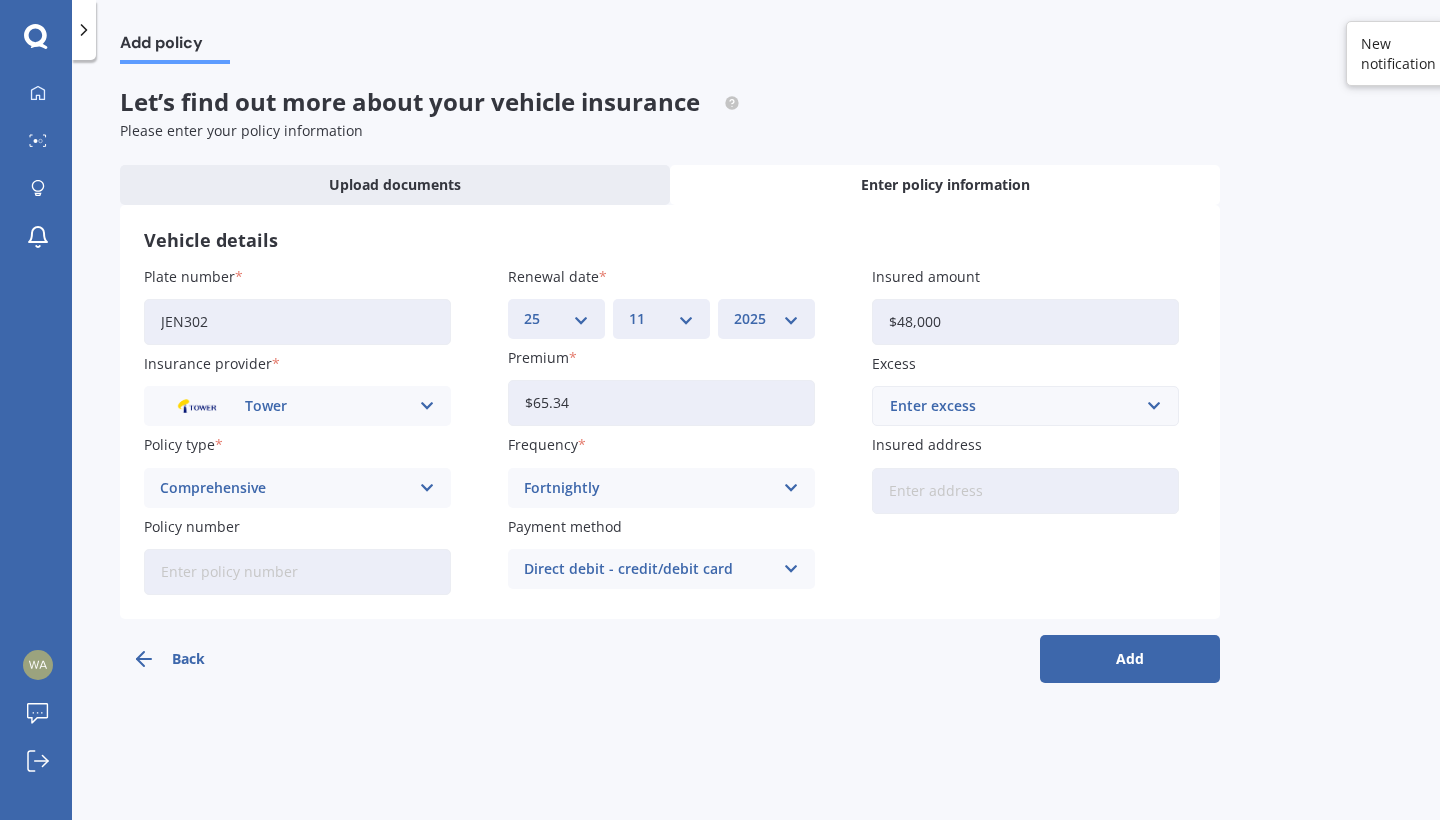 click on "Enter excess" at bounding box center [1013, 406] 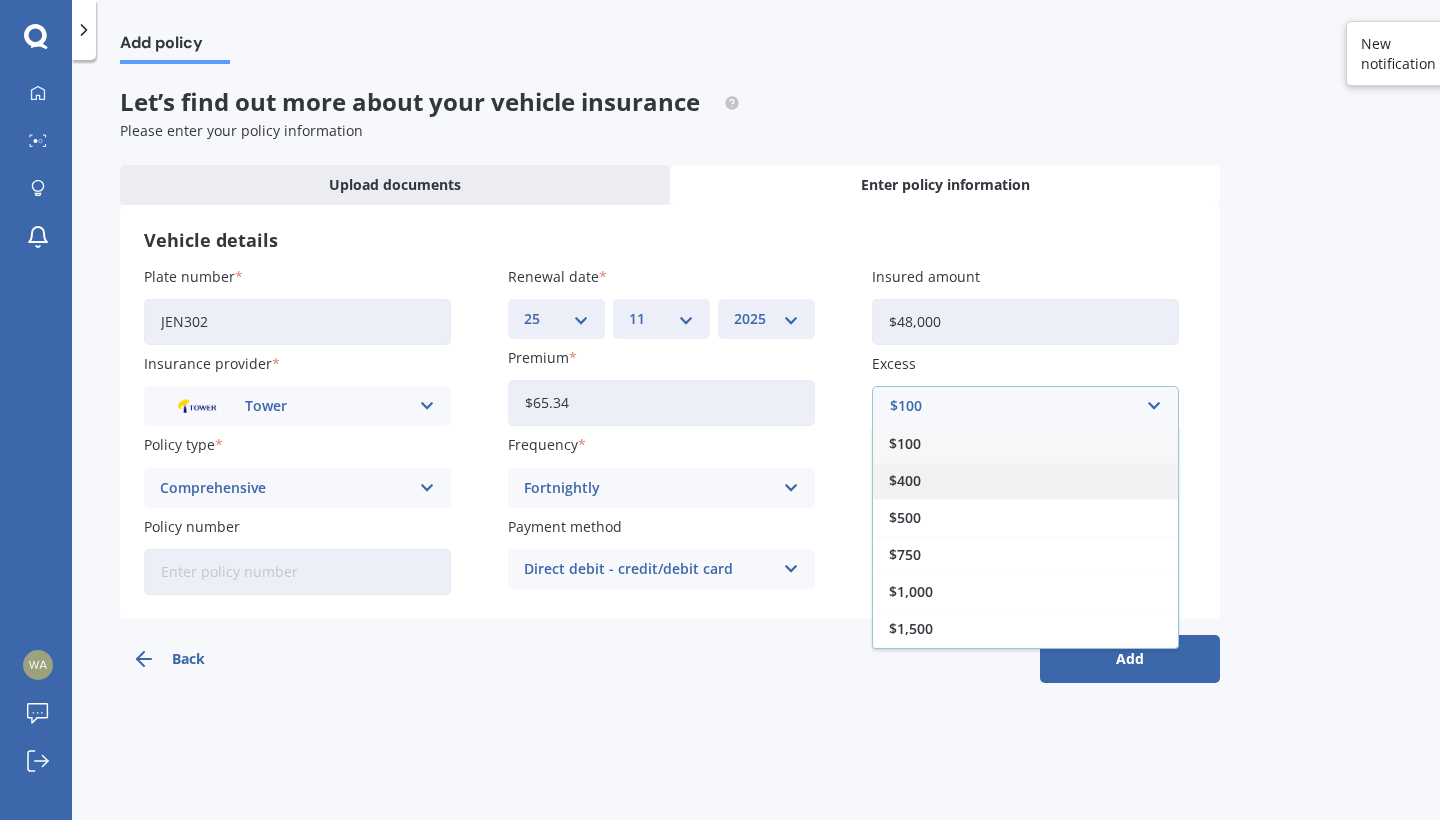 click on "$400" at bounding box center (1025, 480) 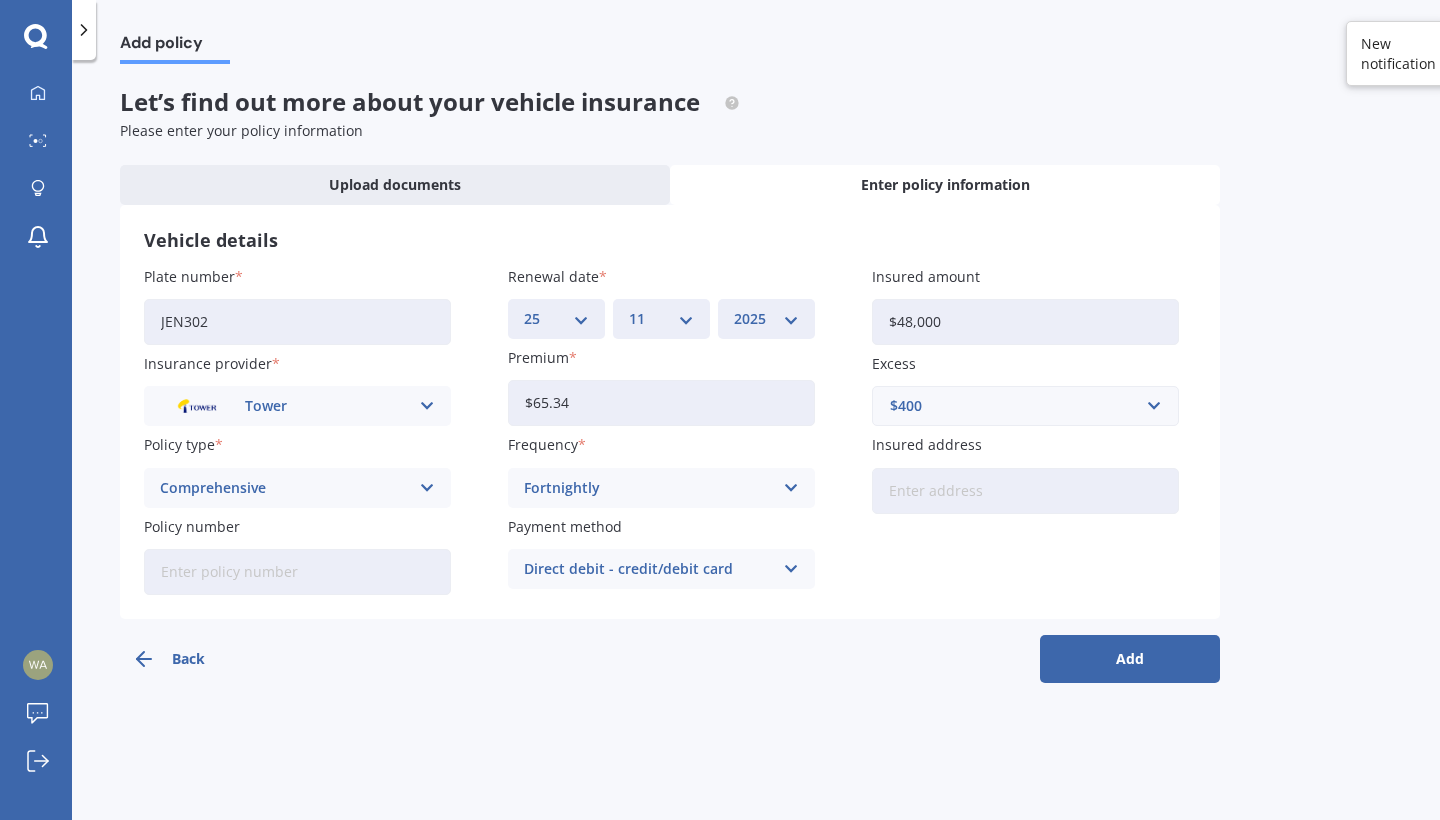 click on "Insured address" at bounding box center [1025, 491] 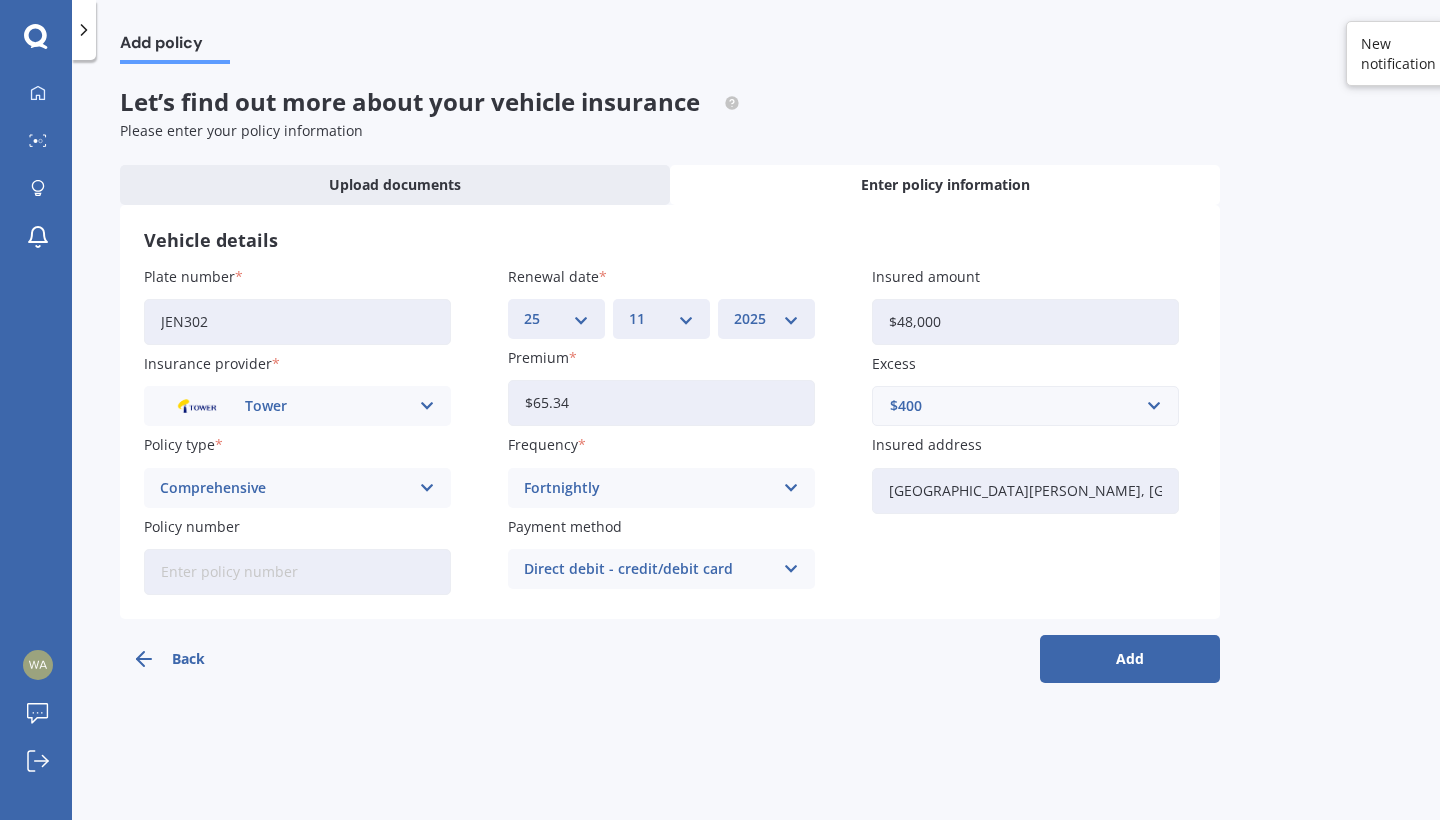 type on "[STREET_ADDRESS][PERSON_NAME]" 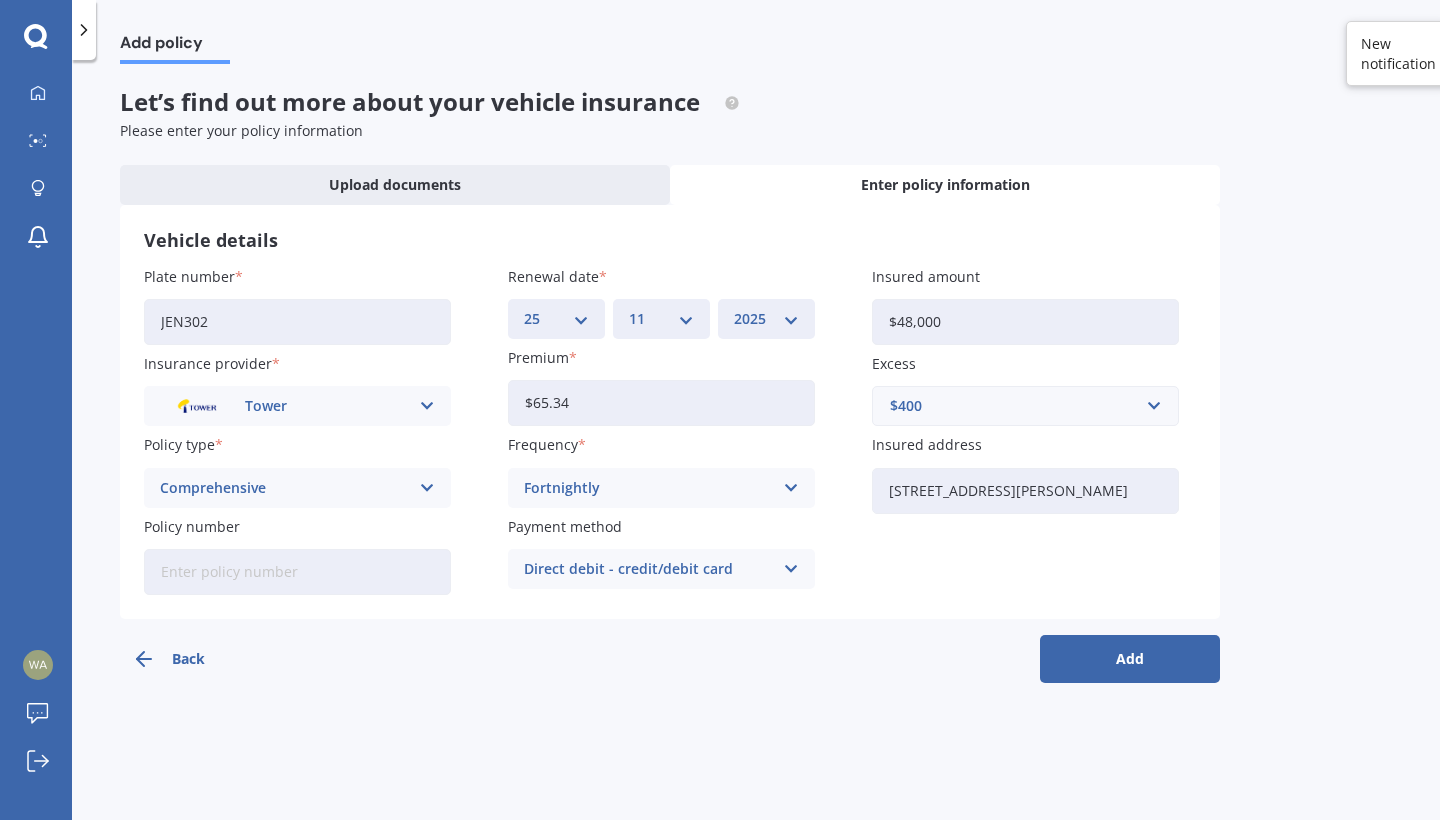 click on "Add" at bounding box center [1130, 659] 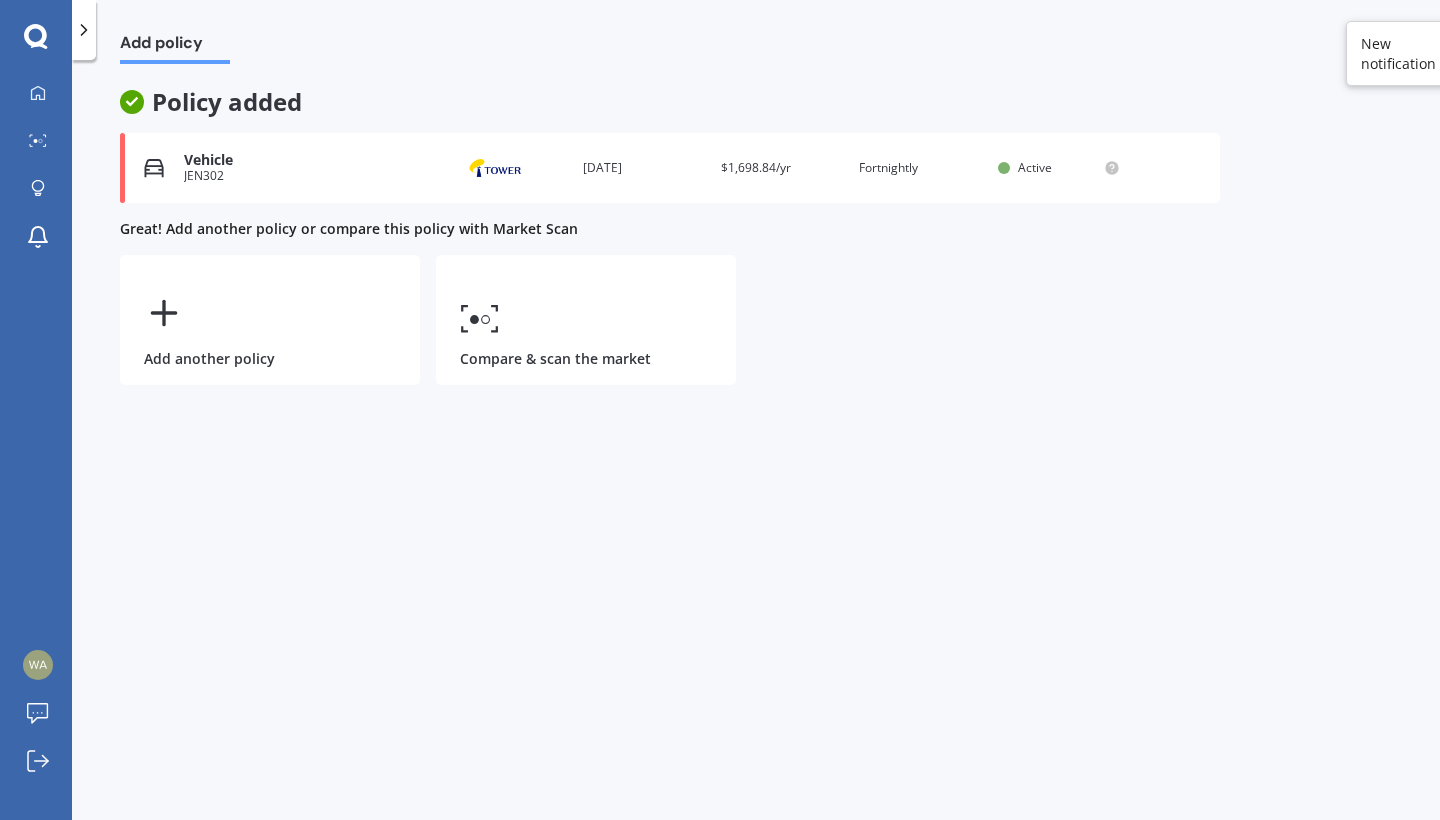 click on "JEN302" at bounding box center (306, 176) 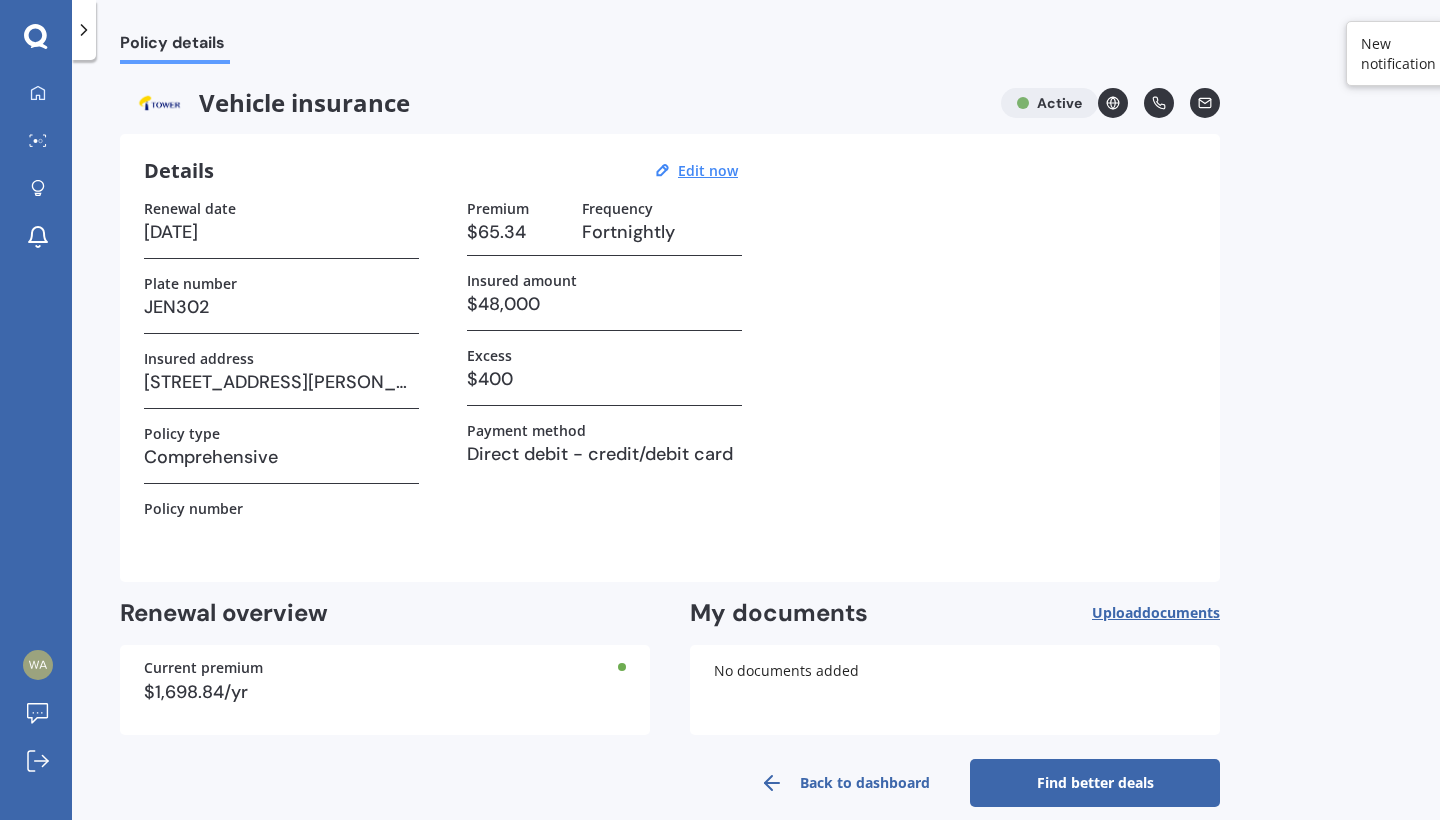 click on "Find better deals" at bounding box center [1095, 783] 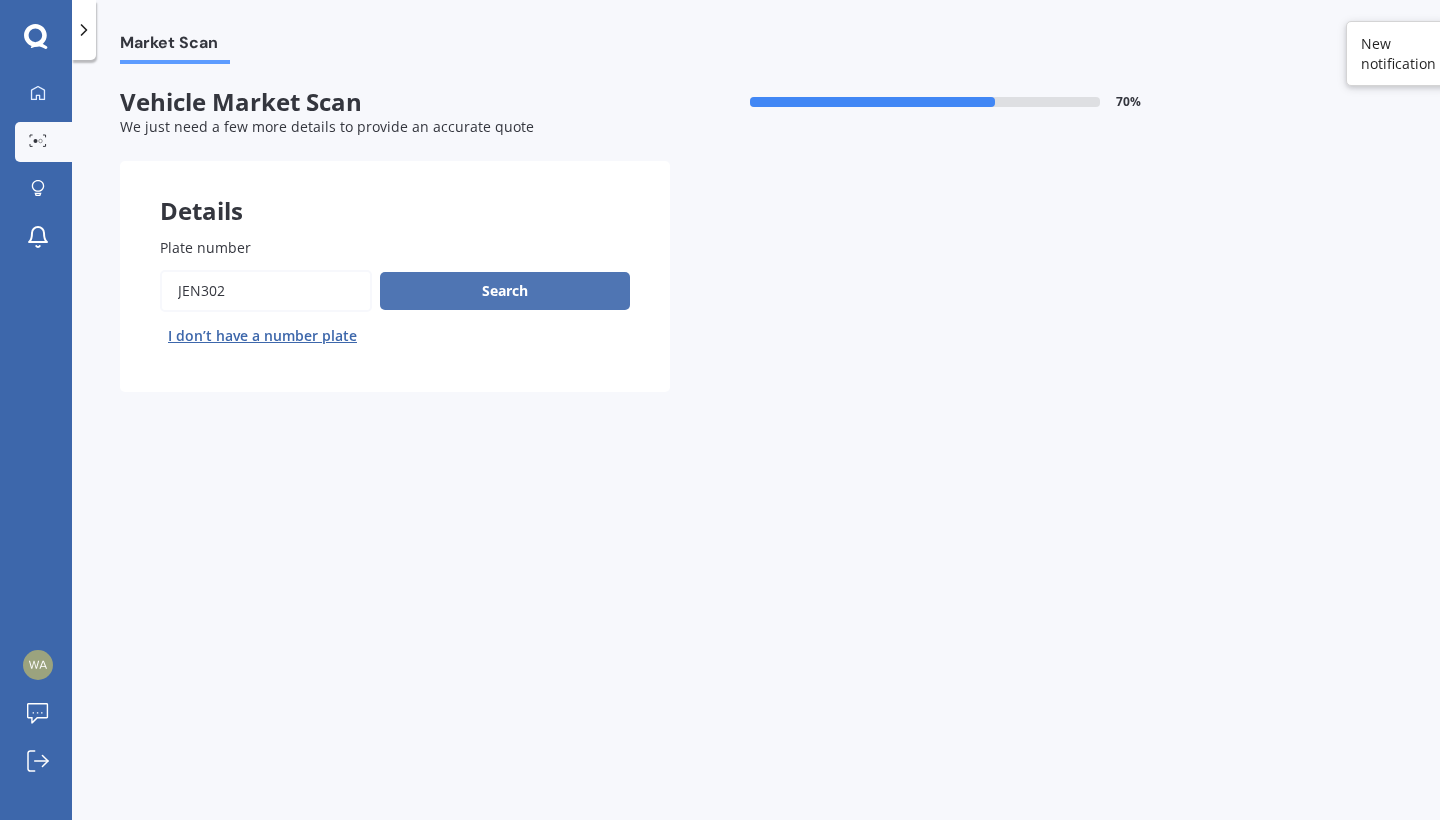 click on "Search" at bounding box center [505, 291] 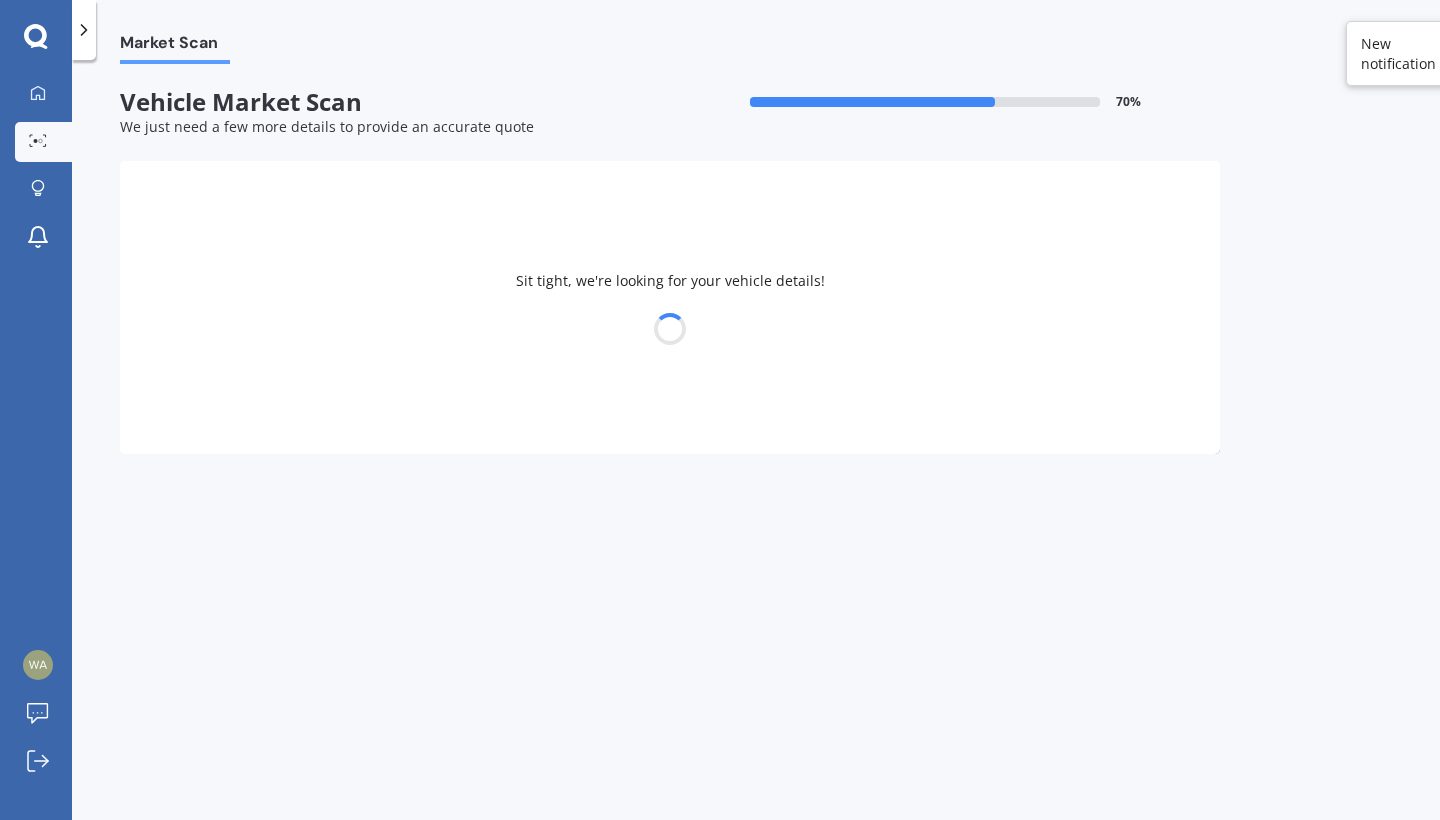 select on "TOYOTA" 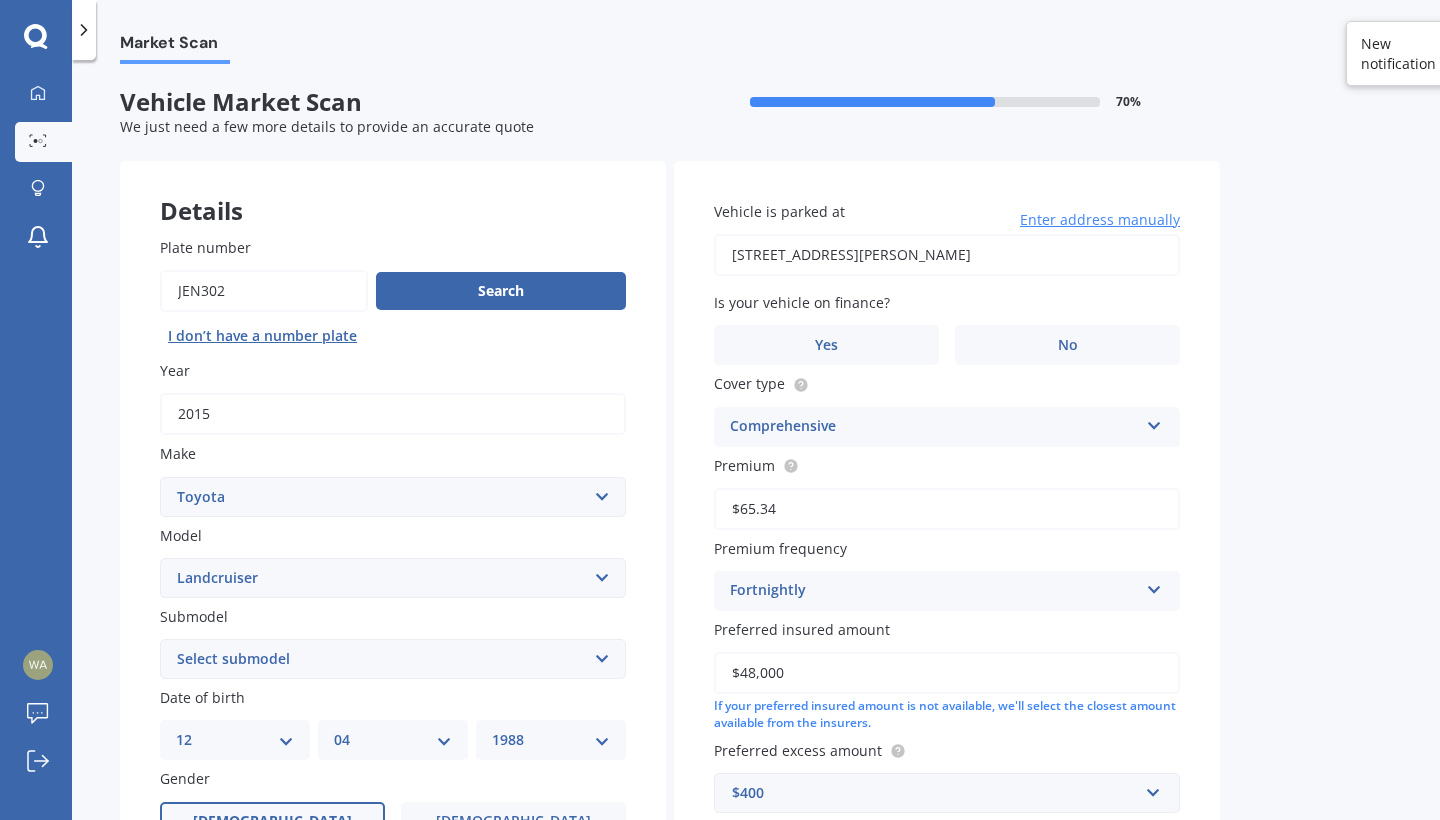 click on "Submodel Select submodel (All other) 4WD SWB Hard Top Diesel Diesel 4.2 4WD Diesel 4.5 4WD Petrol 4WD SWB Hard Top Petrol Petrol 4WD SWB Soft Top Prado 2.4 Turbo Diesel Prado 2.7 Petrol Prado 2.8 Turbo Diesel Prado 3.0 RV Prado 3.0 VX Prado 4.0 VX Petrol Prado SR5 V6 Prado SWB RX Prado TX Turbo Diesel Turbo Diesel 4.5 4WD Wagon GX Diesel Wagon GX Turbo Wagon RV Wagon VX Turbo" at bounding box center (393, 642) 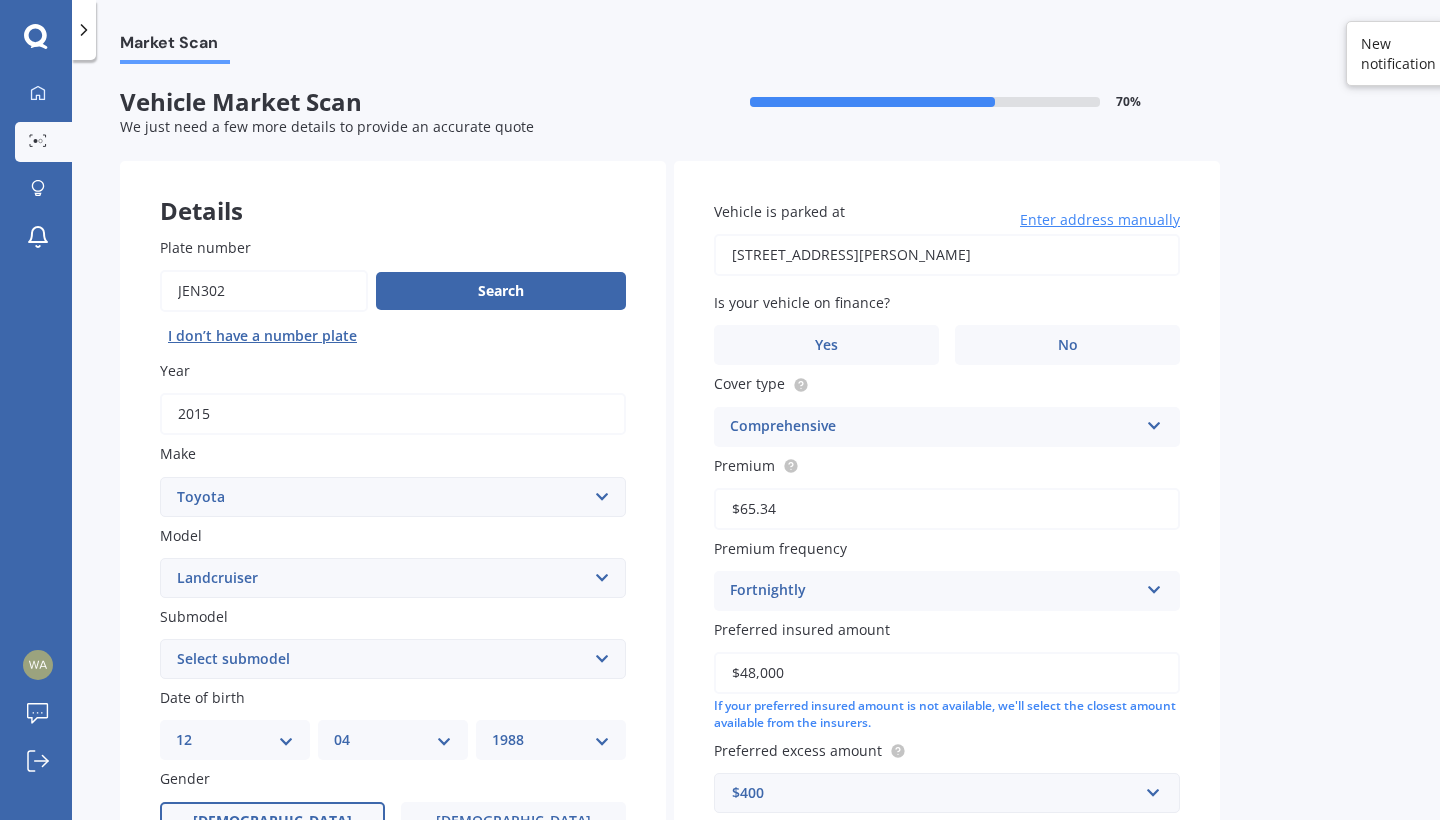 select on "(ALL OTHER)" 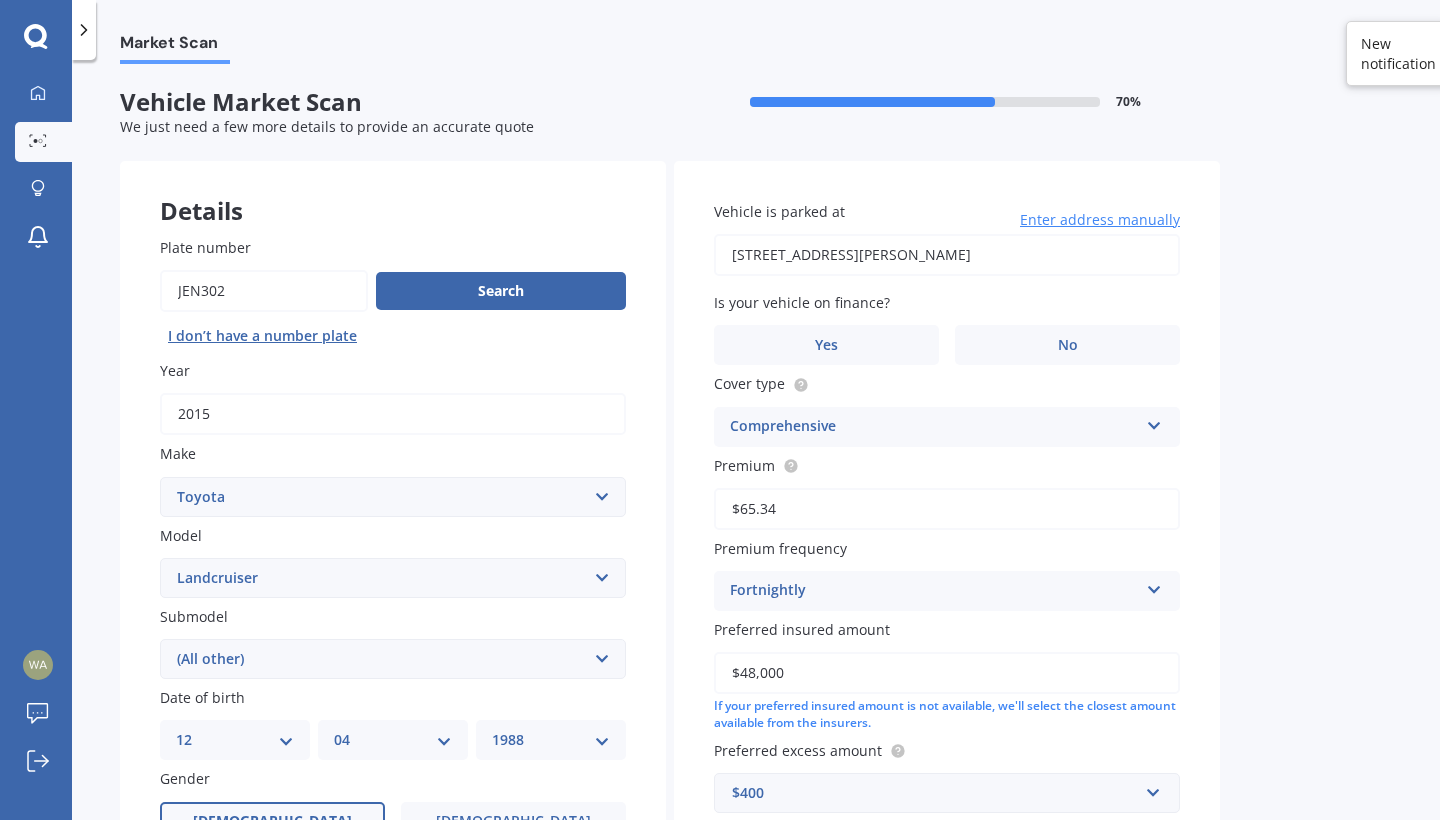 click on "Market Scan Vehicle Market Scan 70 % We just need a few more details to provide an accurate quote Details Plate number Search I don’t have a number plate Year 2015 Make Select make AC ALFA ROMEO ASTON MARTIN AUDI AUSTIN BEDFORD Bentley BMW BYD CADILLAC CAN-AM CHERY CHEVROLET CHRYSLER Citroen CRUISEAIR CUPRA DAEWOO DAIHATSU DAIMLER DAMON DIAHATSU DODGE EXOCET FACTORY FIVE FERRARI FIAT Fiord FLEETWOOD FORD FOTON FRASER GEELY GENESIS GEORGIE BOY GMC GREAT WALL GWM HAVAL HILLMAN HINO HOLDEN HOLIDAY RAMBLER HONDA HUMMER HYUNDAI INFINITI ISUZU IVECO JAC JAECOO JAGUAR JEEP KGM KIA LADA LAMBORGHINI LANCIA LANDROVER LDV LEXUS LINCOLN LOTUS LUNAR M.G M.G. MAHINDRA MASERATI MAZDA MCLAREN MERCEDES AMG Mercedes Benz MERCEDES-AMG MERCURY MINI MITSUBISHI MORGAN MORRIS NEWMAR Nissan OMODA OPEL OXFORD PEUGEOT Plymouth Polestar PONTIAC PORSCHE PROTON RAM Range Rover Rayne RENAULT ROLLS ROYCE ROVER SAAB SATURN SEAT SHELBY SKODA SMART SSANGYONG SUBARU SUZUKI TATA TESLA TIFFIN Toyota TRIUMPH TVR Vauxhall VOLKSWAGEN VOLVO ZX 86" at bounding box center [756, 444] 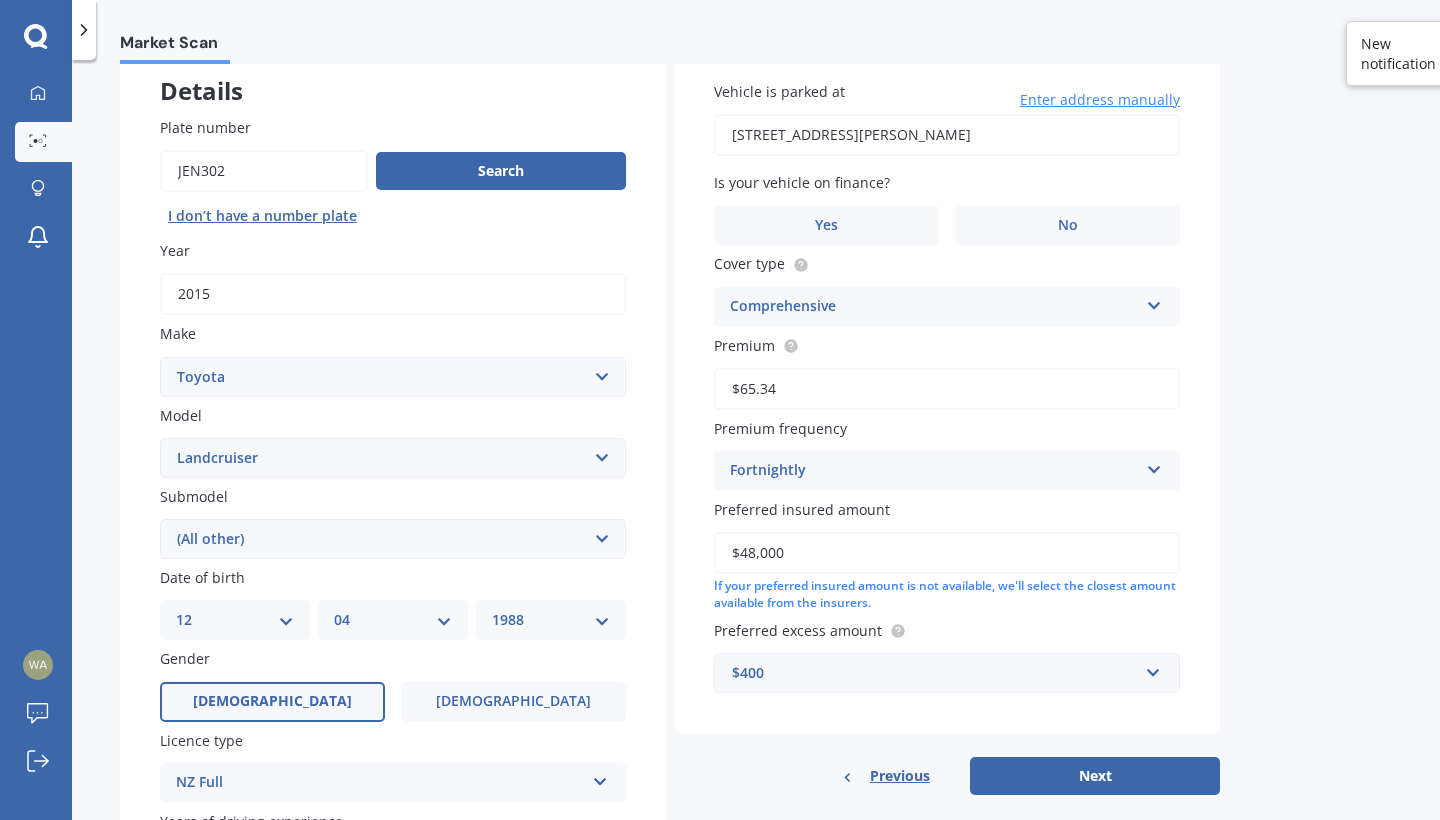 scroll, scrollTop: 200, scrollLeft: 0, axis: vertical 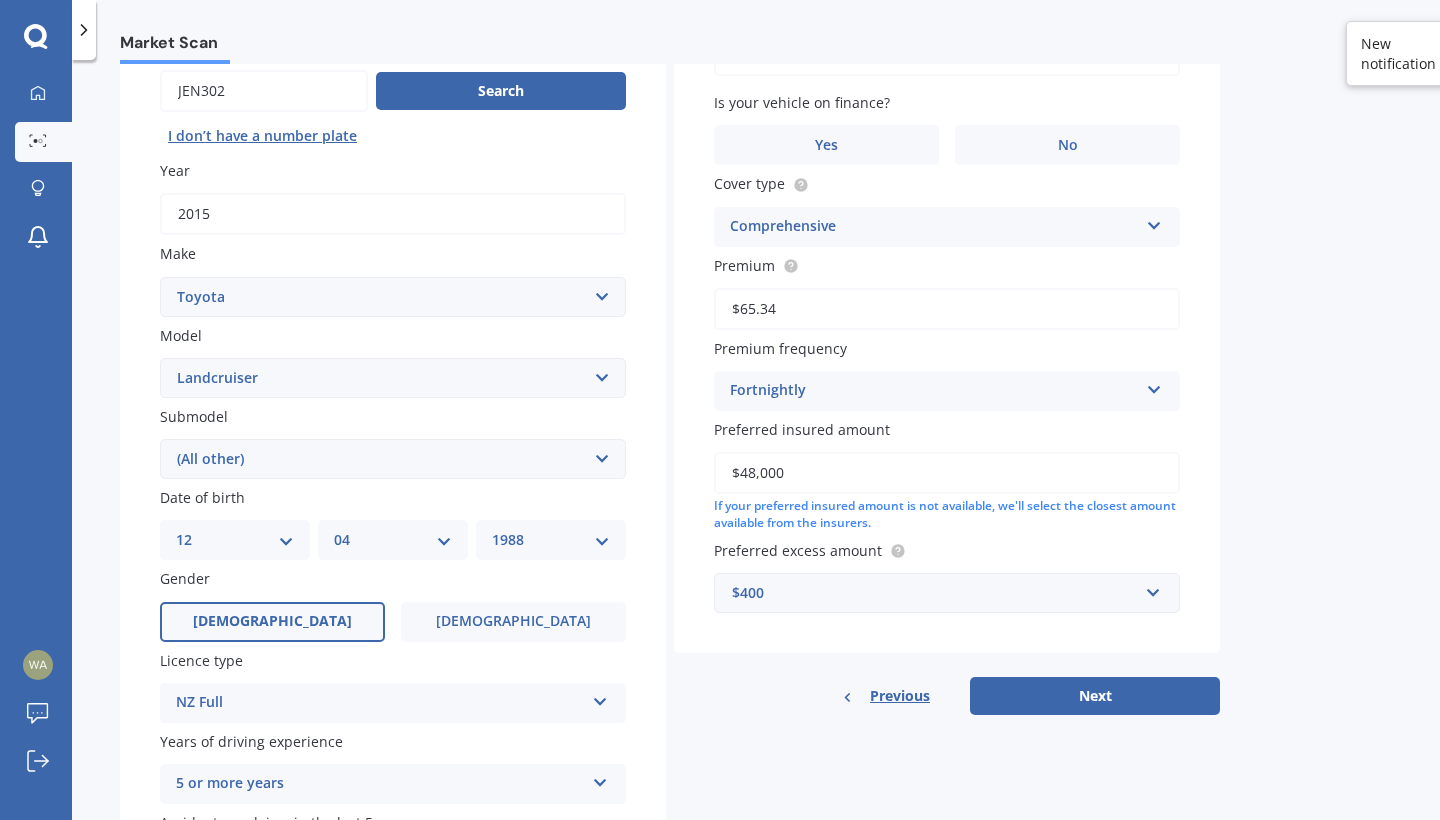select on "02" 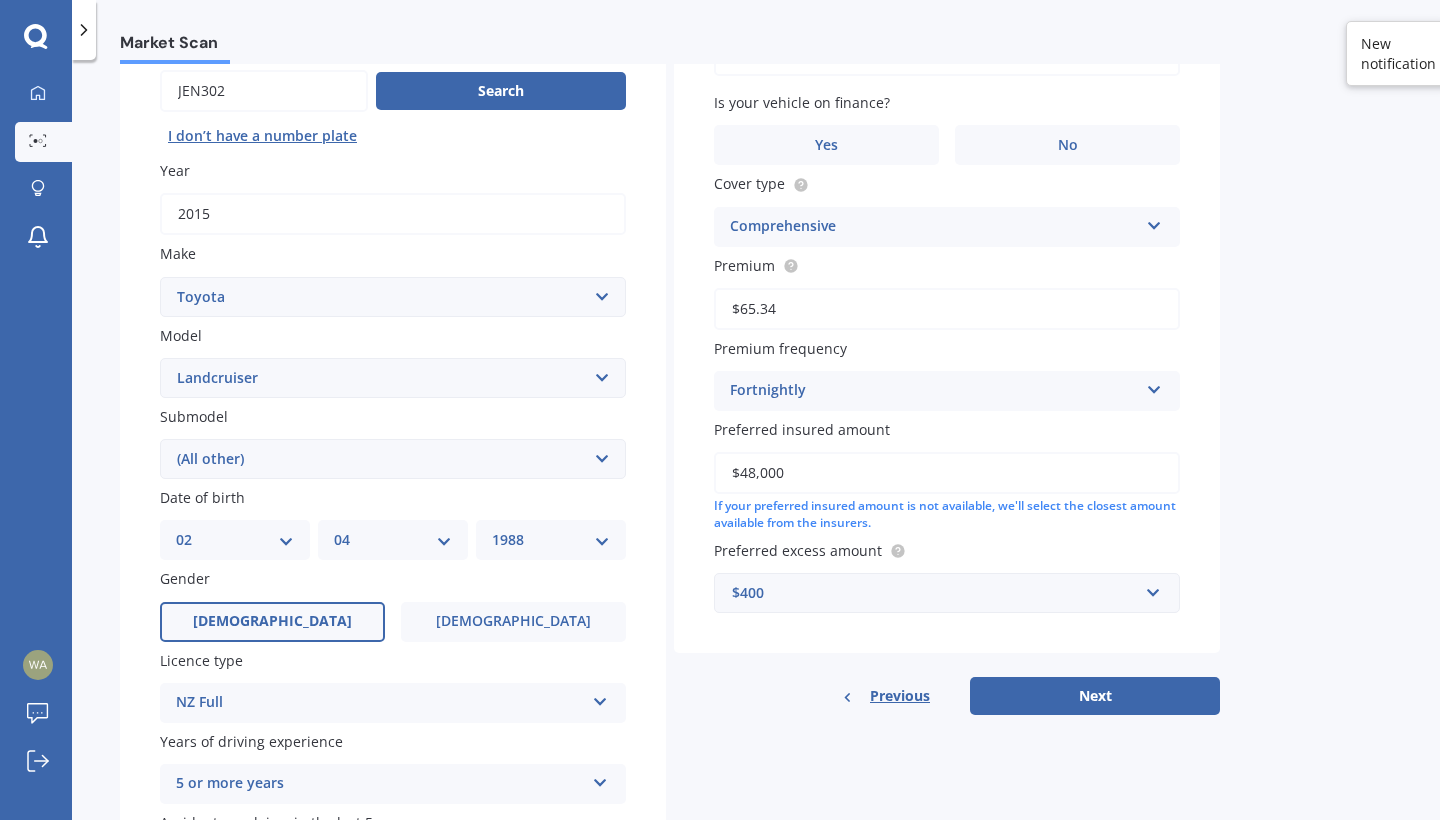 select on "02" 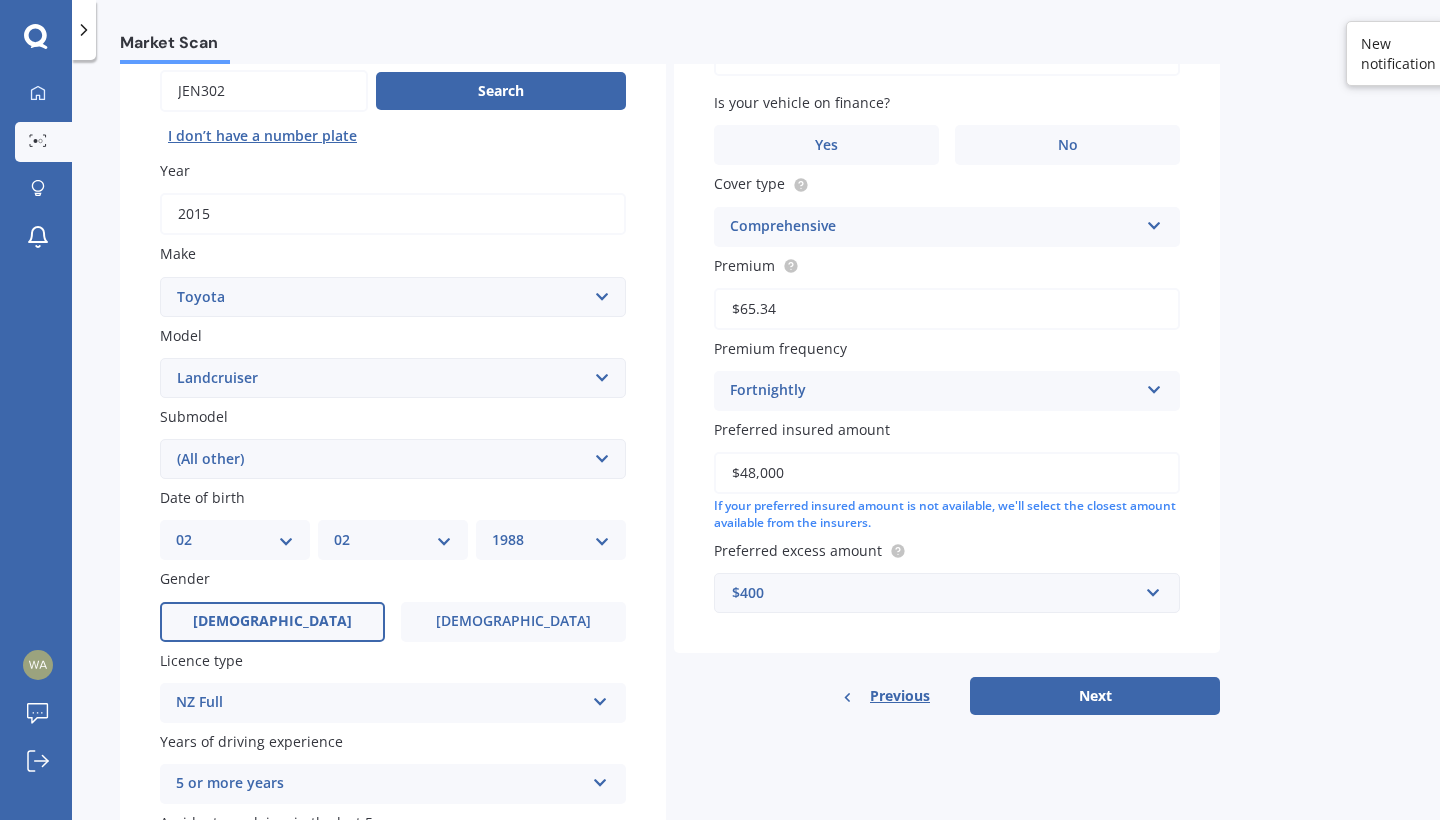 select on "1989" 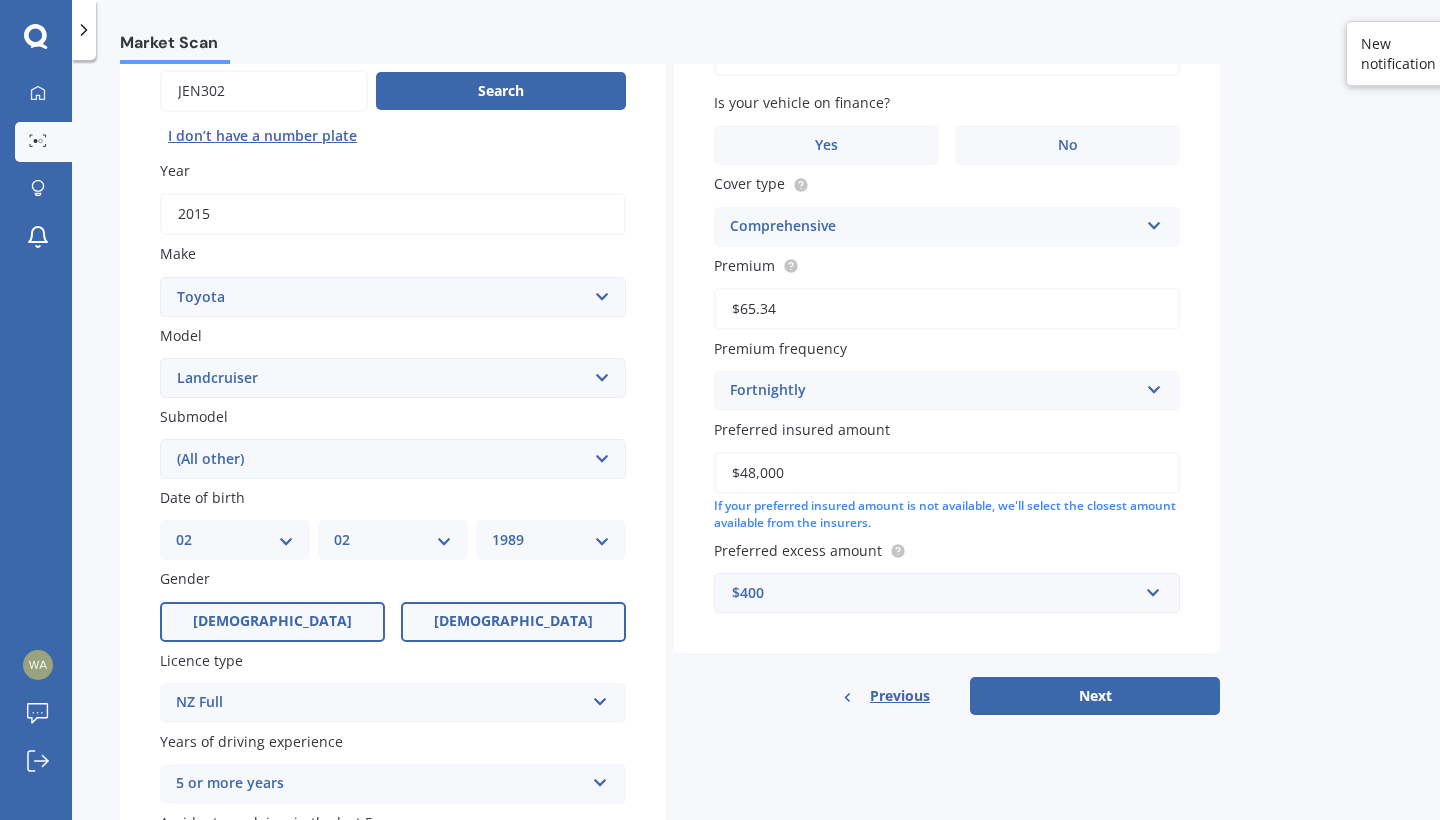 click on "[DEMOGRAPHIC_DATA]" at bounding box center (513, 622) 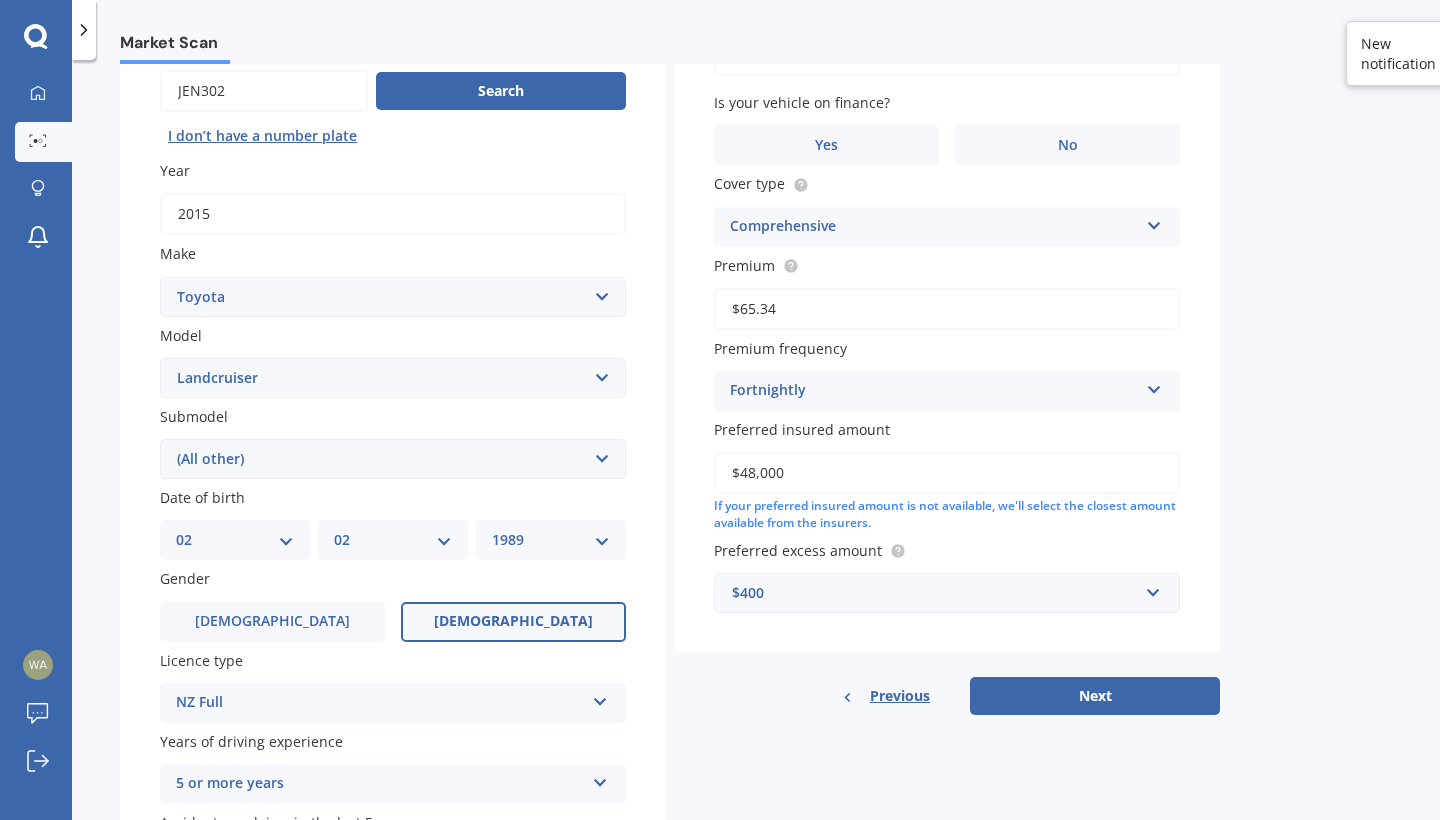 click on "Plate number Search I don’t have a number plate Year 2015 Make Select make AC ALFA ROMEO ASTON MARTIN AUDI AUSTIN BEDFORD Bentley BMW BYD CADILLAC CAN-AM CHERY CHEVROLET CHRYSLER Citroen CRUISEAIR CUPRA DAEWOO DAIHATSU DAIMLER DAMON DIAHATSU DODGE EXOCET FACTORY FIVE FERRARI FIAT Fiord FLEETWOOD FORD FOTON FRASER GEELY GENESIS GEORGIE BOY GMC GREAT WALL GWM HAVAL HILLMAN HINO HOLDEN HOLIDAY RAMBLER HONDA HUMMER HYUNDAI INFINITI ISUZU IVECO JAC JAECOO JAGUAR JEEP KGM KIA LADA LAMBORGHINI LANCIA LANDROVER LDV LEXUS LINCOLN LOTUS LUNAR M.G M.G. MAHINDRA MASERATI MAZDA MCLAREN MERCEDES AMG Mercedes Benz MERCEDES-AMG MERCURY MINI MITSUBISHI MORGAN MORRIS NEWMAR Nissan OMODA OPEL OXFORD PEUGEOT Plymouth Polestar PONTIAC PORSCHE PROTON RAM Range Rover Rayne RENAULT ROLLS ROYCE ROVER SAAB SATURN SEAT SHELBY SKODA SMART SSANGYONG SUBARU SUZUKI TATA TESLA TIFFIN Toyota TRIUMPH TVR Vauxhall VOLKSWAGEN VOLVO WESTFIELD WINNEBAGO ZX Model Select model 4 Runner 86 Allex Allion Alphard Altezza Aqua Aristo Aurion Auris AYGO" at bounding box center [393, 461] 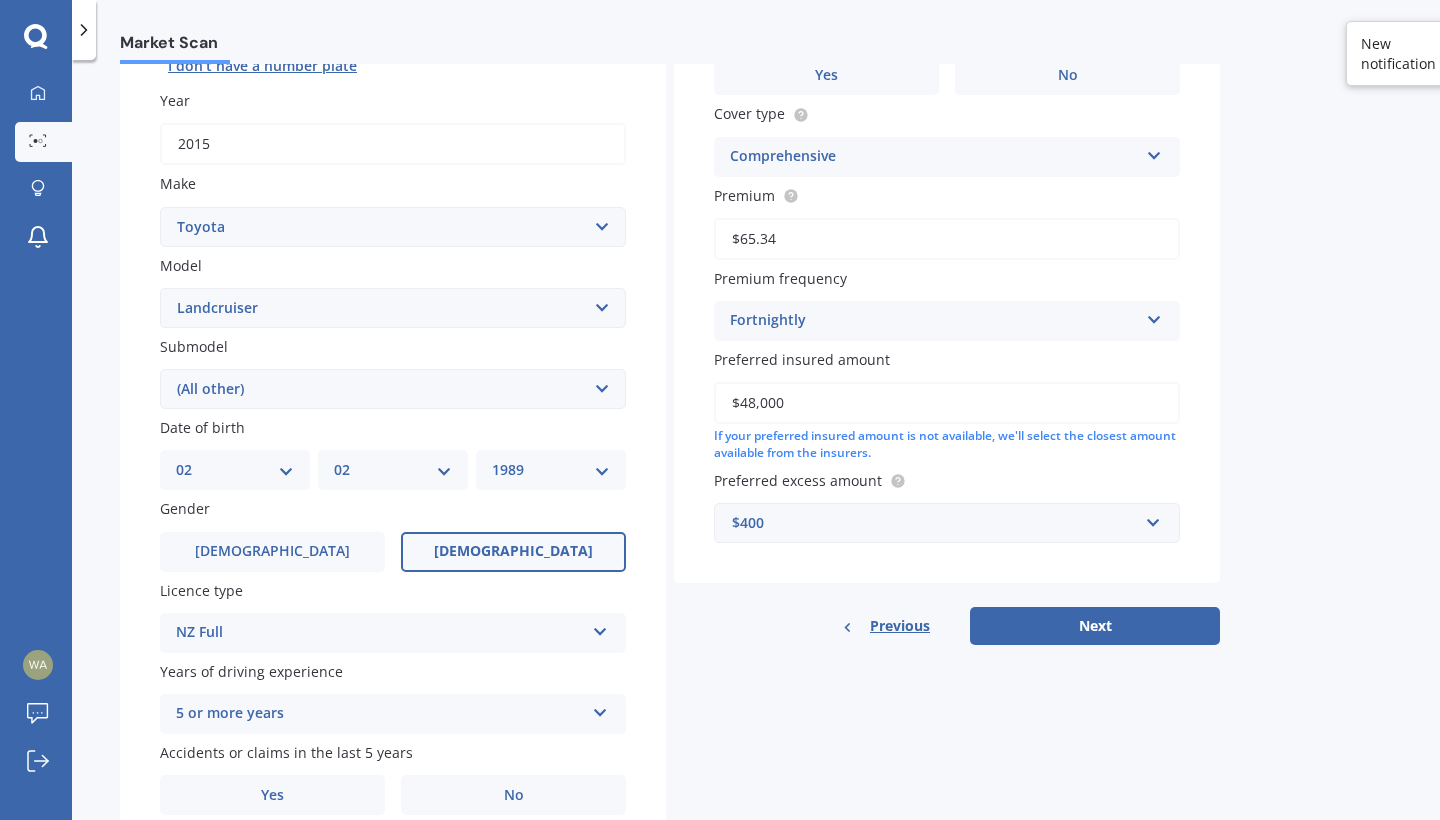 scroll, scrollTop: 230, scrollLeft: 0, axis: vertical 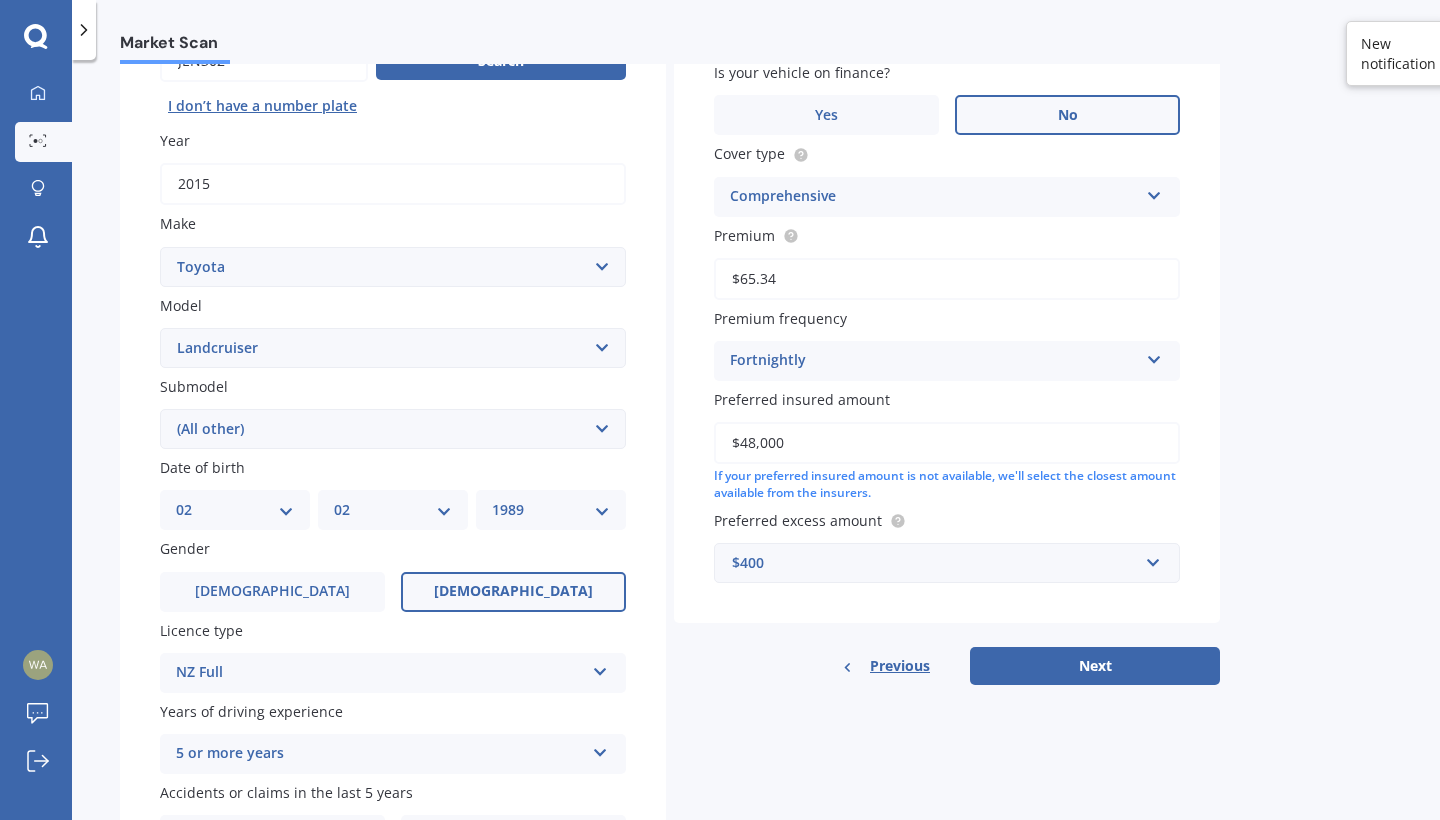 click on "No" at bounding box center [1068, 115] 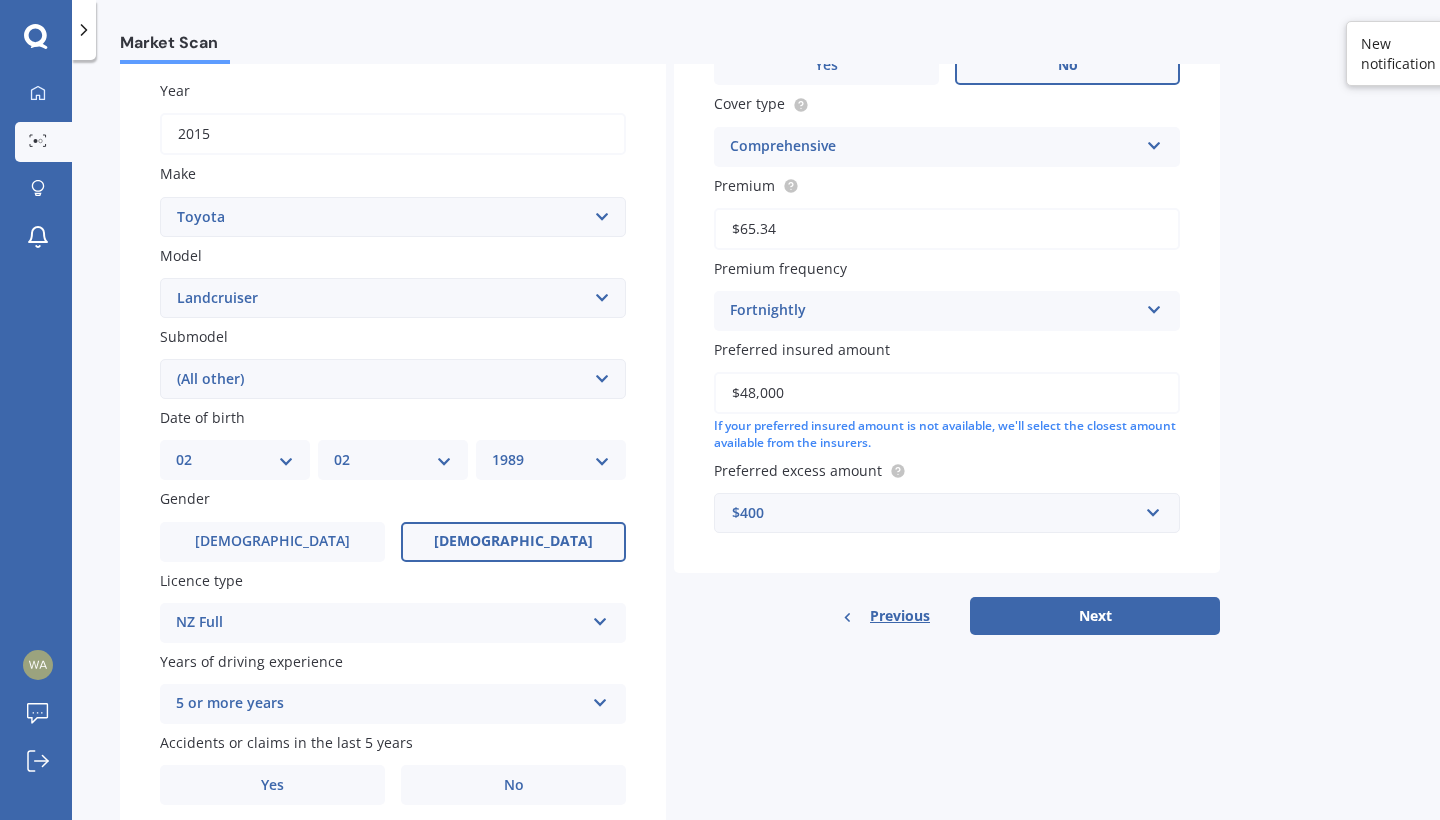 scroll, scrollTop: 350, scrollLeft: 0, axis: vertical 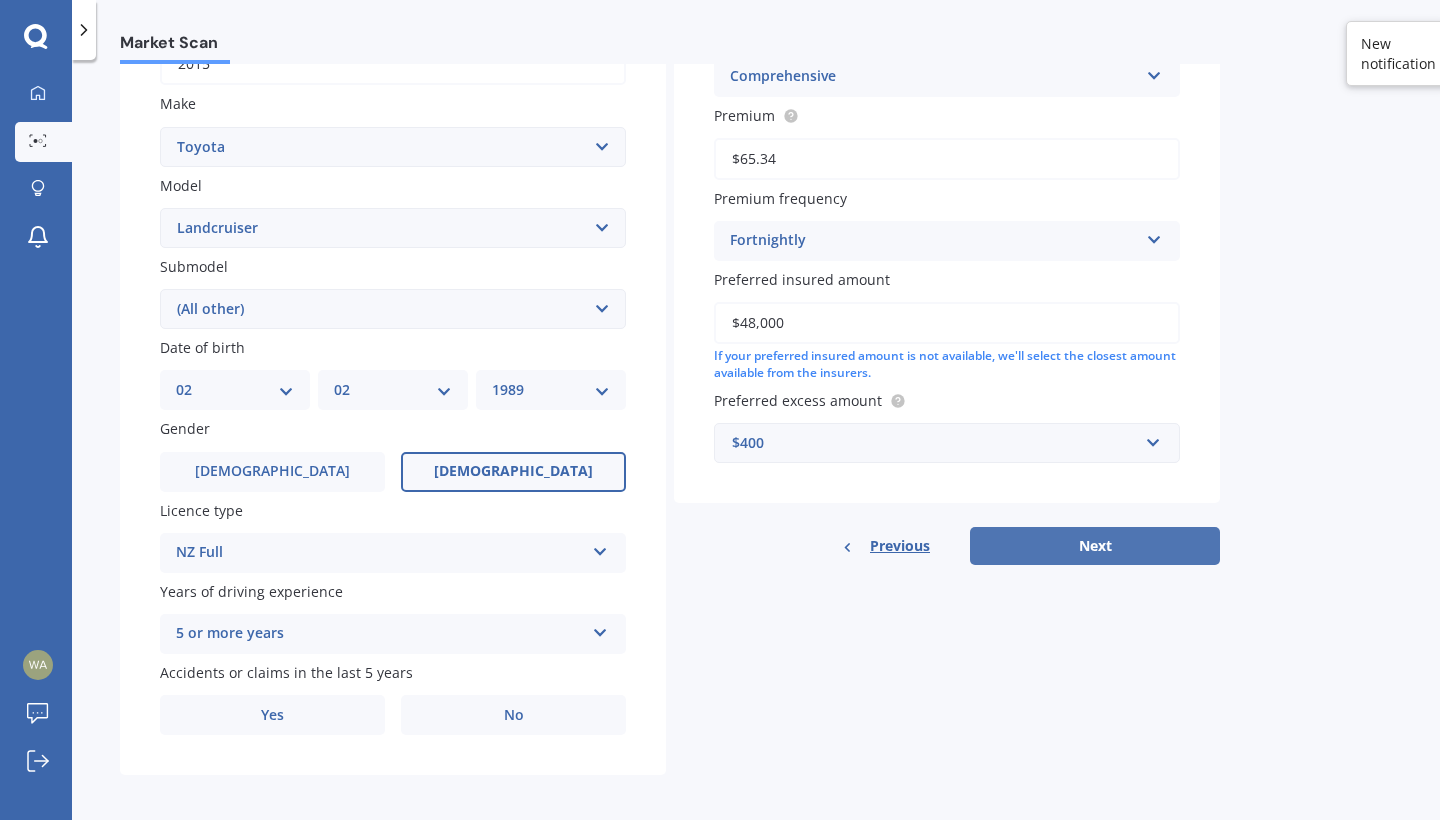 click on "Next" at bounding box center (1095, 546) 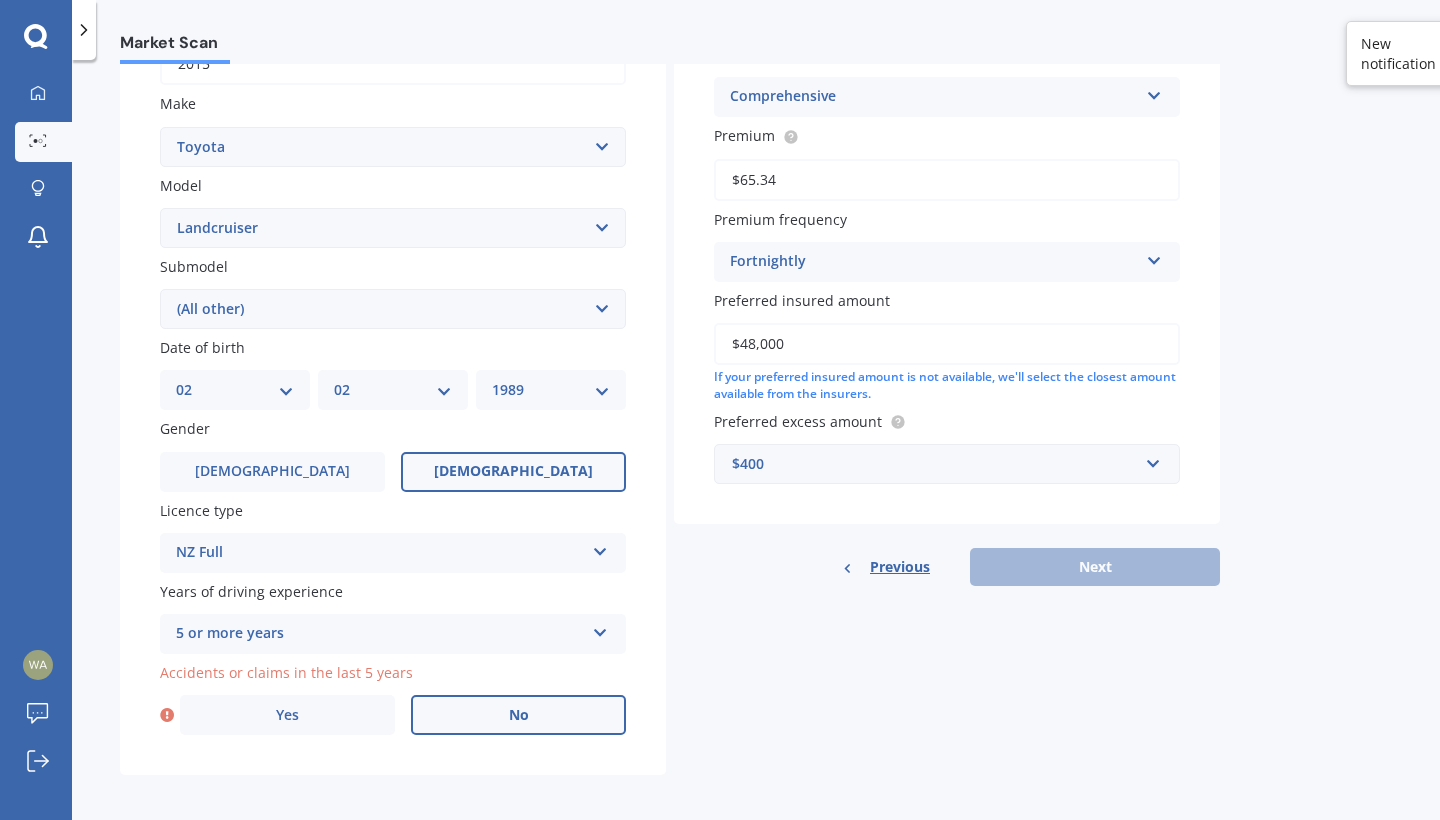 click on "No" at bounding box center [518, 715] 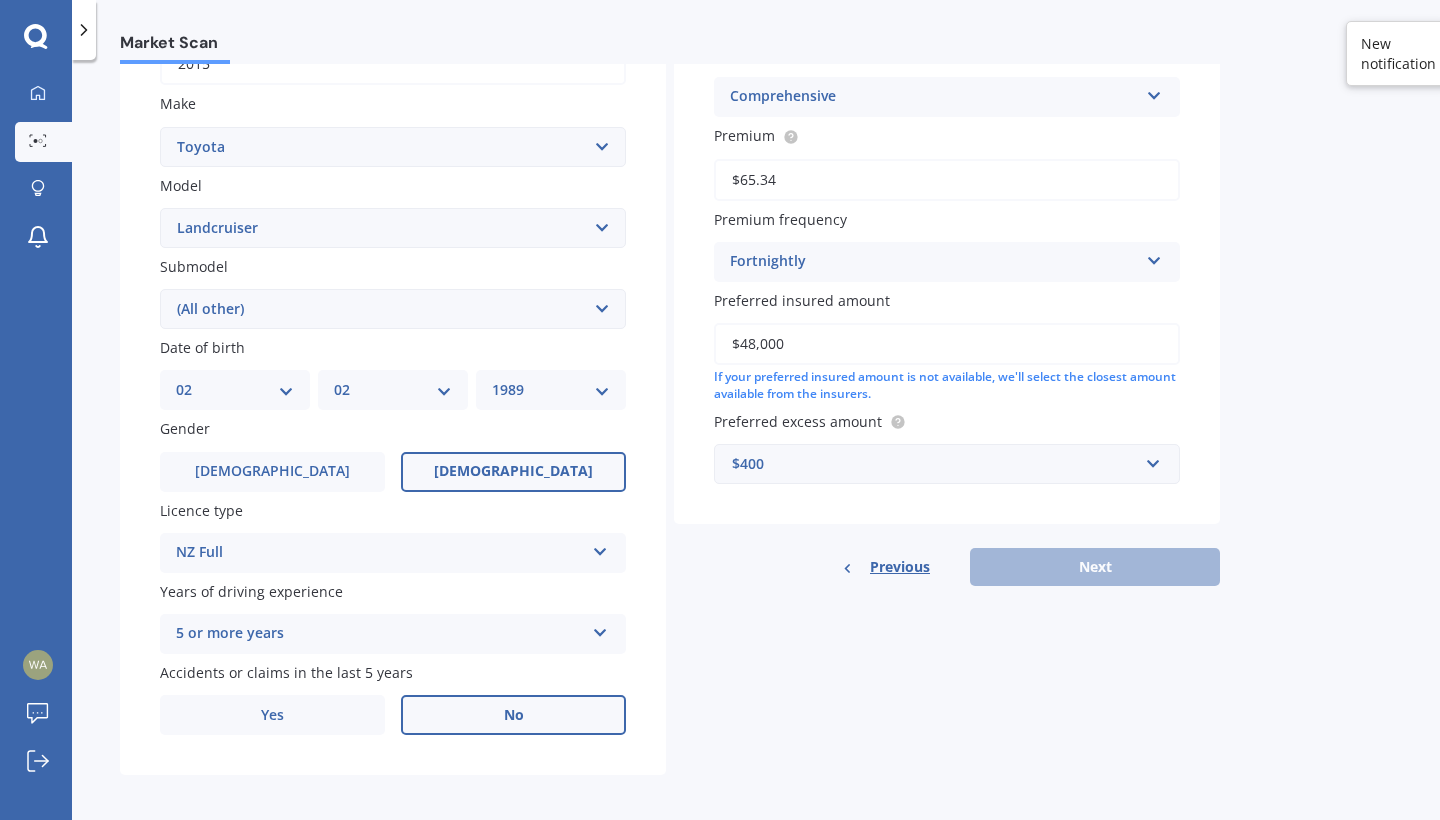 scroll, scrollTop: 135, scrollLeft: 0, axis: vertical 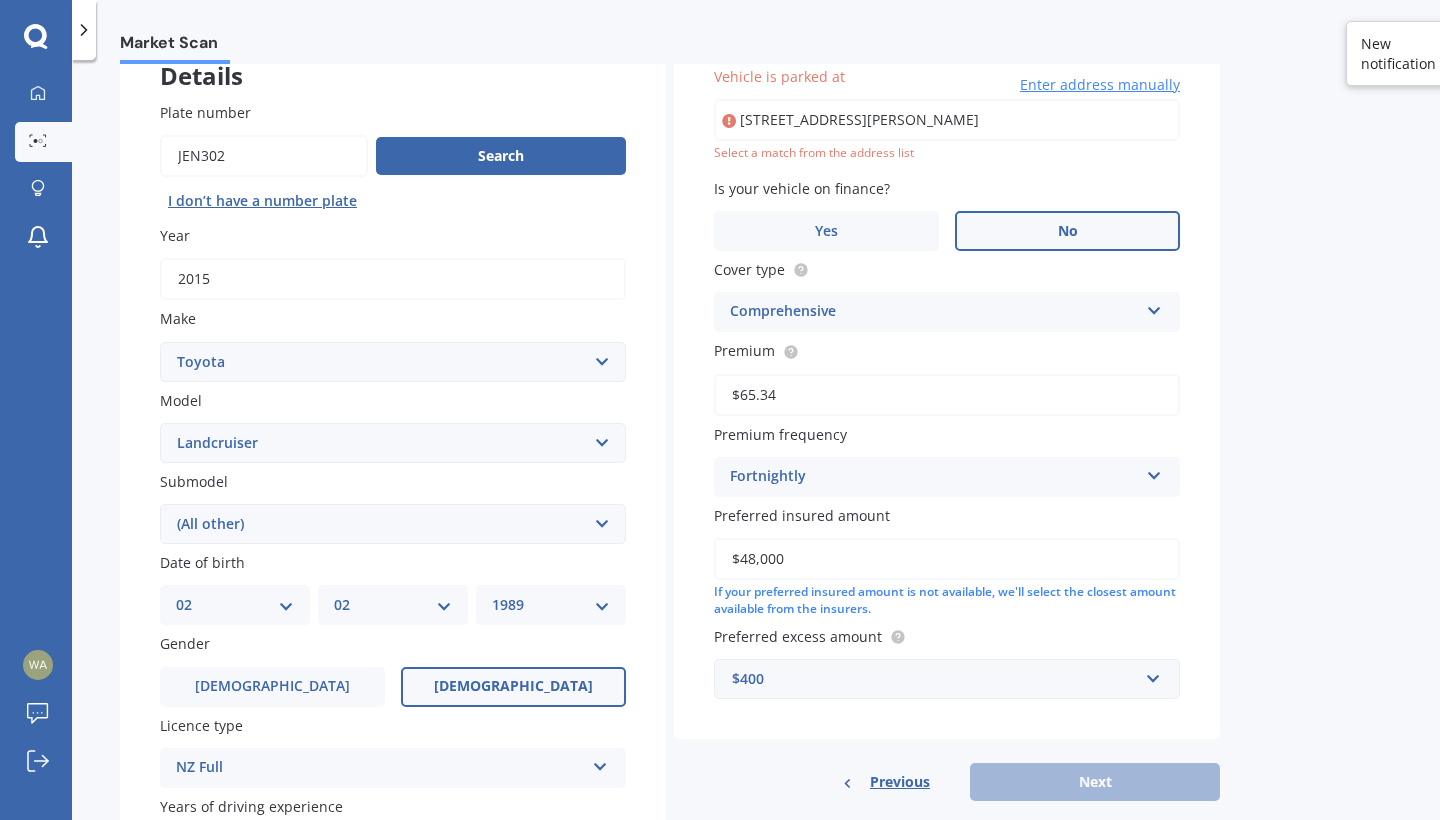 click on "Market Scan Vehicle Market Scan 70 % We just need a few more details to provide an accurate quote Details Plate number Search I don’t have a number plate Year 2015 Make Select make AC ALFA ROMEO ASTON MARTIN AUDI AUSTIN BEDFORD Bentley BMW BYD CADILLAC CAN-AM CHERY CHEVROLET CHRYSLER Citroen CRUISEAIR CUPRA DAEWOO DAIHATSU DAIMLER DAMON DIAHATSU DODGE EXOCET FACTORY FIVE FERRARI FIAT Fiord FLEETWOOD FORD FOTON FRASER GEELY GENESIS GEORGIE BOY GMC GREAT WALL GWM HAVAL HILLMAN HINO HOLDEN HOLIDAY RAMBLER HONDA HUMMER HYUNDAI INFINITI ISUZU IVECO JAC JAECOO JAGUAR JEEP KGM KIA LADA LAMBORGHINI LANCIA LANDROVER LDV LEXUS LINCOLN LOTUS LUNAR M.G M.G. MAHINDRA MASERATI MAZDA MCLAREN MERCEDES AMG Mercedes Benz MERCEDES-AMG MERCURY MINI MITSUBISHI MORGAN MORRIS NEWMAR Nissan OMODA OPEL OXFORD PEUGEOT Plymouth Polestar PONTIAC PORSCHE PROTON RAM Range Rover Rayne RENAULT ROLLS ROYCE ROVER SAAB SATURN SEAT SHELBY SKODA SMART SSANGYONG SUBARU SUZUKI TATA TESLA TIFFIN Toyota TRIUMPH TVR Vauxhall VOLKSWAGEN VOLVO ZX 86" at bounding box center [756, 444] 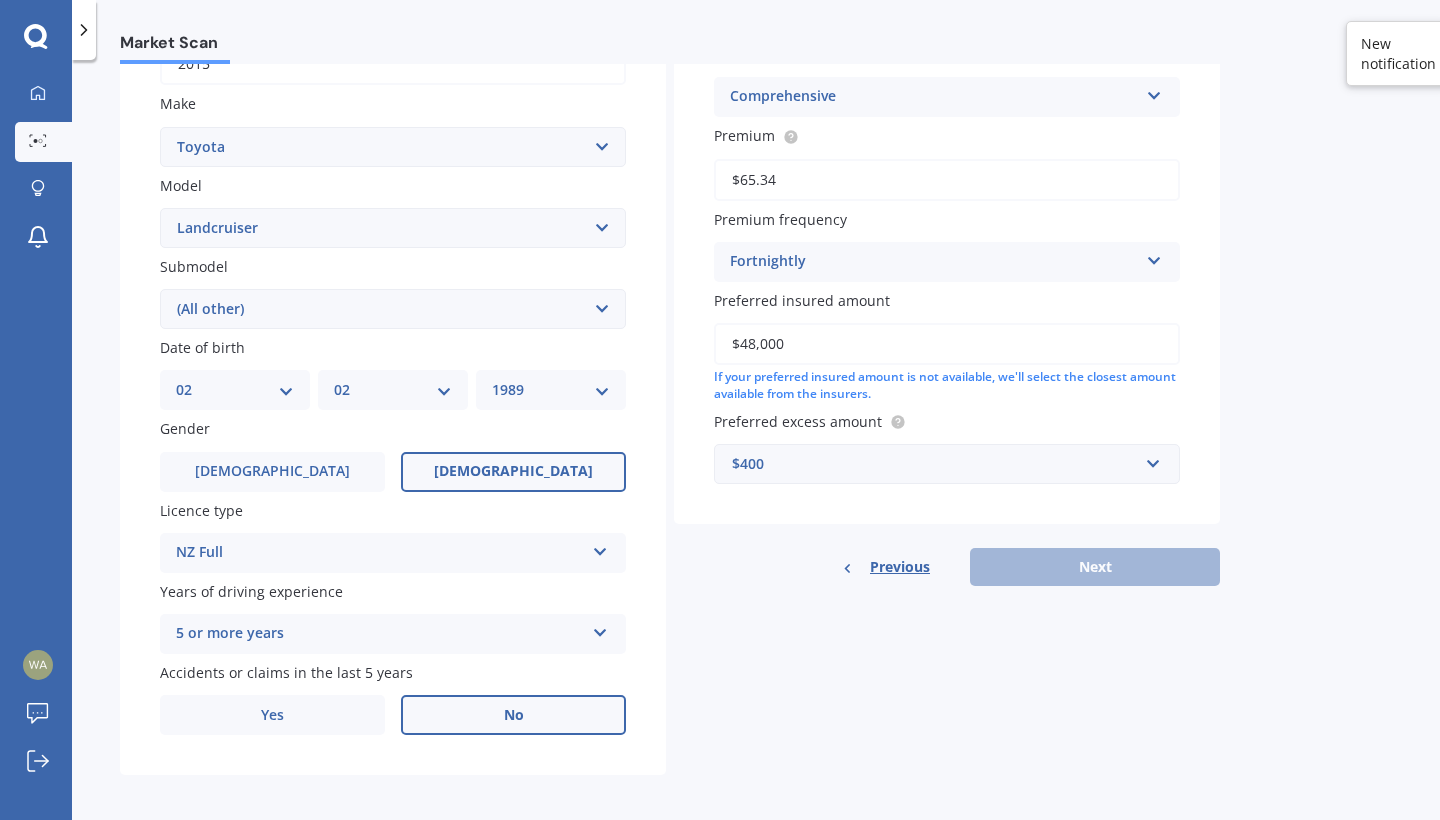 click on "Previous Next" at bounding box center [947, 567] 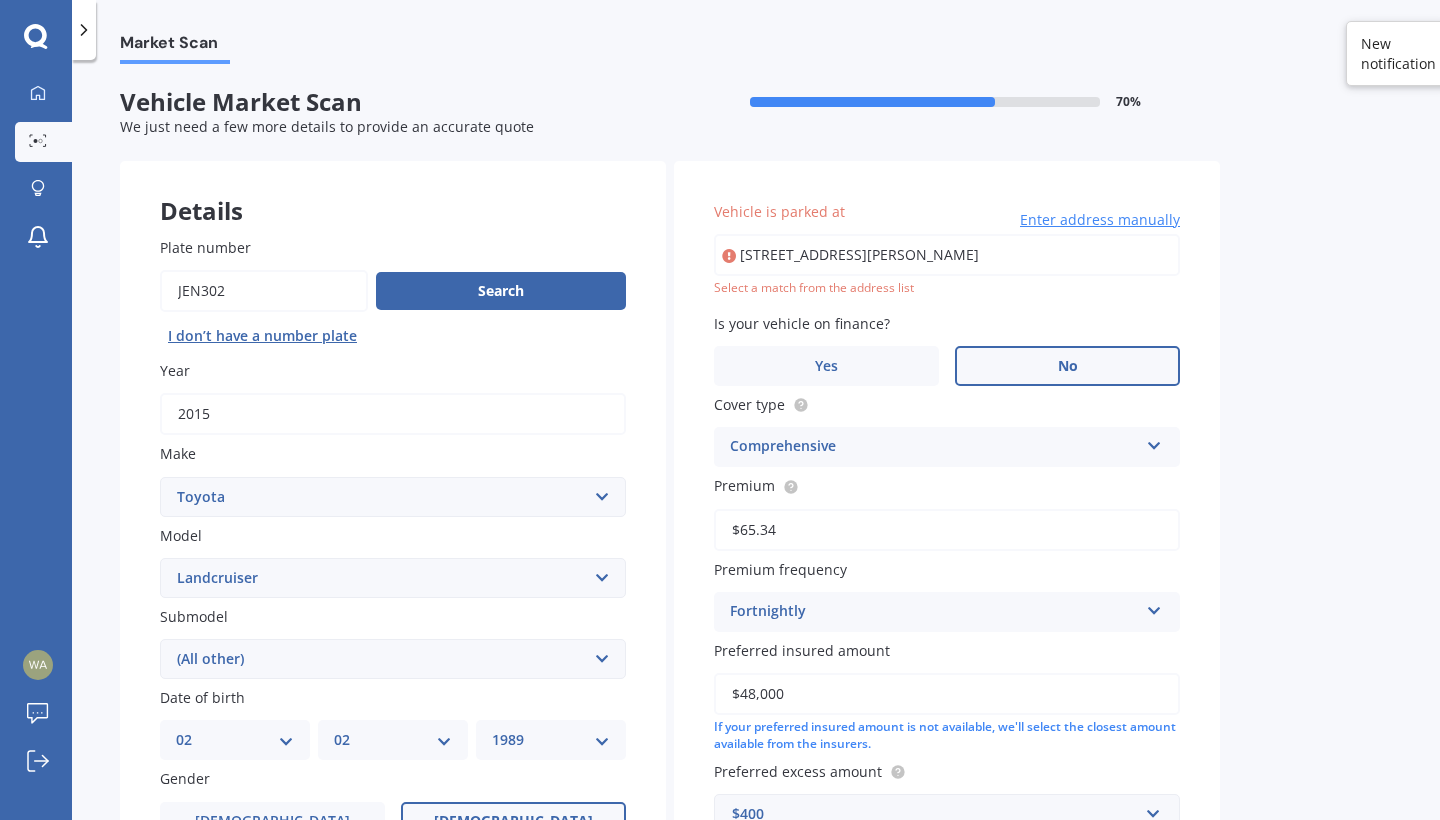 click on "[STREET_ADDRESS][PERSON_NAME]" at bounding box center (947, 255) 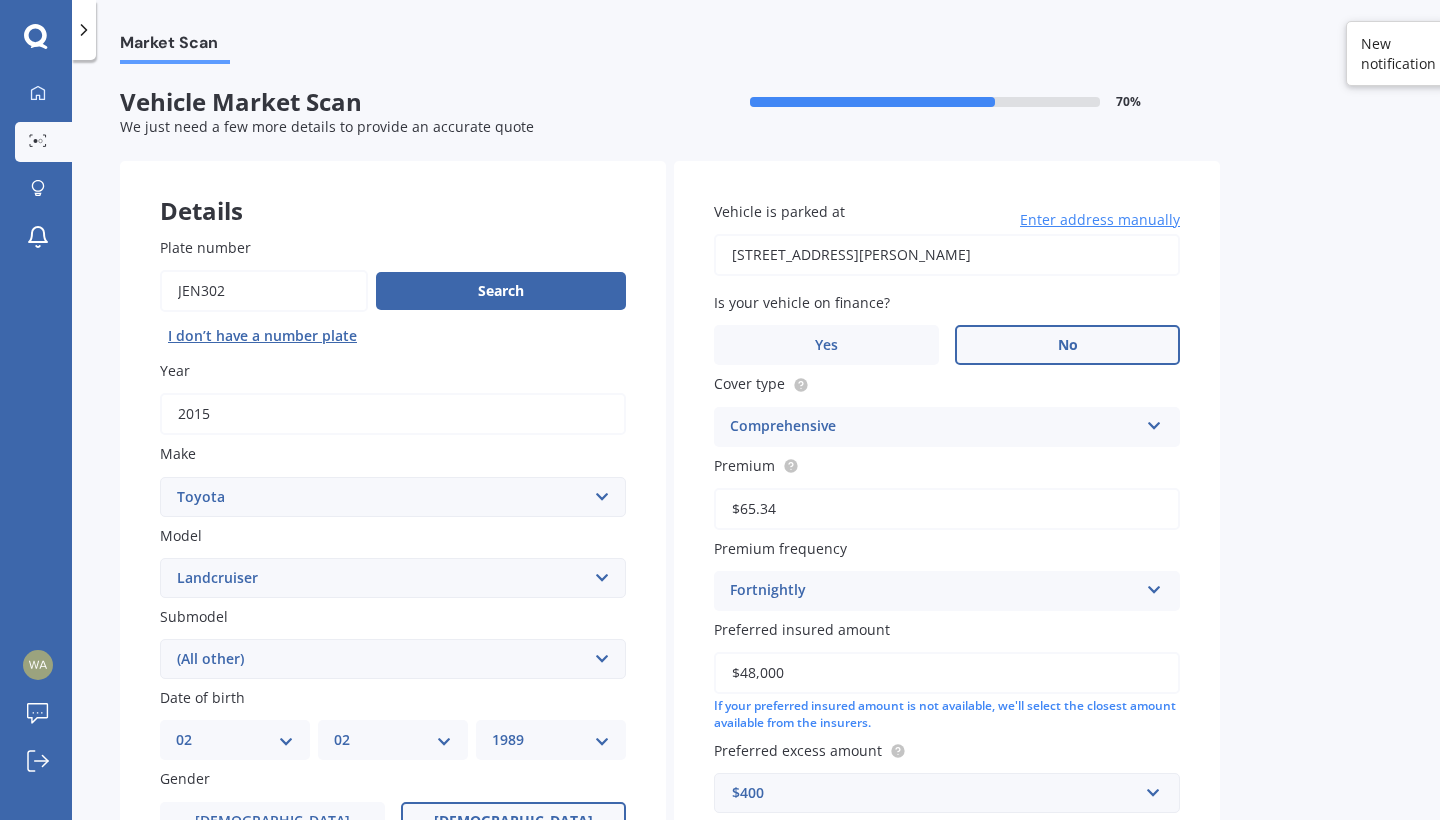 click on "Market Scan Vehicle Market Scan 70 % We just need a few more details to provide an accurate quote Details Plate number Search I don’t have a number plate Year 2015 Make Select make AC ALFA ROMEO ASTON MARTIN AUDI AUSTIN BEDFORD Bentley BMW BYD CADILLAC CAN-AM CHERY CHEVROLET CHRYSLER Citroen CRUISEAIR CUPRA DAEWOO DAIHATSU DAIMLER DAMON DIAHATSU DODGE EXOCET FACTORY FIVE FERRARI FIAT Fiord FLEETWOOD FORD FOTON FRASER GEELY GENESIS GEORGIE BOY GMC GREAT WALL GWM HAVAL HILLMAN HINO HOLDEN HOLIDAY RAMBLER HONDA HUMMER HYUNDAI INFINITI ISUZU IVECO JAC JAECOO JAGUAR JEEP KGM KIA LADA LAMBORGHINI LANCIA LANDROVER LDV LEXUS LINCOLN LOTUS LUNAR M.G M.G. MAHINDRA MASERATI MAZDA MCLAREN MERCEDES AMG Mercedes Benz MERCEDES-AMG MERCURY MINI MITSUBISHI MORGAN MORRIS NEWMAR Nissan OMODA OPEL OXFORD PEUGEOT Plymouth Polestar PONTIAC PORSCHE PROTON RAM Range Rover Rayne RENAULT ROLLS ROYCE ROVER SAAB SATURN SEAT SHELBY SKODA SMART SSANGYONG SUBARU SUZUKI TATA TESLA TIFFIN Toyota TRIUMPH TVR Vauxhall VOLKSWAGEN VOLVO ZX 86" at bounding box center (756, 444) 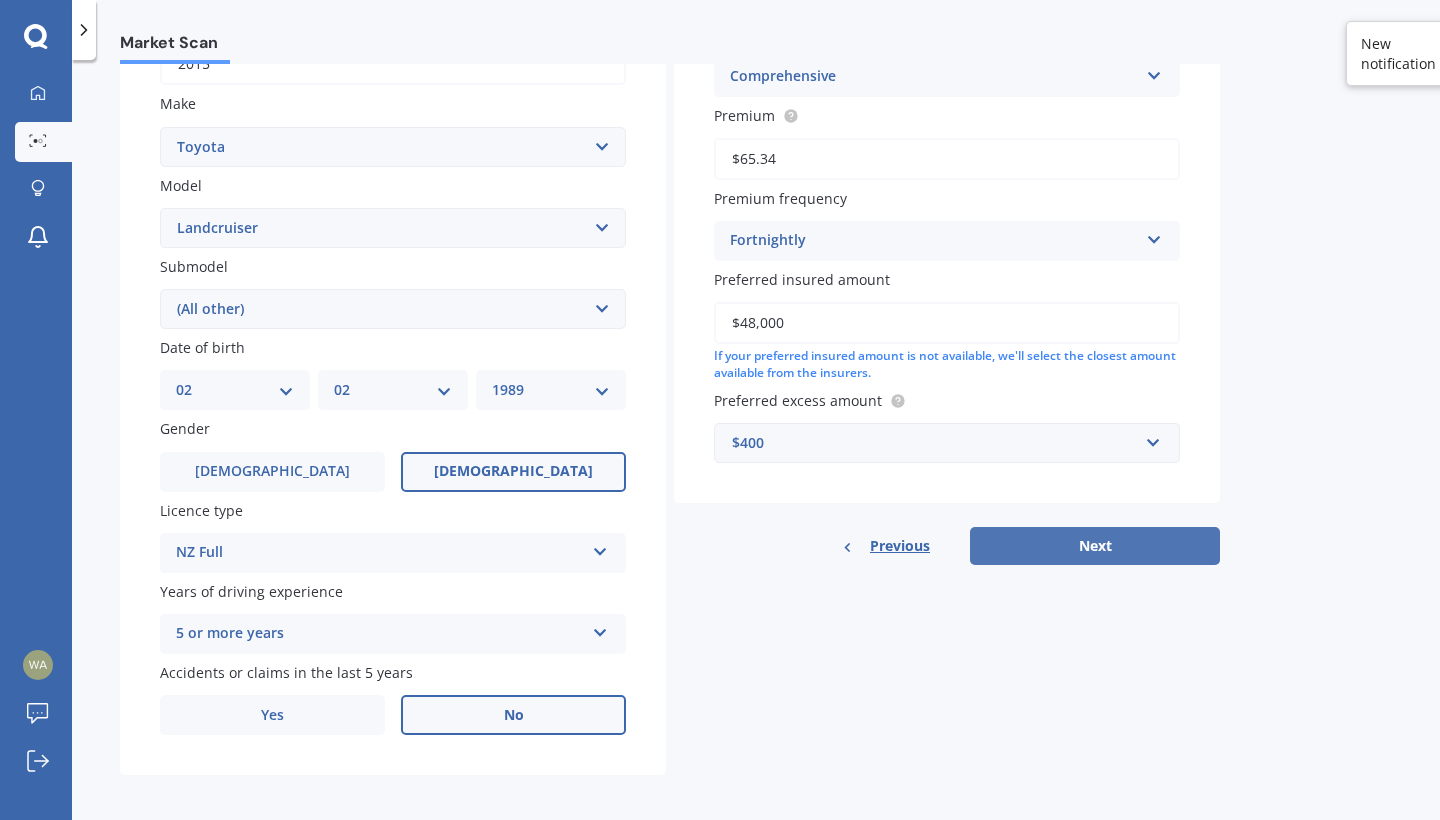 click on "Next" at bounding box center [1095, 546] 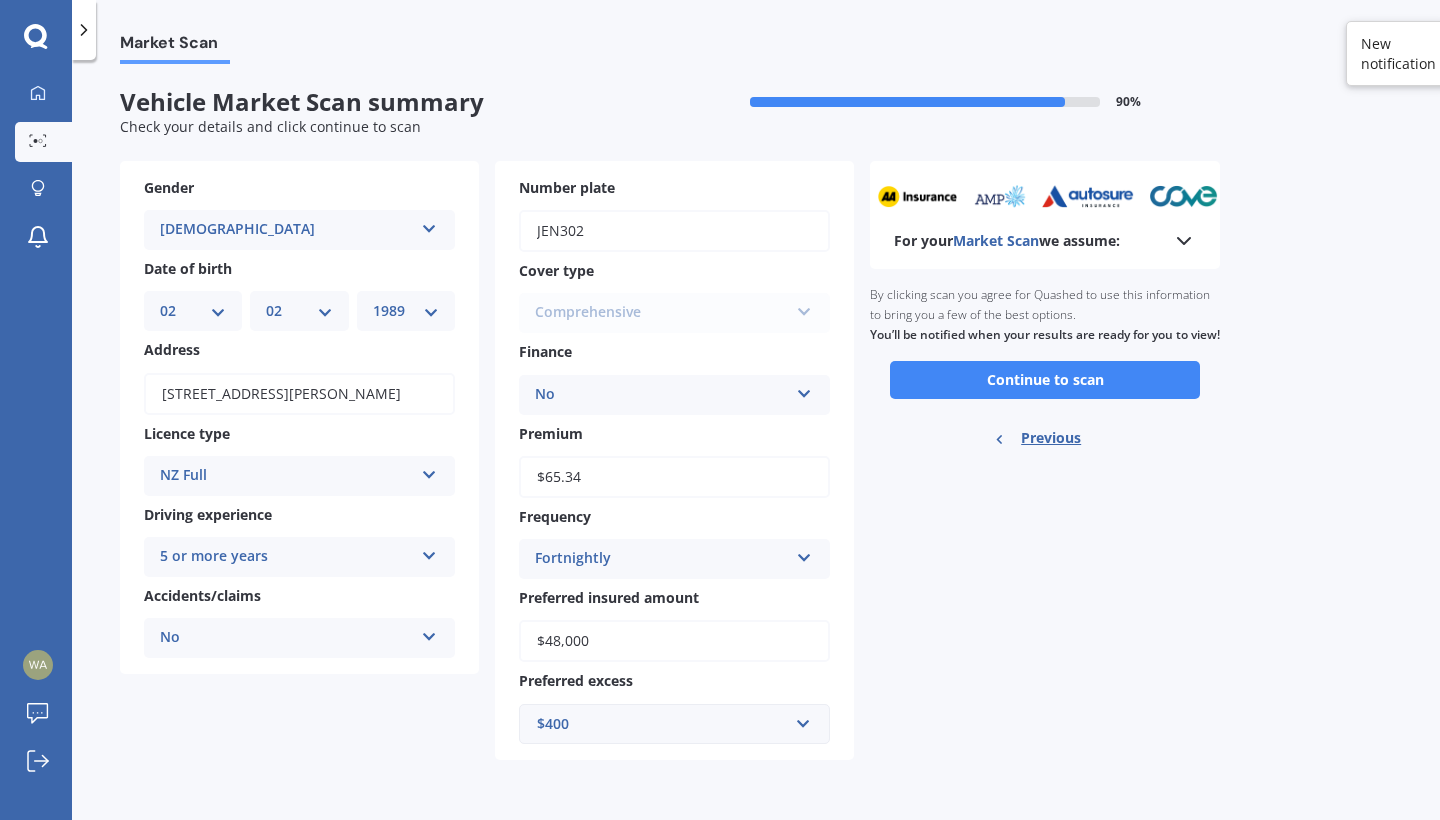 scroll, scrollTop: 0, scrollLeft: 0, axis: both 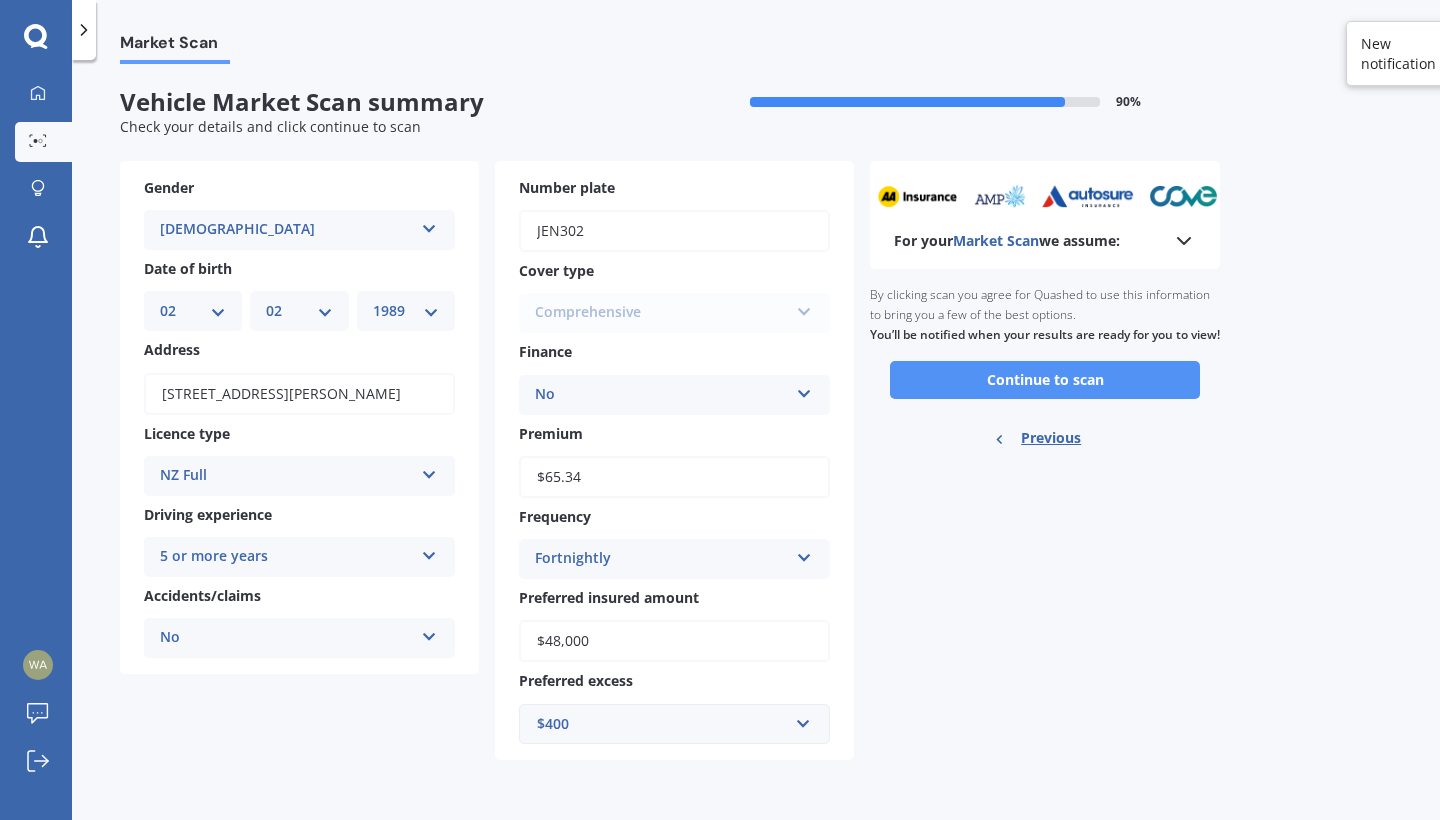 click on "Continue to scan" at bounding box center [1045, 380] 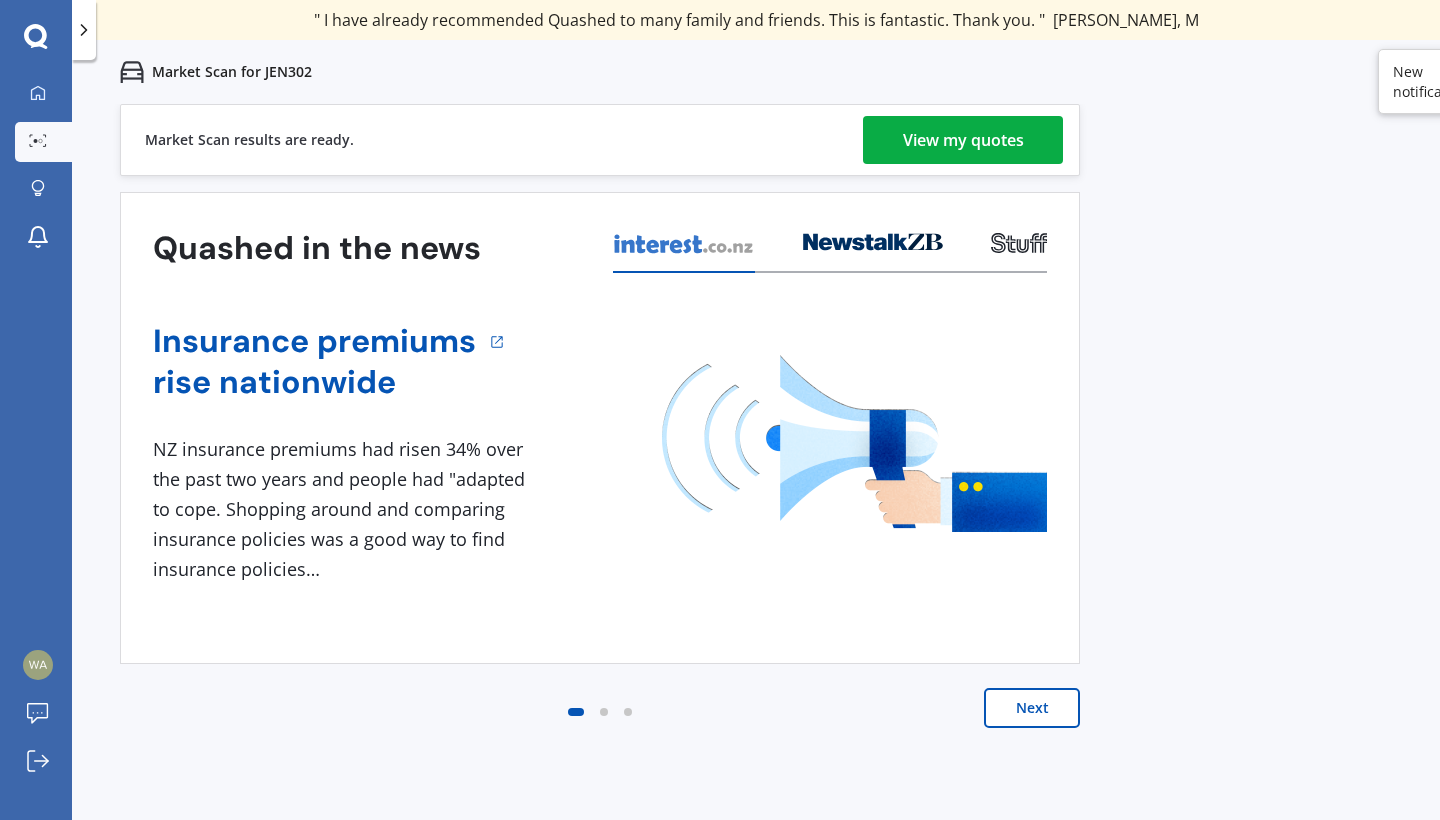 click on "View my quotes" at bounding box center (963, 140) 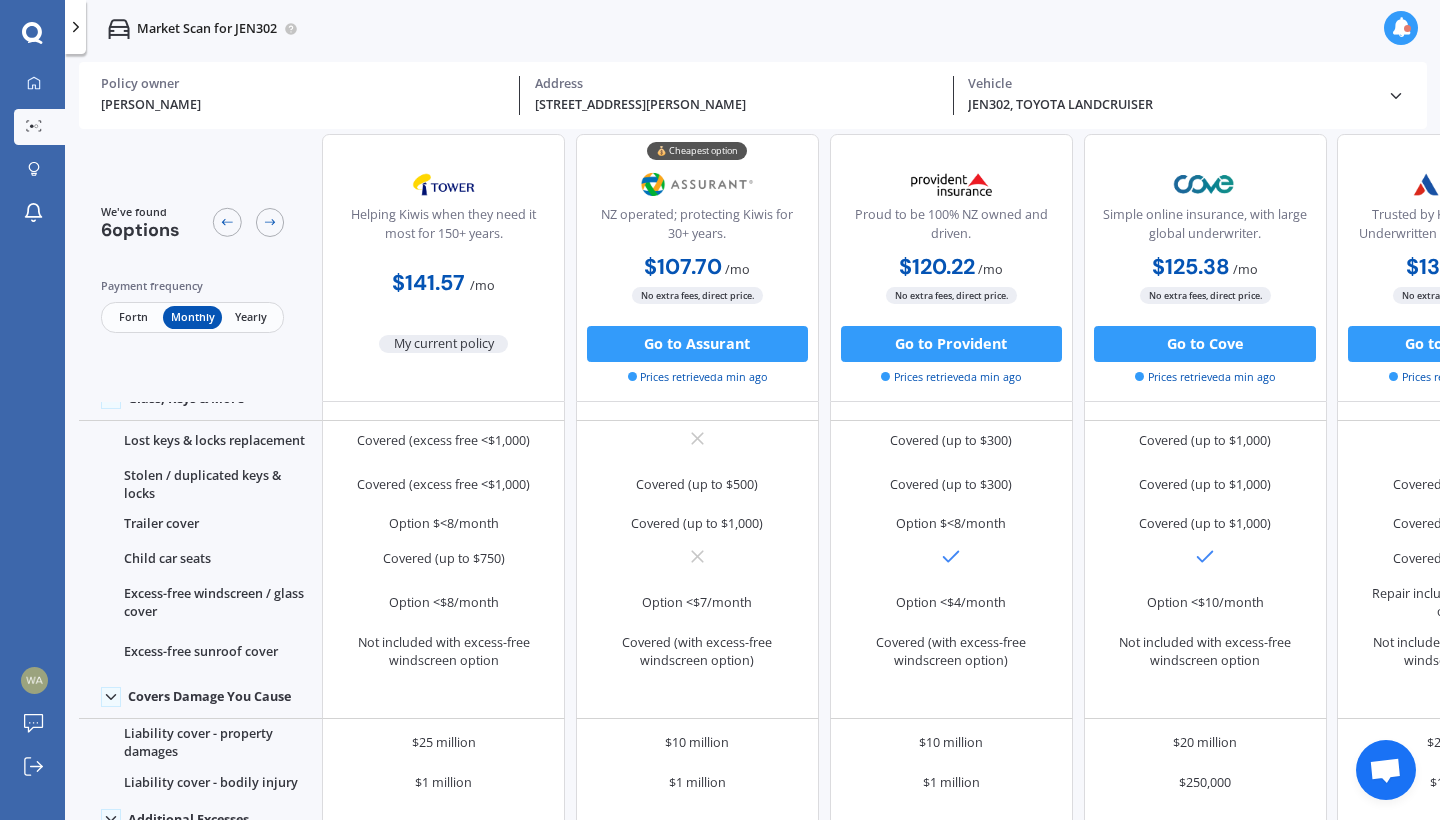 scroll, scrollTop: 781, scrollLeft: 0, axis: vertical 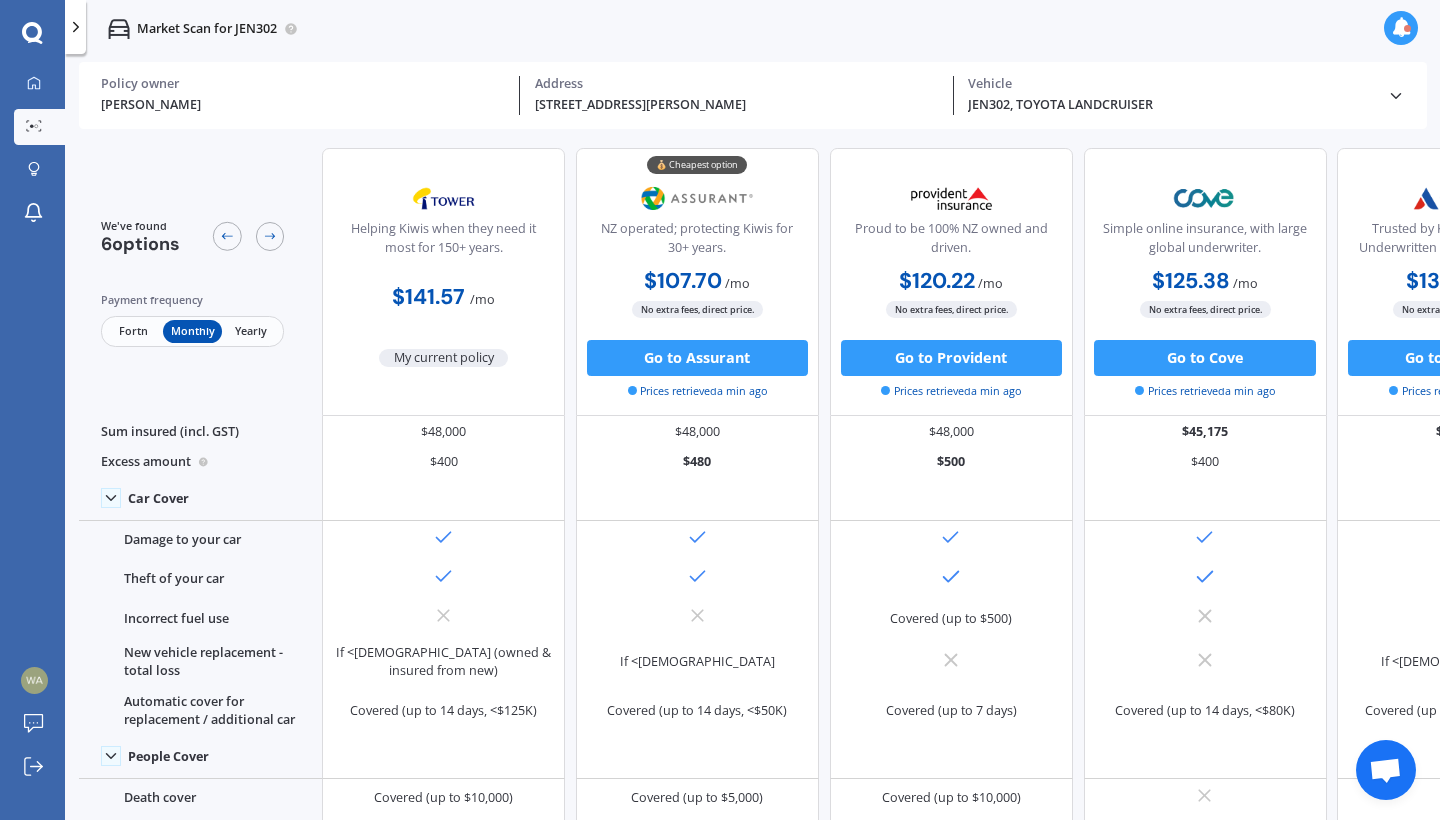 click on "Vehicle" at bounding box center (1170, 84) 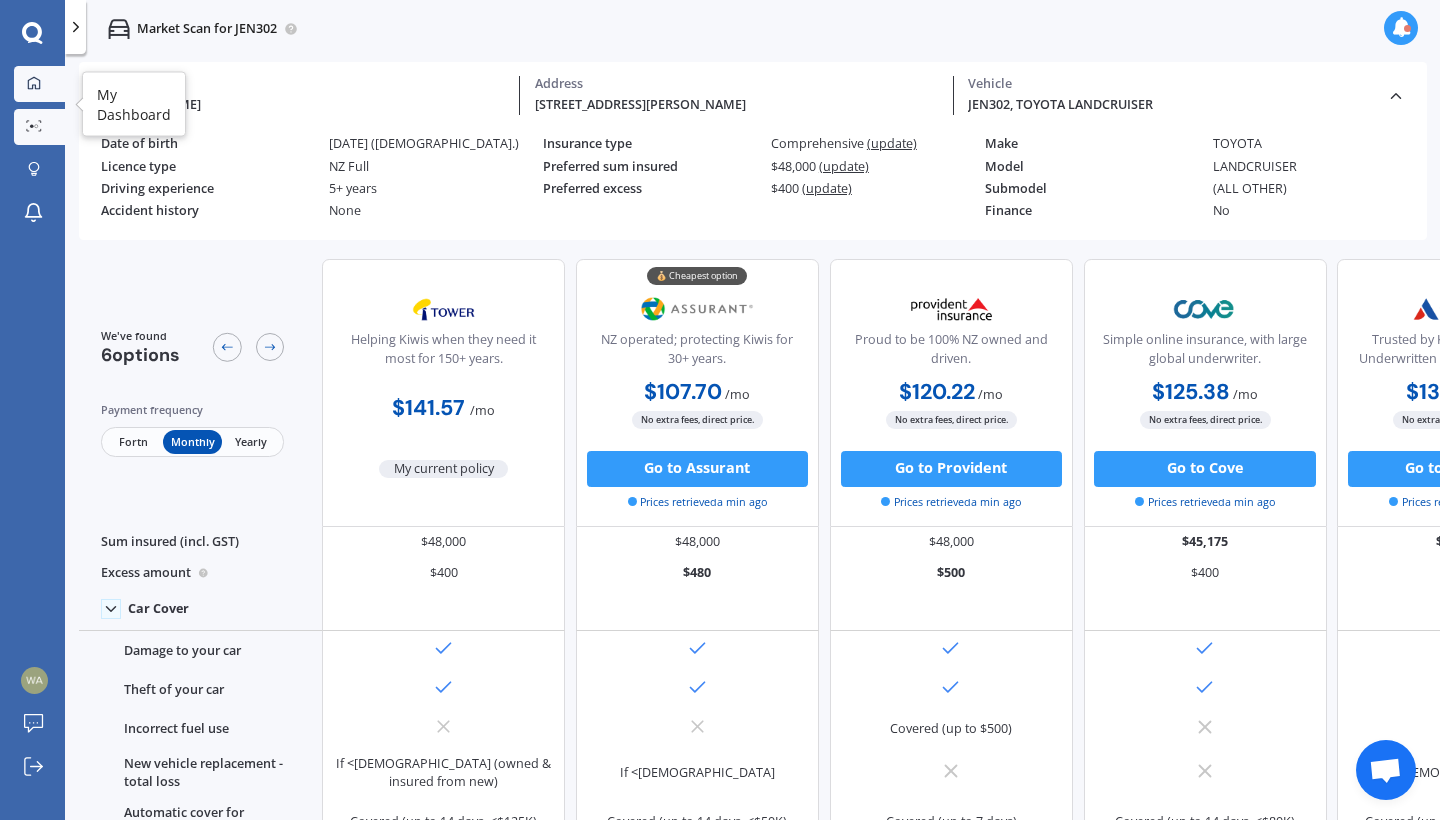 click 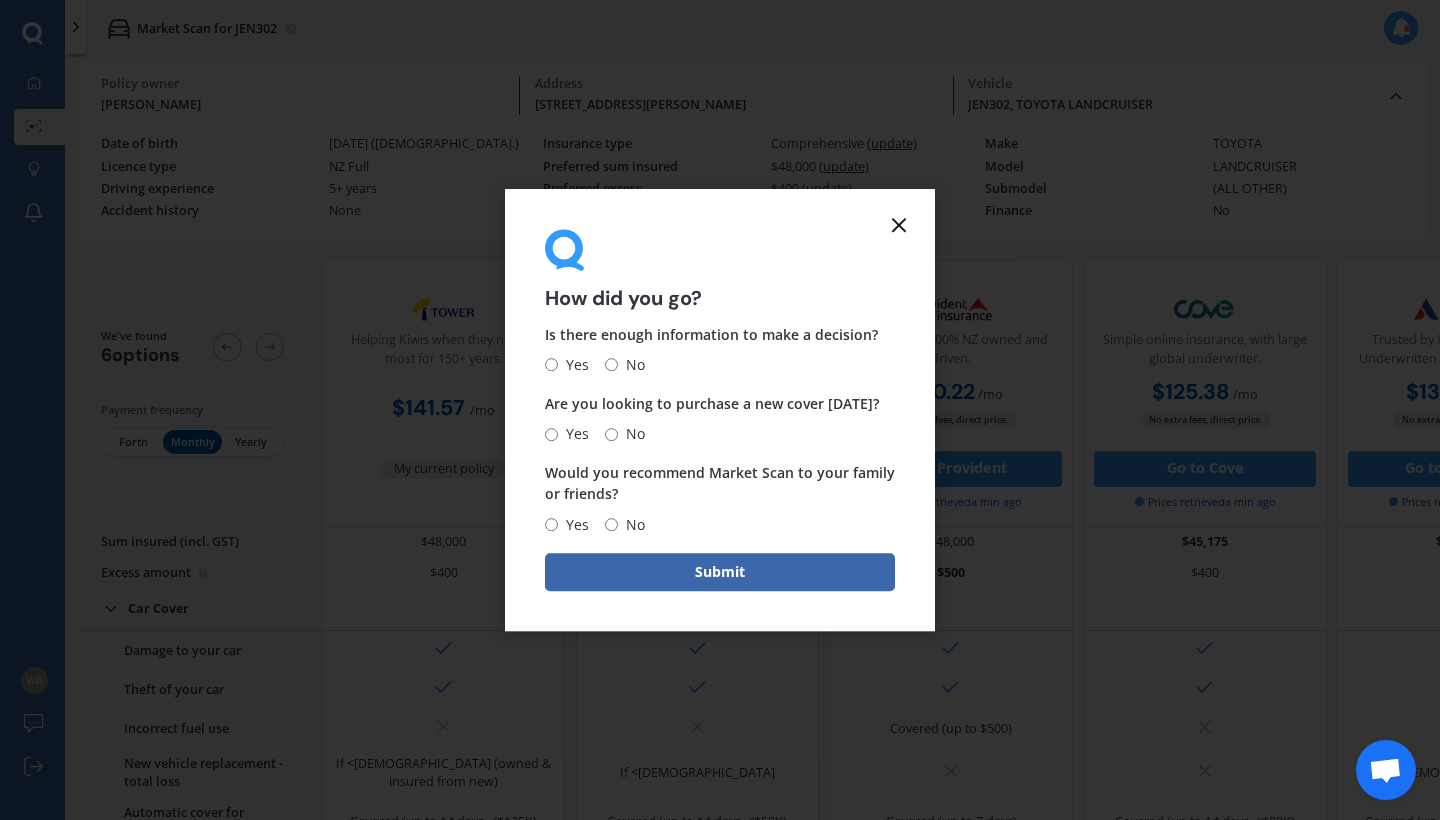 click on "How did you go? Is there enough information to make a decision? Yes No Are you looking to purchase a new cover [DATE]? Yes No Would you recommend Market Scan to your family or friends? Yes No Submit" at bounding box center (720, 410) 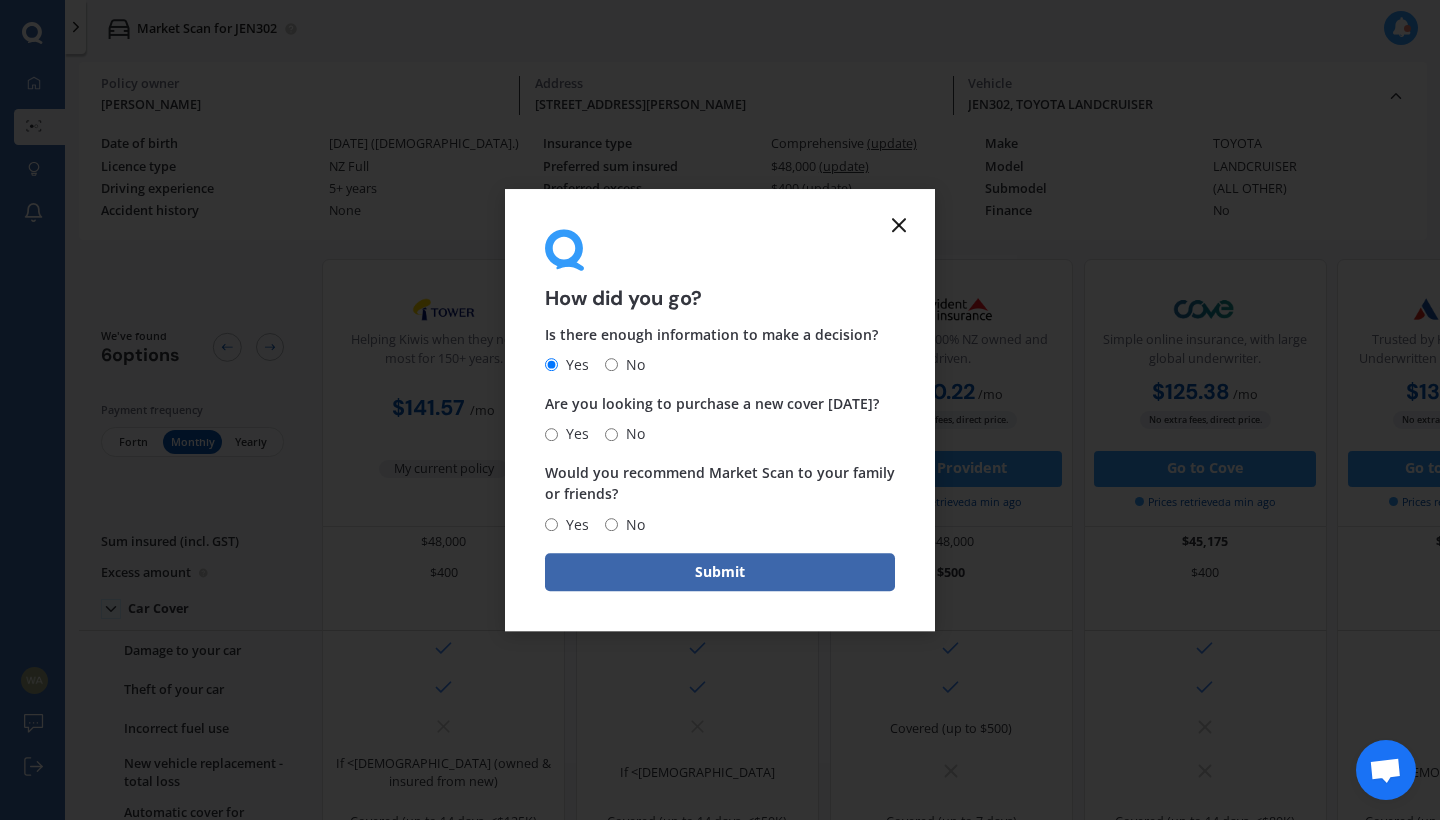 click on "Yes" at bounding box center (551, 434) 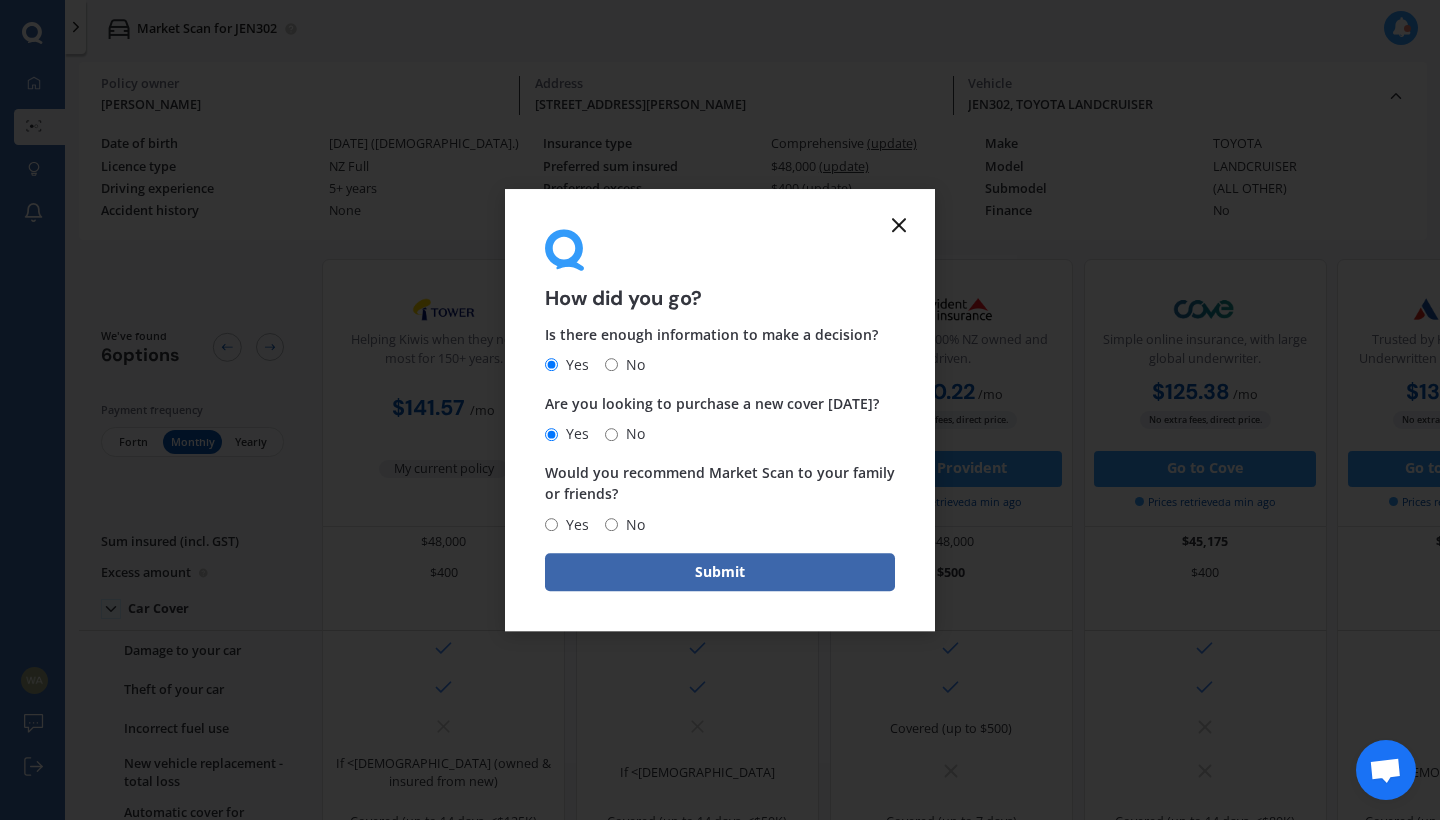 click on "Yes" at bounding box center (551, 524) 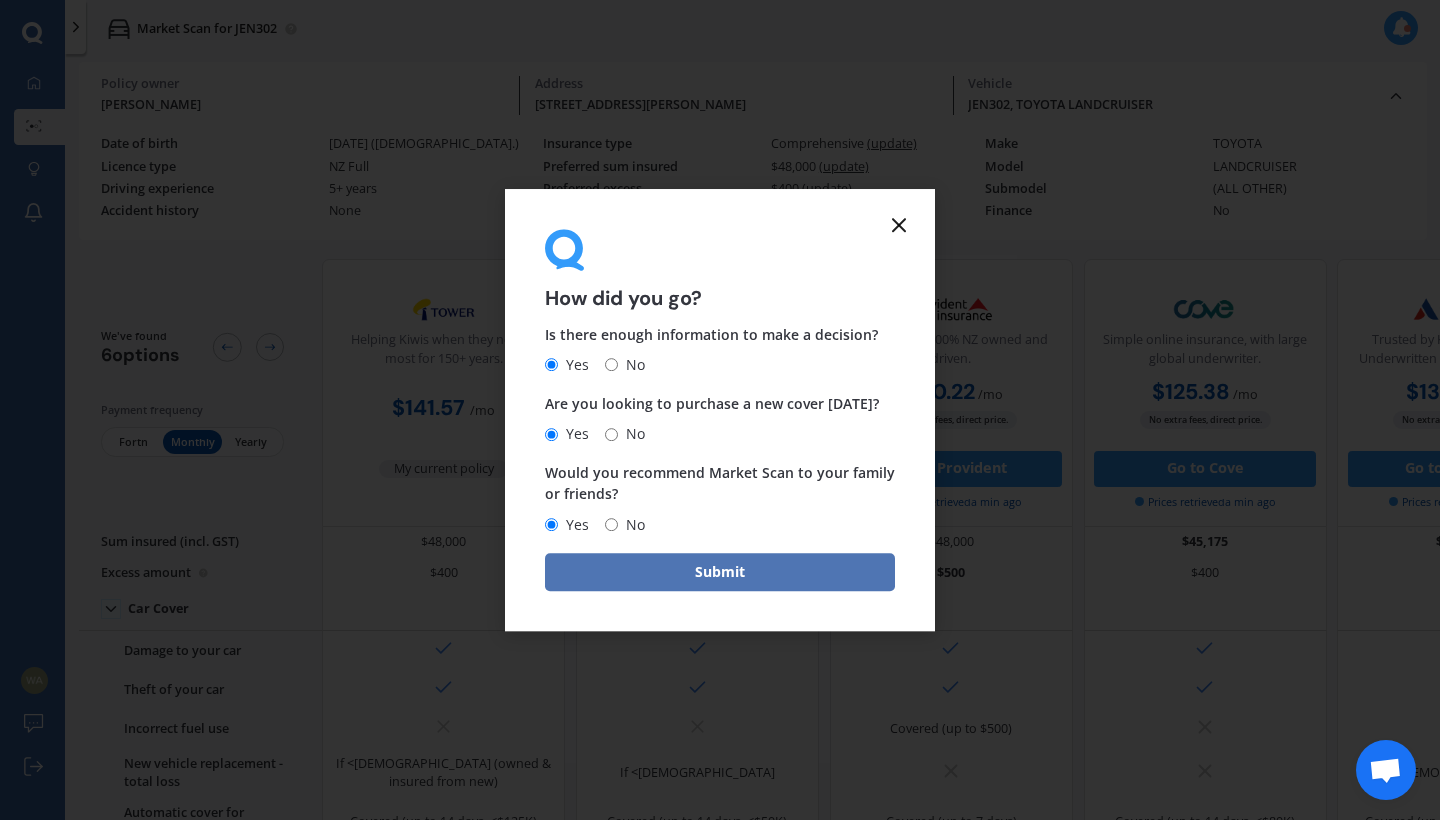 click on "Submit" at bounding box center (720, 572) 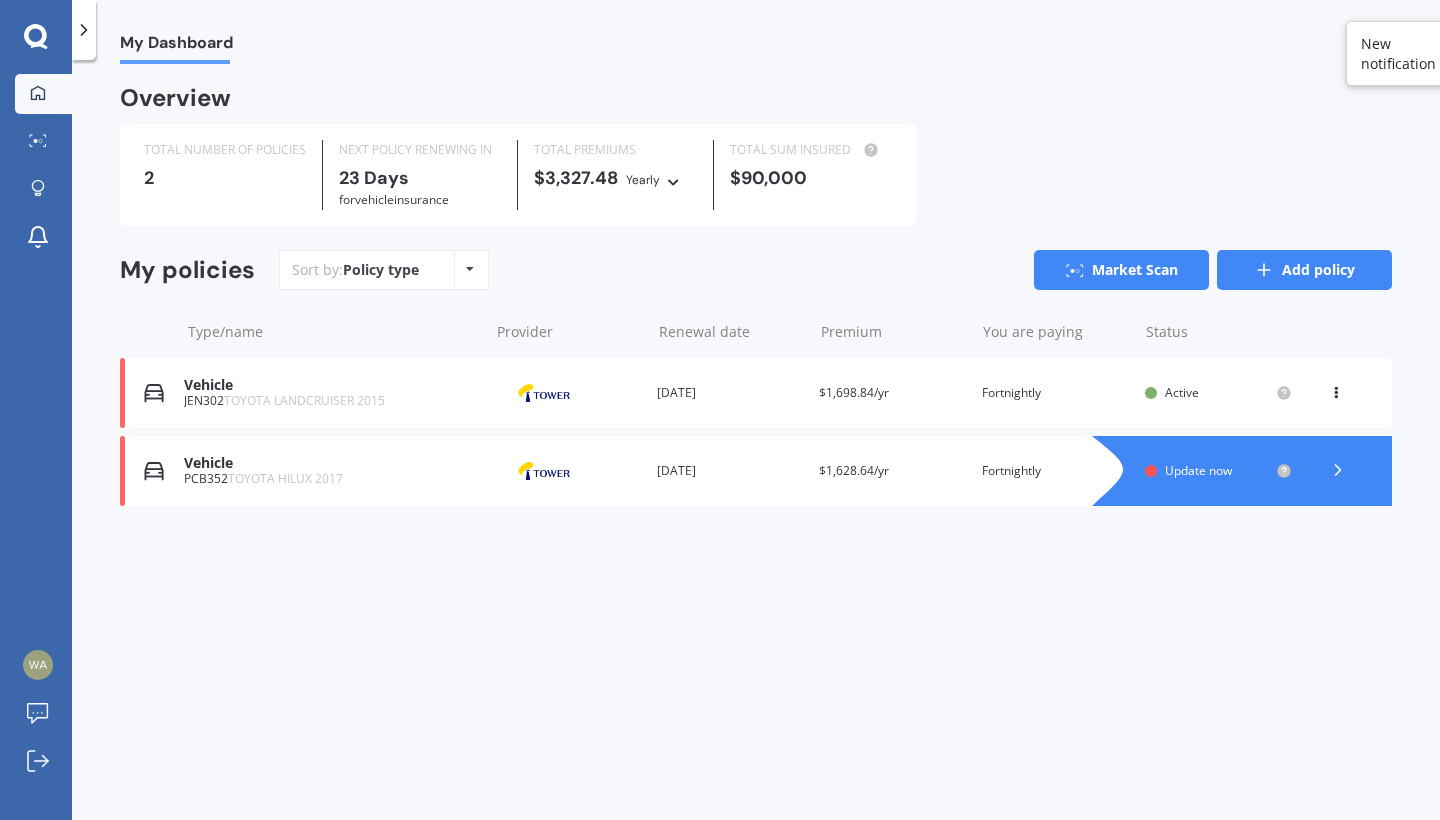 click on "Add policy" at bounding box center (1304, 270) 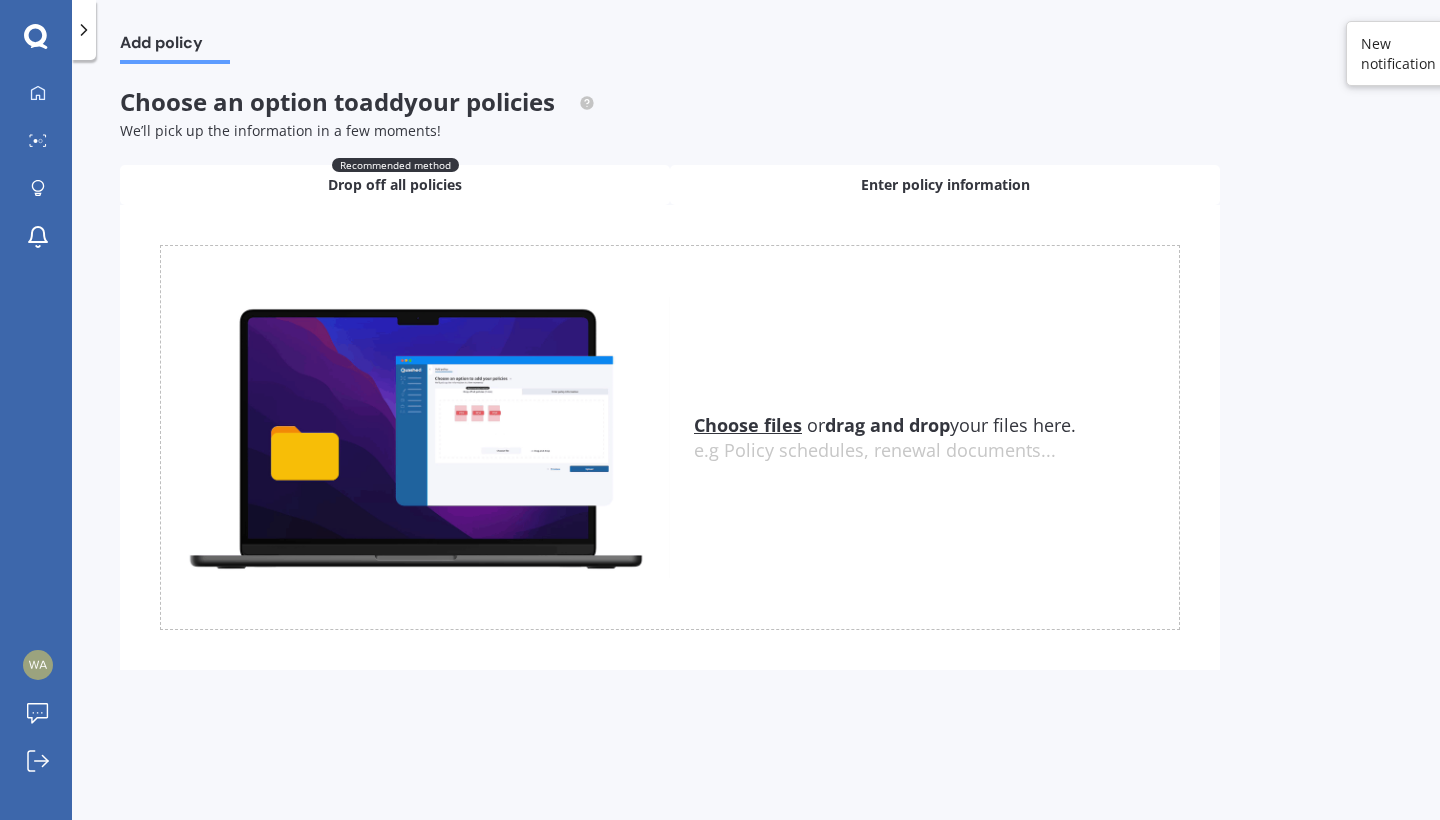 click on "Enter policy information" at bounding box center (945, 185) 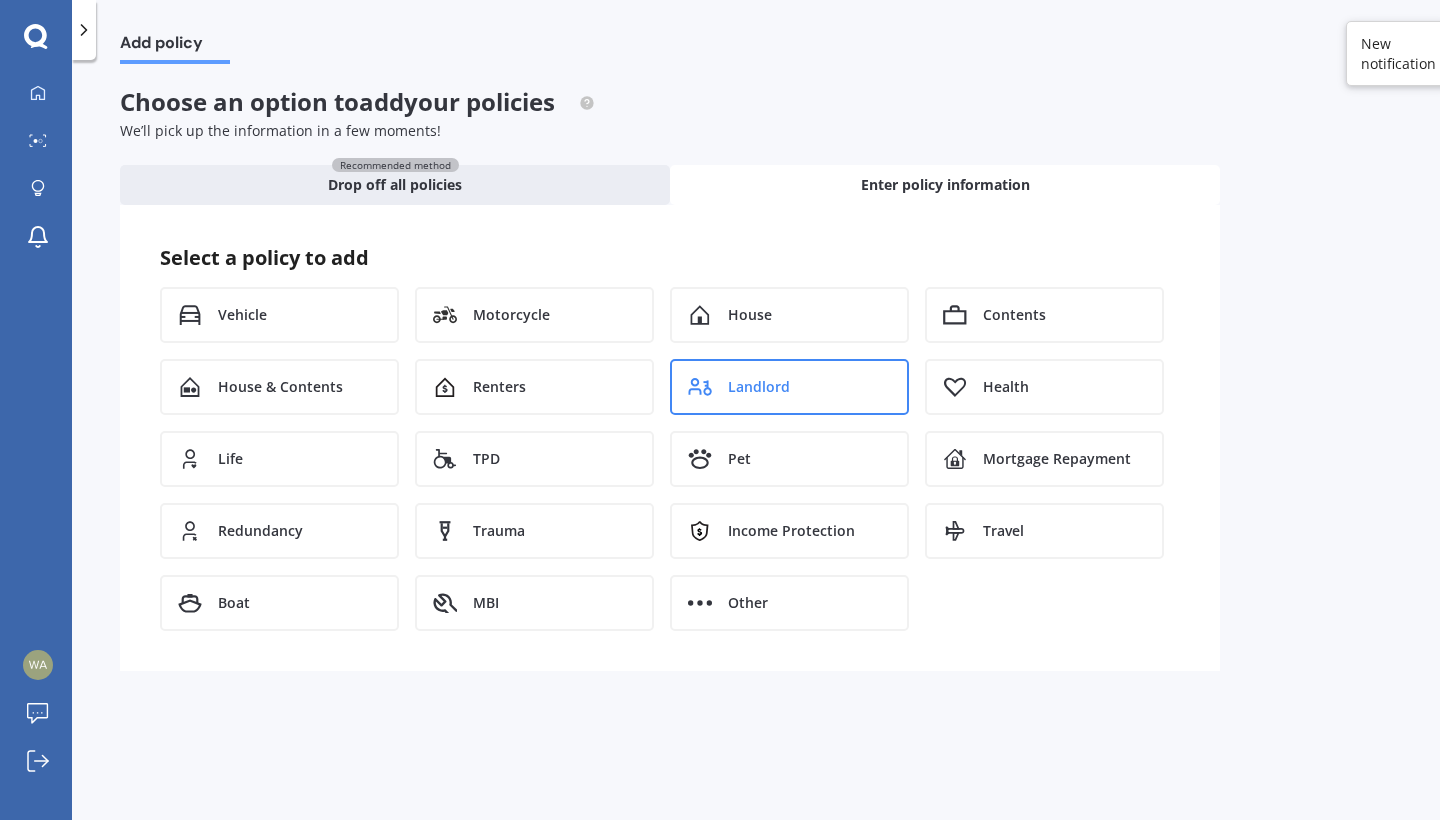 click on "Landlord" at bounding box center (759, 387) 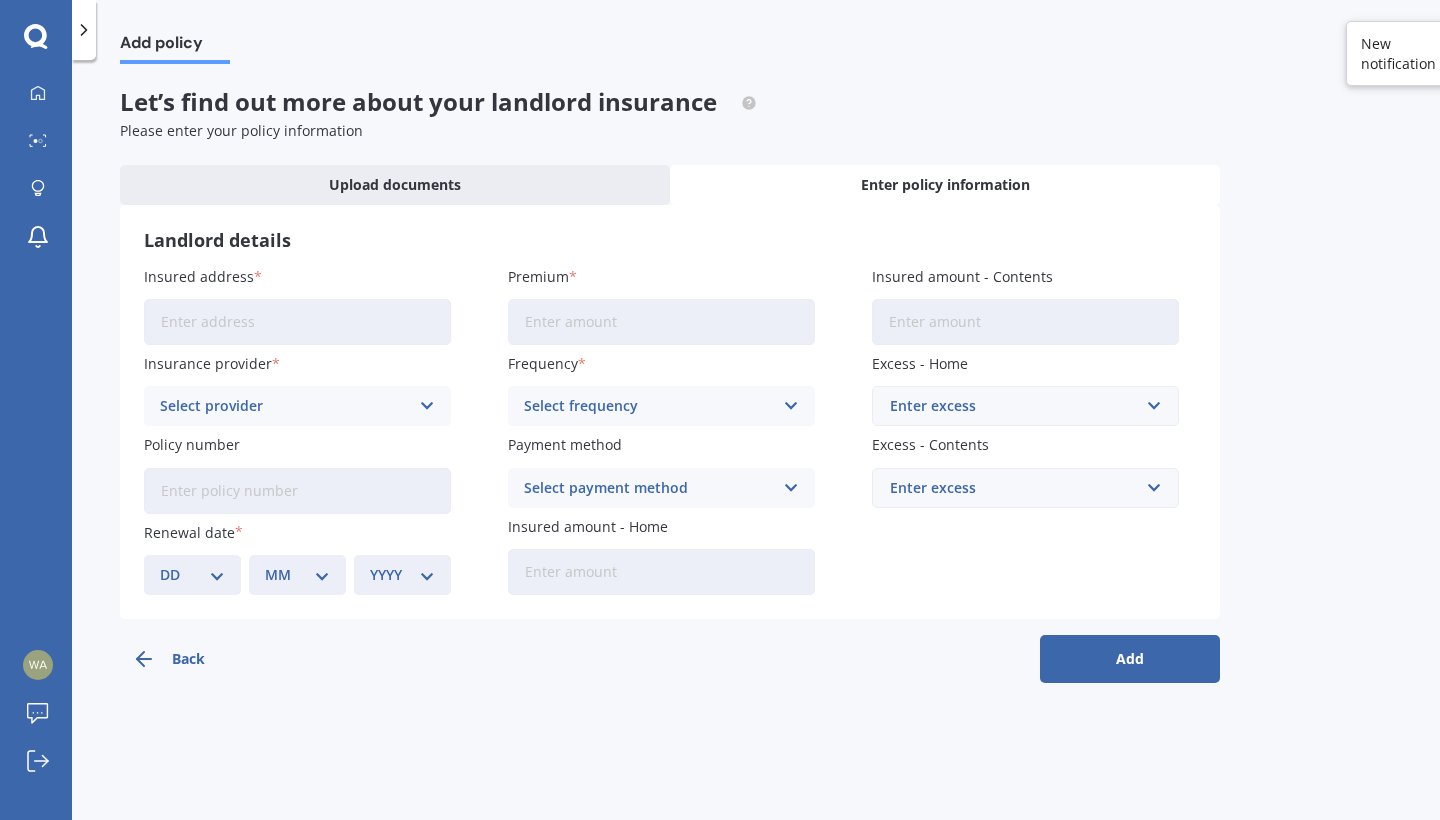 click on "Insured address" at bounding box center (297, 322) 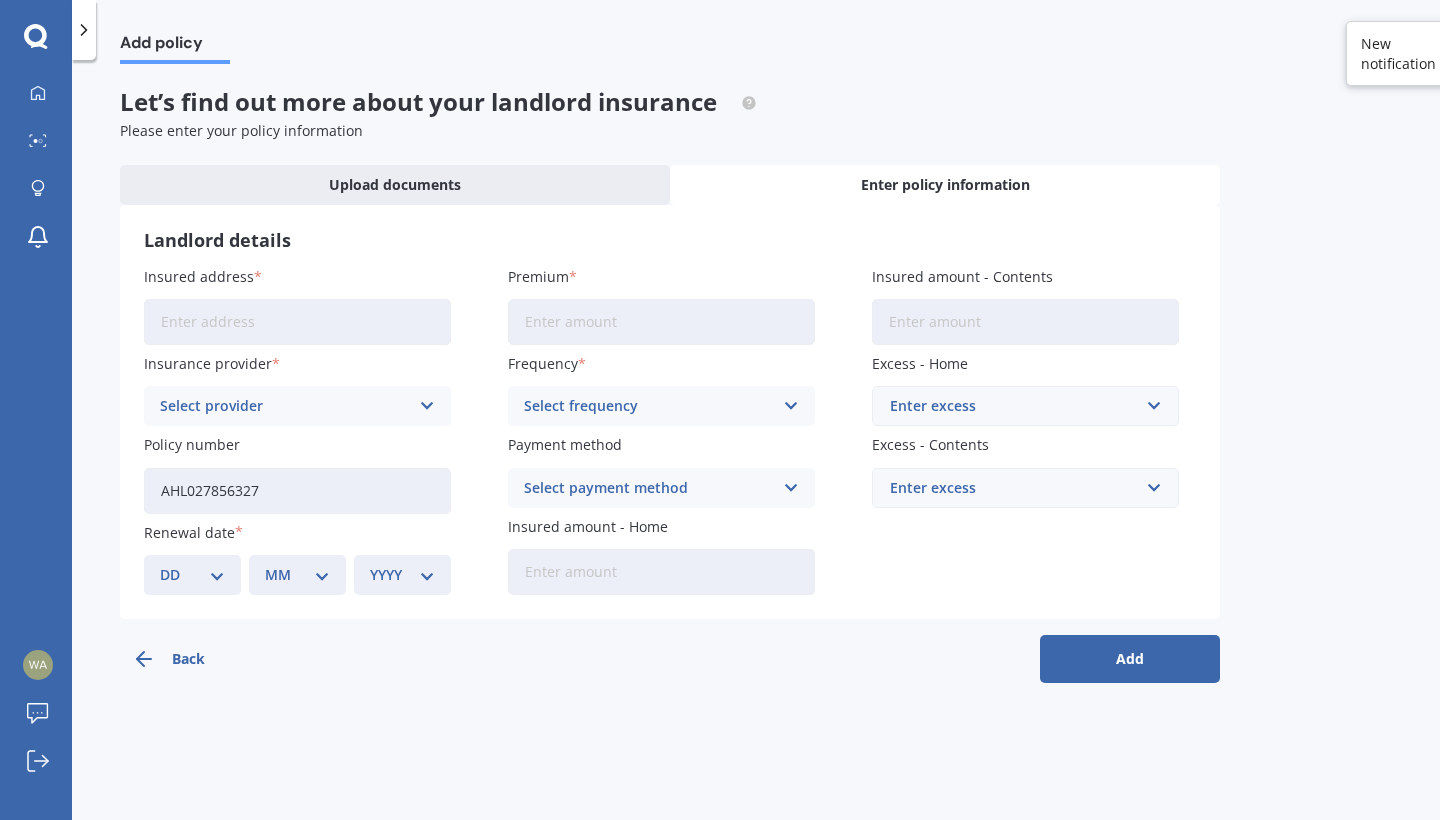 type on "AHL027856327" 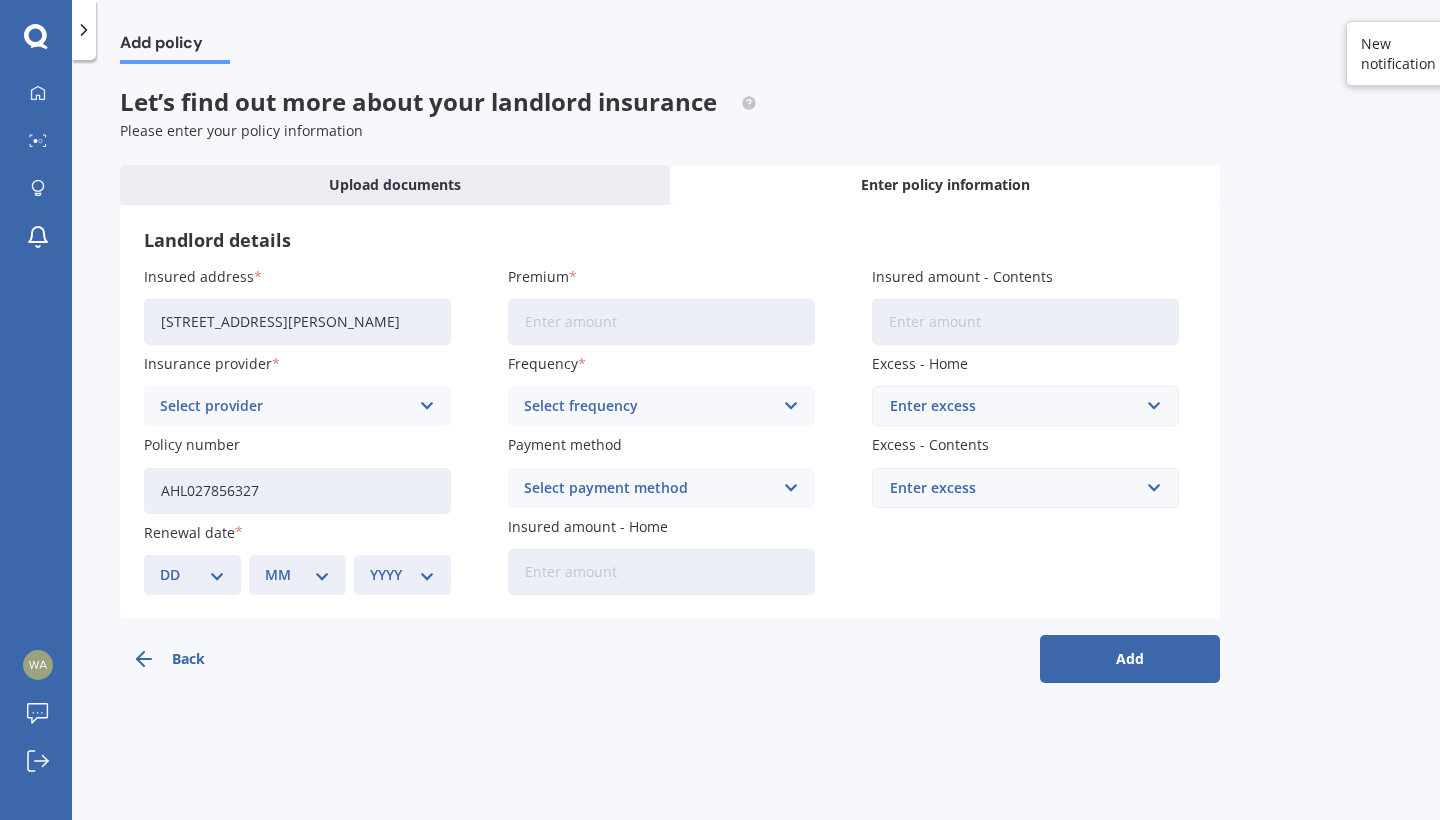 type on "[STREET_ADDRESS][PERSON_NAME]" 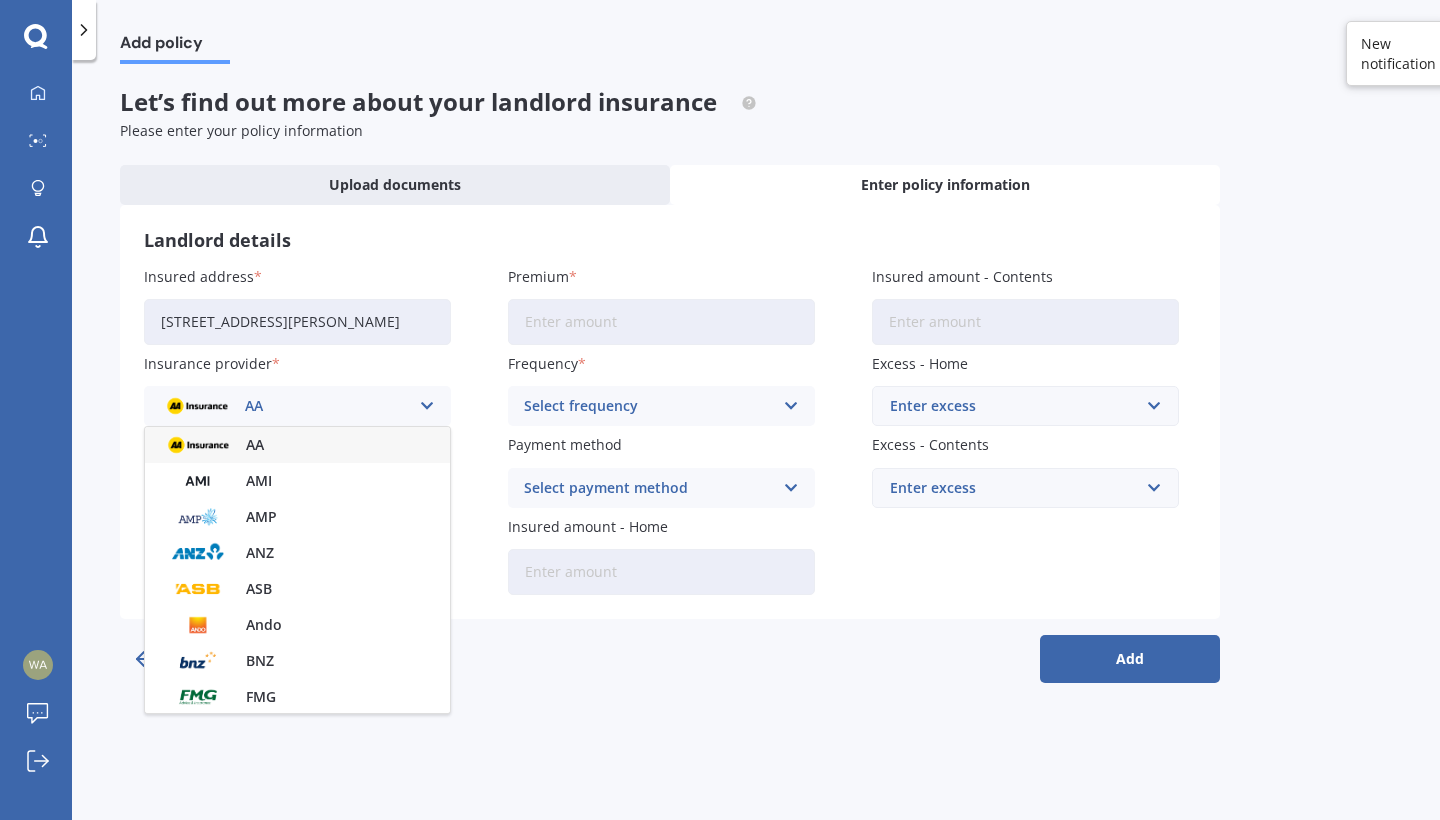 click on "AA" at bounding box center [255, 445] 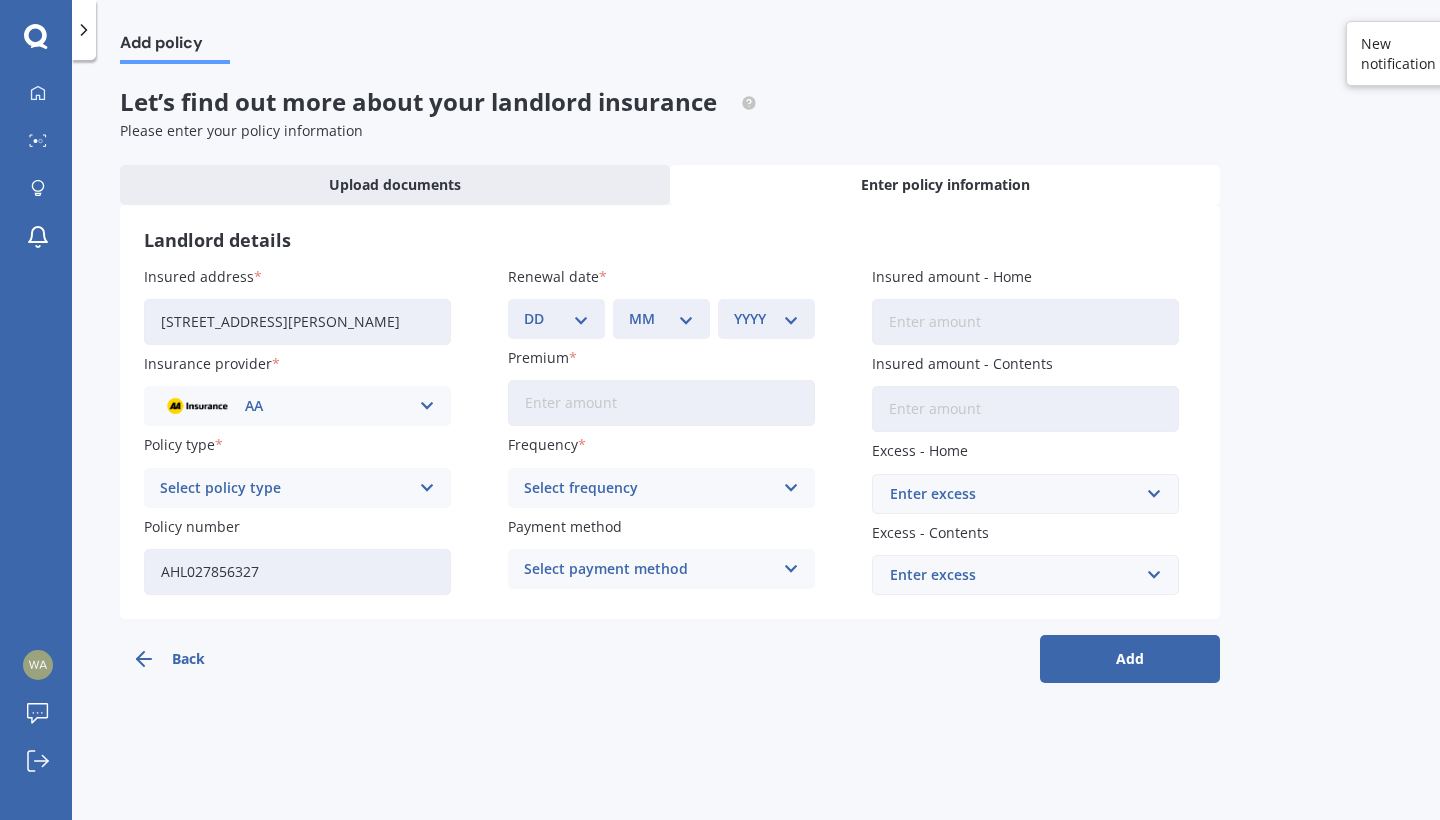 click on "DD 01 02 03 04 05 06 07 08 09 10 11 12 13 14 15 16 17 18 19 20 21 22 23 24 25 26 27 28 29 30 31" at bounding box center [556, 319] 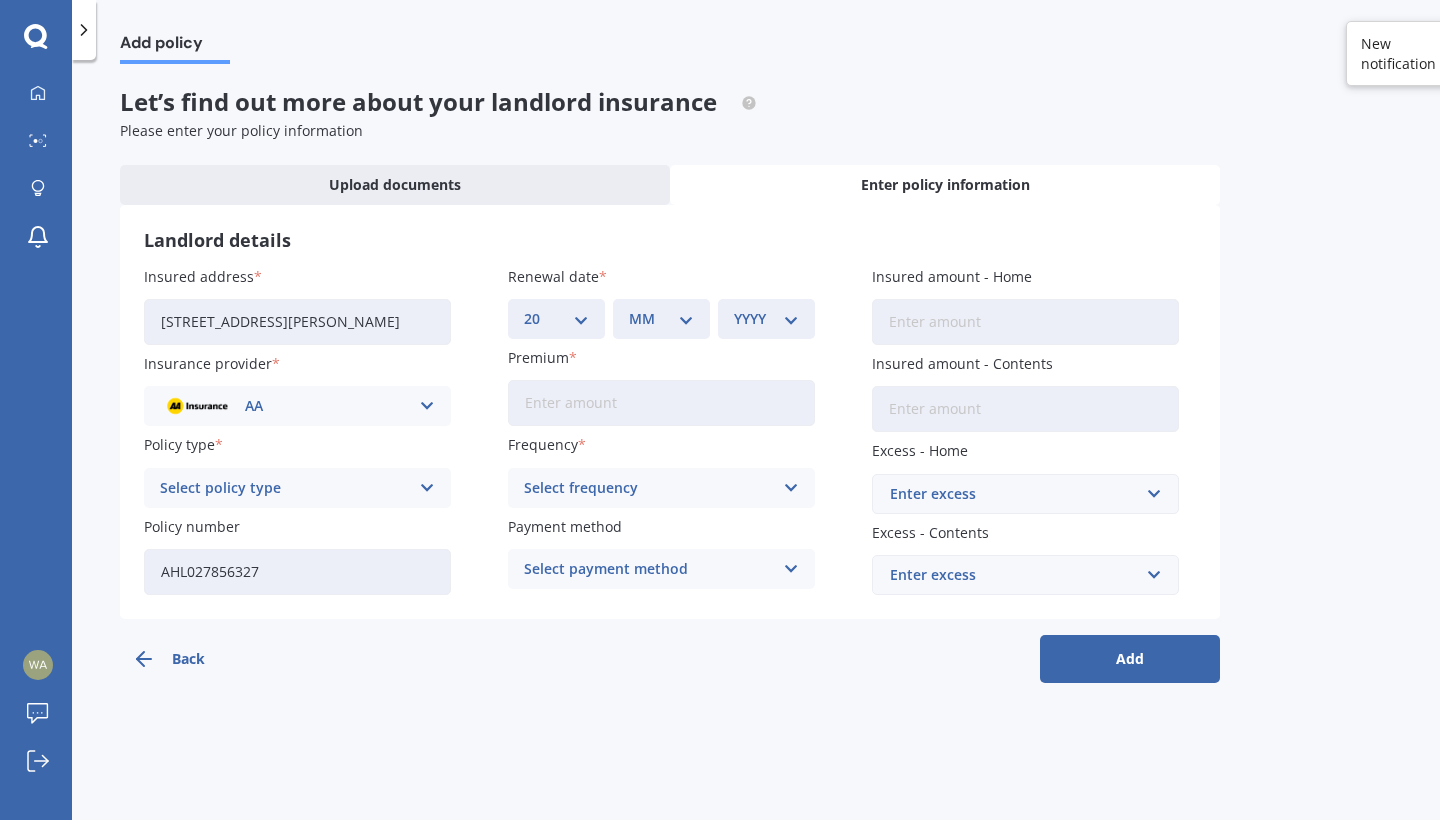 click on "MM 01 02 03 04 05 06 07 08 09 10 11 12" at bounding box center [661, 319] 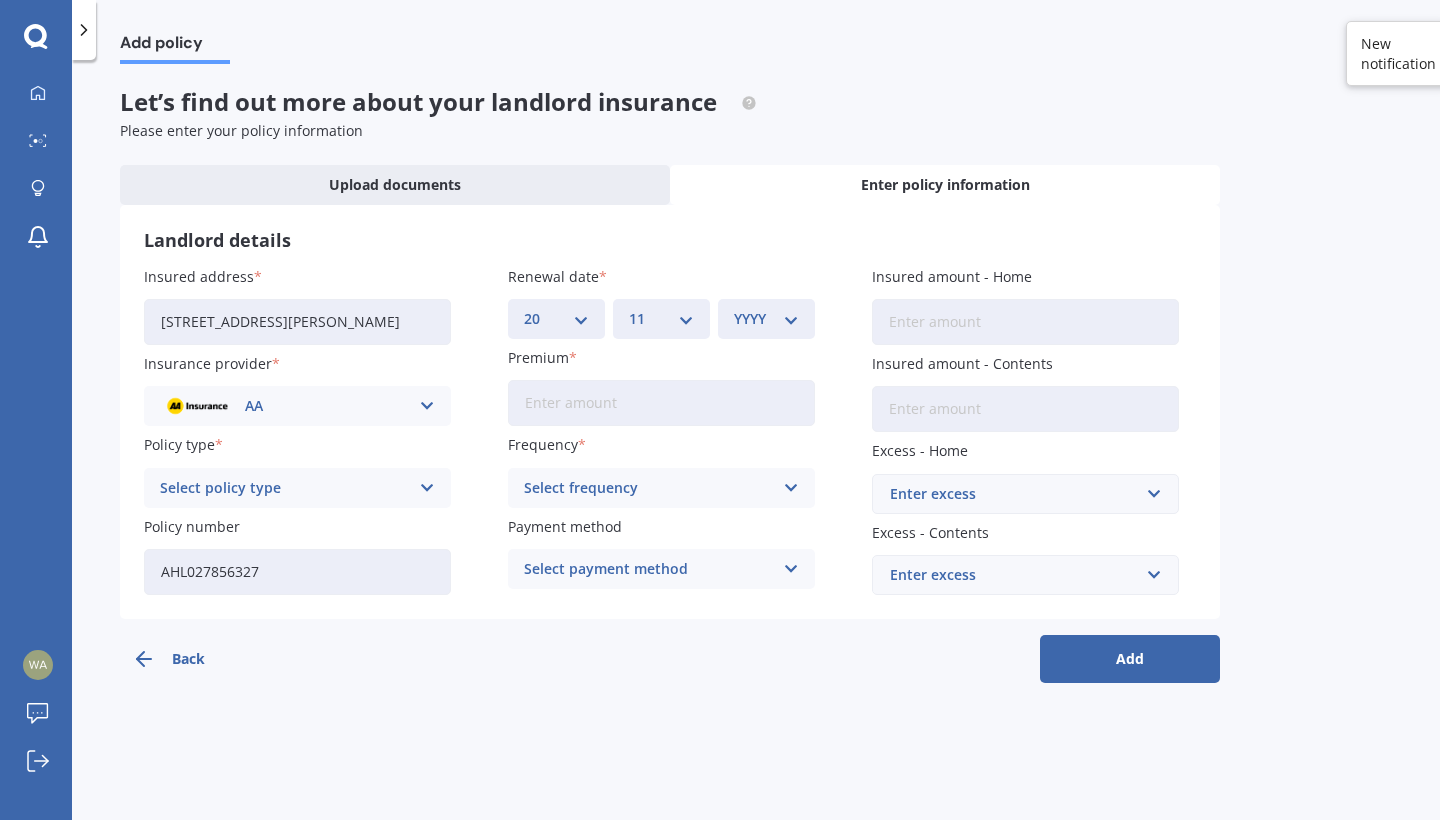 select on "2025" 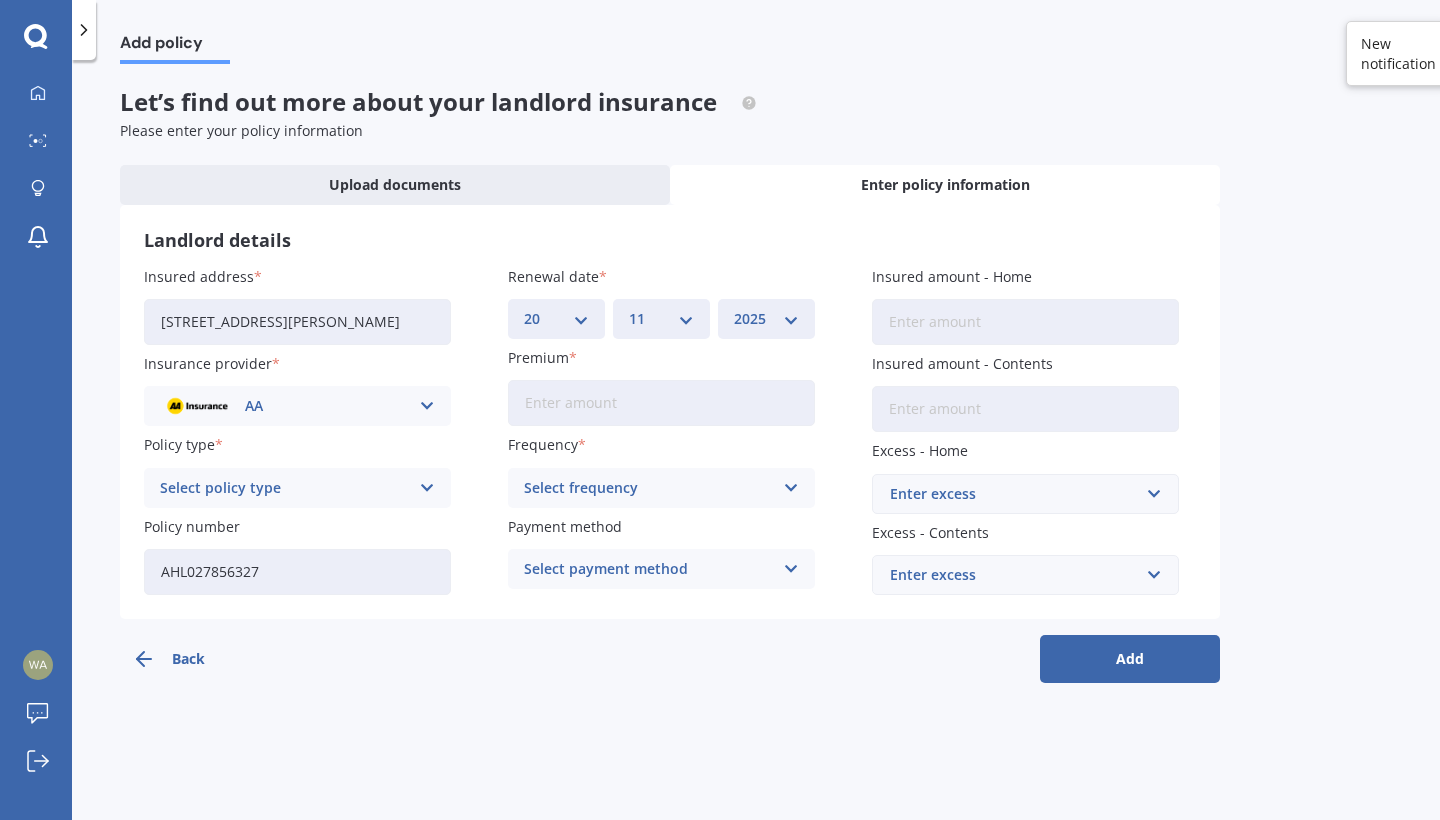 click on "Premium" at bounding box center [661, 403] 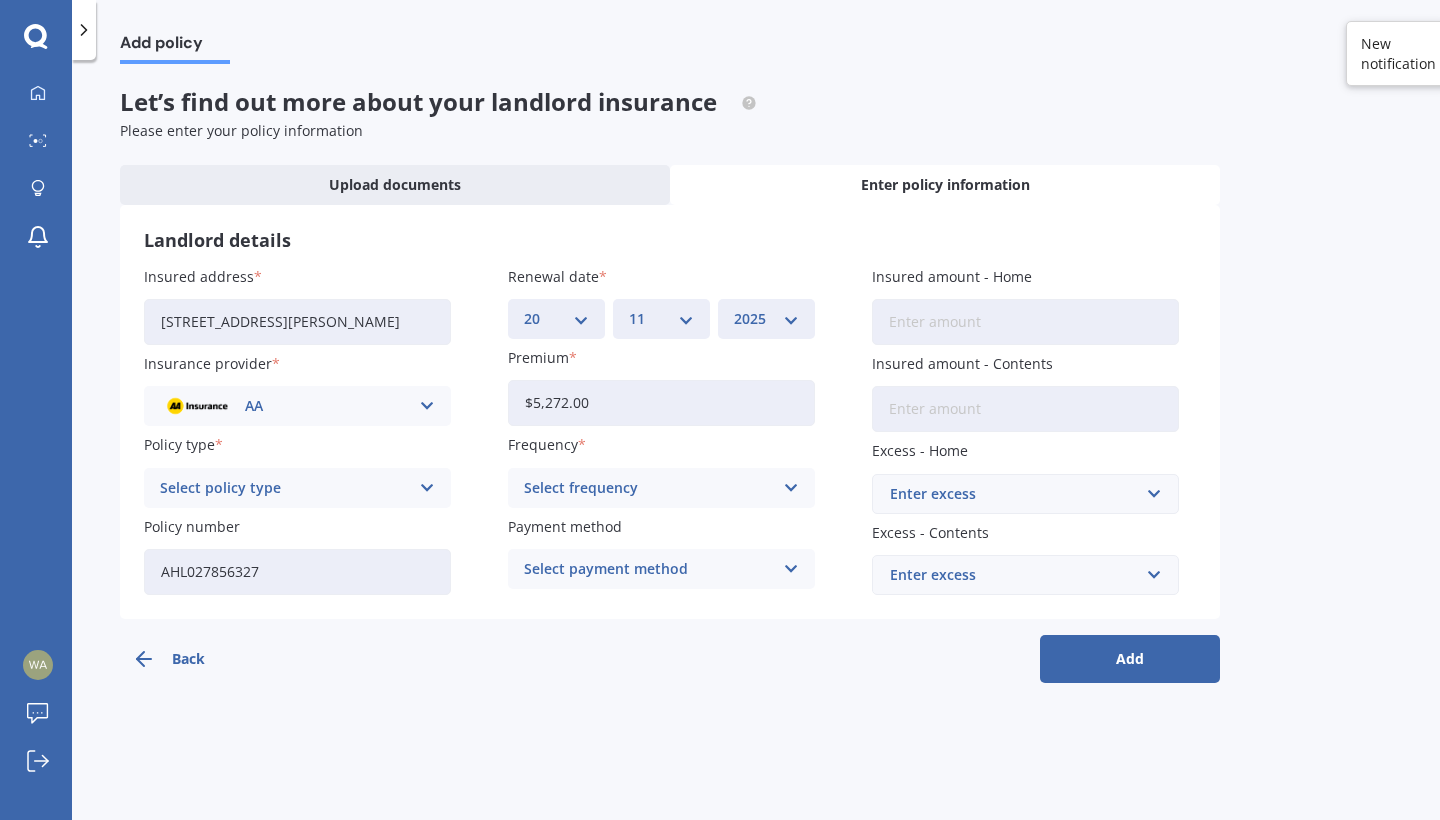 click on "Select frequency" at bounding box center [648, 488] 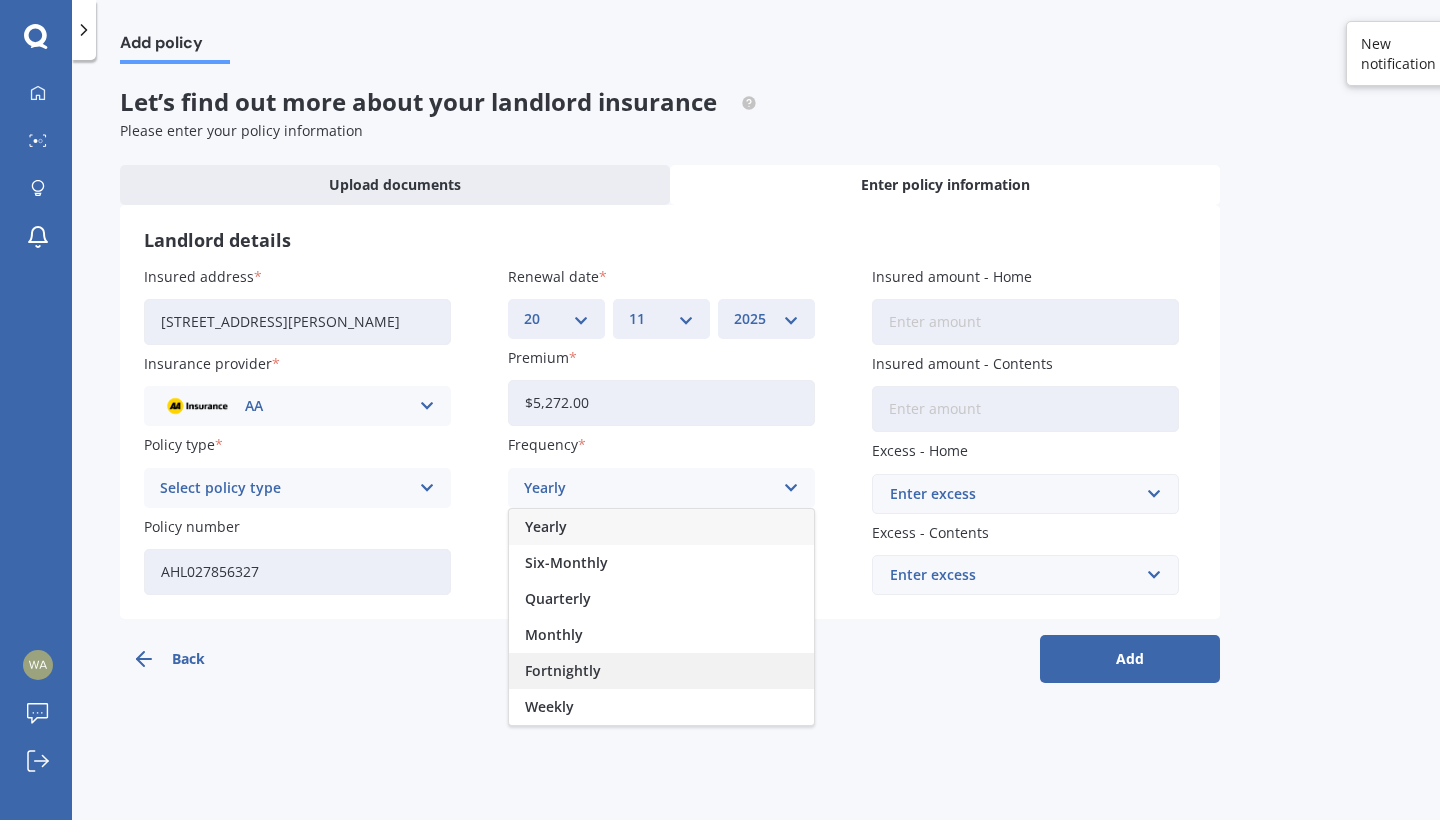click on "Fortnightly" at bounding box center (563, 671) 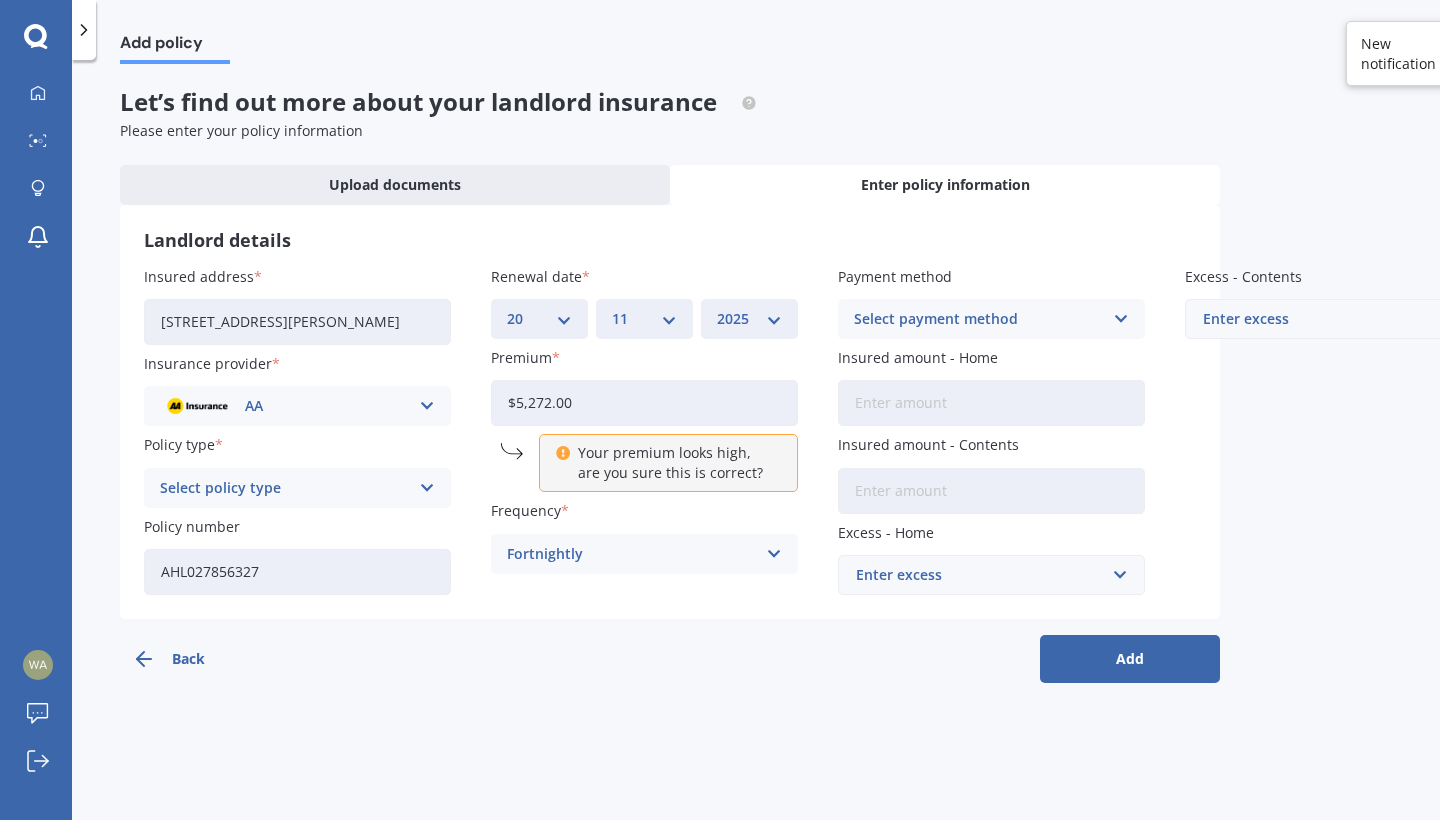 click on "Fortnightly" at bounding box center (631, 554) 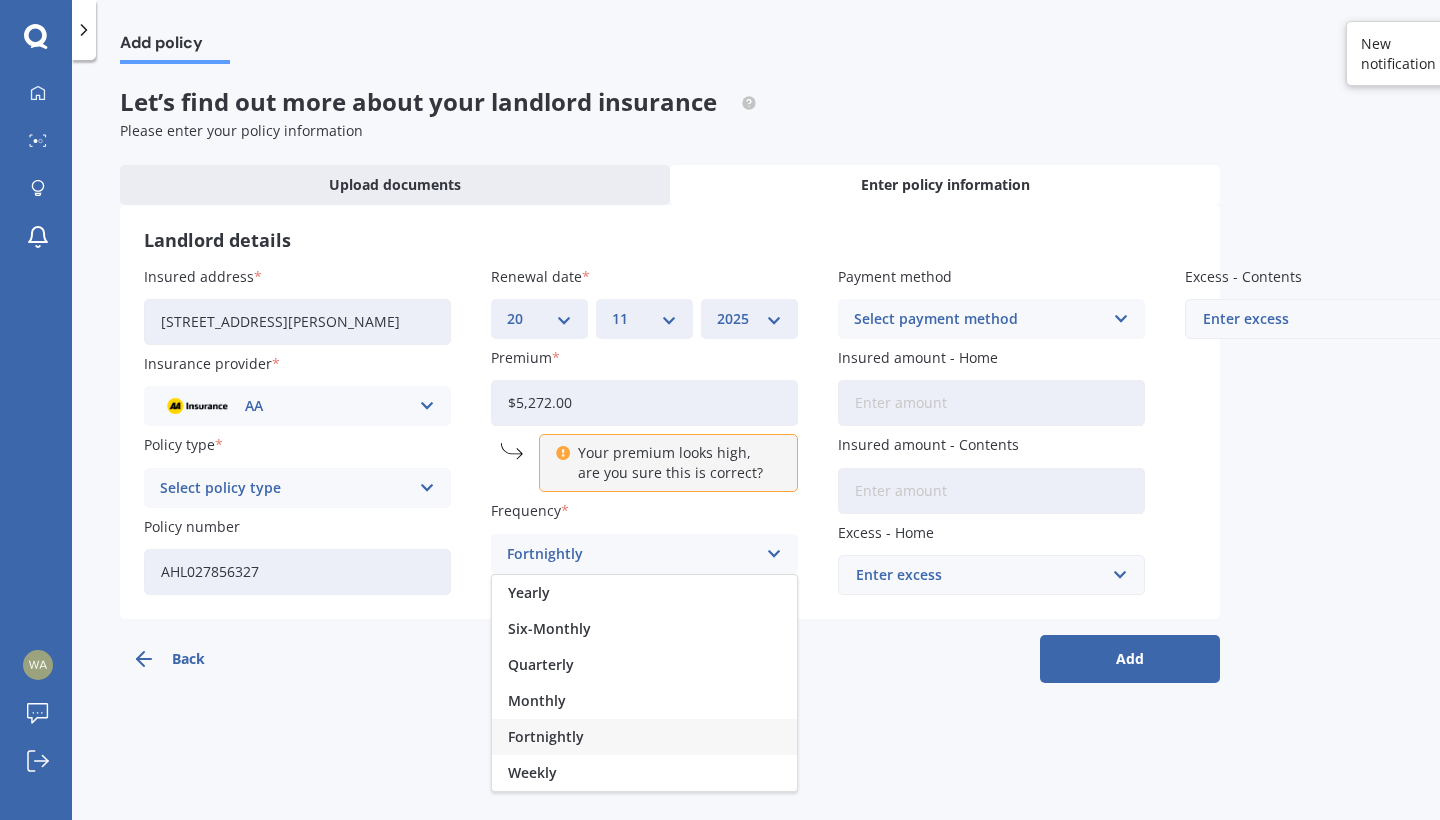 click on "$5,272.00" at bounding box center [644, 403] 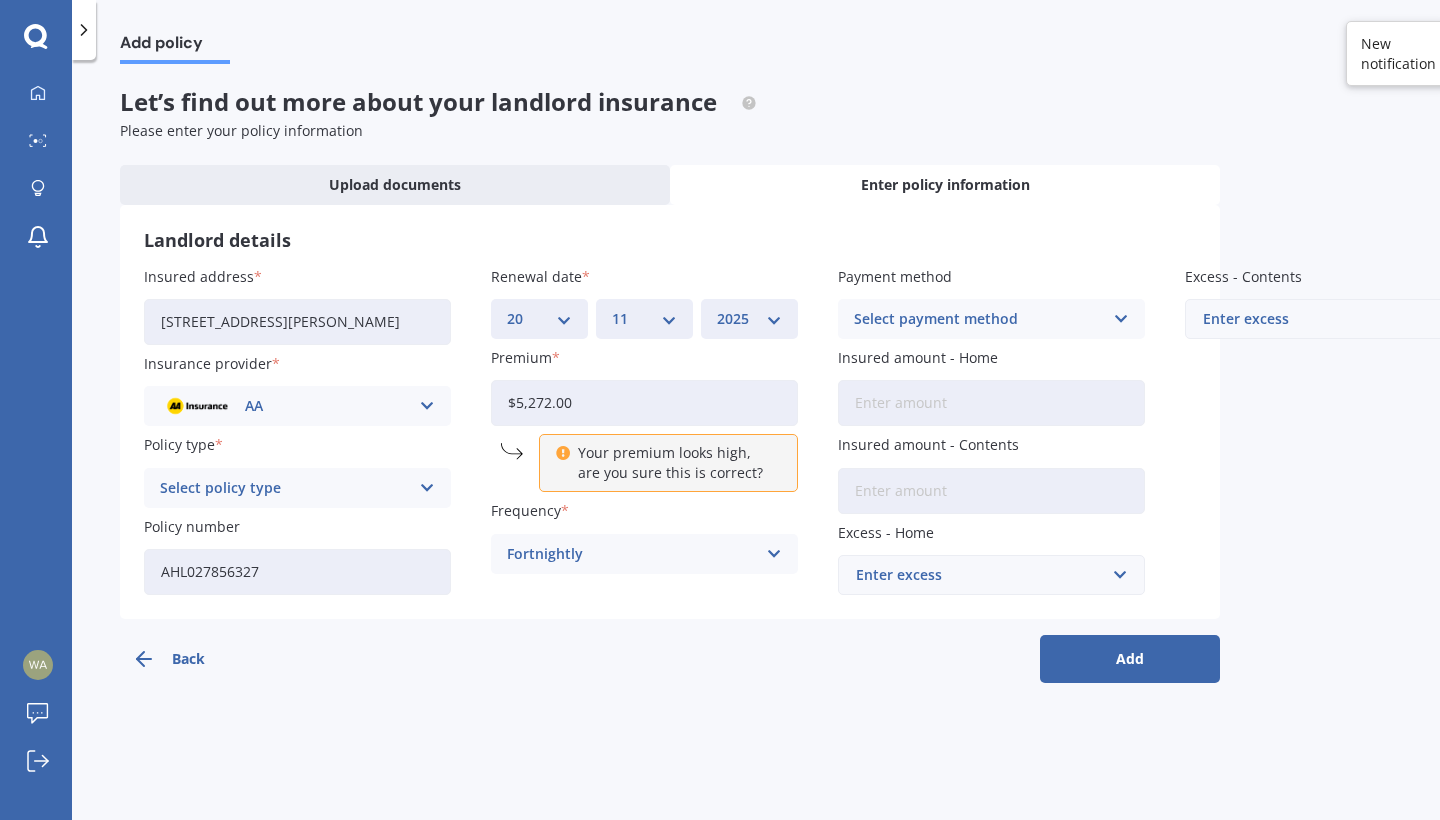 click on "$5,272.00" at bounding box center (644, 403) 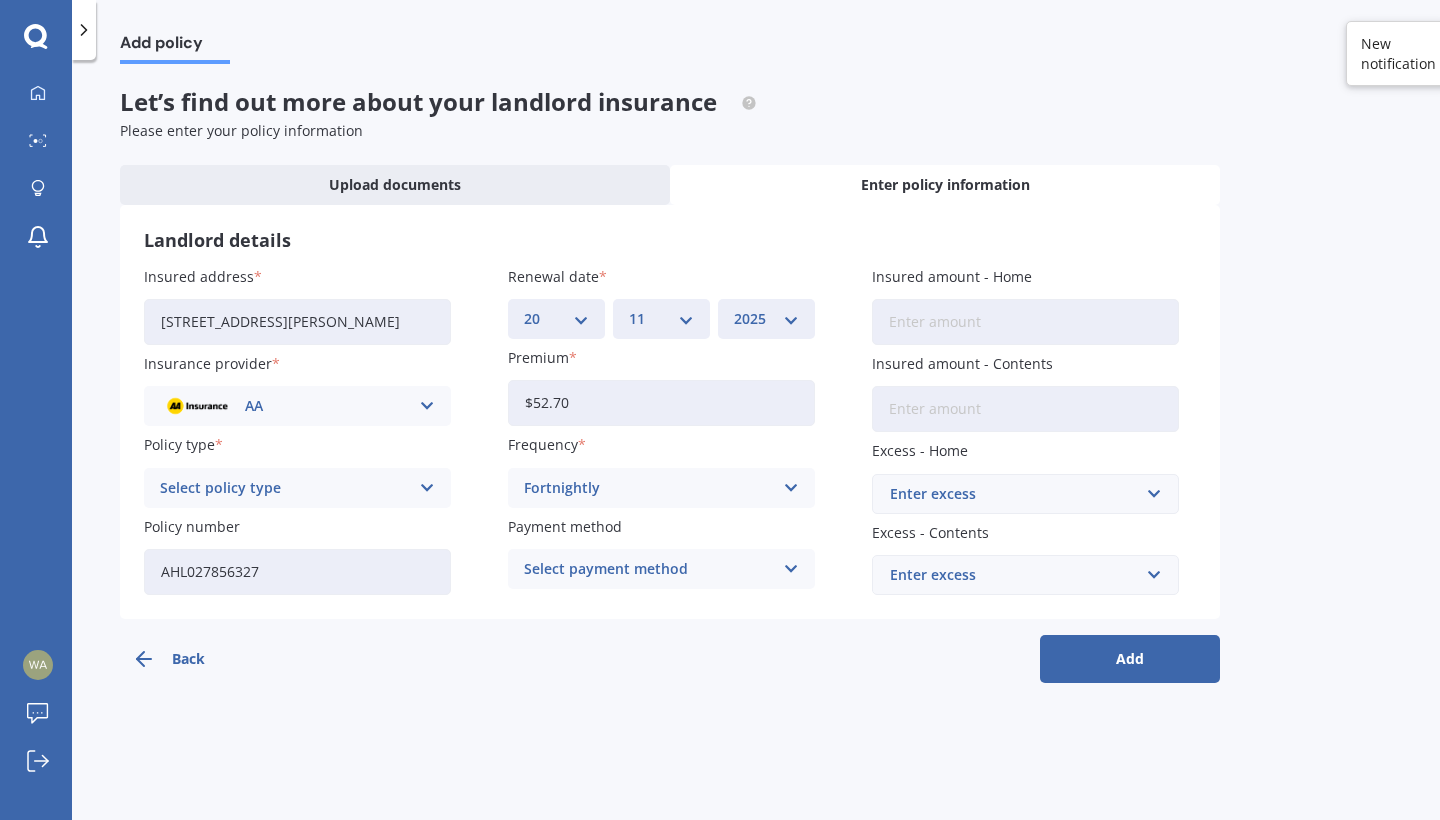 type on "$52.72" 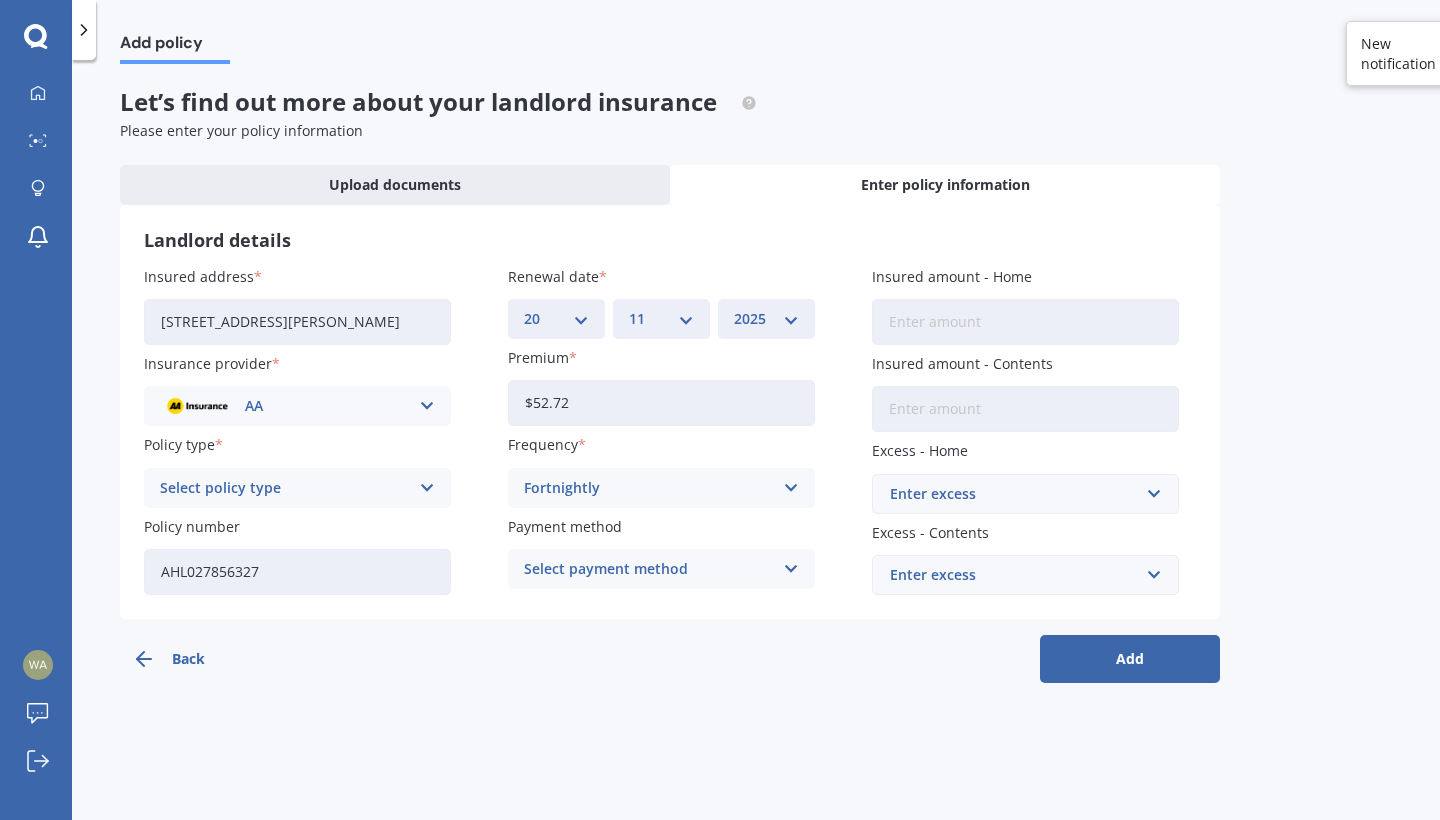 click on "Landlord details Insured address 41 Solander Street, Tolaga Bay 4077 Insurance provider AA AA AMI AMP ANZ ASB Ando BNZ FMG Initio Kiwibank MAS NZI Other SBS State TSB Tower Trade Me Insurance Vero Westpac YOUI Policy type Select policy type Landlord Insurance Policy number AHL027856327 Renewal date DD 01 02 03 04 05 06 07 08 09 10 11 12 13 14 15 16 17 18 19 20 21 22 23 24 25 26 27 28 29 30 31 MM 01 02 03 04 05 06 07 08 09 10 11 12 YYYY 2027 2026 2025 2024 2023 2022 2021 2020 2019 2018 2017 2016 2015 2014 2013 2012 2011 2010 2009 2008 2007 2006 2005 2004 2003 2002 2001 2000 1999 1998 1997 1996 1995 1994 1993 1992 1991 1990 1989 1988 1987 1986 1985 1984 1983 1982 1981 1980 1979 1978 1977 1976 1975 1974 1973 1972 1971 1970 1969 1968 1967 1966 1965 1964 1963 1962 1961 1960 1959 1958 1957 1956 1955 1954 1953 1952 1951 1950 1949 1948 1947 1946 1945 1944 1943 1942 1941 1940 1939 1938 1937 1936 1935 1934 1933 1932 1931 1930 1929 1928 Premium $52.72 Frequency Fortnightly Yearly Six-Monthly Quarterly Monthly Weekly" at bounding box center [670, 412] 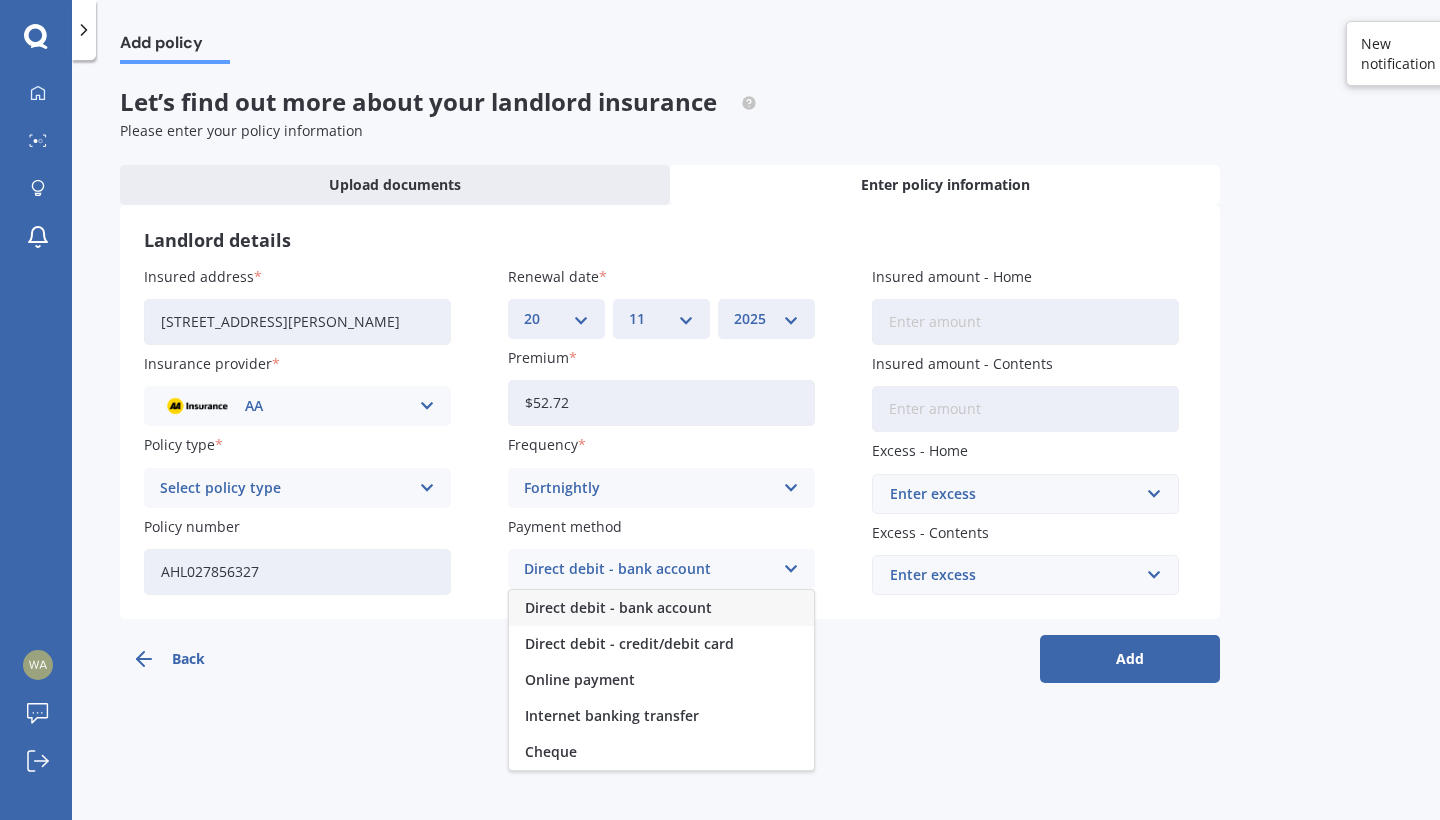 click on "Direct debit - bank account" at bounding box center (618, 608) 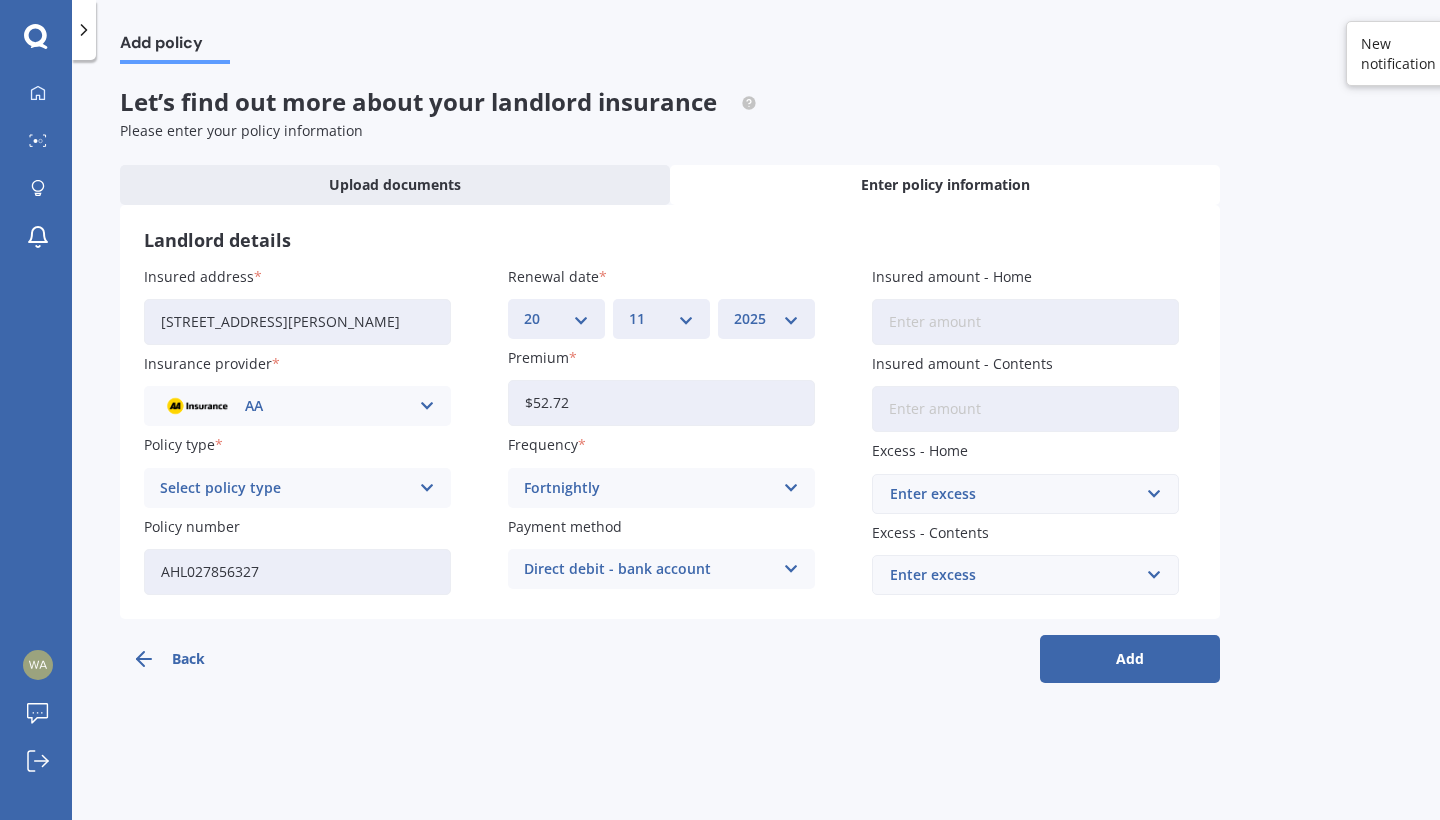 click on "Insured amount - Home" at bounding box center (1025, 322) 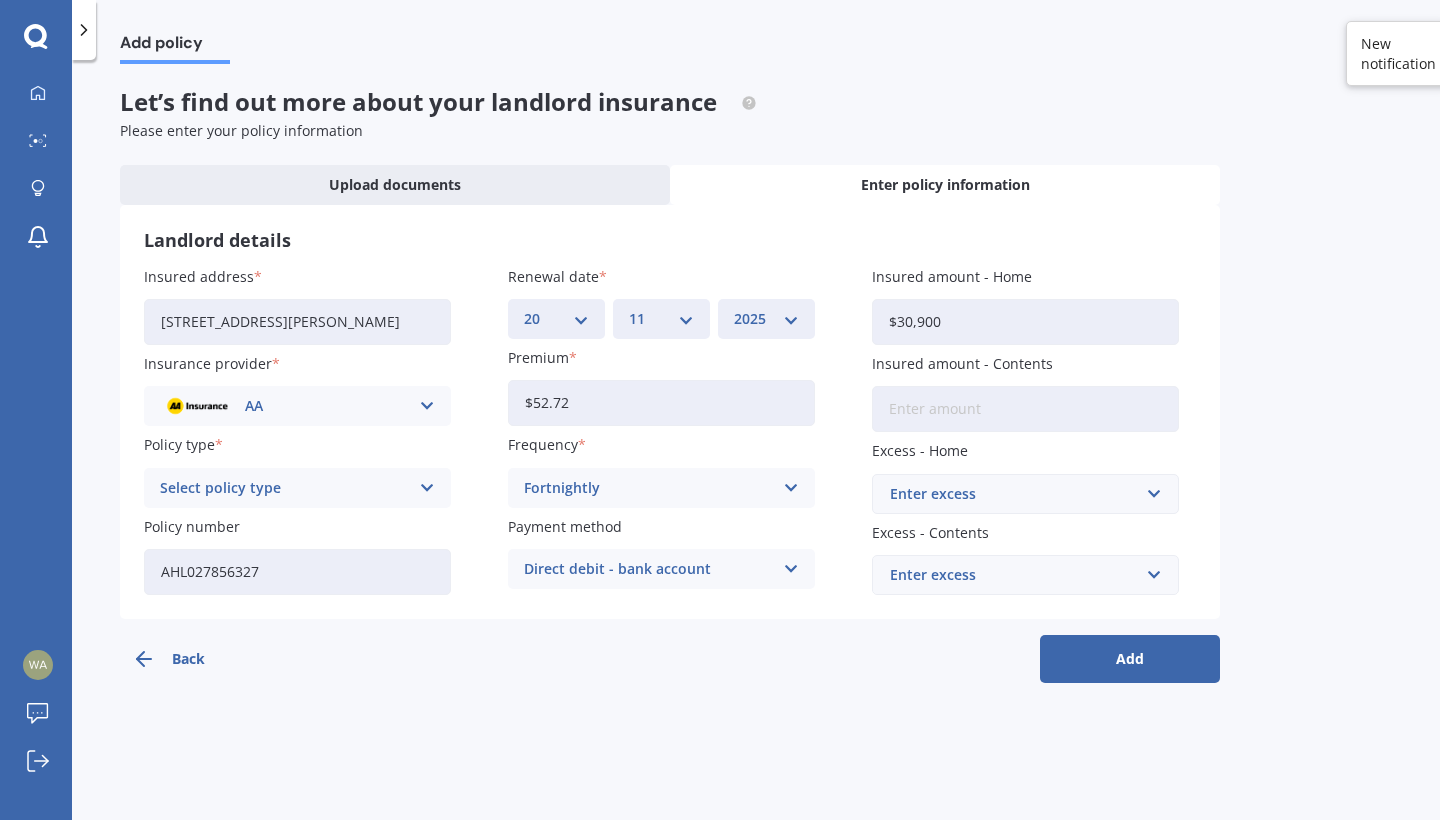 type on "$309,000" 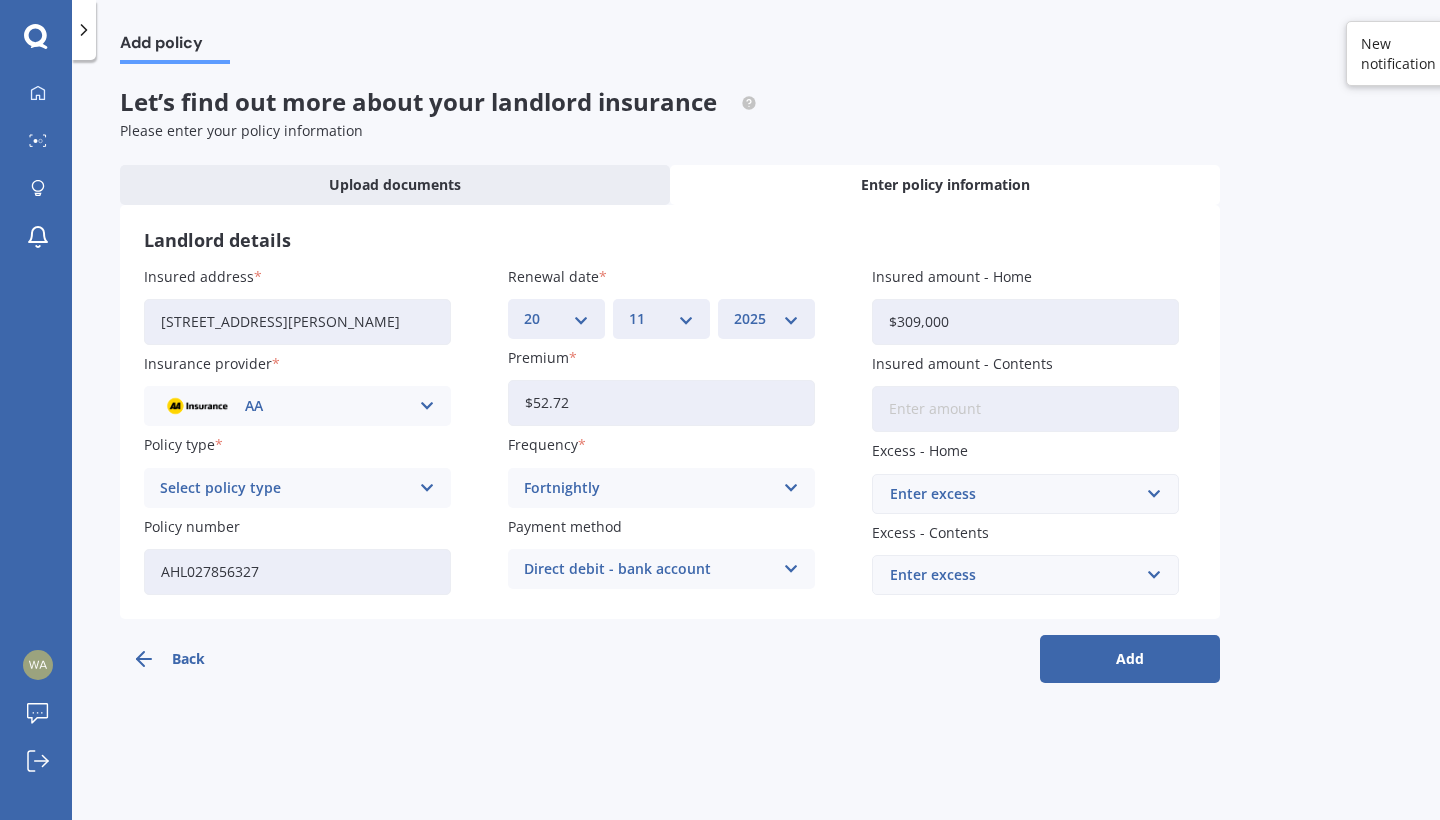 click on "Insured amount - Contents" at bounding box center (1025, 409) 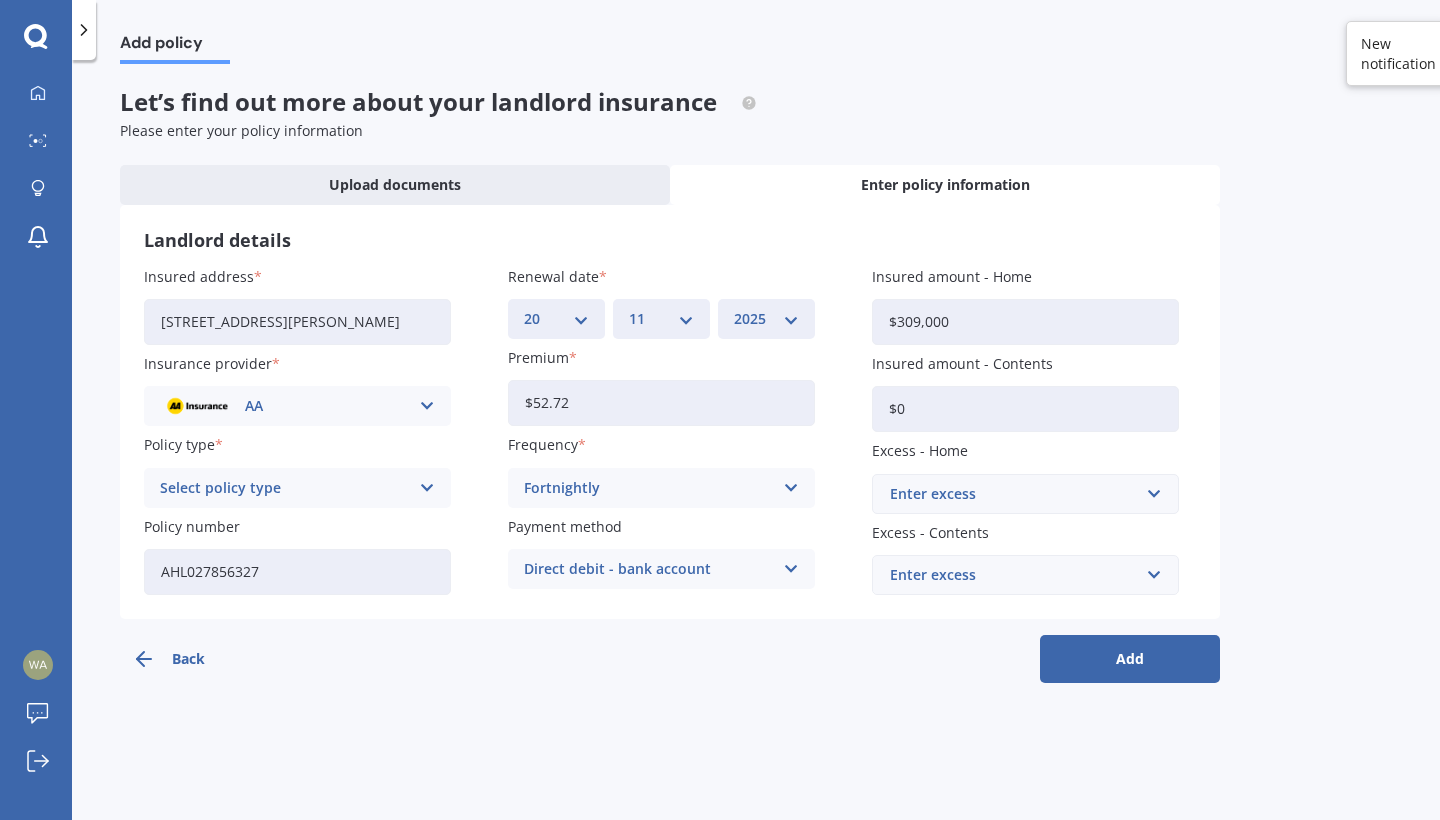click on "Enter excess" at bounding box center [1013, 494] 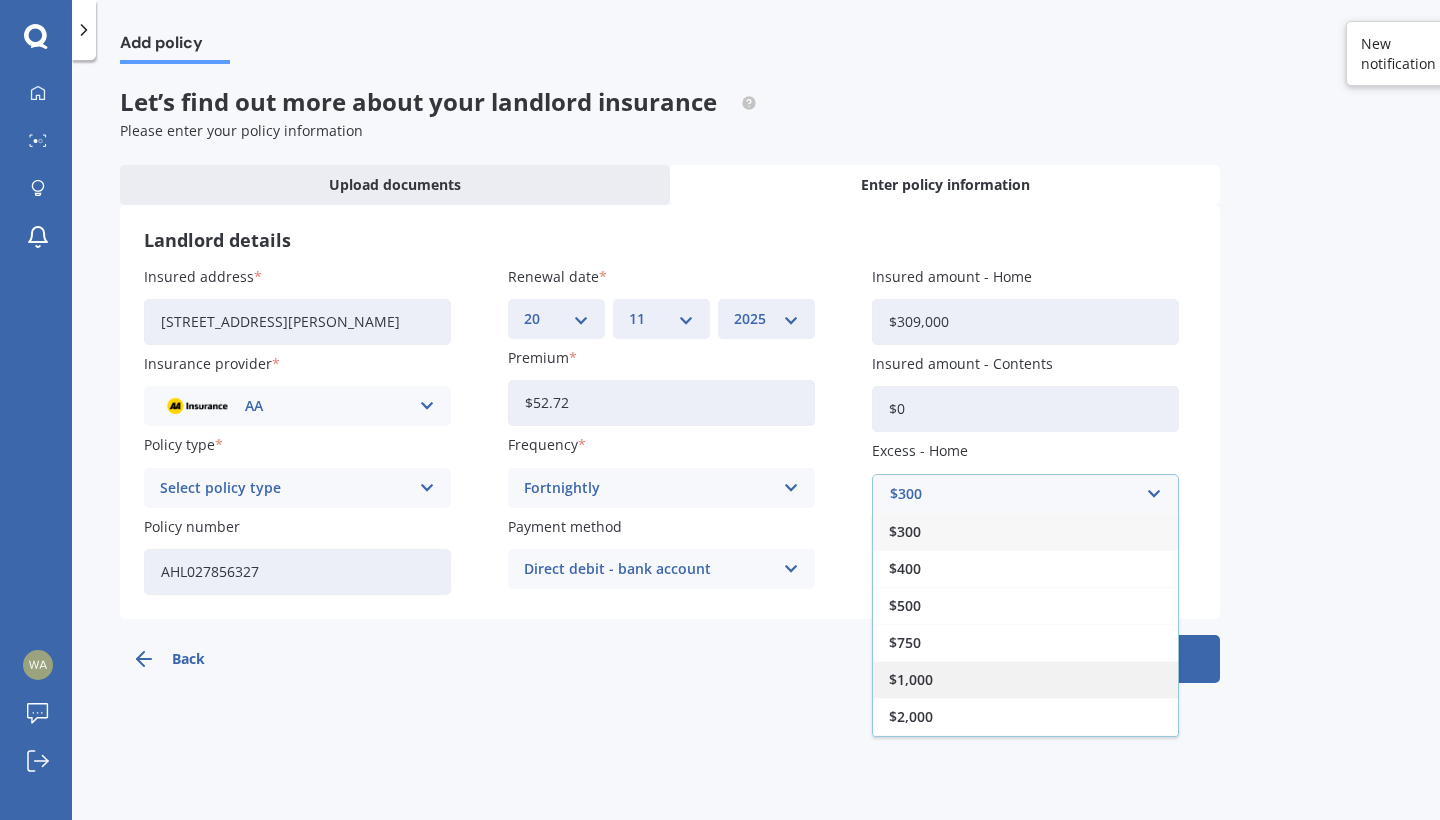click on "$1,000" at bounding box center (911, 680) 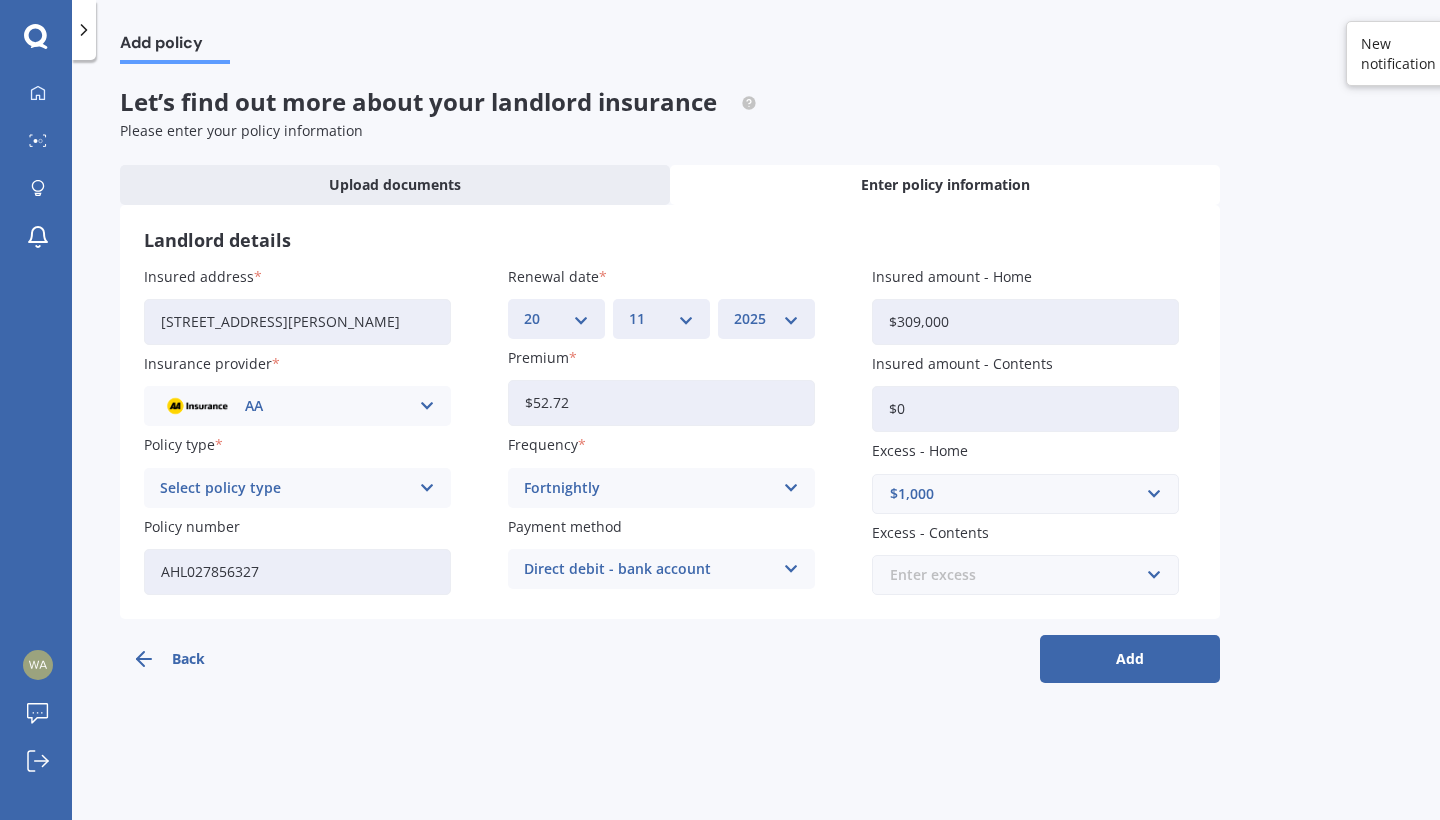 click at bounding box center [1018, 575] 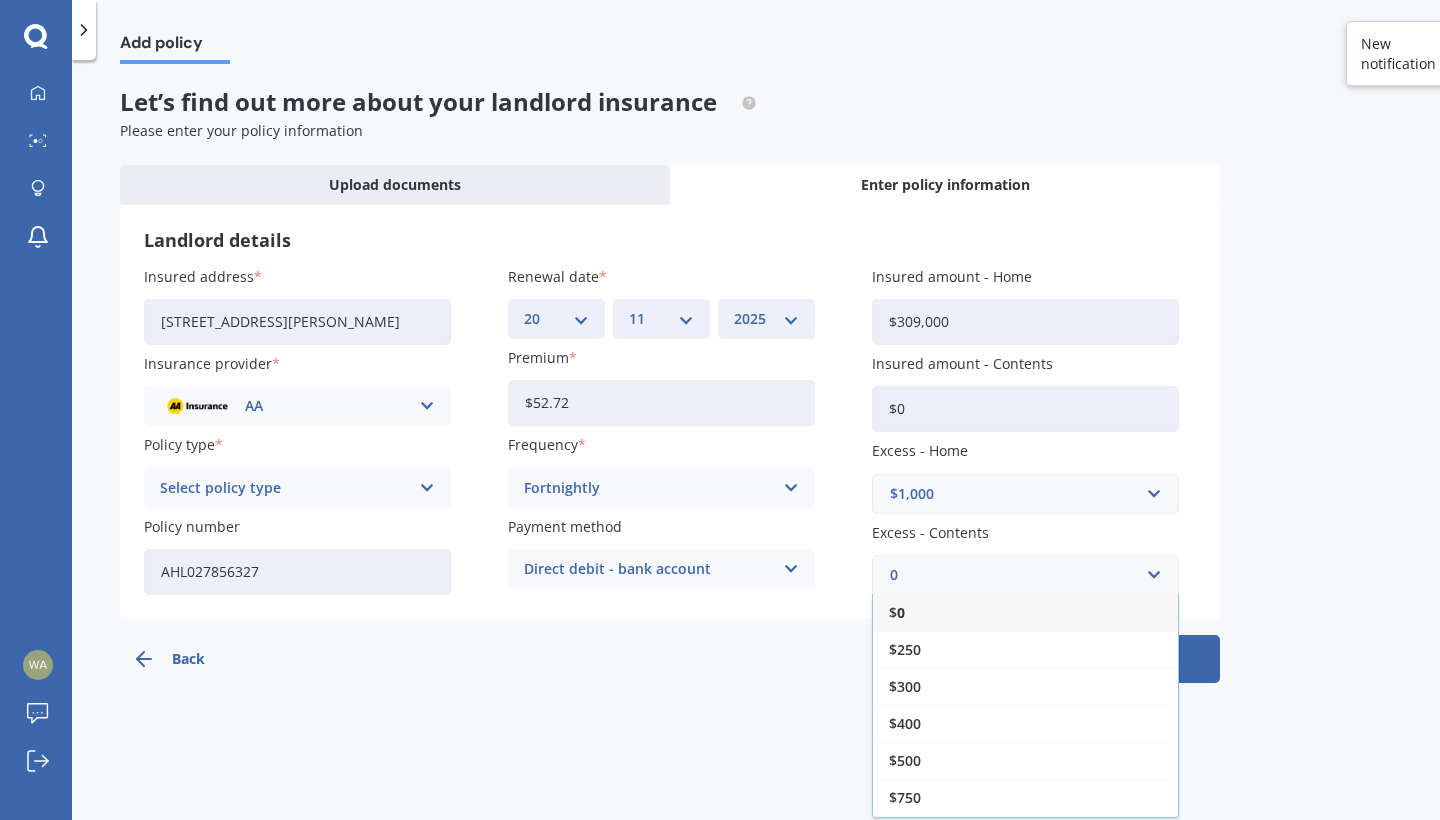 type on "0" 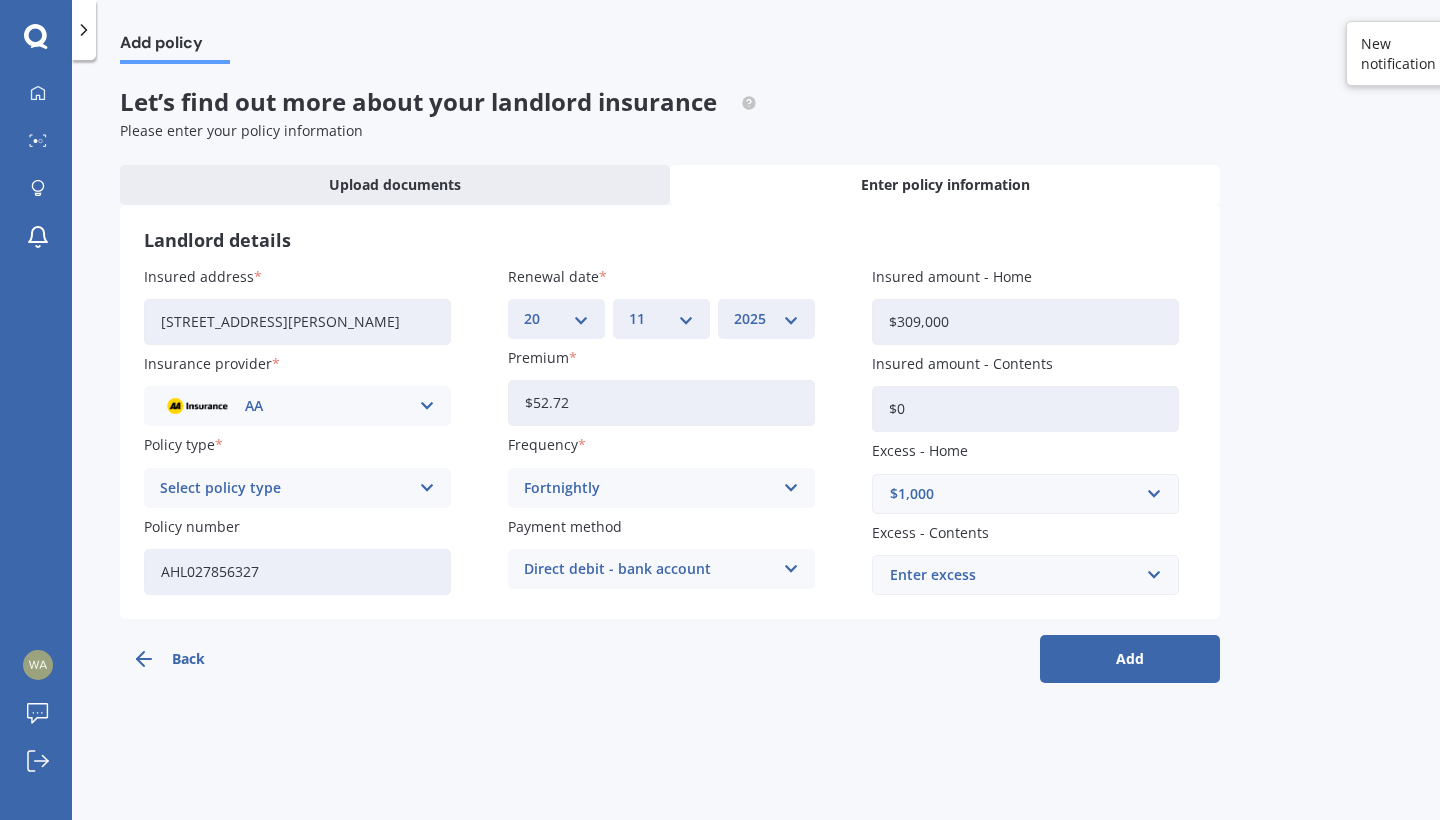 click on "Add policy Let’s find out more about your landlord insurance Please enter your policy information Upload documents Enter policy information Landlord details Insured address 41 Solander Street, Tolaga Bay 4077 Insurance provider AA AA AMI AMP ANZ ASB Ando BNZ FMG Initio Kiwibank MAS NZI Other SBS State TSB Tower Trade Me Insurance Vero Westpac YOUI Policy type Select policy type Landlord Insurance Policy number AHL027856327 Renewal date DD 01 02 03 04 05 06 07 08 09 10 11 12 13 14 15 16 17 18 19 20 21 22 23 24 25 26 27 28 29 30 31 MM 01 02 03 04 05 06 07 08 09 10 11 12 YYYY 2027 2026 2025 2024 2023 2022 2021 2020 2019 2018 2017 2016 2015 2014 2013 2012 2011 2010 2009 2008 2007 2006 2005 2004 2003 2002 2001 2000 1999 1998 1997 1996 1995 1994 1993 1992 1991 1990 1989 1988 1987 1986 1985 1984 1983 1982 1981 1980 1979 1978 1977 1976 1975 1974 1973 1972 1971 1970 1969 1968 1967 1966 1965 1964 1963 1962 1961 1960 1959 1958 1957 1956 1955 1954 1953 1952 1951 1950 1949 1948 1947 1946 1945 1944 1943 1942 1941 1940 $0" at bounding box center [756, 444] 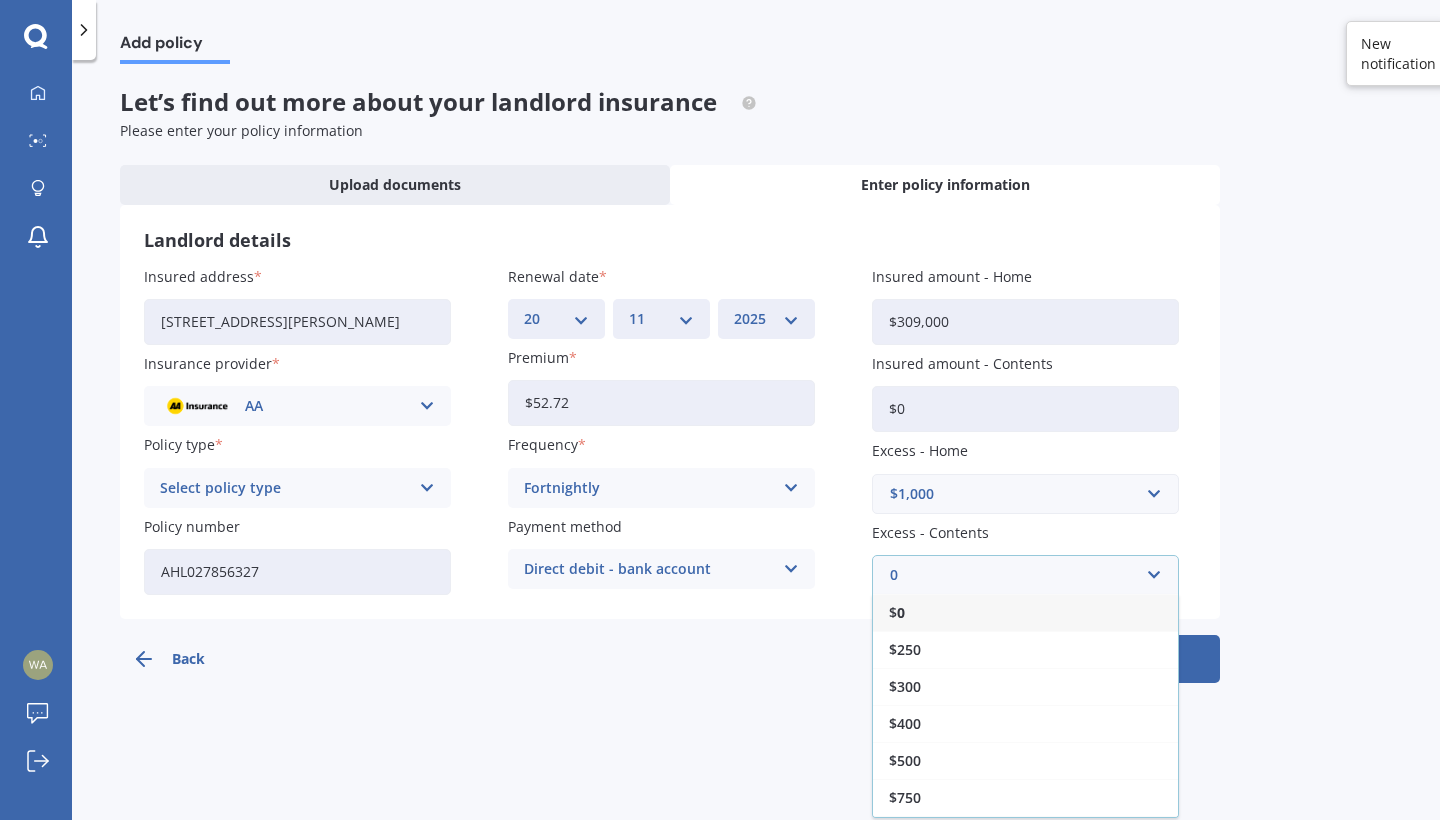 type on "0" 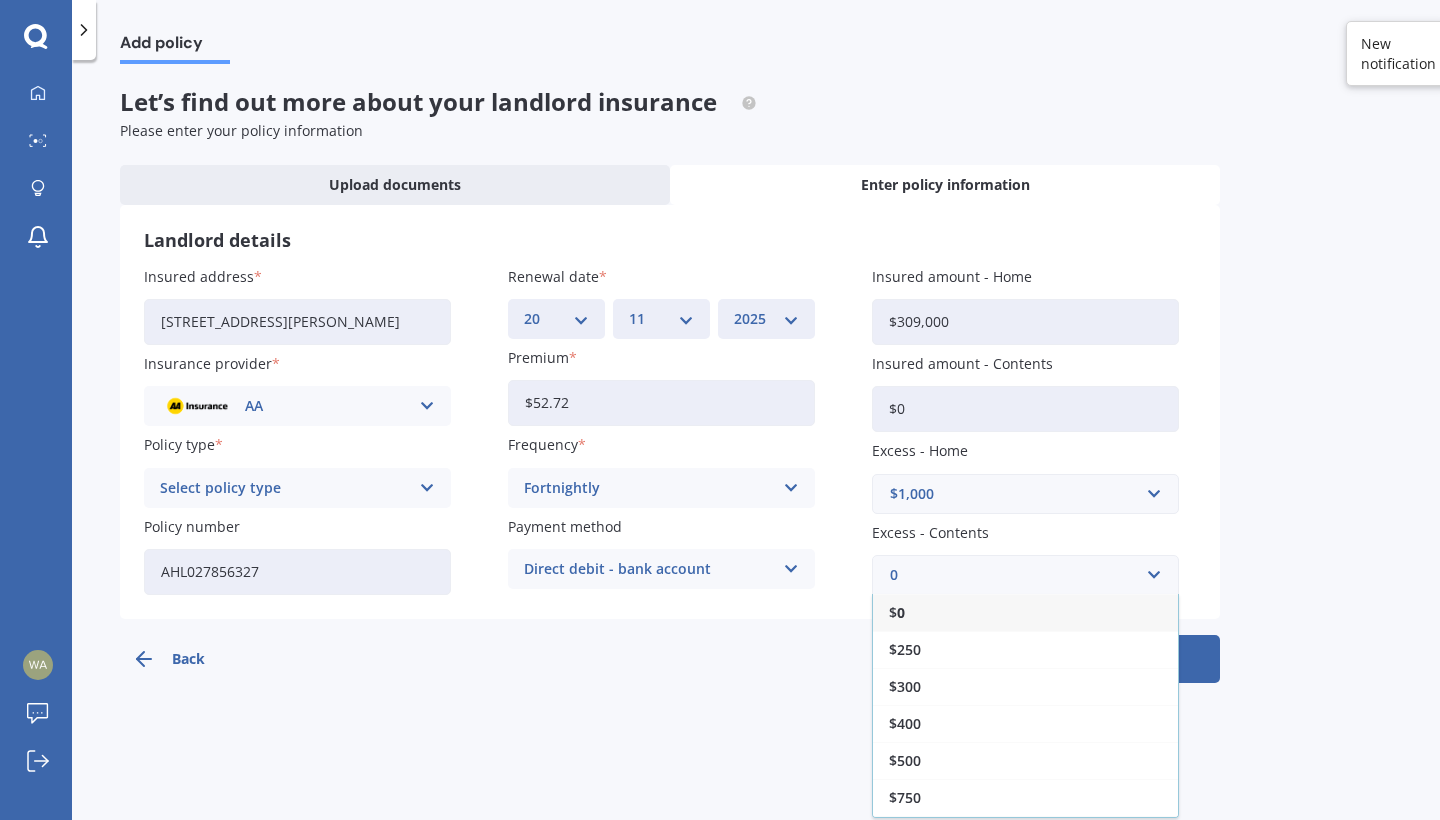 click on "0" at bounding box center (901, 613) 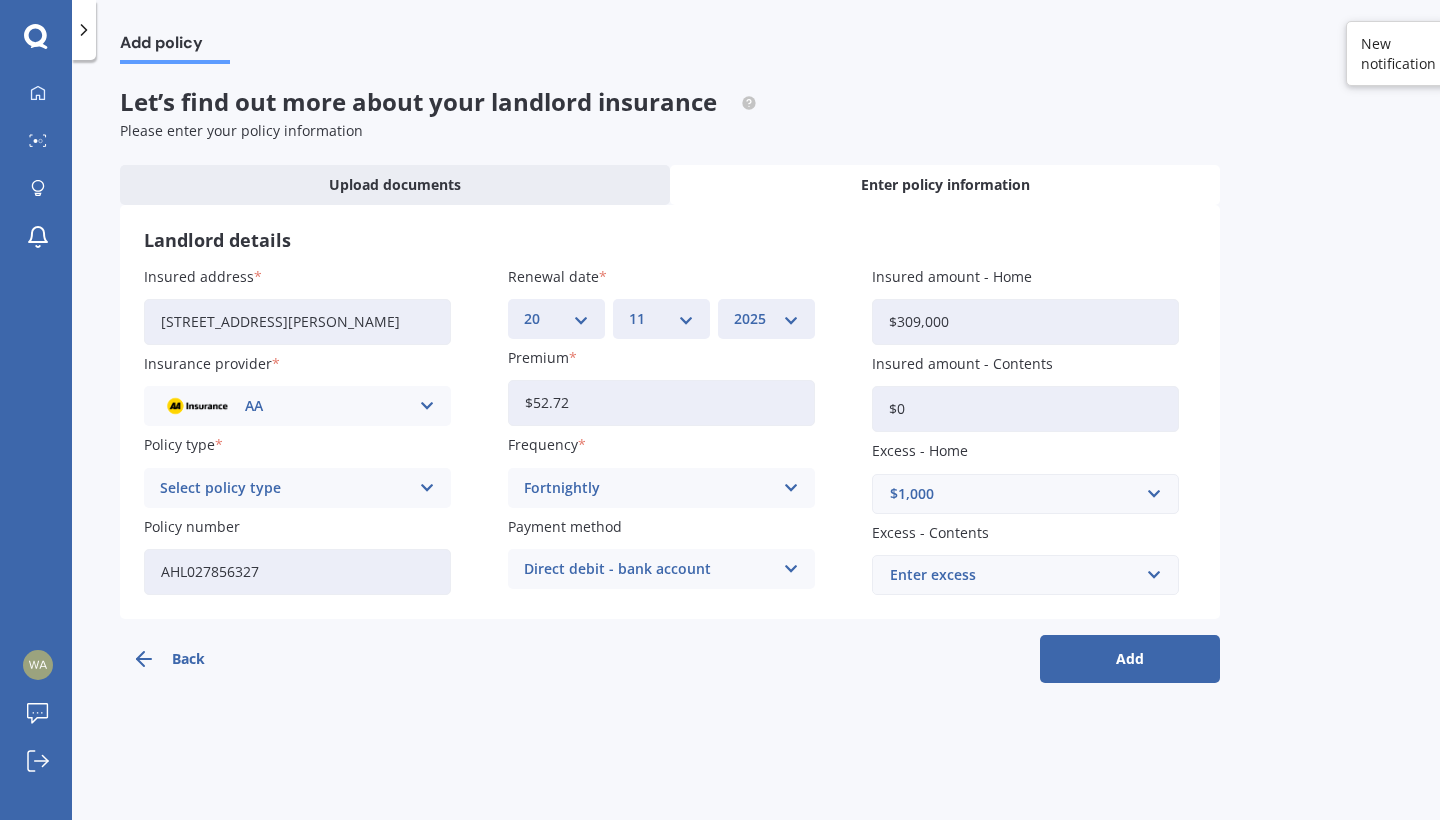 click on "Add" at bounding box center (1130, 659) 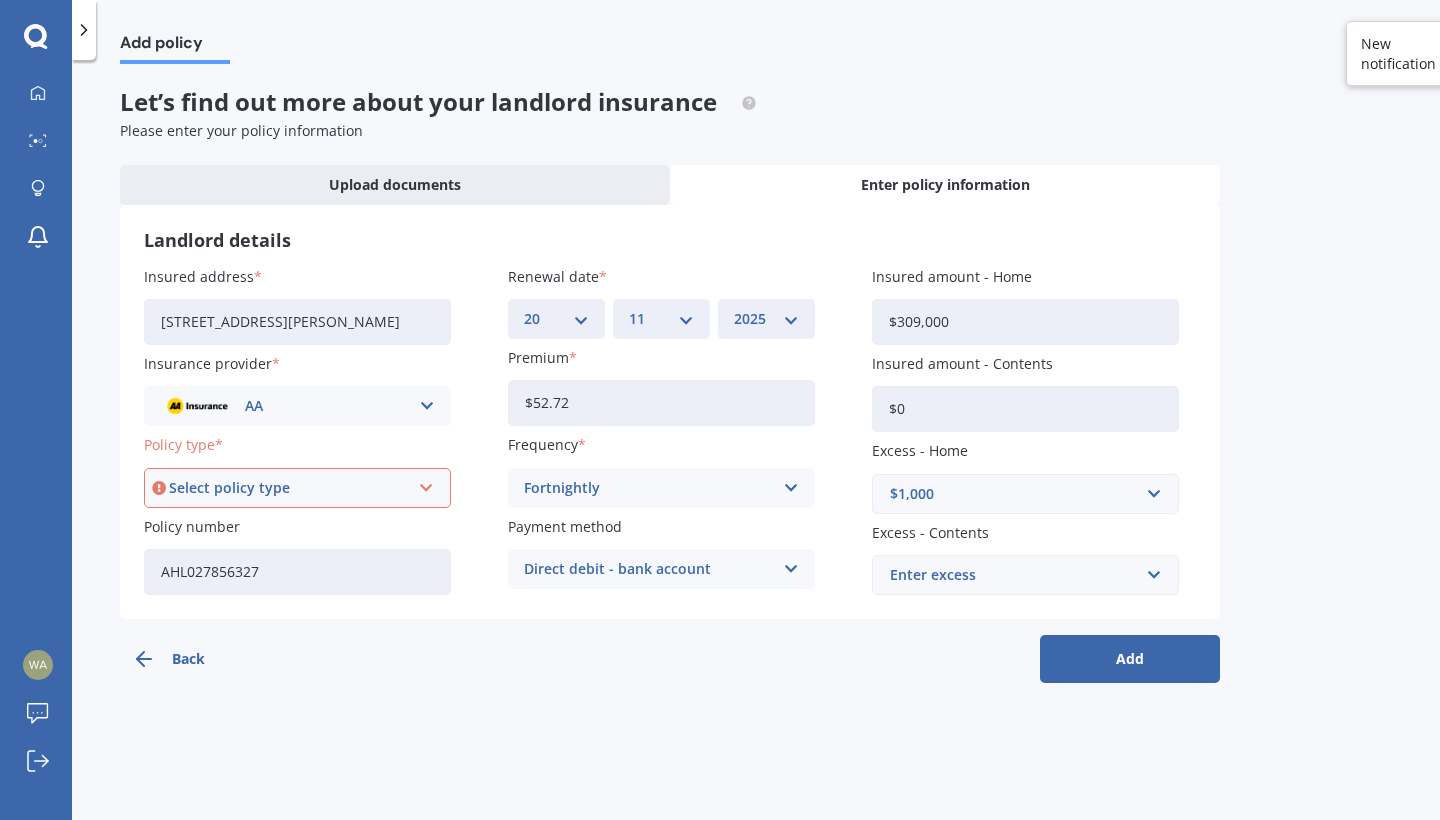 click on "Select policy type Landlord Insurance" at bounding box center [297, 488] 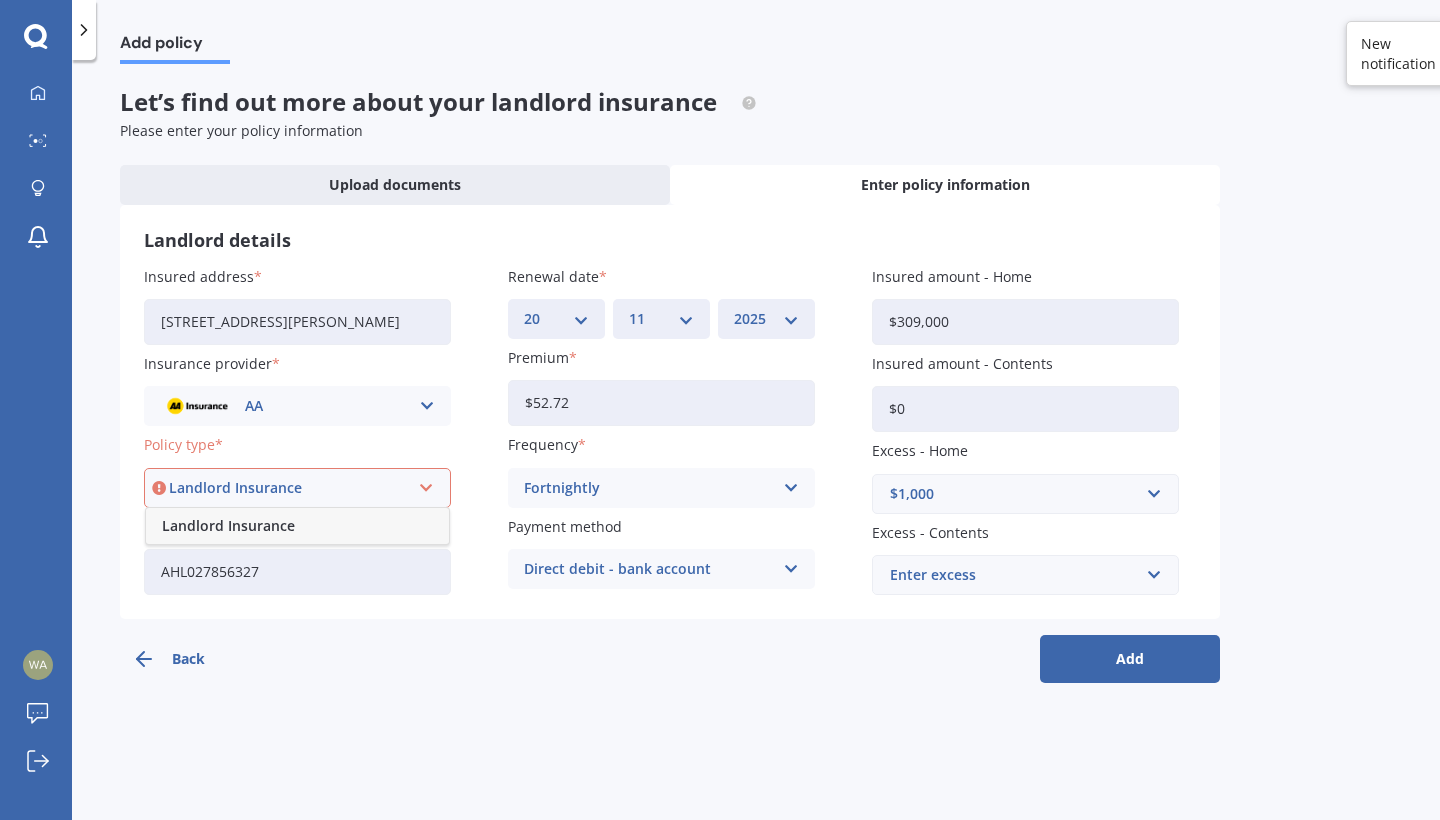 click on "Landlord Insurance" at bounding box center [228, 526] 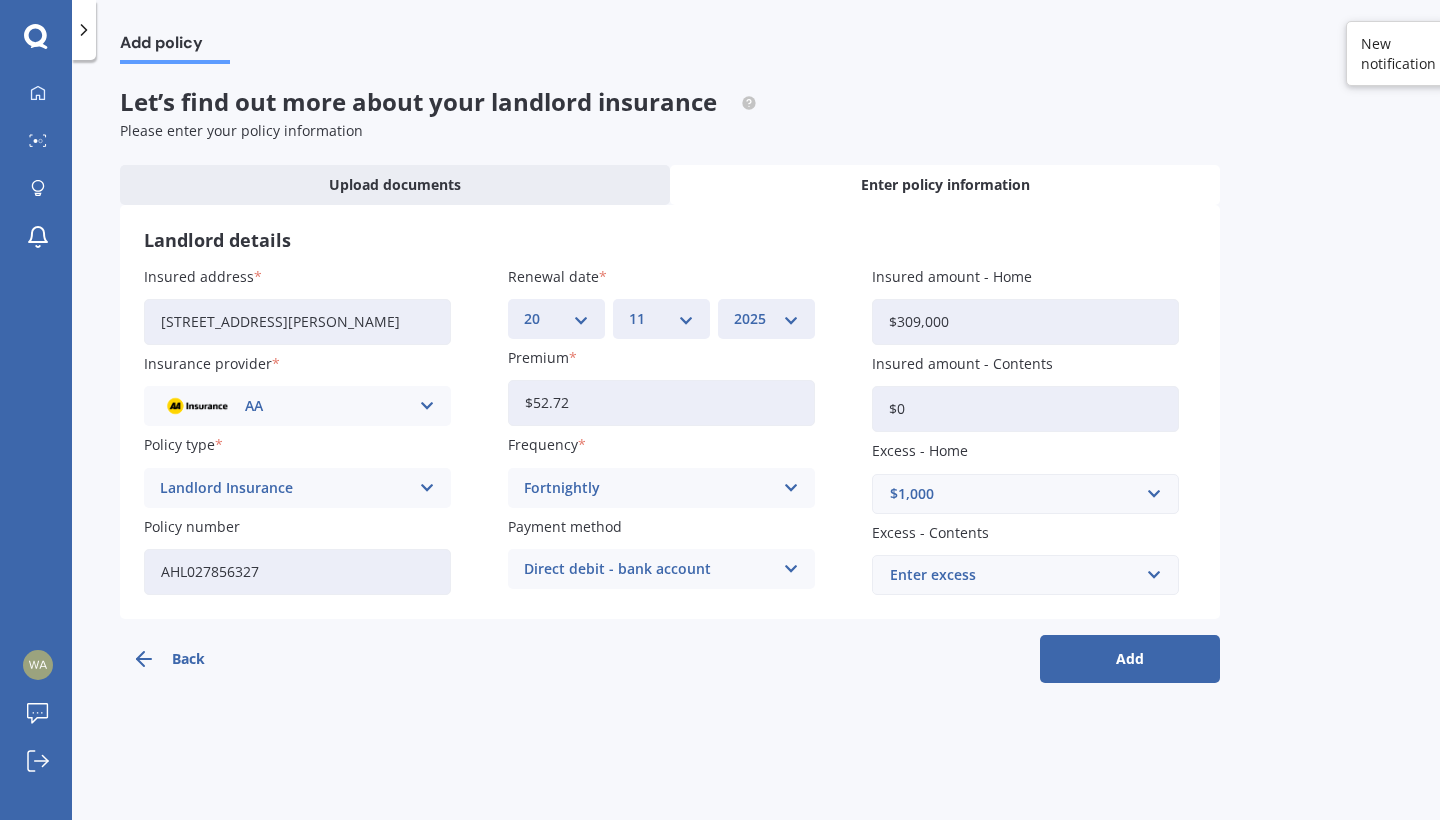 click on "Add" at bounding box center [1130, 659] 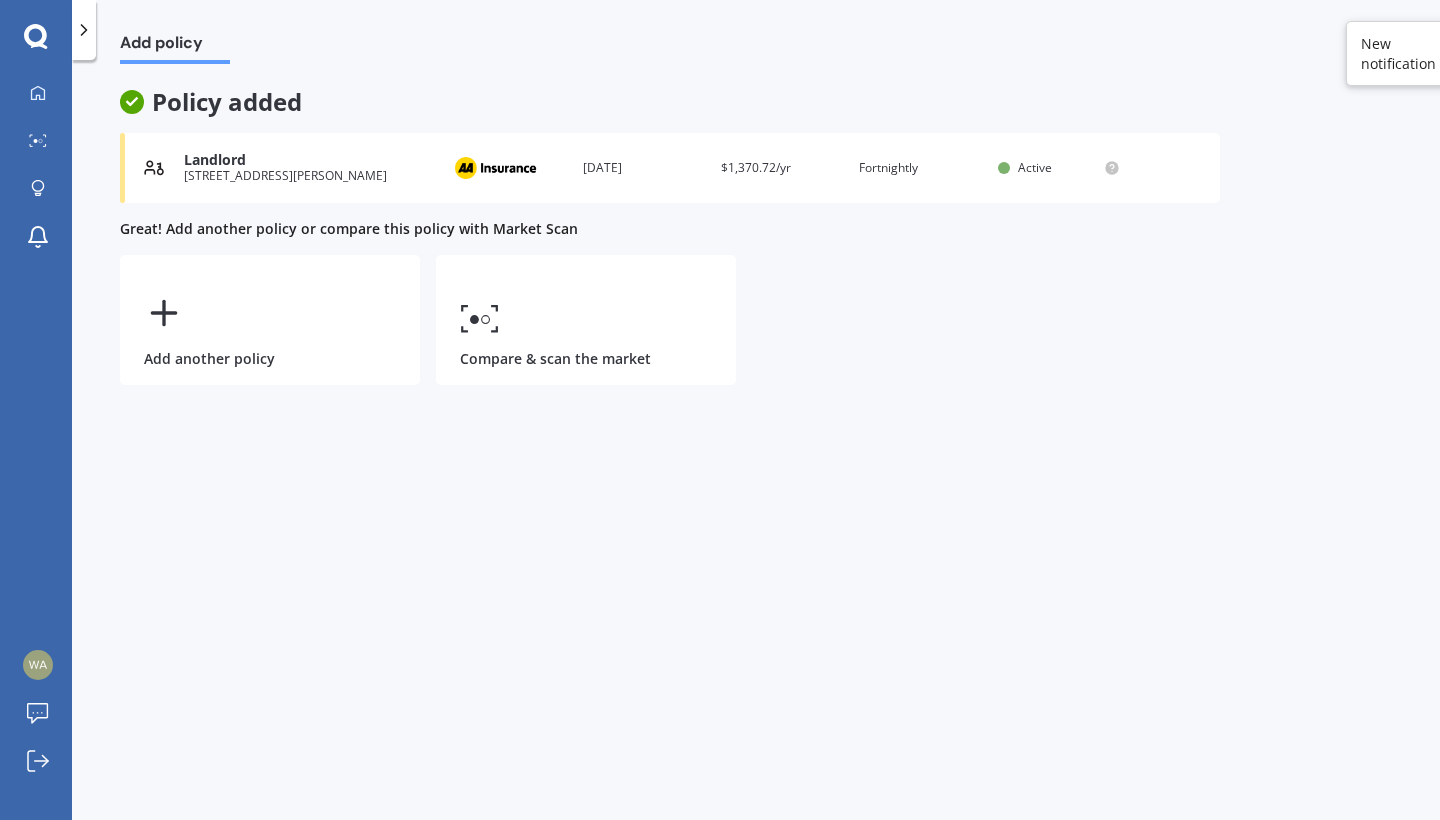 click at bounding box center (495, 168) 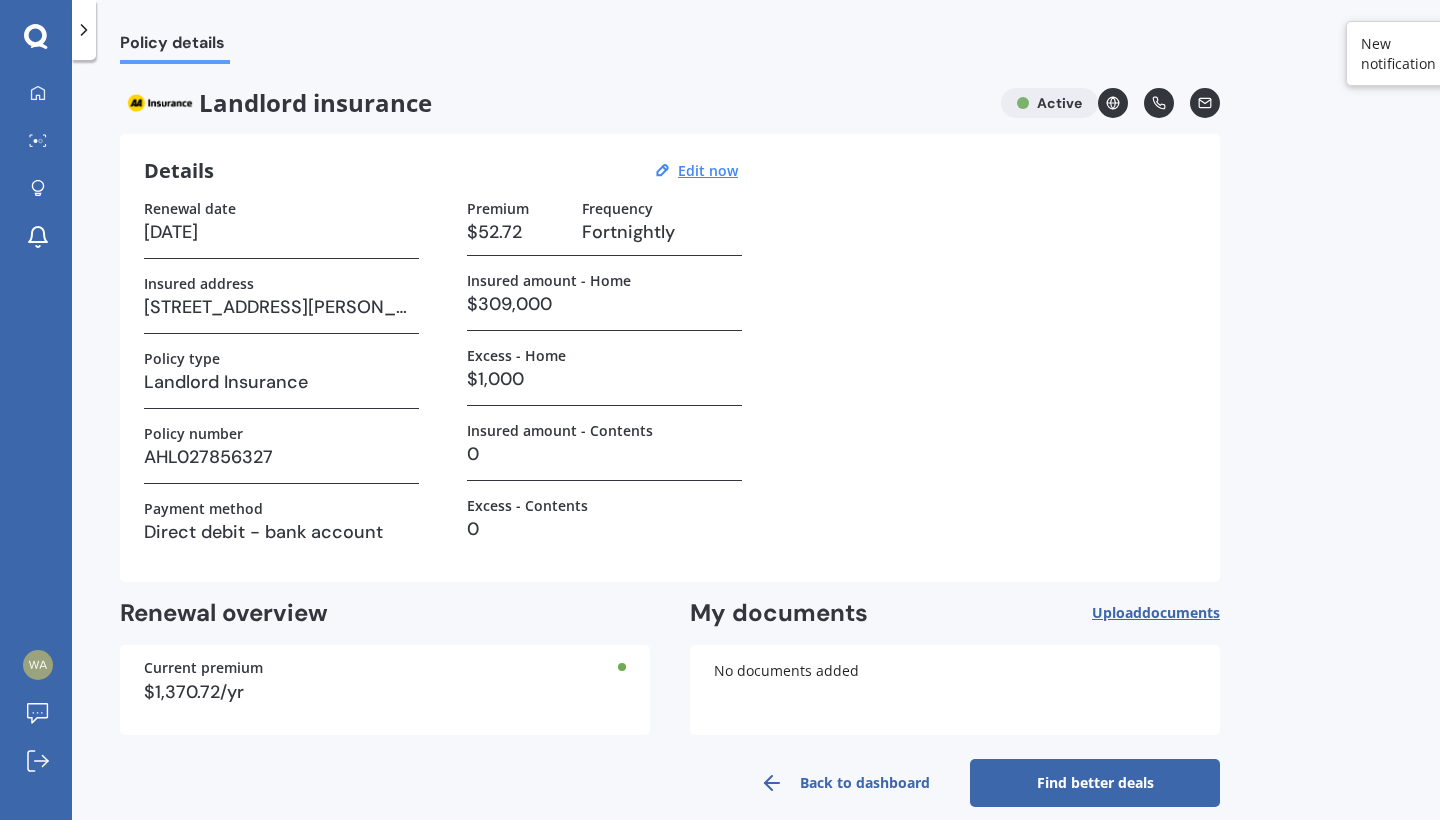 click on "Find better deals" at bounding box center (1095, 783) 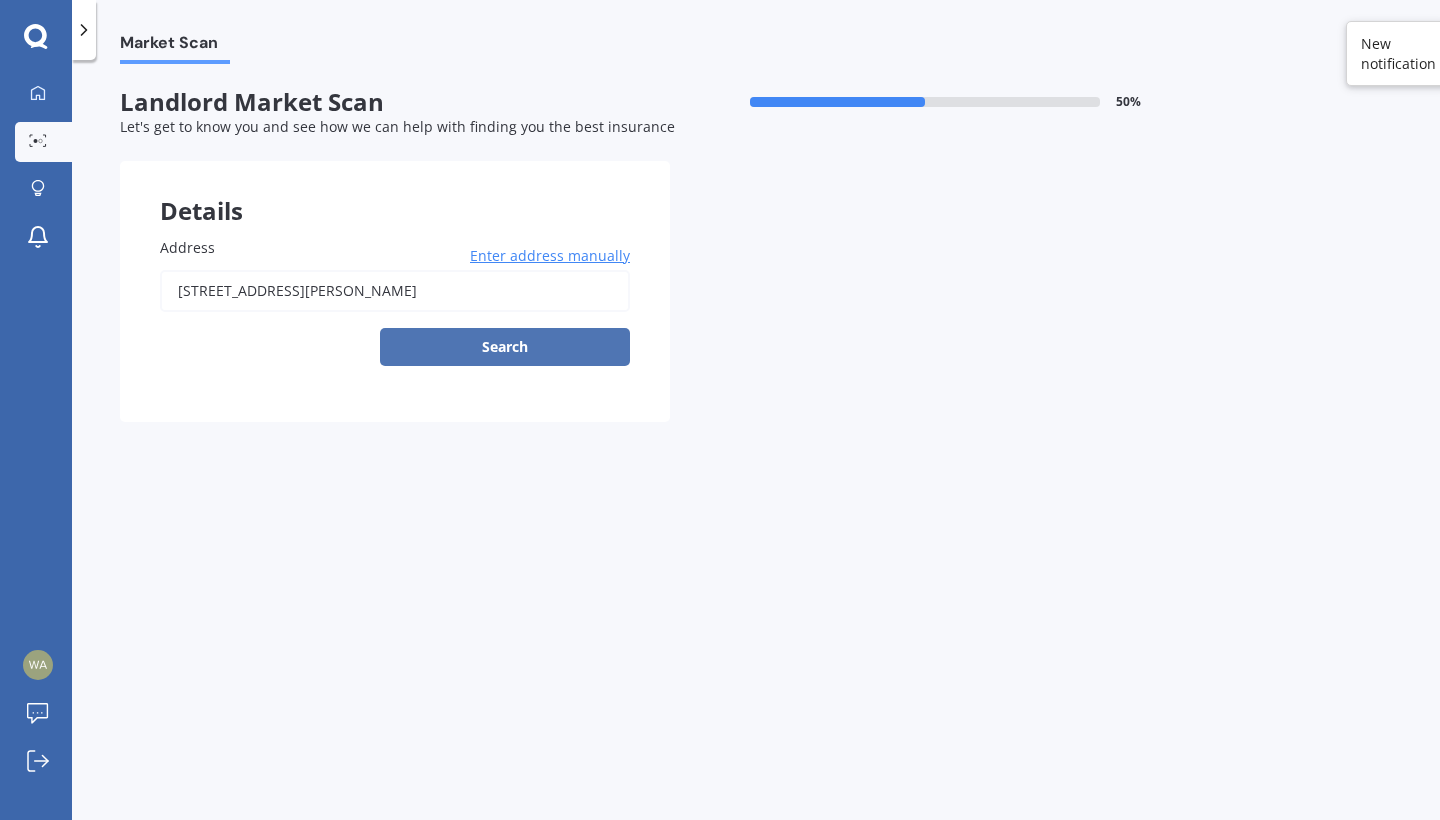 click on "Search" at bounding box center [505, 347] 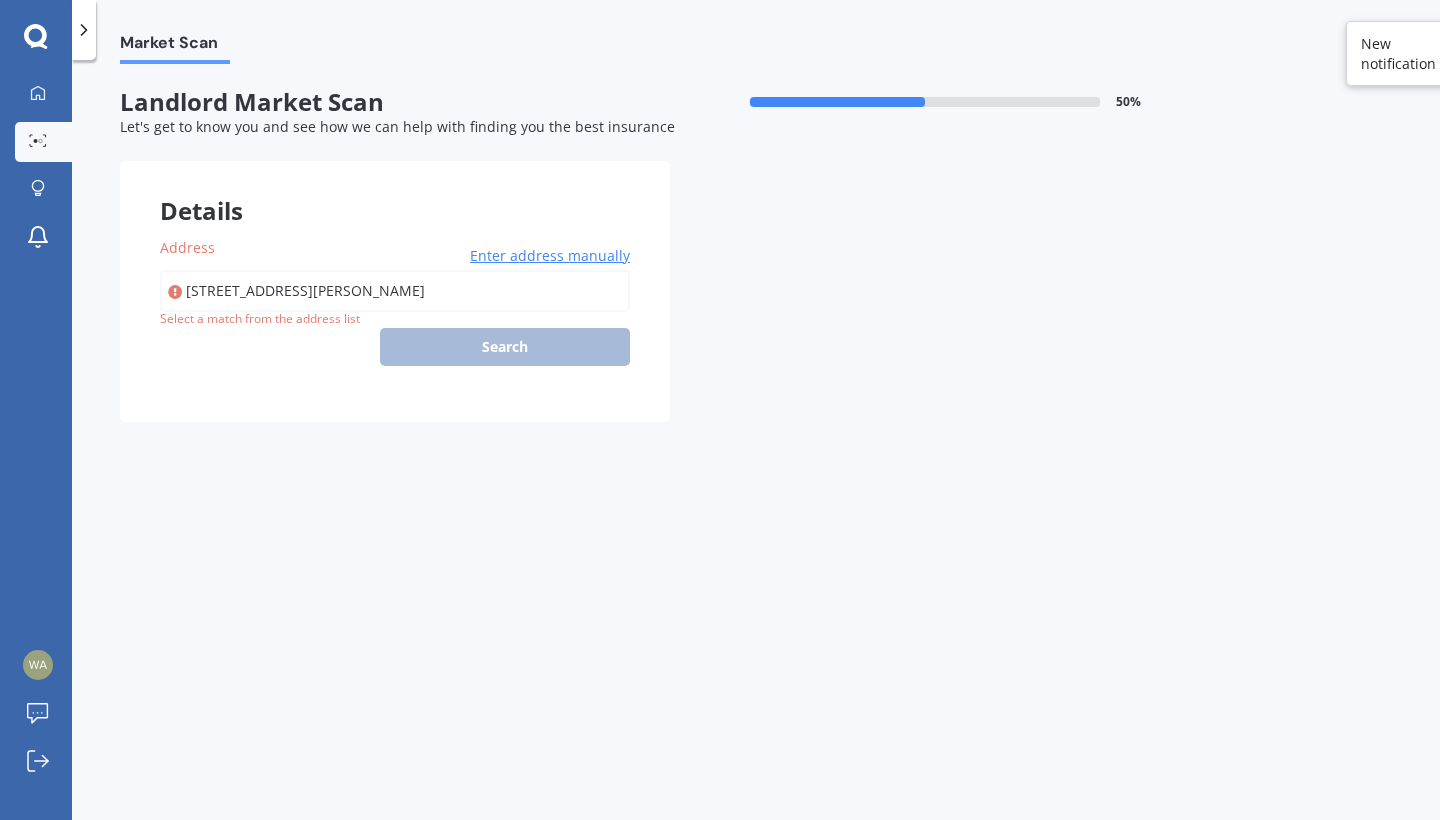 type on "[STREET_ADDRESS][PERSON_NAME]" 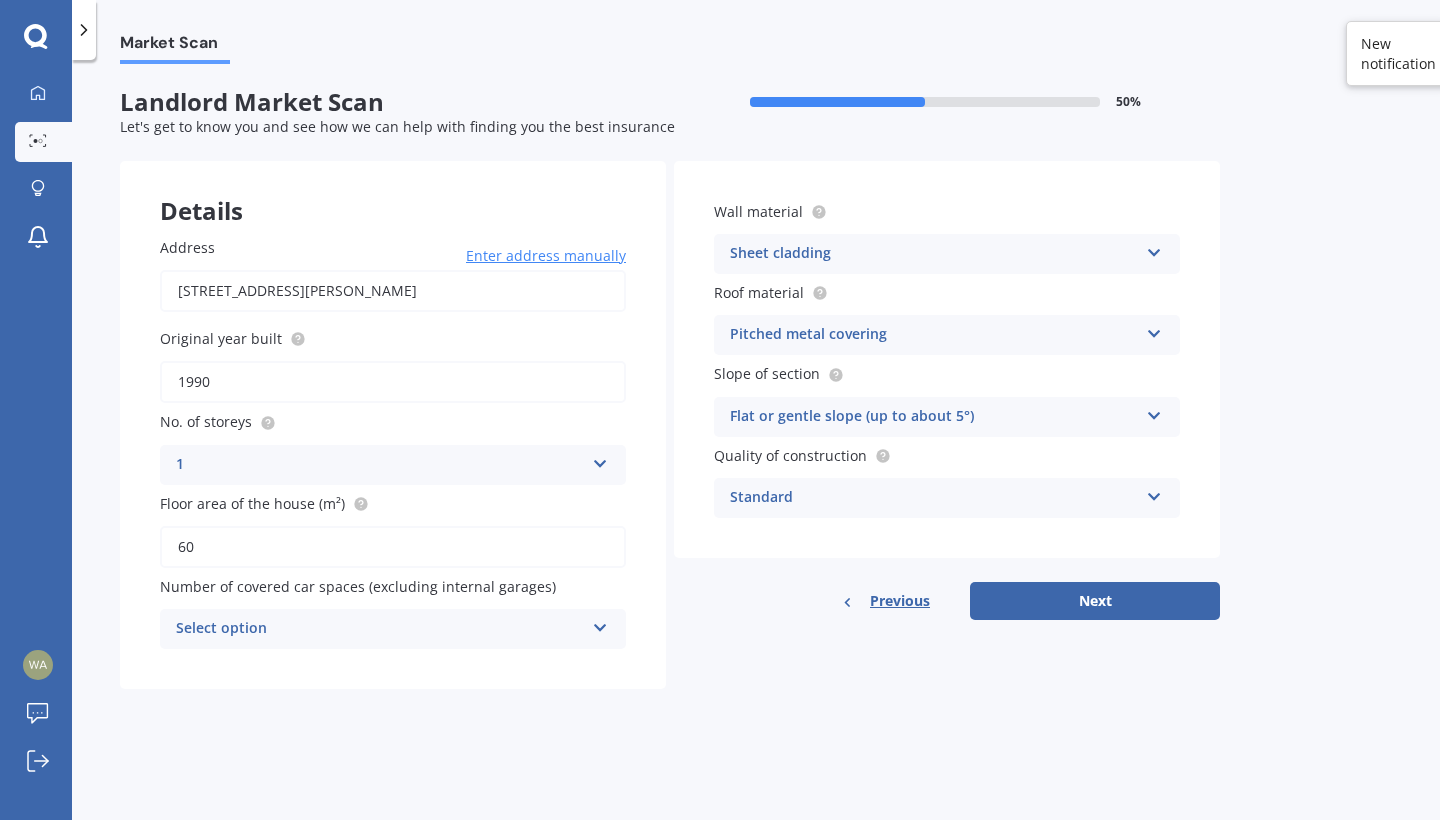 click on "Sheet cladding Artificial weatherboard/plank cladding Blockwork Brick veneer Double brick Mud brick Other Rockcote/EPS Sheet cladding Solid brickwork Stonework solid Stonework veneer Stucco Weatherboard/plank cladding" at bounding box center [947, 254] 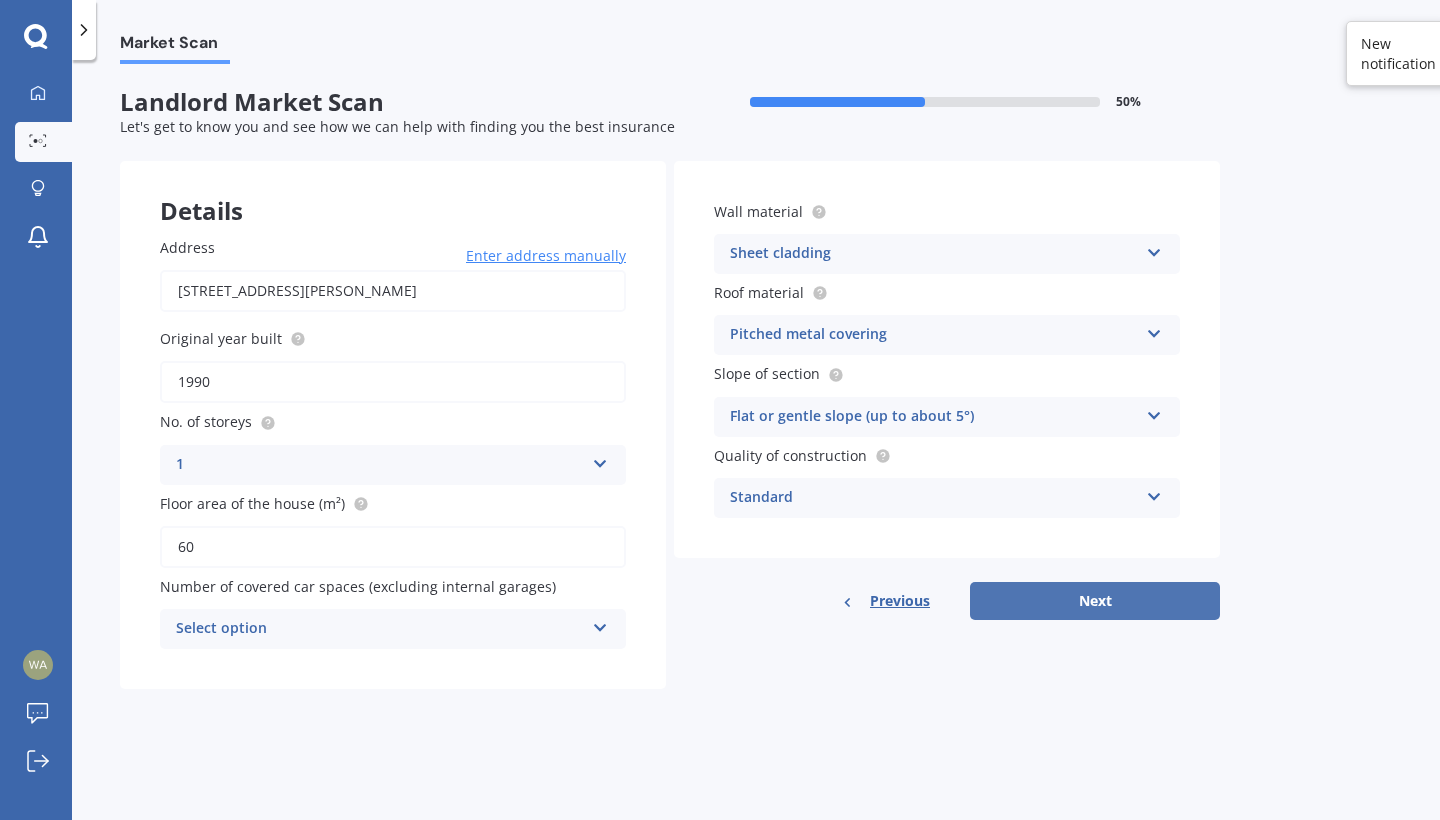 click on "Next" at bounding box center (1095, 601) 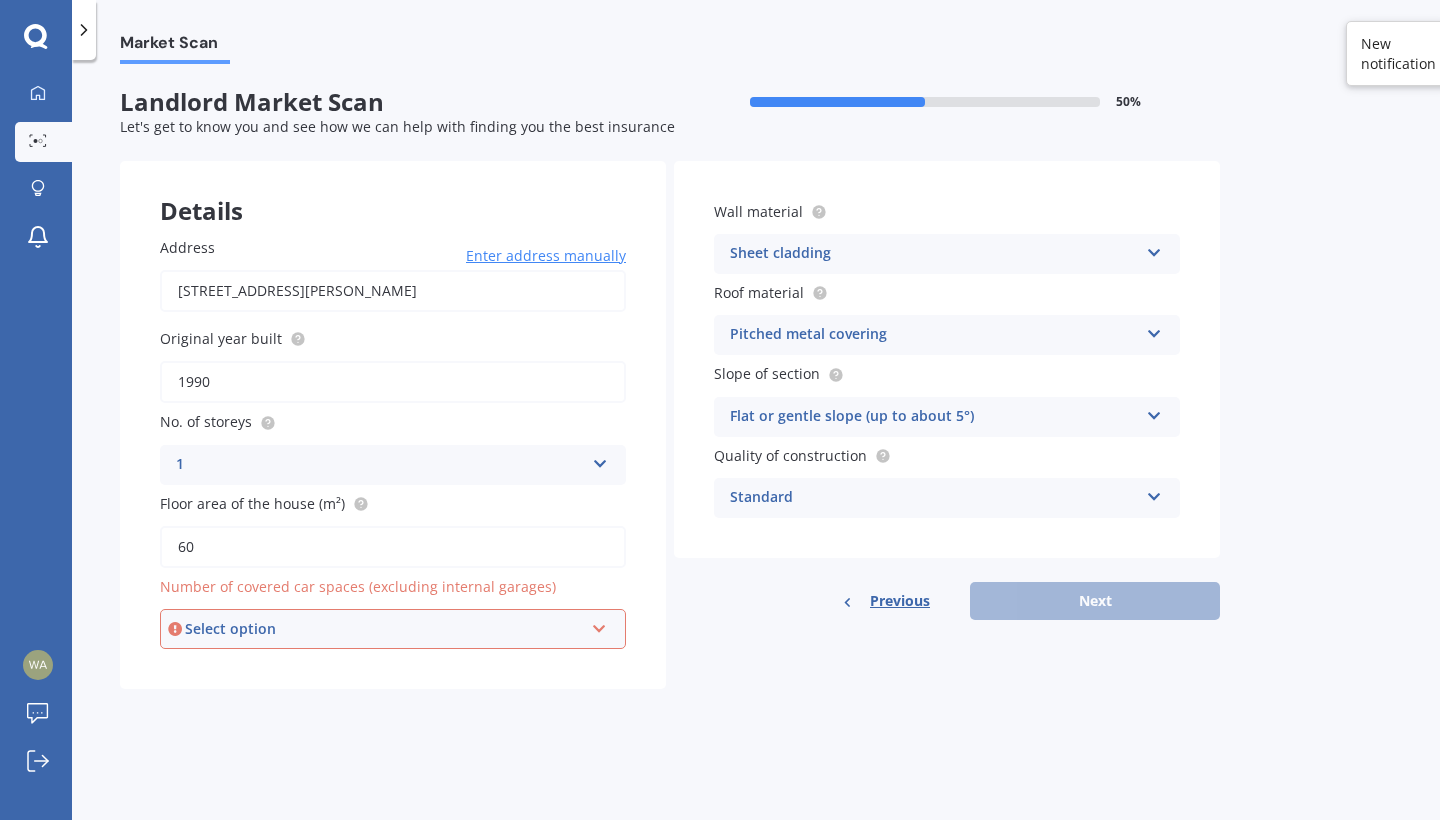 click on "Select option 0 1 2 3 4 5+" at bounding box center (393, 629) 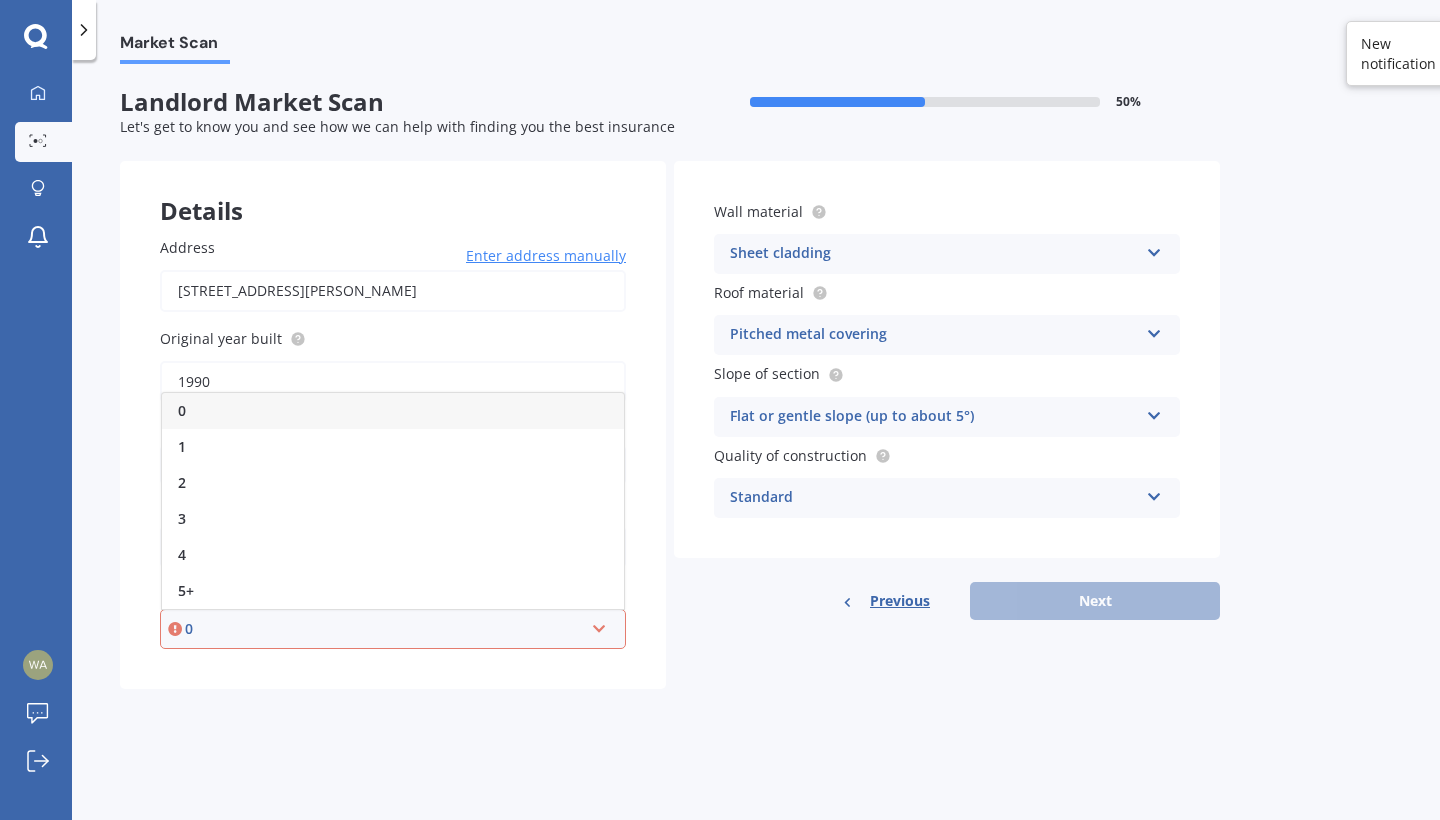 click on "0" at bounding box center (393, 411) 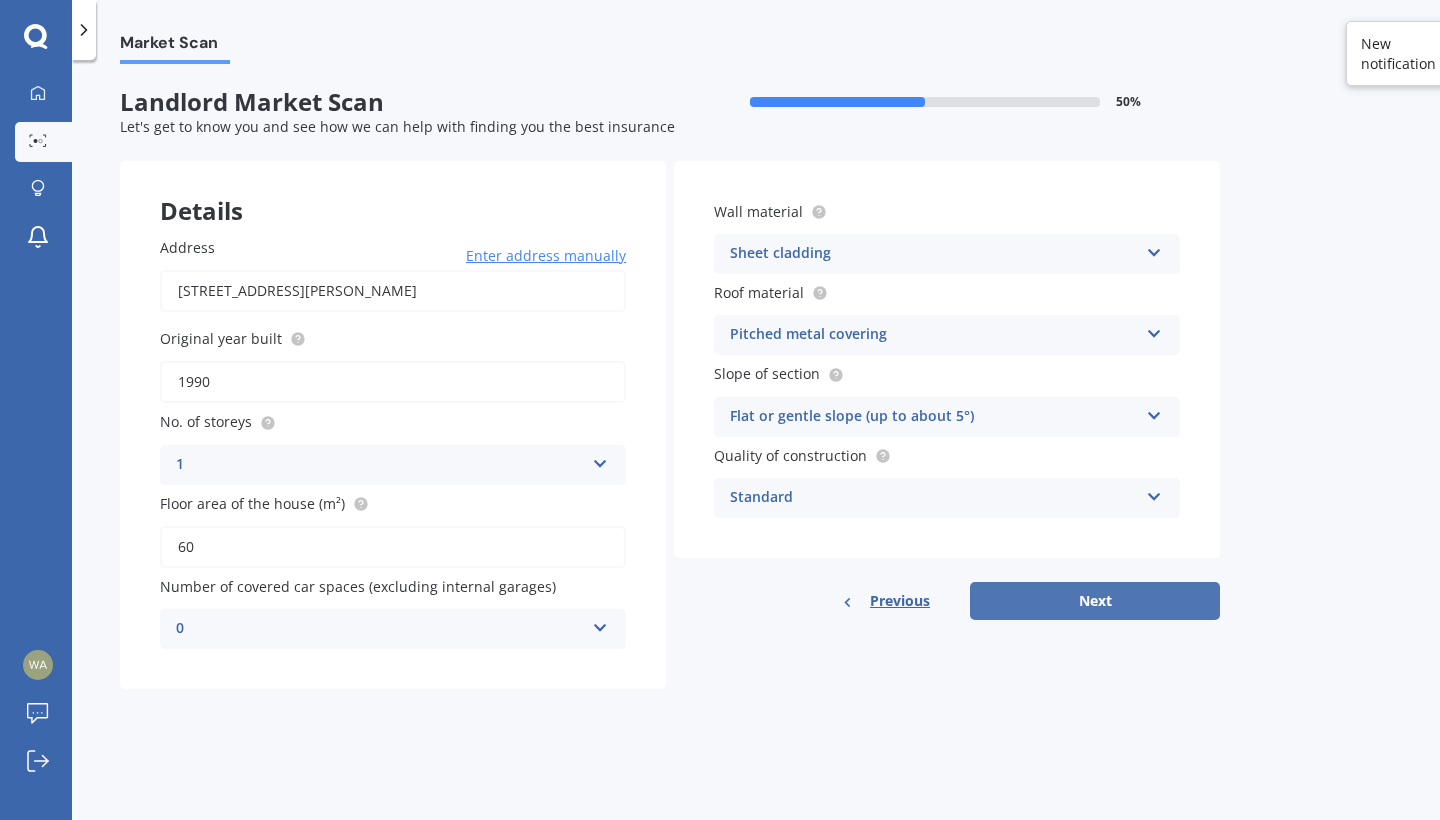click on "Next" at bounding box center [1095, 601] 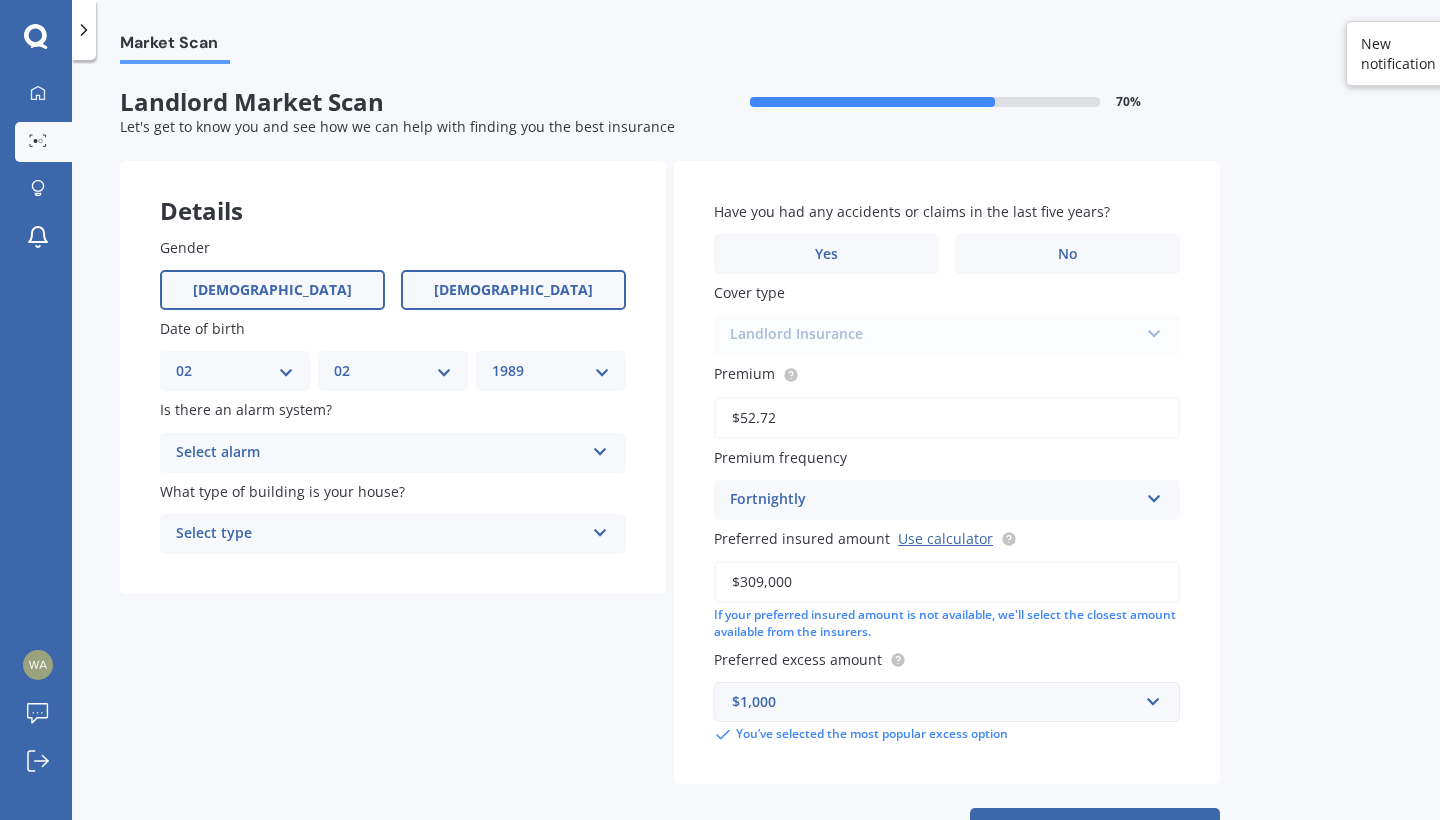 click on "[DEMOGRAPHIC_DATA]" at bounding box center (272, 290) 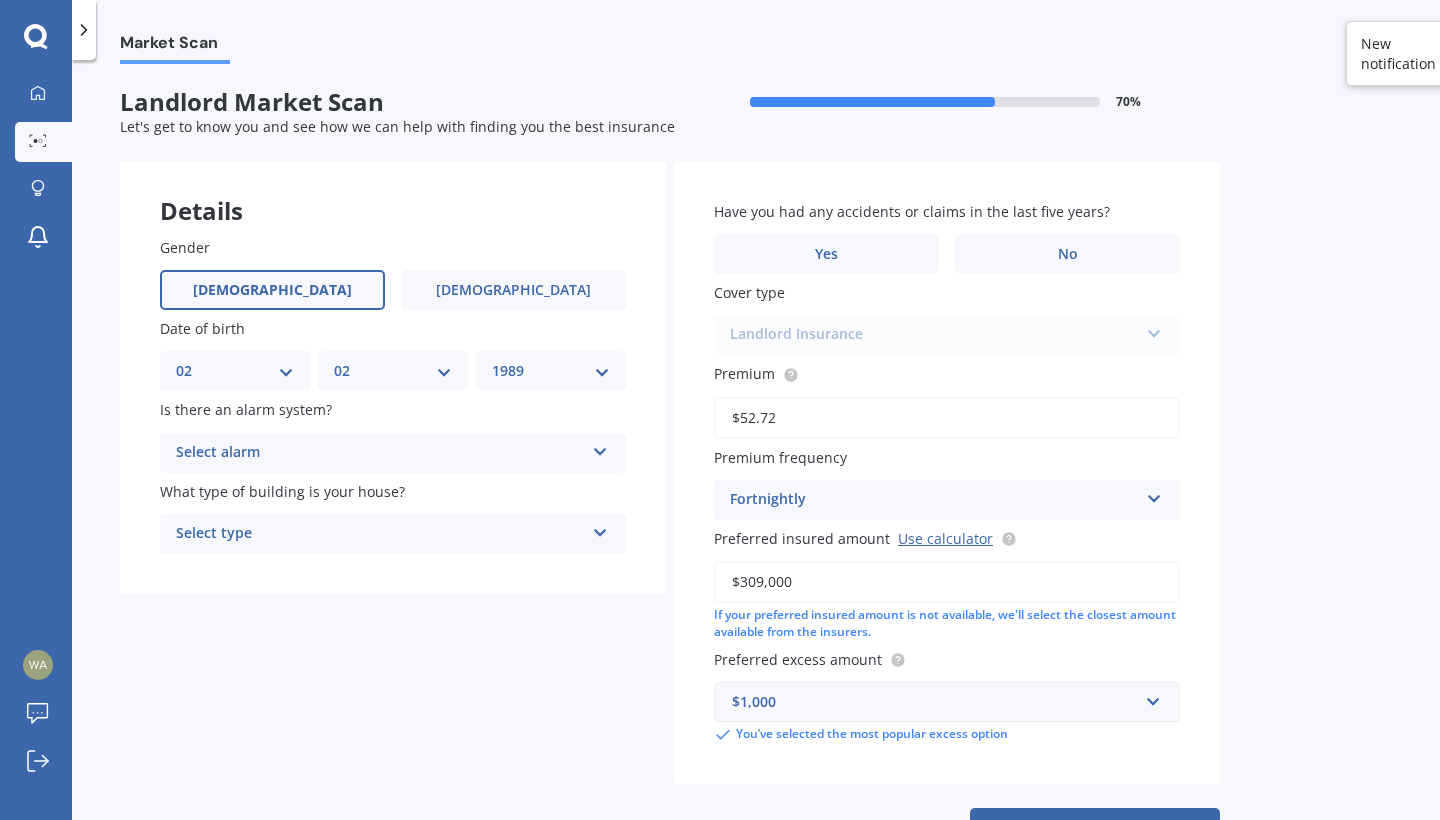 select on "12" 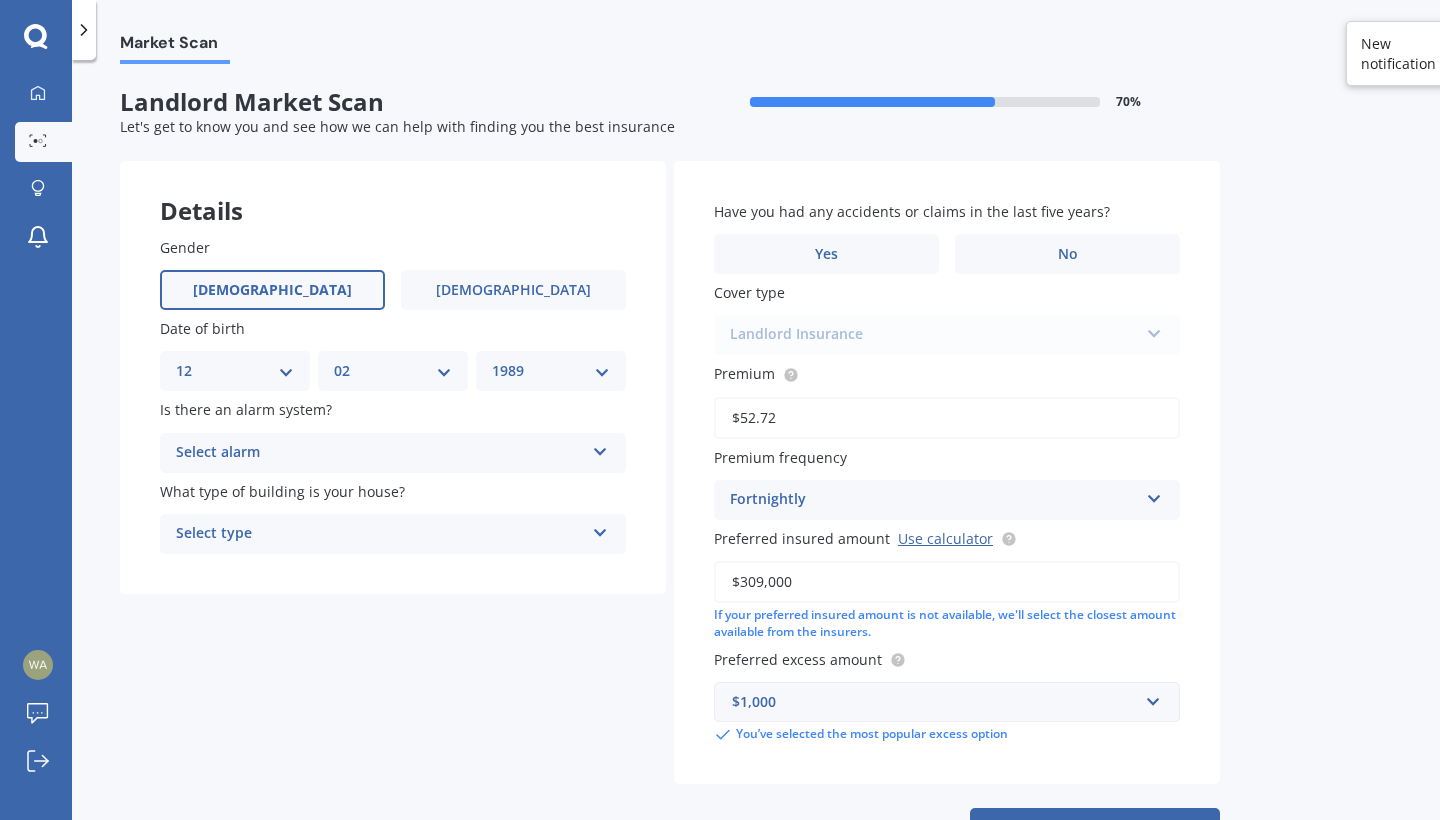 click on "MM 01 02 03 04 05 06 07 08 09 10 11 12" at bounding box center (393, 371) 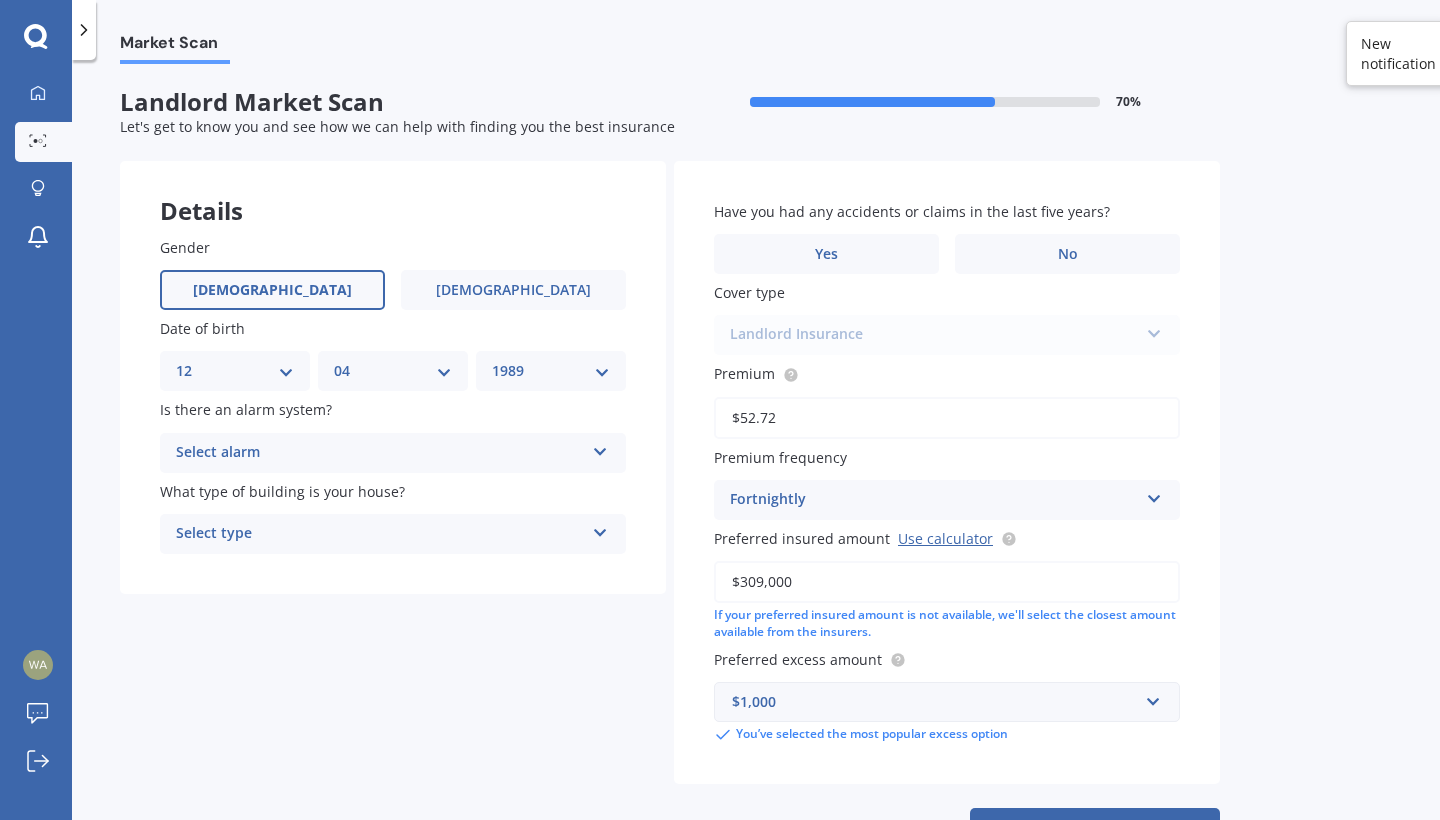 select on "1988" 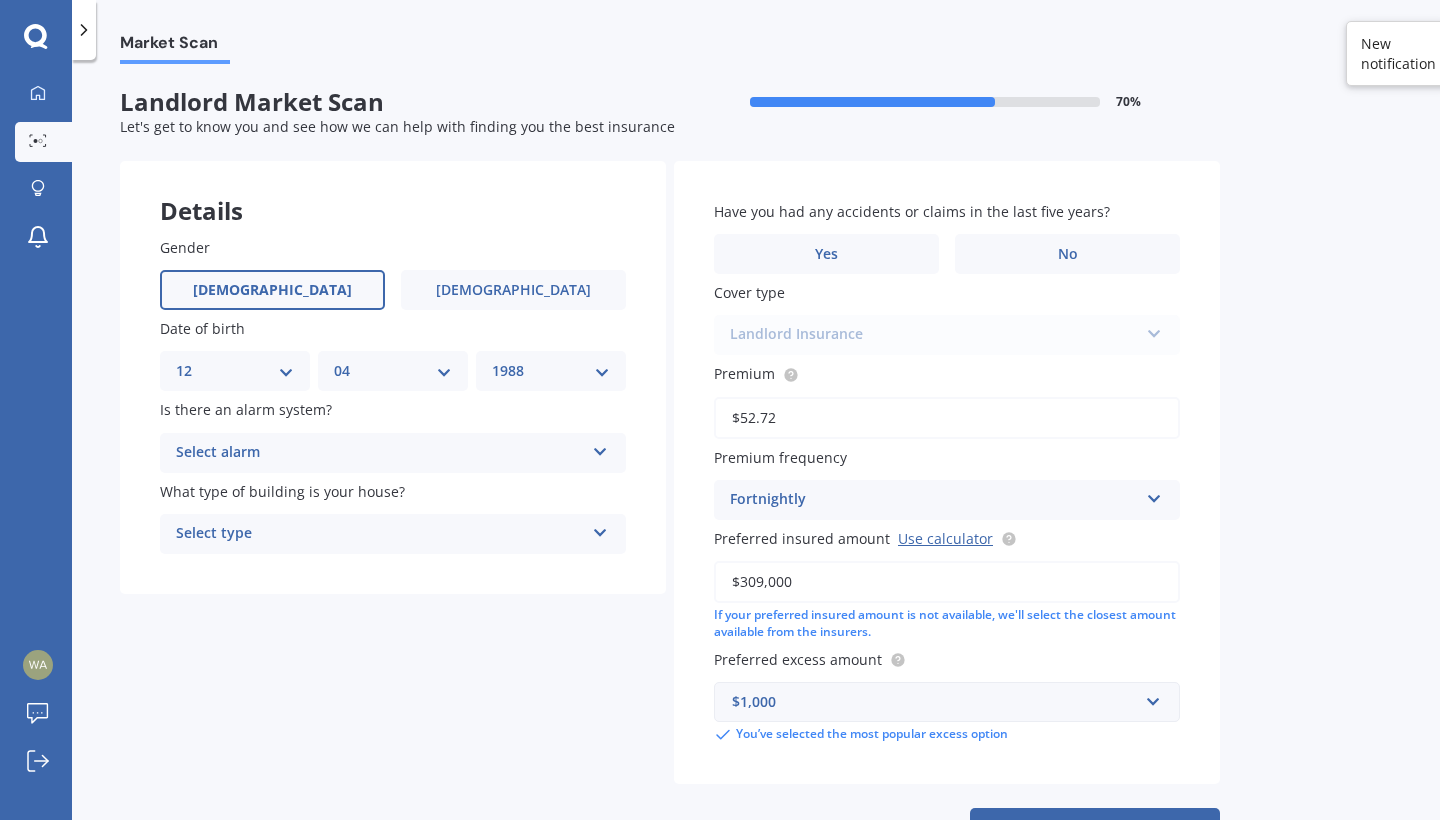 click on "Select alarm" at bounding box center [380, 453] 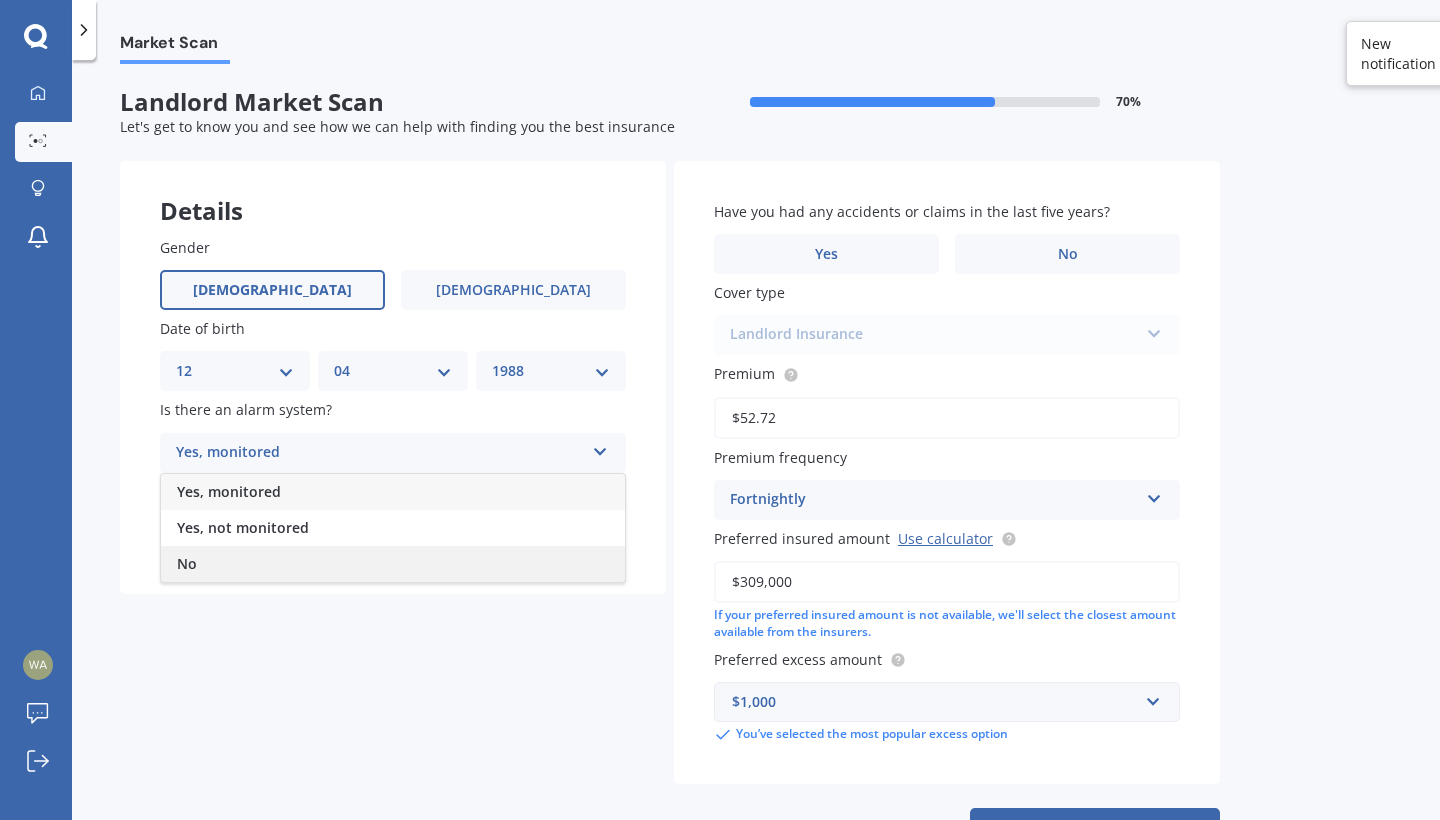 click on "No" at bounding box center (393, 564) 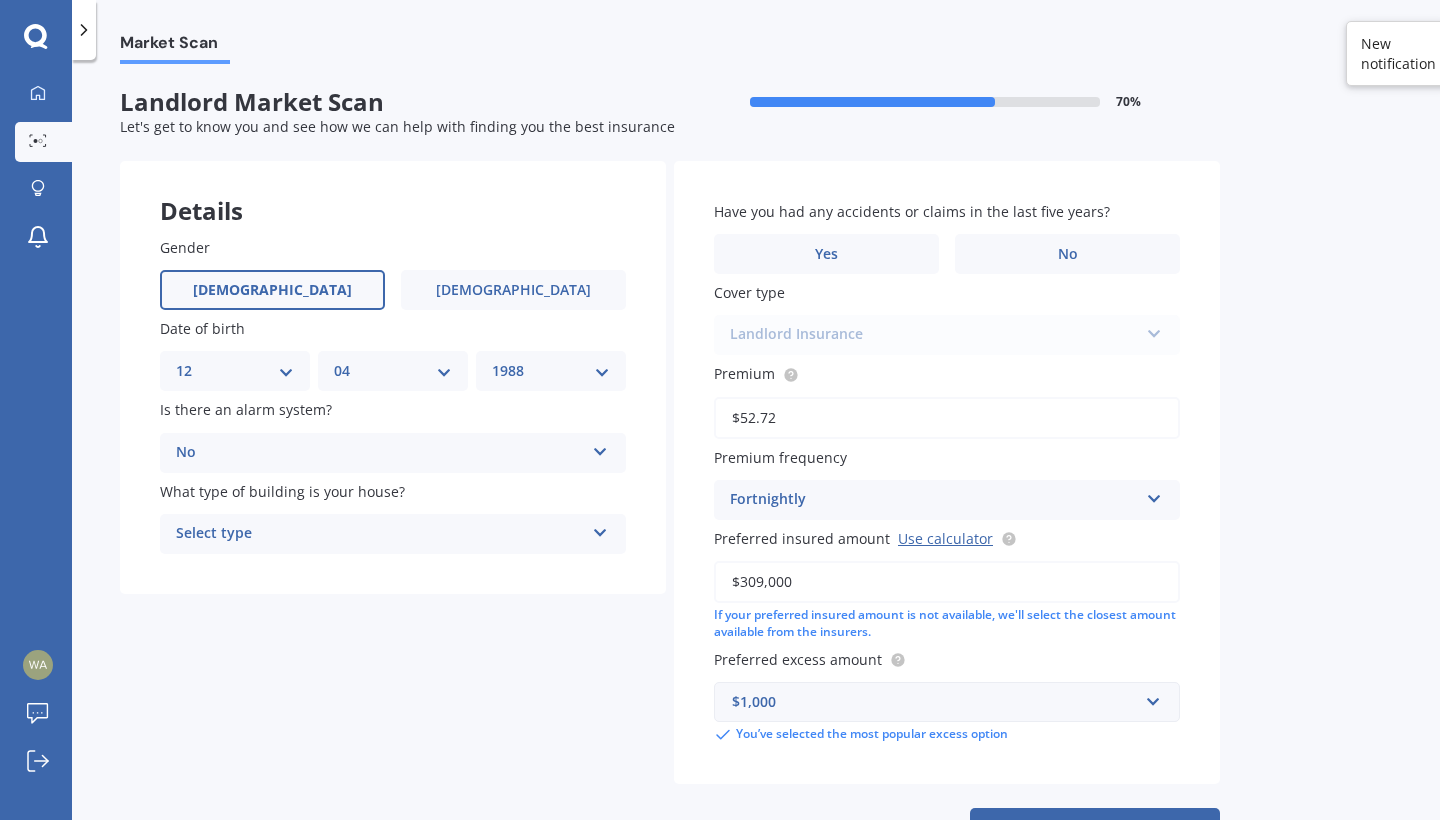 click on "Select type" at bounding box center (380, 534) 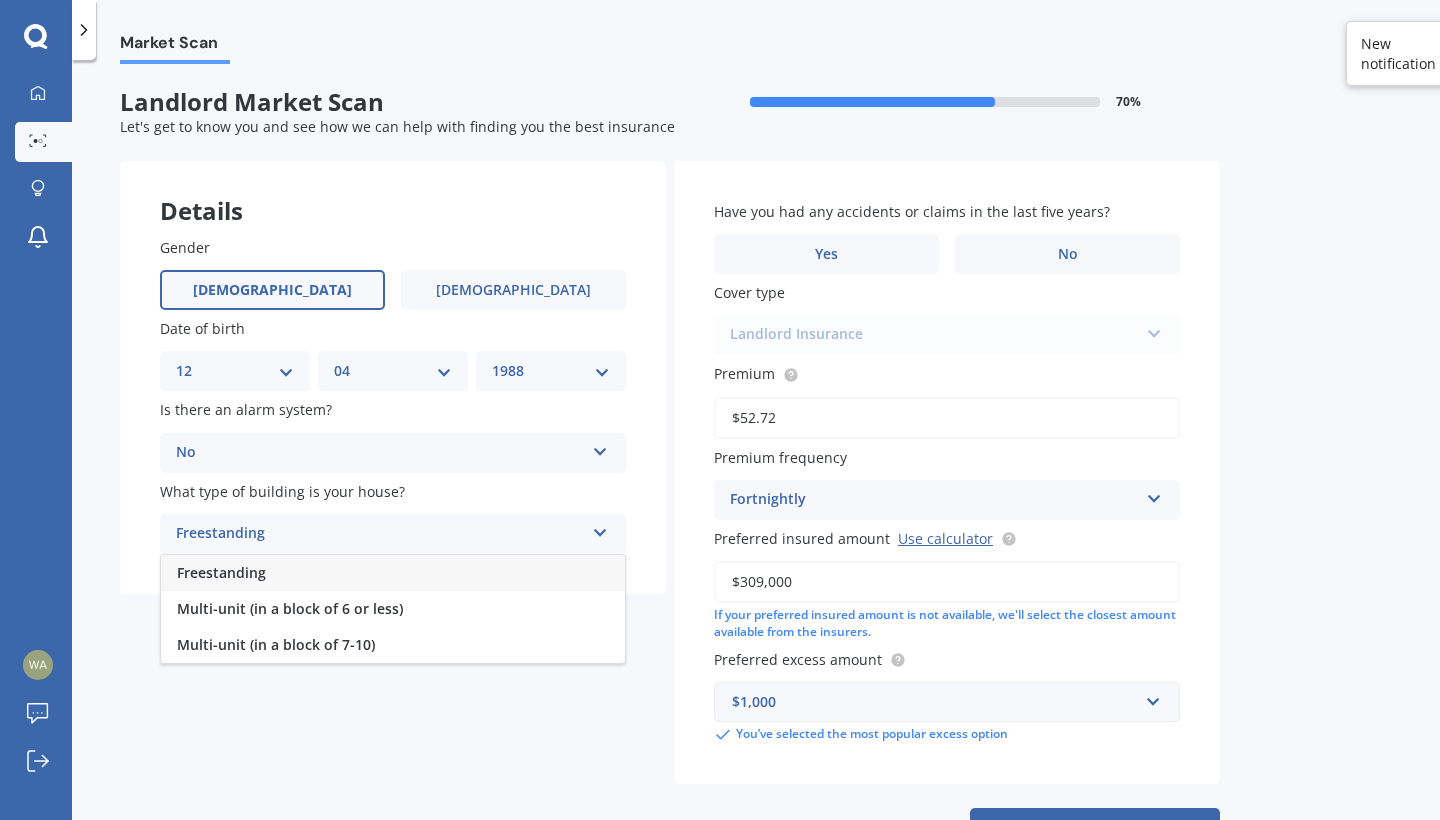 click on "Freestanding" at bounding box center [393, 573] 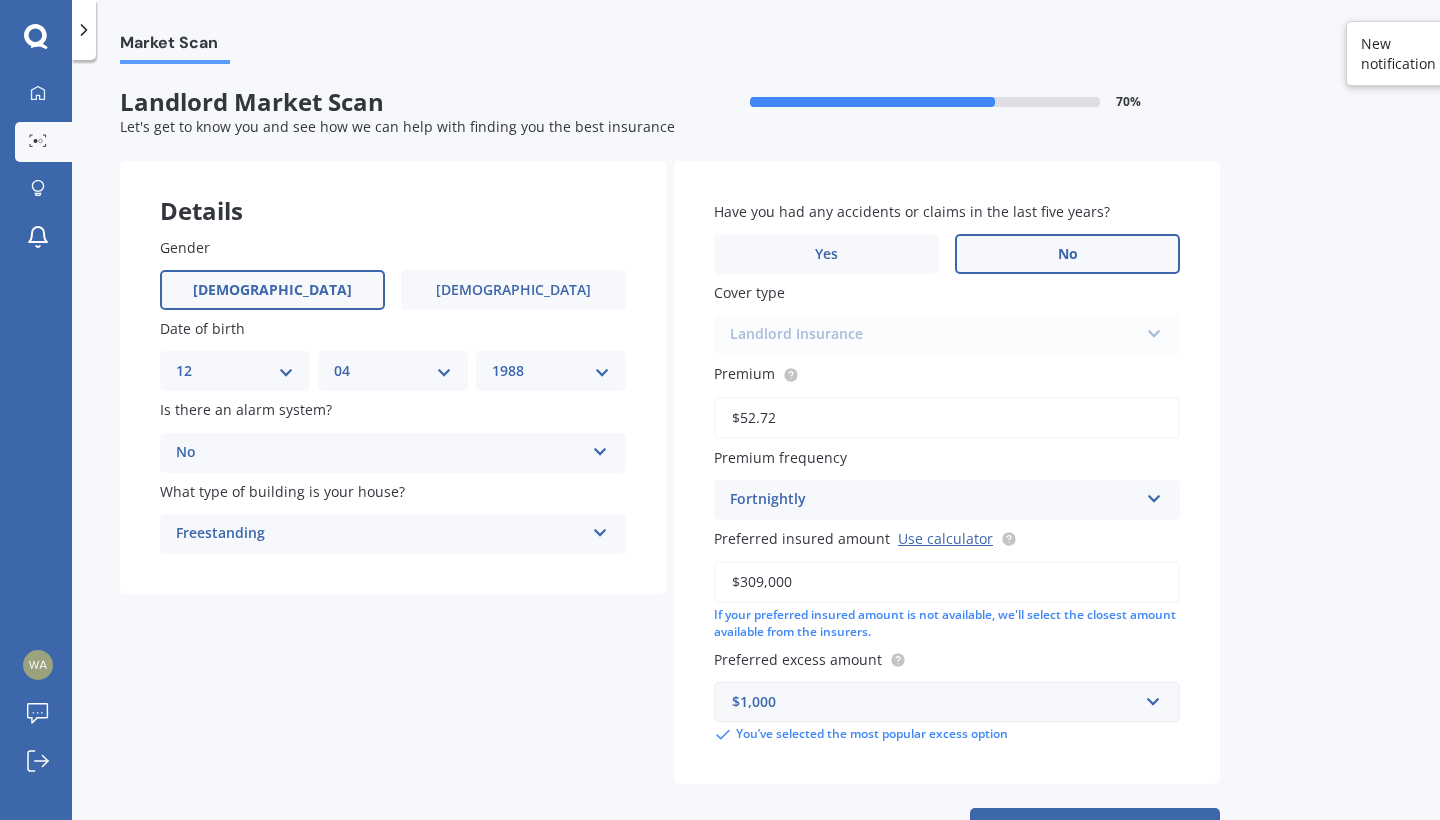 click on "No" at bounding box center [1067, 254] 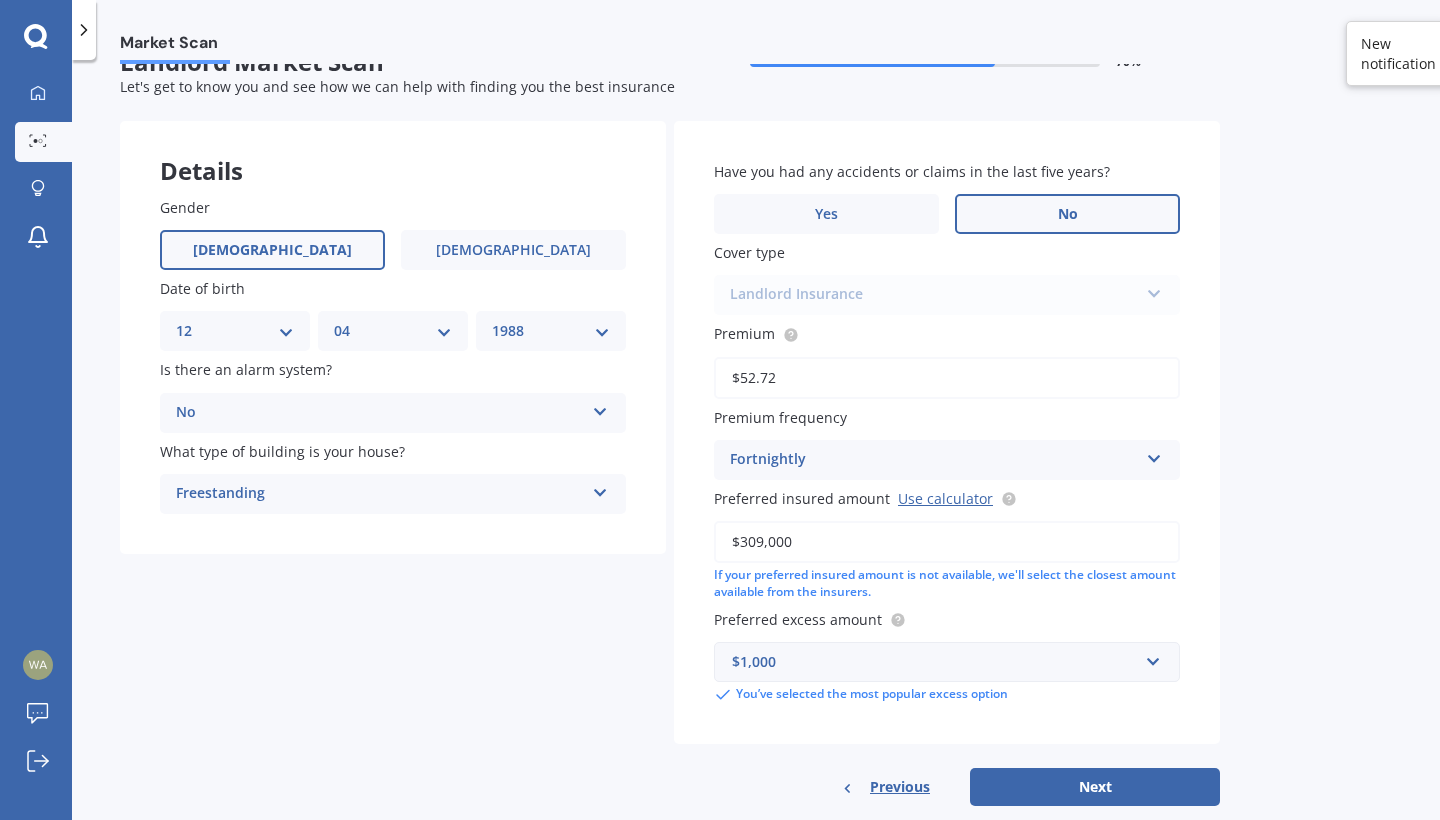scroll, scrollTop: 72, scrollLeft: 0, axis: vertical 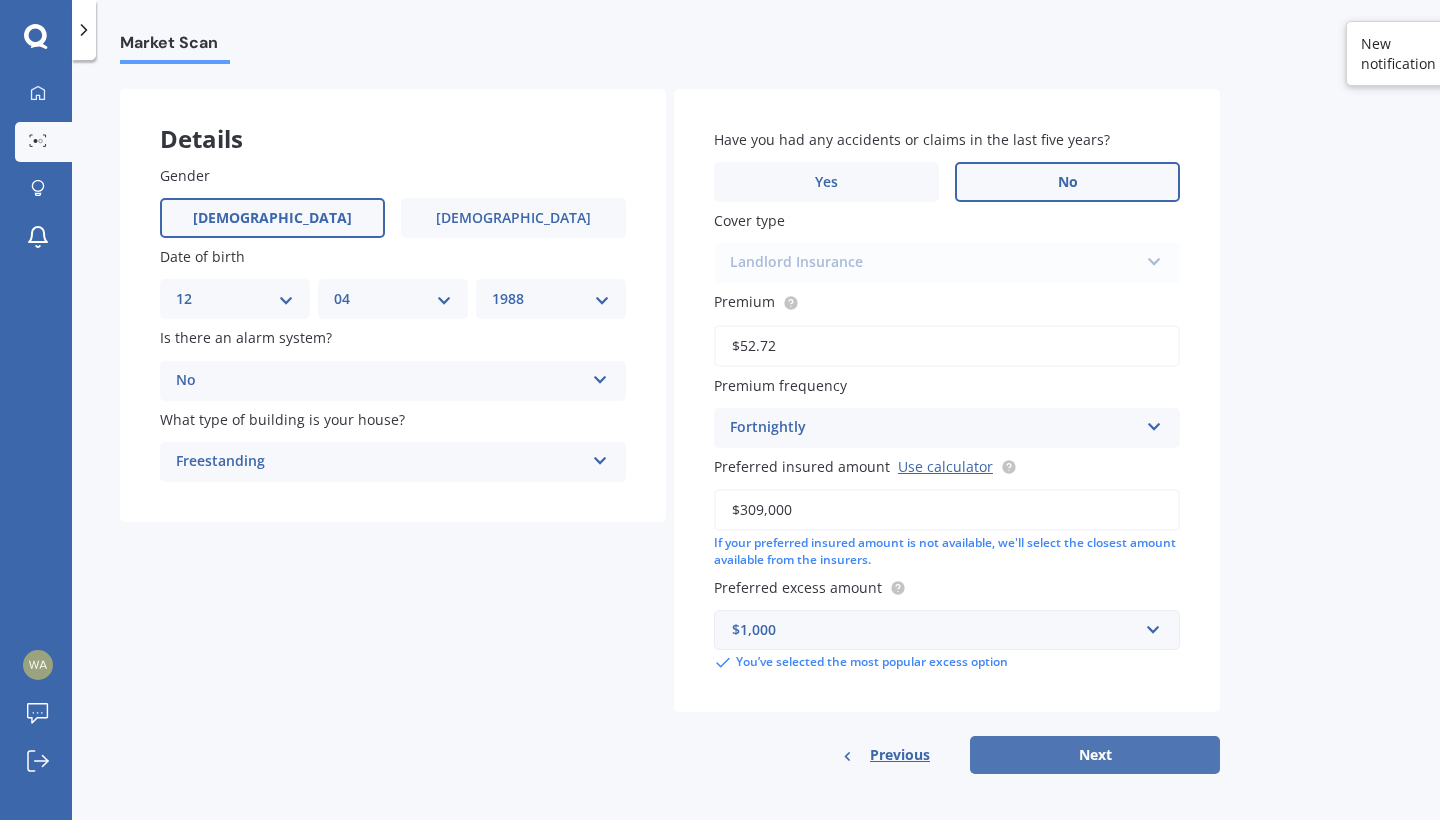 click on "Next" at bounding box center [1095, 755] 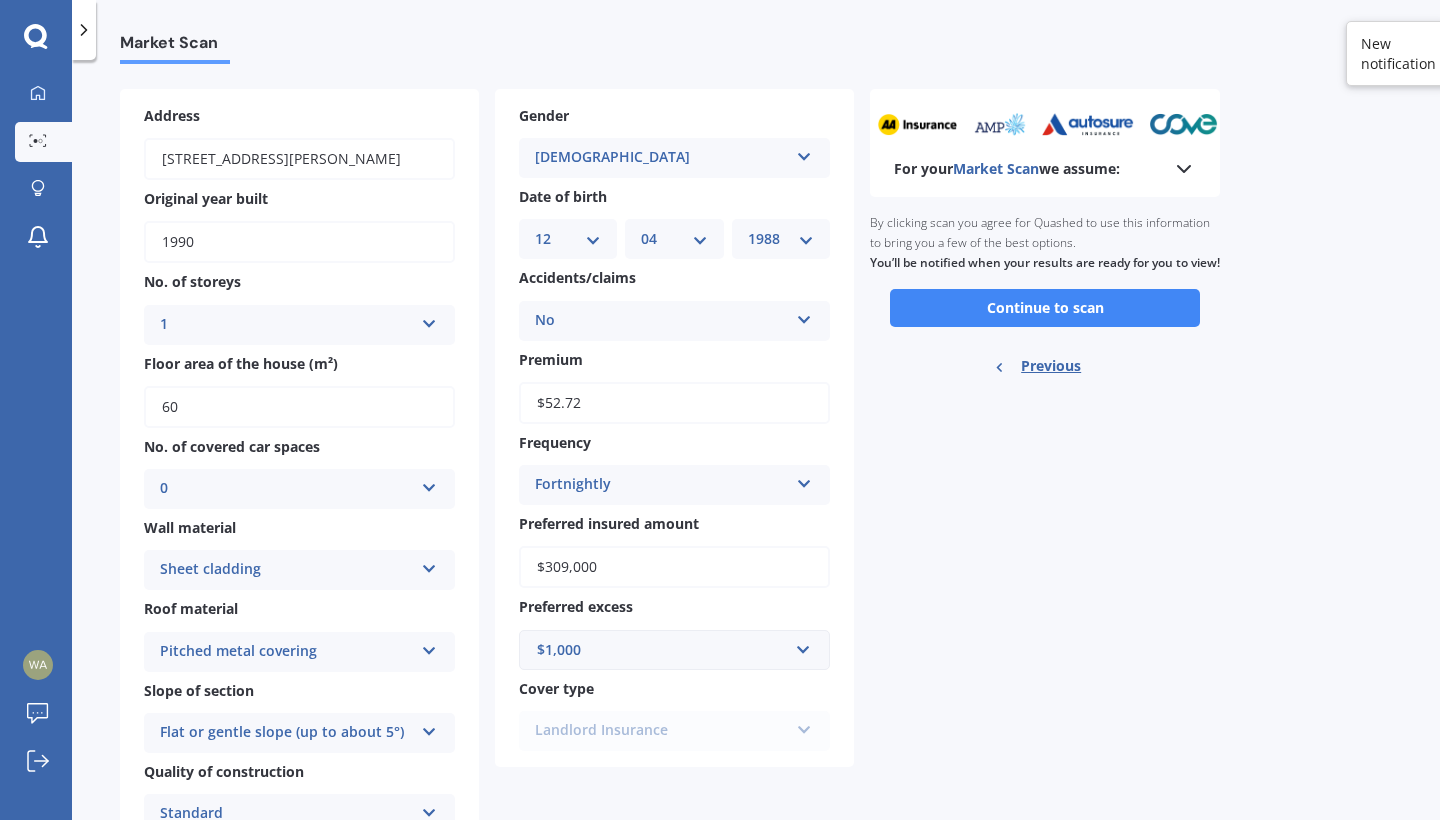 scroll, scrollTop: 0, scrollLeft: 0, axis: both 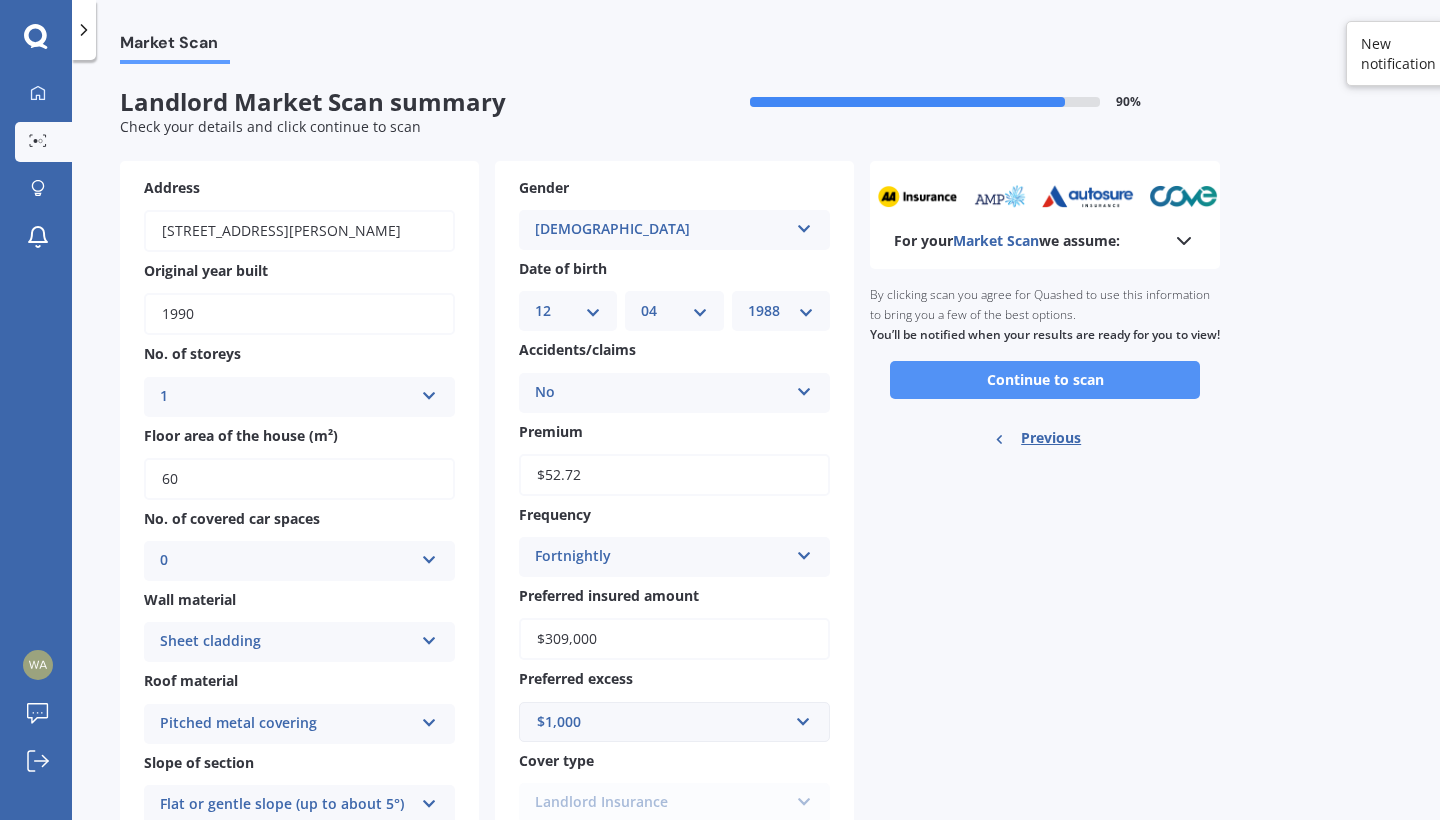 click on "Continue to scan" at bounding box center (1045, 380) 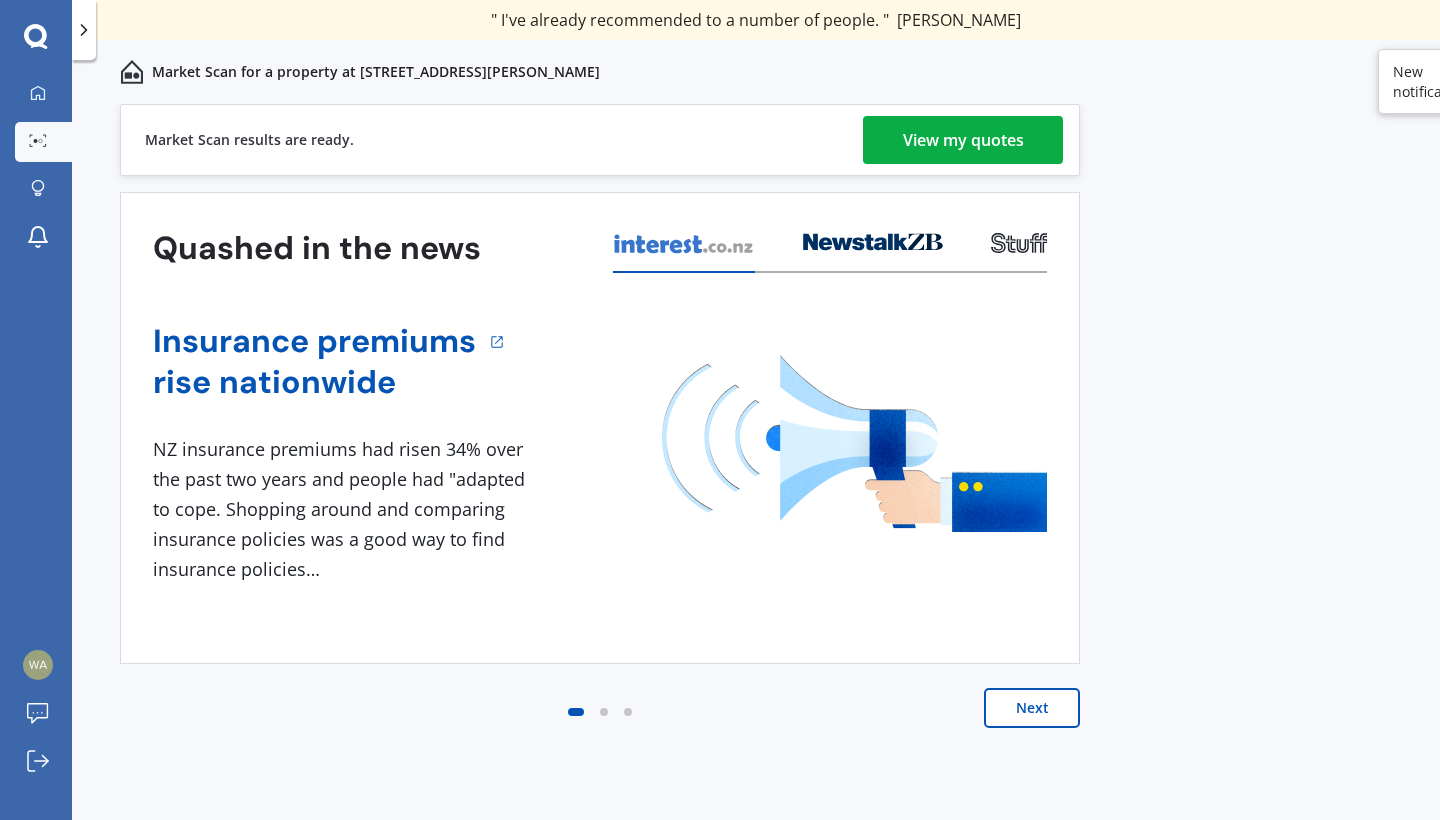 click on "View my quotes" at bounding box center (963, 140) 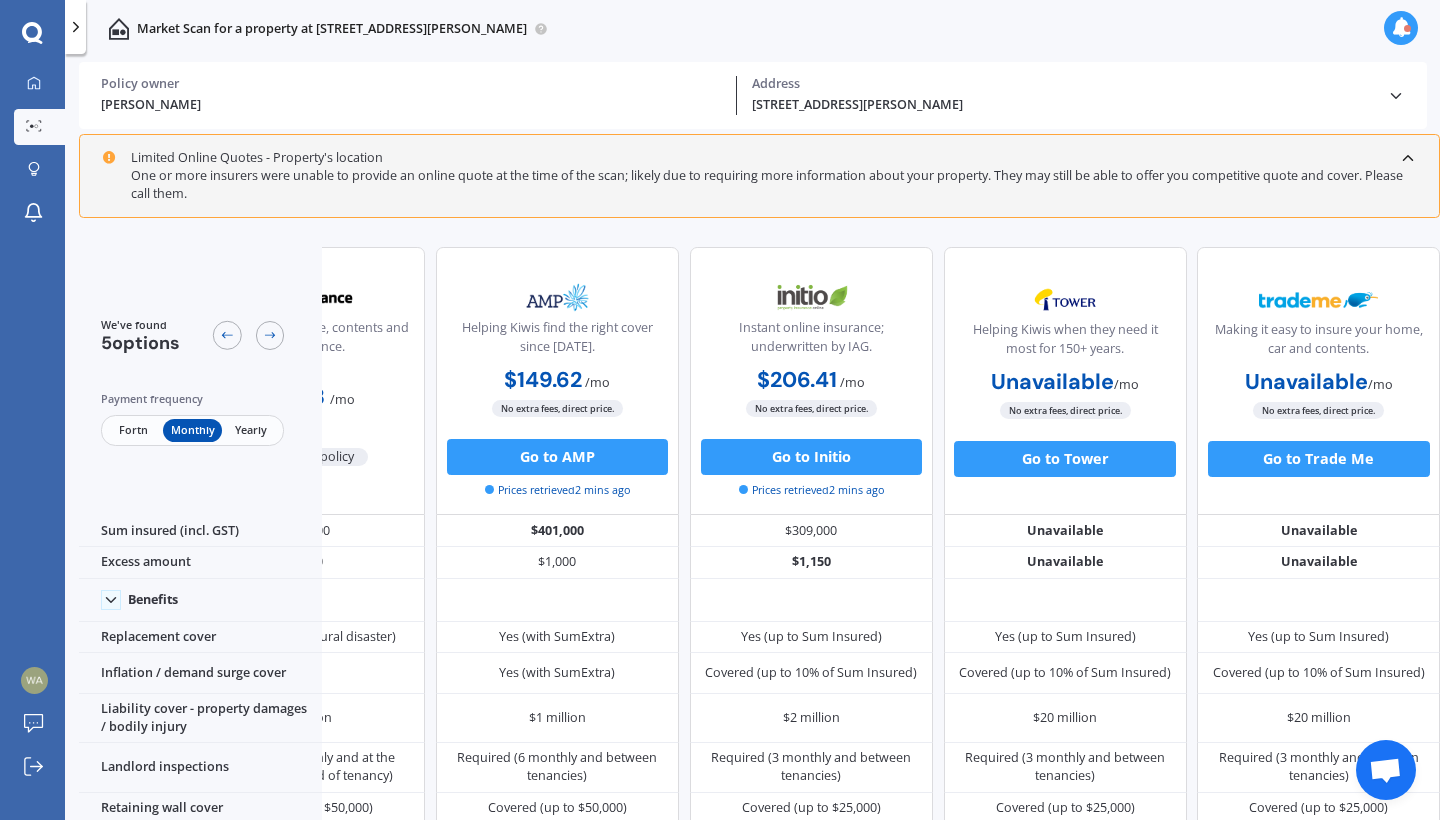 scroll, scrollTop: 0, scrollLeft: 0, axis: both 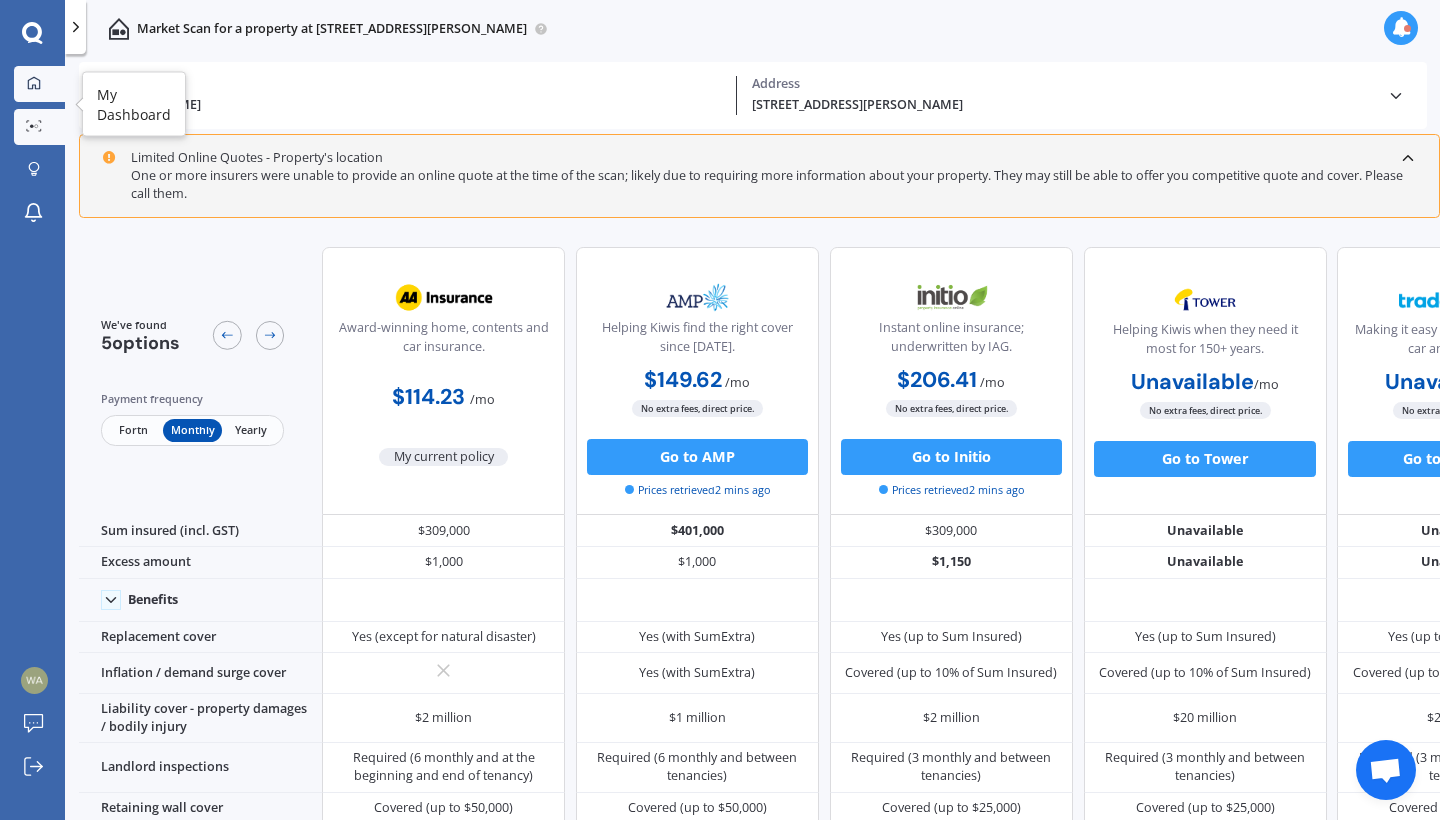 click at bounding box center [34, 84] 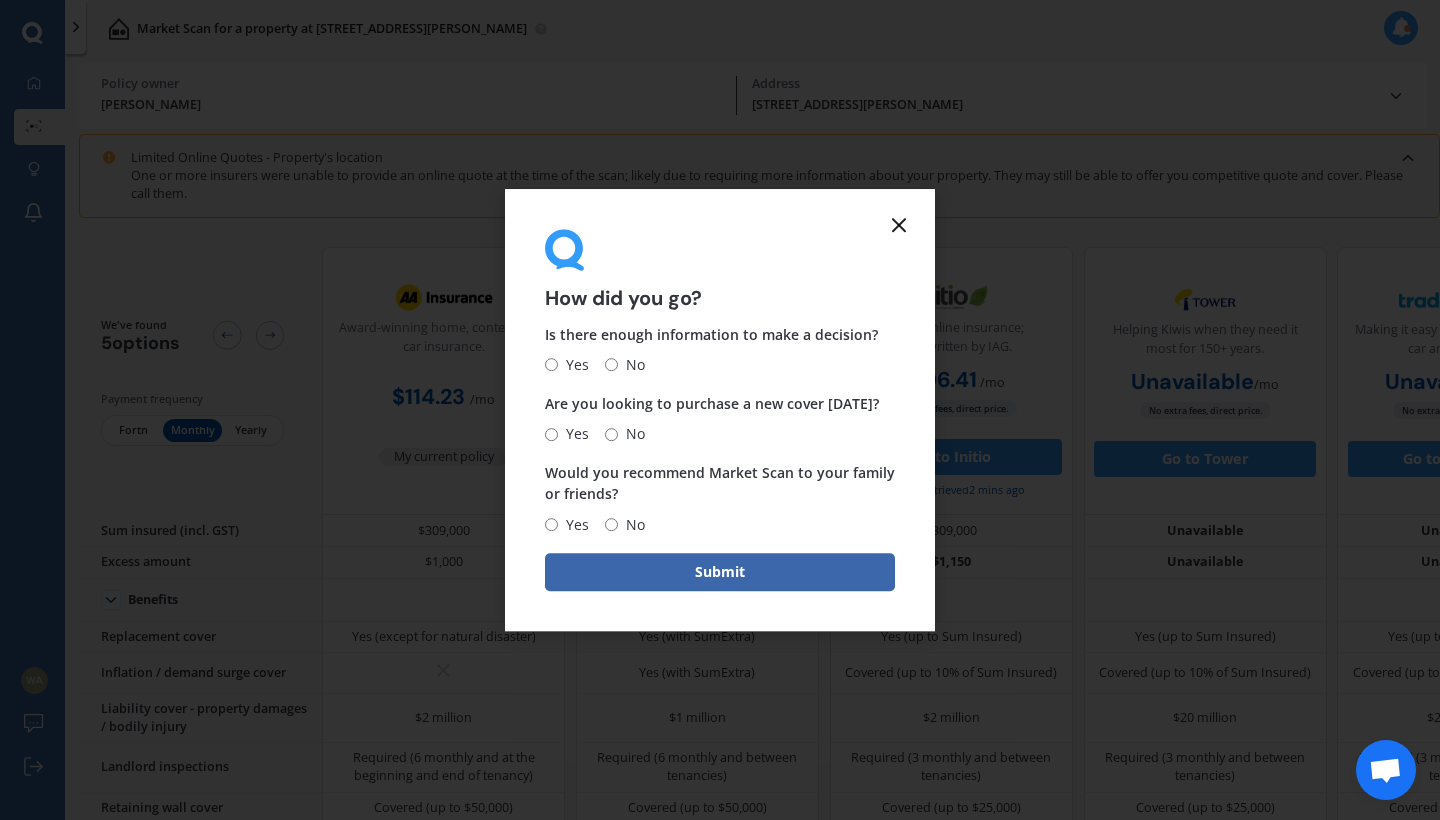 click on "No" at bounding box center (611, 365) 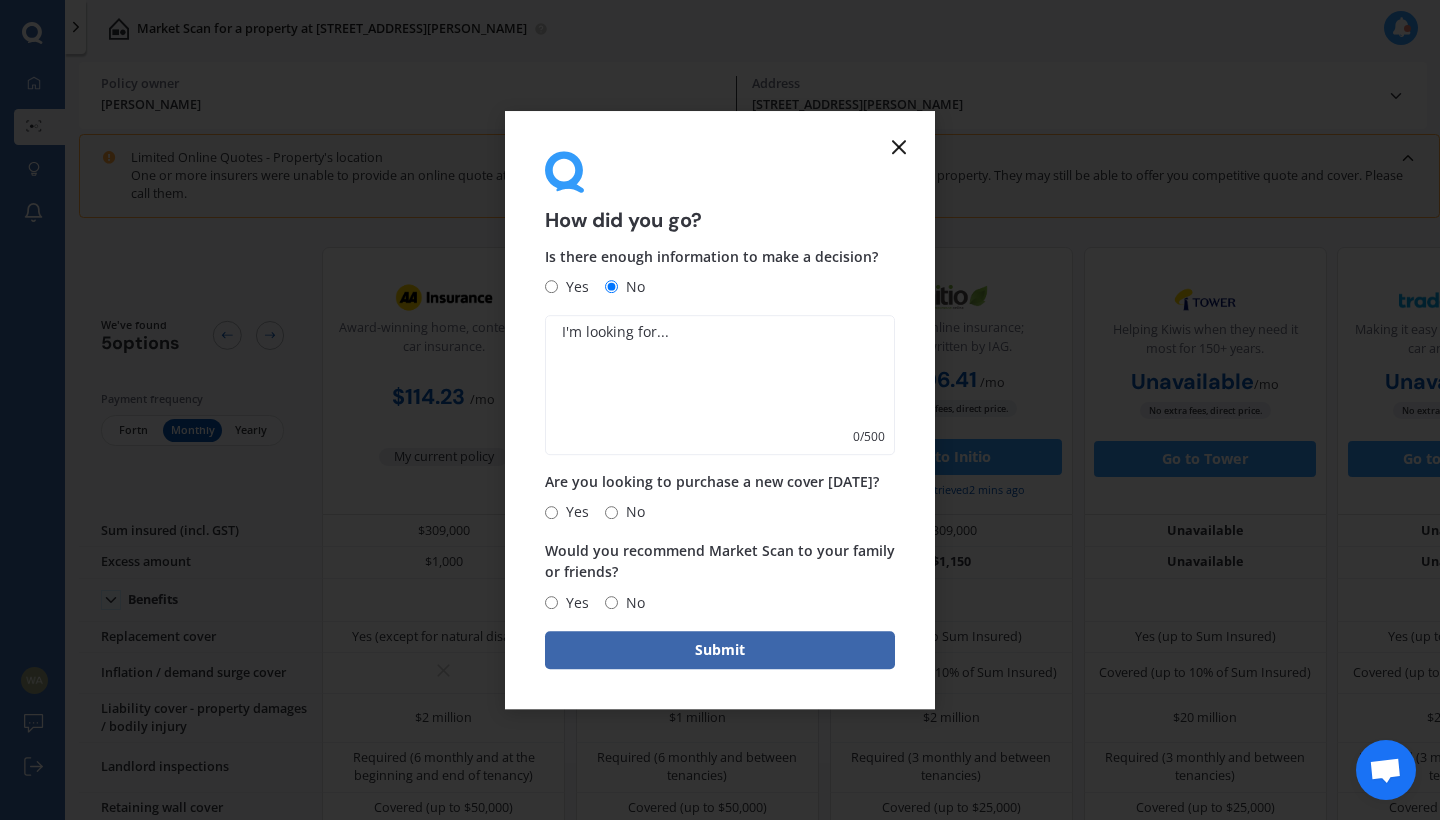 click at bounding box center [720, 385] 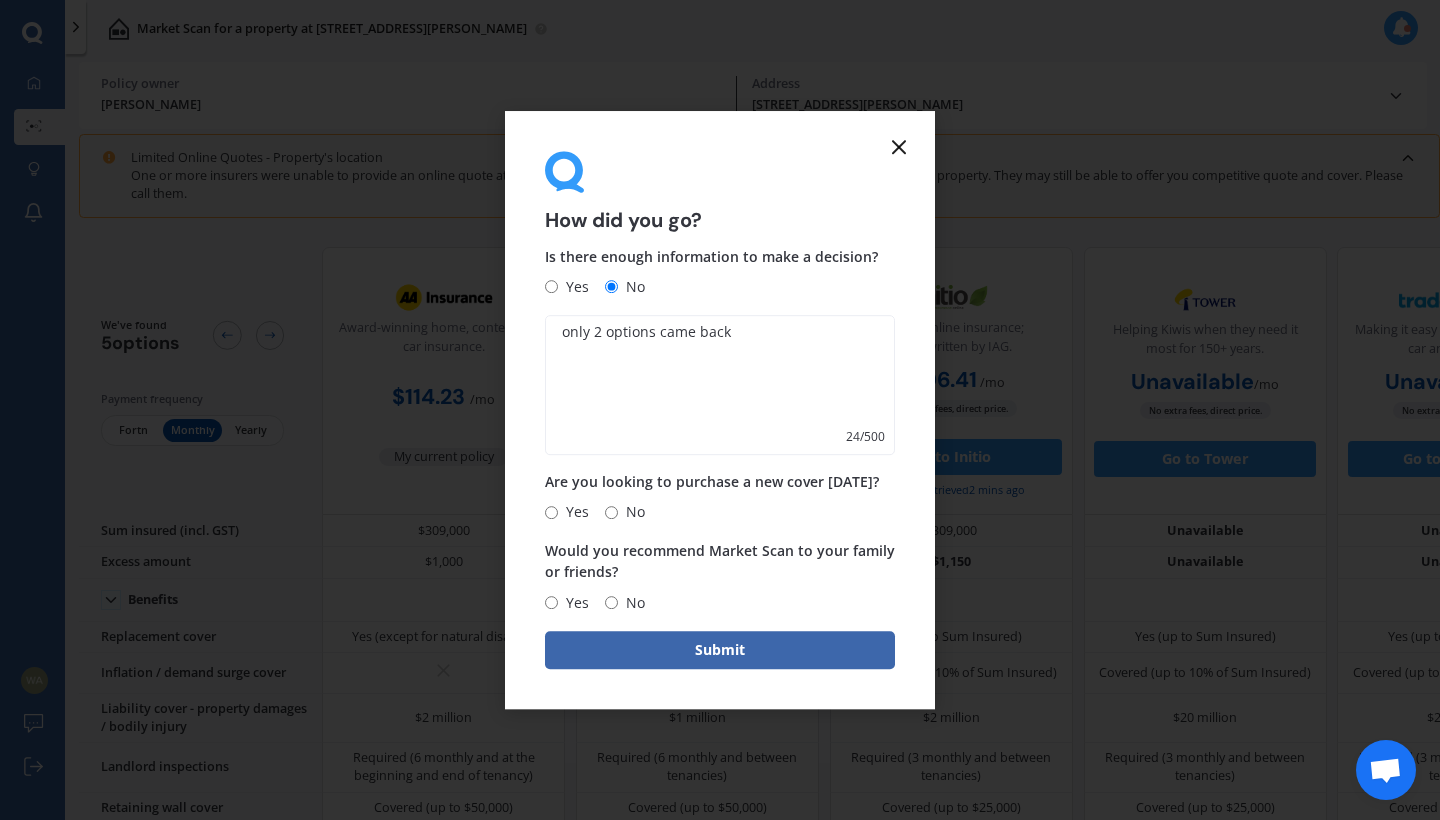 type on "only 2 options came back" 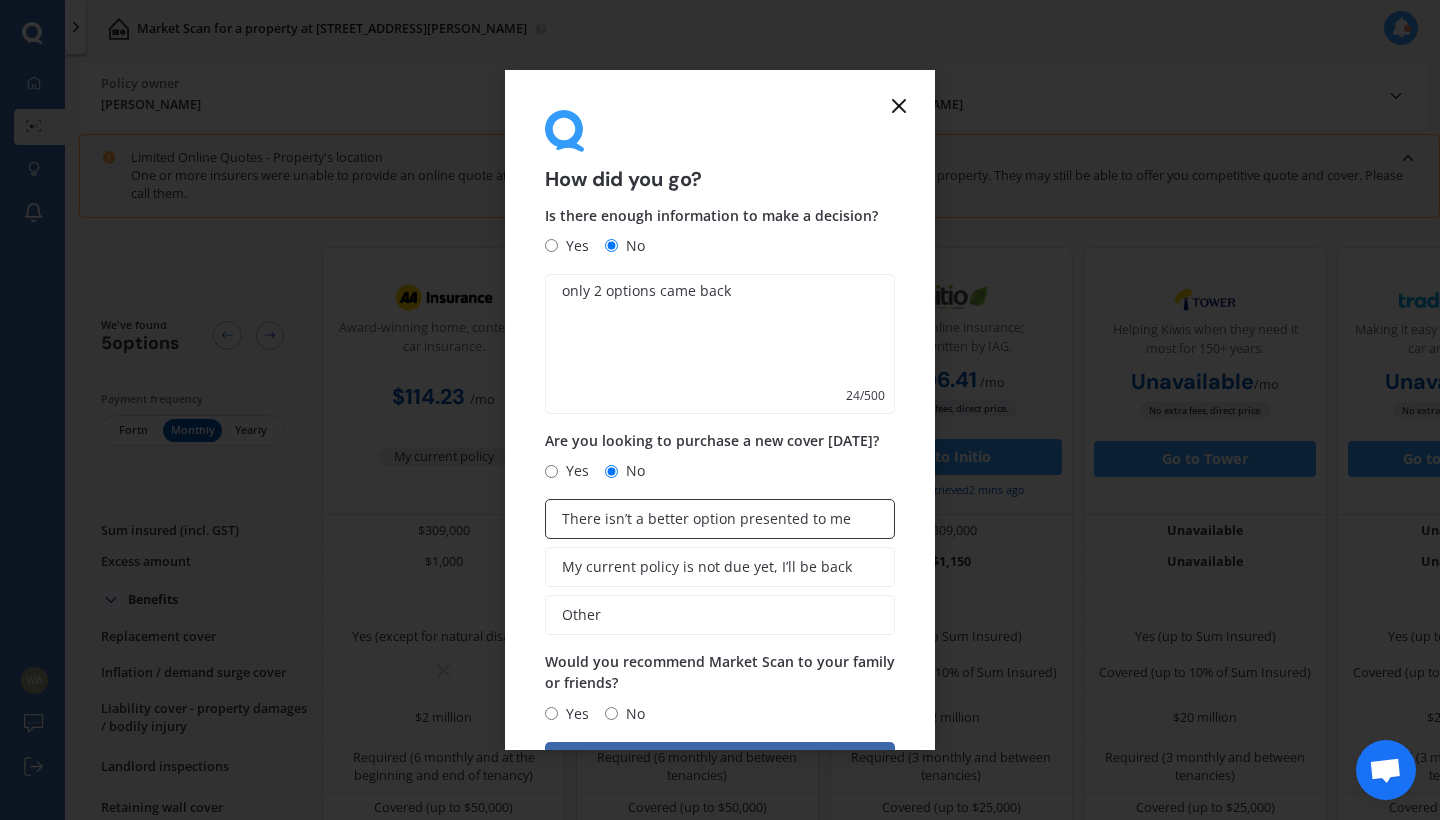 click on "There isn’t a better option presented to me" at bounding box center [706, 519] 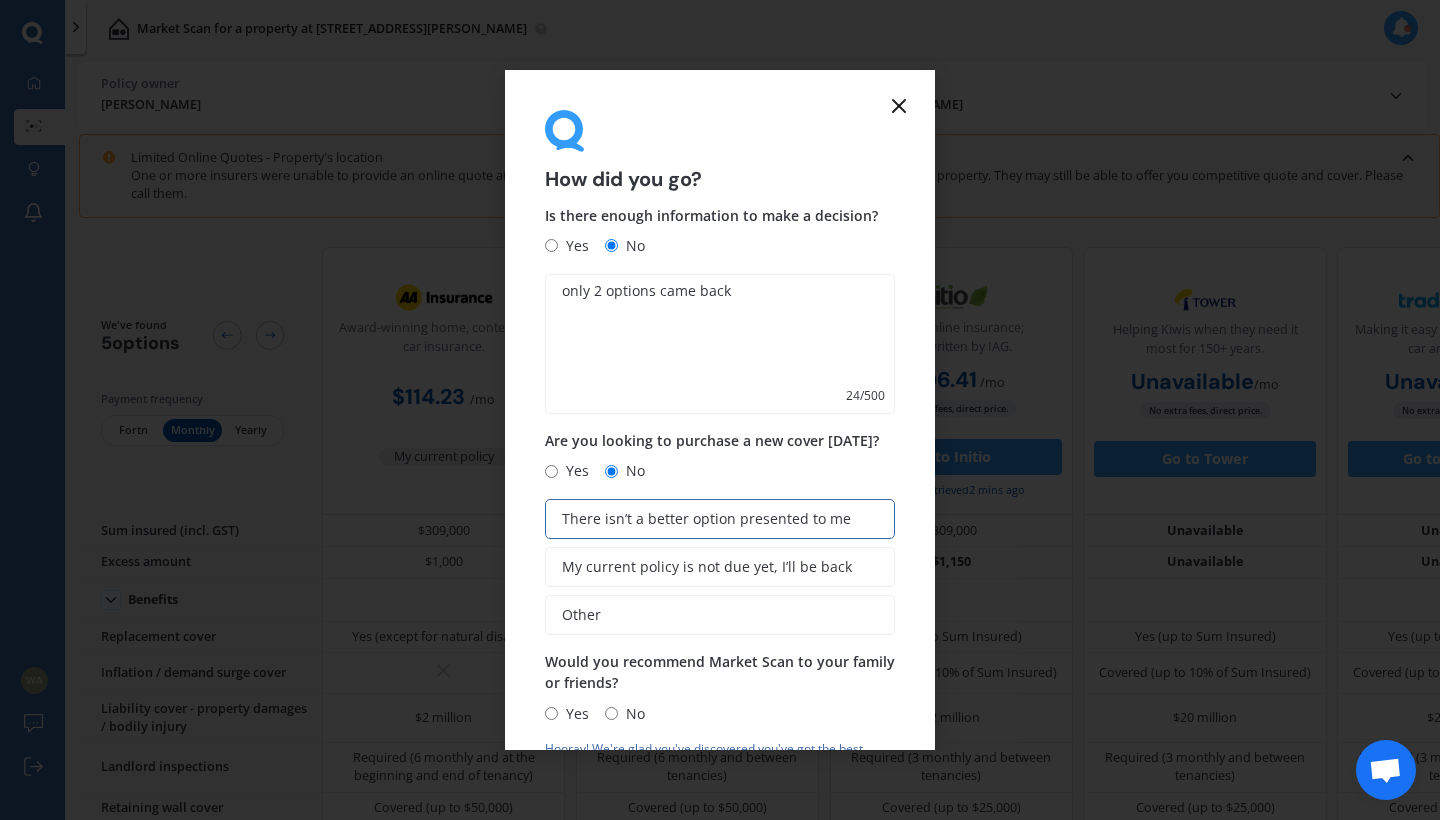 click on "Yes" at bounding box center (573, 714) 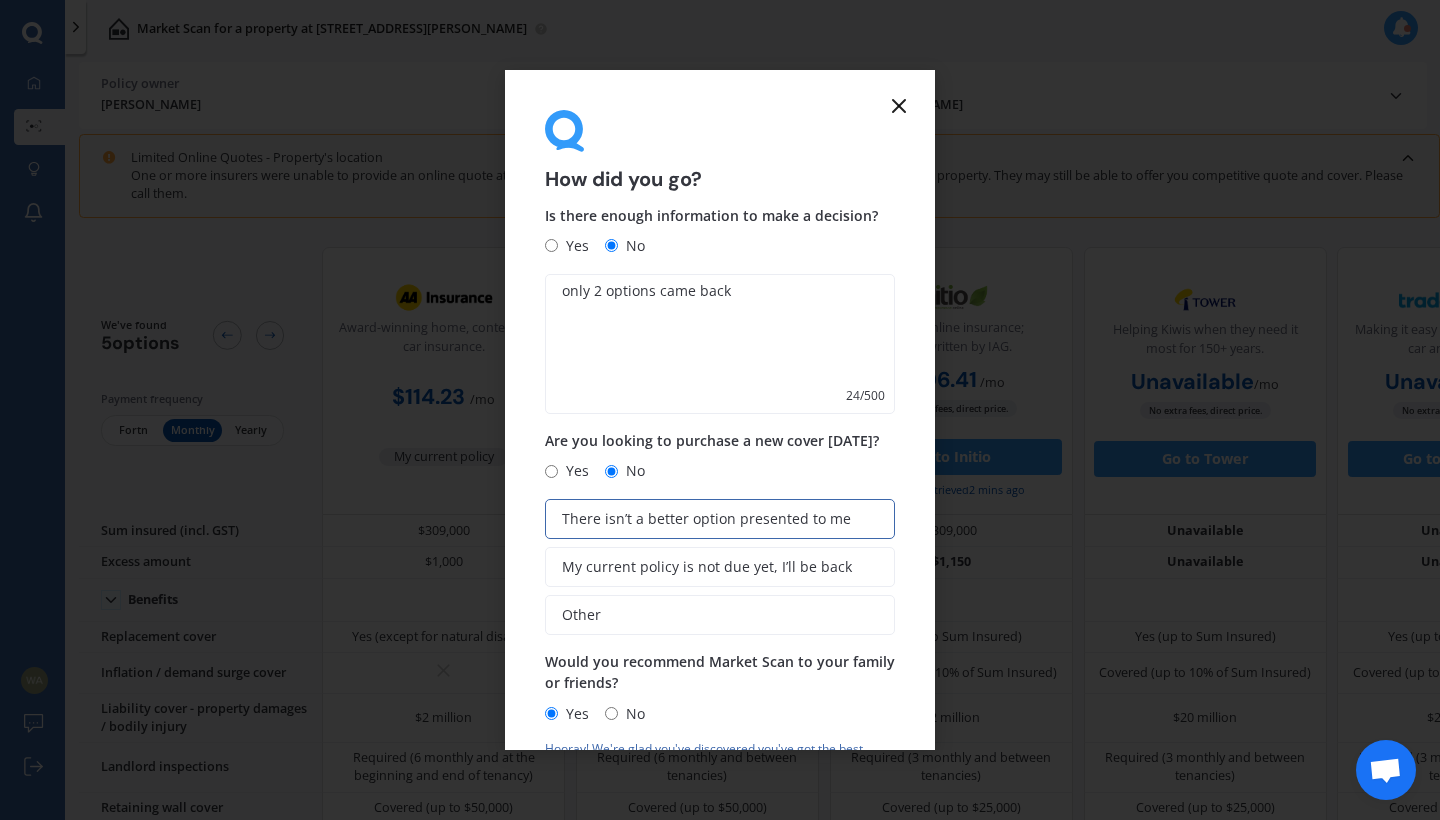 scroll, scrollTop: 124, scrollLeft: 0, axis: vertical 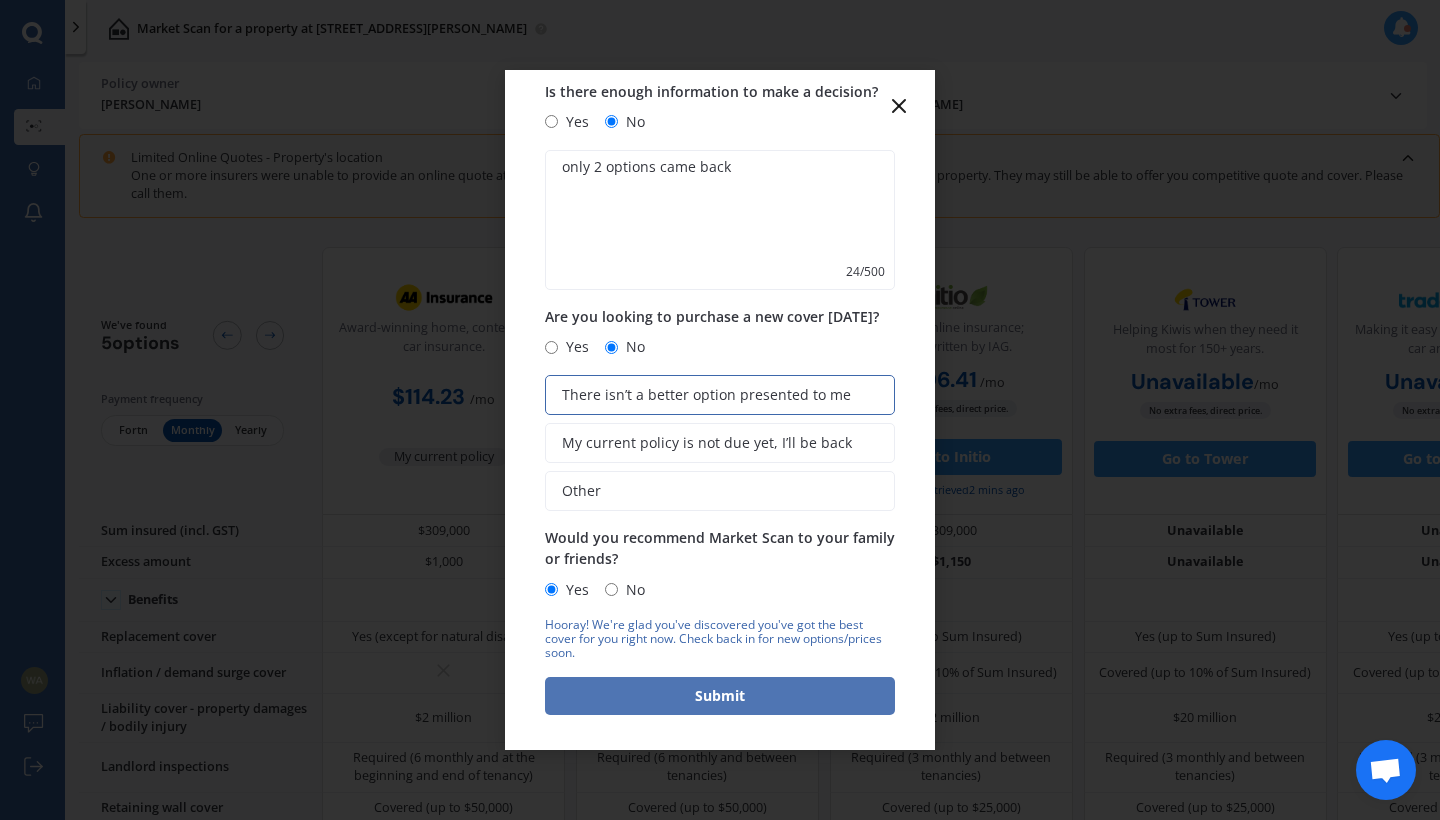 click on "Submit" at bounding box center (720, 696) 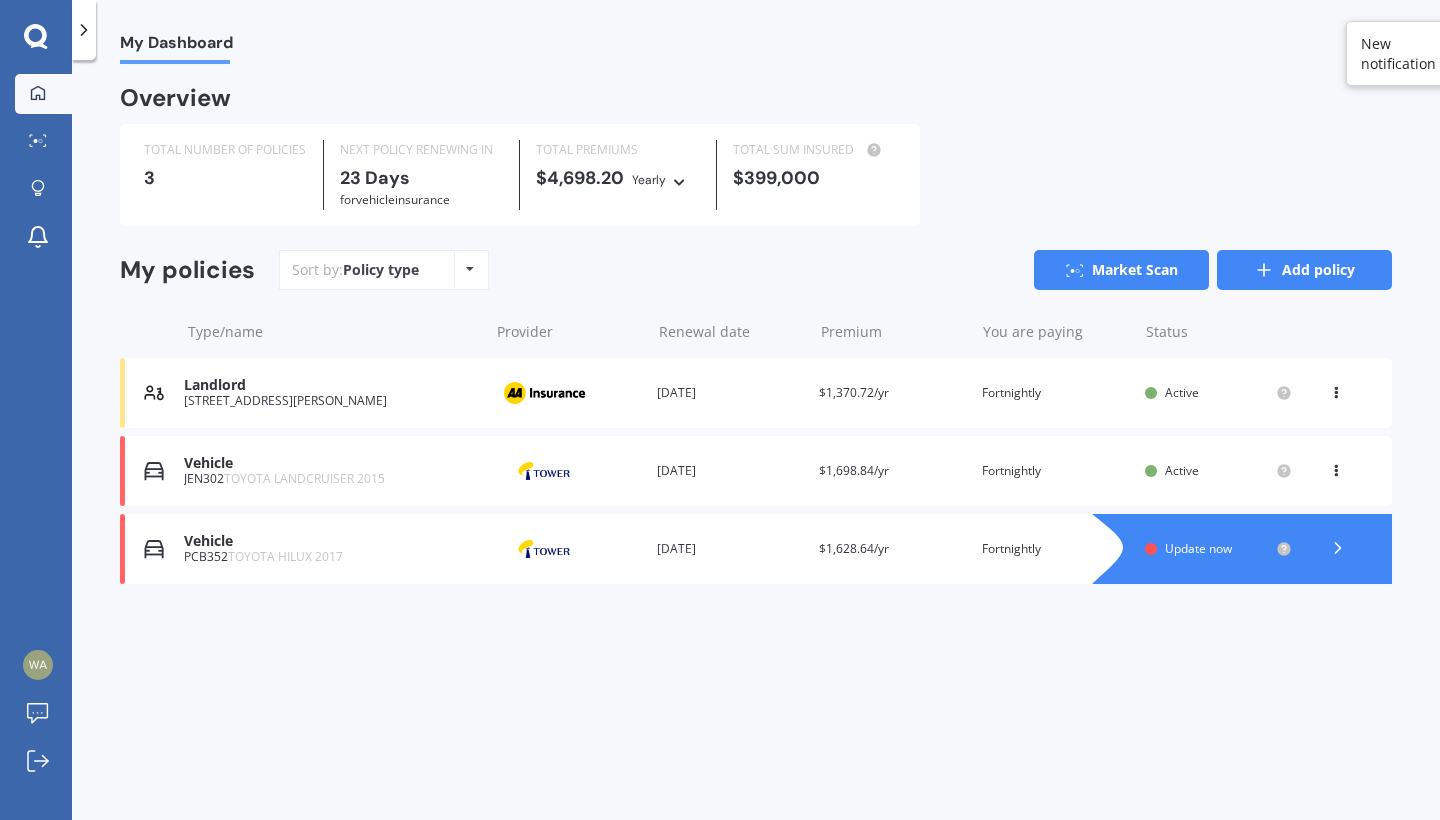 click on "Add policy" at bounding box center (1304, 270) 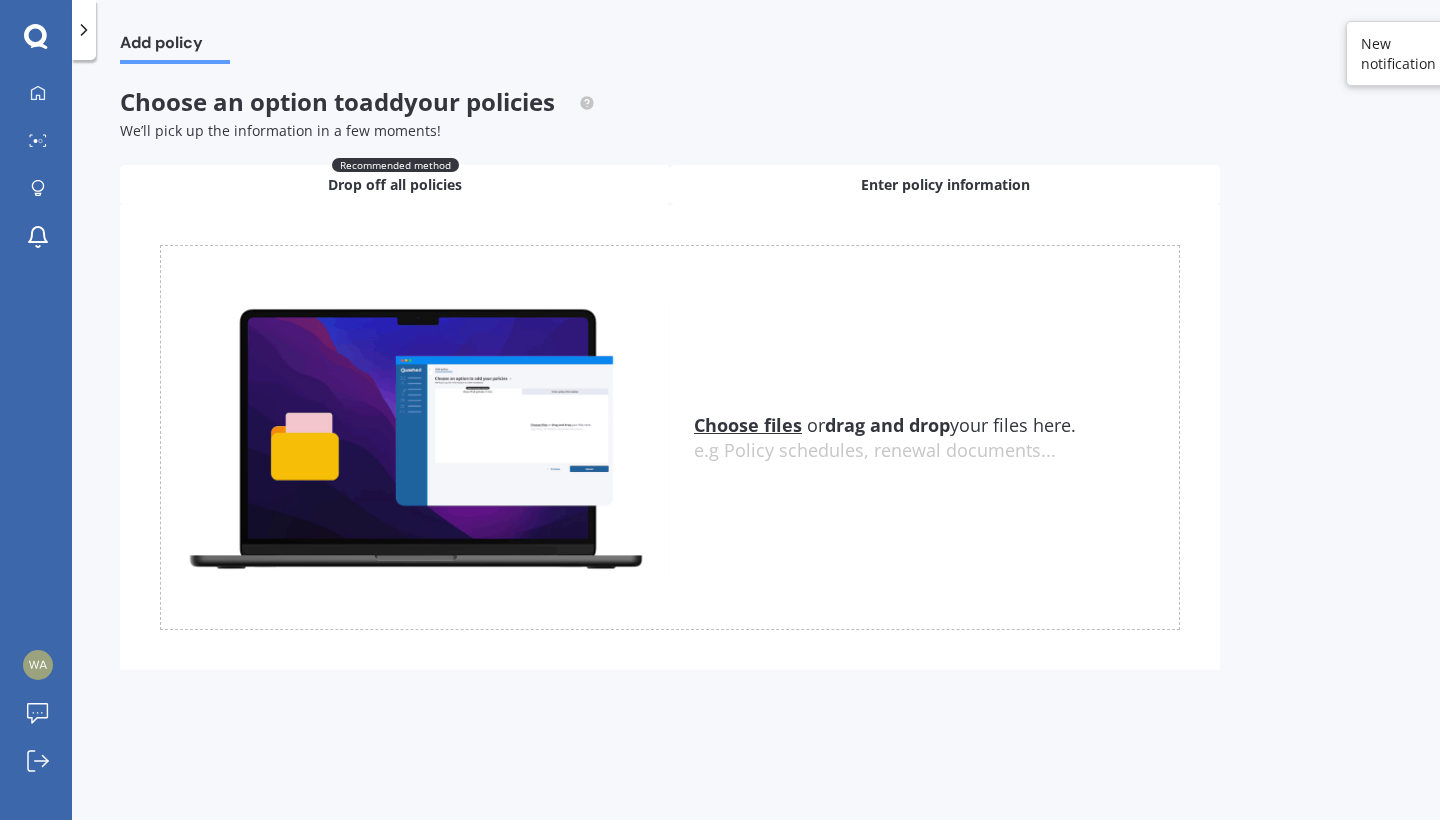 click on "Enter policy information" at bounding box center [945, 185] 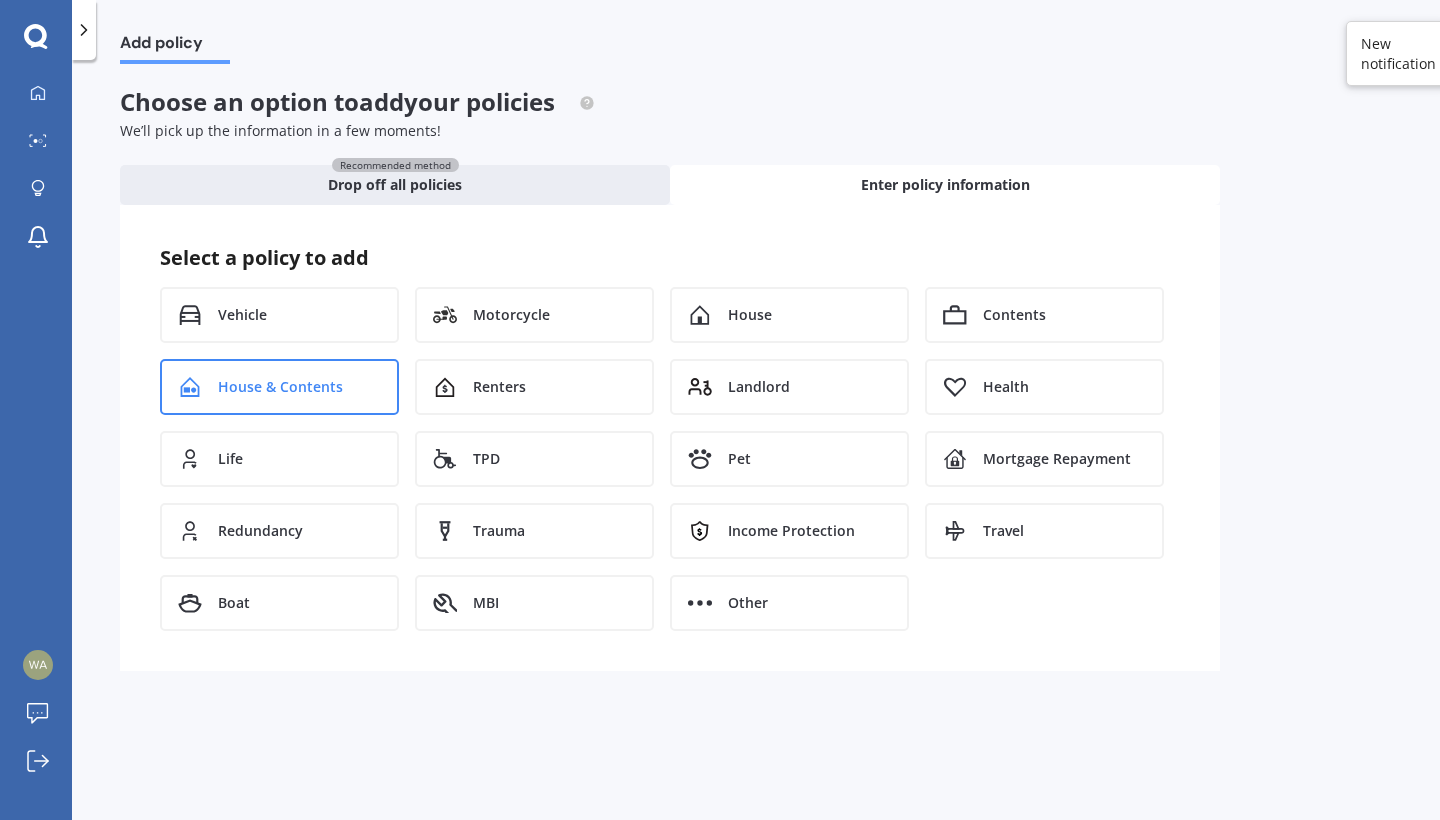 click on "House & Contents" at bounding box center [280, 387] 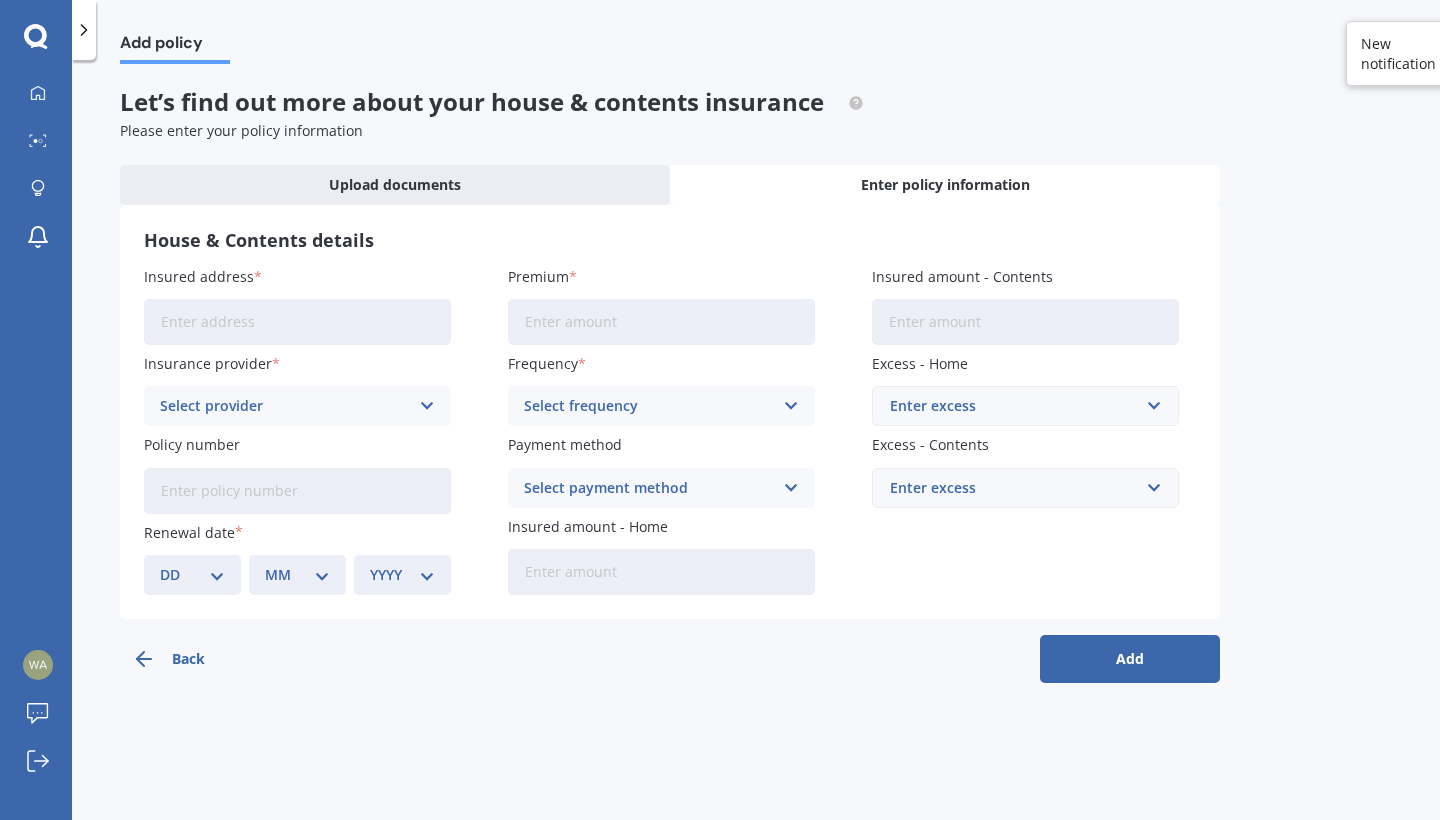 click on "Insured address" at bounding box center [297, 322] 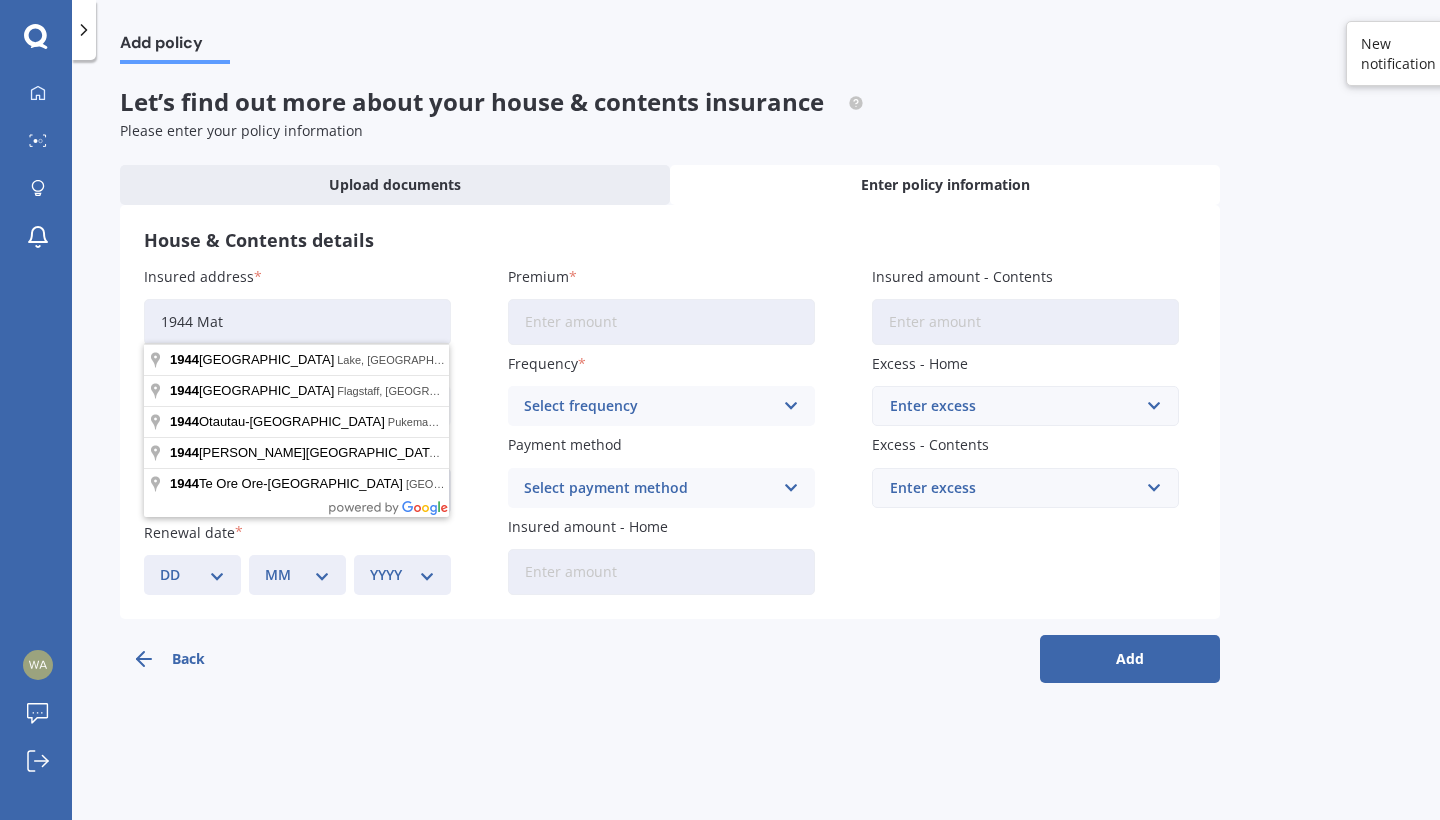 type on "1944 Mata" 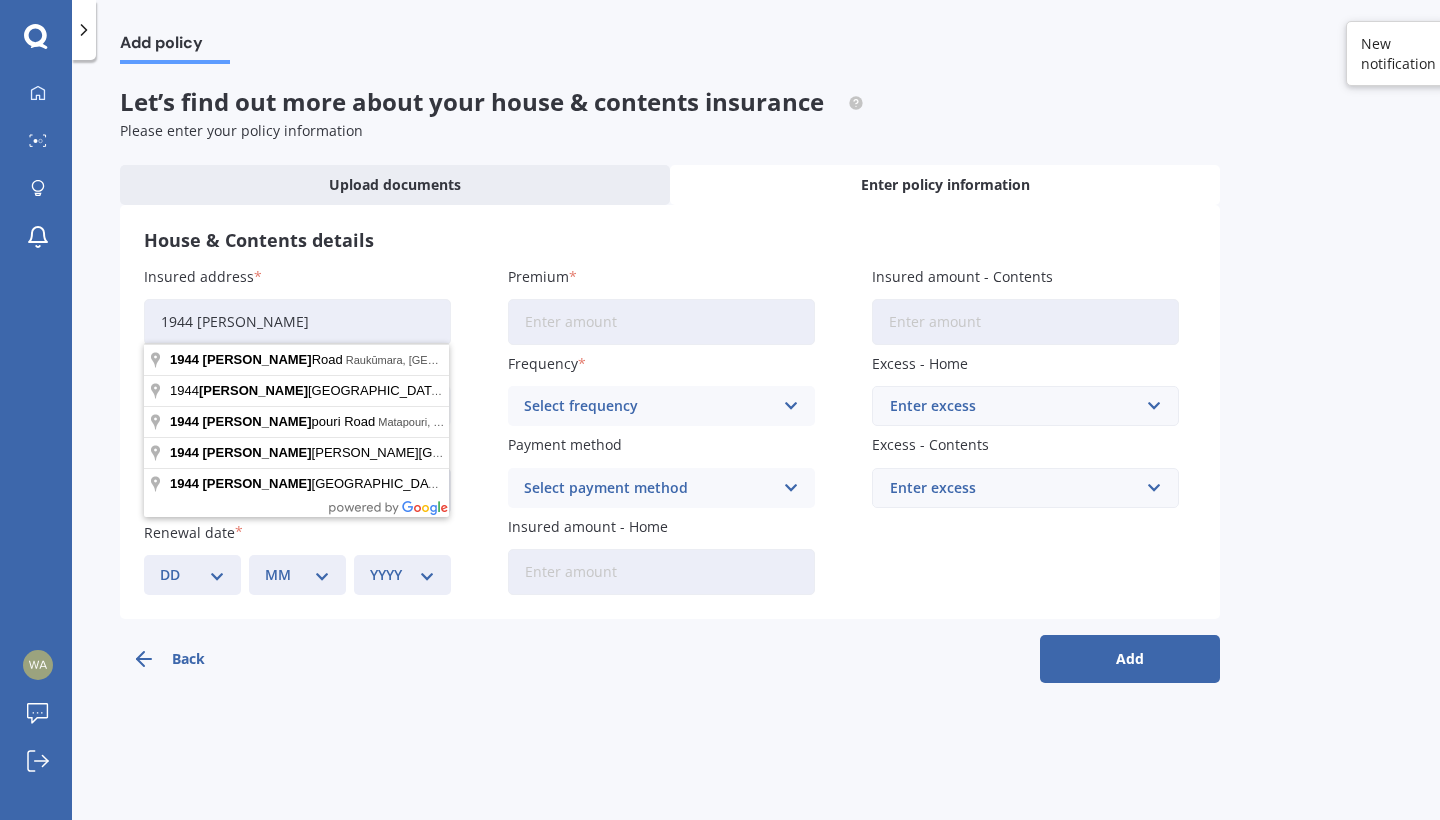 click on "1944 Mata" at bounding box center [297, 322] 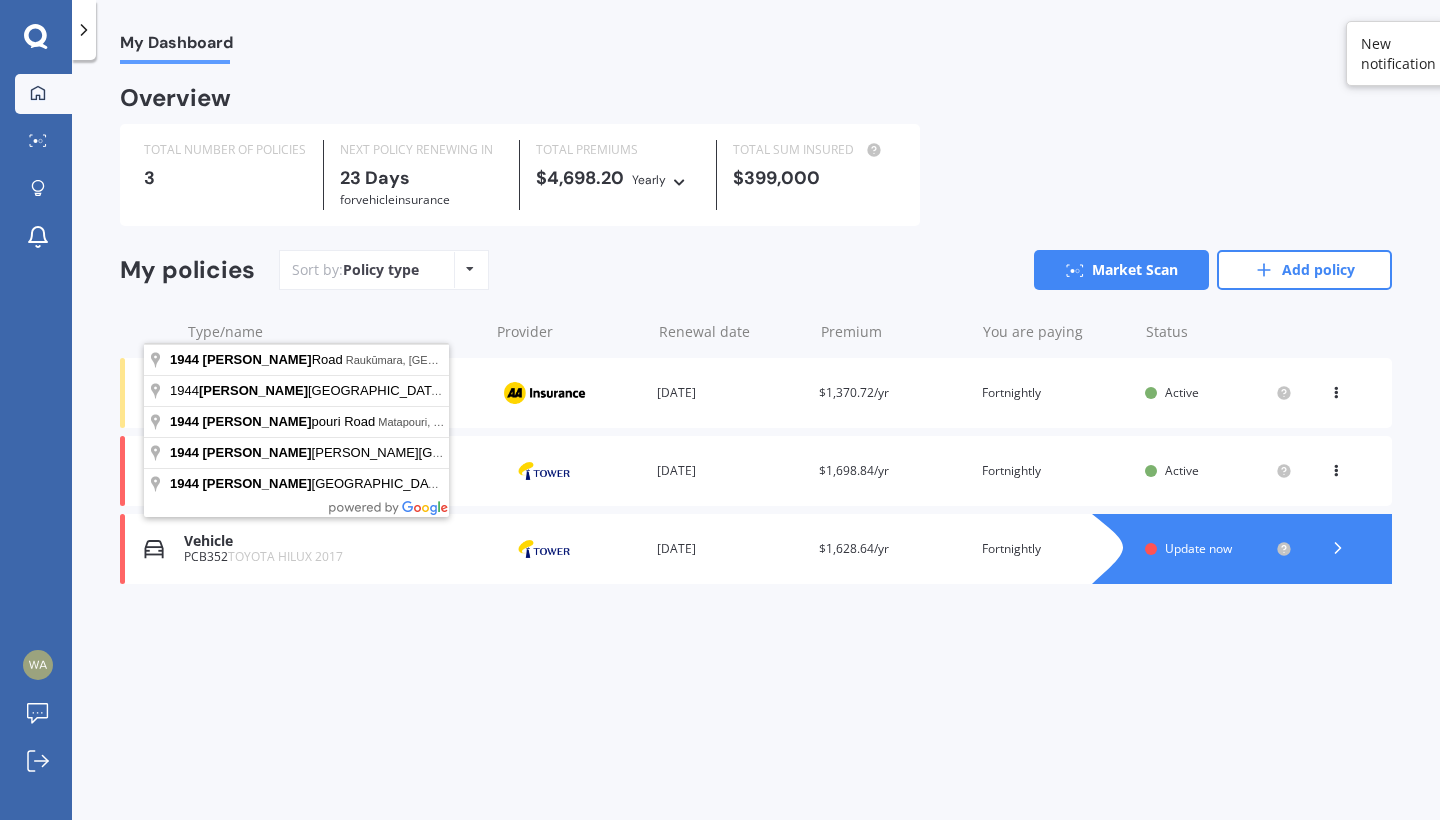 click on "Vehicle PCB352  TOYOTA HILUX 2017 Provider Renewal date 18 Aug 2025 Premium $1,628.64/yr You are paying Fortnightly Status Update now" at bounding box center (756, 549) 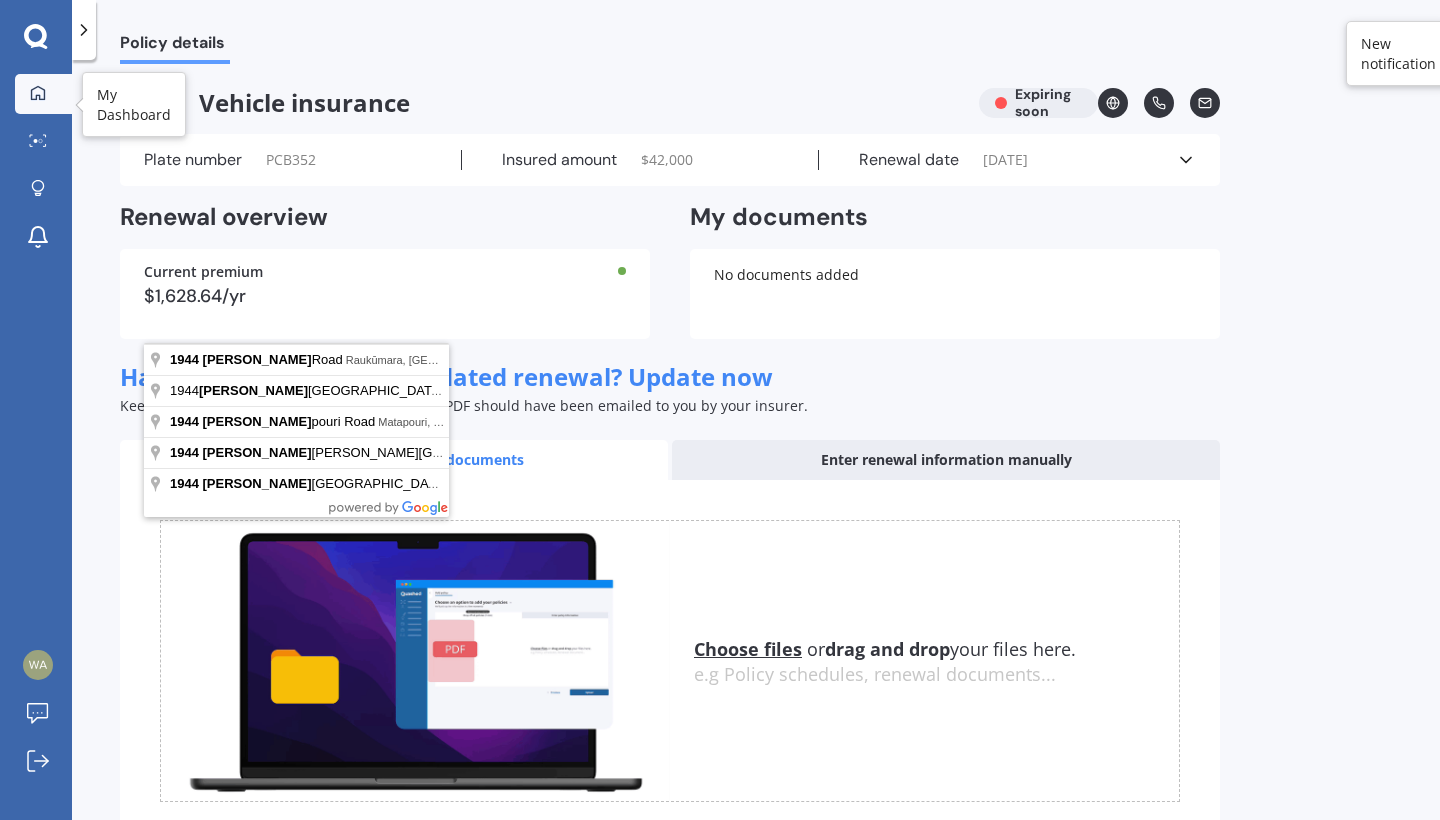 click 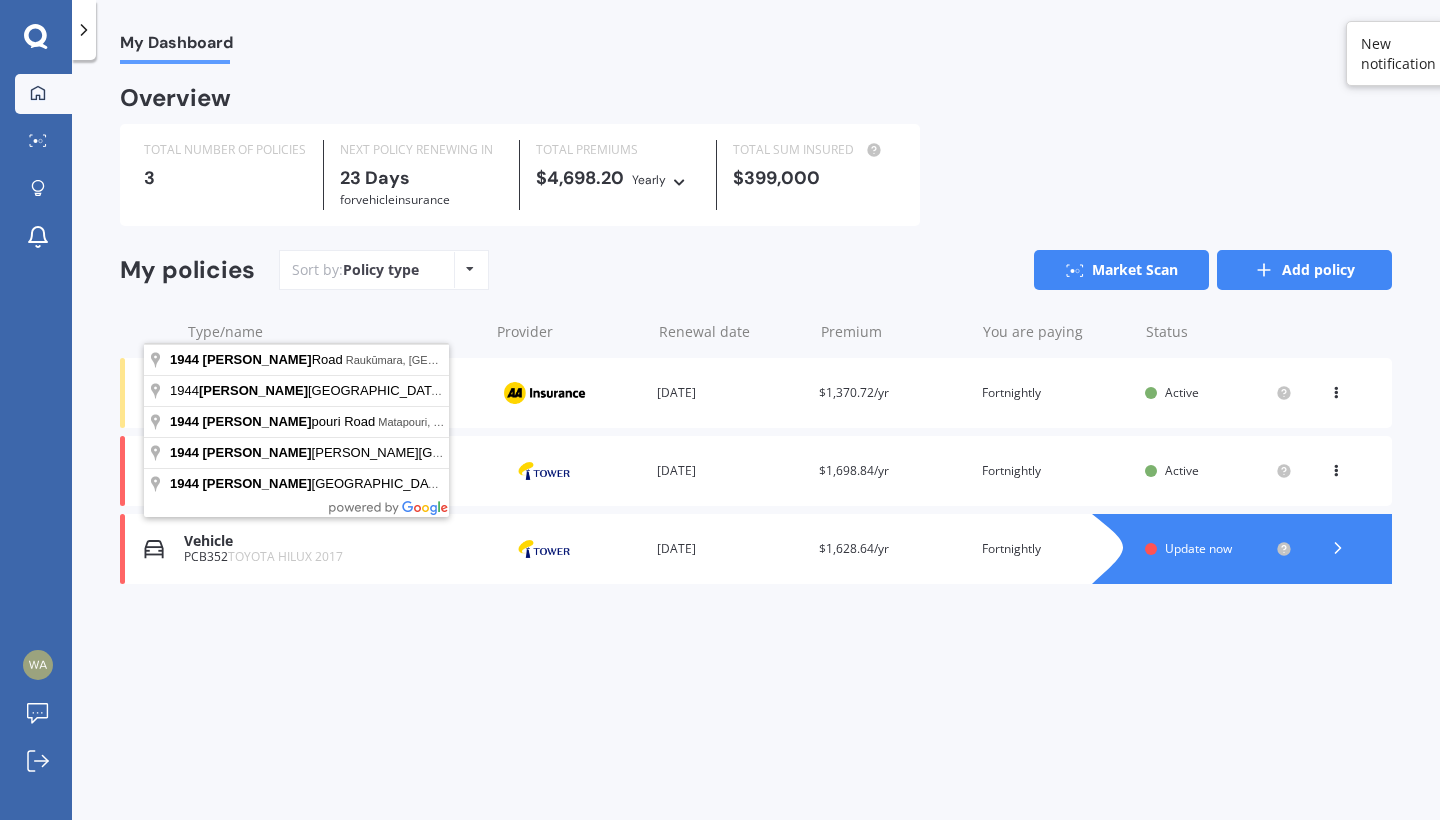 click on "Add policy" at bounding box center (1304, 270) 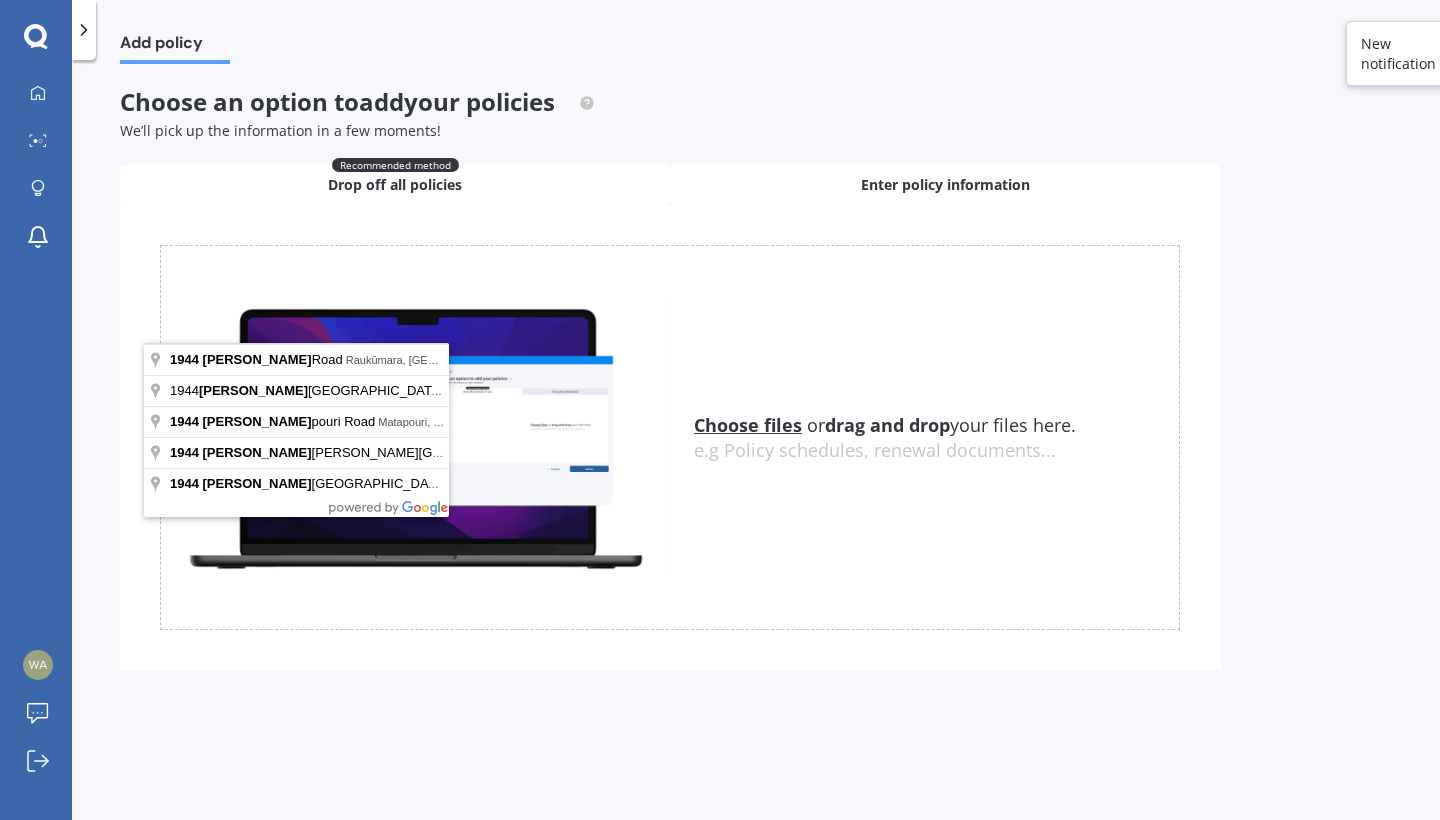 click on "Enter policy information" at bounding box center [945, 185] 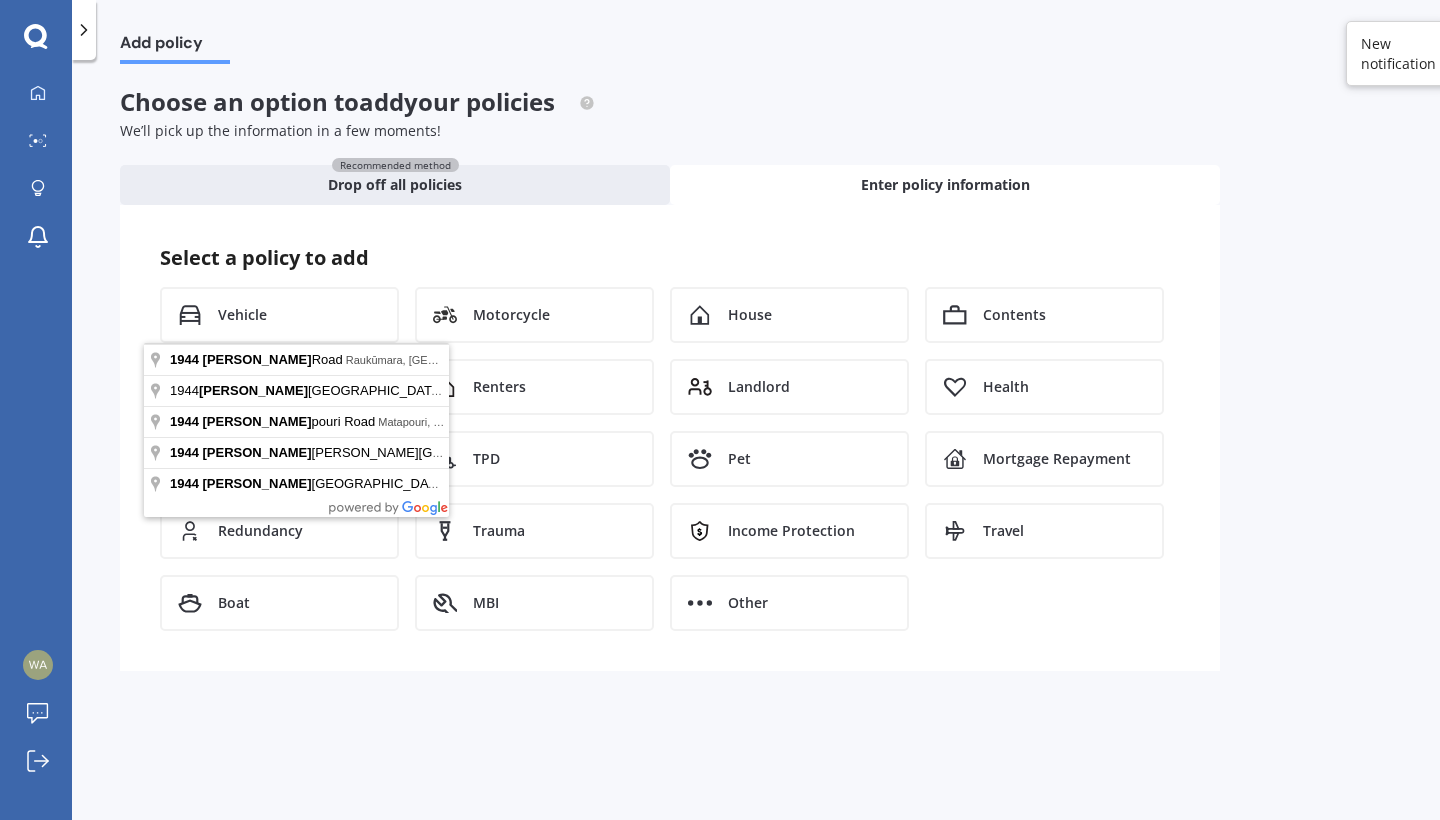 click on "Add policy Choose an option   to  add  your policies We’ll pick up the information in a few moments! Recommended method Drop off all policies Enter policy information Select a policy to add Vehicle Motorcycle House Contents House & Contents Renters Landlord Health Life TPD Pet Mortgage Repayment Redundancy Trauma Income Protection Travel Boat MBI Other" at bounding box center (756, 444) 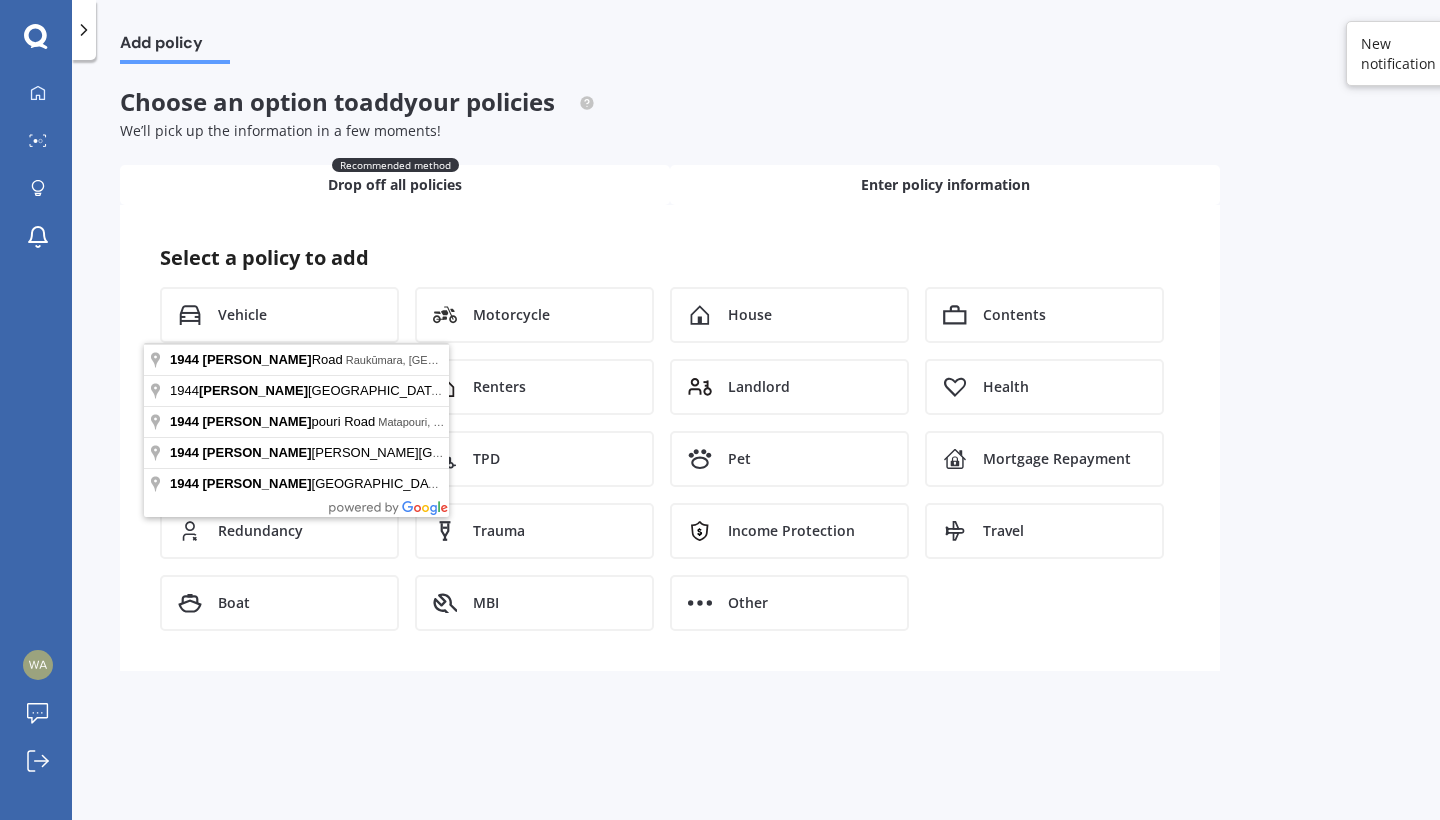 click on "Drop off all policies" at bounding box center [395, 185] 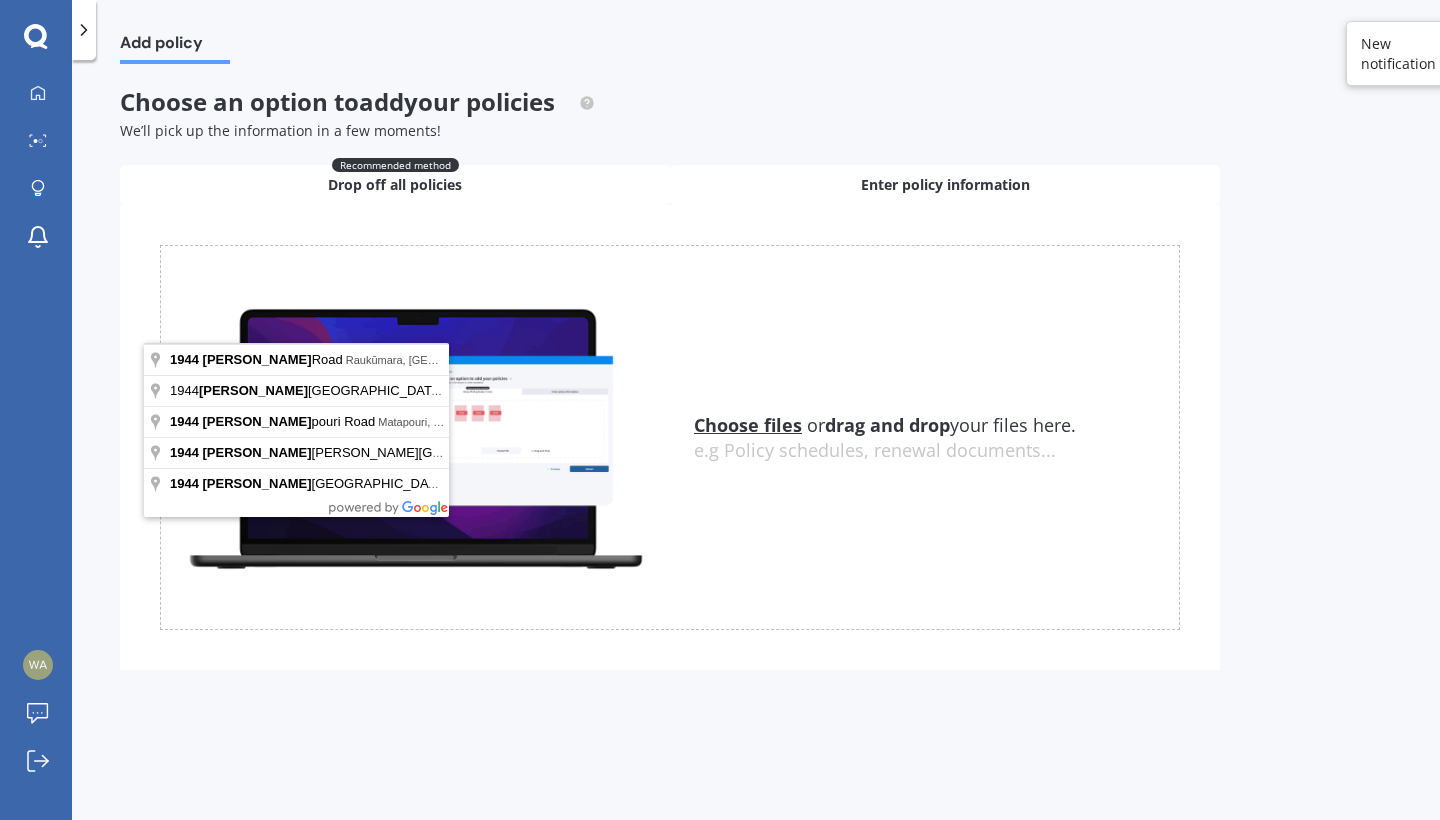 click on "Enter policy information" at bounding box center [945, 185] 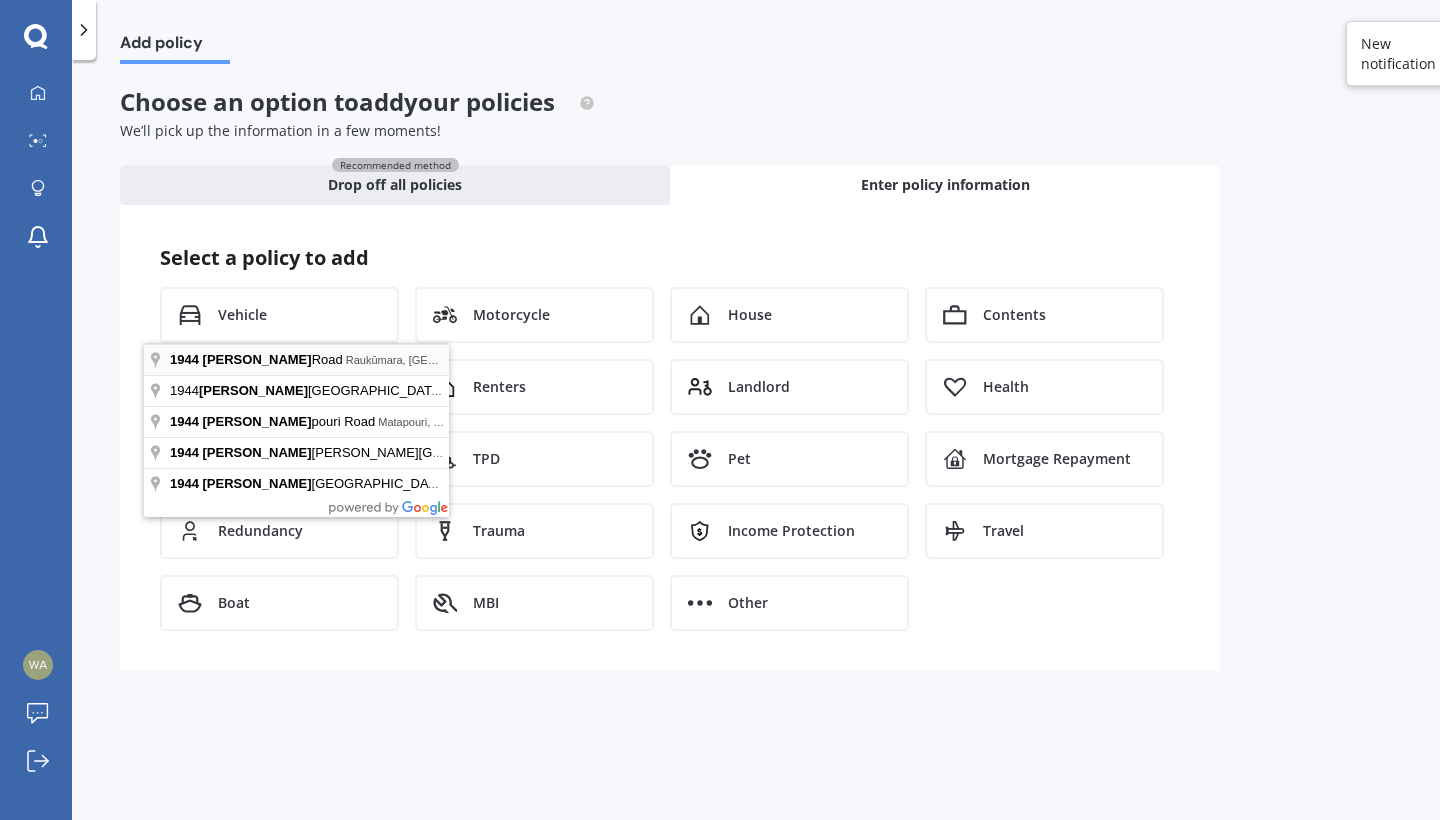 click on "1944   Mata  Road Raukūmara, New Zealand" at bounding box center (296, 359) 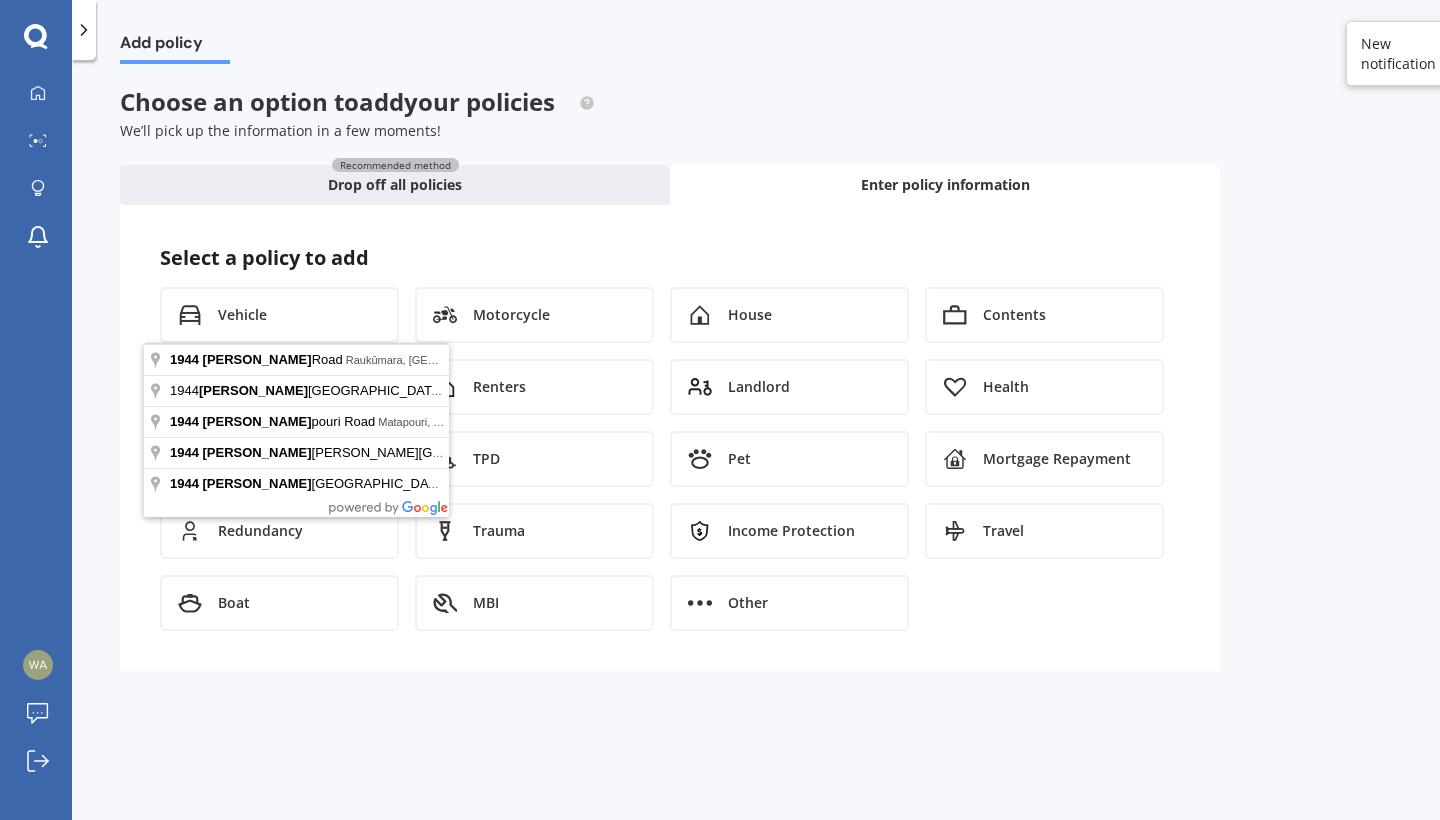 click 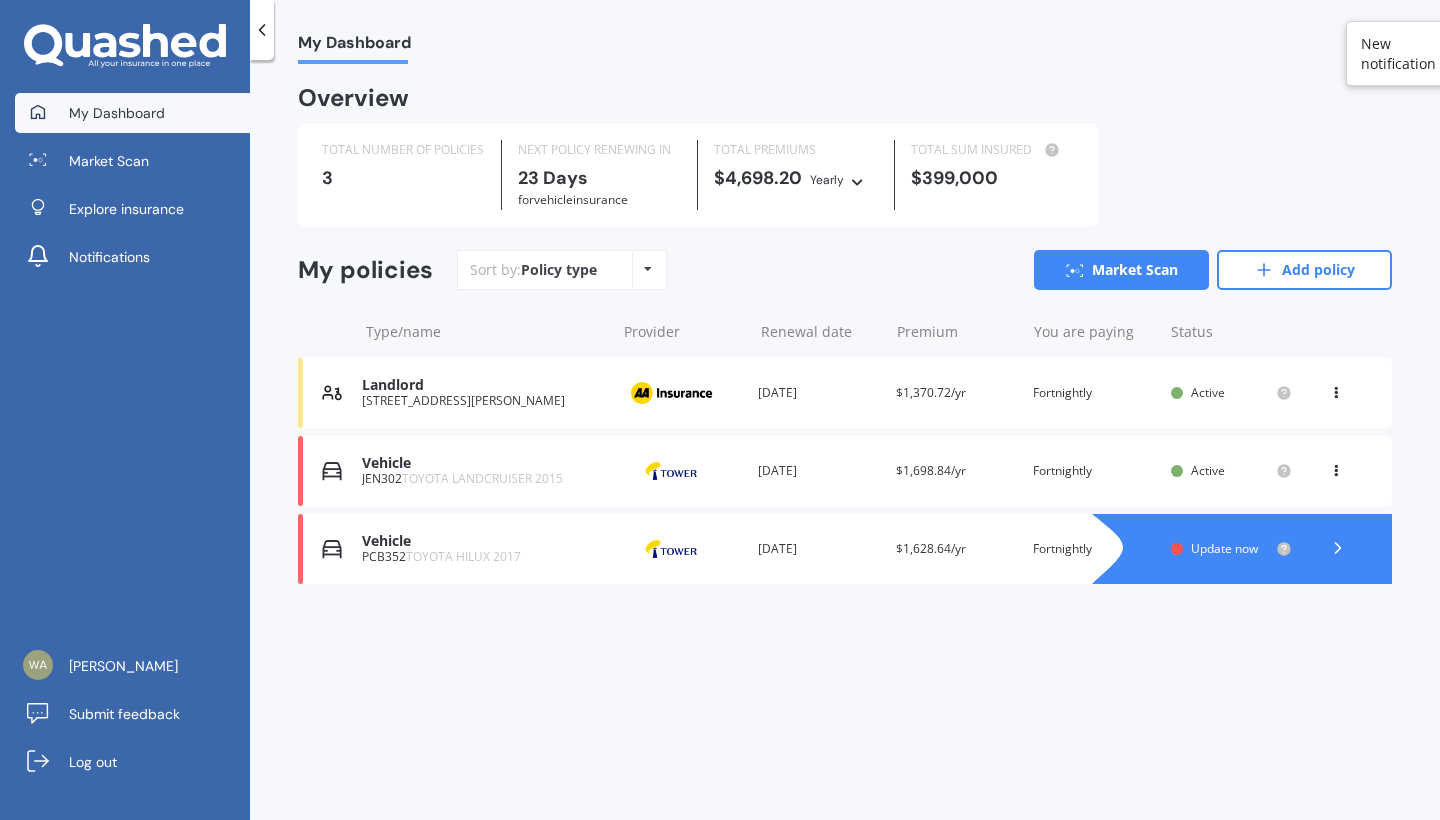 scroll, scrollTop: 0, scrollLeft: 0, axis: both 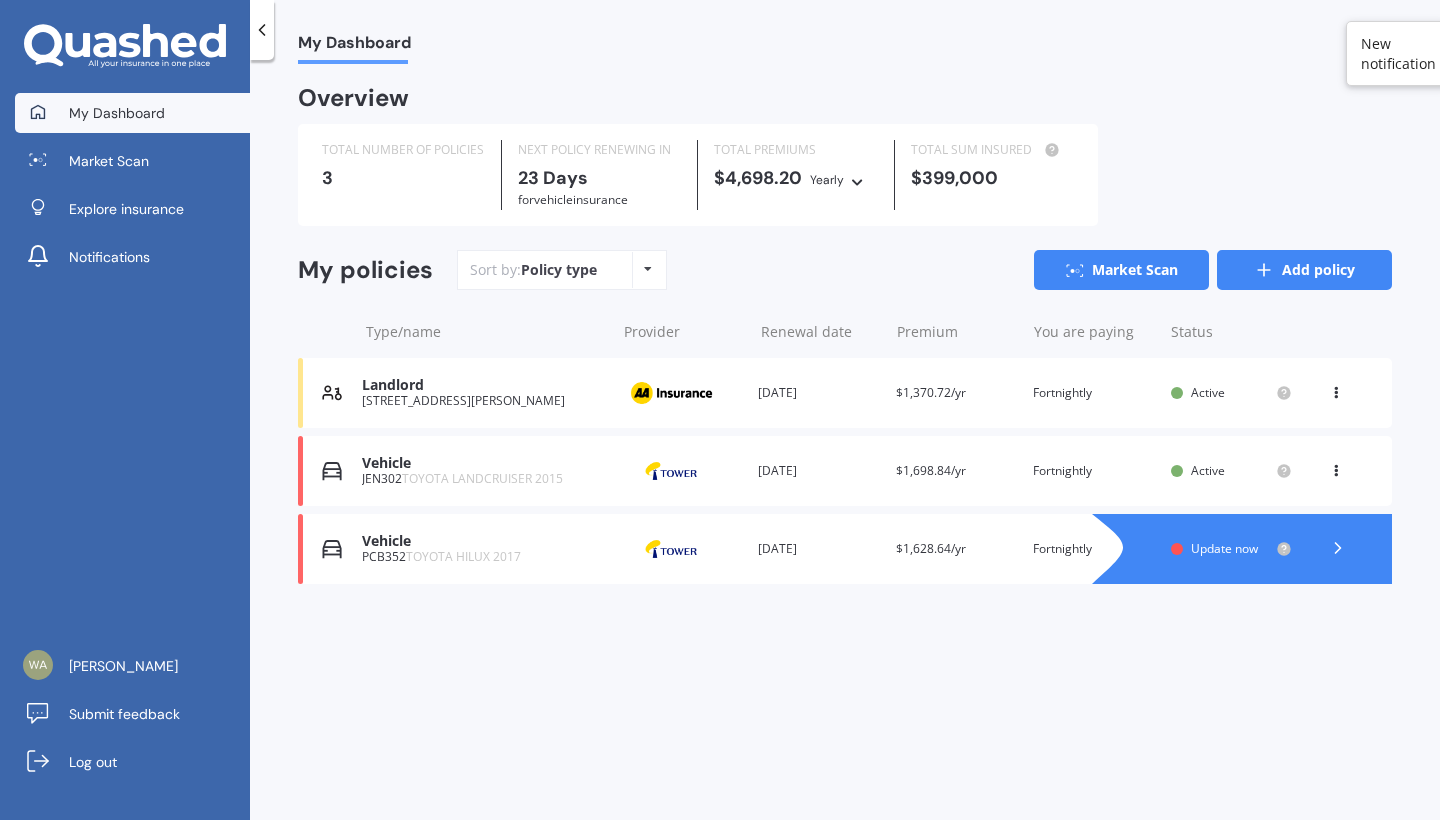 click on "Add policy" at bounding box center (1304, 270) 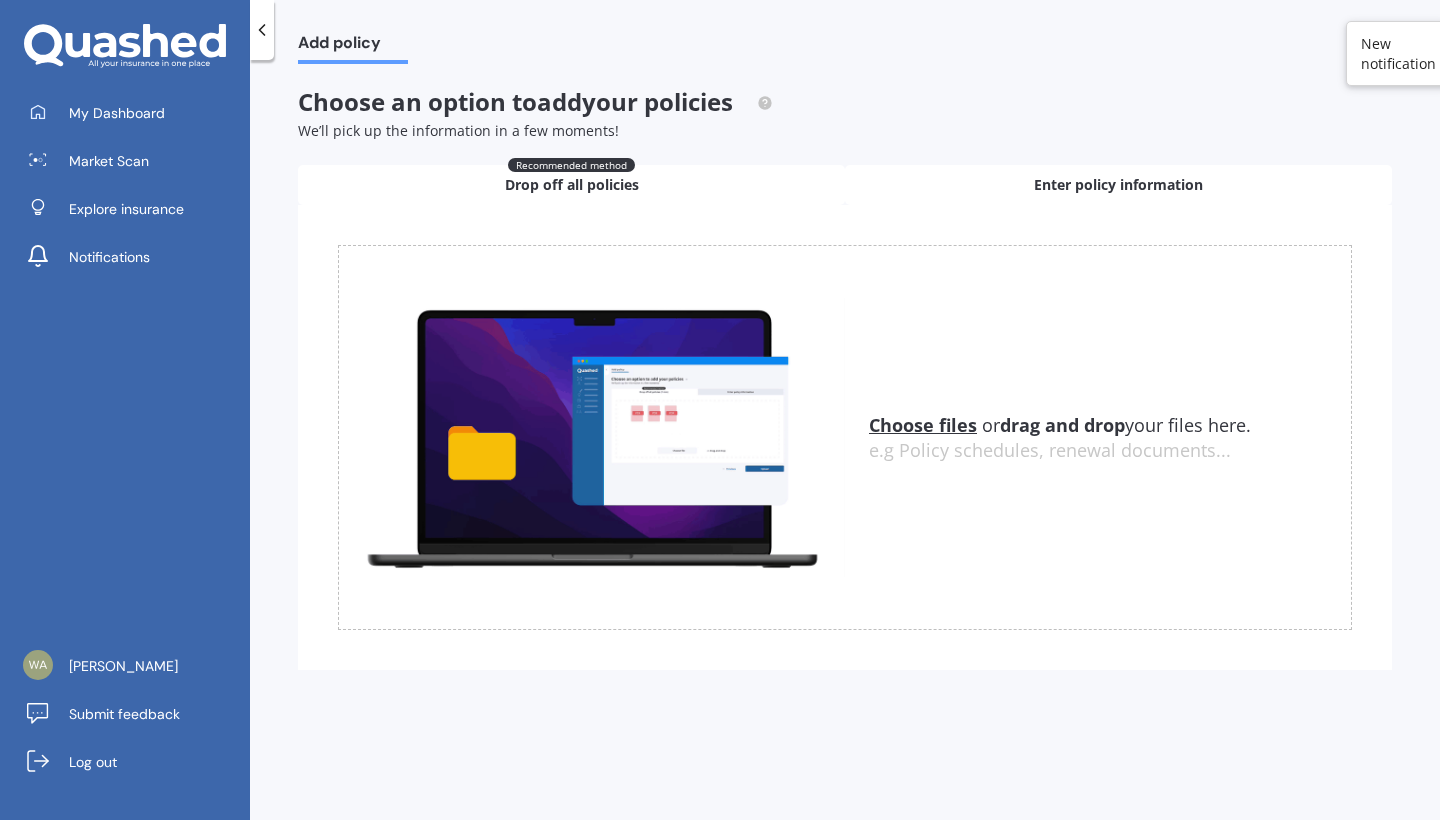 click on "Enter policy information" at bounding box center (1118, 185) 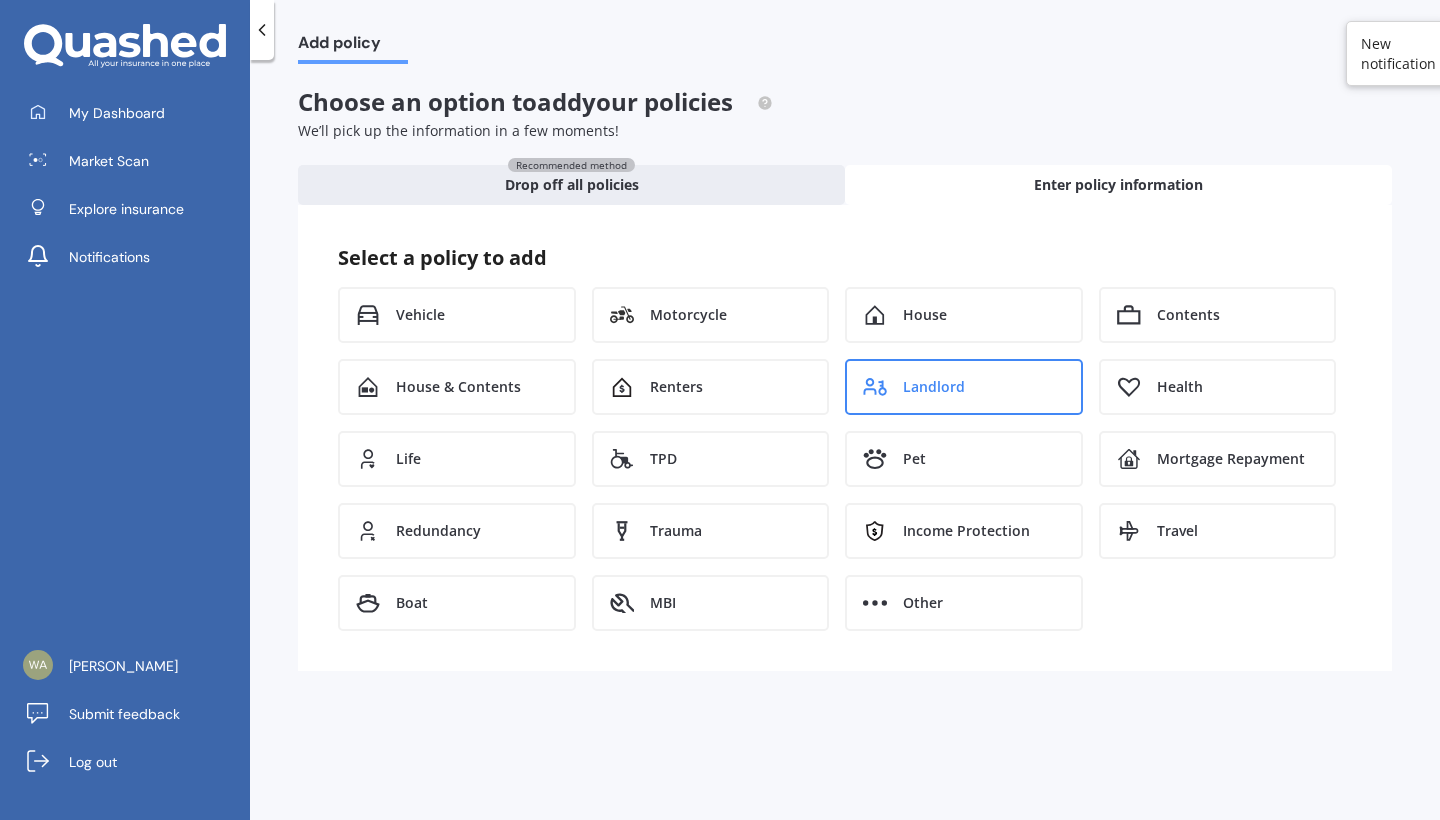 click on "Landlord" at bounding box center (934, 387) 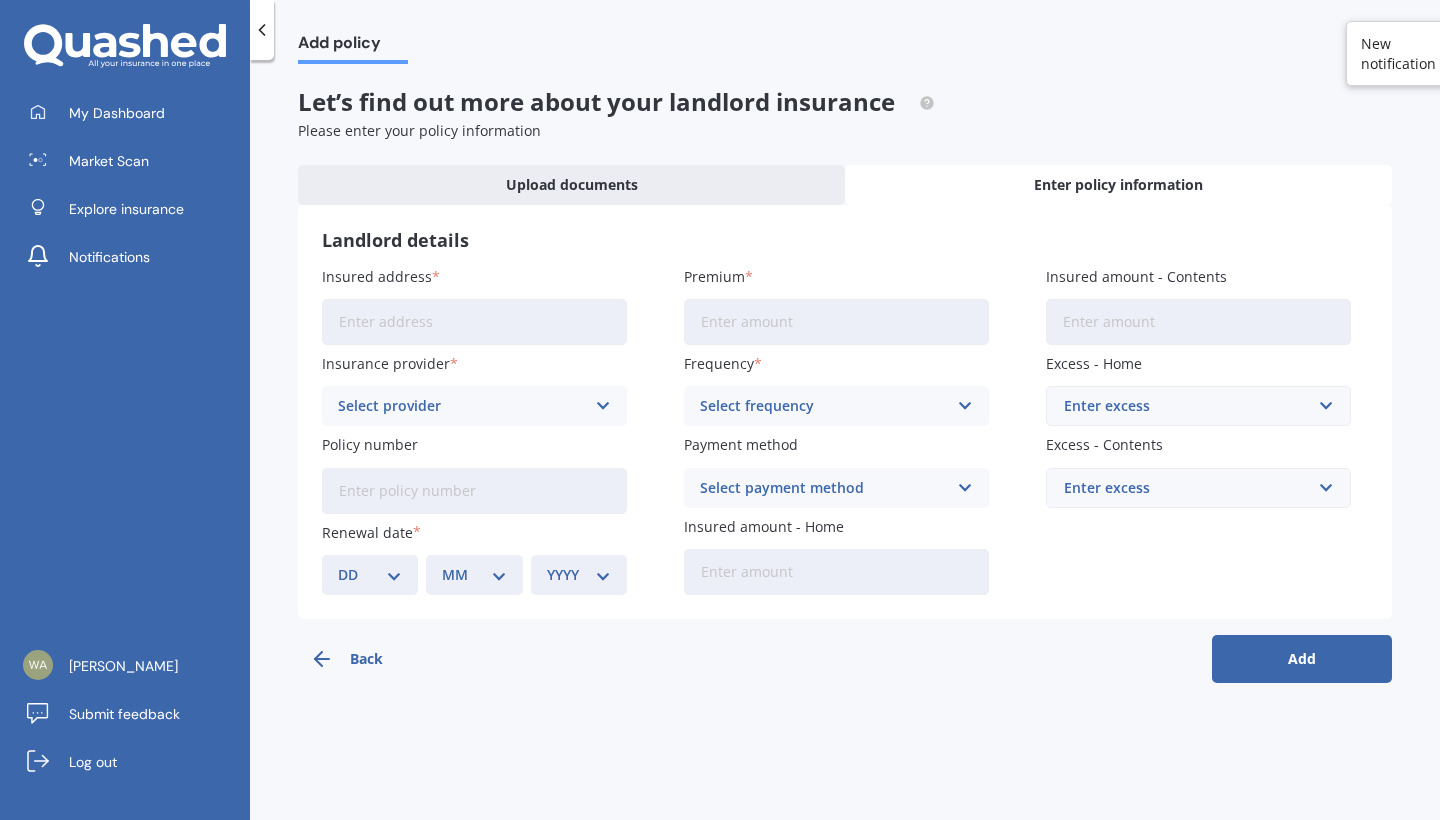 click on "Insured address" at bounding box center [474, 322] 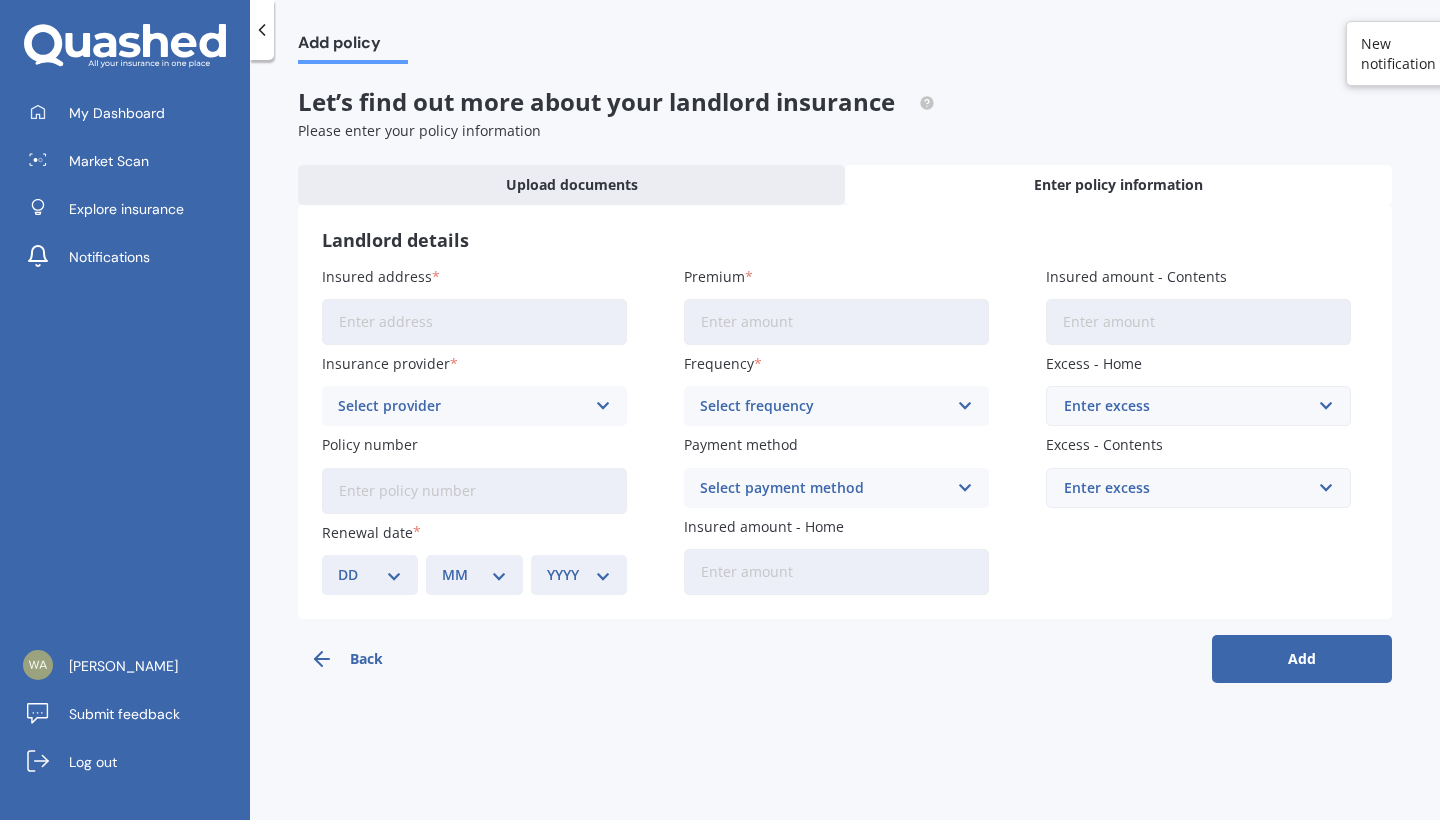 type on "3" 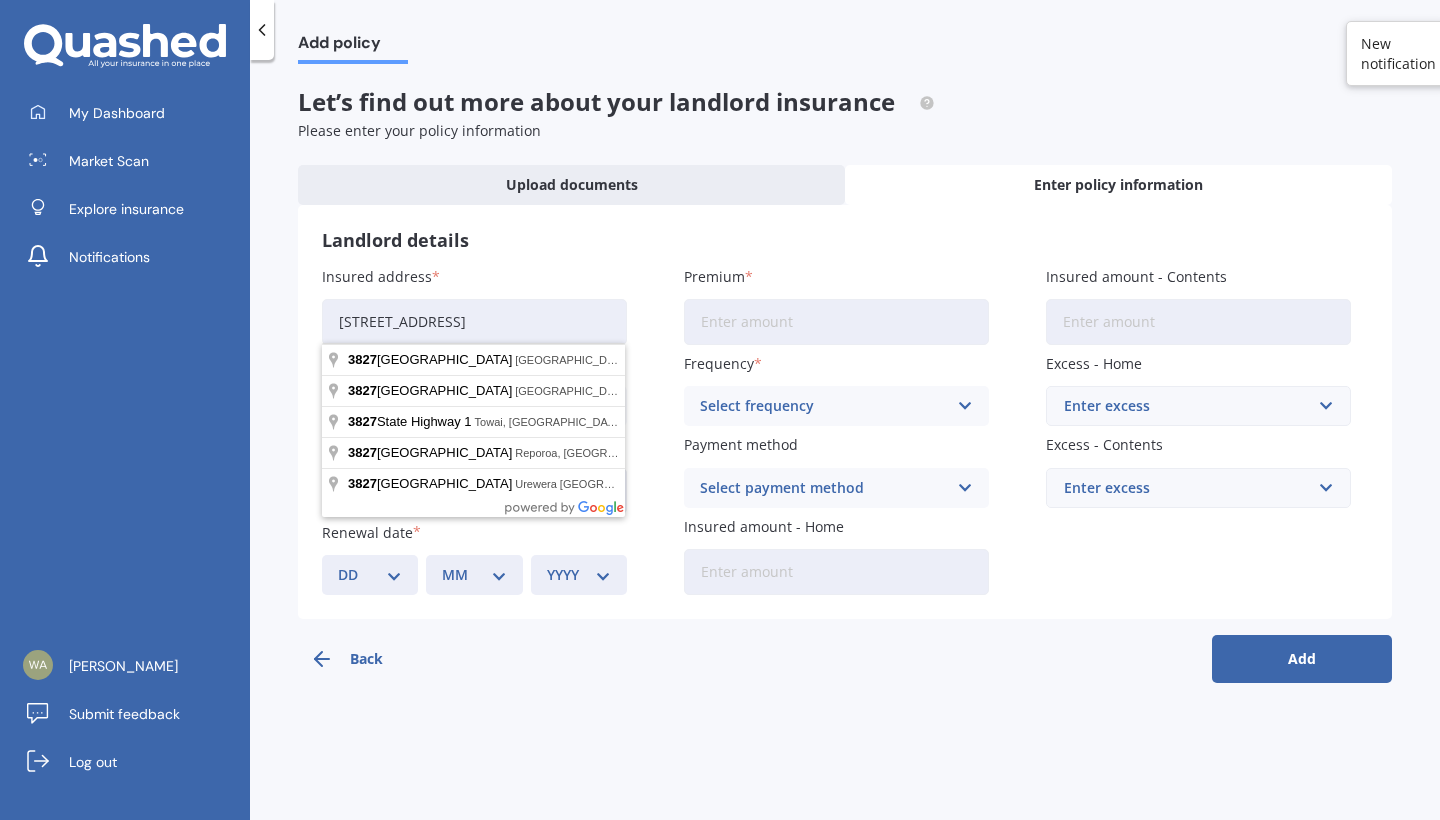 type on "[STREET_ADDRESS]" 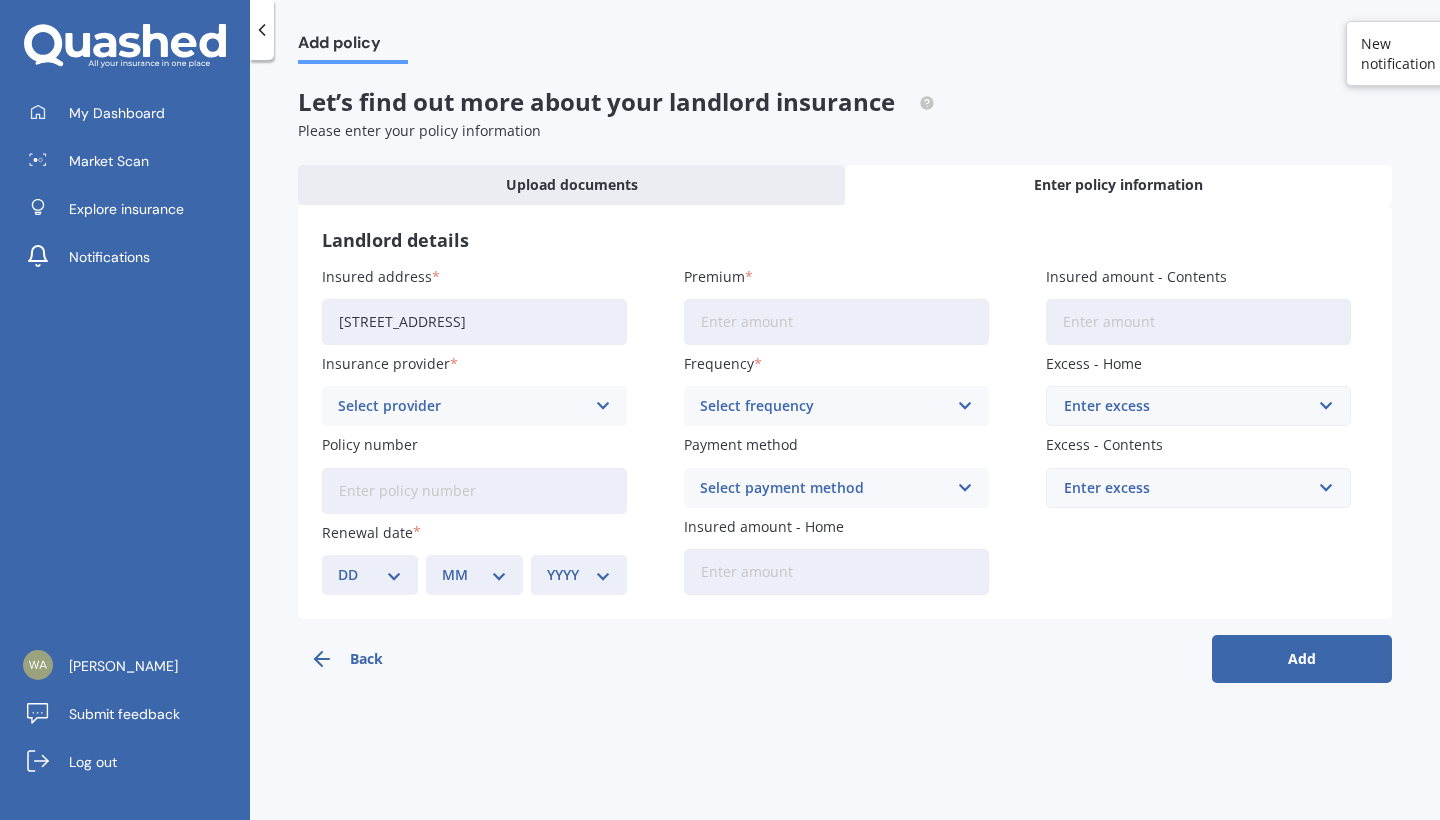click on "Select provider" at bounding box center [461, 406] 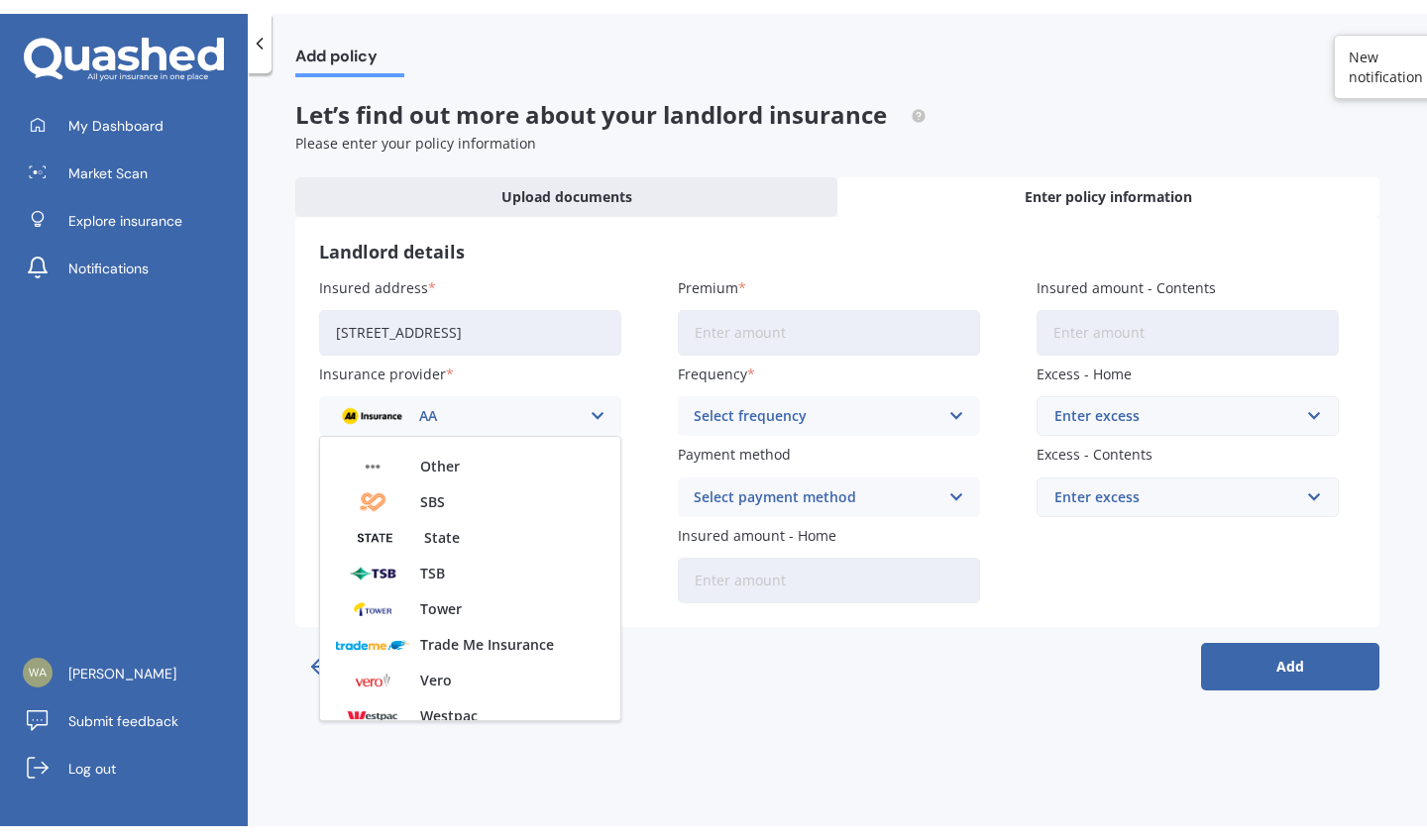 scroll, scrollTop: 424, scrollLeft: 0, axis: vertical 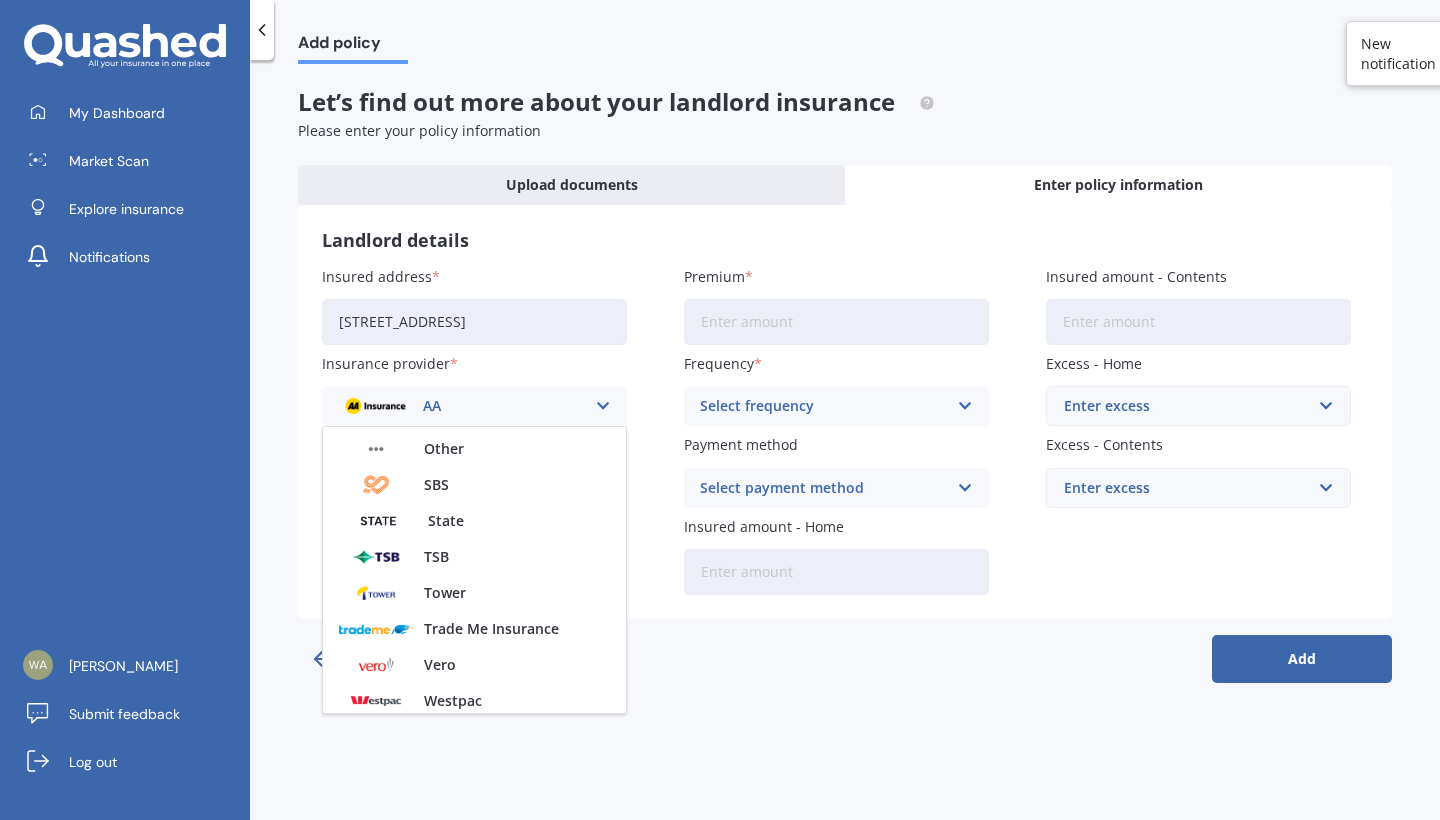 click on "Vero" at bounding box center [440, 665] 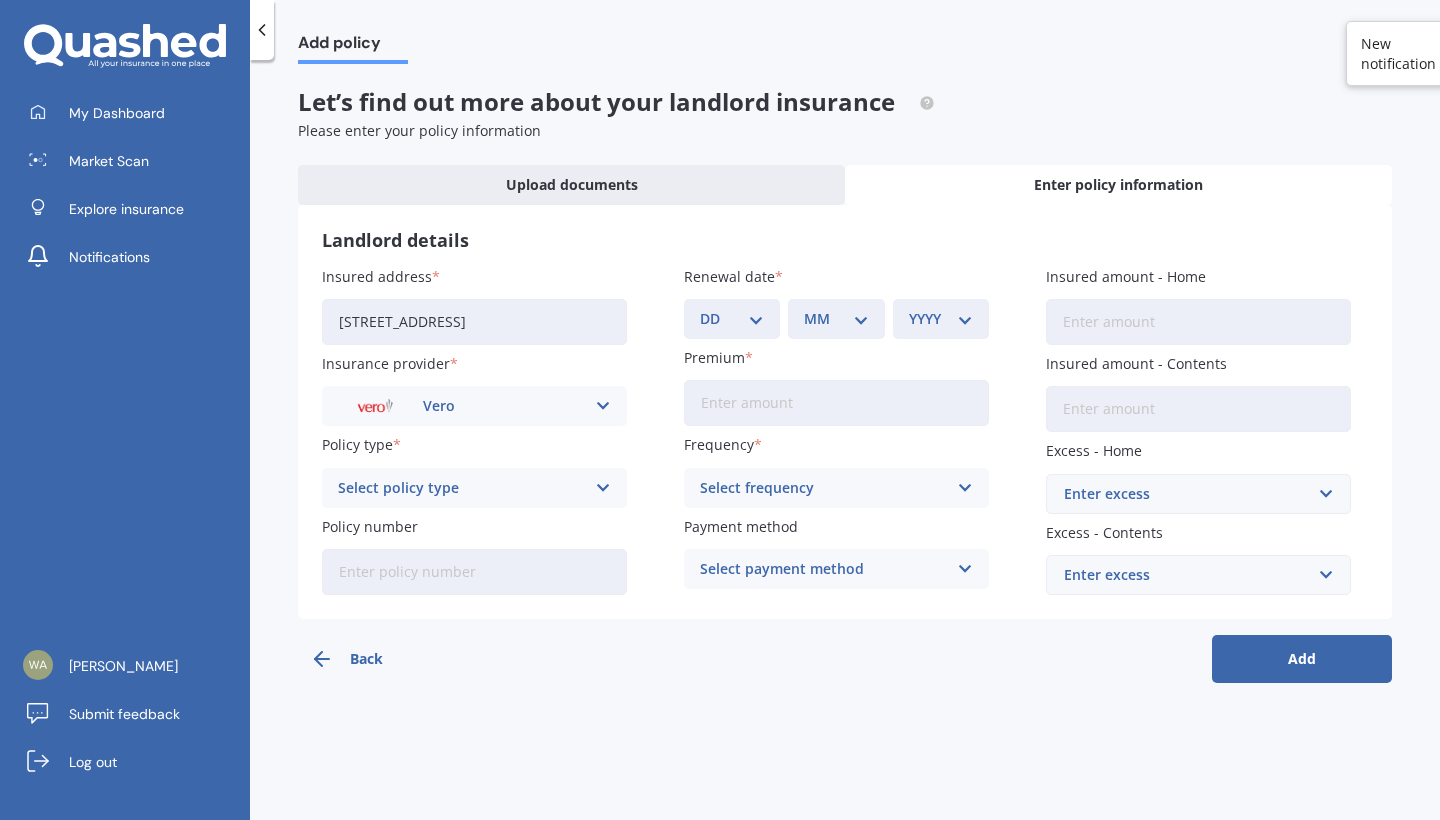 click on "Select policy type" at bounding box center [461, 488] 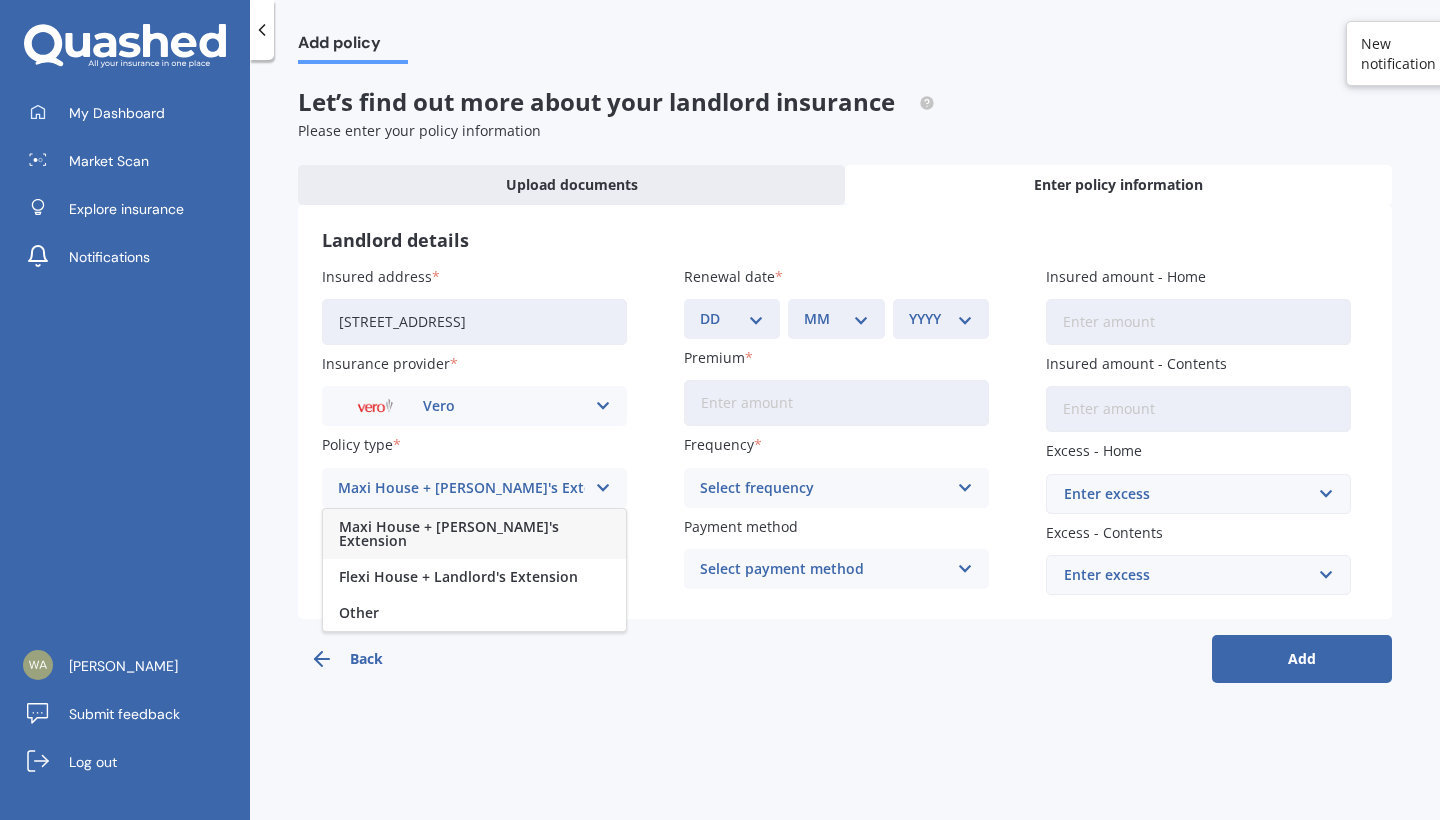 click on "Back Add" at bounding box center [845, 651] 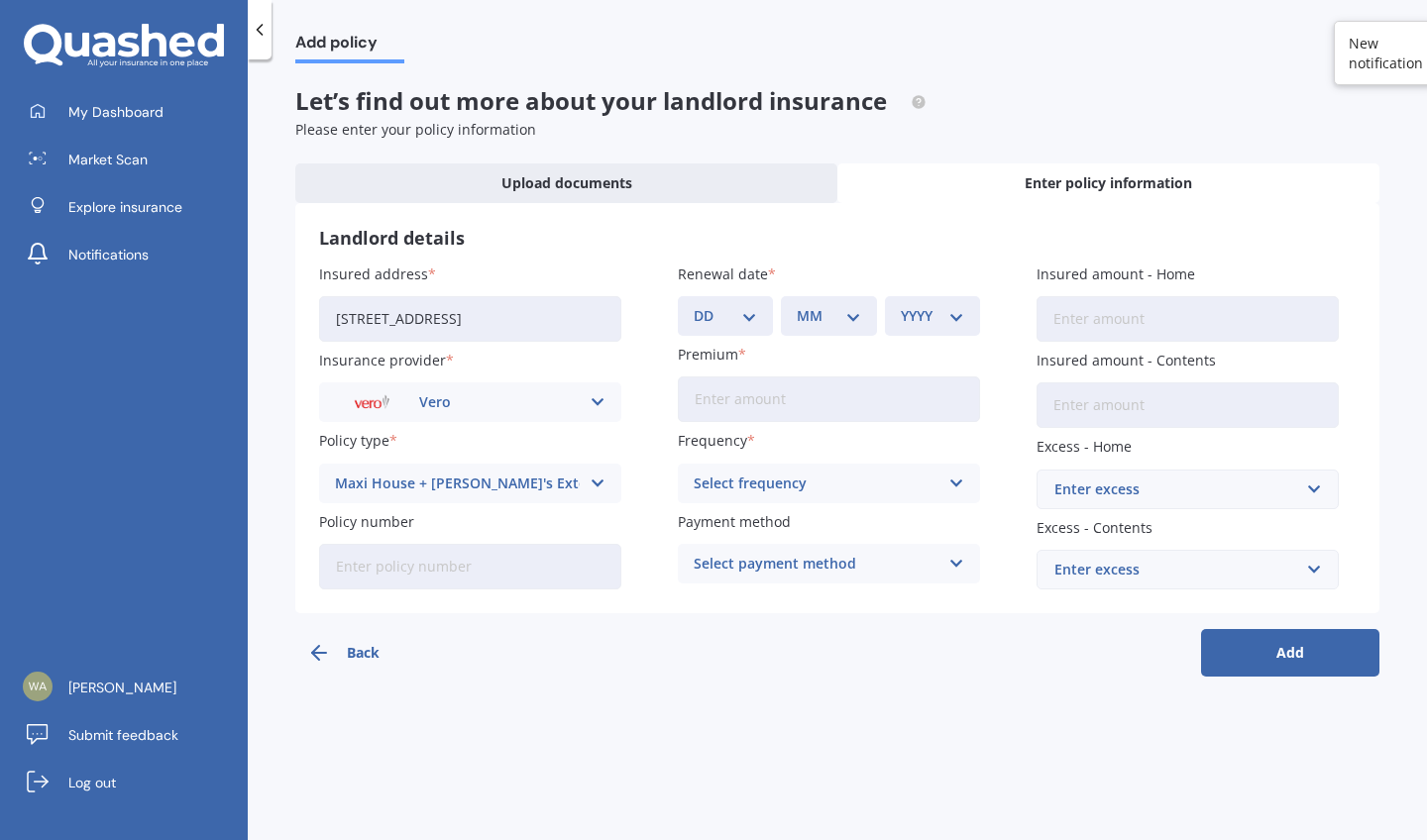 click on "Maxi House + [PERSON_NAME]'s Extension" at bounding box center [457, 483] 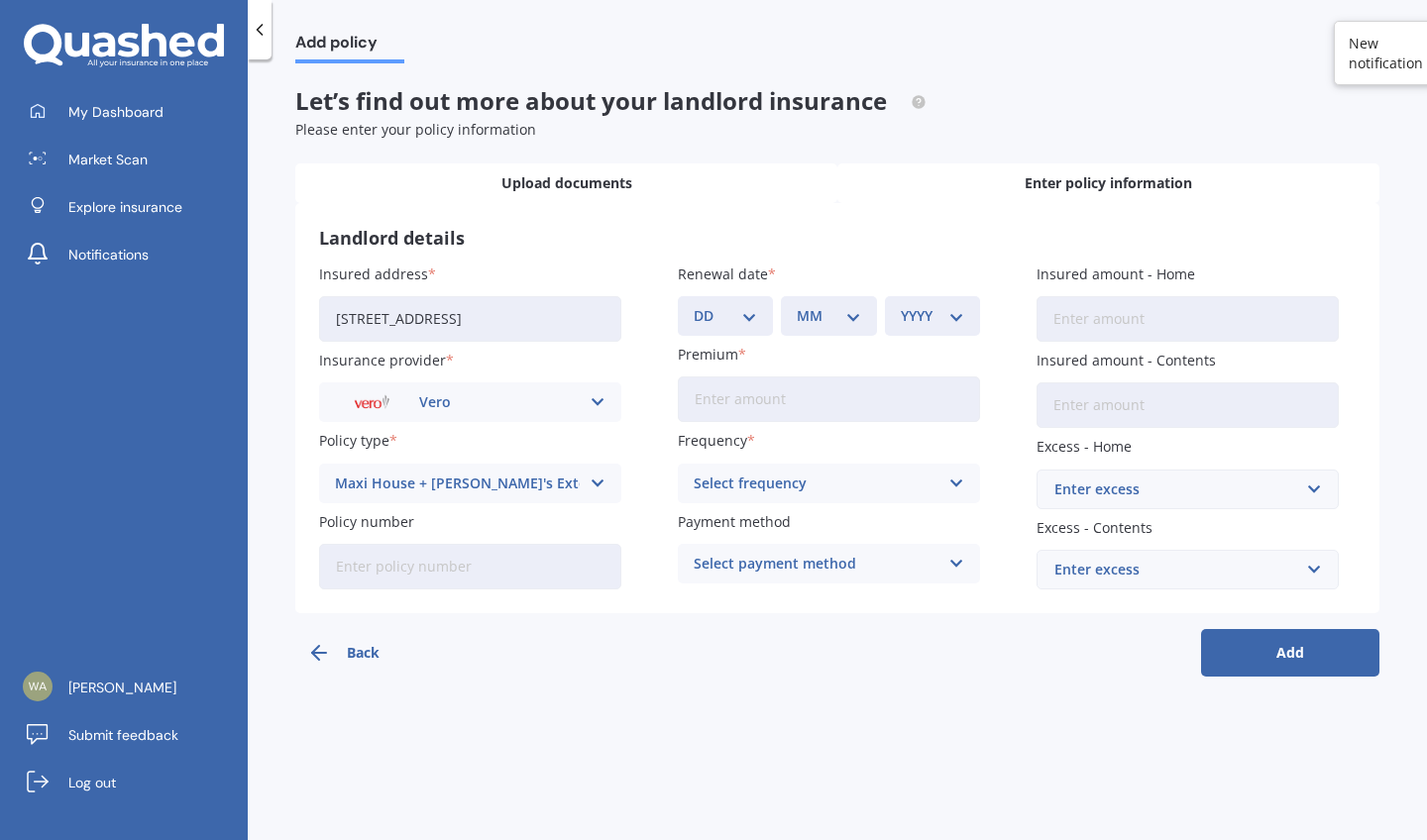 click on "Upload documents" at bounding box center [566, 183] 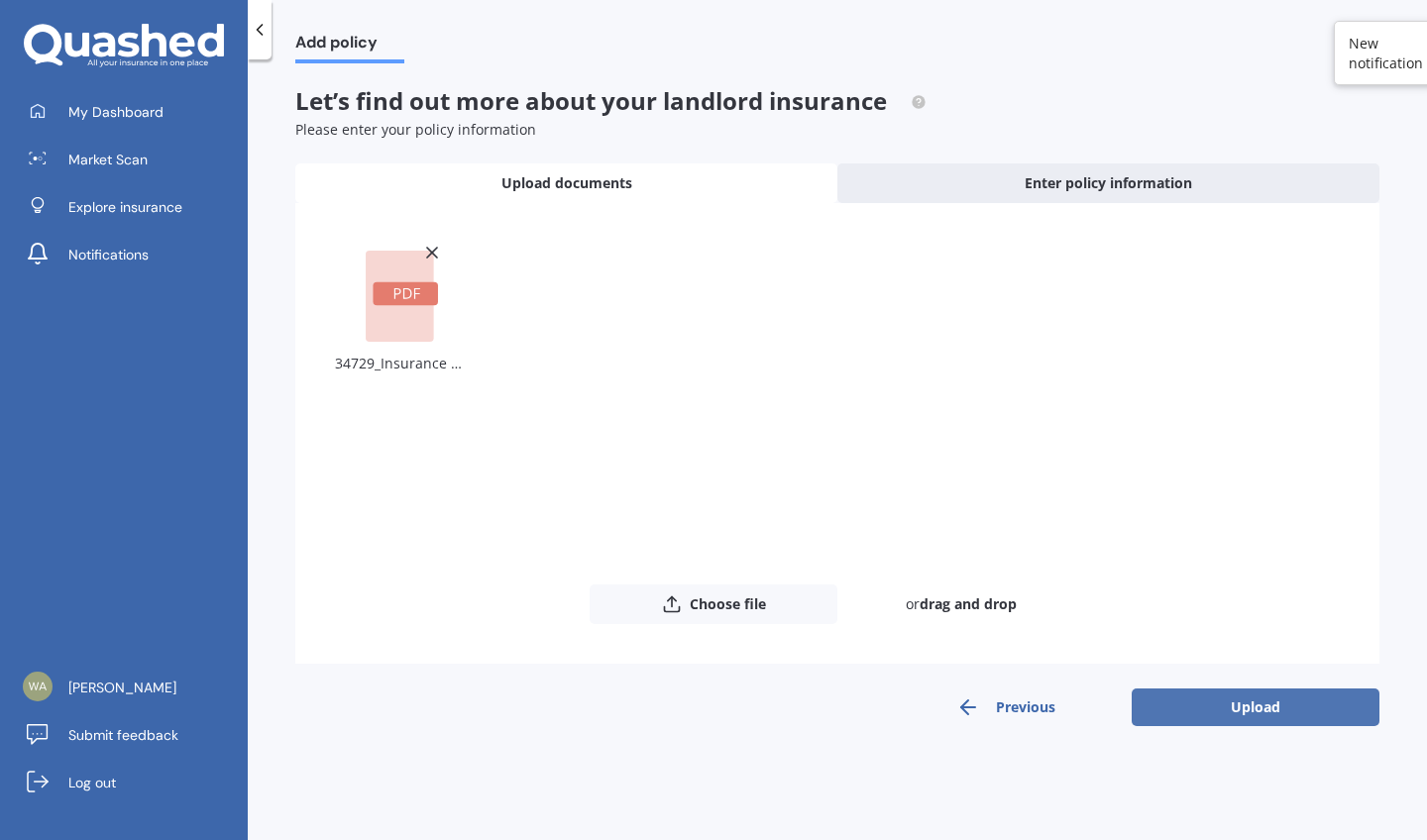 click on "Upload" at bounding box center [1256, 707] 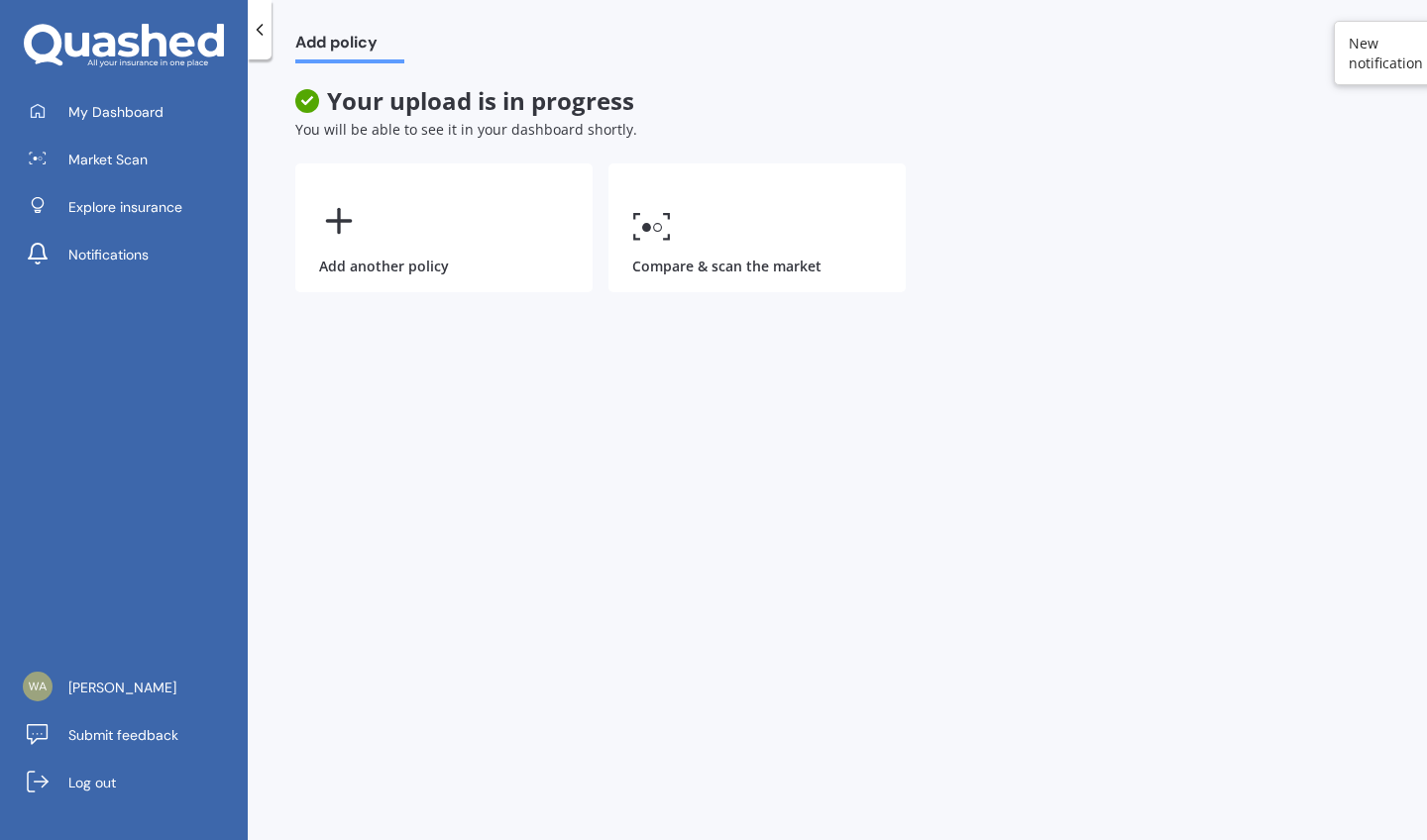 click on "Add policy Your upload is in progress You will be able to see it in your dashboard shortly. Add another policy Compare & scan the market" at bounding box center [837, 454] 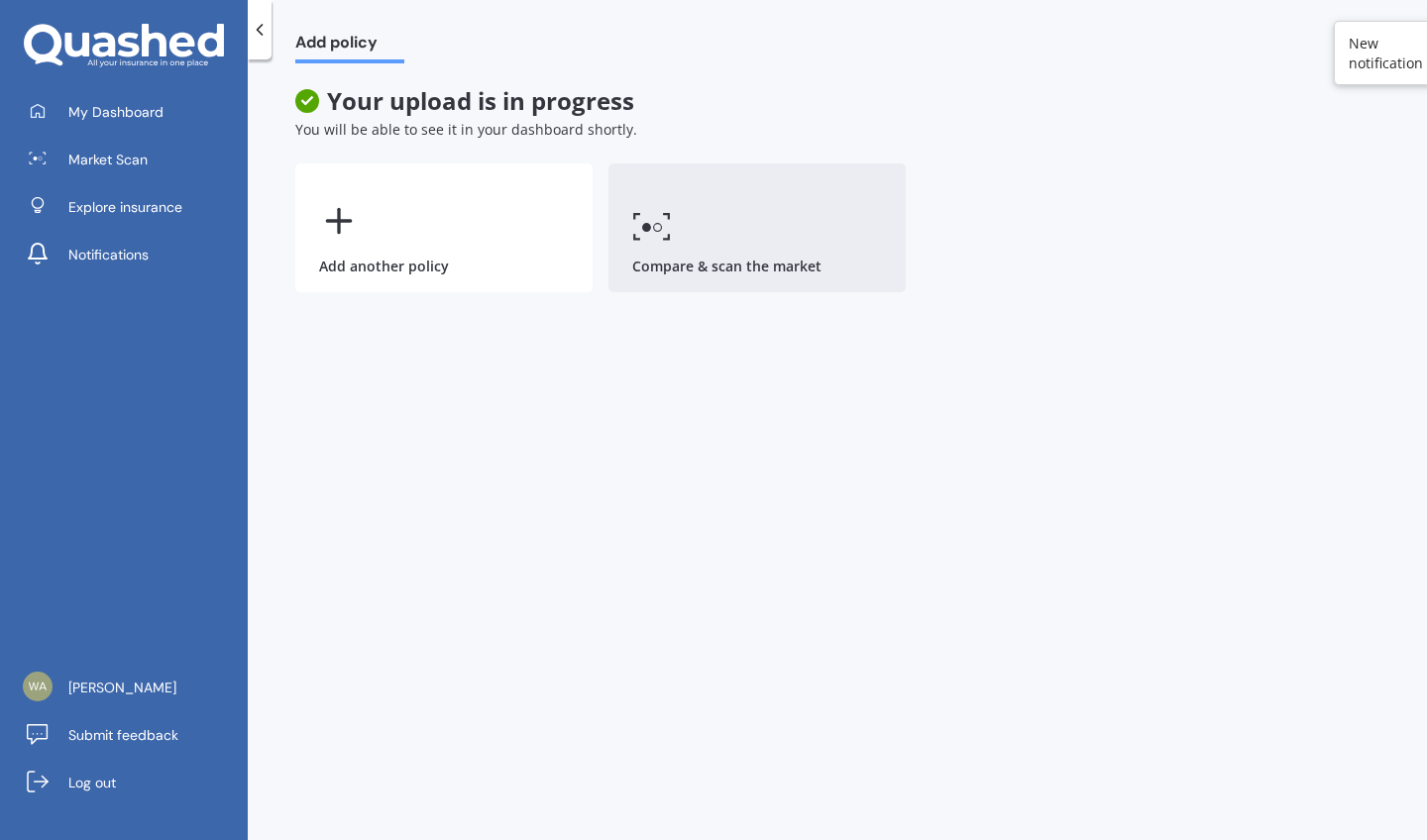 click 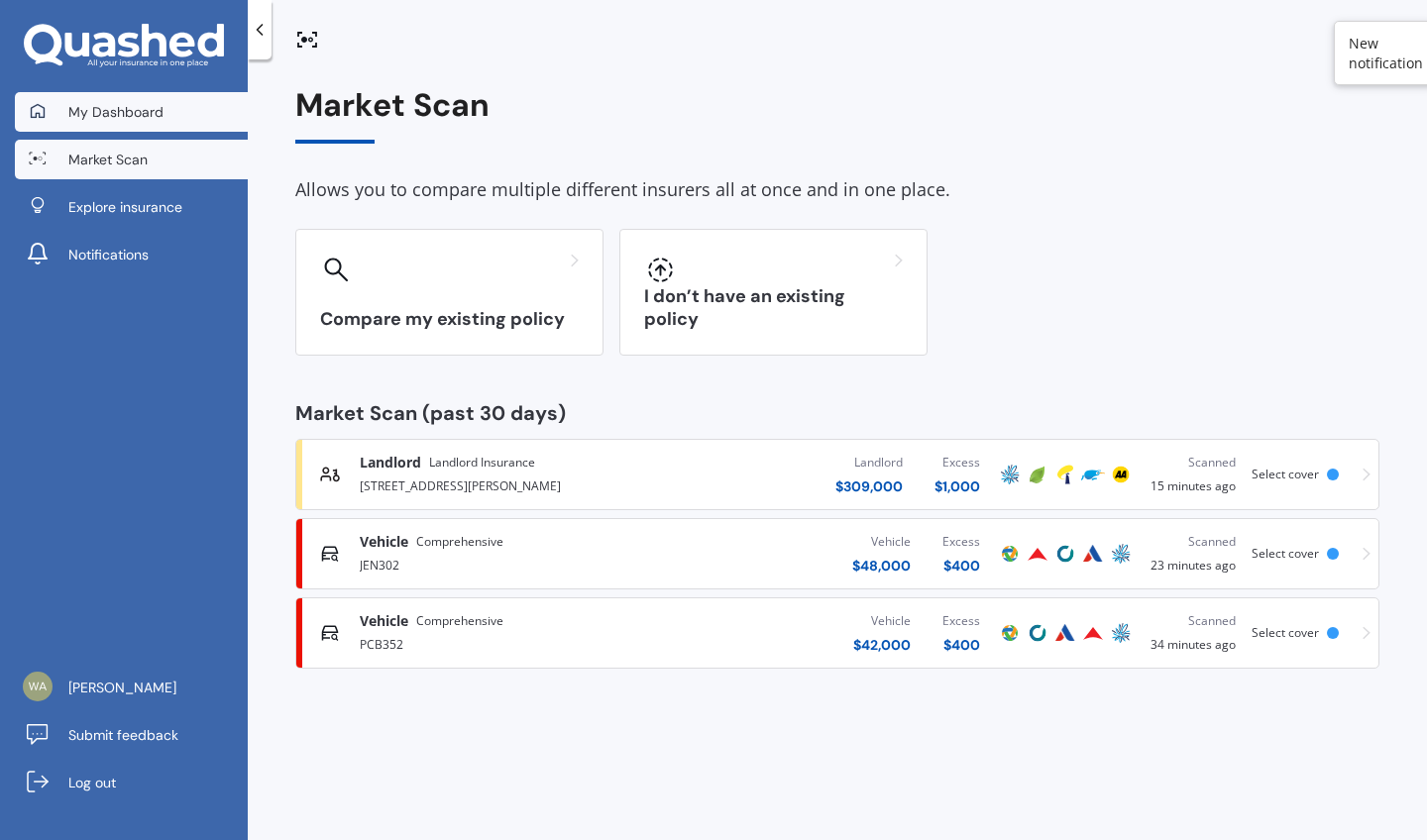 click on "My Dashboard" at bounding box center [116, 112] 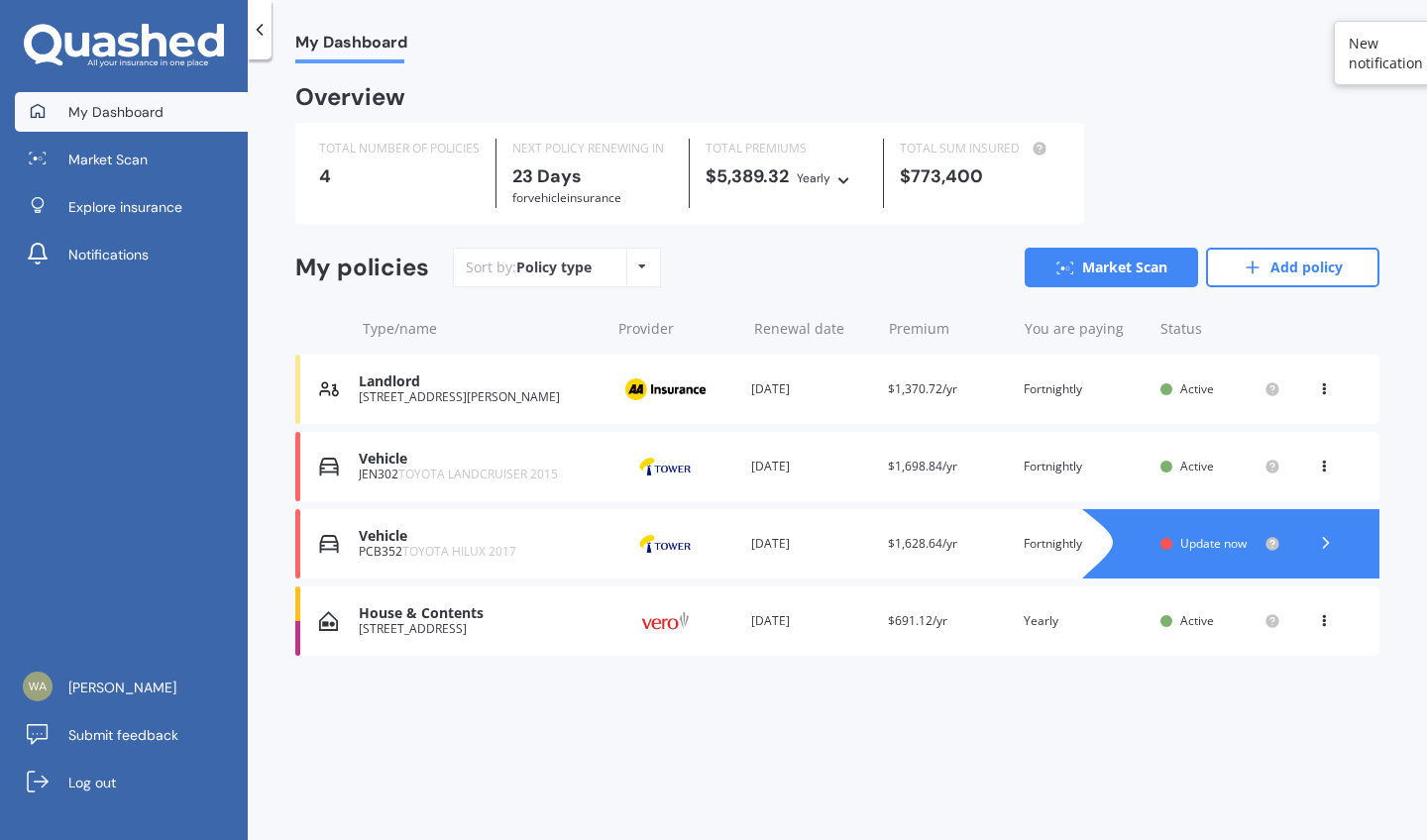 click on "Active" at bounding box center [1220, 621] 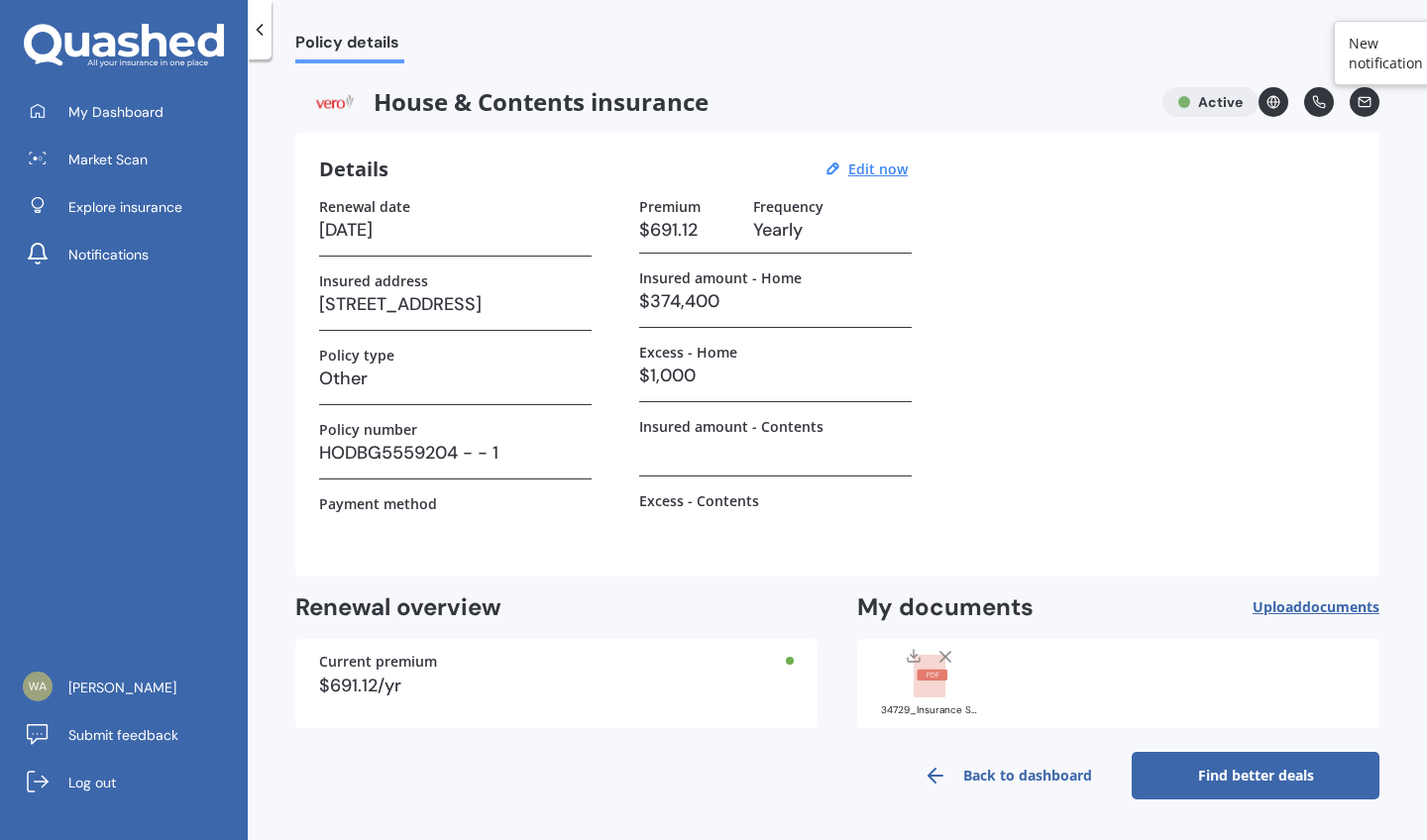 click on "Renewal date 20/12/2025 Insured address 3827 Waiapu Road, Tokomaru Bay, 4079 Policy type Other Policy number HODBG5559204 -  - 1 Payment method Premium $691.12 Frequency Yearly Insured amount - Home $374,400 Excess - Home $1,000 Insured amount - Contents Excess - Contents" at bounding box center (837, 375) 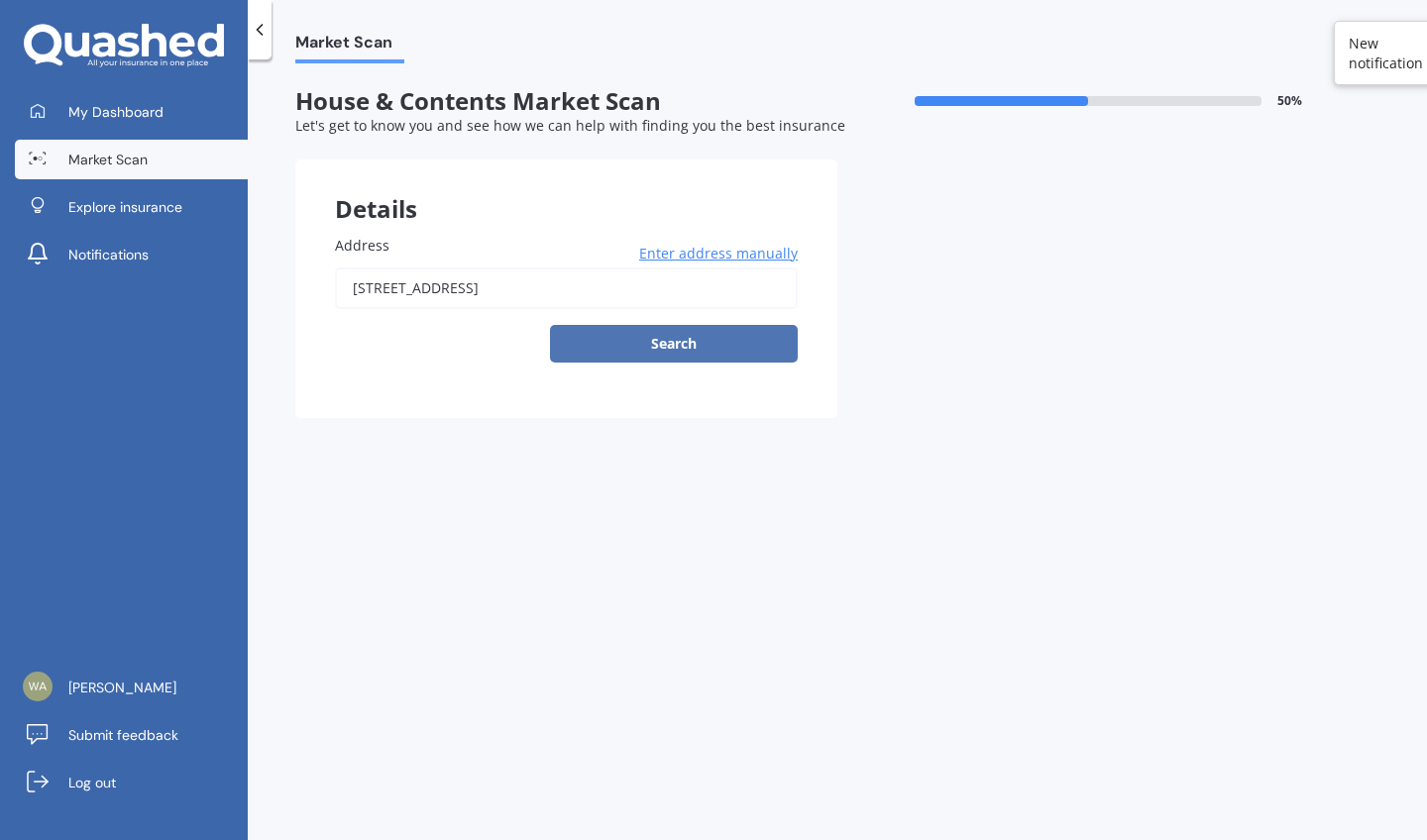 click on "Search" at bounding box center [674, 344] 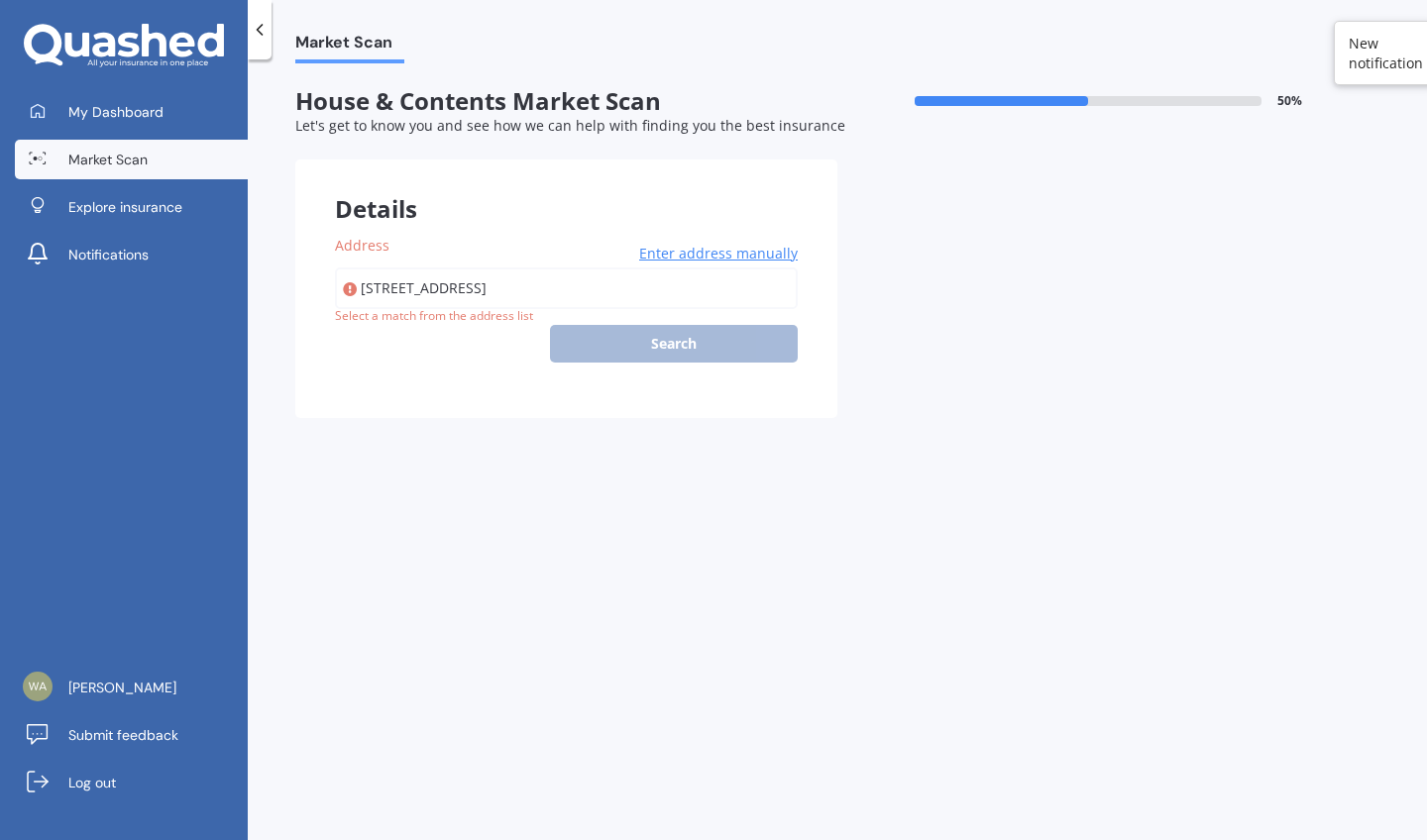 type on "[STREET_ADDRESS]" 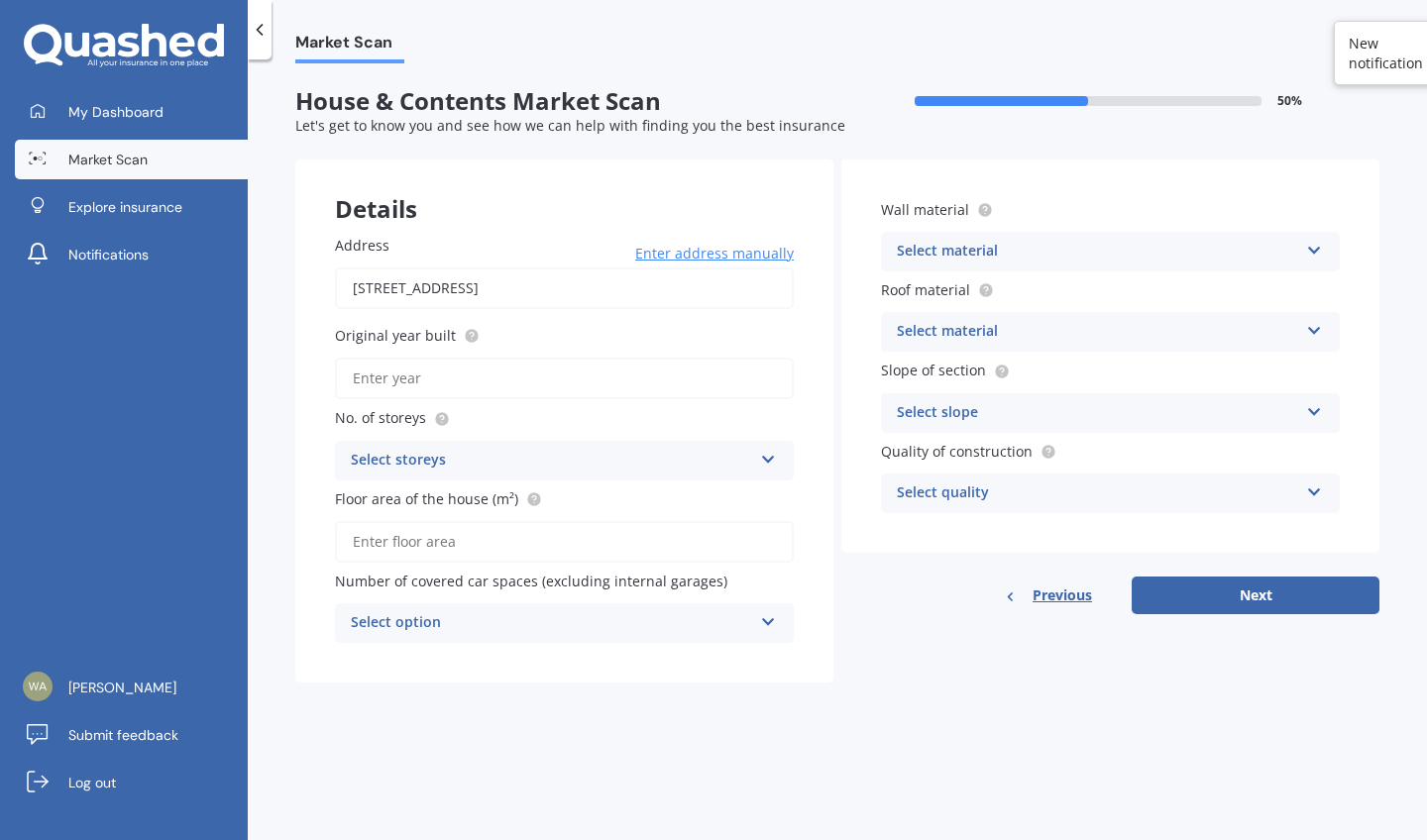 click on "Original year built" at bounding box center (564, 378) 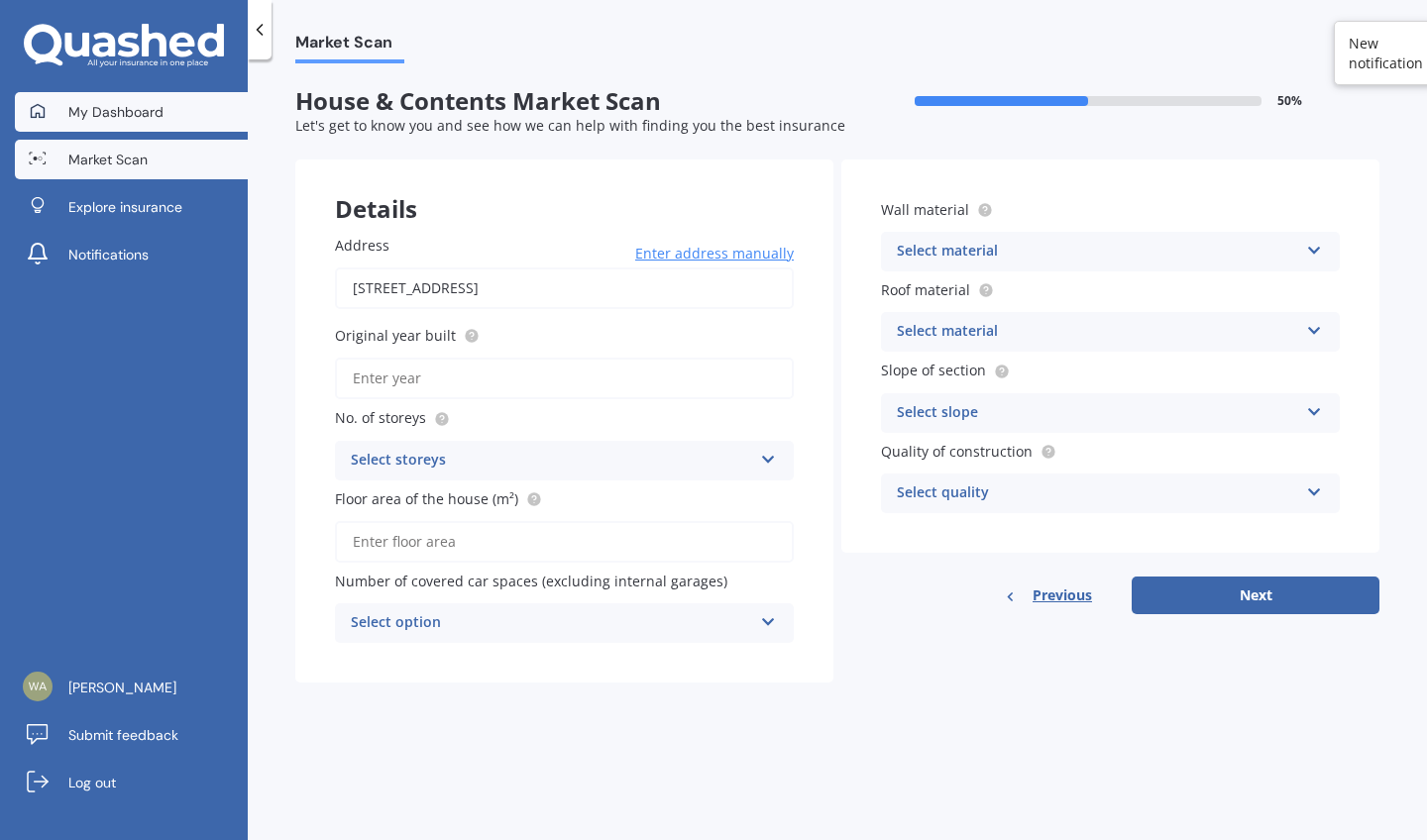 click on "My Dashboard" at bounding box center [116, 112] 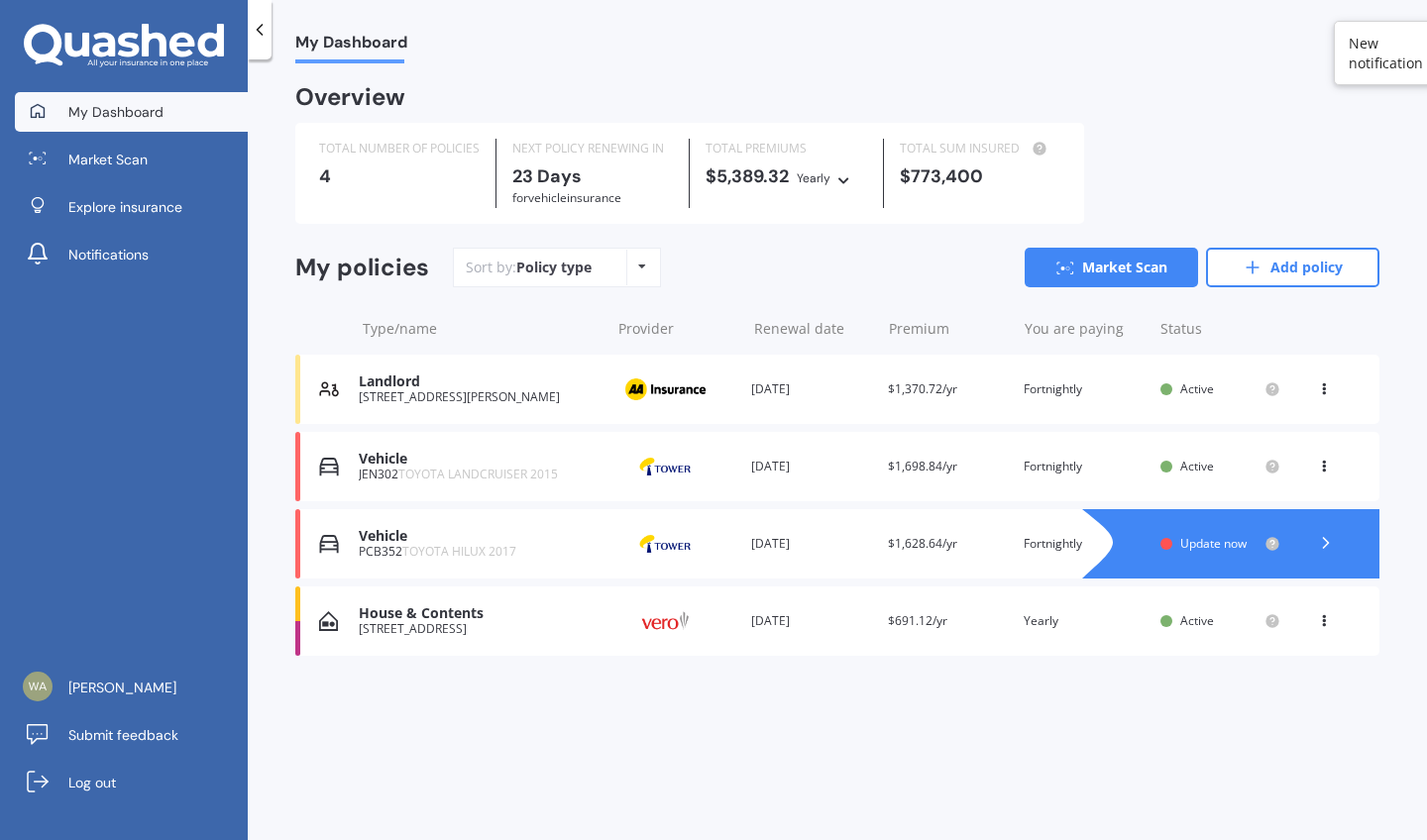 click on "[STREET_ADDRESS]" at bounding box center (479, 629) 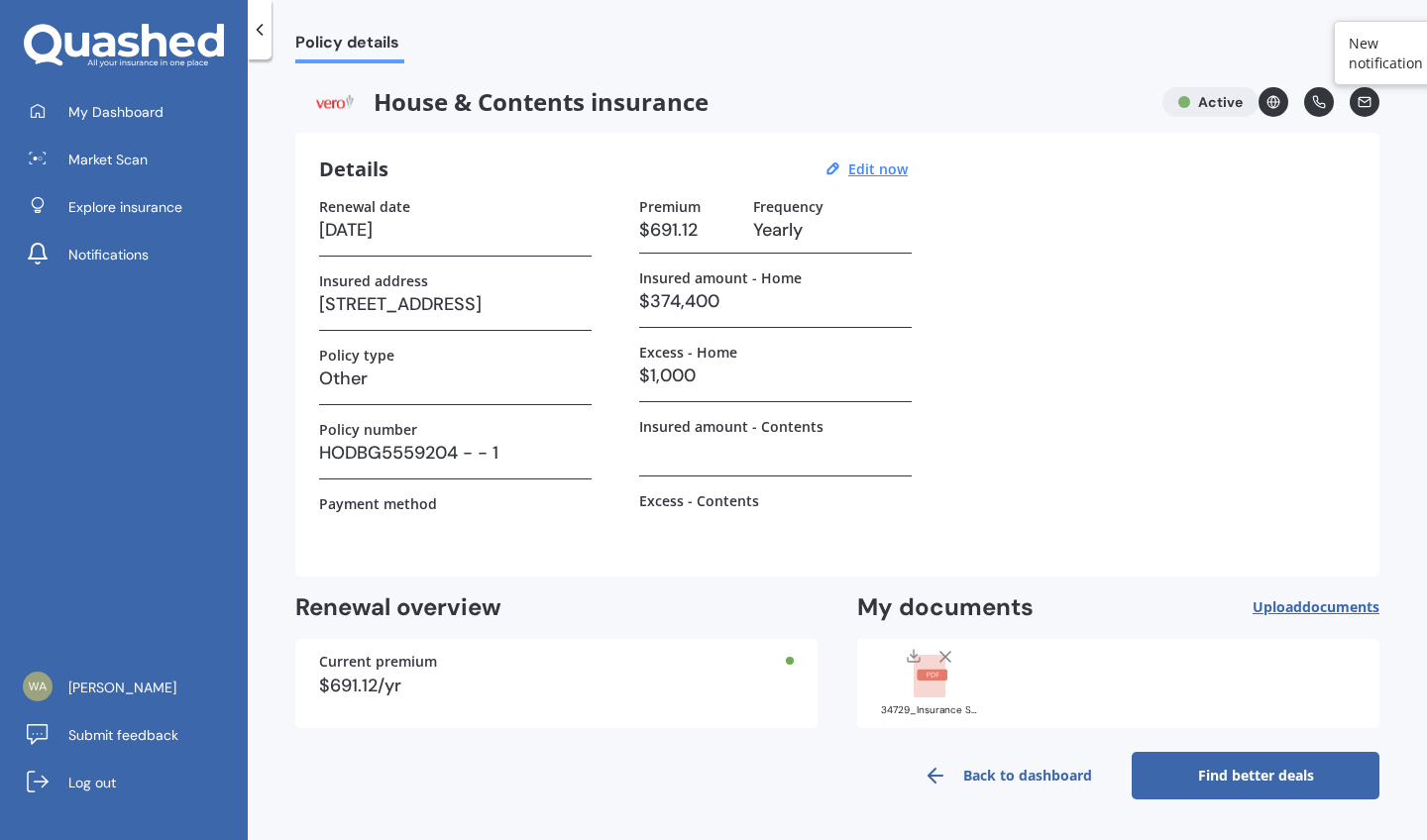 click 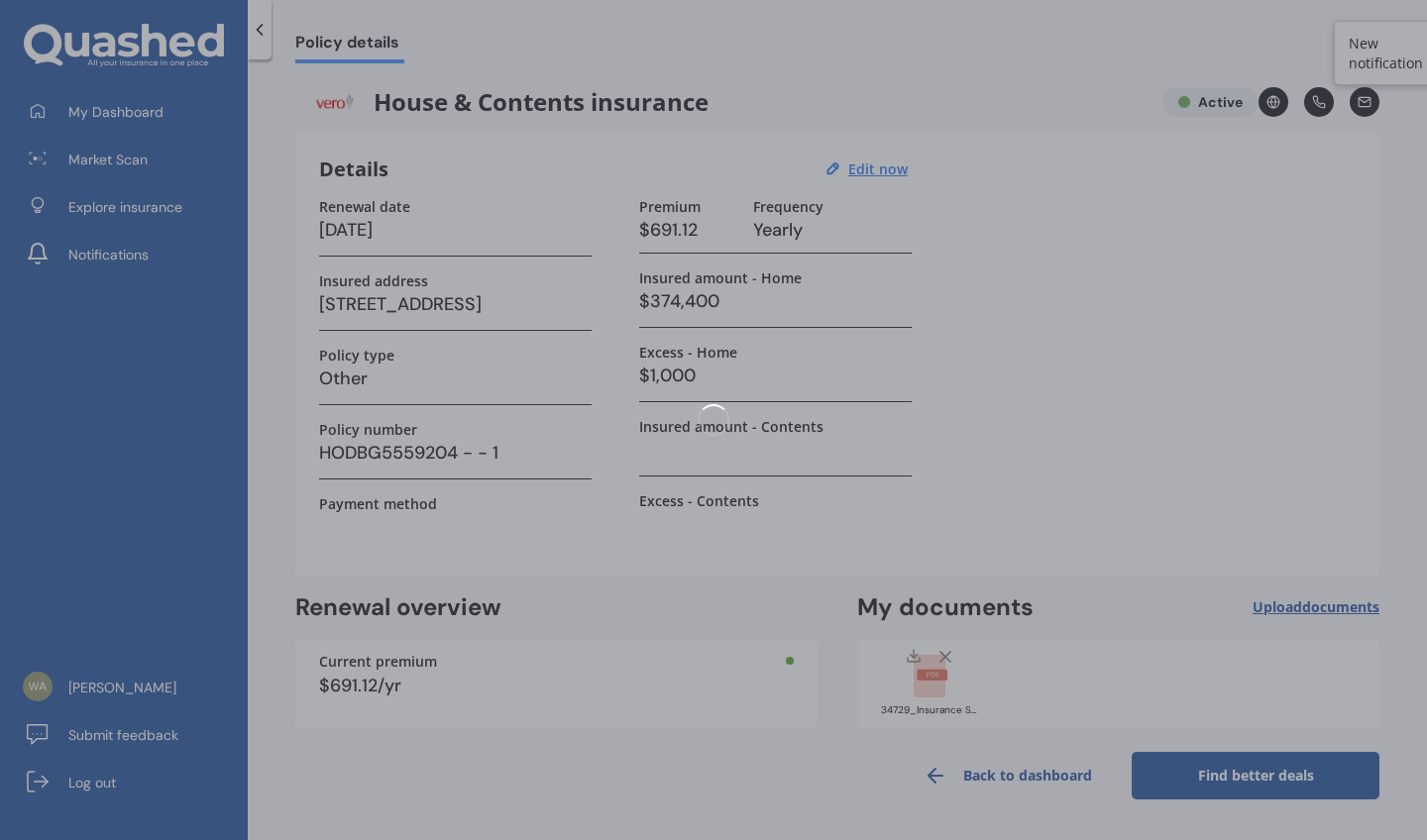 click at bounding box center [714, 420] 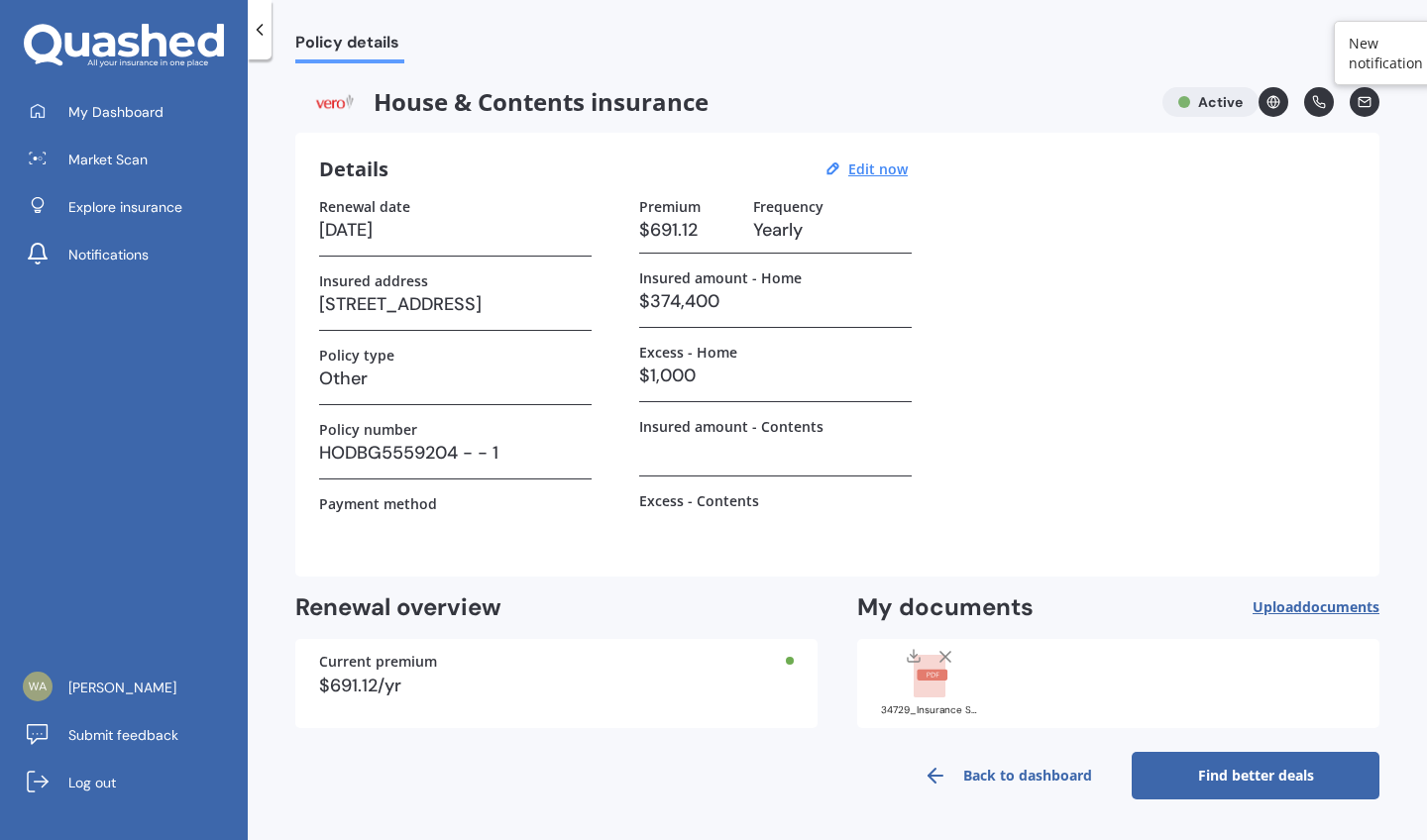 click 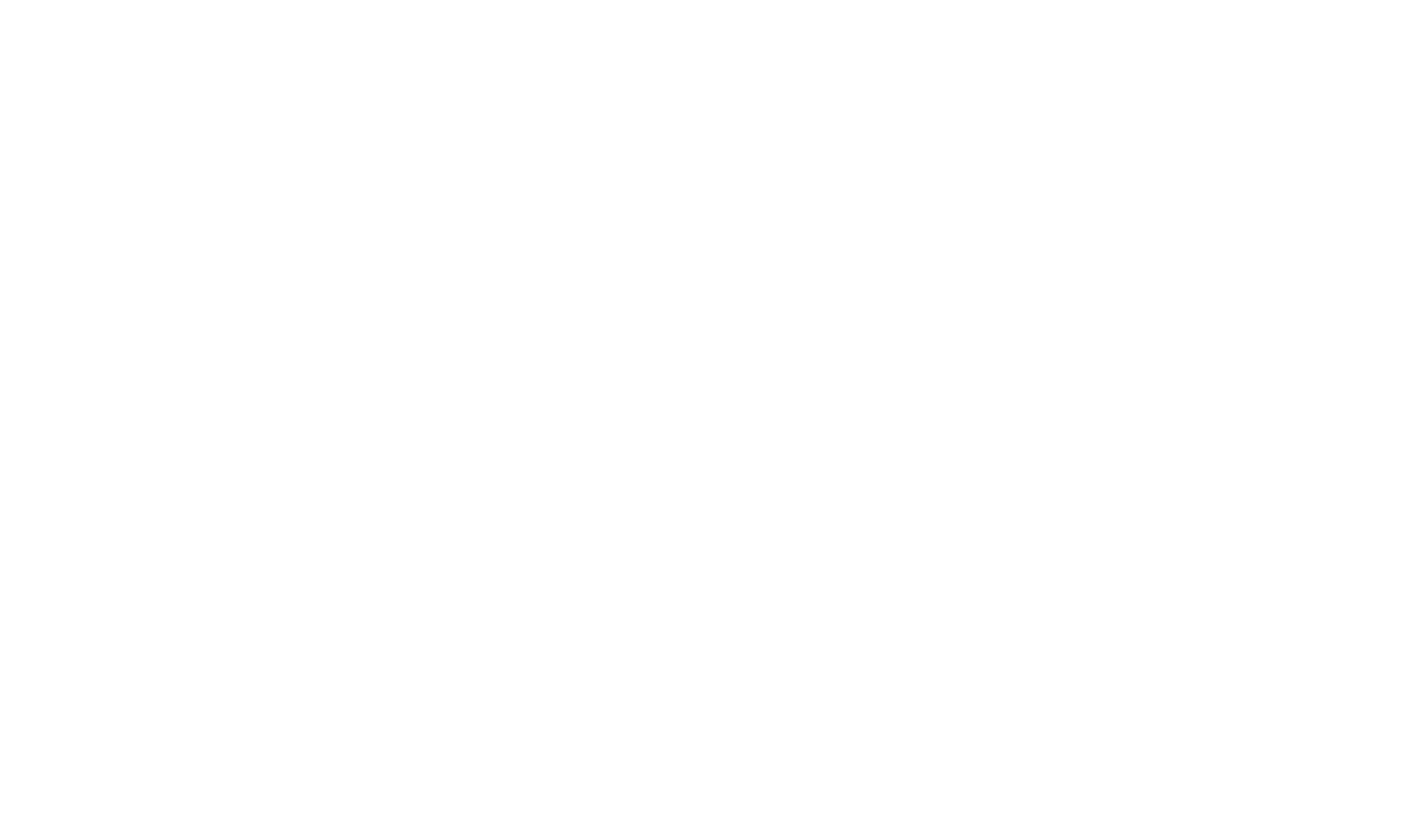 click at bounding box center (714, 420) 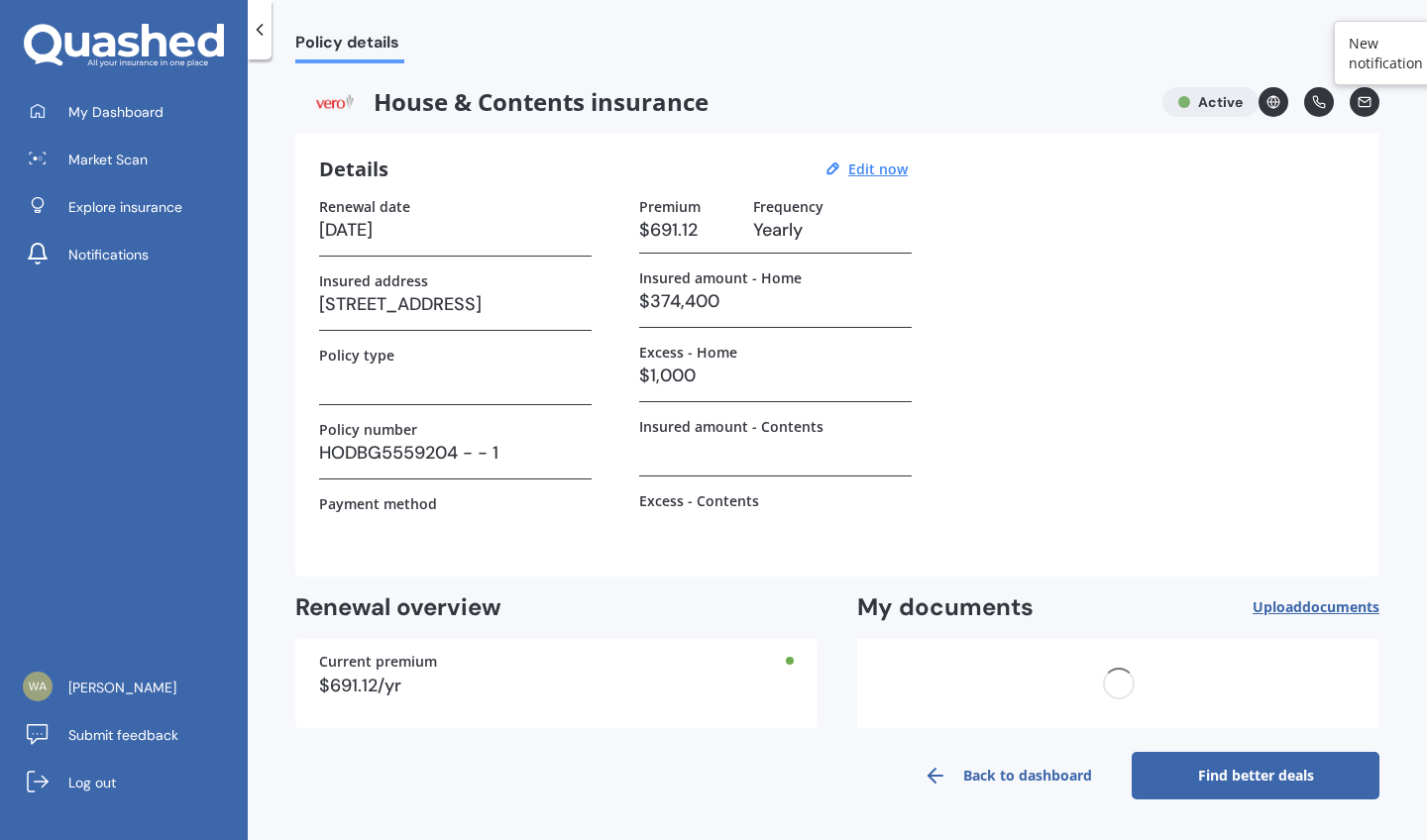 scroll, scrollTop: 0, scrollLeft: 0, axis: both 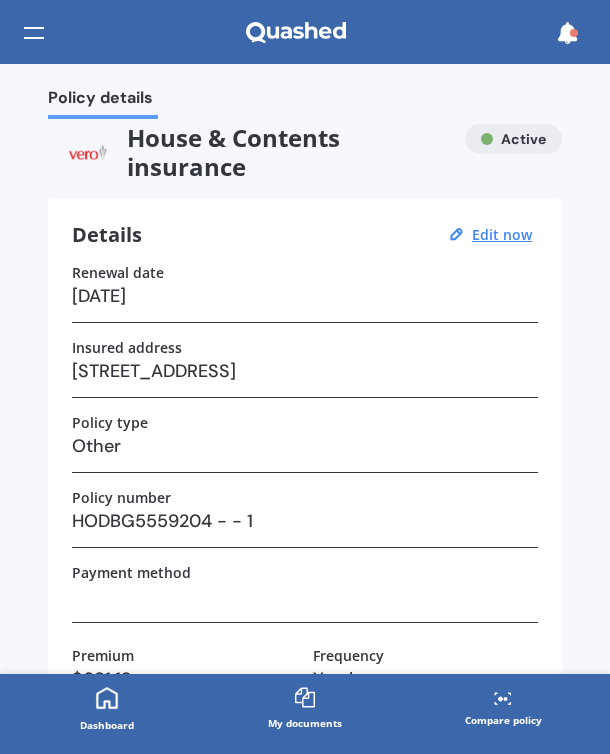 click on "Policy number HODBG5559204 -  - 1" at bounding box center [305, 518] 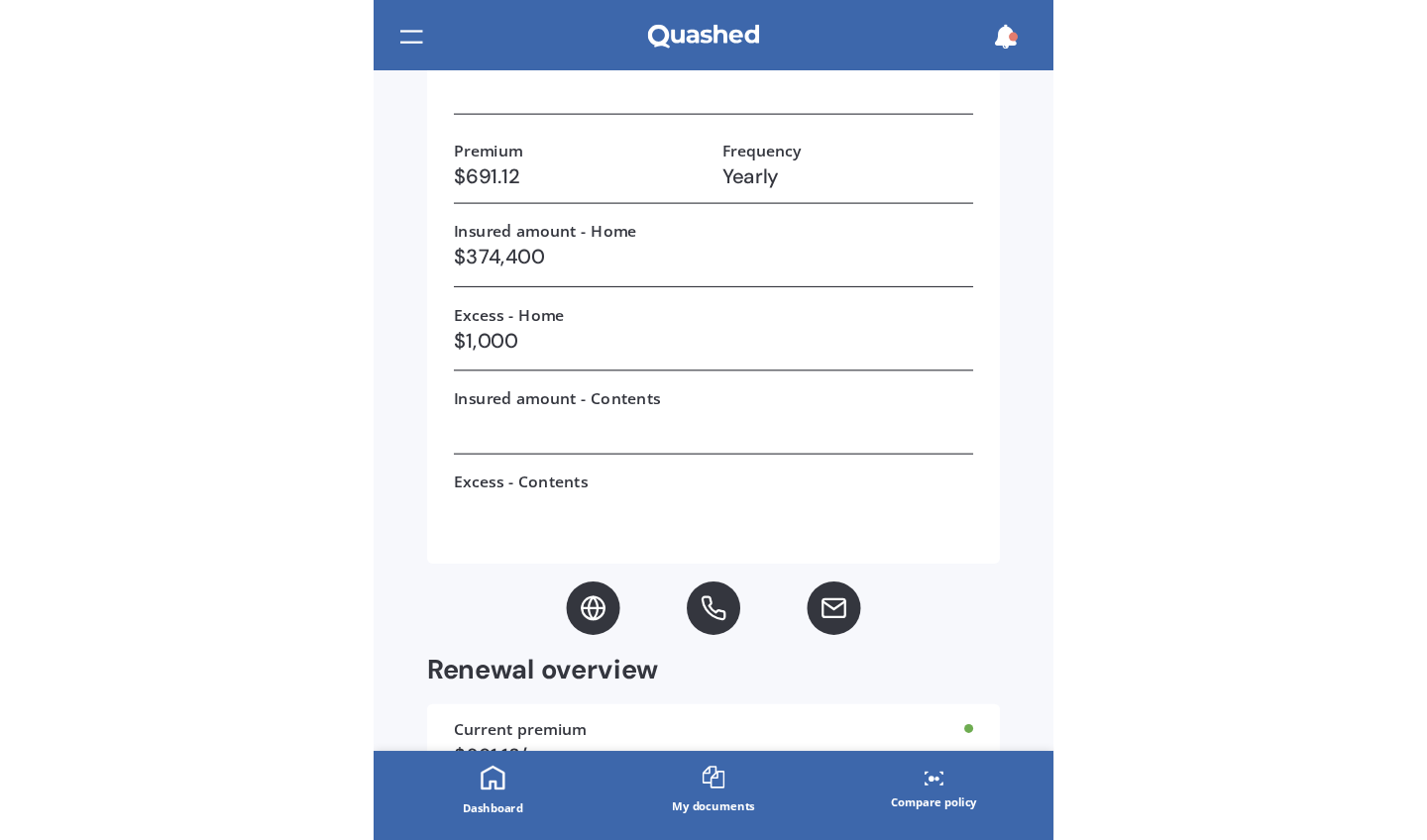 scroll, scrollTop: 475, scrollLeft: 0, axis: vertical 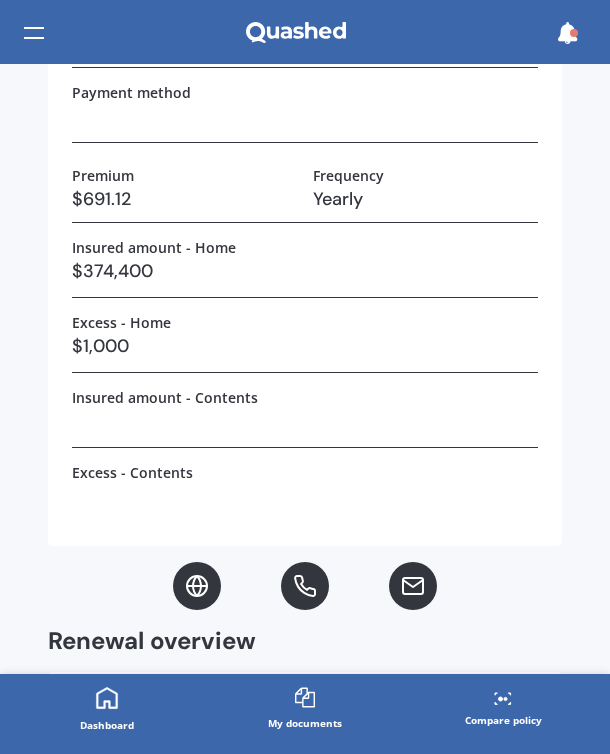 click on "Insured amount - Contents" at bounding box center (165, 397) 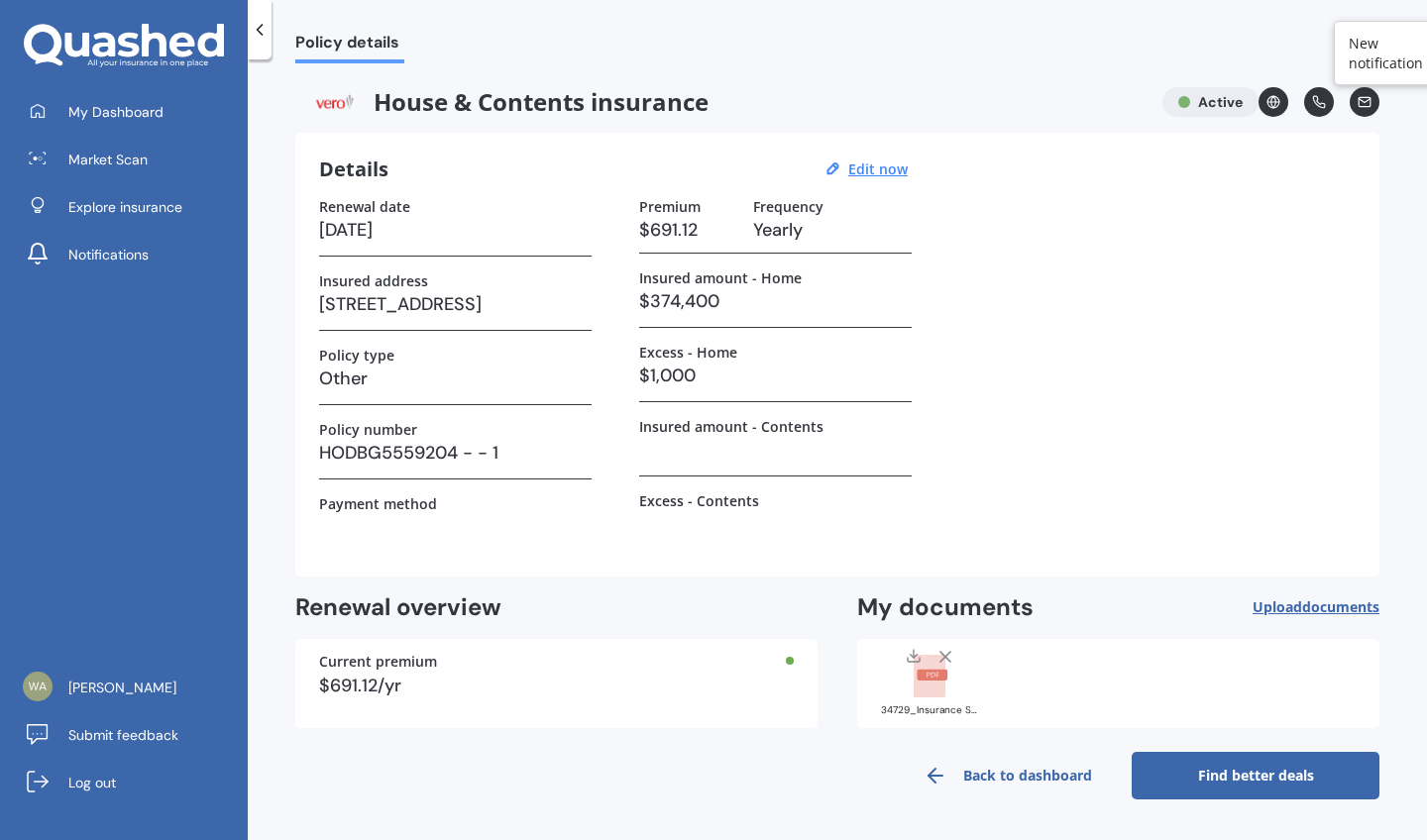 click at bounding box center [775, 450] 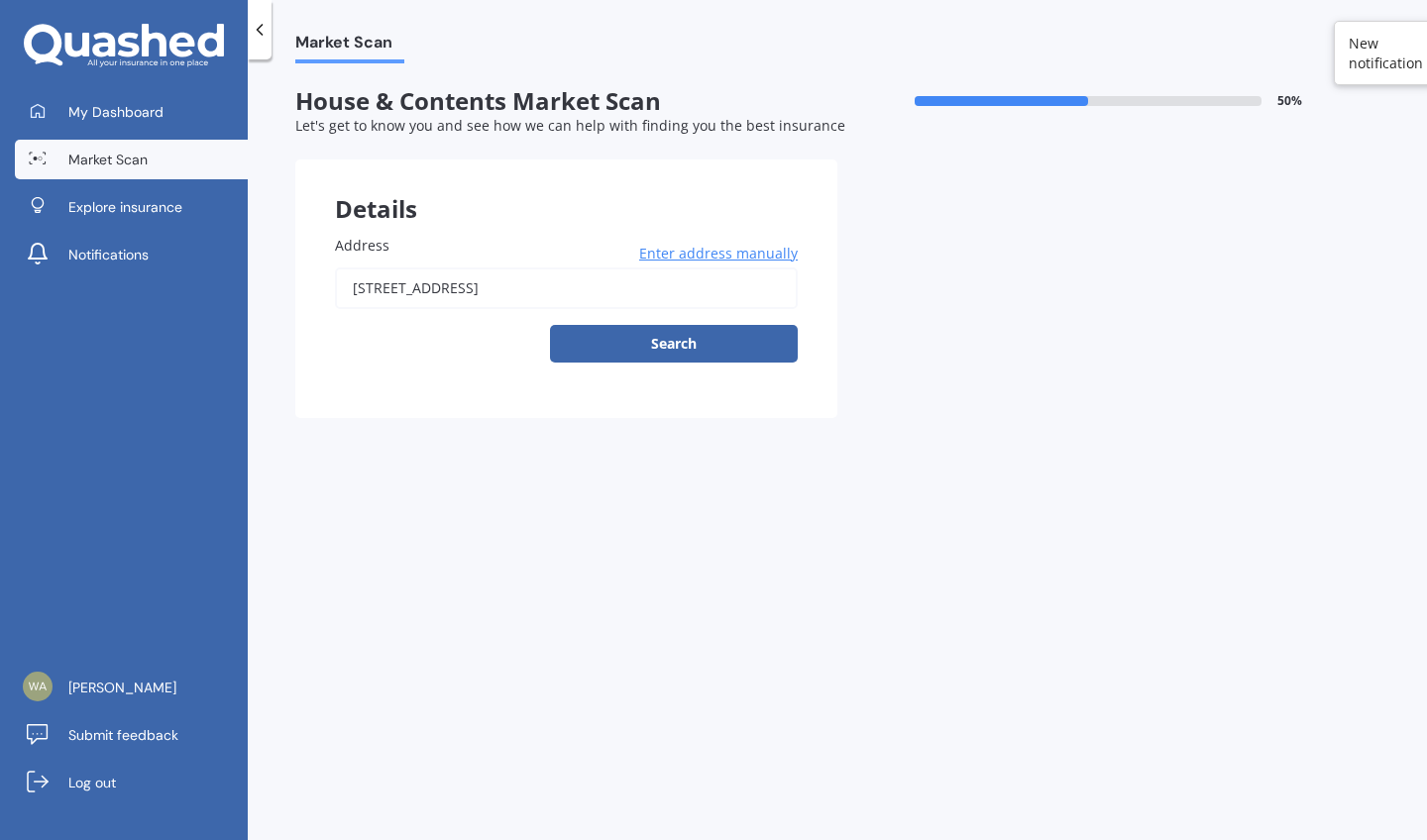 click on "[STREET_ADDRESS]" at bounding box center [566, 288] 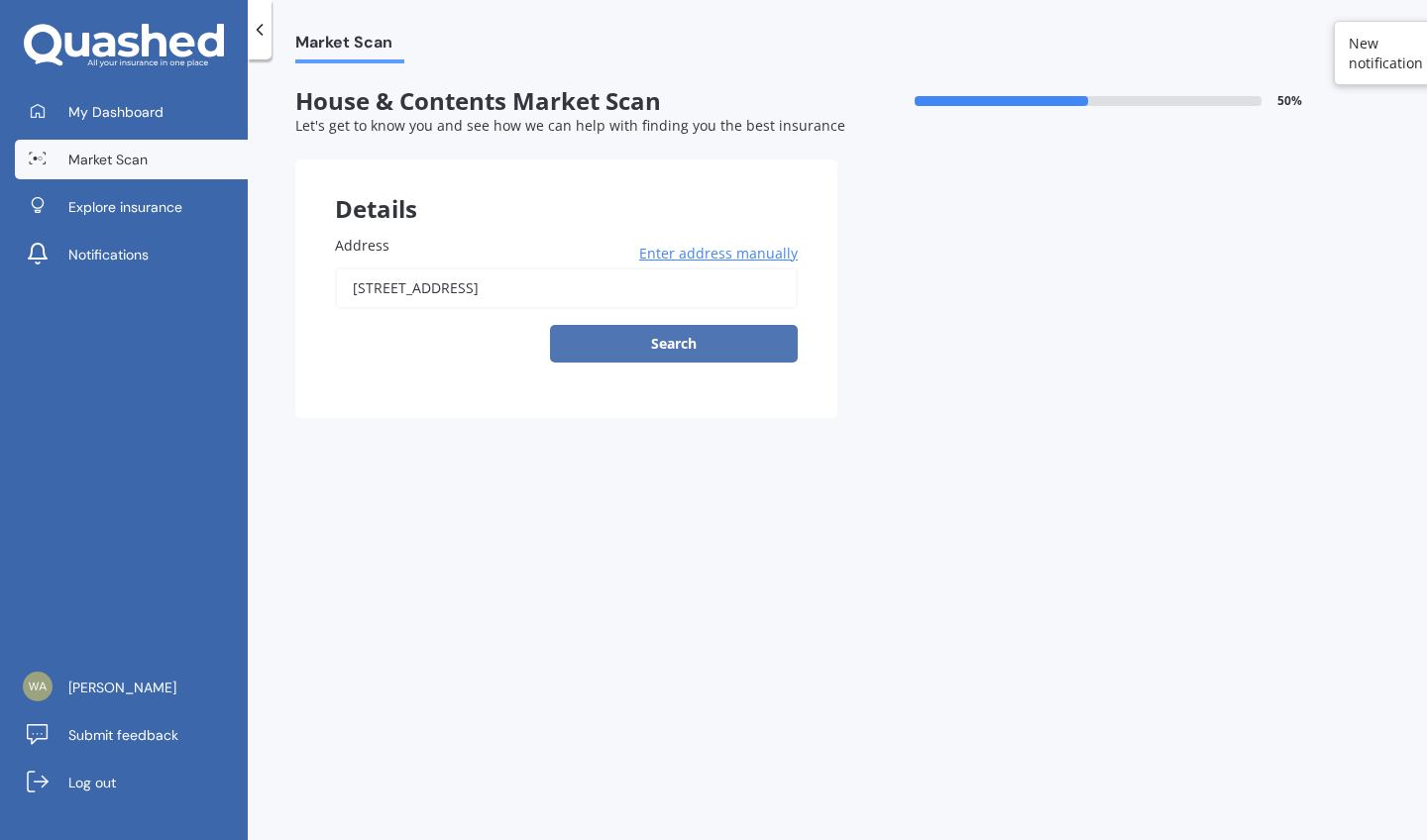 type on "[STREET_ADDRESS]" 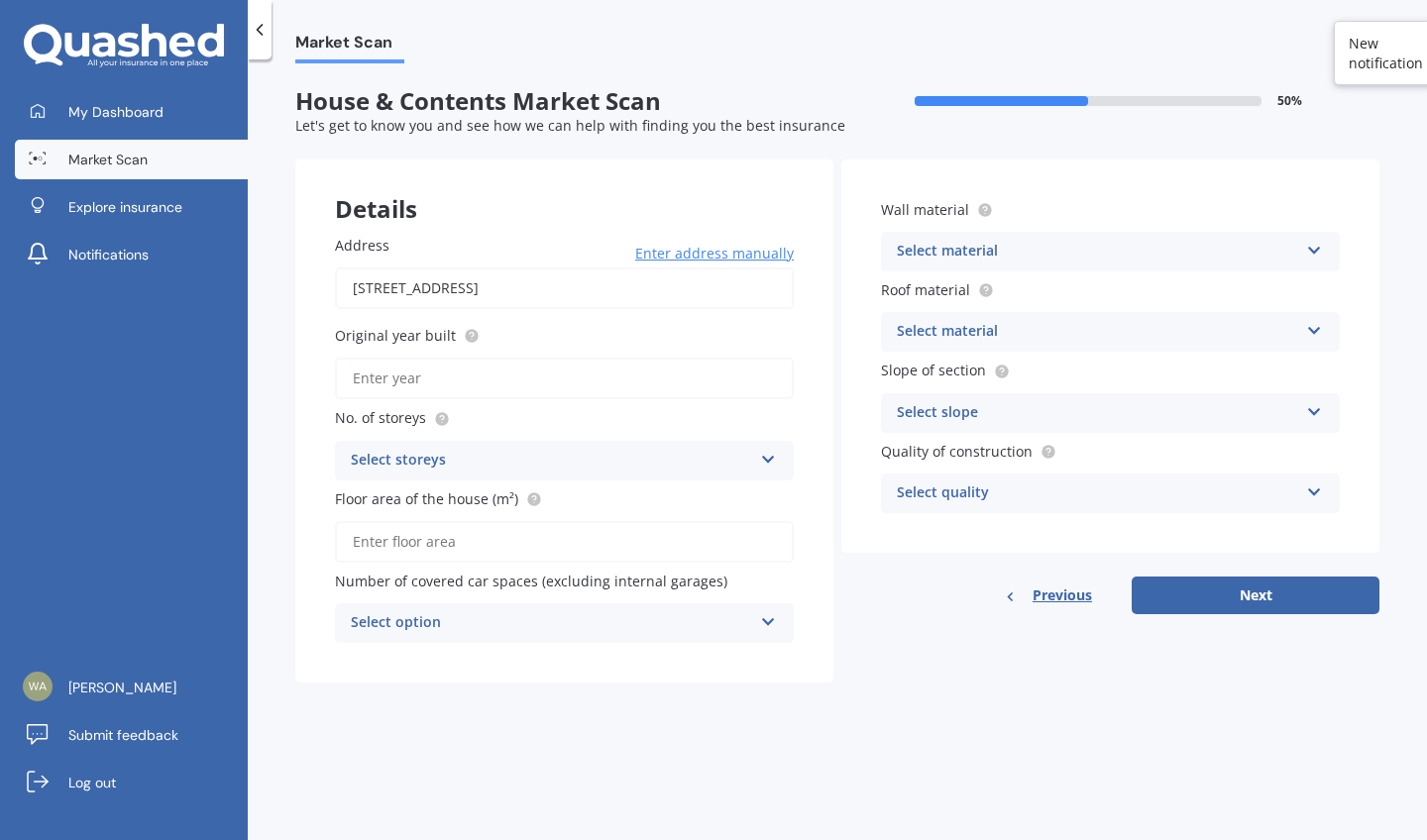 click on "Original year built" at bounding box center (564, 378) 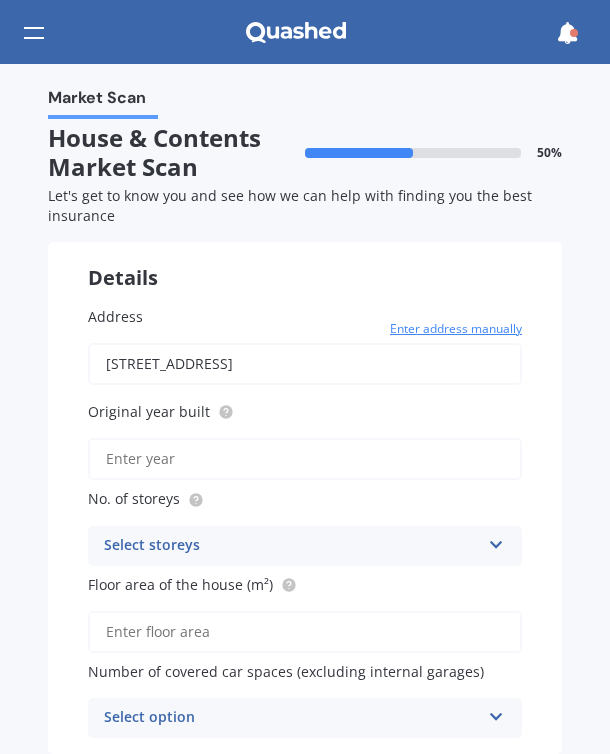 click on "Original year built" at bounding box center [305, 459] 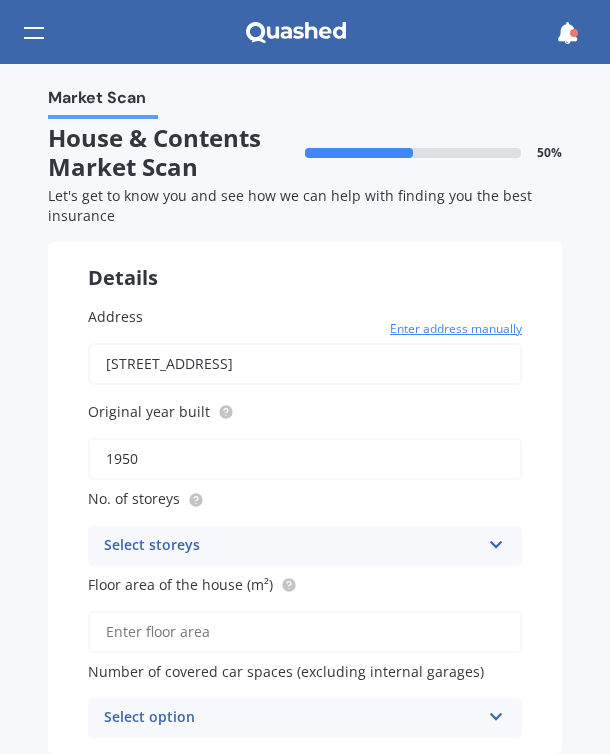 type on "1950" 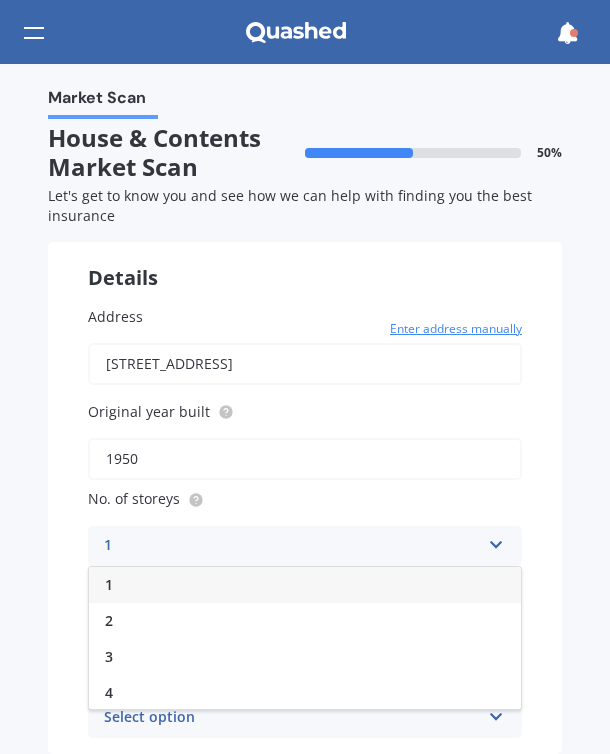 click on "1" at bounding box center [305, 585] 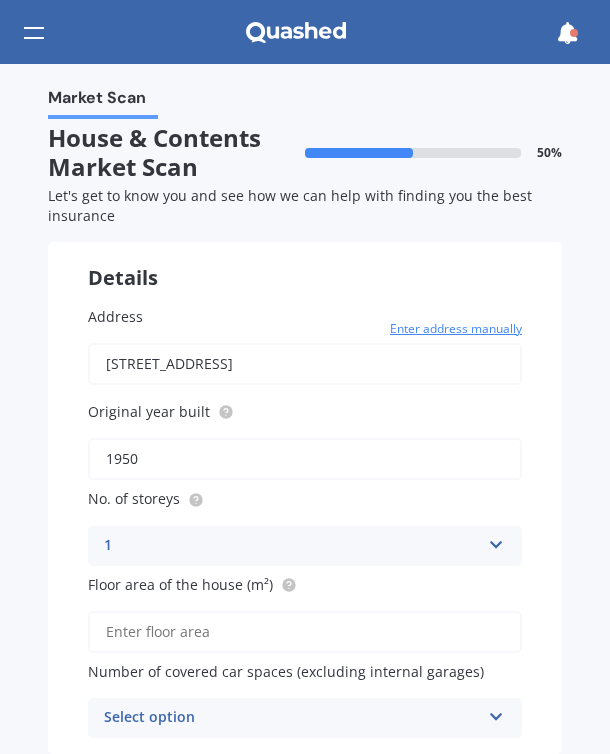 click on "Floor area of the house (m²)" at bounding box center (305, 632) 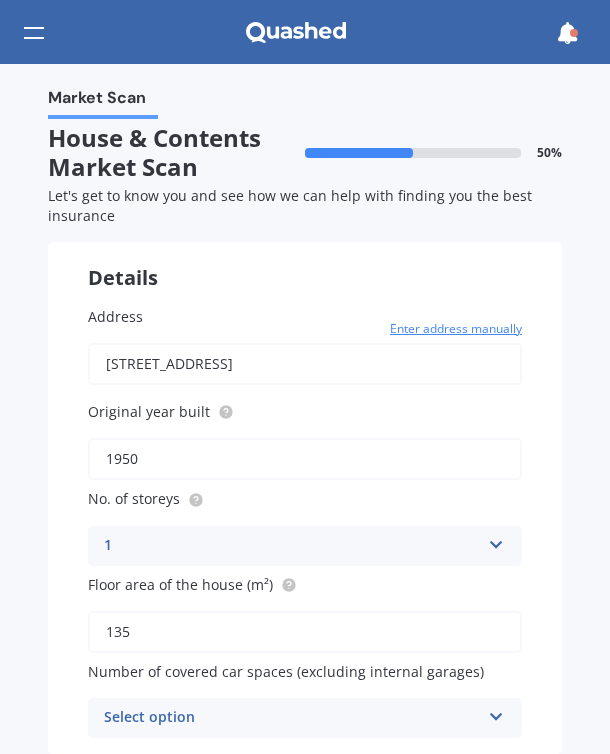 type on "135" 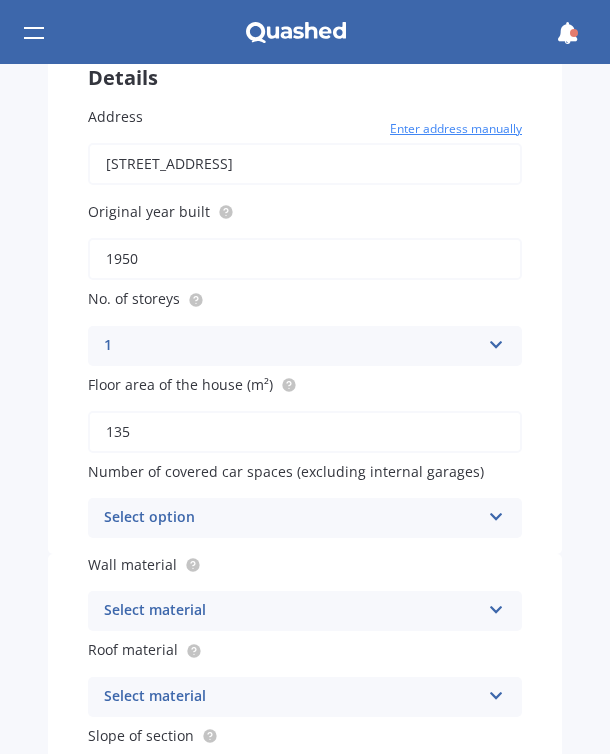 scroll, scrollTop: 240, scrollLeft: 0, axis: vertical 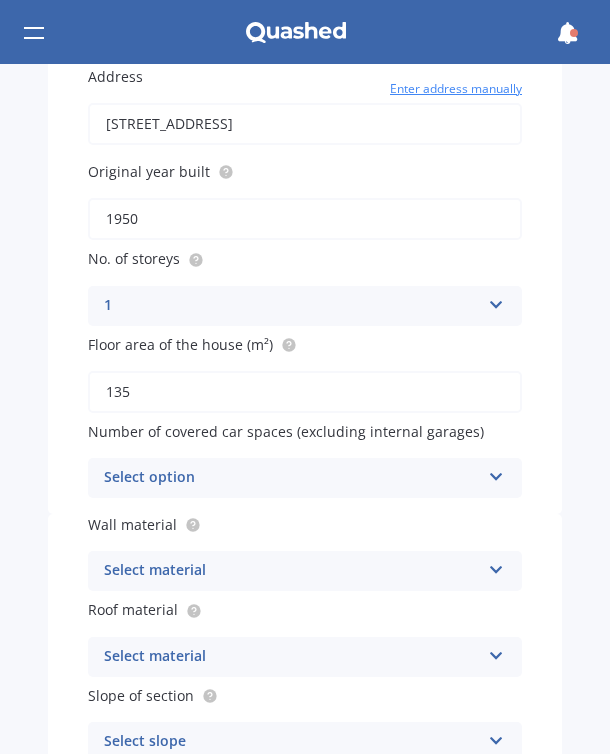 click on "Select option" at bounding box center (292, 478) 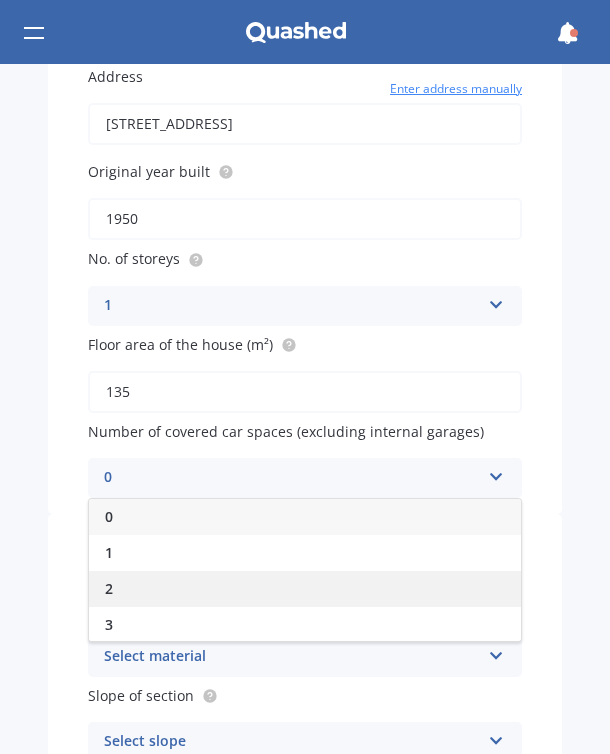 click on "2" at bounding box center (305, 589) 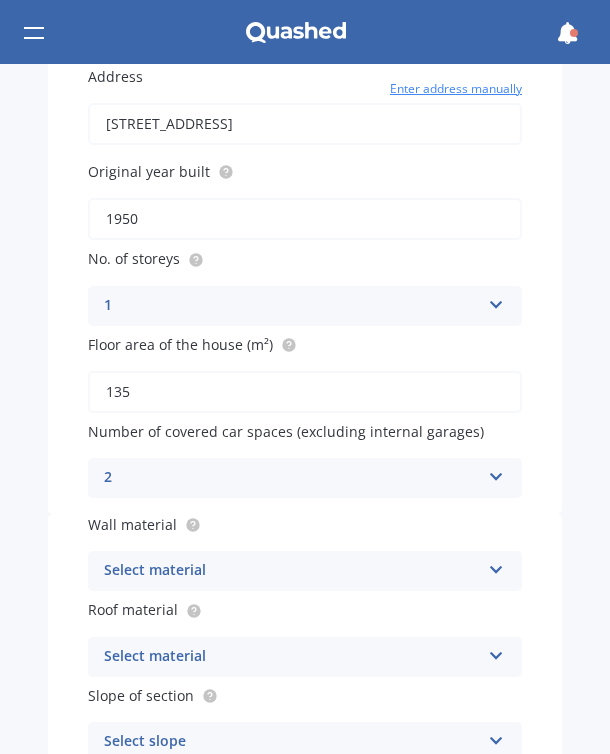 click on "Select material Artificial weatherboard/plank cladding Blockwork Brick veneer Double brick Mud brick Other Rockcote/EPS Sheet cladding Solid brickwork Stonework solid Stonework veneer Stucco Weatherboard/plank cladding" at bounding box center [305, 571] 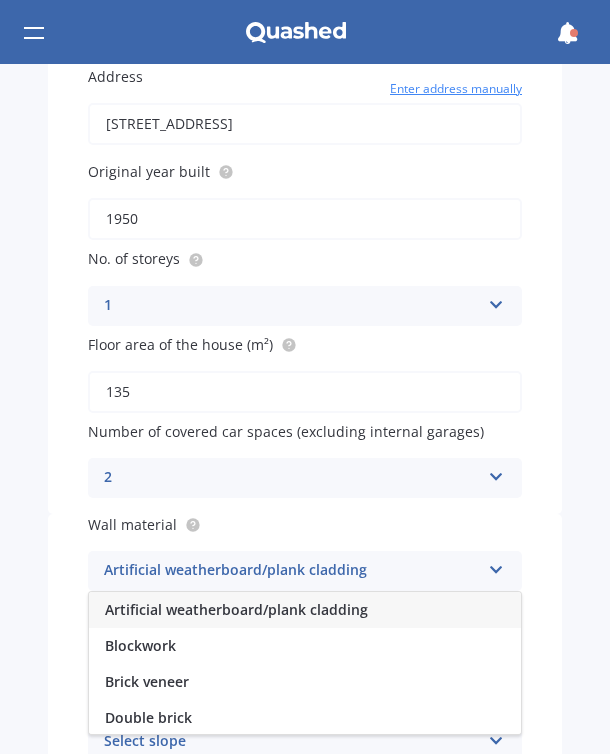 click on "Artificial weatherboard/plank cladding" at bounding box center (292, 571) 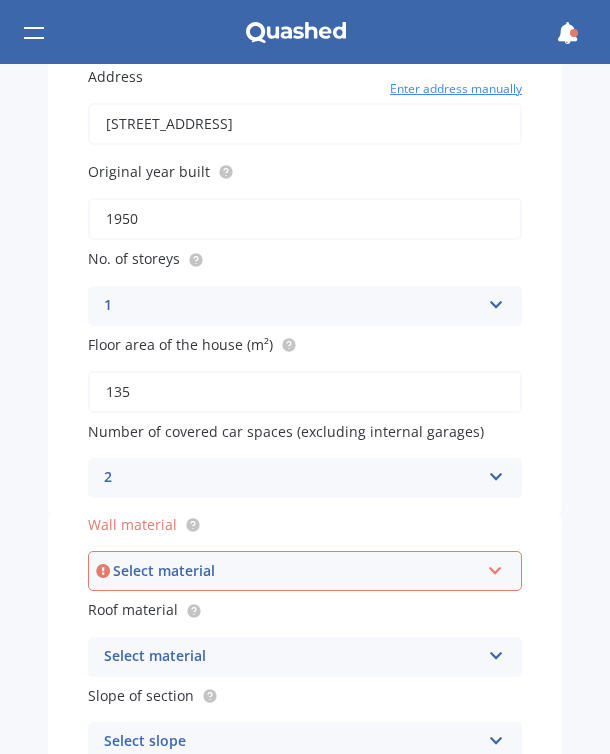 click on "Select material" at bounding box center (296, 571) 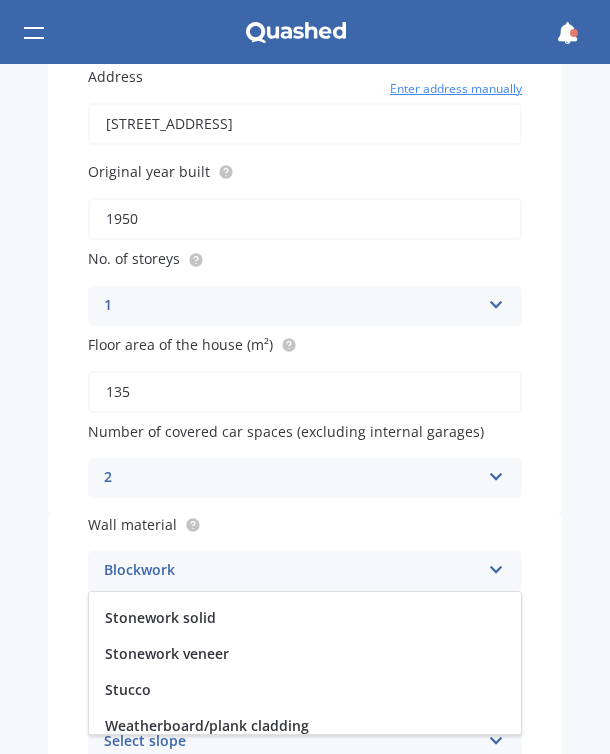 scroll, scrollTop: 326, scrollLeft: 0, axis: vertical 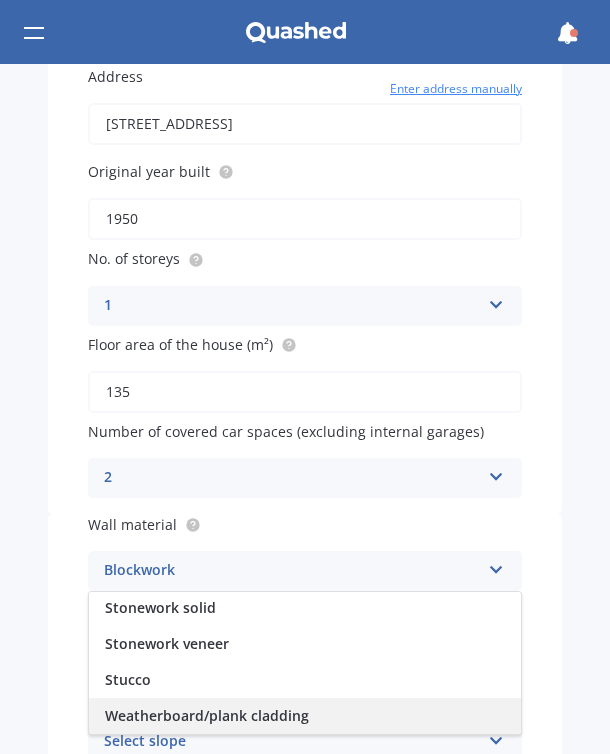 click on "Weatherboard/plank cladding" at bounding box center (207, 715) 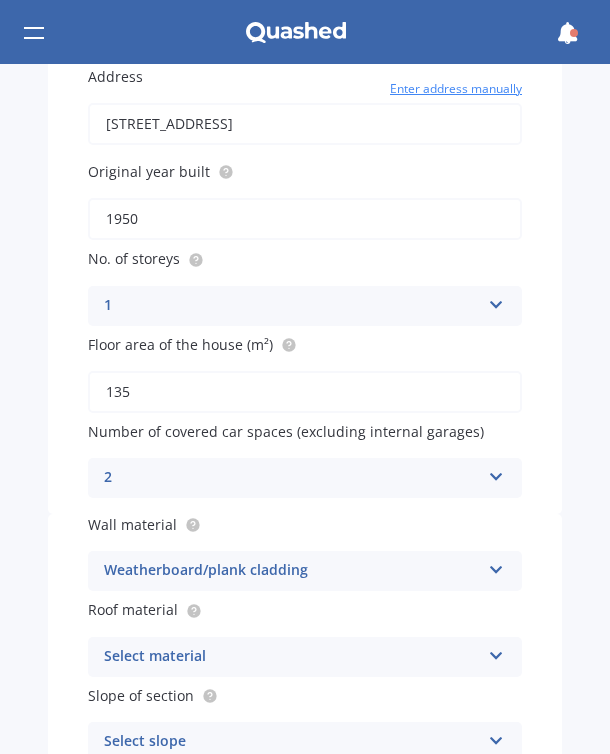 click on "Slope of section" at bounding box center (305, 695) 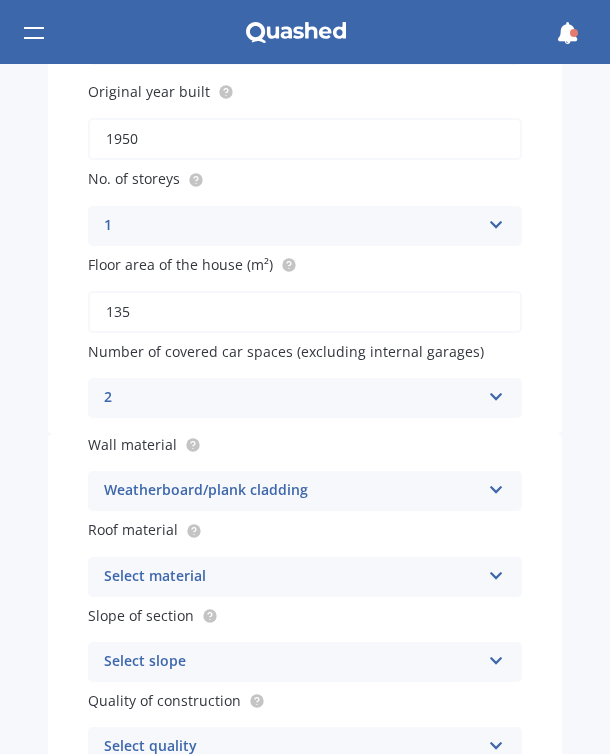 scroll, scrollTop: 400, scrollLeft: 0, axis: vertical 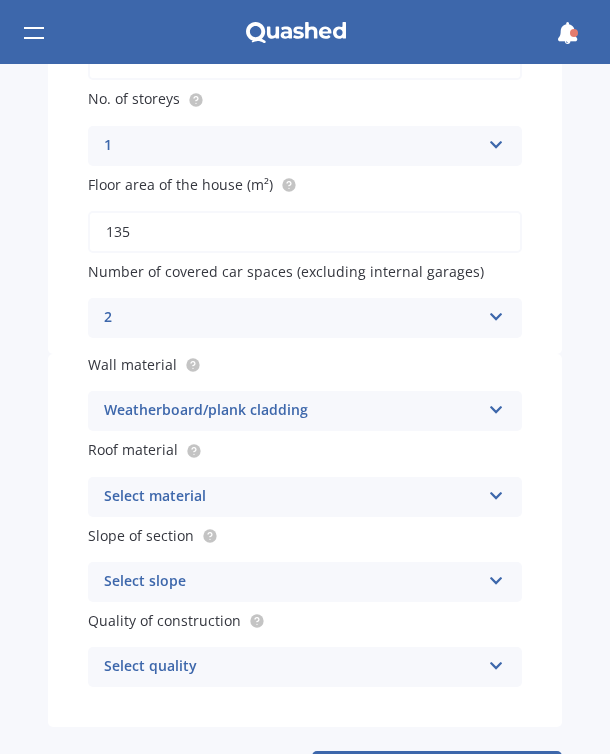 click on "Select material" at bounding box center (292, 497) 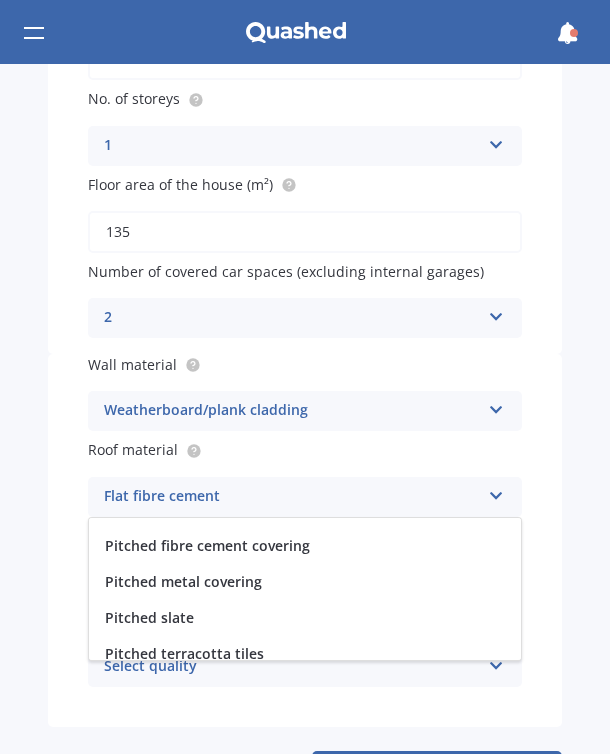 scroll, scrollTop: 124, scrollLeft: 0, axis: vertical 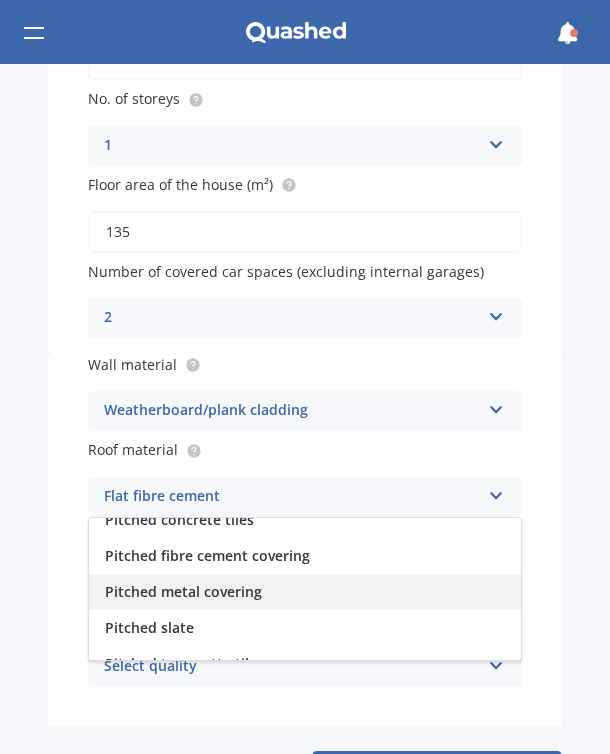 click on "Pitched metal covering" at bounding box center (183, 591) 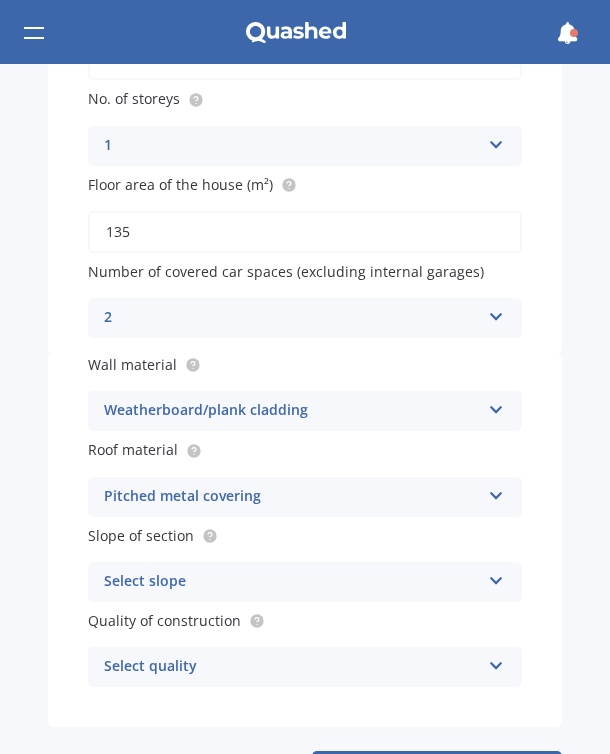 click on "Select quality" at bounding box center (292, 667) 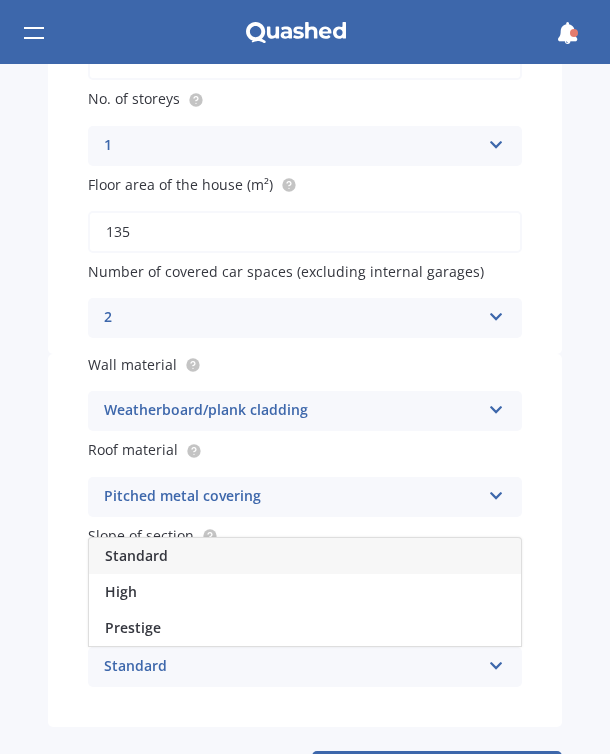 click on "Standard" at bounding box center [305, 556] 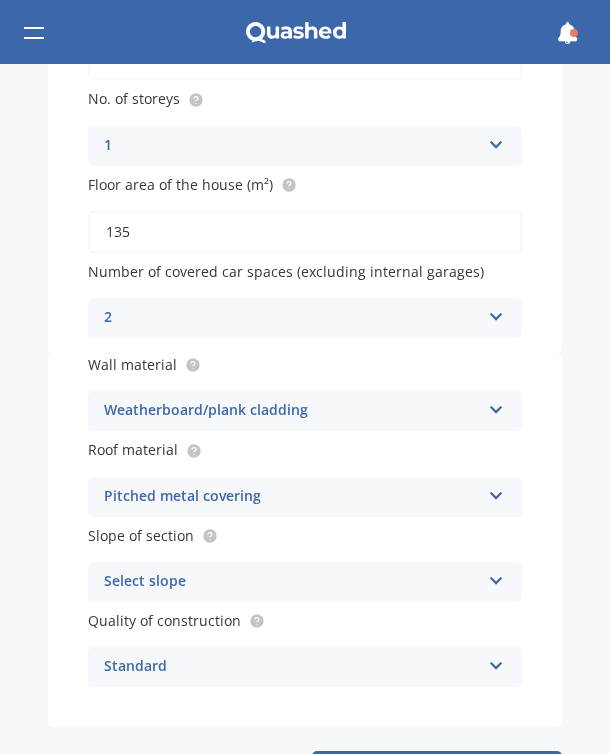click on "Standard" at bounding box center (292, 667) 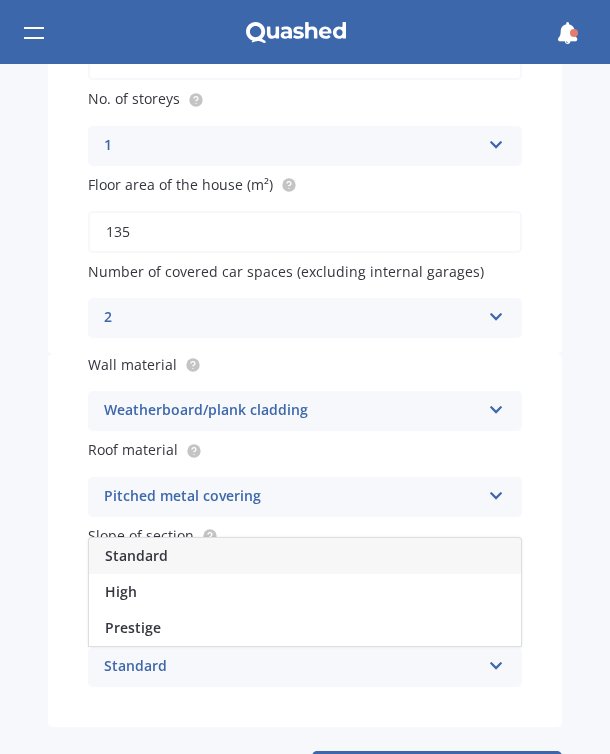 click on "Standard" at bounding box center (305, 556) 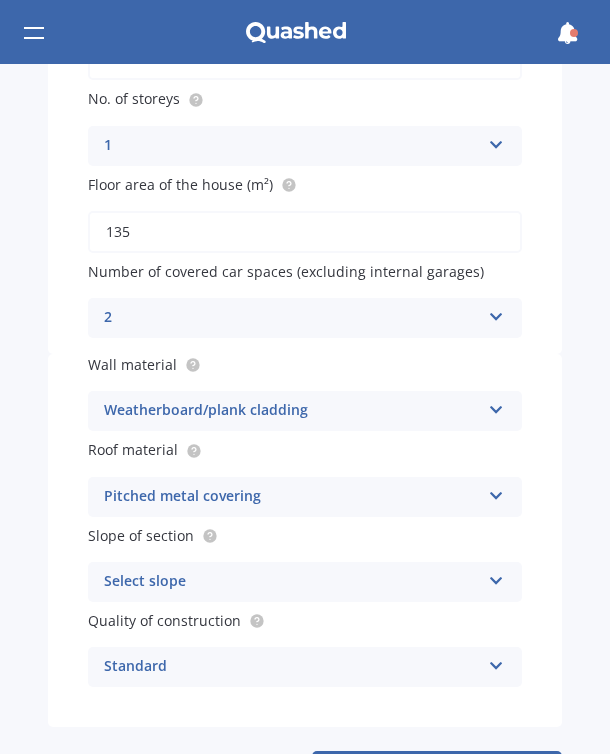 scroll, scrollTop: 469, scrollLeft: 0, axis: vertical 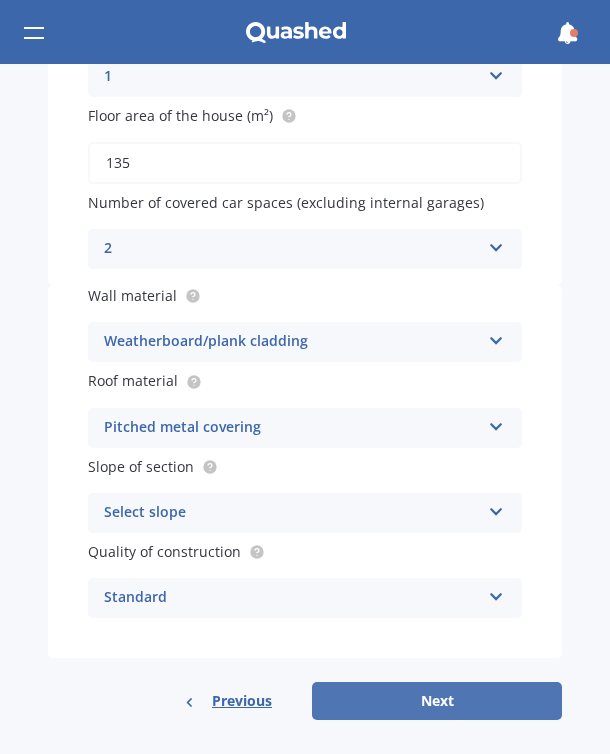 click on "Next" at bounding box center [437, 701] 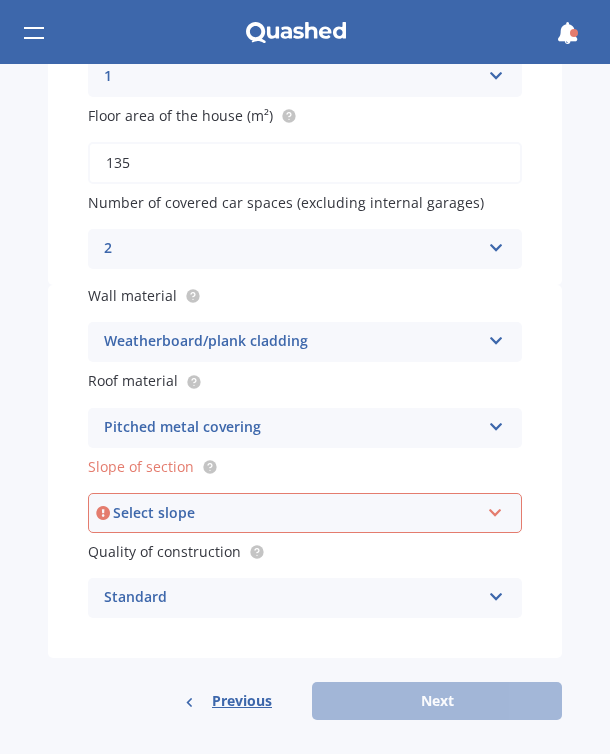 click on "Select slope" at bounding box center (296, 513) 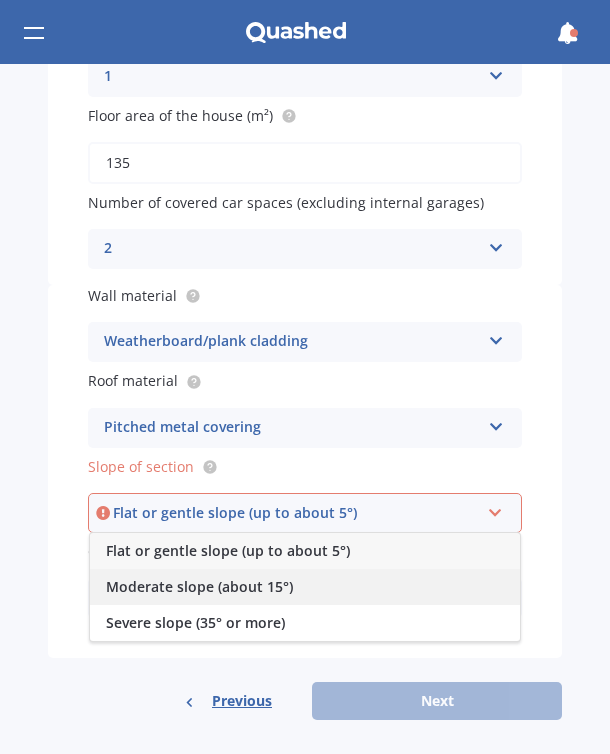 click on "Moderate slope (about 15°)" at bounding box center [199, 586] 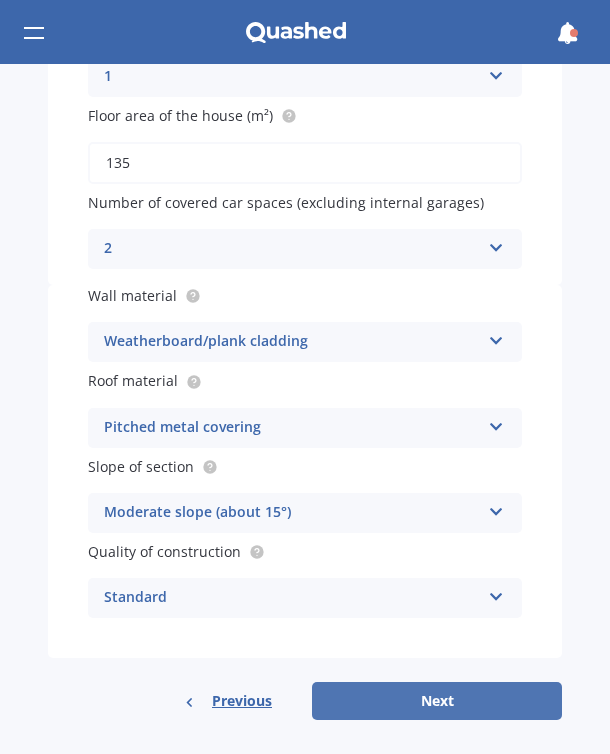 click on "Next" at bounding box center (437, 701) 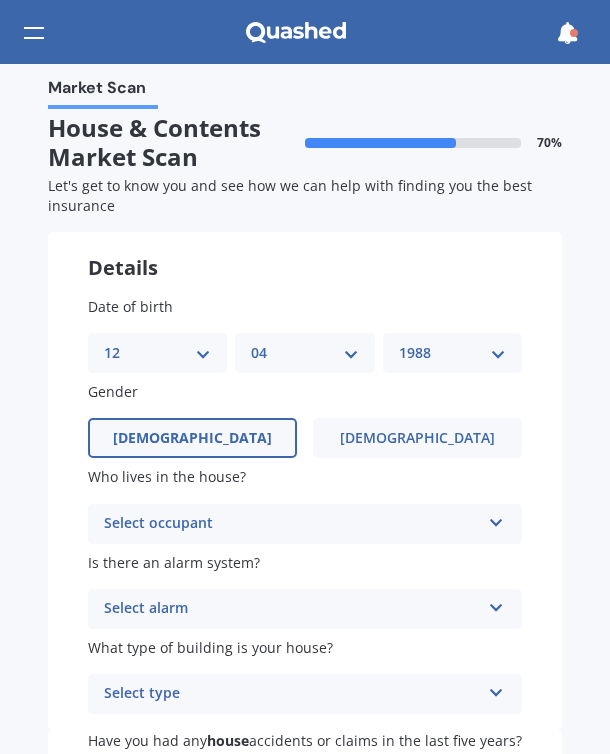 scroll, scrollTop: 0, scrollLeft: 0, axis: both 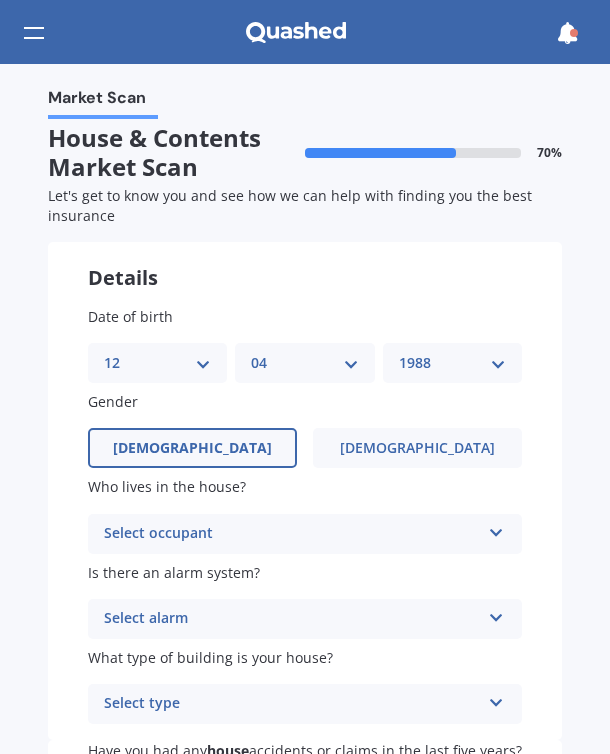 click on "Select occupant" at bounding box center [292, 534] 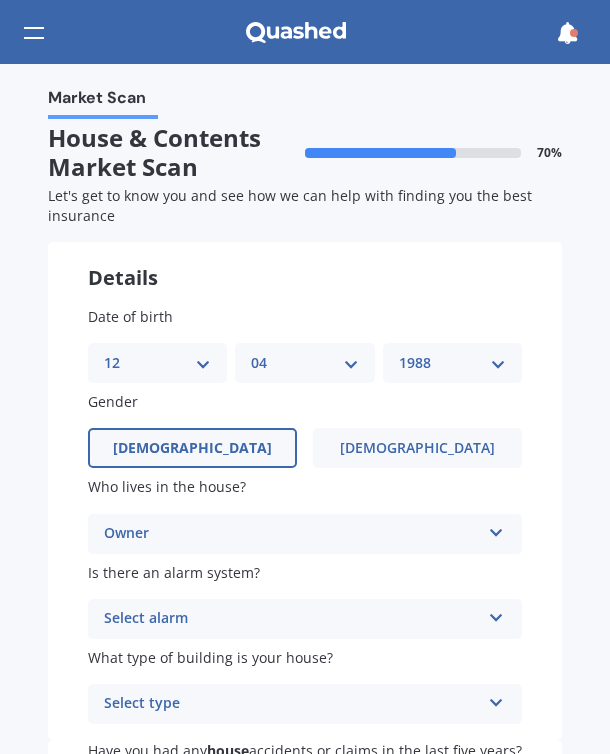 click on "Who lives in the house?" at bounding box center [305, 486] 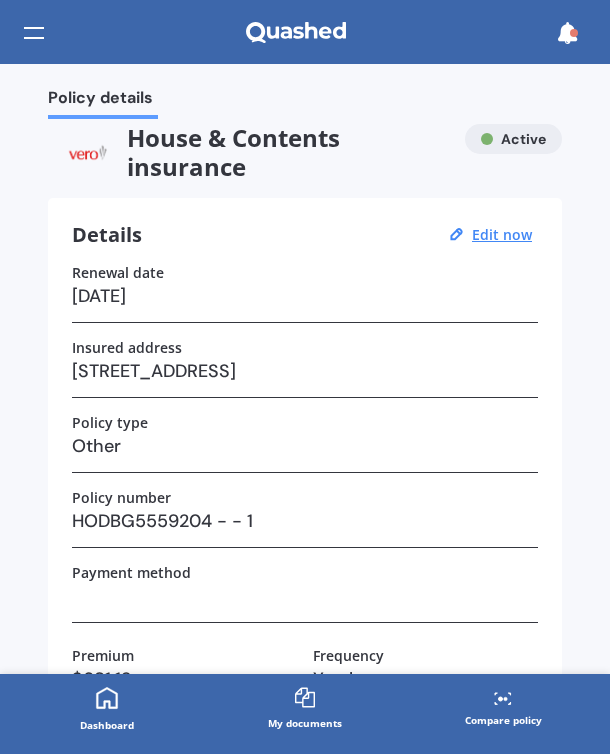 click on "Details Edit now" at bounding box center [305, 235] 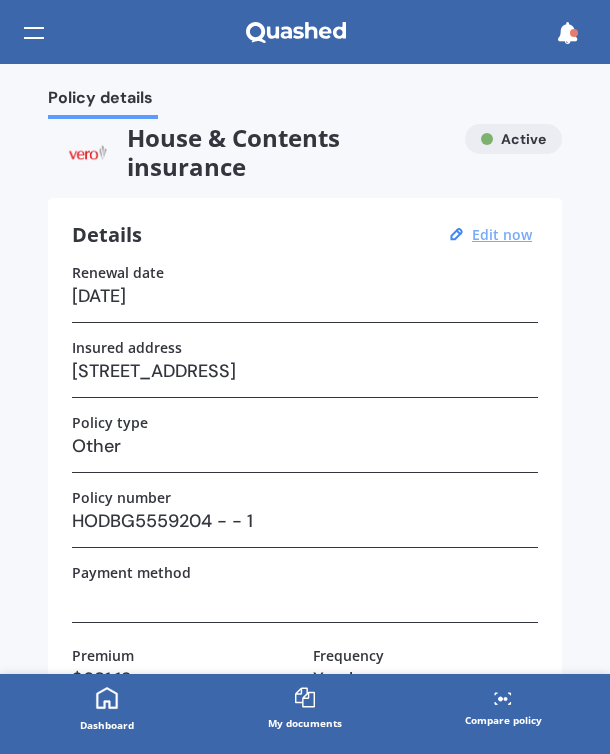 click on "Edit now" at bounding box center (502, 235) 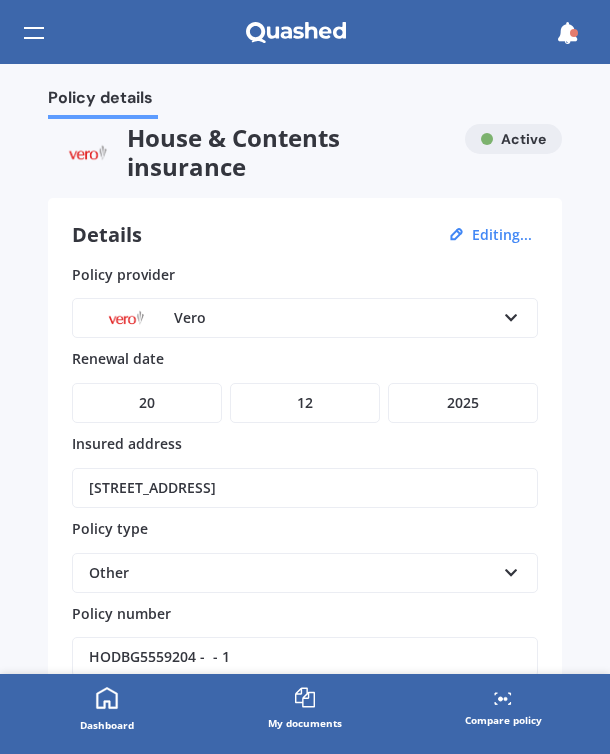 click on "Other" at bounding box center [292, 573] 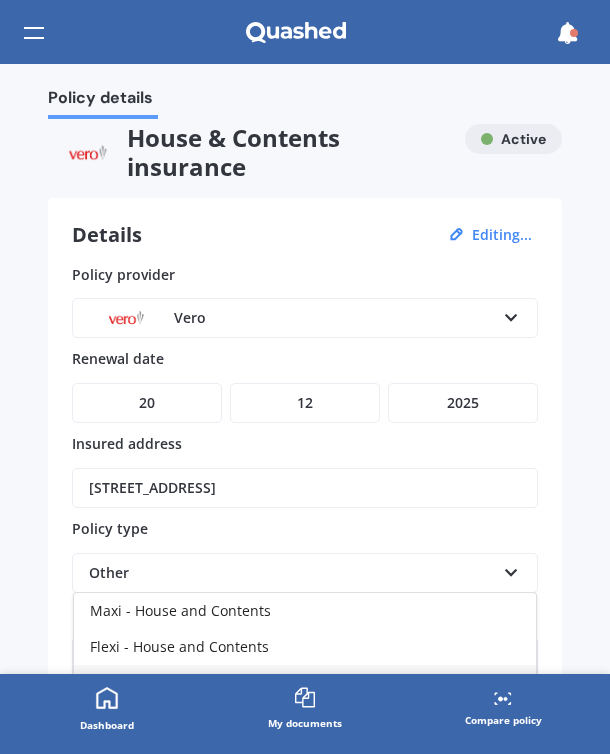click on "[STREET_ADDRESS]" at bounding box center [305, 488] 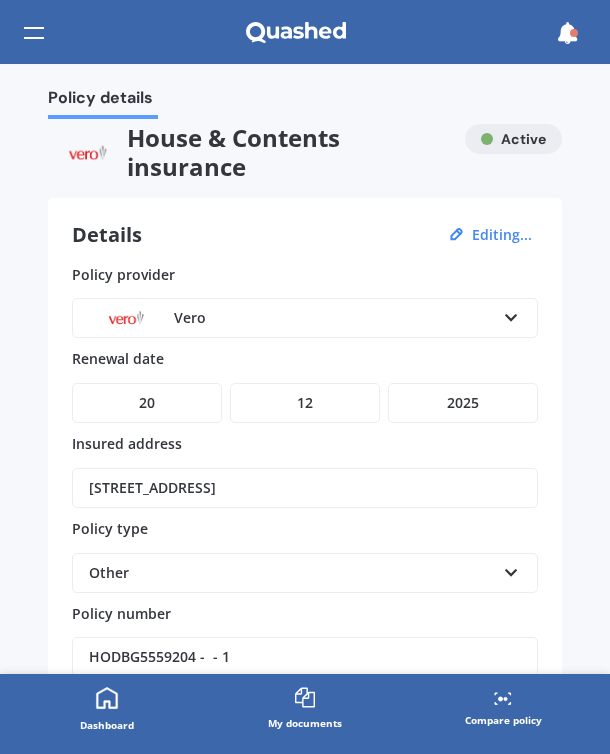 click on "Policy details House & Contents insurance Active Details Editing... Policy provider Vero AA AMI AMP ANZ ASB Ando BNZ Co-Operative Bank FMG Initio Kiwibank Lantern MAS NZI Other SBS State TSB Tower Trade Me Insurance Vero Westpac YOUI Renewal date DD 01 02 03 04 05 06 07 08 09 10 11 12 13 14 15 16 17 18 19 20 21 22 23 24 25 26 27 28 29 30 31 MM 01 02 03 04 05 06 07 08 09 10 11 12 YYYY 2027 2026 2025 2024 2023 2022 2021 2020 2019 2018 2017 2016 2015 2014 2013 2012 2011 2010 2009 2008 2007 2006 2005 2004 2003 2002 2001 2000 1999 1998 1997 1996 1995 1994 1993 1992 1991 1990 1989 1988 1987 1986 1985 1984 1983 1982 1981 1980 1979 1978 1977 1976 1975 1974 1973 1972 1971 1970 1969 1968 1967 1966 1965 1964 1963 1962 1961 1960 1959 1958 1957 1956 1955 1954 1953 1952 1951 1950 1949 1948 1947 1946 1945 1944 1943 1942 1941 1940 1939 1938 1937 1936 1935 1934 1933 1932 1931 1930 1929 1928 Insured address [STREET_ADDRESS] Policy type Other Maxi - House and Contents Flexi - House and Contents Other Cheque" at bounding box center (305, 369) 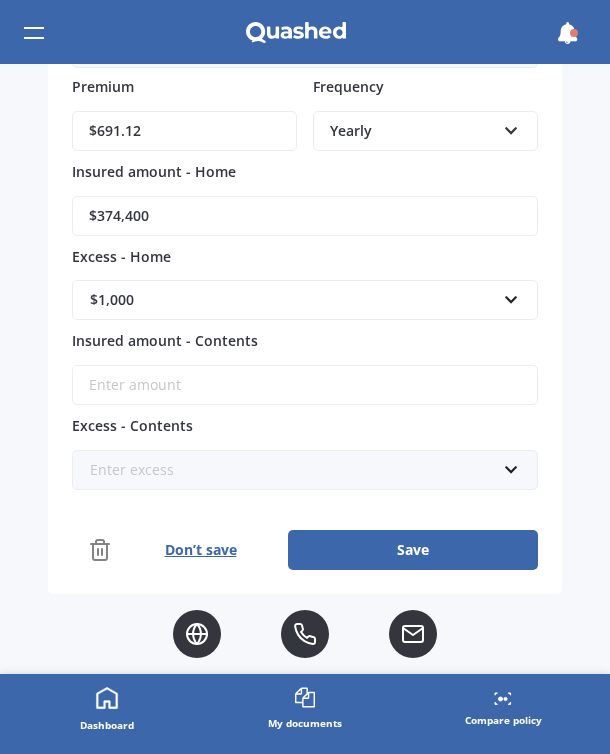 scroll, scrollTop: 794, scrollLeft: 0, axis: vertical 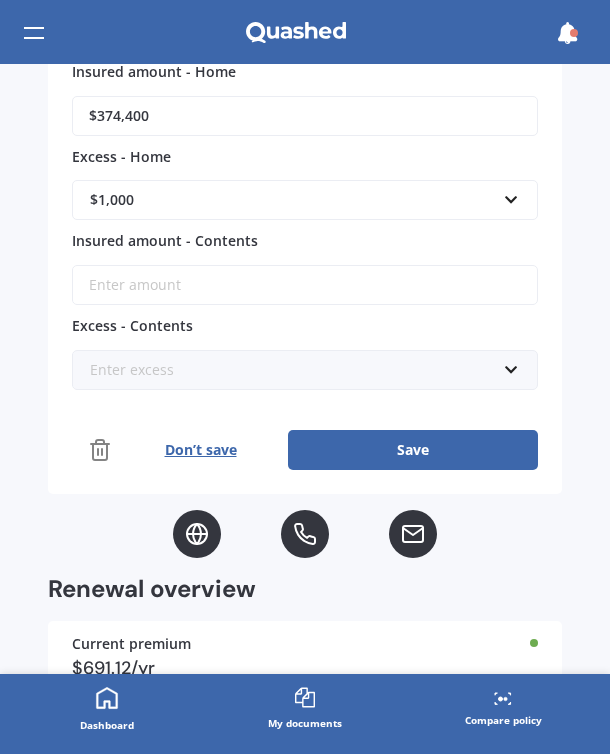 click 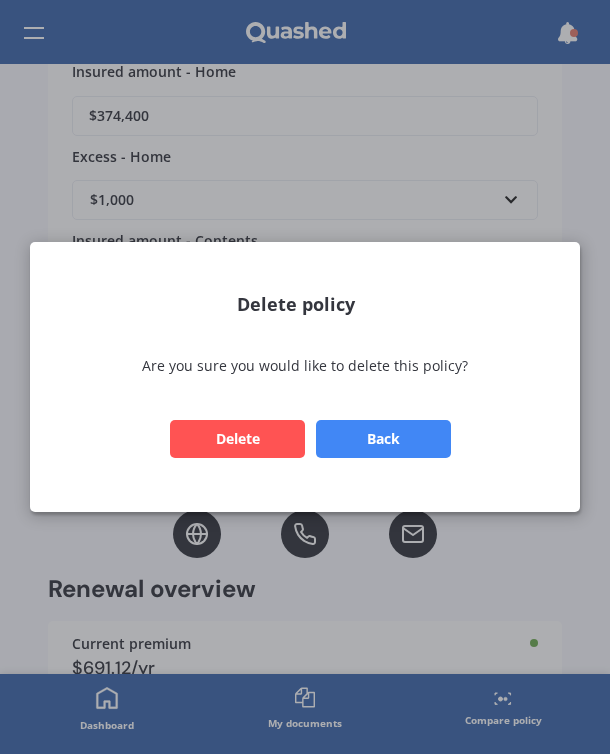 click on "Delete" at bounding box center (237, 439) 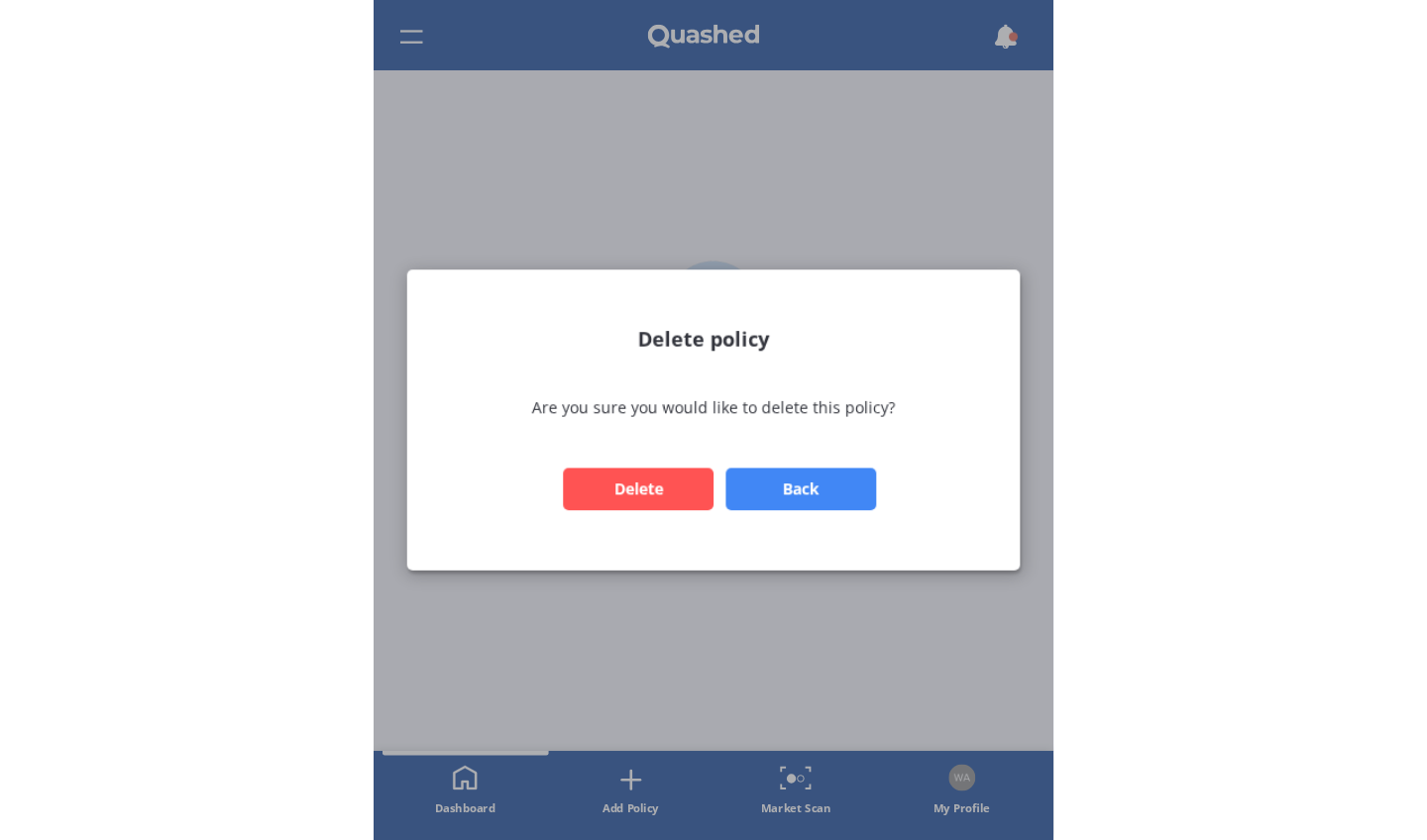 scroll, scrollTop: 0, scrollLeft: 0, axis: both 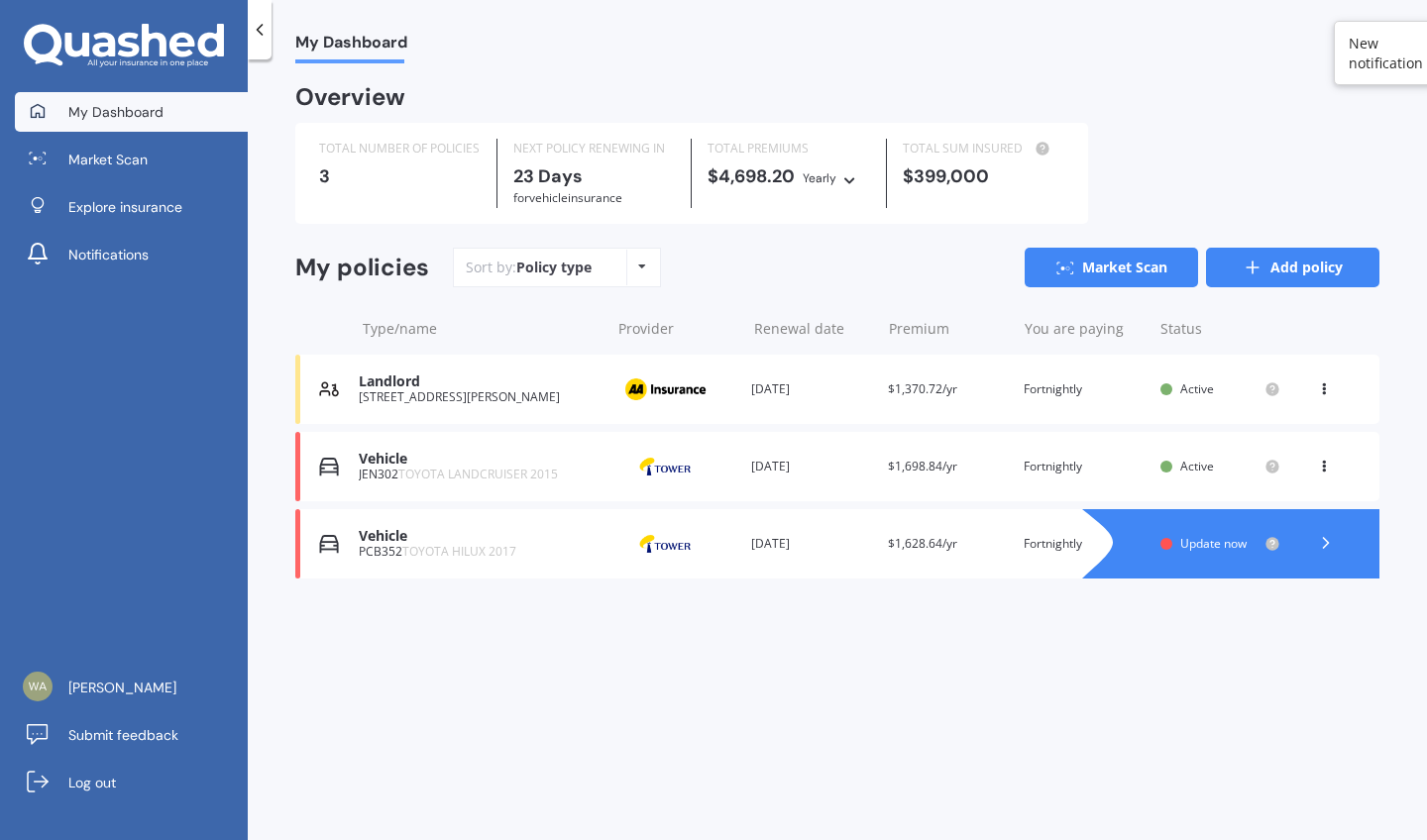 click on "Add policy" at bounding box center [1292, 267] 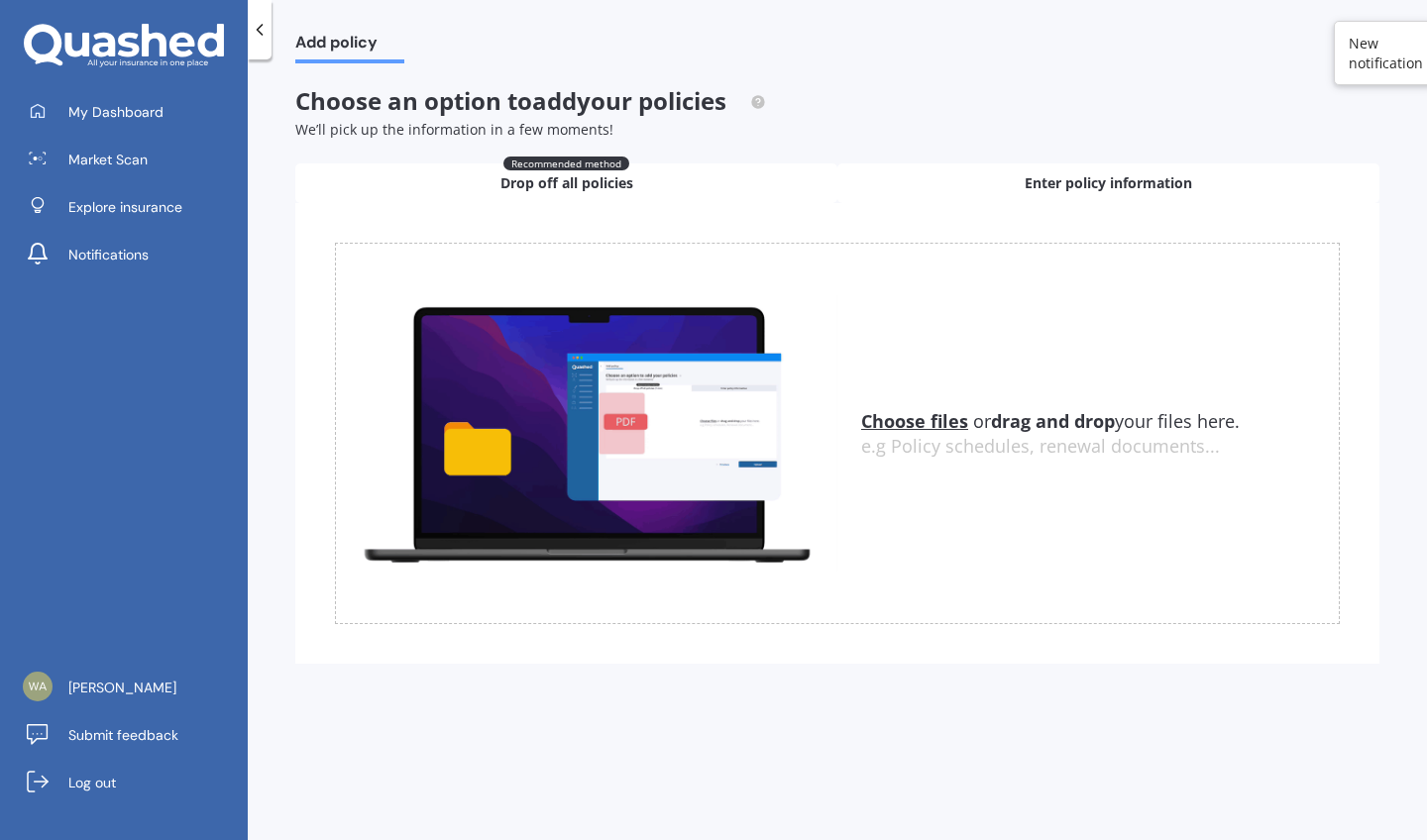 click on "Enter policy information" at bounding box center [1108, 183] 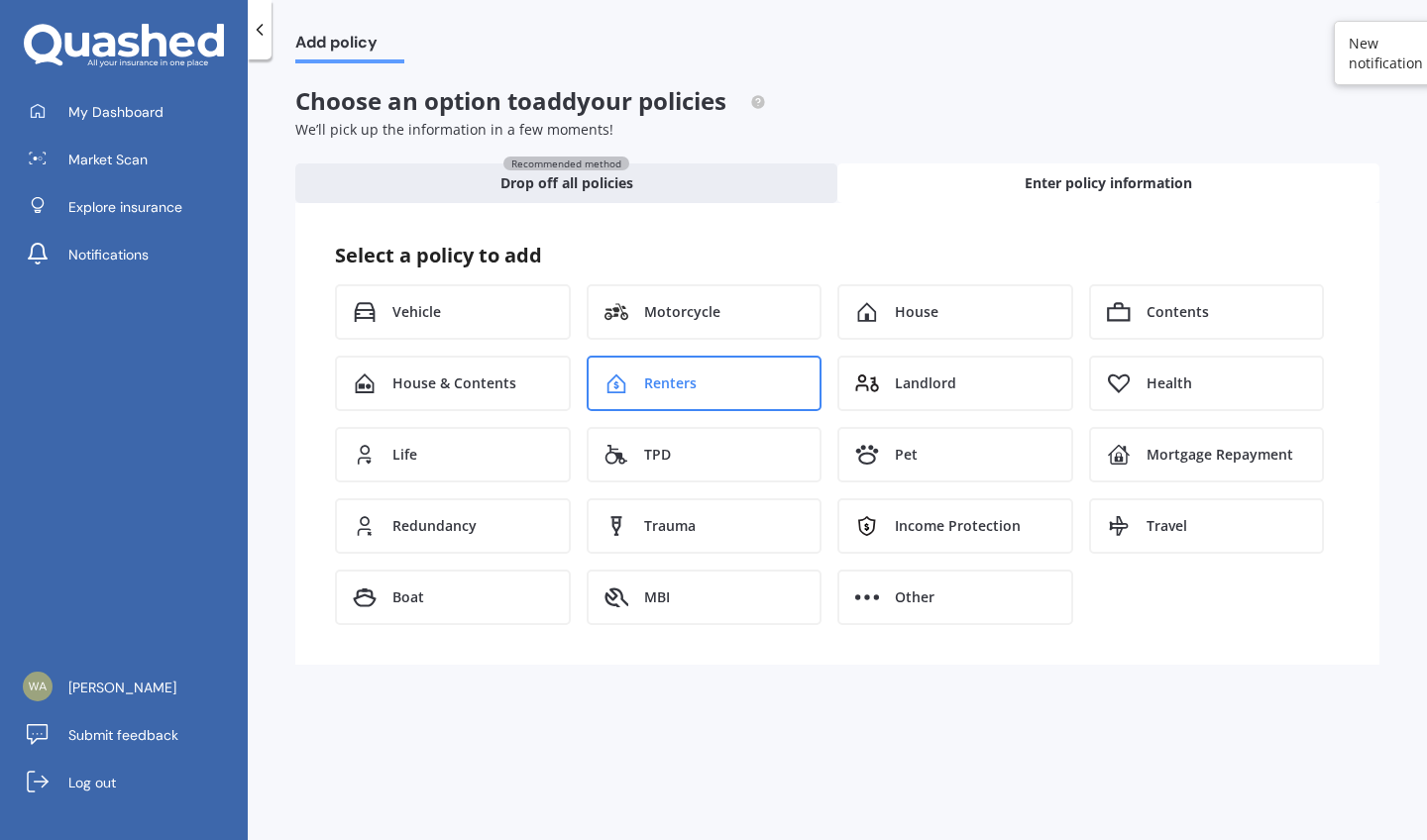 click on "Renters" at bounding box center [705, 383] 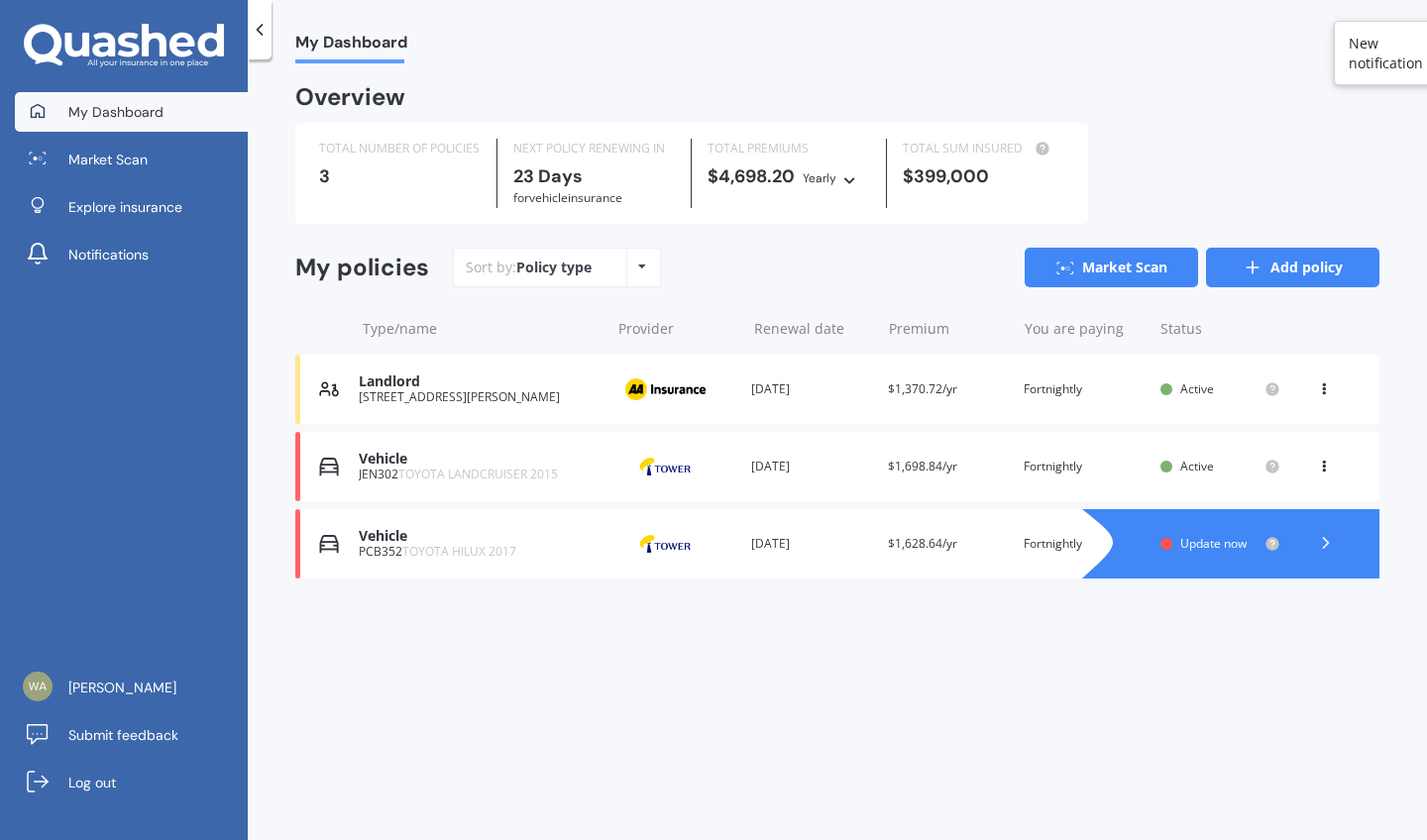 click on "Add policy" at bounding box center (1292, 267) 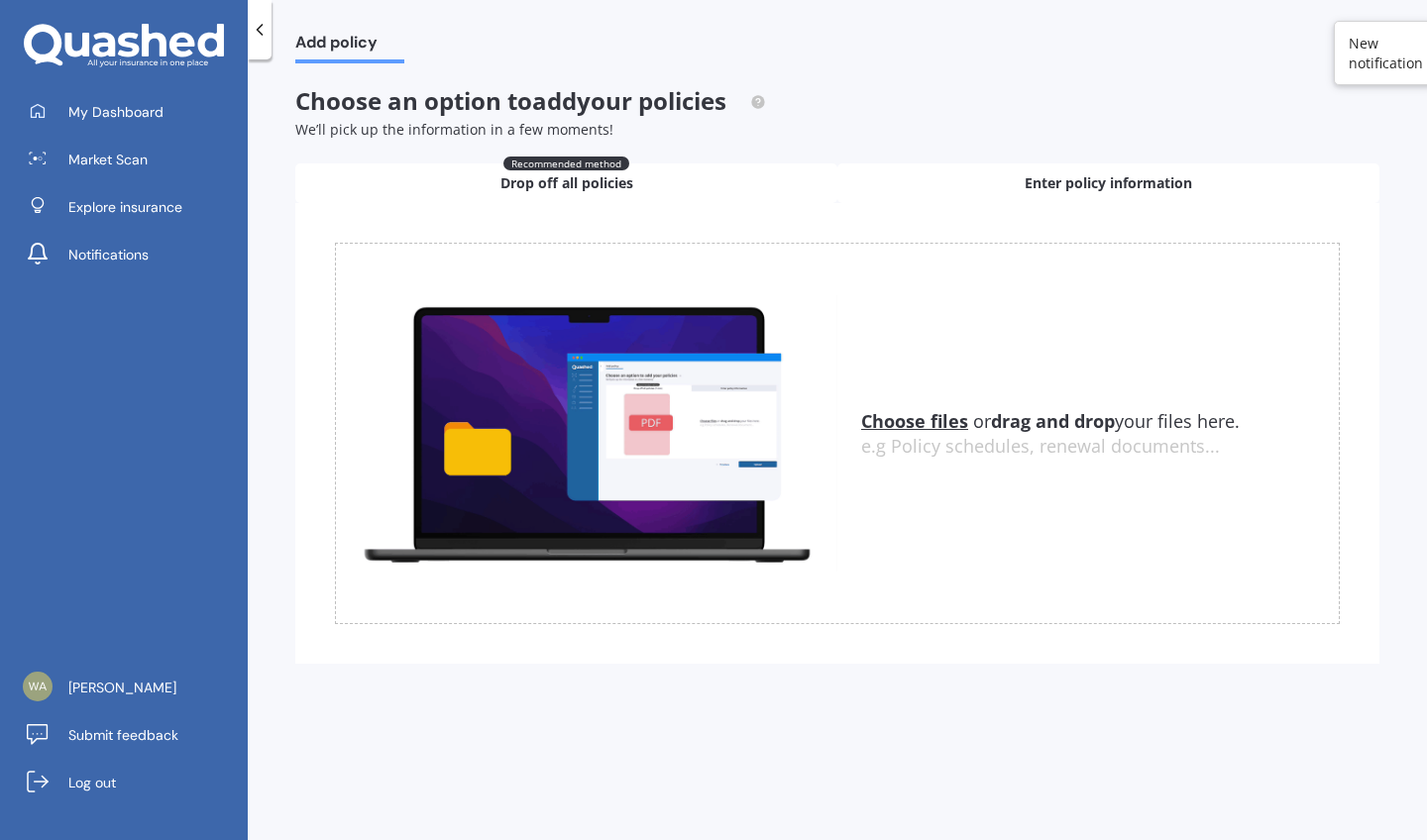 click on "Enter policy information" at bounding box center (1108, 183) 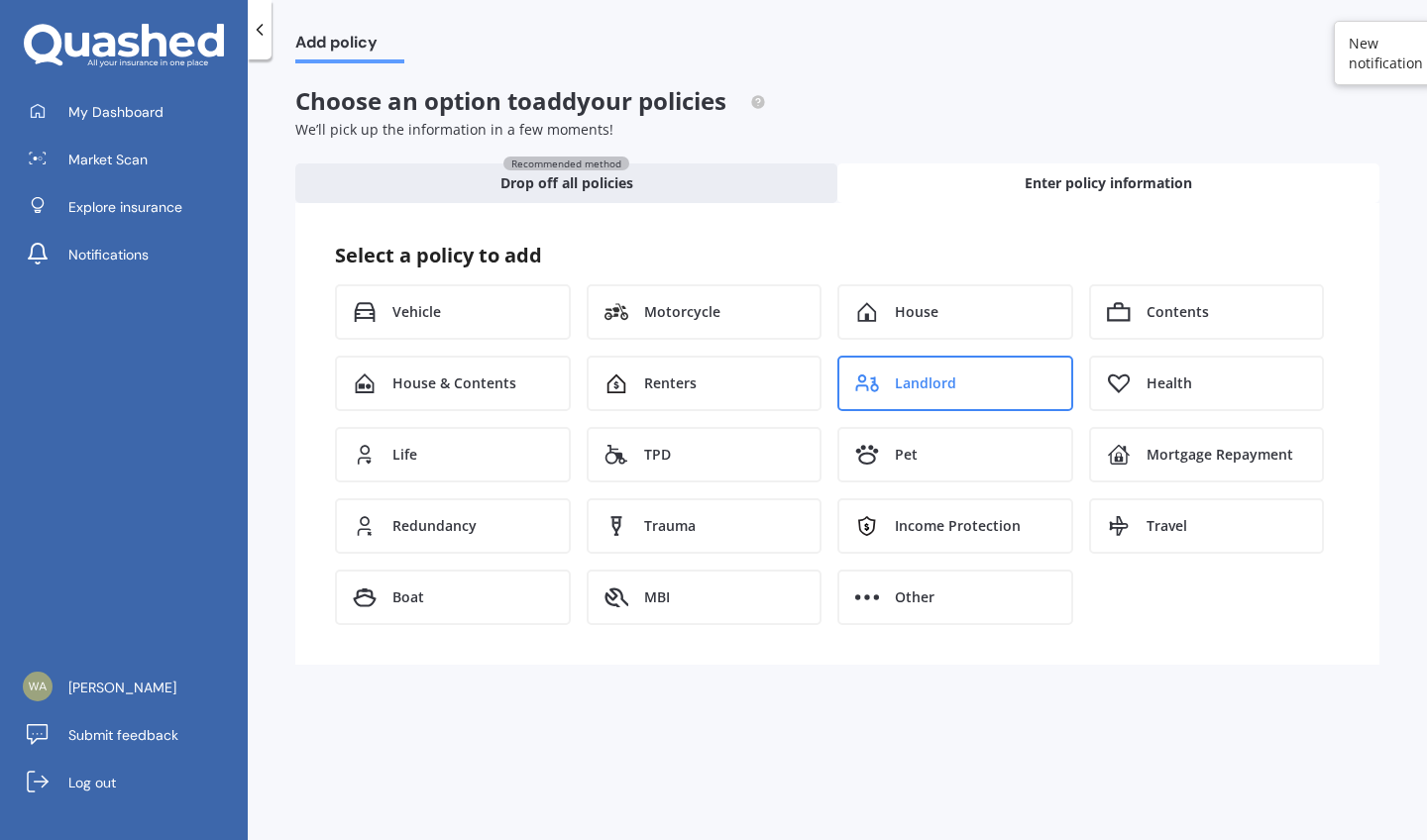 click on "Landlord" at bounding box center [926, 383] 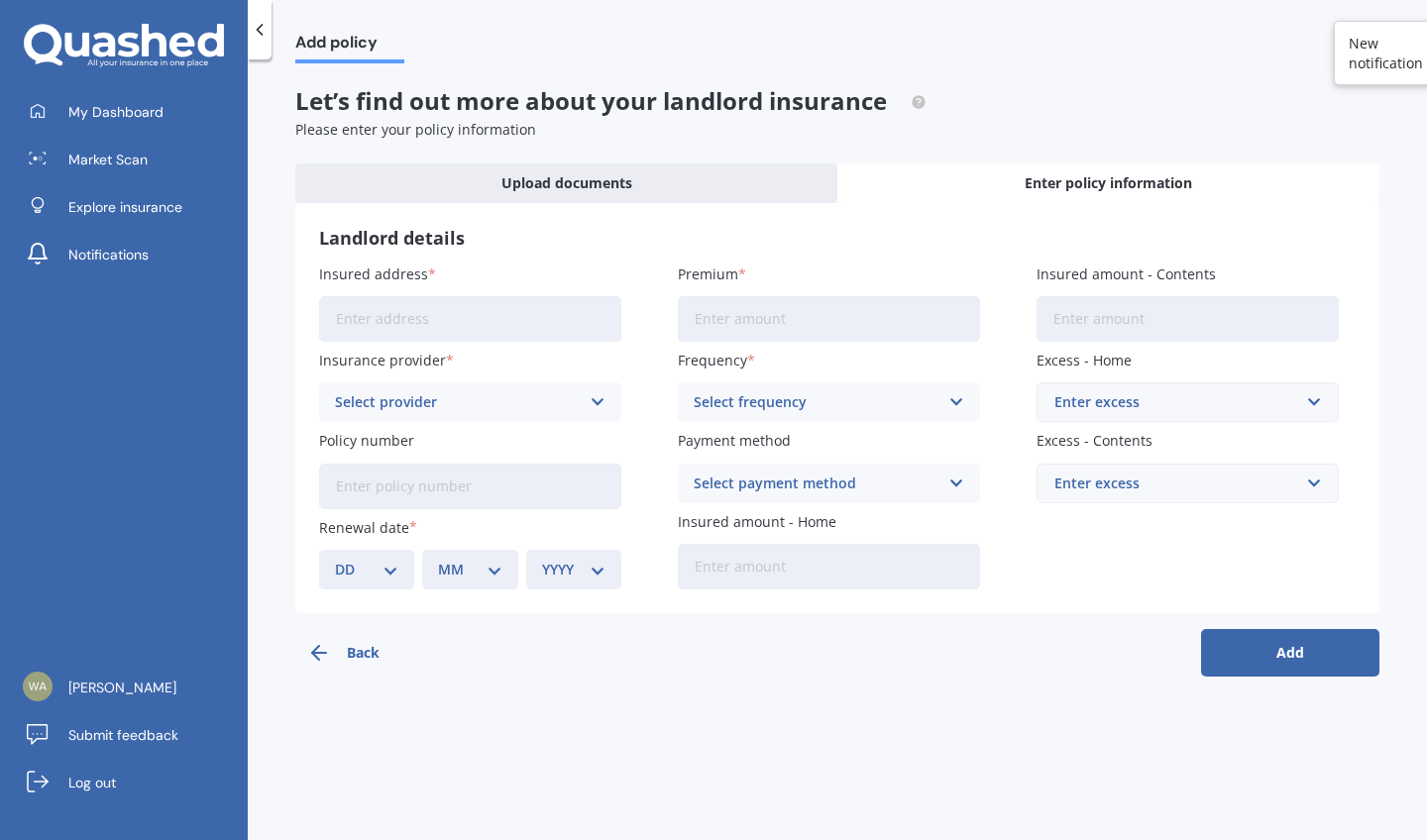 click on "Insured address" at bounding box center (470, 319) 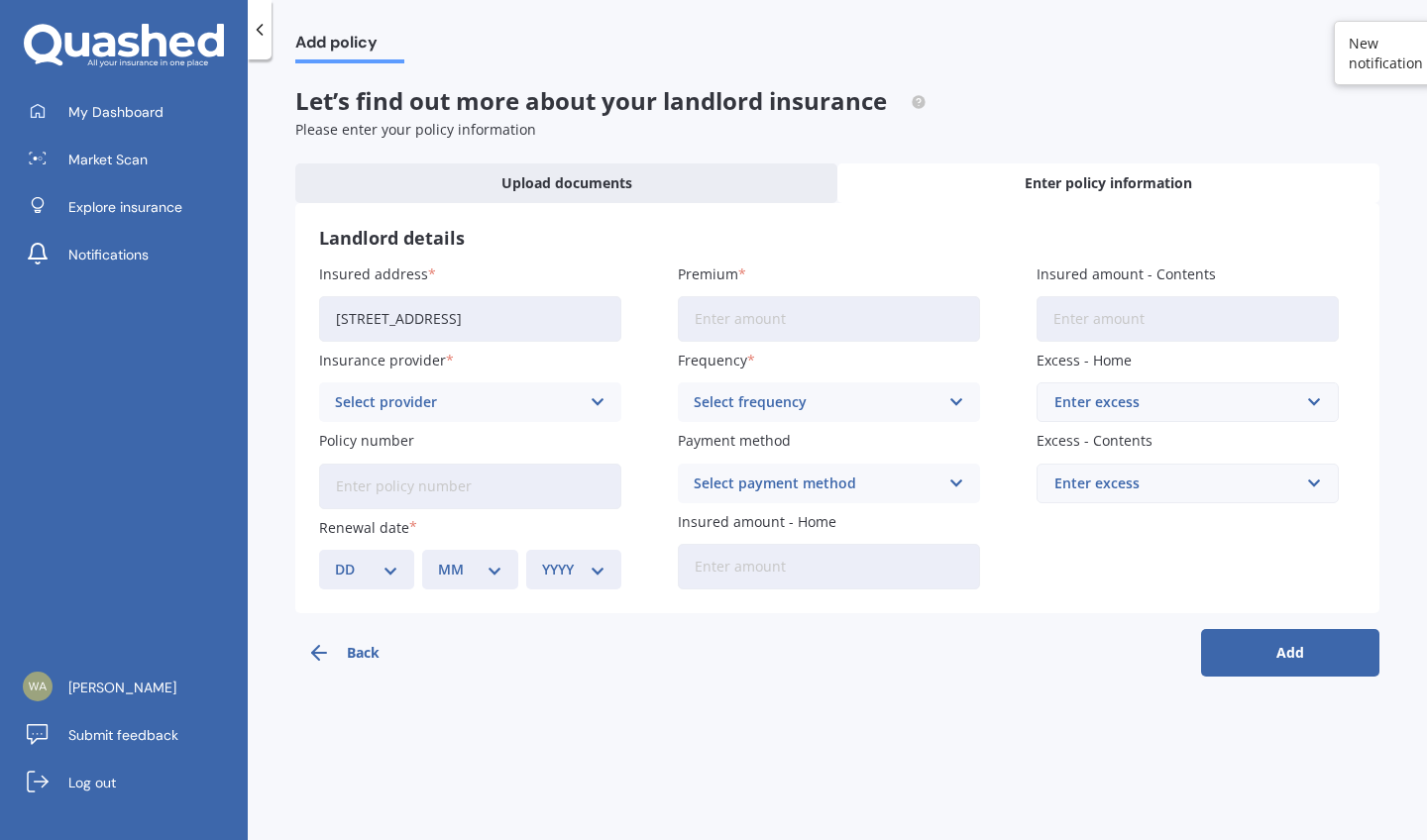type on "[STREET_ADDRESS]" 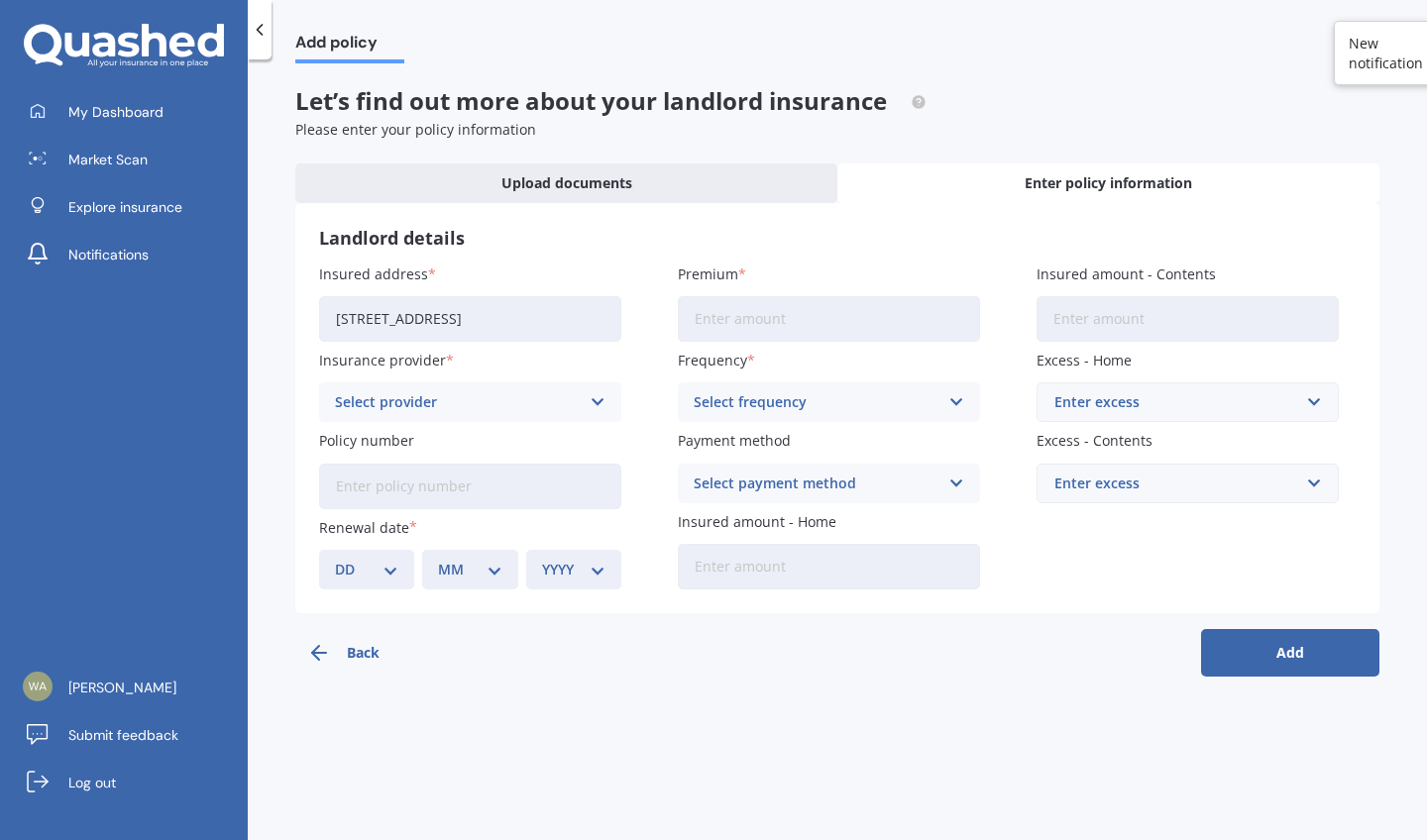 click on "Select provider" at bounding box center [457, 402] 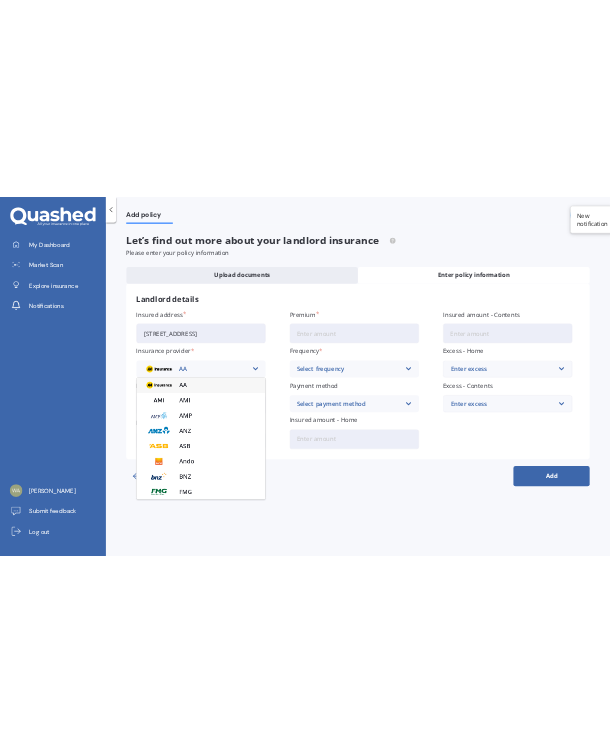scroll, scrollTop: 470, scrollLeft: 0, axis: vertical 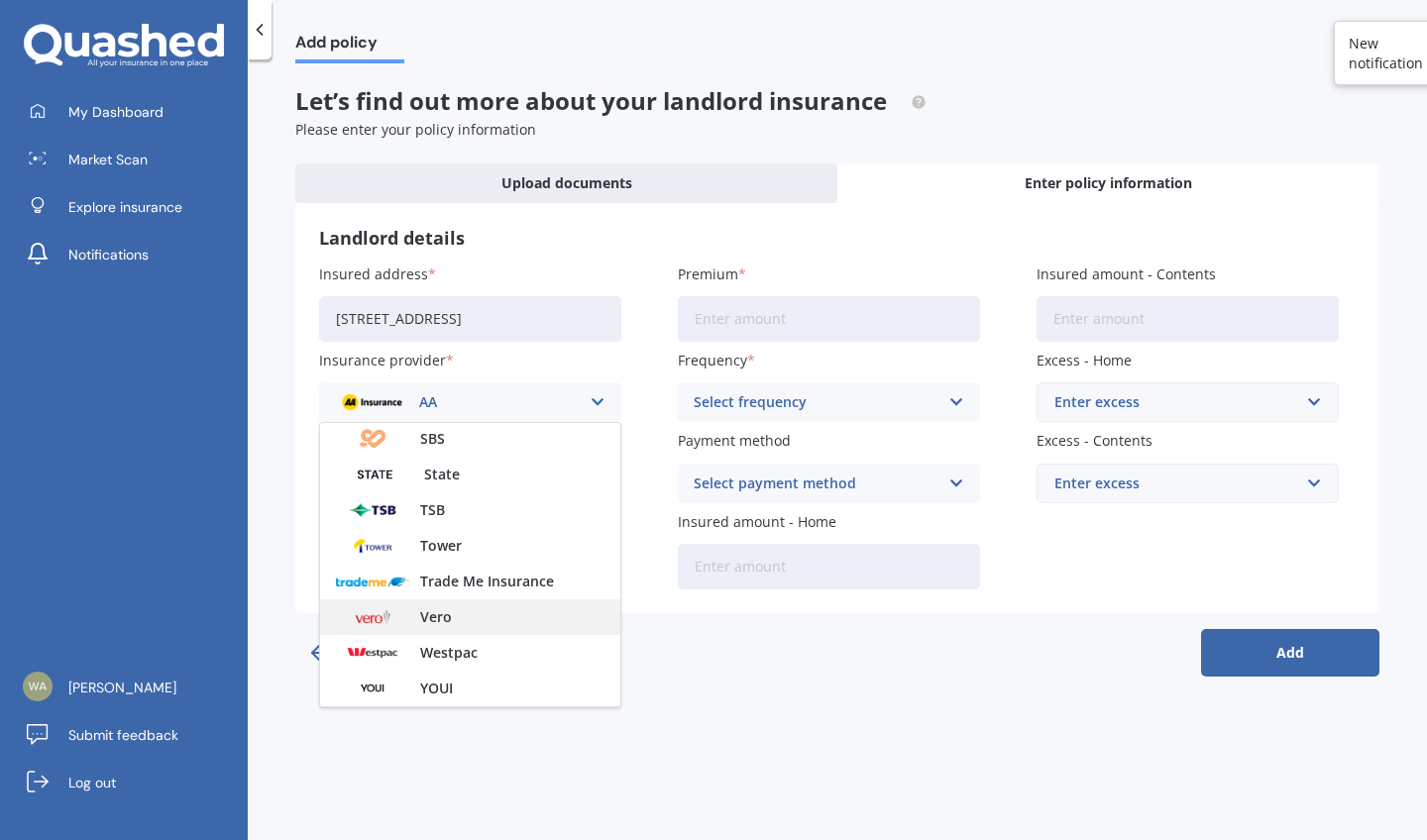 click on "Vero" at bounding box center [470, 617] 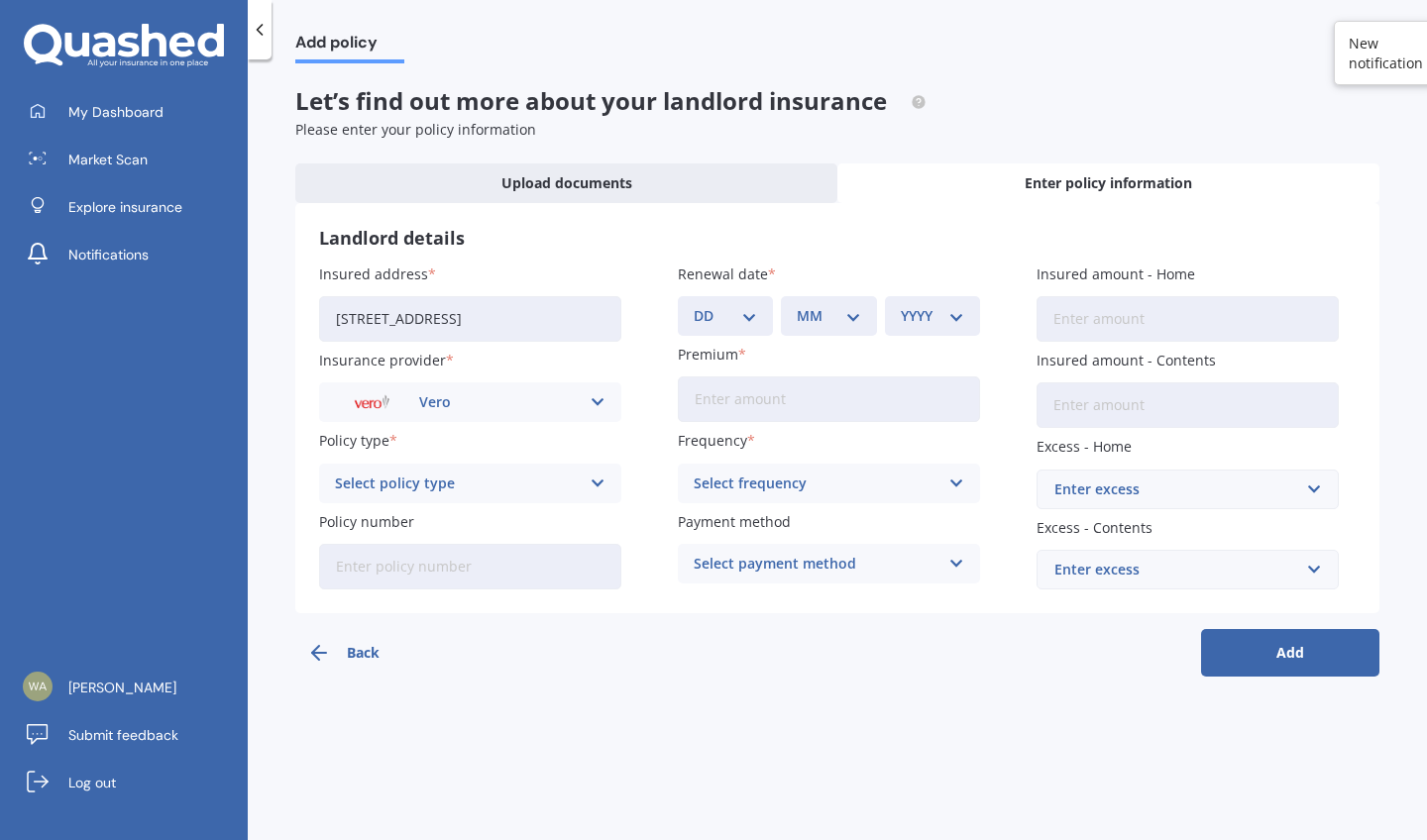 click on "Select policy type" at bounding box center (457, 483) 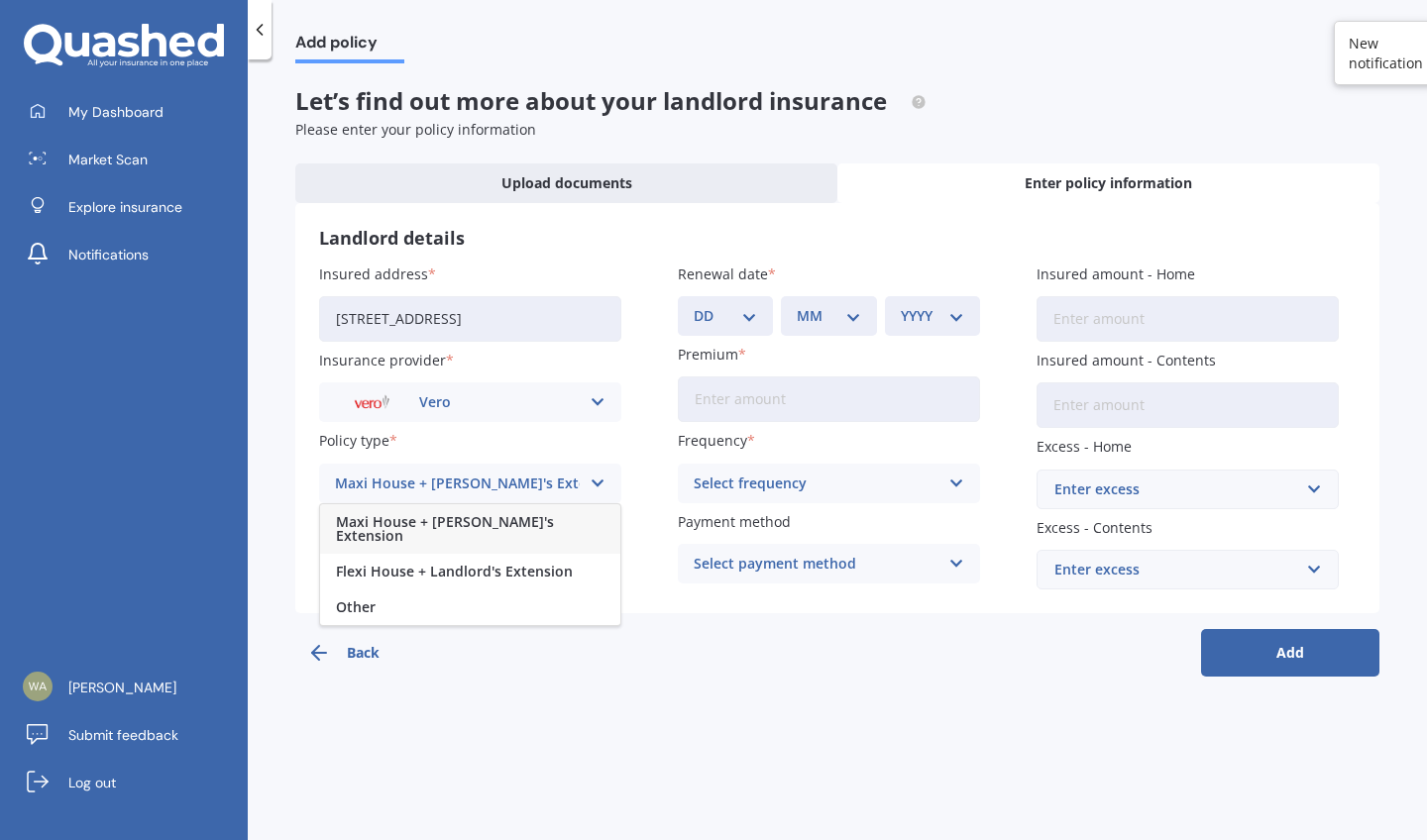 click on "Maxi House + [PERSON_NAME]'s Extension" at bounding box center [470, 529] 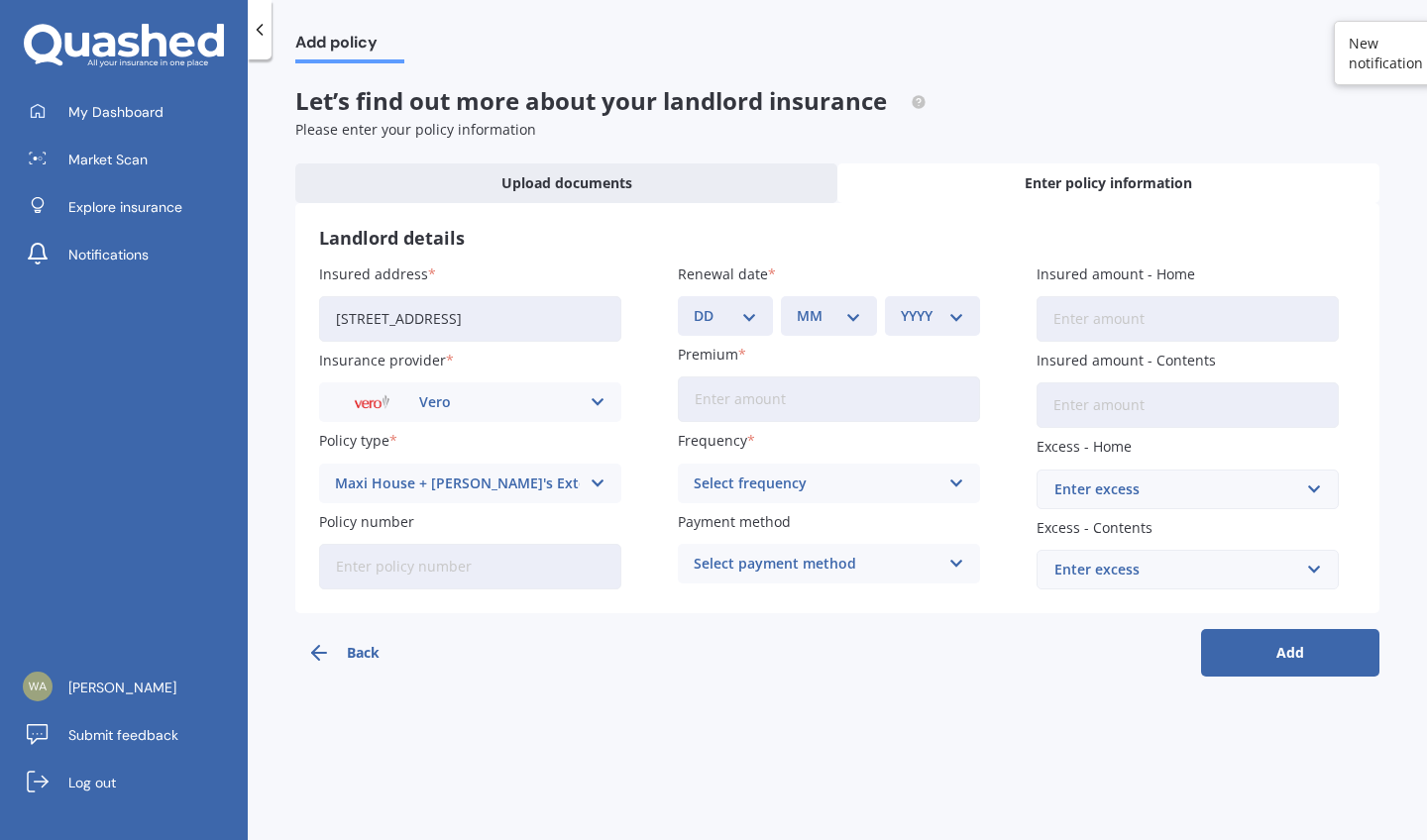 click on "Policy number" at bounding box center [470, 567] 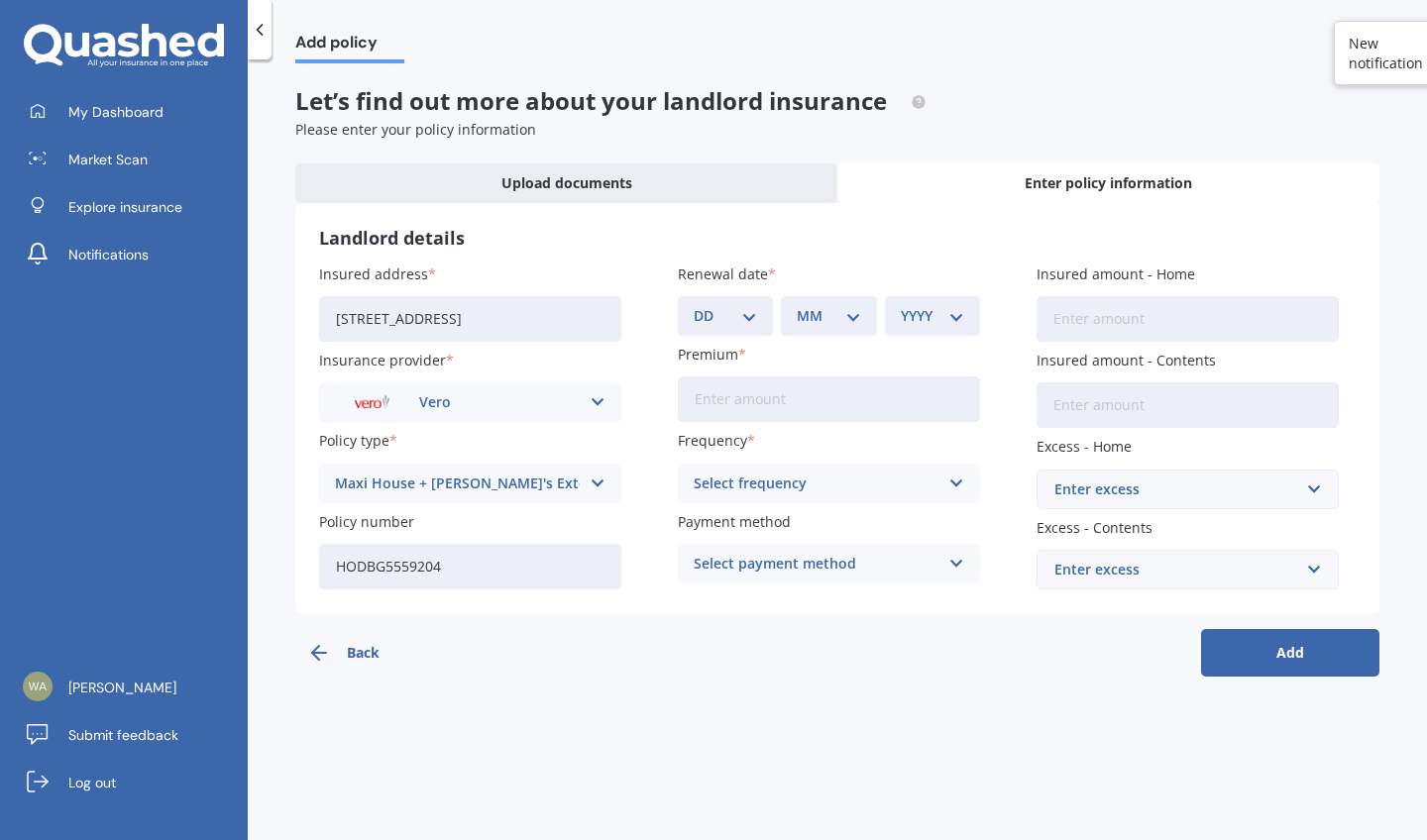 type on "HODBG5559204" 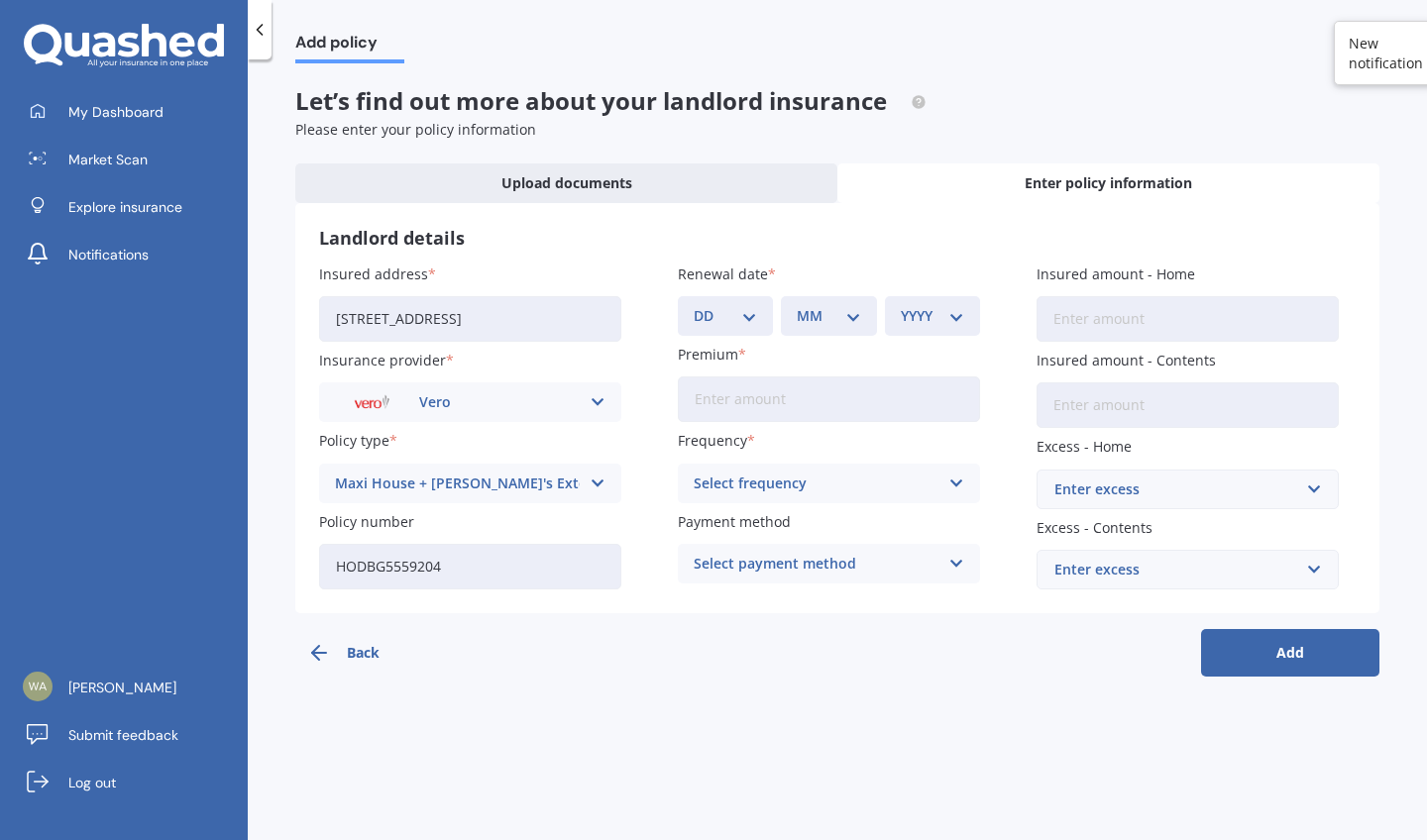 click on "Premium" at bounding box center [828, 399] 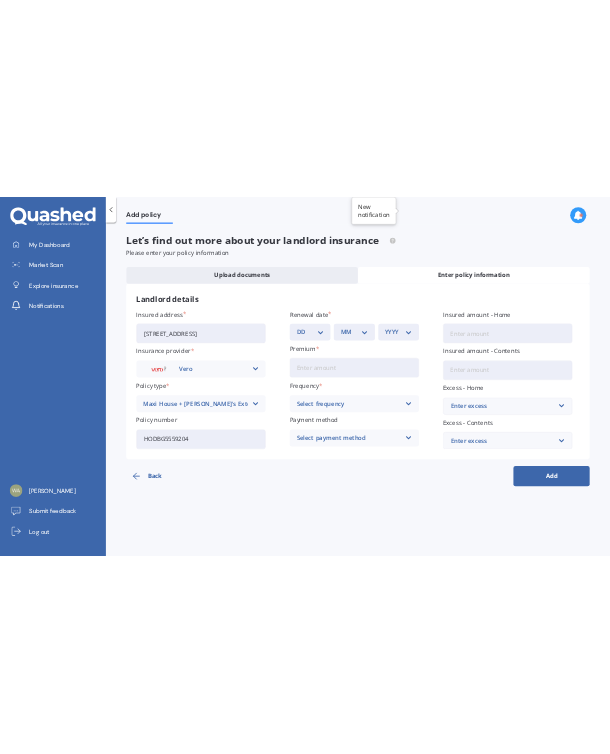 scroll, scrollTop: 431, scrollLeft: 0, axis: vertical 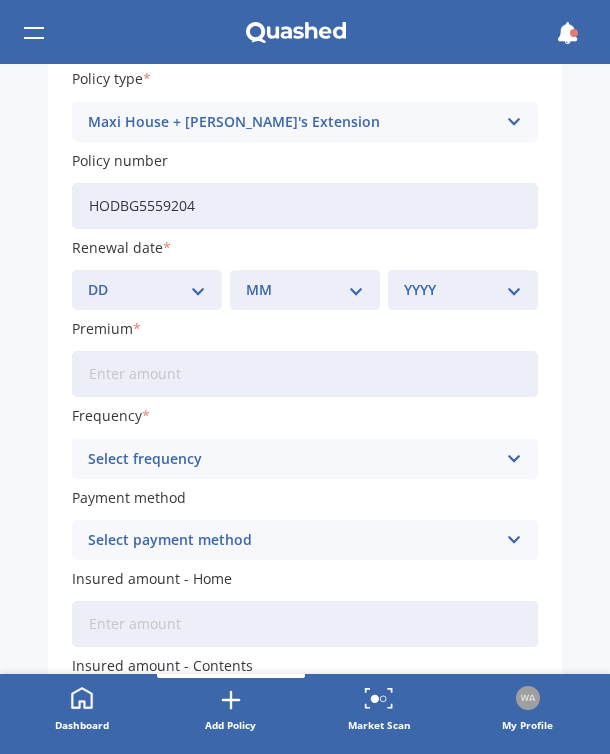 select on "20" 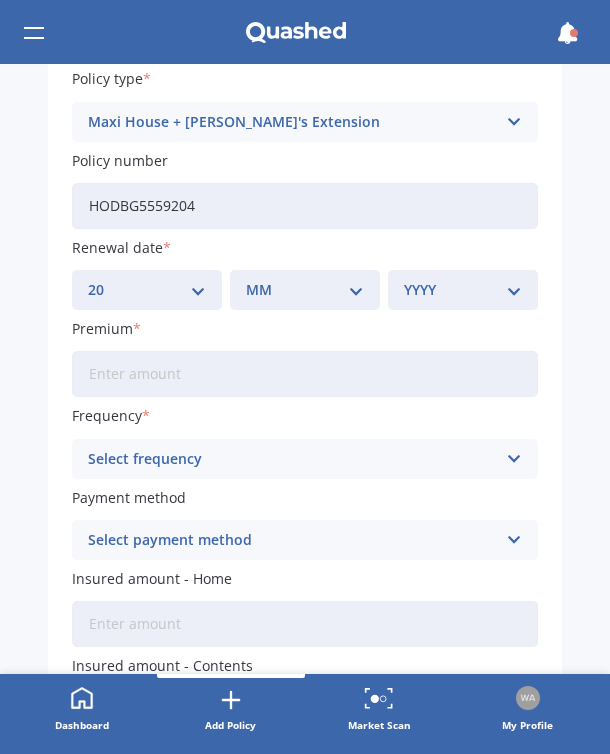 select on "12" 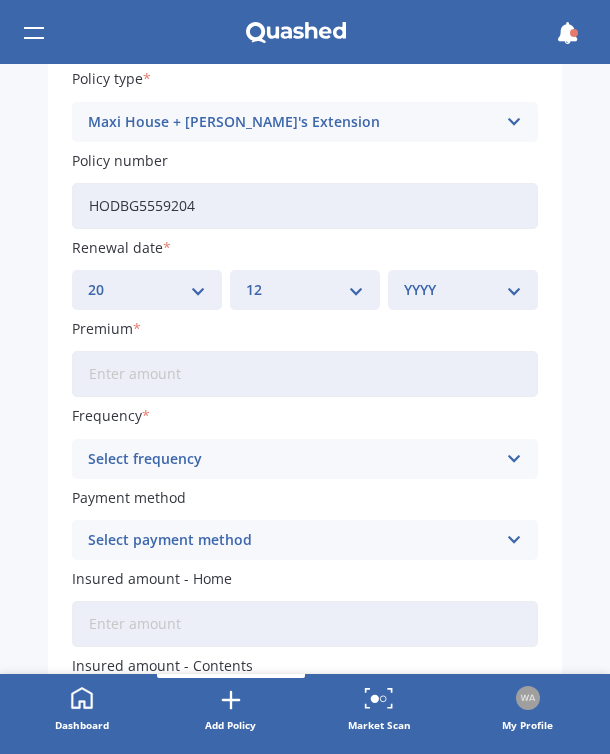 select on "2025" 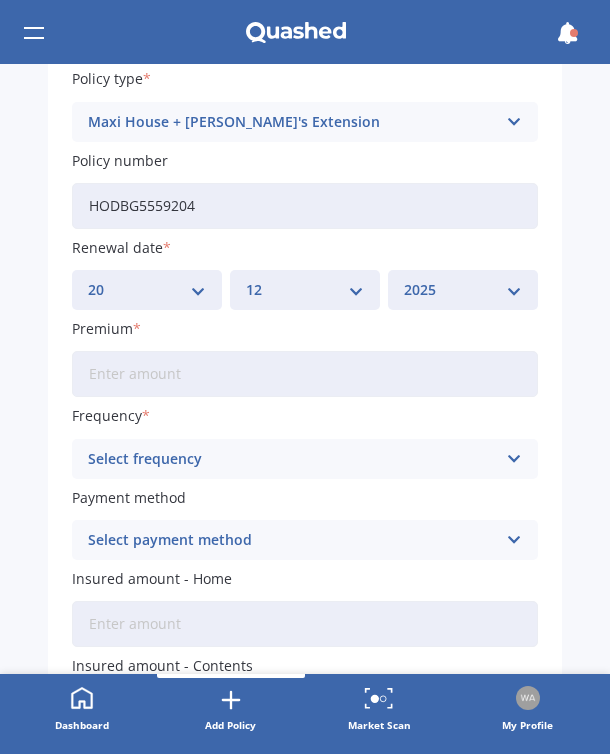 click on "Premium" at bounding box center (305, 374) 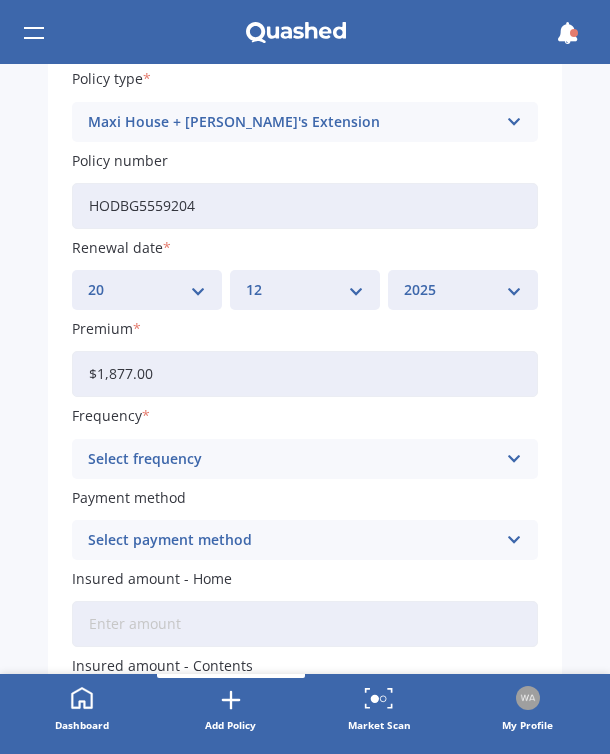 type on "$1,877.06" 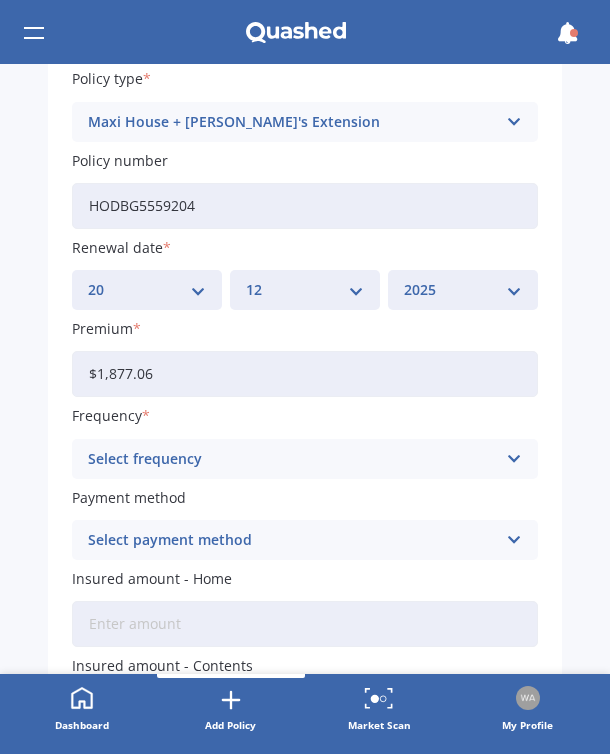 click on "Select frequency" at bounding box center [292, 459] 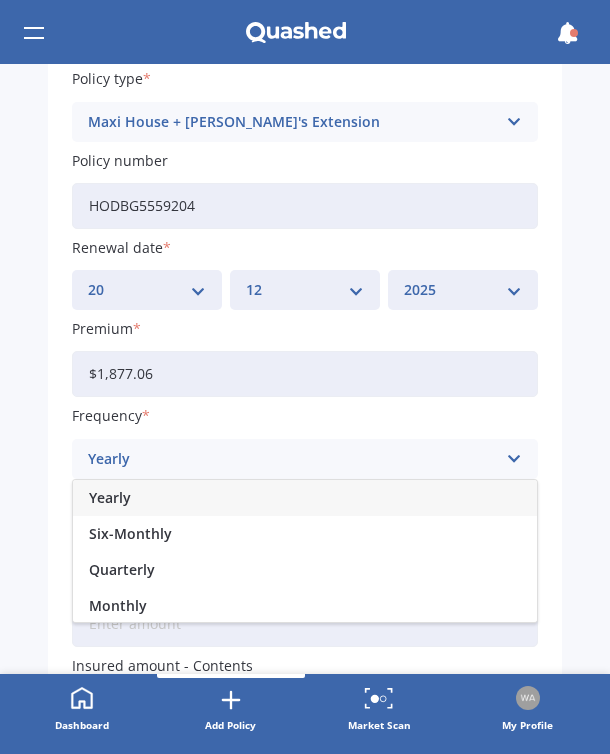 click on "Yearly" at bounding box center (305, 498) 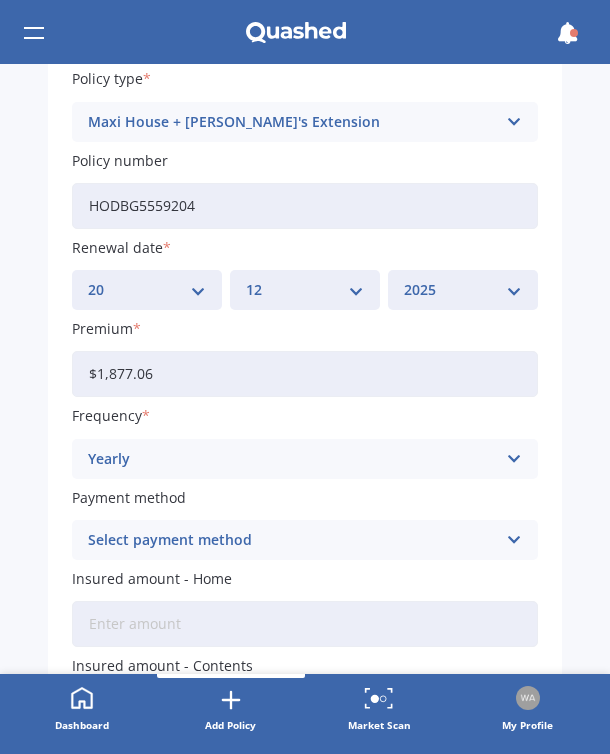 click on "Select payment method" at bounding box center (292, 540) 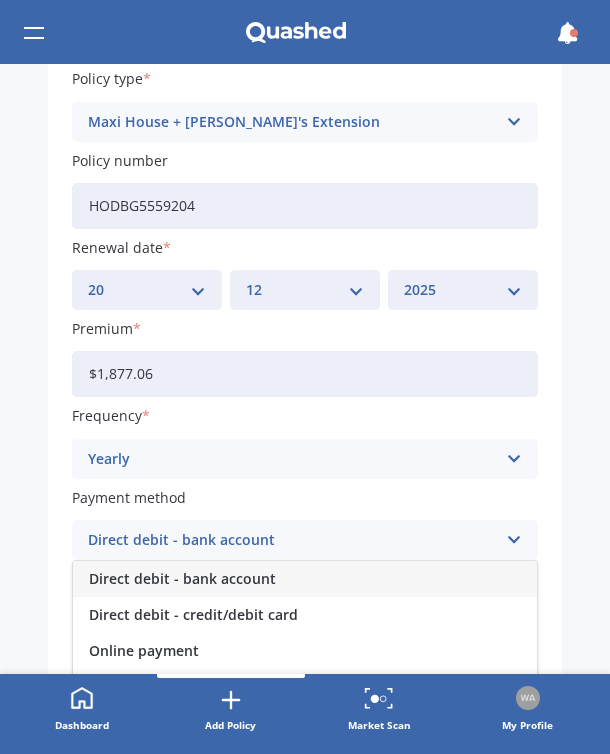 click on "Direct debit - bank account" at bounding box center (182, 579) 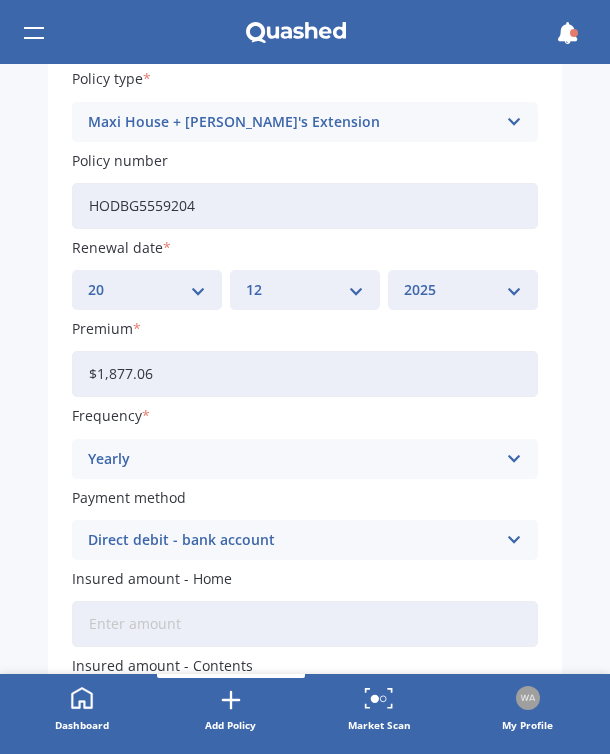 click on "Direct debit - bank account" at bounding box center [292, 540] 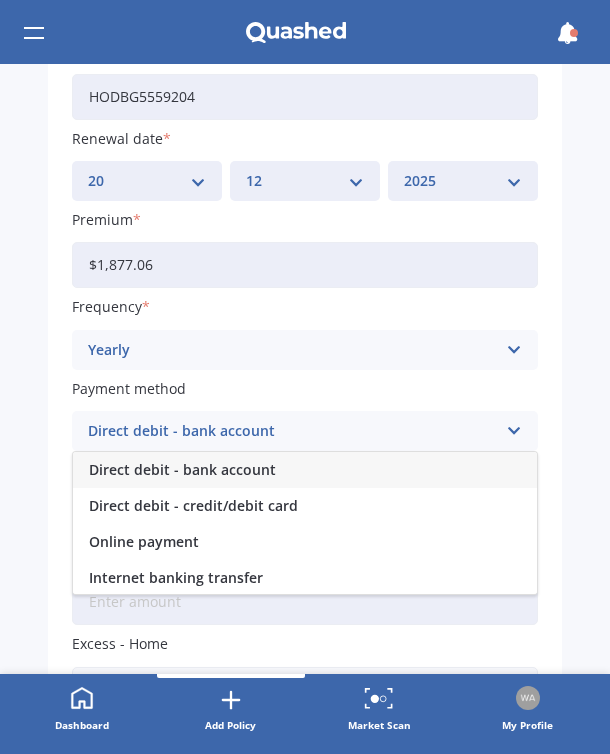scroll, scrollTop: 555, scrollLeft: 0, axis: vertical 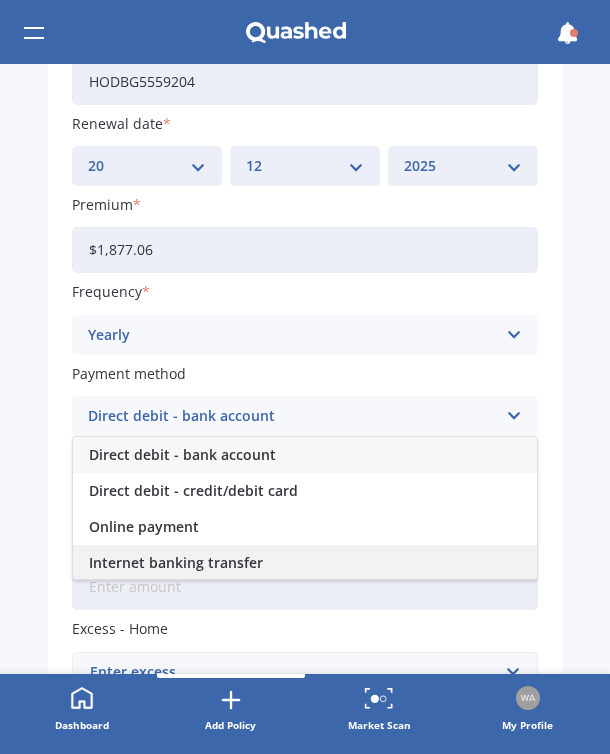 click on "Internet banking transfer" at bounding box center [305, 563] 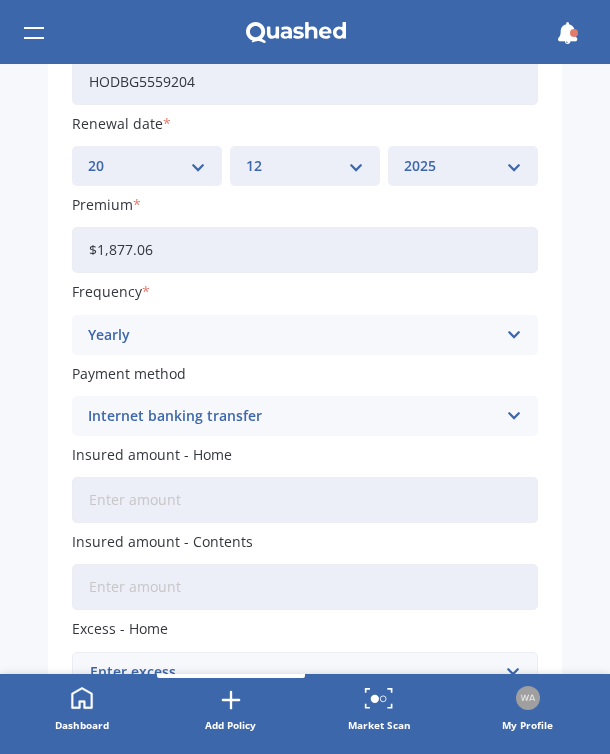 click on "Insured amount - Home" at bounding box center (305, 500) 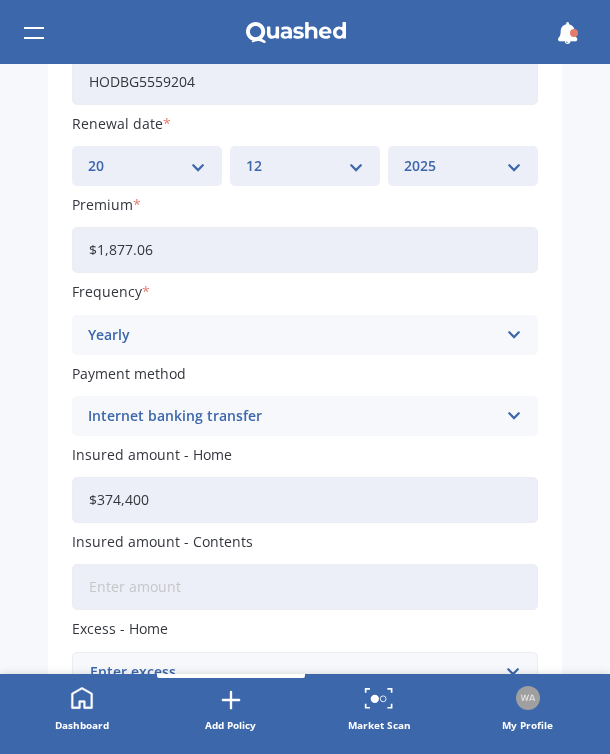 type on "$374,400" 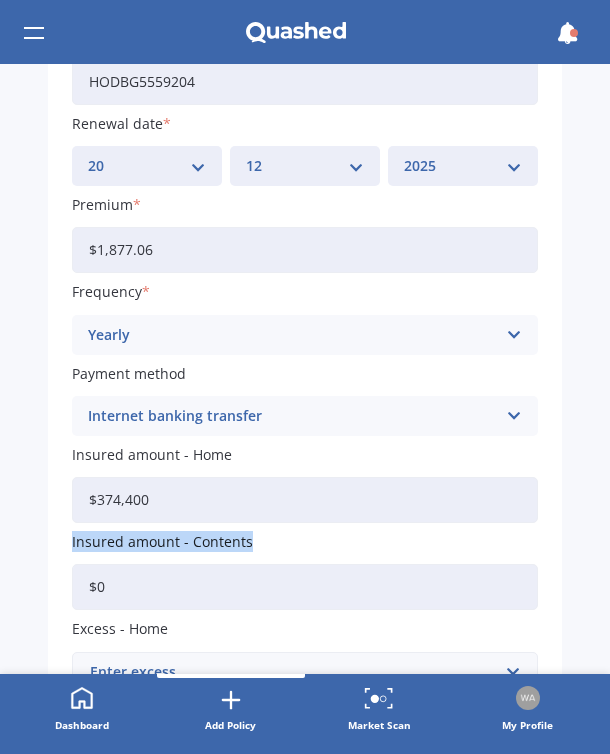 drag, startPoint x: 598, startPoint y: 521, endPoint x: 595, endPoint y: 571, distance: 50.08992 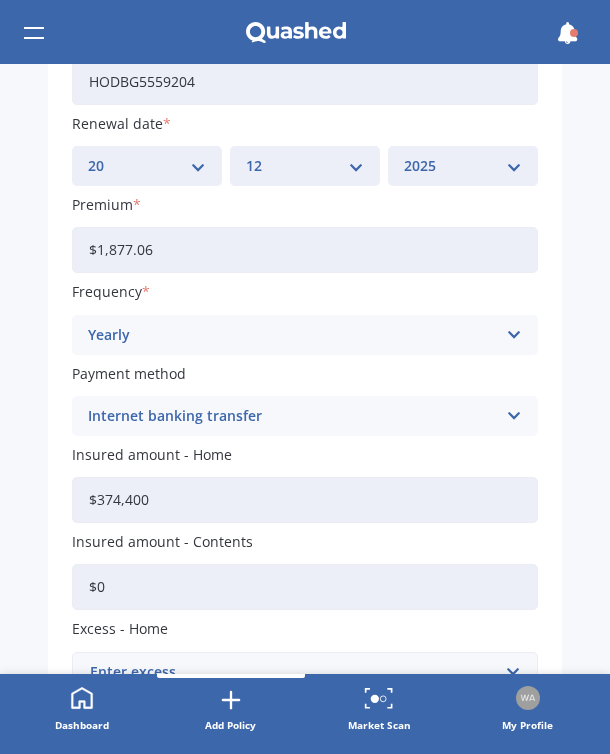 click on "Add policy Let’s find out more about your landlord insurance Please enter your policy information Upload documents Enter policy information Landlord details Insured address [STREET_ADDRESS] Insurance provider Vero AA AMI AMP ANZ ASB Ando BNZ FMG Initio Kiwibank MAS NZI Other SBS State TSB Tower Trade Me Insurance Vero Westpac YOUI Policy type Maxi House + Landlord's Extension Maxi House + Landlord's Extension Flexi House + Landlord's Extension Other Policy number HODBG5559204 Renewal date DD 01 02 03 04 05 06 07 08 09 10 11 12 13 14 15 16 17 18 19 20 21 22 23 24 25 26 27 28 29 30 31 MM 01 02 03 04 05 06 07 08 09 10 11 12 YYYY 2027 2026 2025 2024 2023 2022 2021 2020 2019 2018 2017 2016 2015 2014 2013 2012 2011 2010 2009 2008 2007 2006 2005 2004 2003 2002 2001 2000 1999 1998 1997 1996 1995 1994 1993 1992 1991 1990 1989 1988 1987 1986 1985 1984 1983 1982 1981 1980 1979 1978 1977 1976 1975 1974 1973 1972 1971 1970 1969 1968 1967 1966 1965 1964 1963 1962 1961 1960 1959 1958 1957 1956 1955 1954" at bounding box center [305, 369] 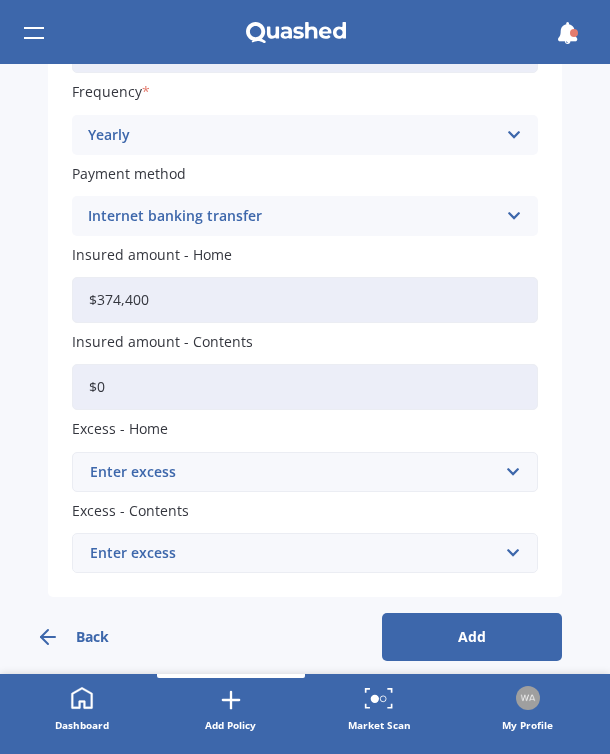 scroll, scrollTop: 757, scrollLeft: 0, axis: vertical 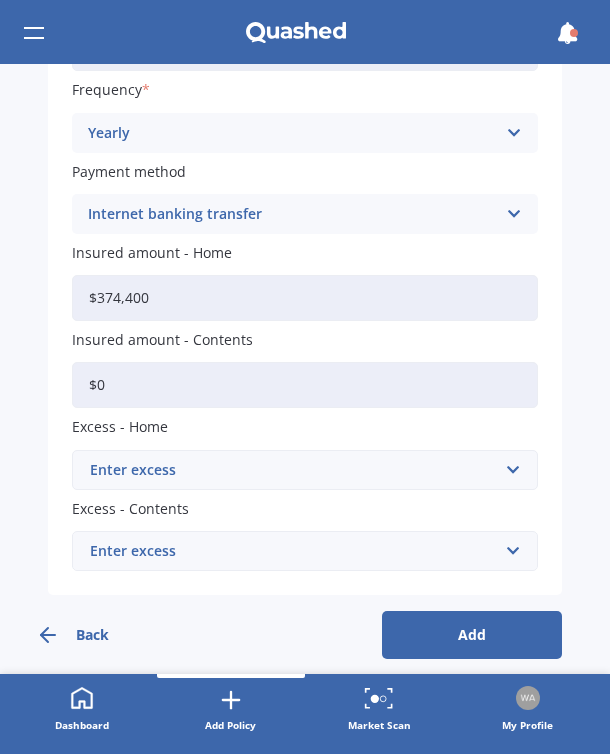 click on "Enter excess" at bounding box center [293, 470] 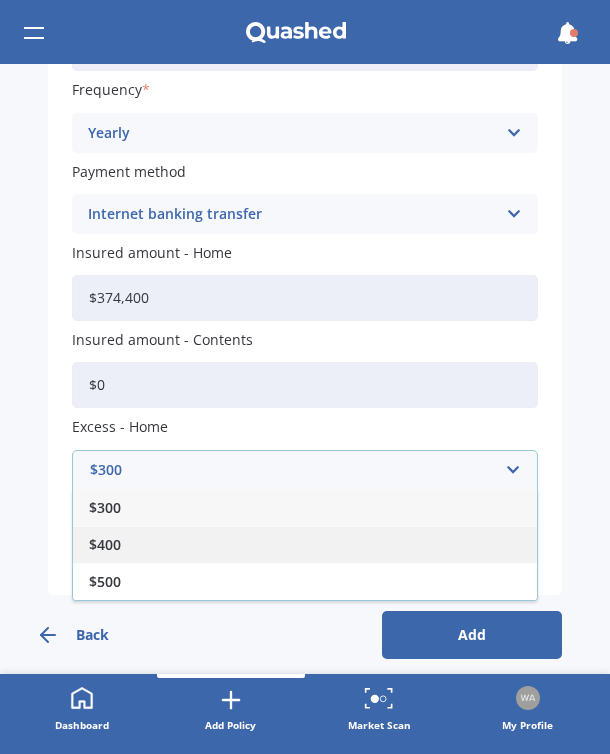 click on "$400" at bounding box center [305, 544] 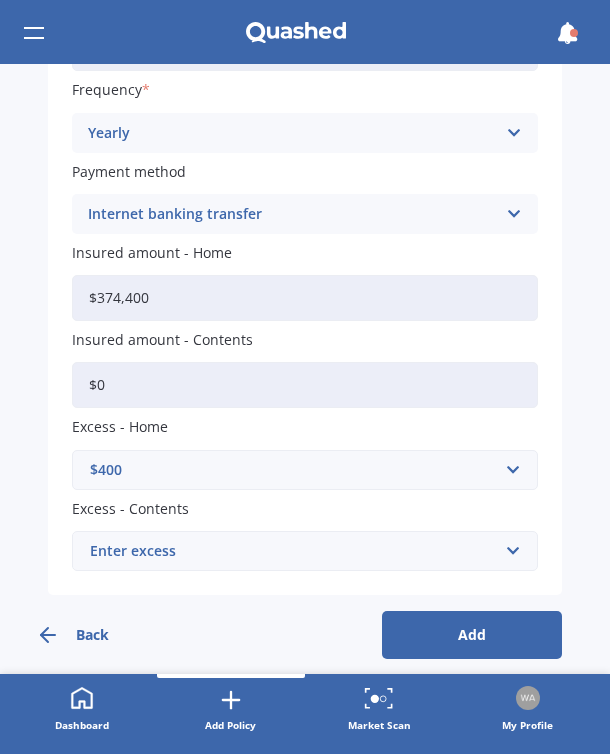 click on "Enter excess" at bounding box center (293, 551) 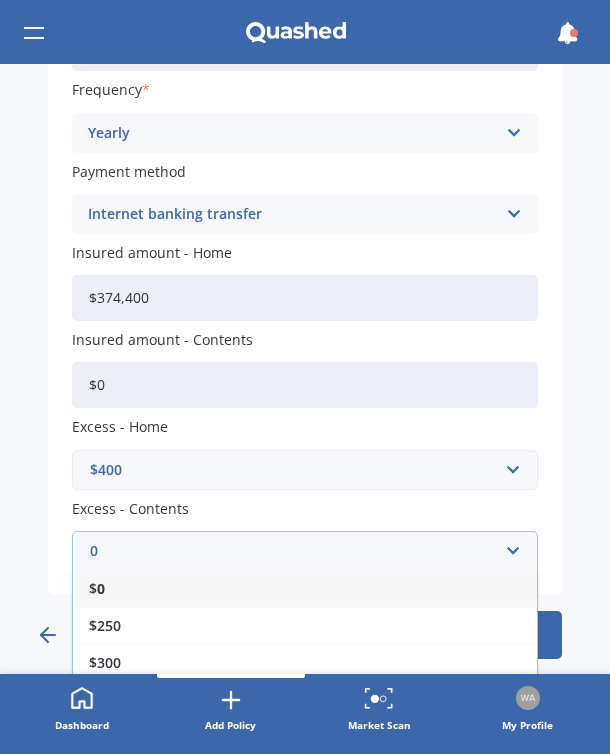 type on "0" 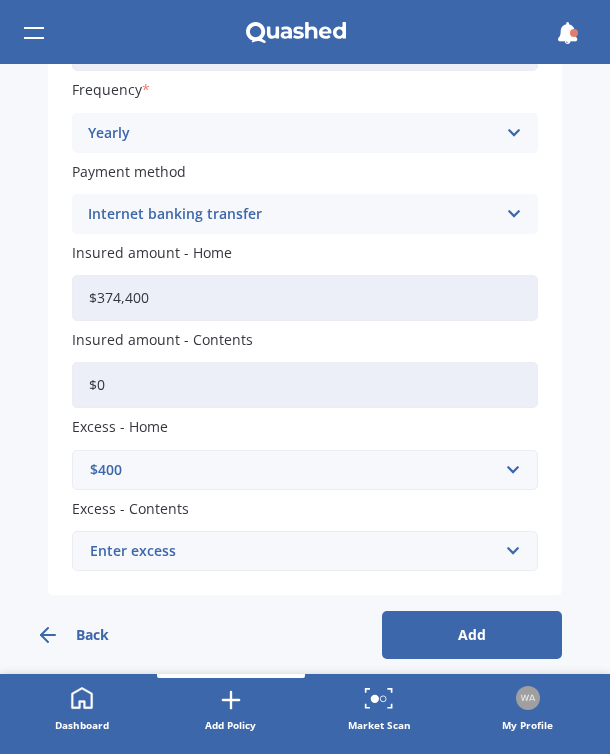 click on "Landlord details Insured address [STREET_ADDRESS] Insurance provider Vero AA AMI AMP ANZ ASB Ando BNZ FMG Initio Kiwibank MAS NZI Other SBS State TSB Tower Trade Me Insurance Vero Westpac YOUI Policy type Maxi House + Landlord's Extension Maxi House + Landlord's Extension Flexi House + Landlord's Extension Other Policy number HODBG5559204 Renewal date DD 01 02 03 04 05 06 07 08 09 10 11 12 13 14 15 16 17 18 19 20 21 22 23 24 25 26 27 28 29 30 31 MM 01 02 03 04 05 06 07 08 09 10 11 12 YYYY 2027 2026 2025 2024 2023 2022 2021 2020 2019 2018 2017 2016 2015 2014 2013 2012 2011 2010 2009 2008 2007 2006 2005 2004 2003 2002 2001 2000 1999 1998 1997 1996 1995 1994 1993 1992 1991 1990 1989 1988 1987 1986 1985 1984 1983 1982 1981 1980 1979 1978 1977 1976 1975 1974 1973 1972 1971 1970 1969 1968 1967 1966 1965 1964 1963 1962 1961 1960 1959 1958 1957 1956 1955 1954 1953 1952 1951 1950 1949 1948 1947 1946 1945 1944 1943 1942 1941 1940 1939 1938 1937 1936 1935 1934 1933 1932 1931 1930 1929 1928 Premium $0" at bounding box center (305, 54) 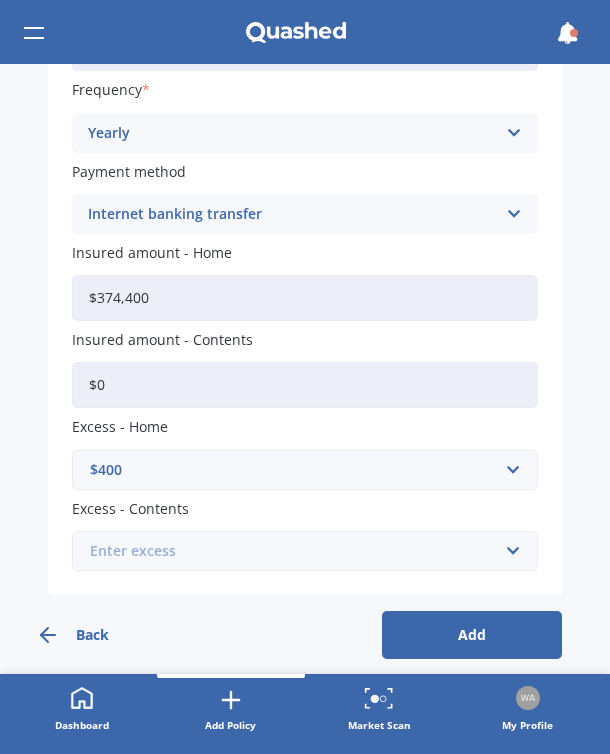 click at bounding box center [298, 551] 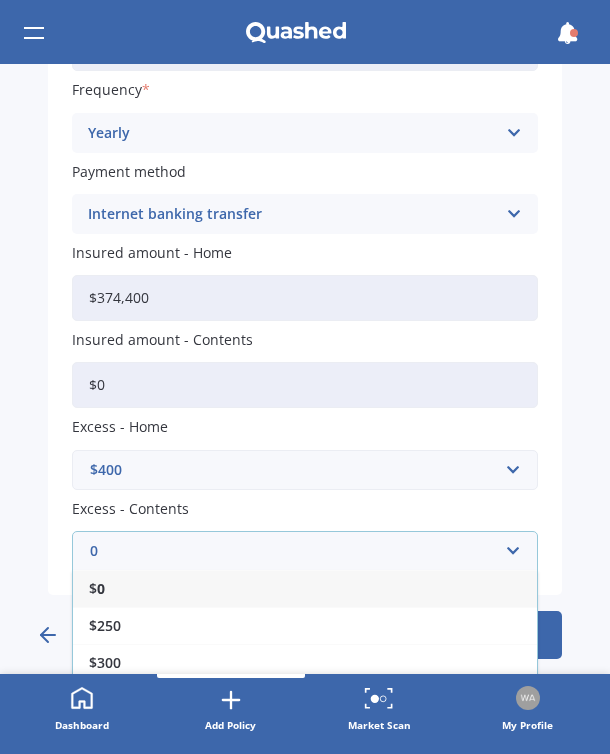 type on "0" 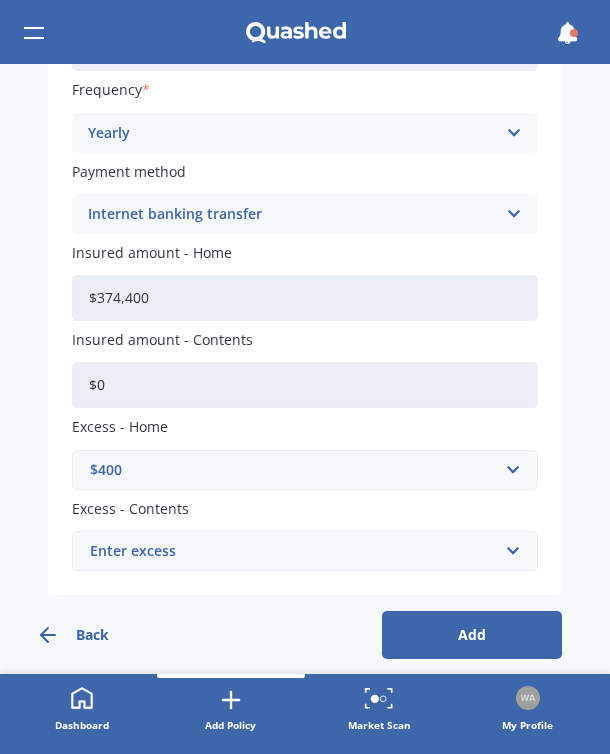 click on "Add" at bounding box center (472, 635) 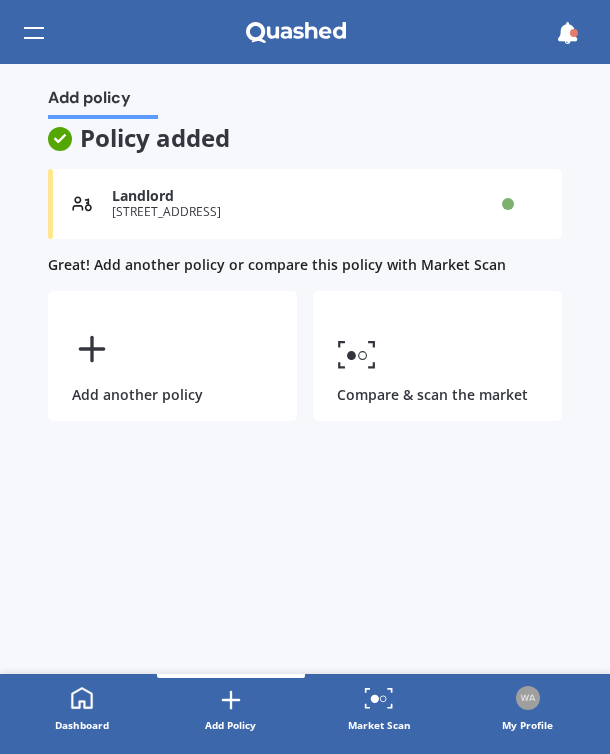 scroll, scrollTop: 0, scrollLeft: 0, axis: both 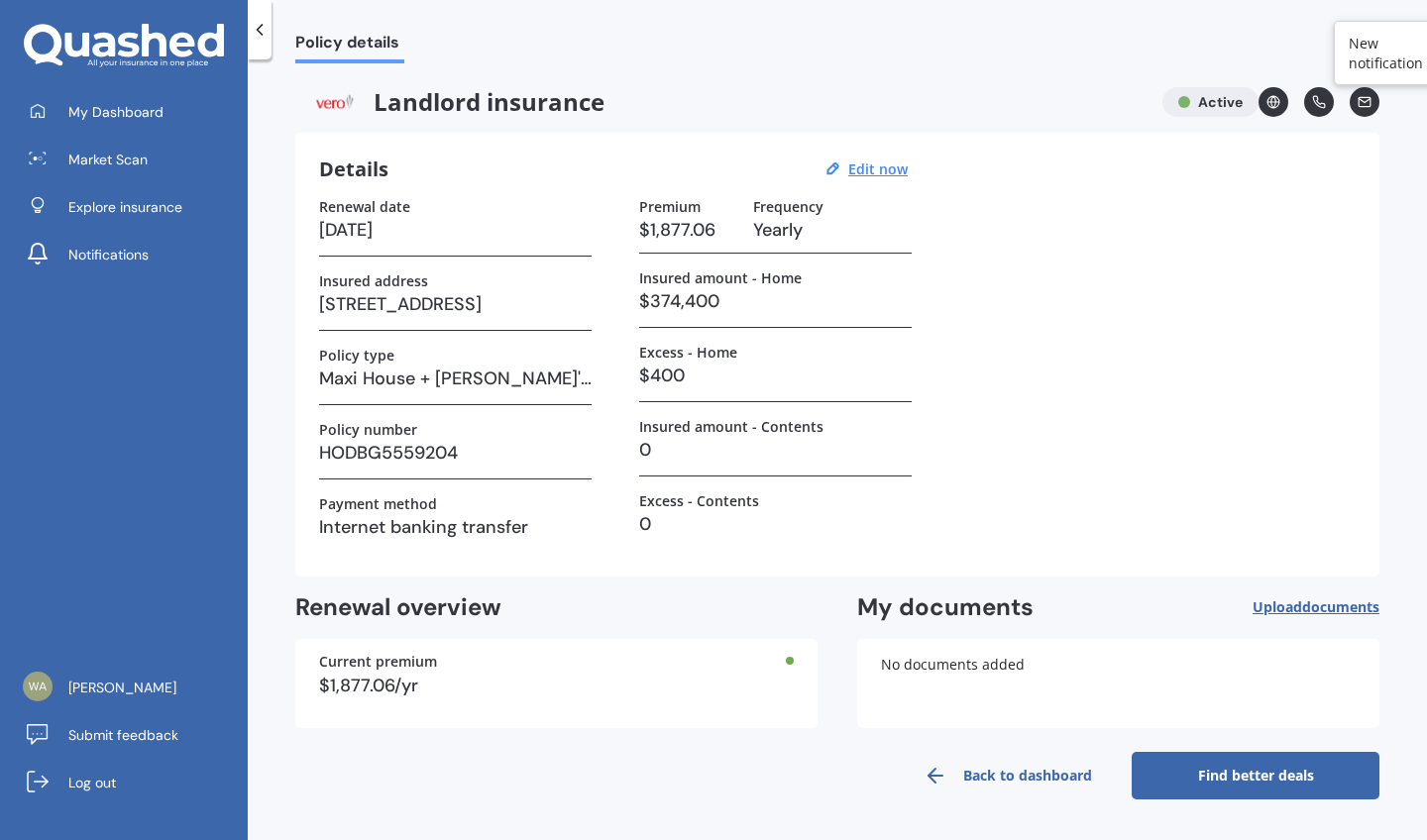 click on "Find better deals" at bounding box center (1256, 776) 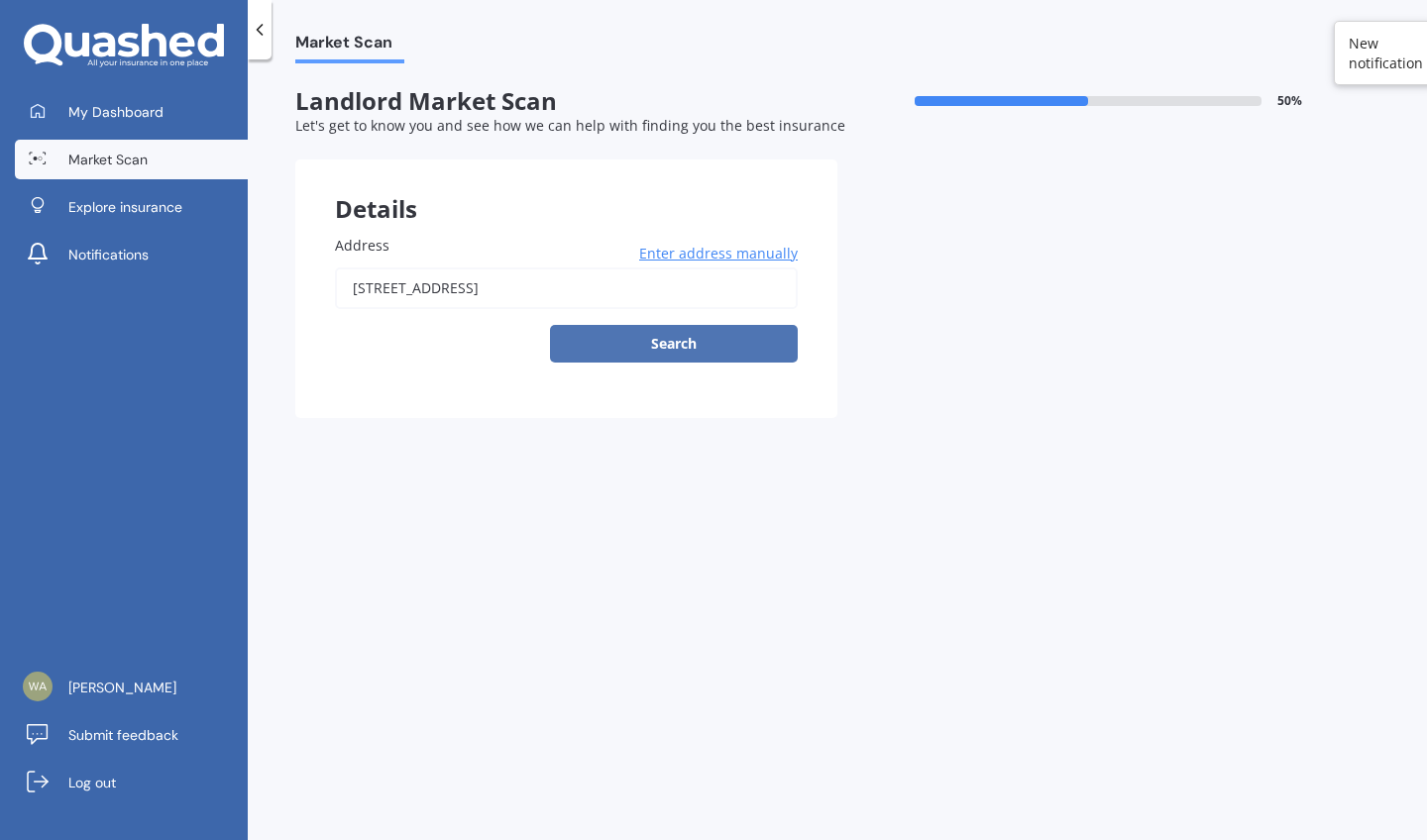 click on "Search" at bounding box center [674, 344] 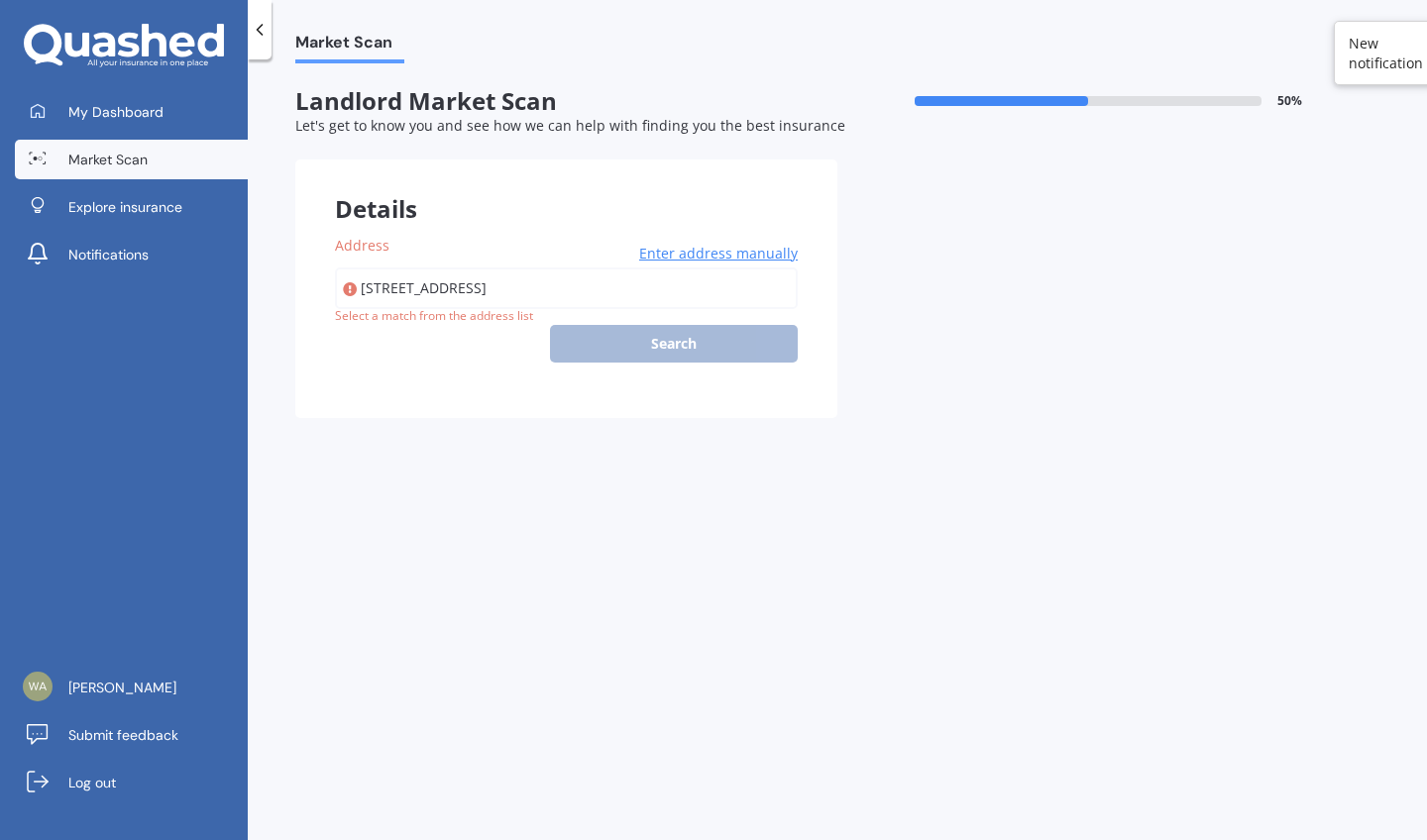 click on "[STREET_ADDRESS]" at bounding box center (566, 288) 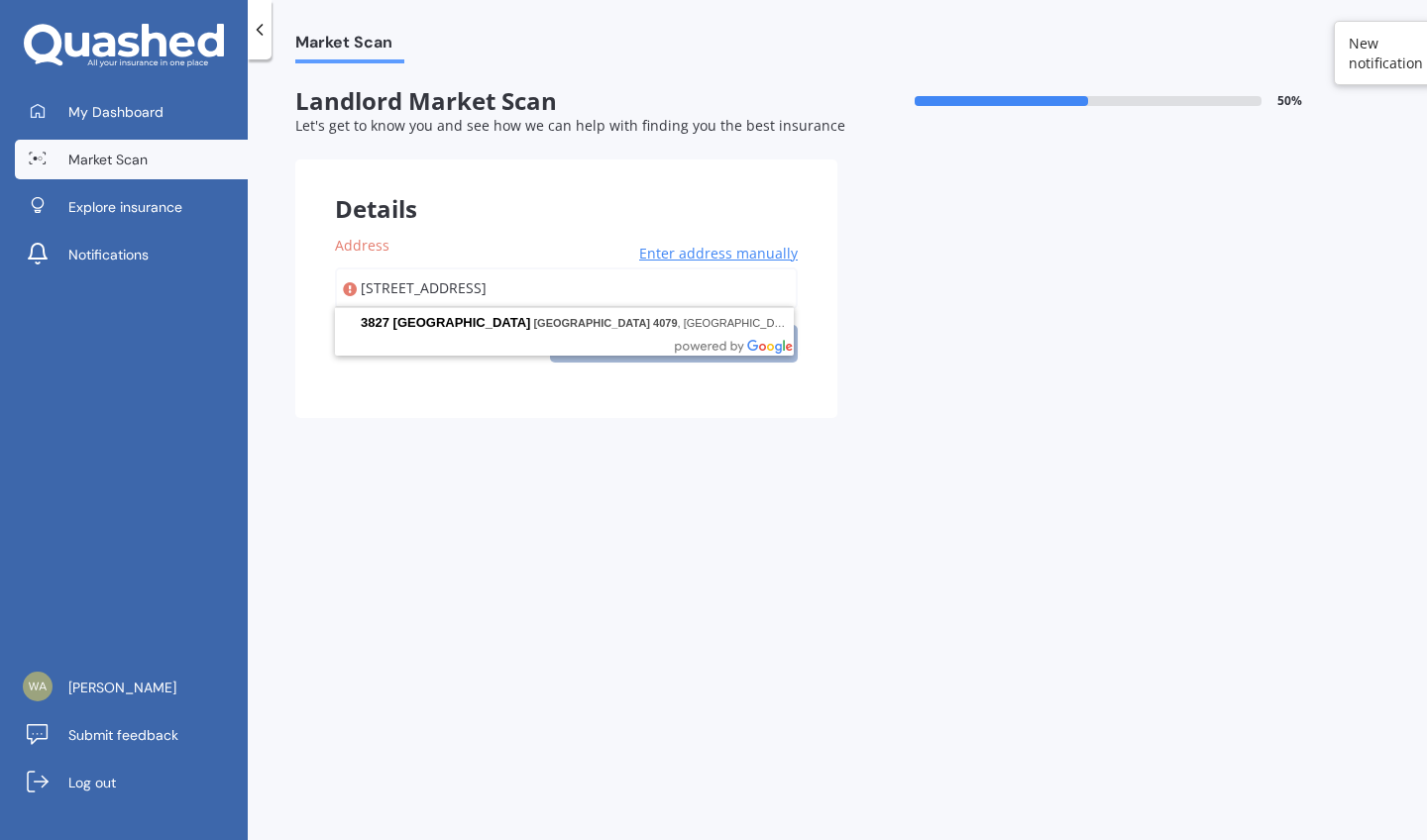 type on "[STREET_ADDRESS]" 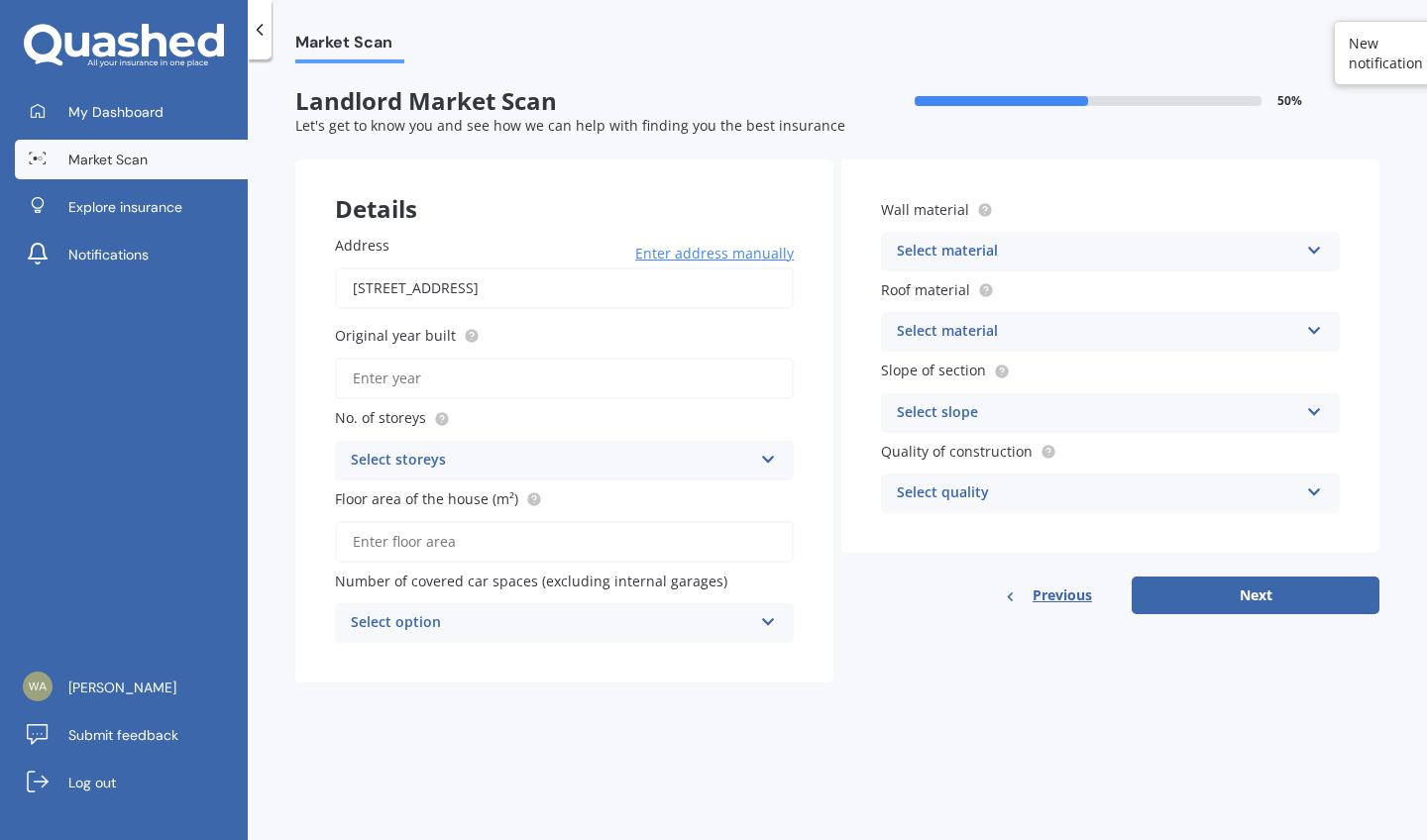 click on "Original year built" at bounding box center [564, 378] 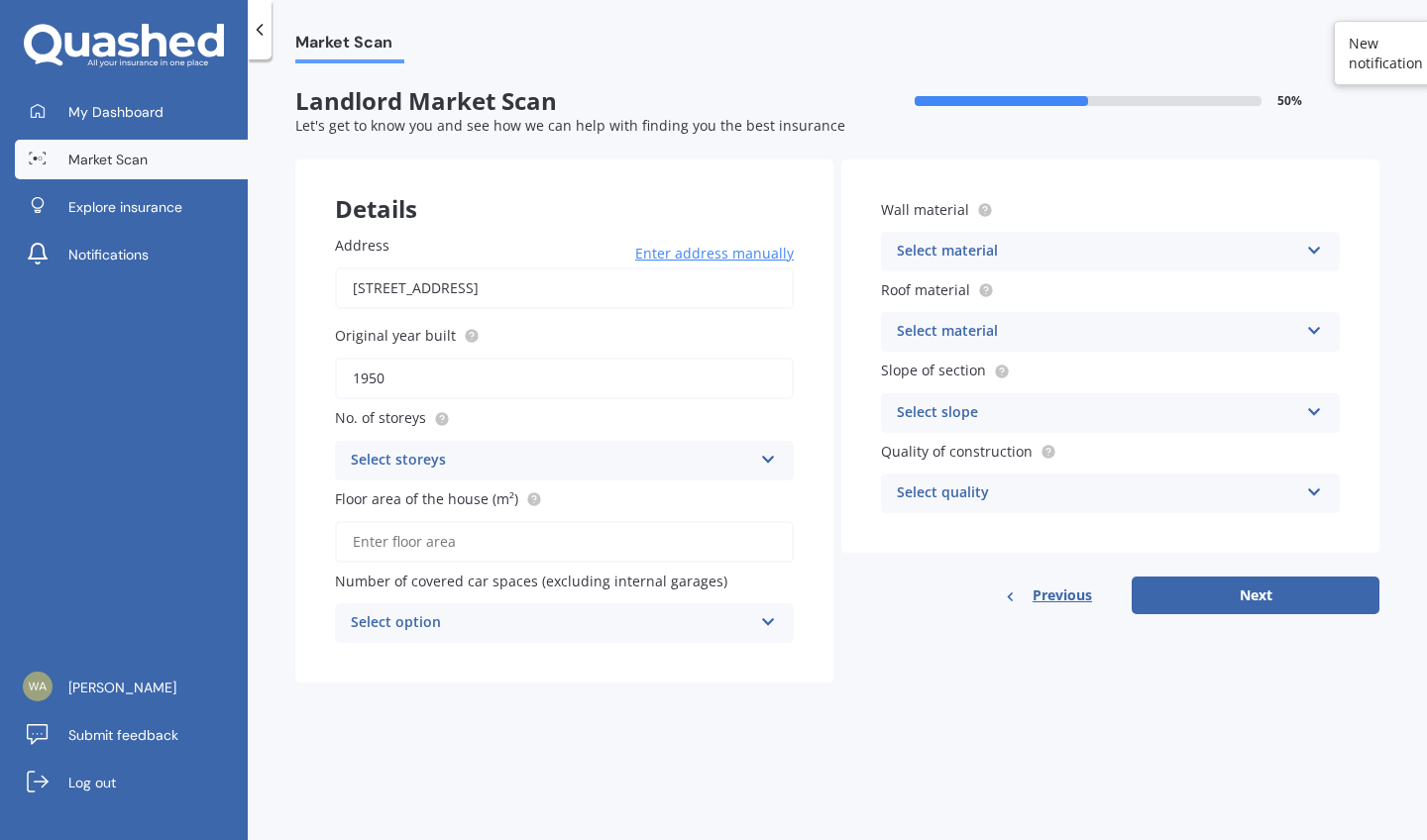 type on "1950" 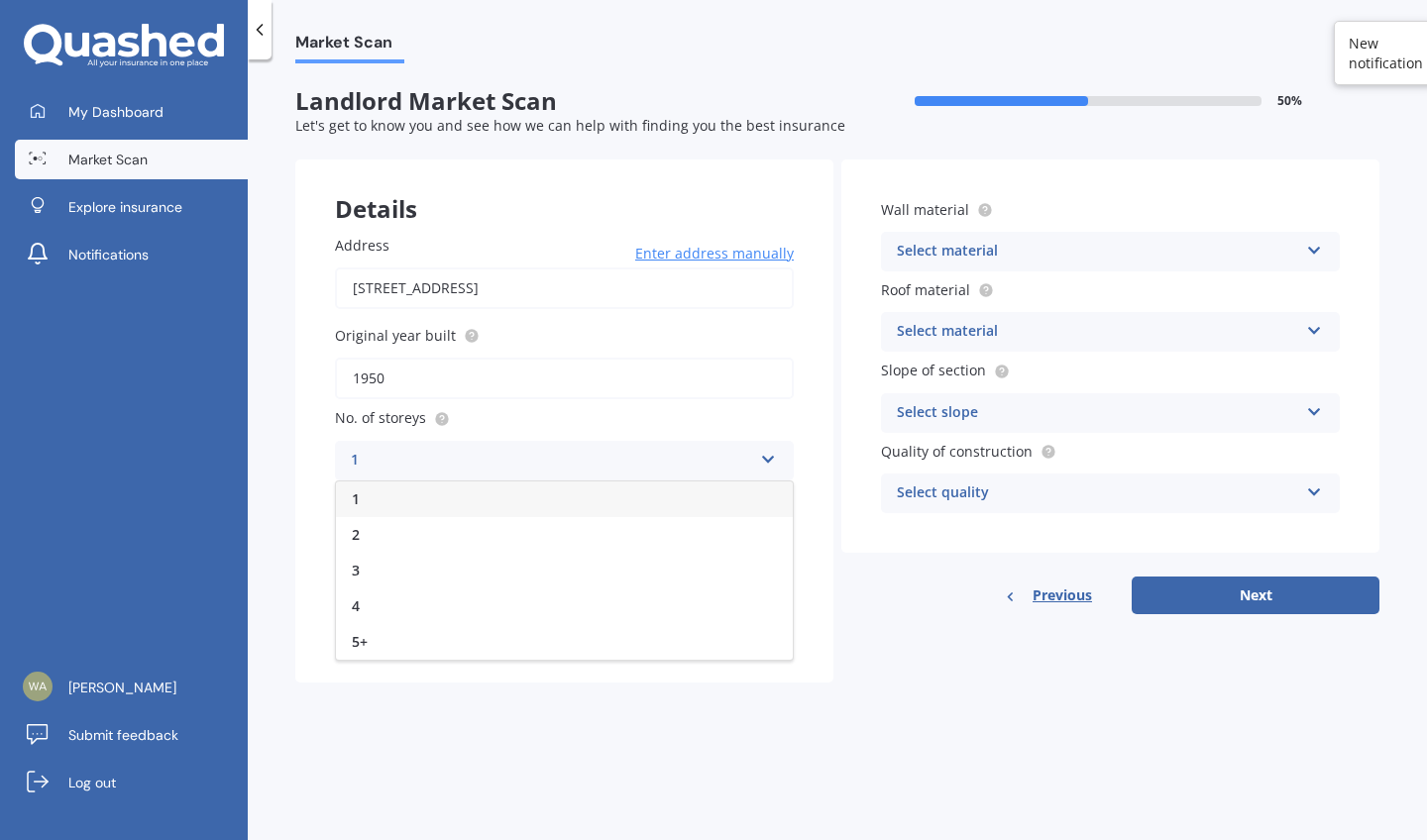 click on "1" at bounding box center [564, 499] 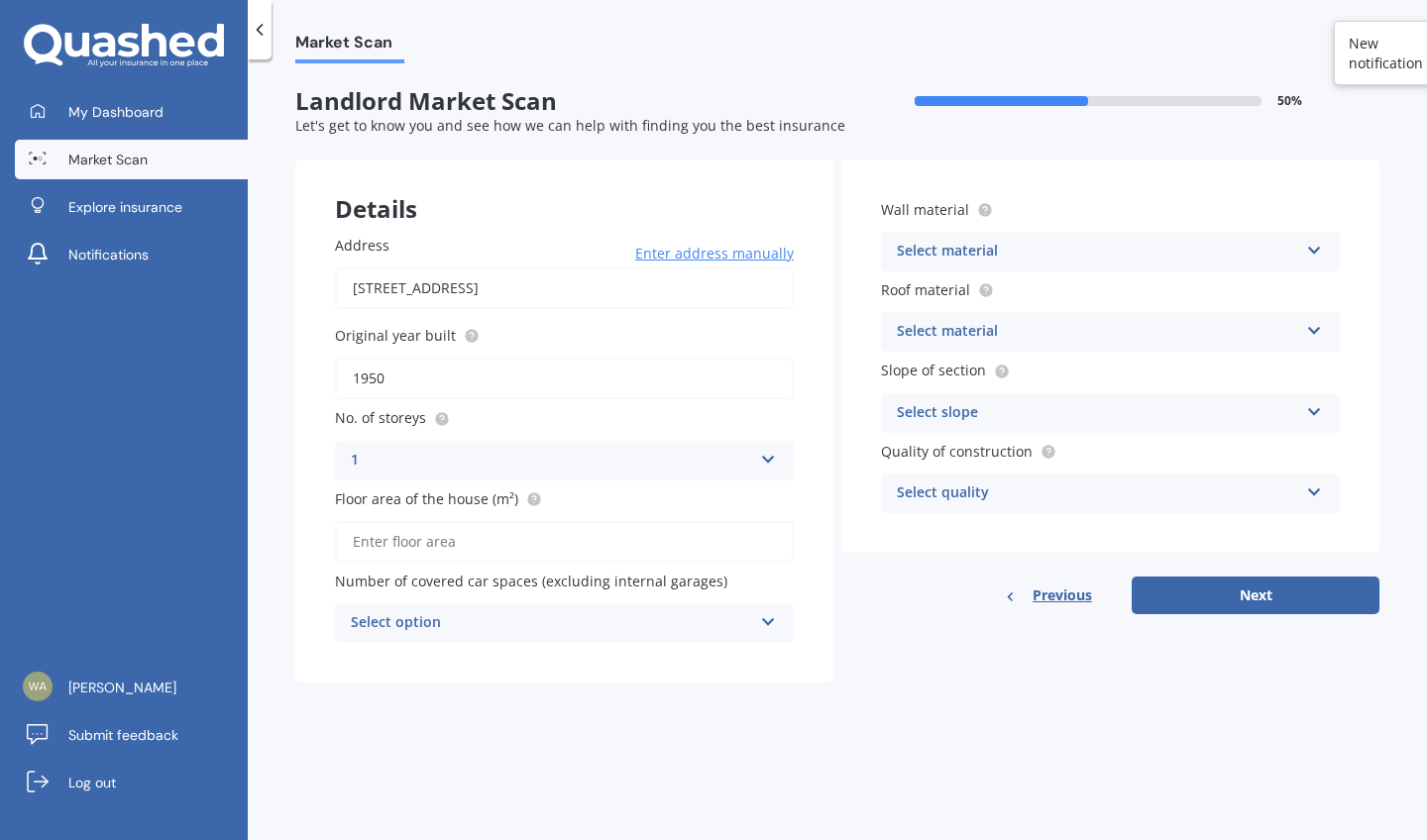 click on "Floor area of the house (m²)" at bounding box center (564, 542) 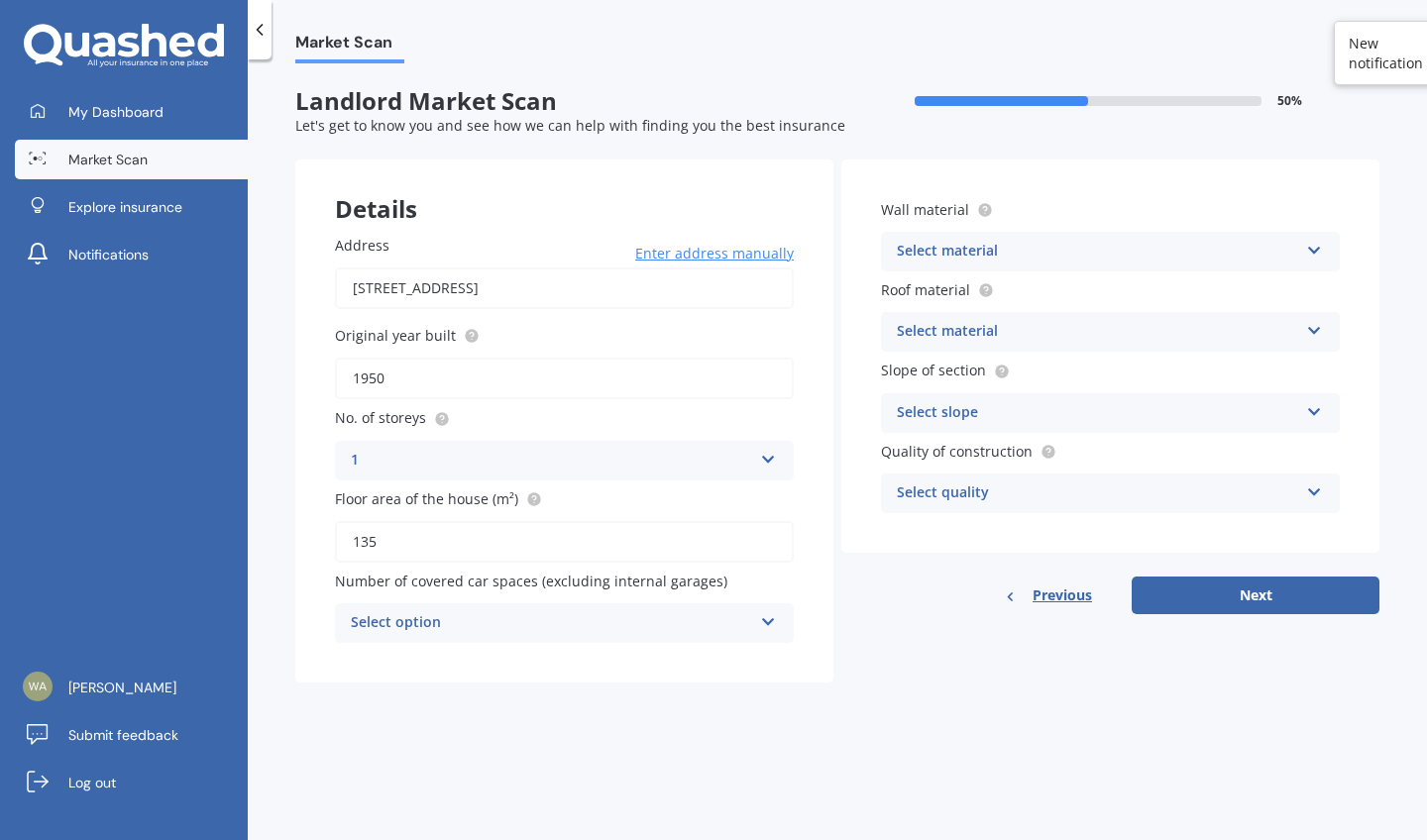 type on "135" 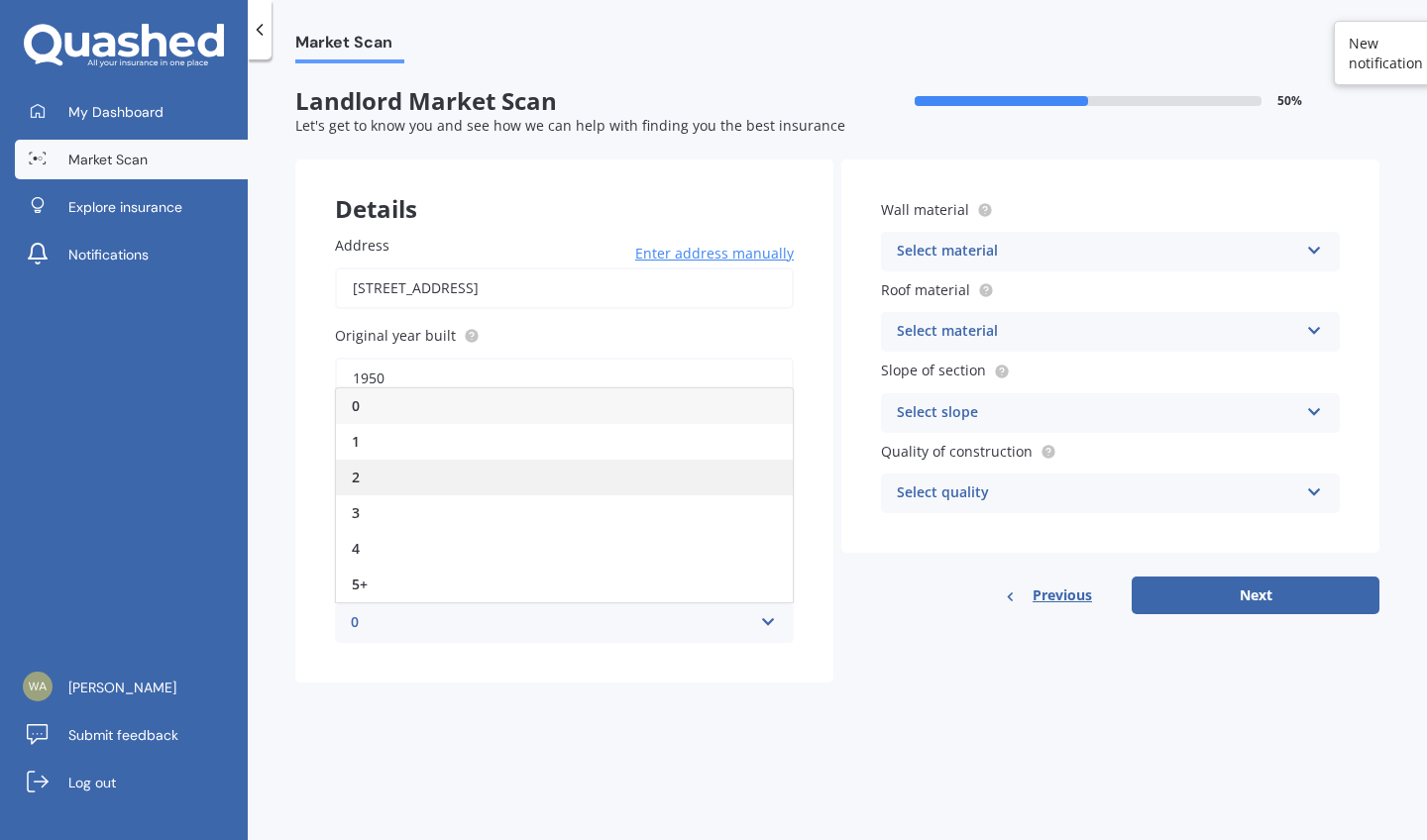 click on "2" at bounding box center [564, 477] 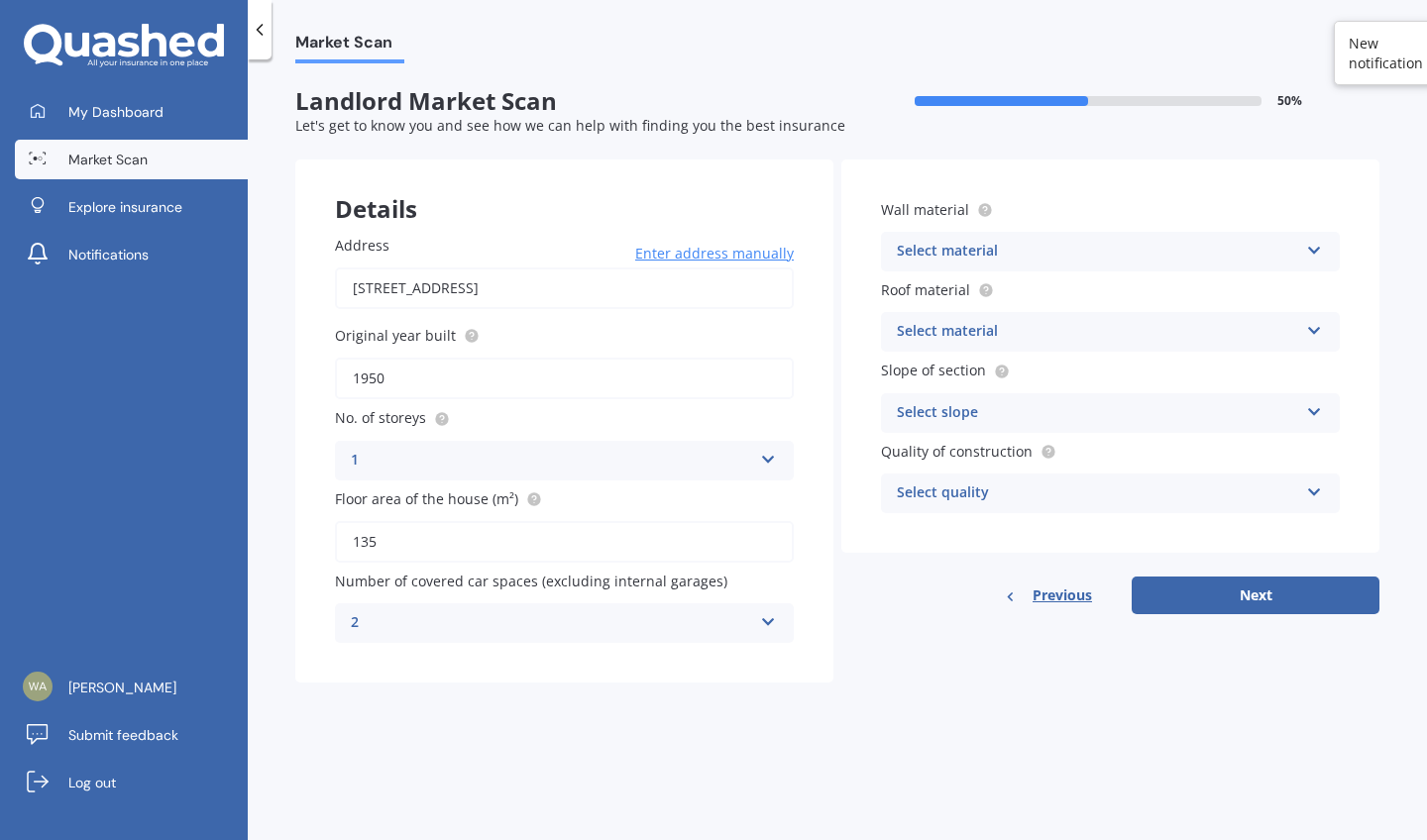click on "Select material" at bounding box center (1097, 252) 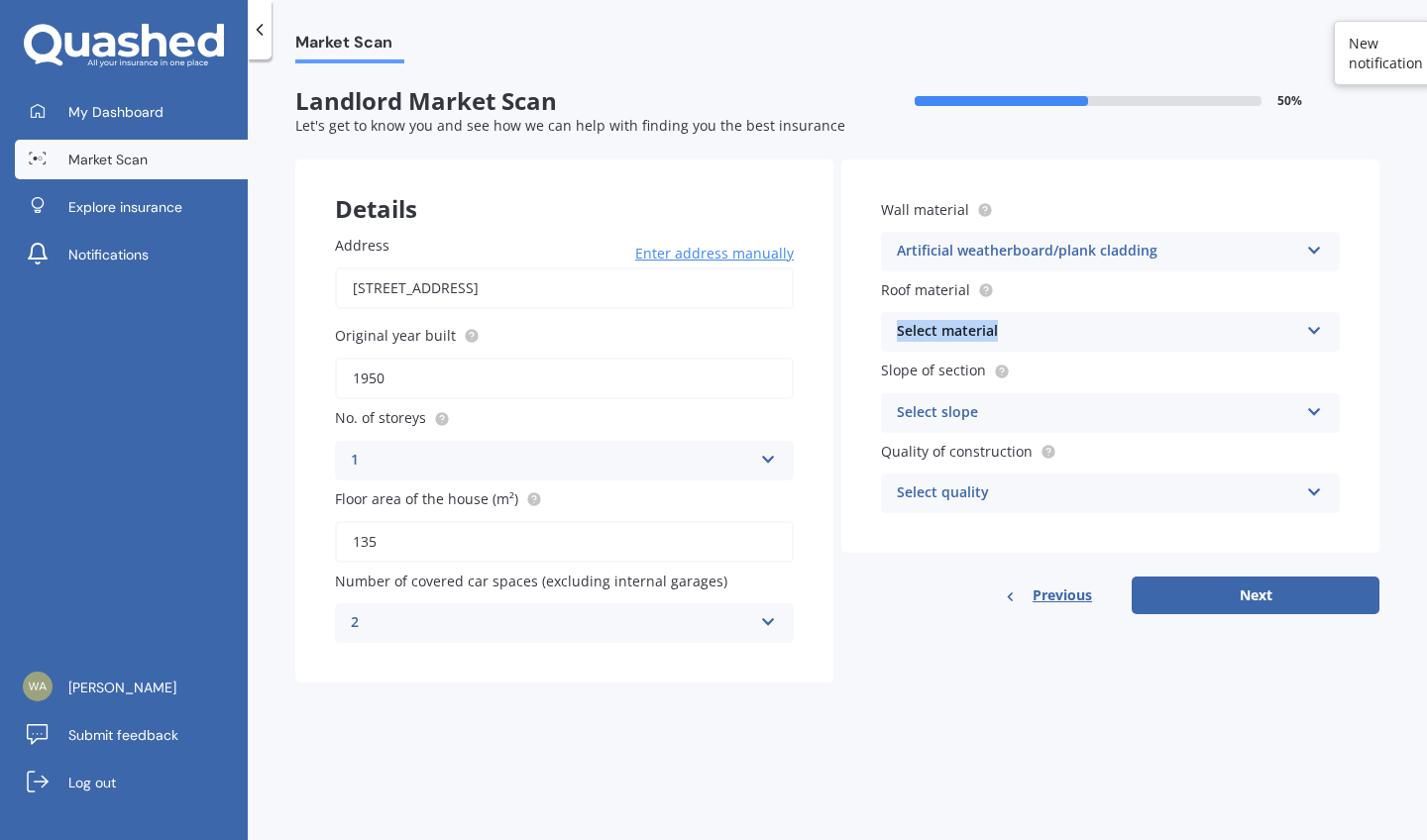 drag, startPoint x: 1340, startPoint y: 319, endPoint x: 1340, endPoint y: 359, distance: 40 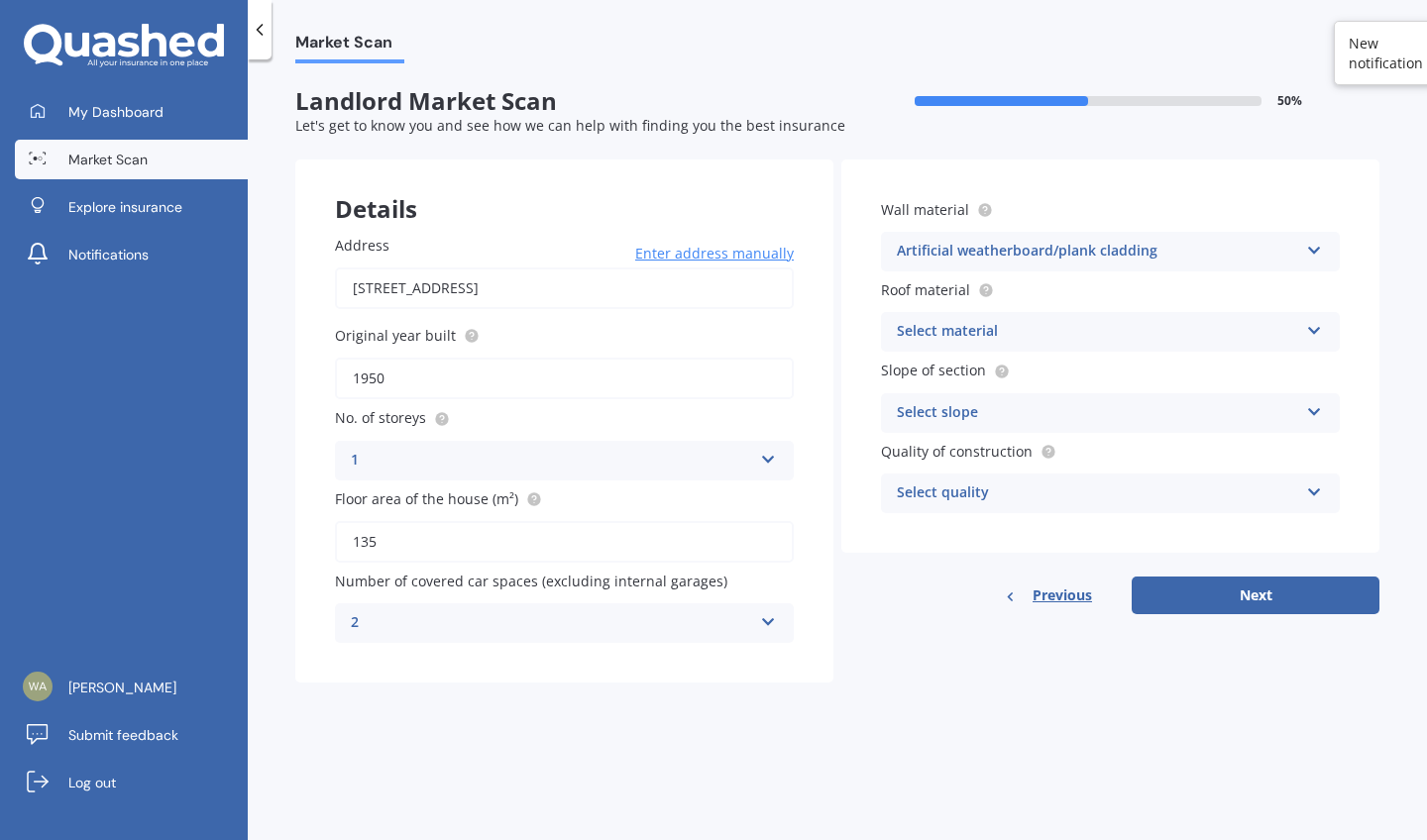 click at bounding box center [1314, 247] 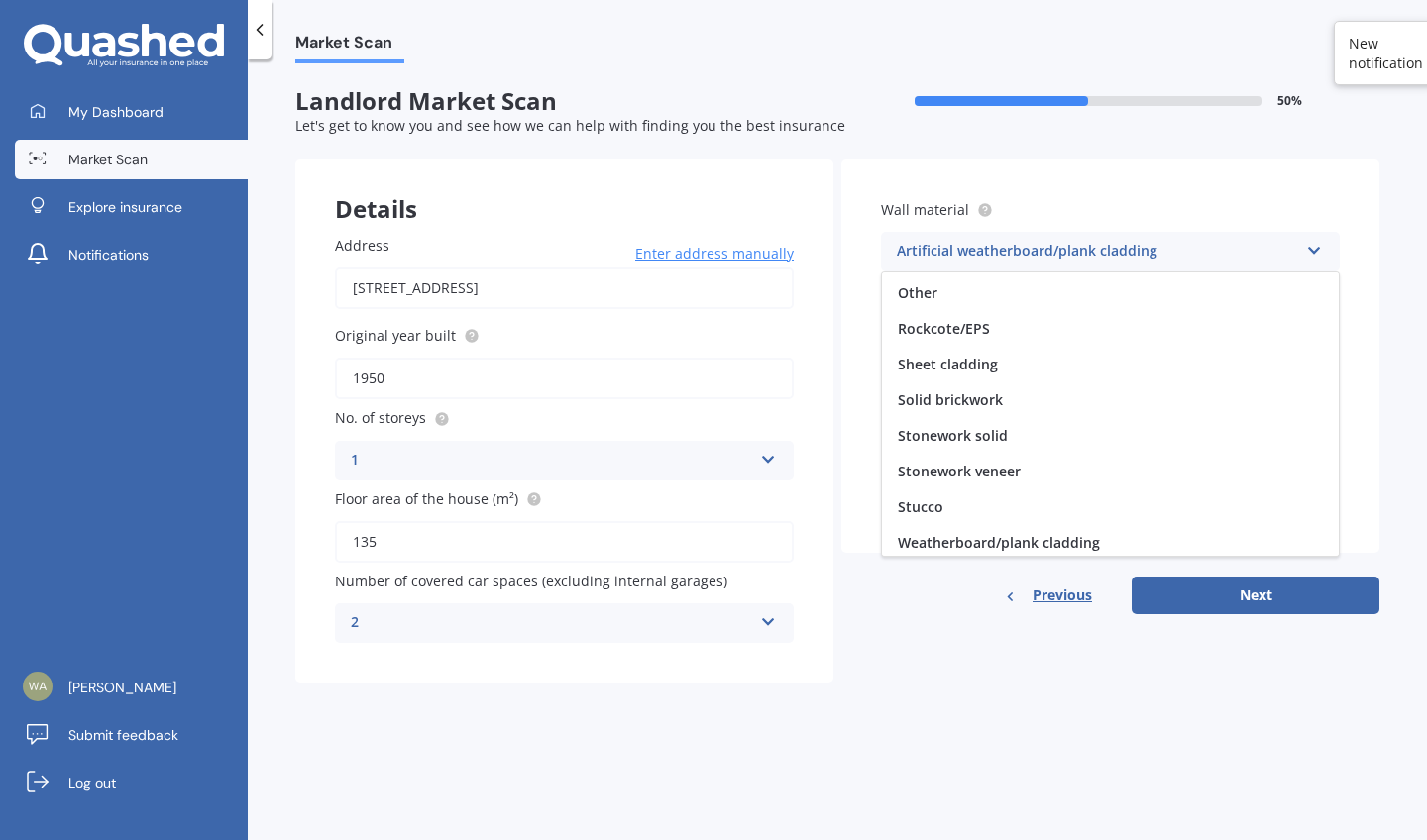 scroll, scrollTop: 180, scrollLeft: 0, axis: vertical 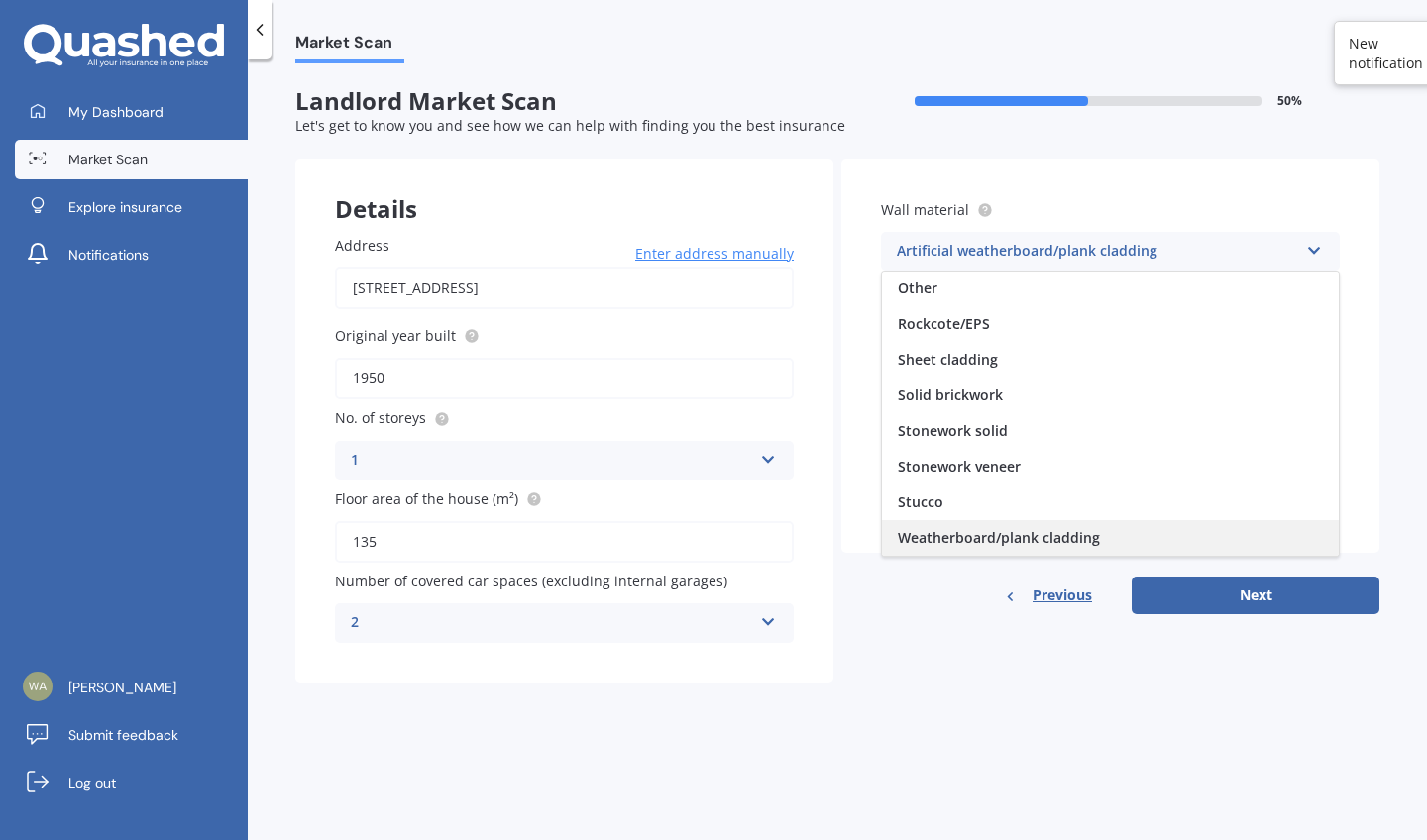 click on "Weatherboard/plank cladding" at bounding box center [999, 537] 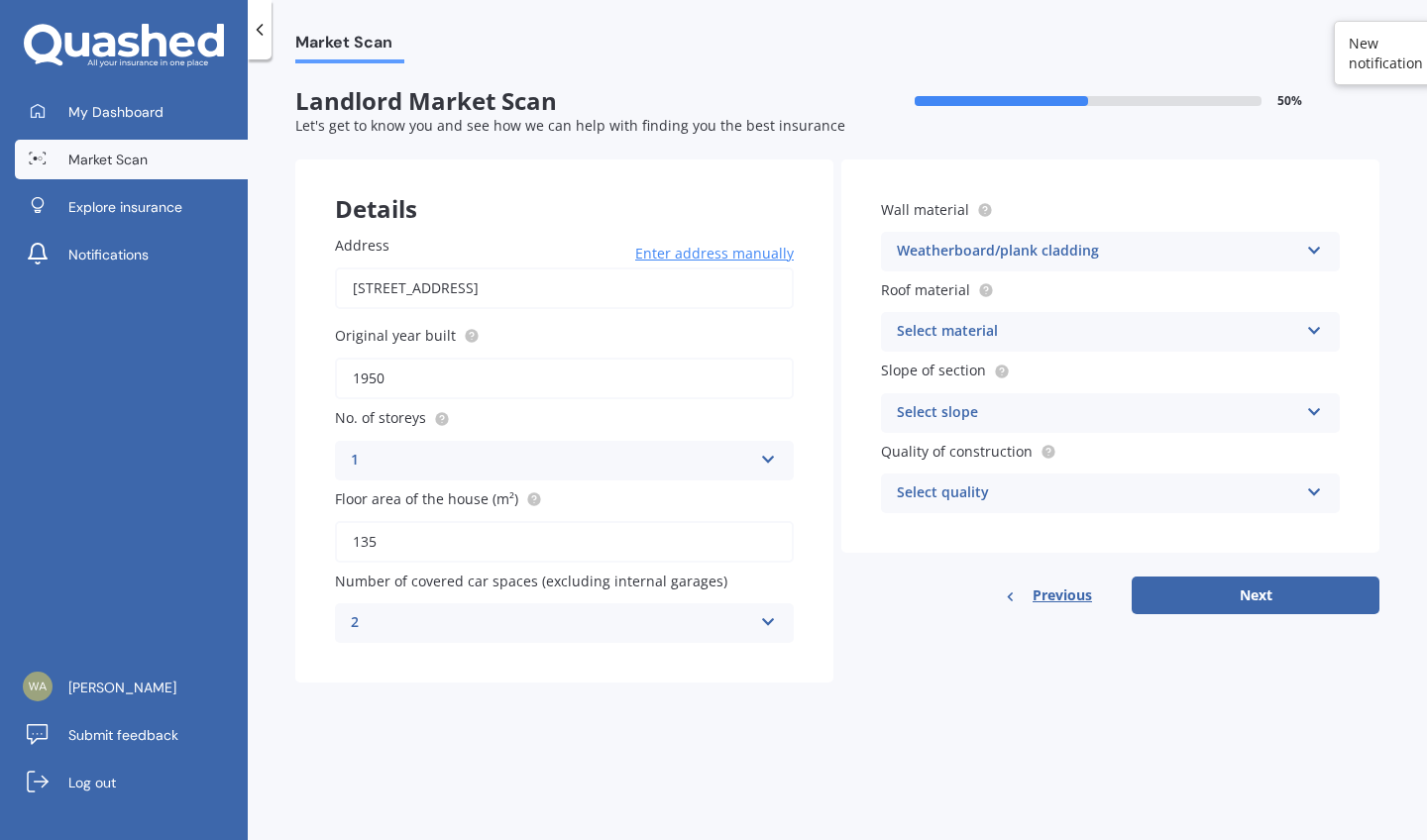 click on "Select material Flat fibre cement Flat membrane Flat metal covering Pitched concrete tiles Pitched fibre cement covering Pitched metal covering Pitched slate Pitched terracotta tiles Pitched timber shingles Other" at bounding box center (1110, 332) 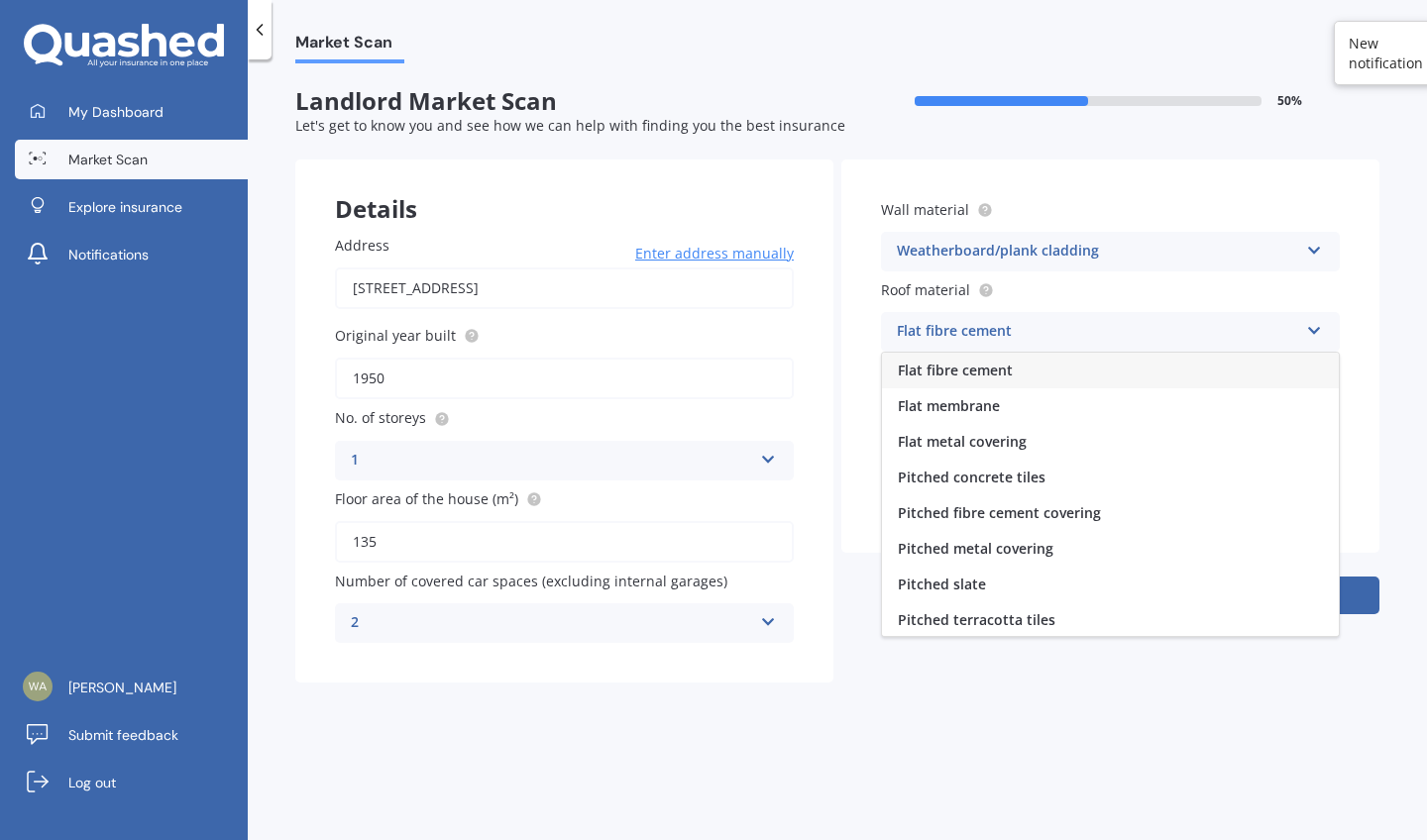 click on "Pitched metal covering" at bounding box center (975, 548) 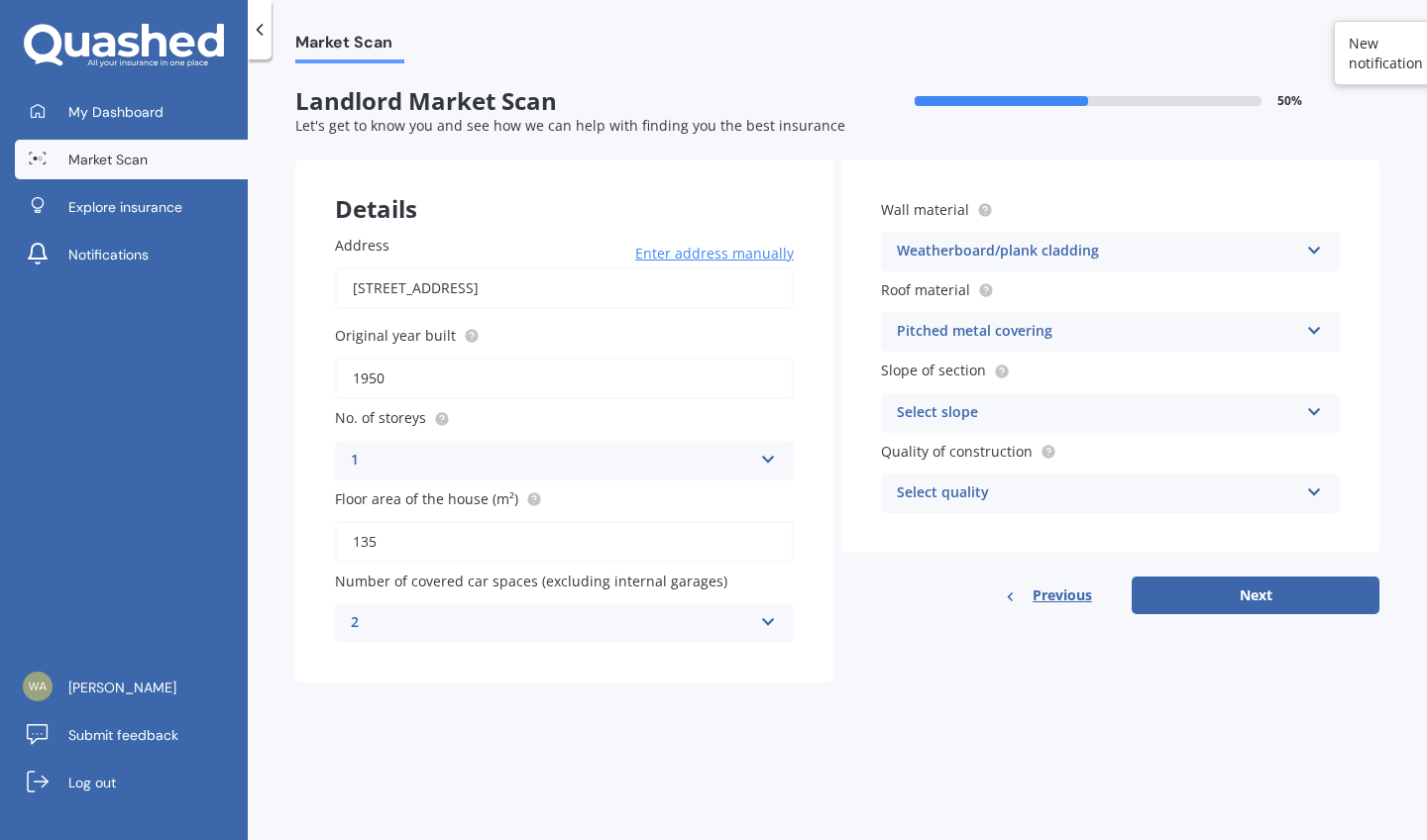 click on "Select slope" at bounding box center (1097, 413) 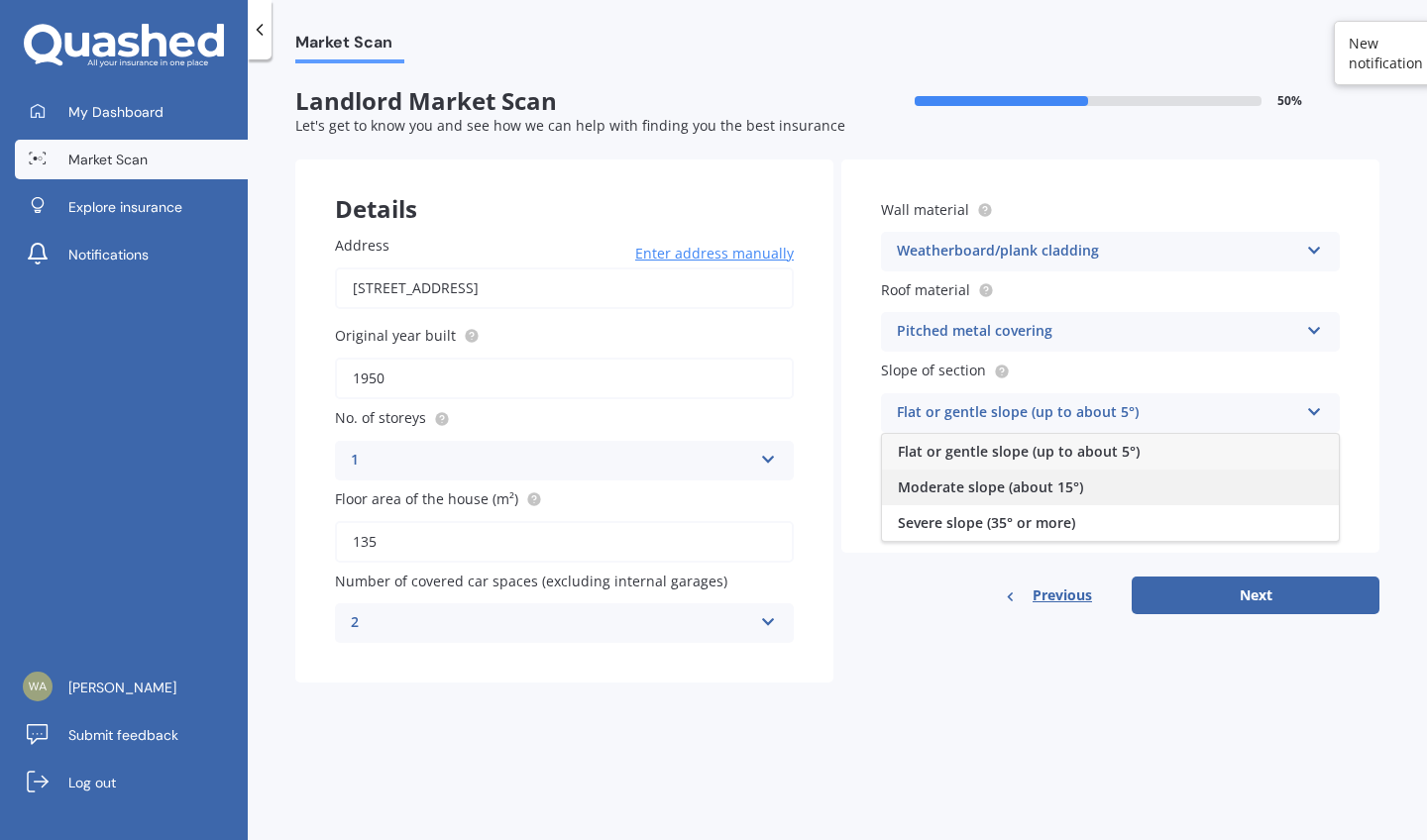 click on "Moderate slope (about 15°)" at bounding box center (990, 486) 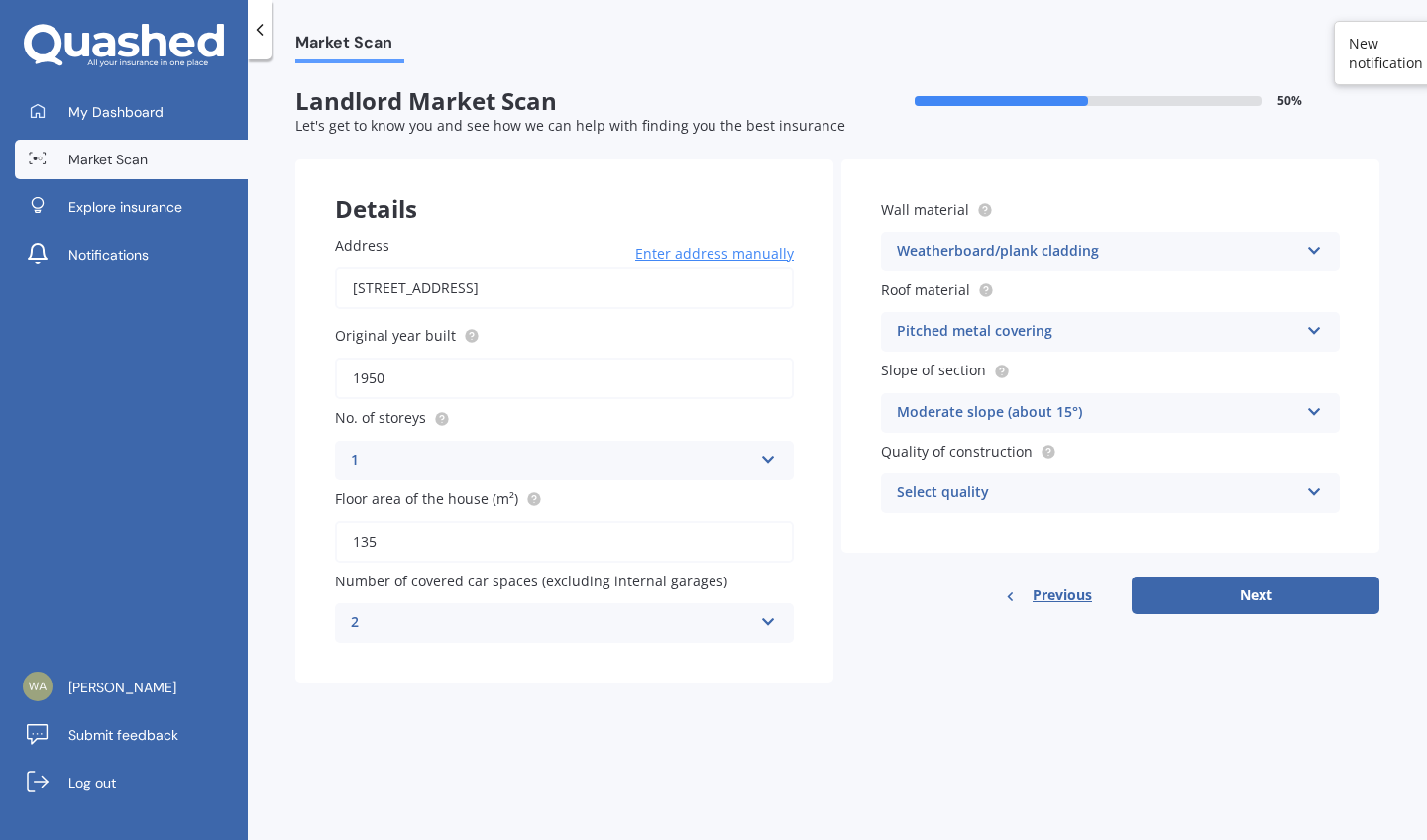 click on "Moderate slope (about 15°)" at bounding box center (1097, 413) 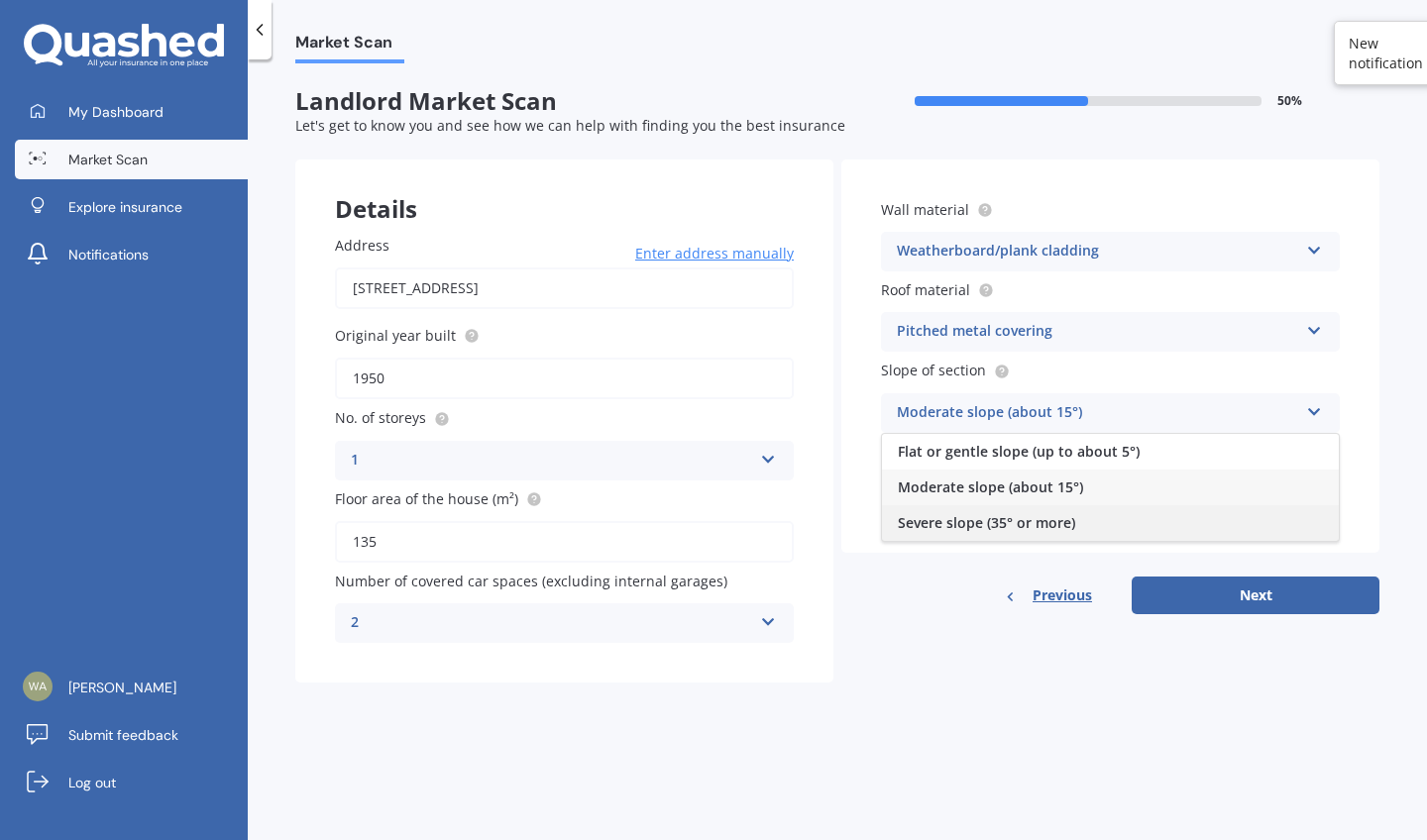 click on "Severe slope (35° or more)" at bounding box center [986, 522] 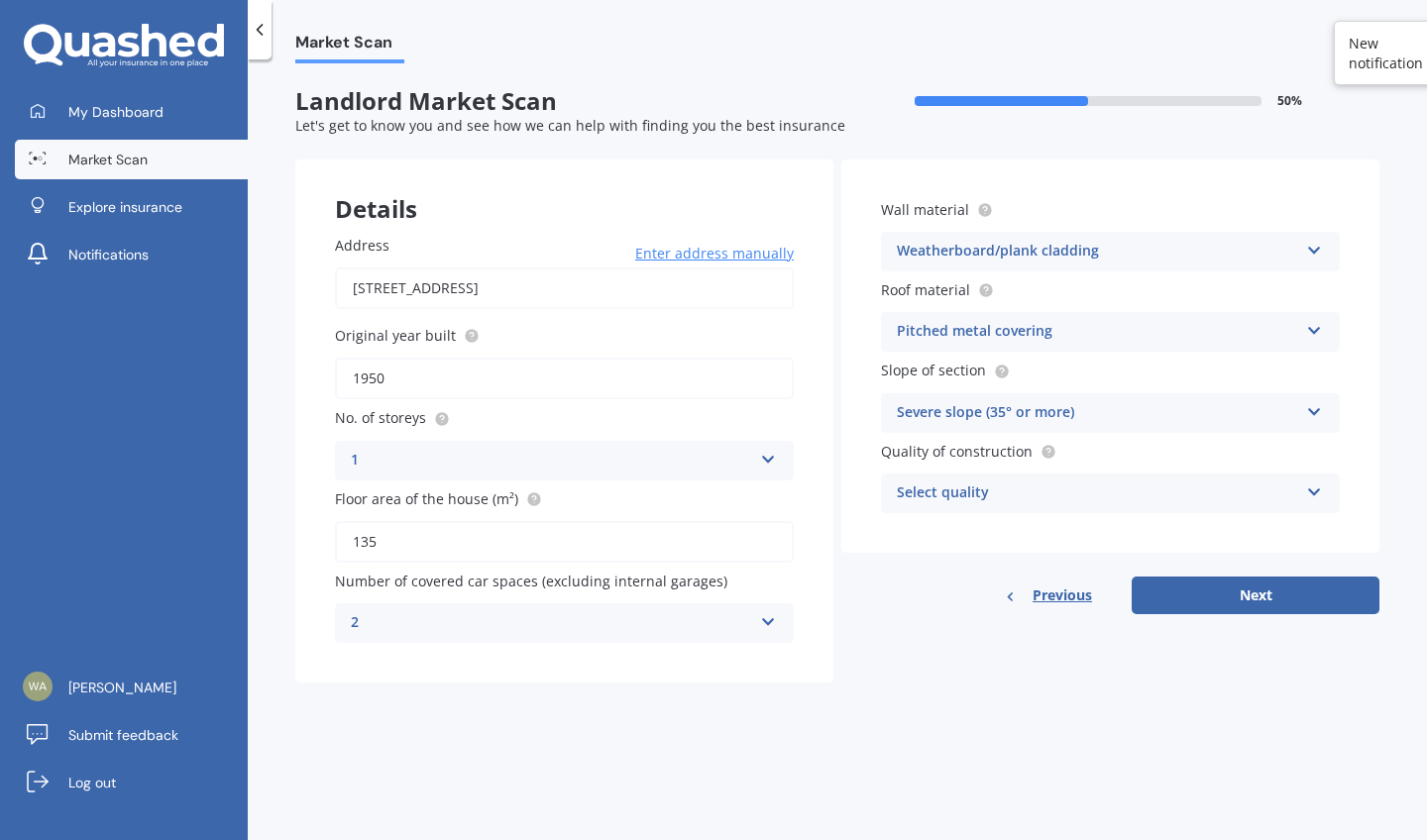 click on "Severe slope (35° or more)" at bounding box center [1097, 413] 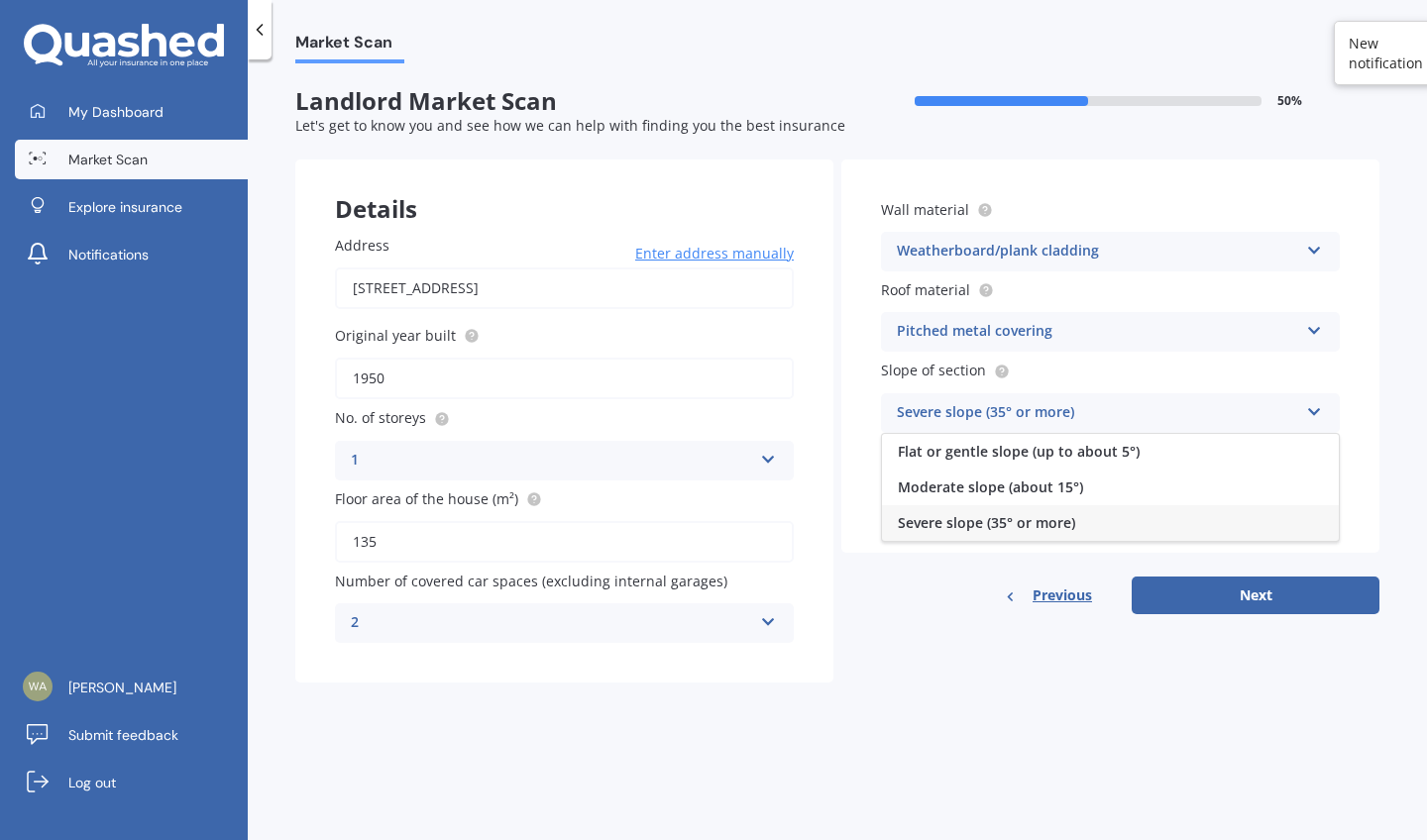 click on "Moderate slope (about 15°)" at bounding box center [990, 486] 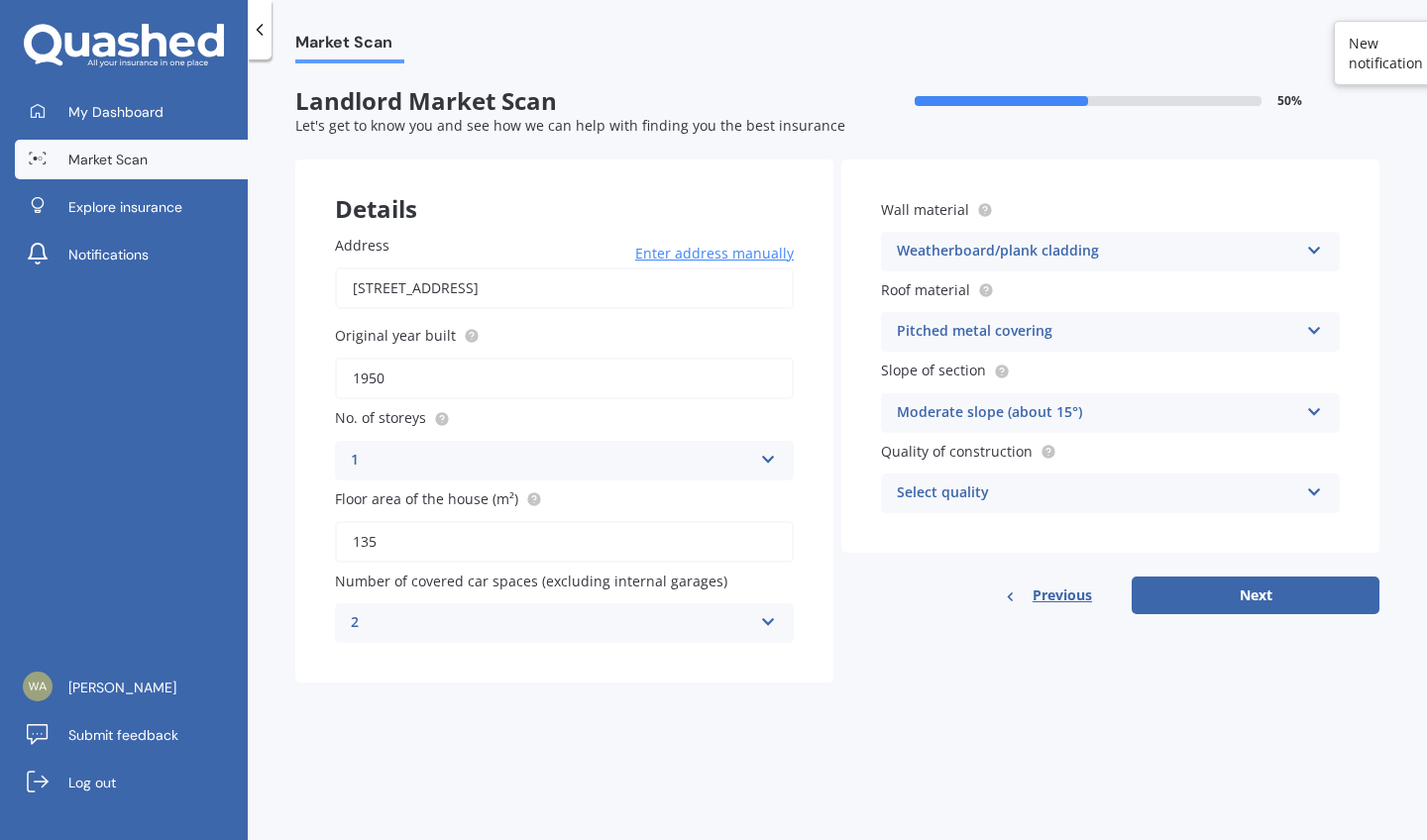click on "Select quality" at bounding box center [1097, 493] 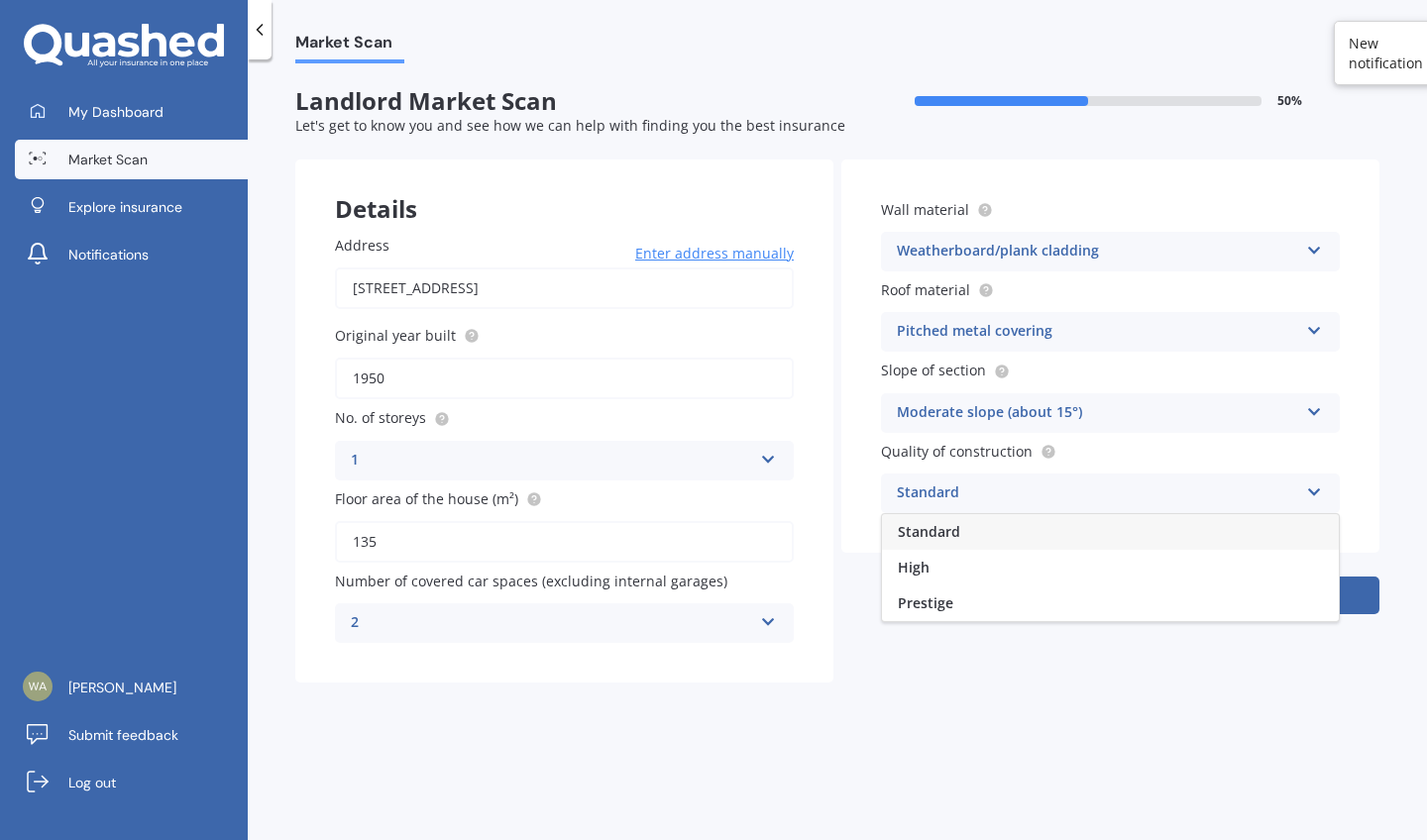 click on "Standard" at bounding box center (1110, 532) 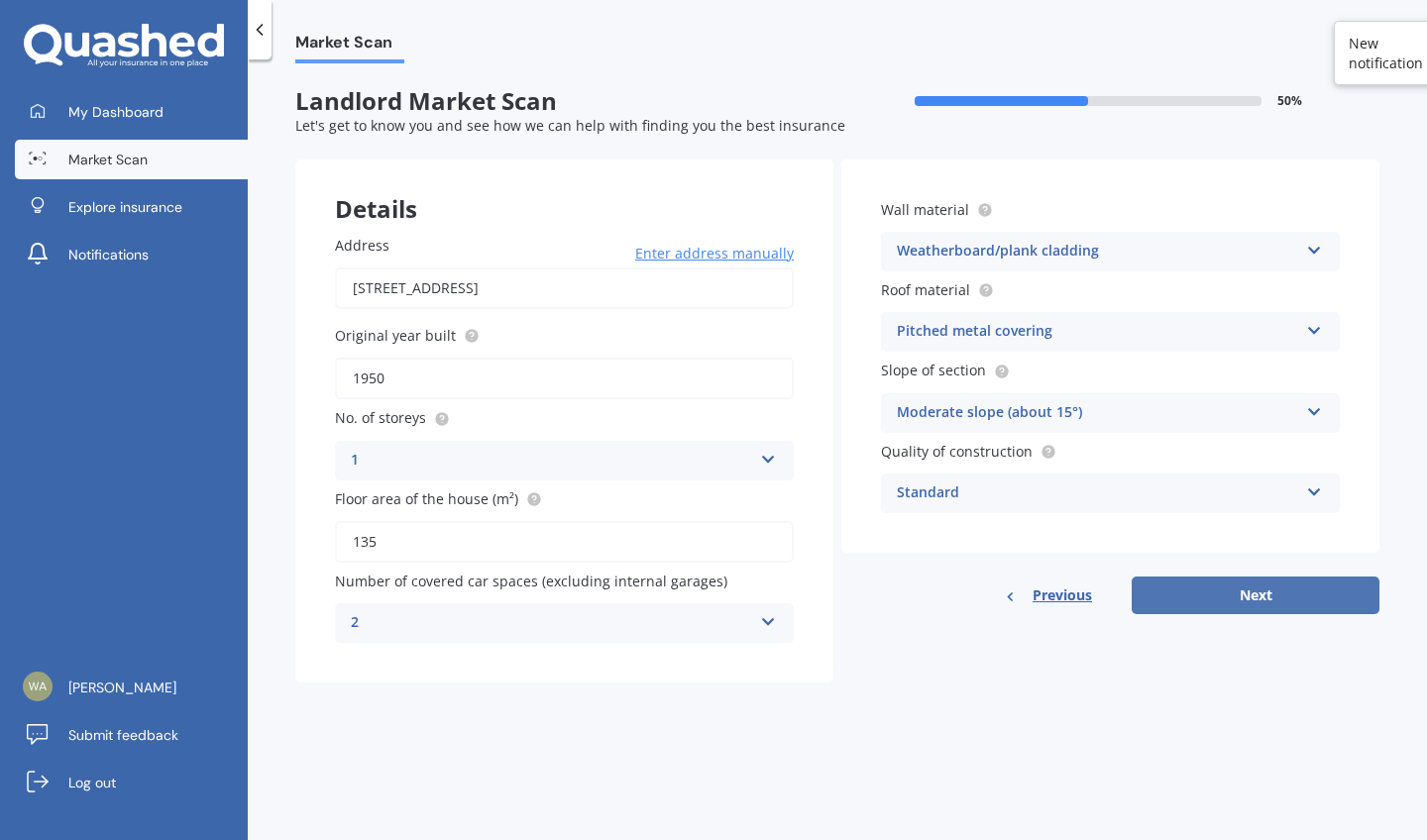 click on "Next" at bounding box center [1256, 595] 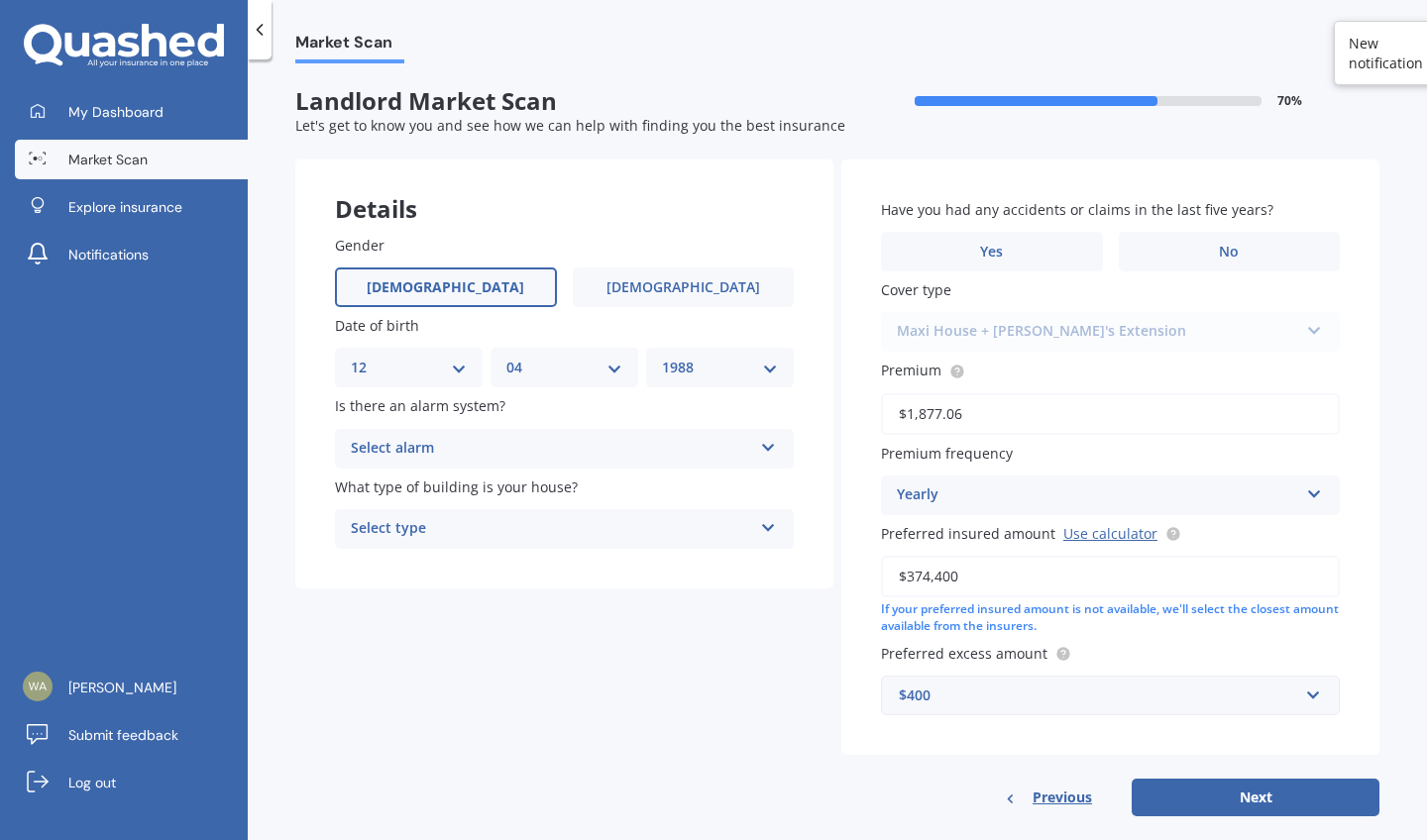 click on "Select alarm" at bounding box center (551, 449) 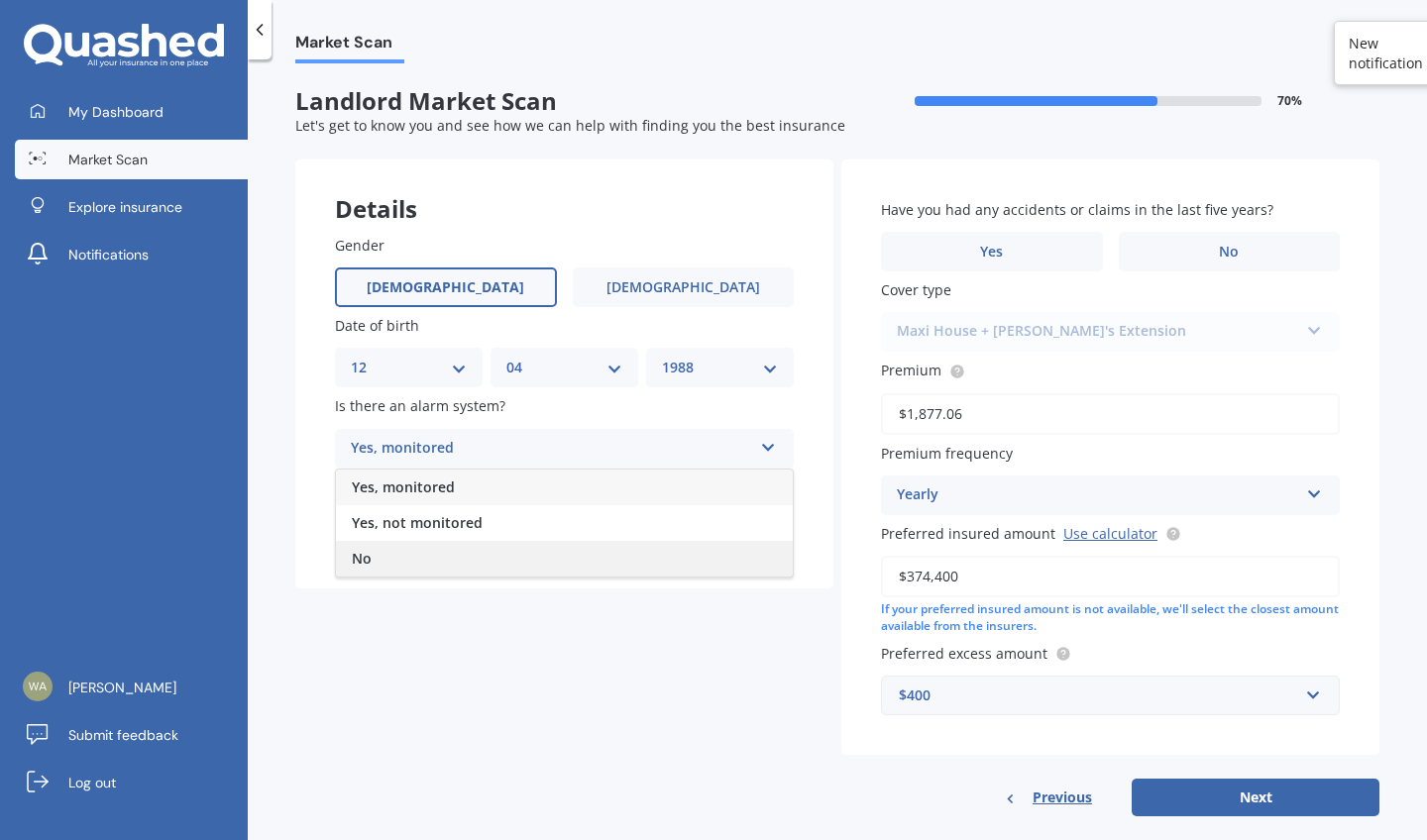click on "No" at bounding box center (564, 559) 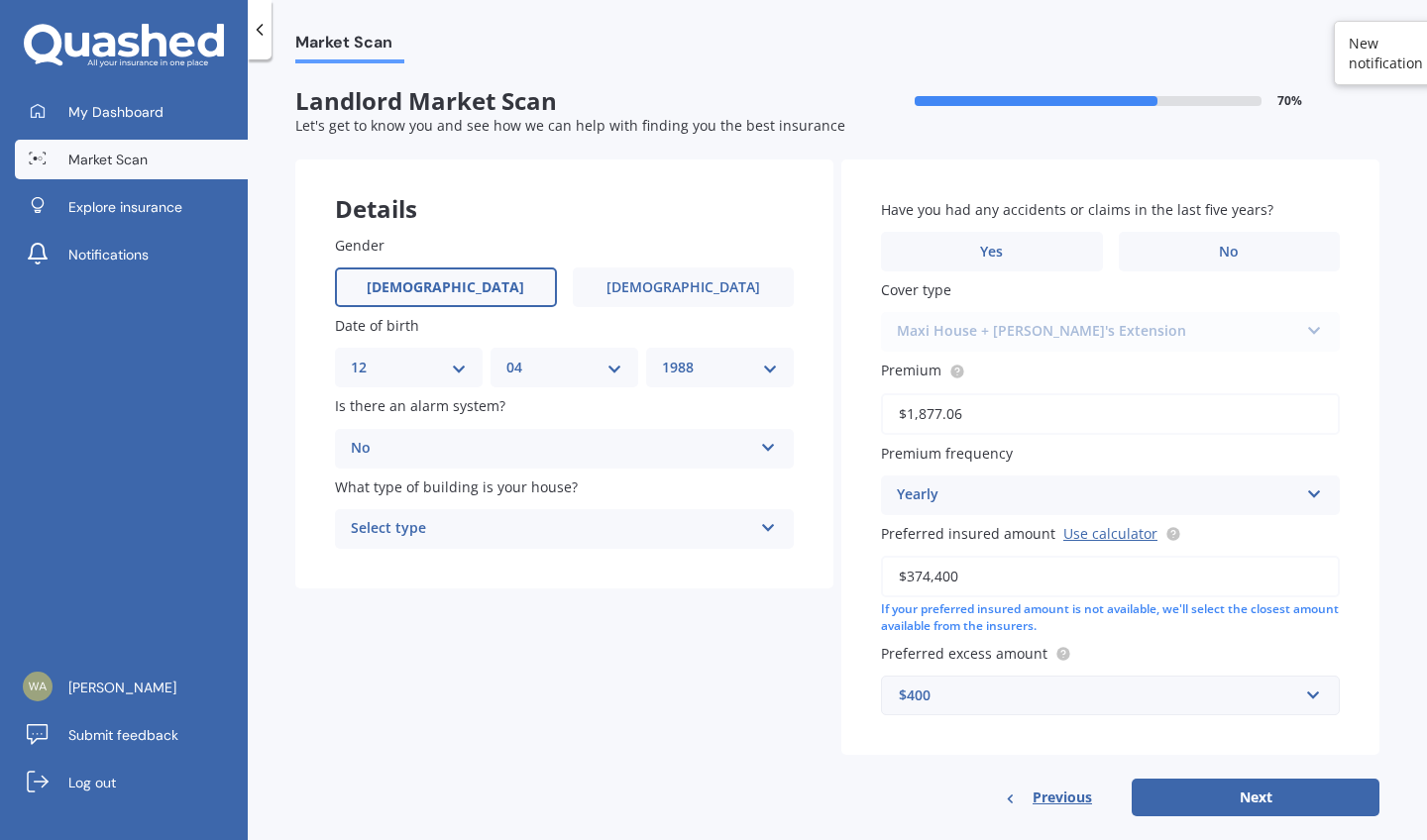click on "Select type" at bounding box center (551, 529) 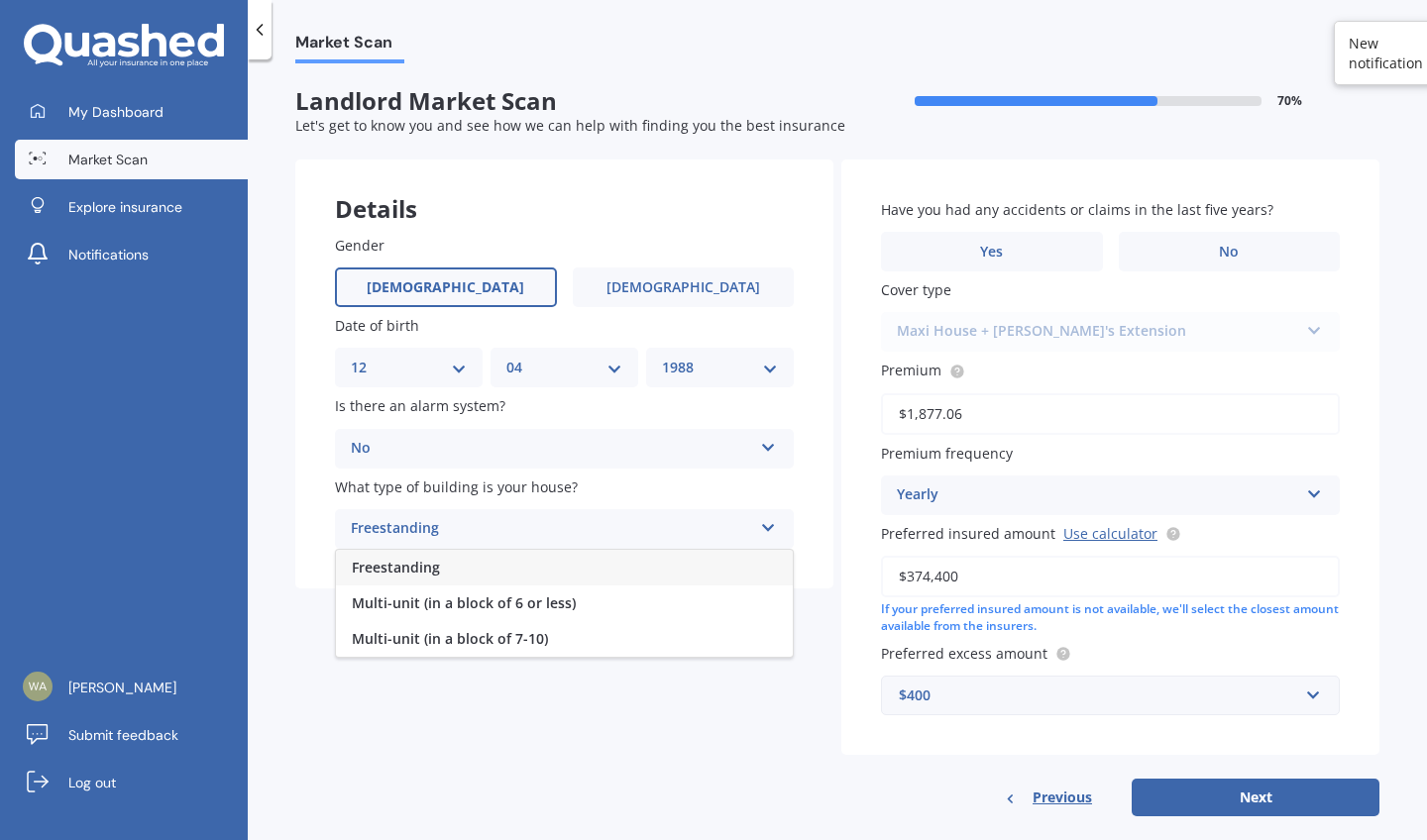 click on "Freestanding" at bounding box center (564, 568) 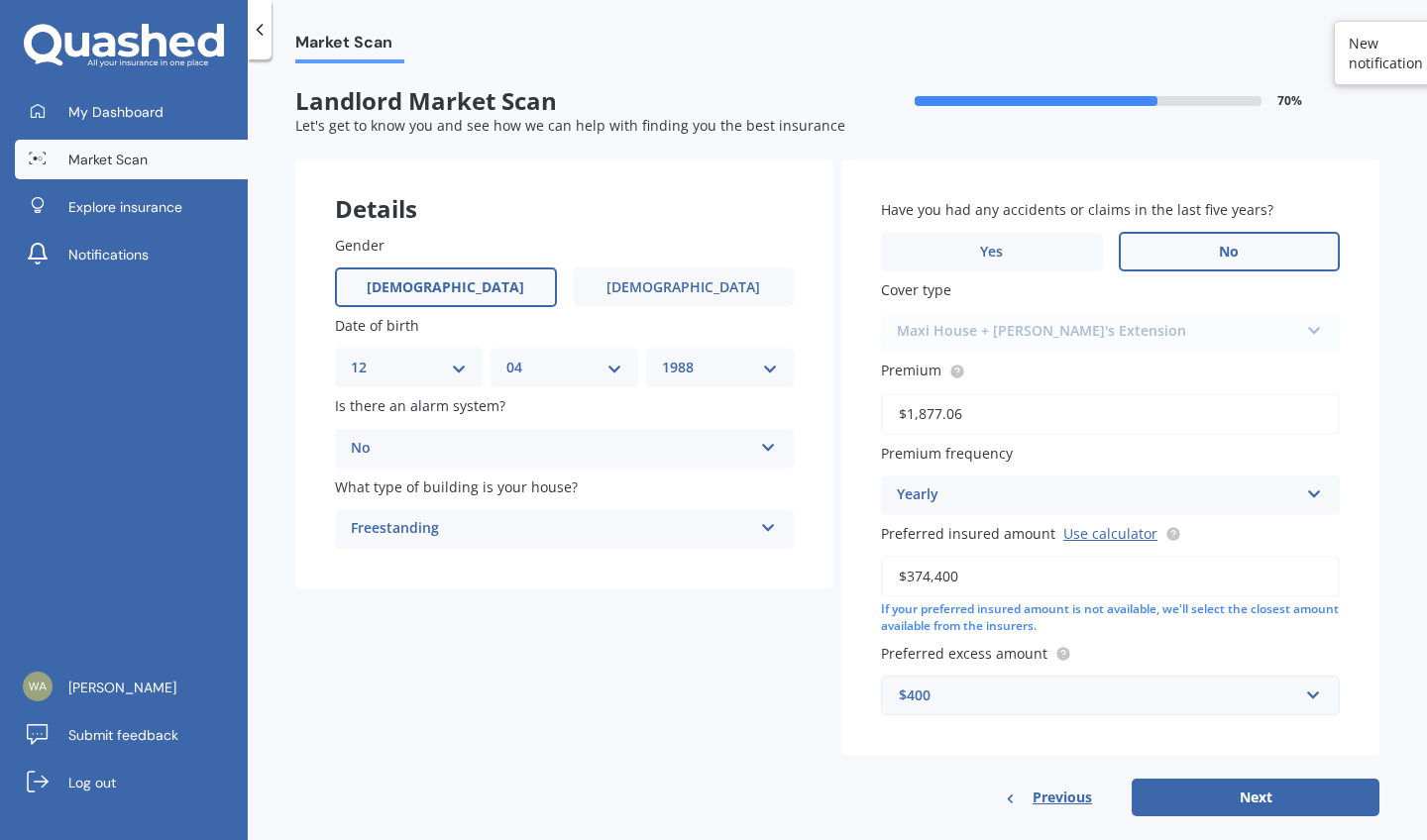 click on "No" at bounding box center (1230, 252) 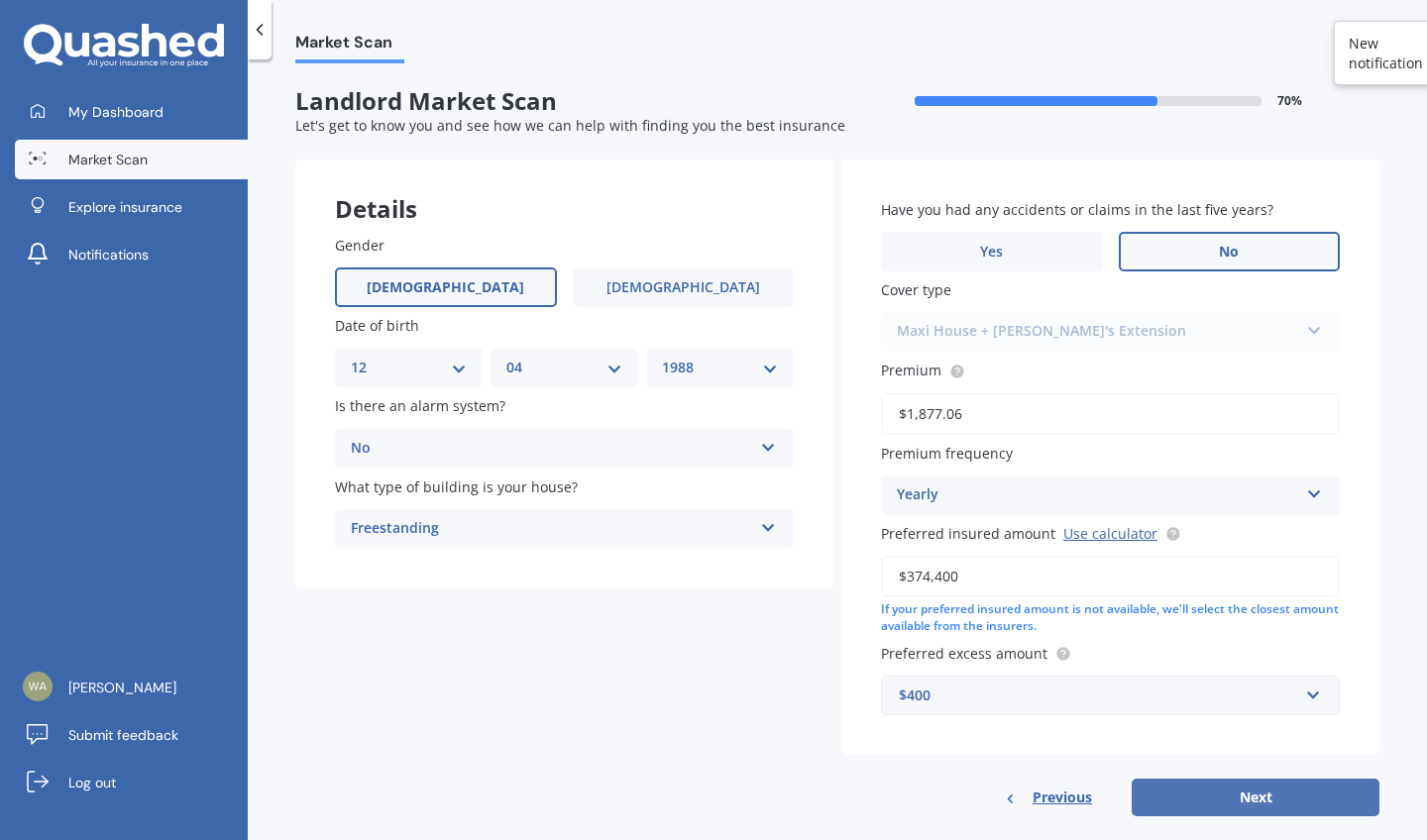 click on "Next" at bounding box center (1256, 797) 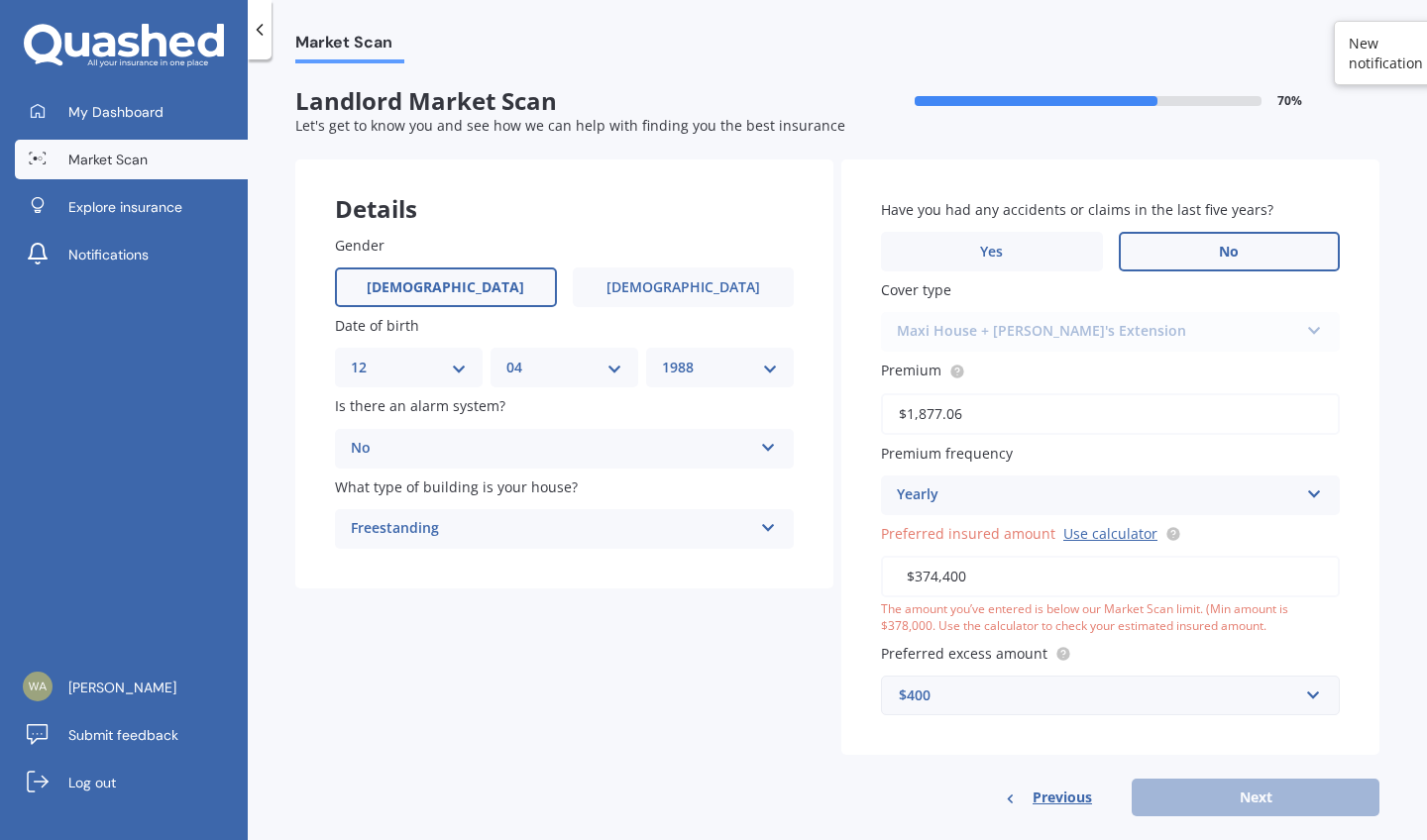 click on "$374,400" at bounding box center (1110, 577) 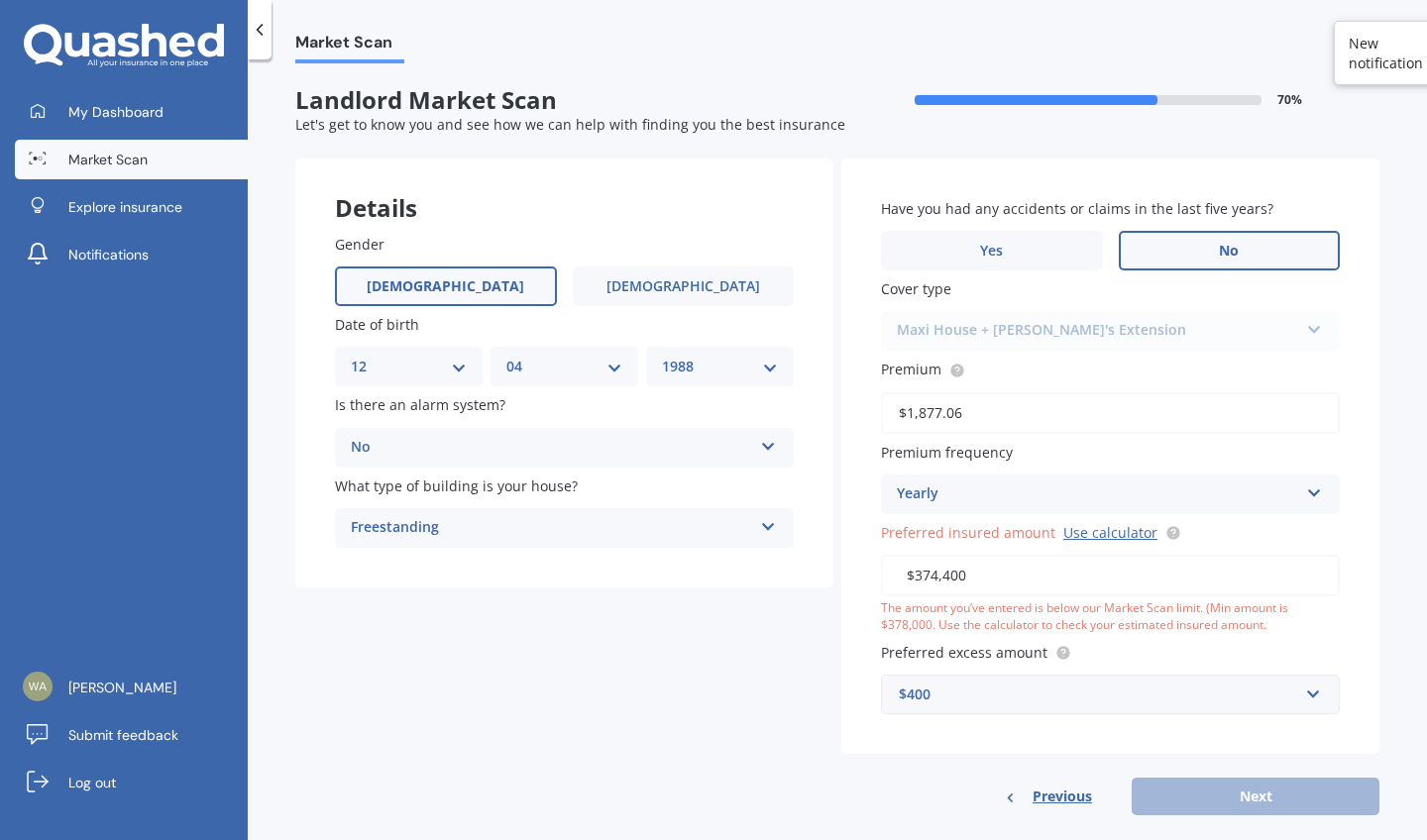 scroll, scrollTop: 22, scrollLeft: 0, axis: vertical 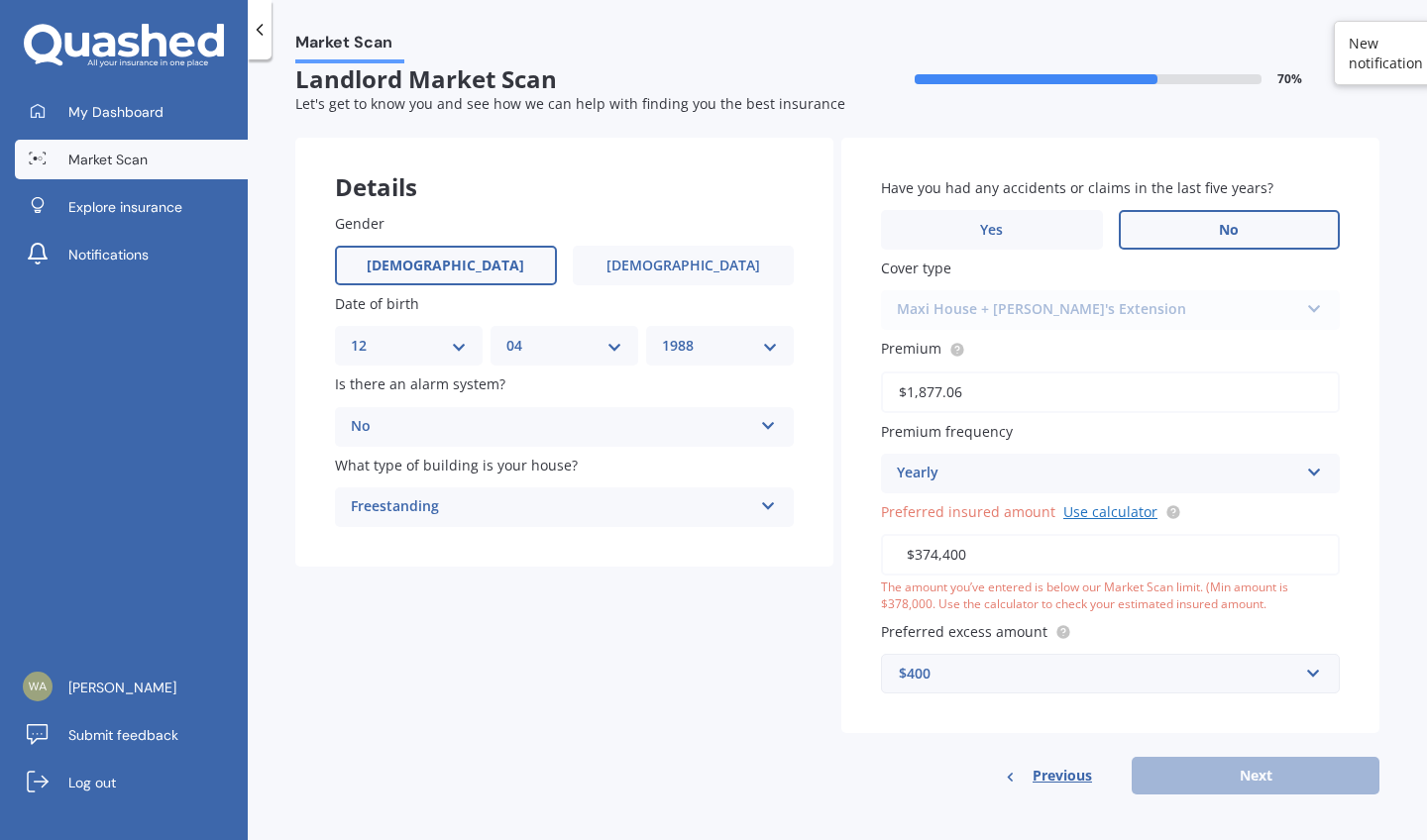 click on "Use calculator" at bounding box center (1110, 511) 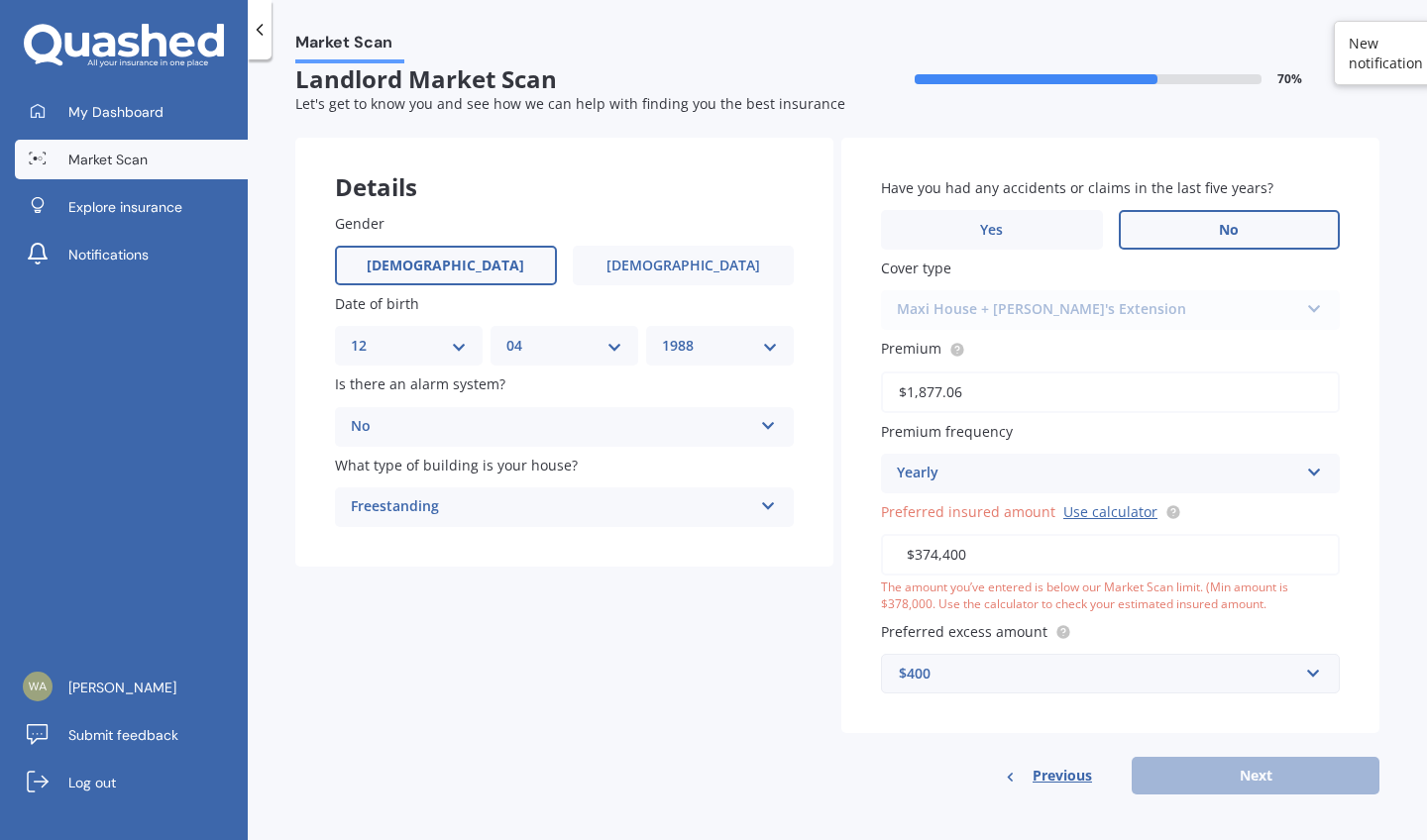 click on "$374,400" at bounding box center [1110, 555] 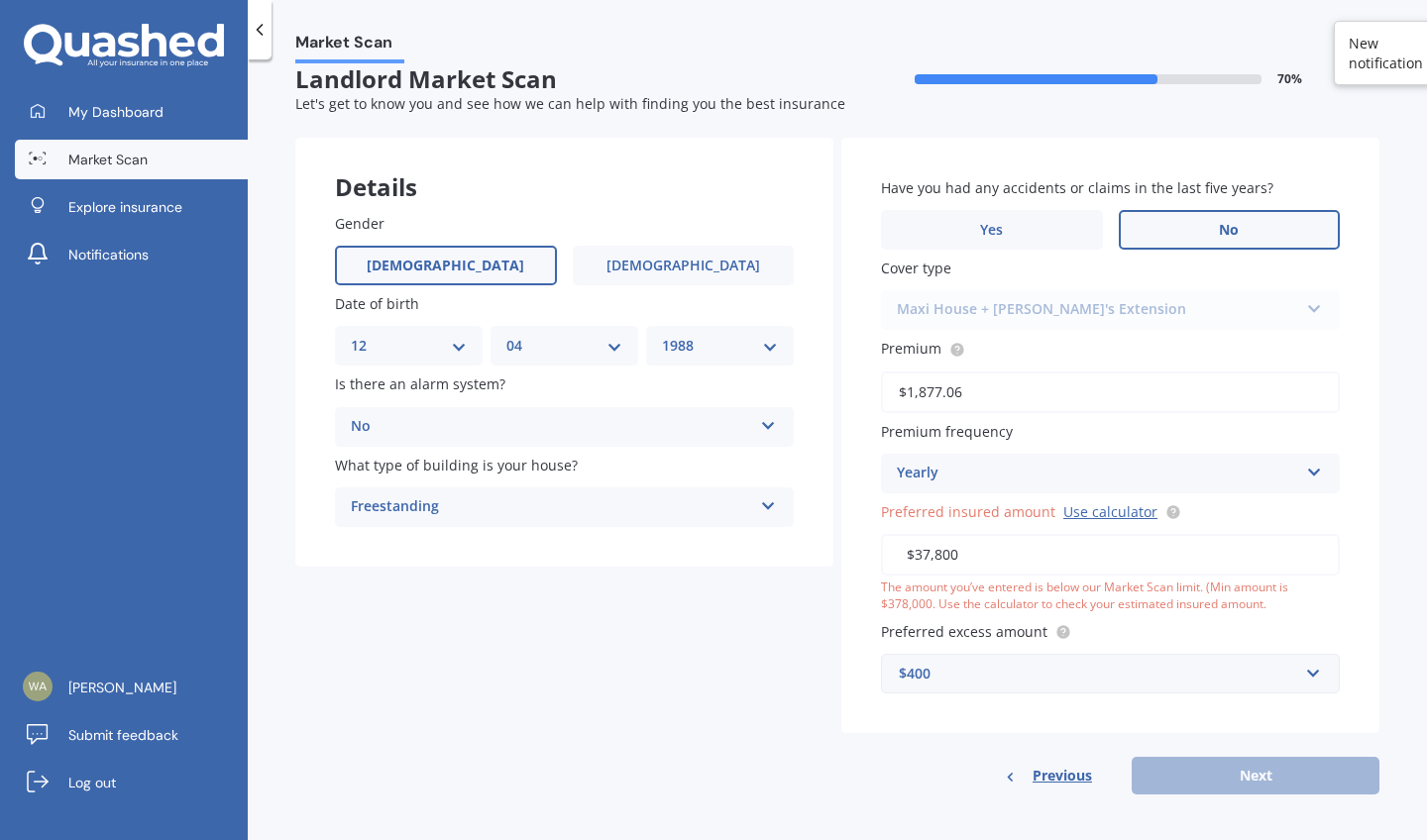 type on "$378,000" 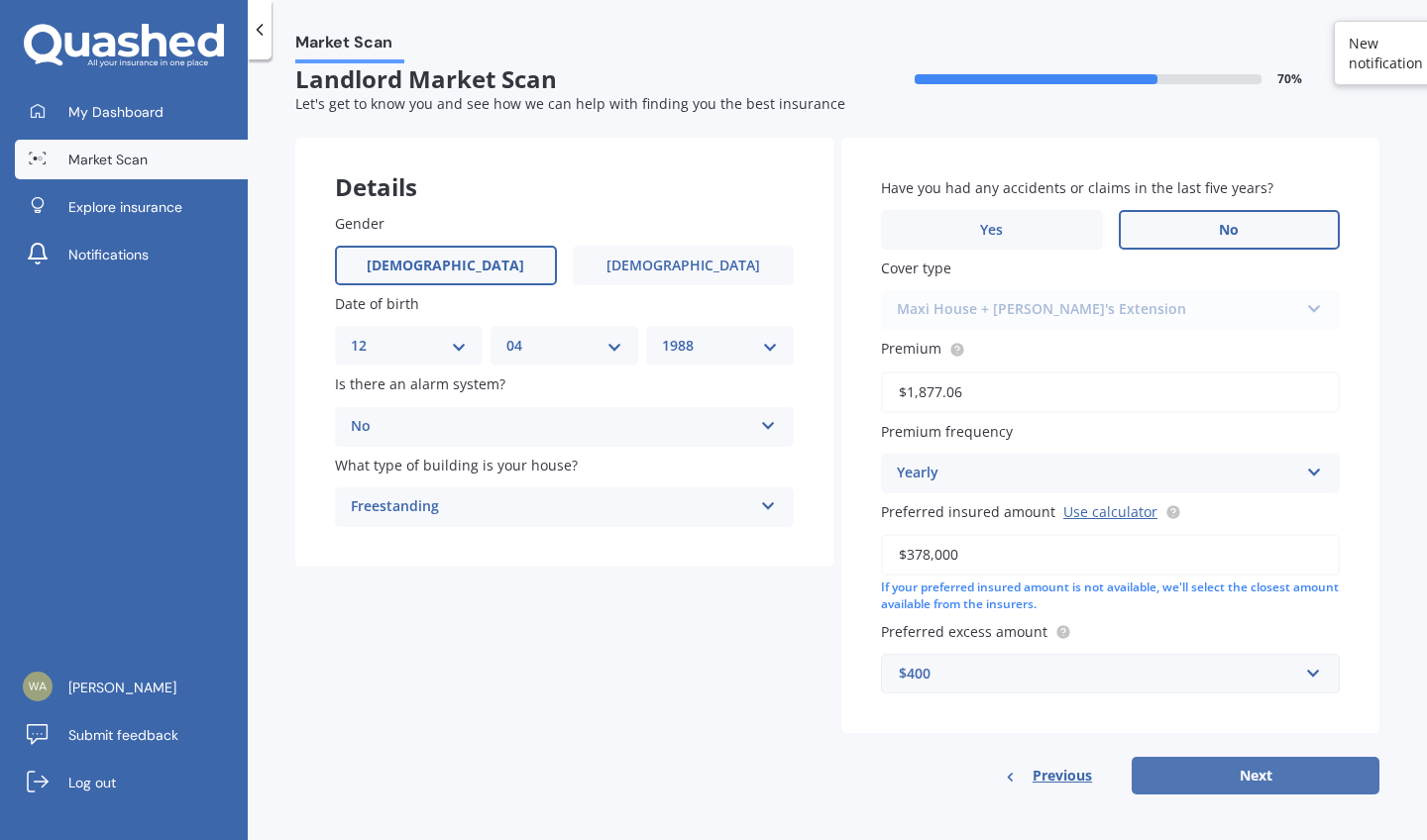 click on "Next" at bounding box center [1256, 776] 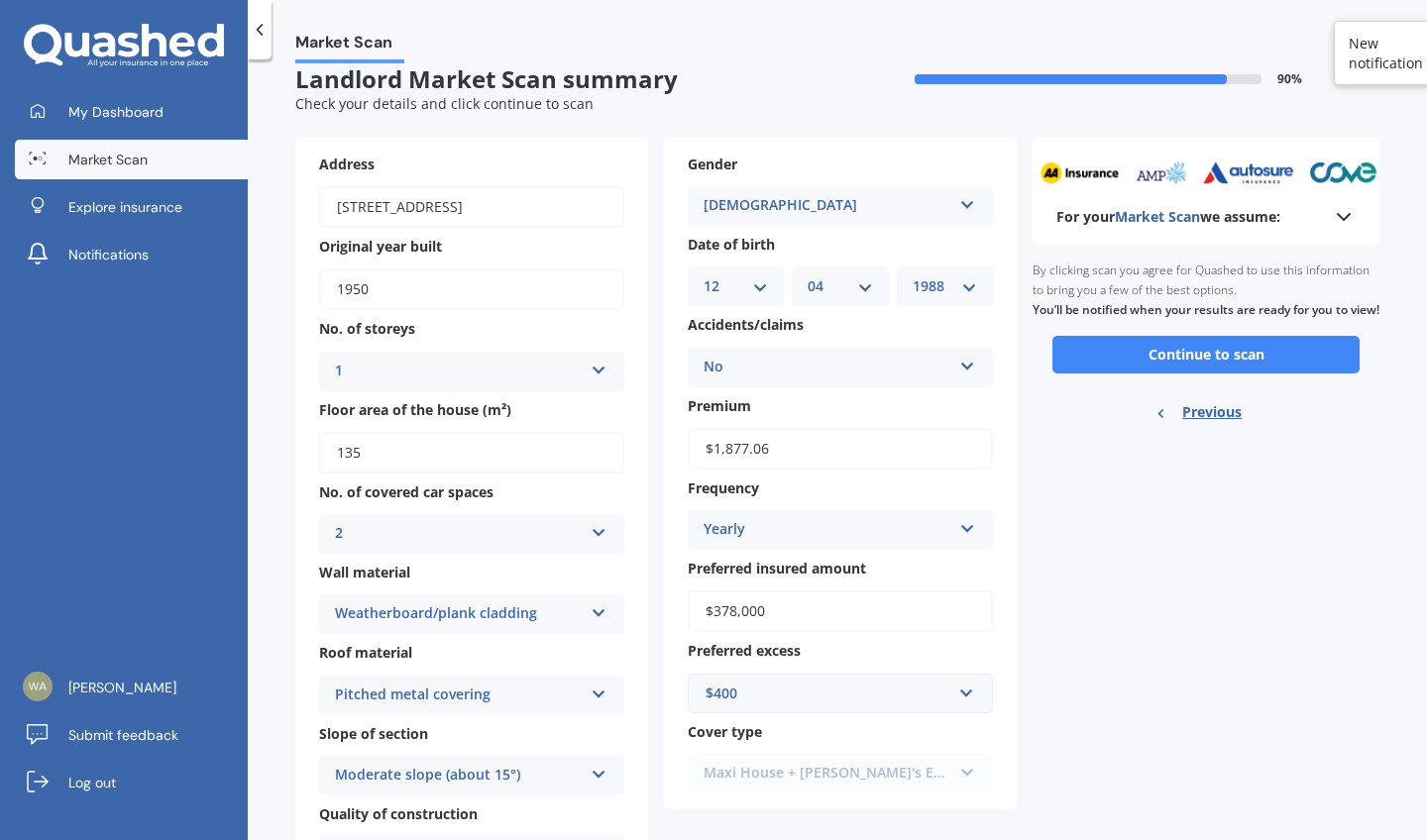 scroll, scrollTop: 0, scrollLeft: 0, axis: both 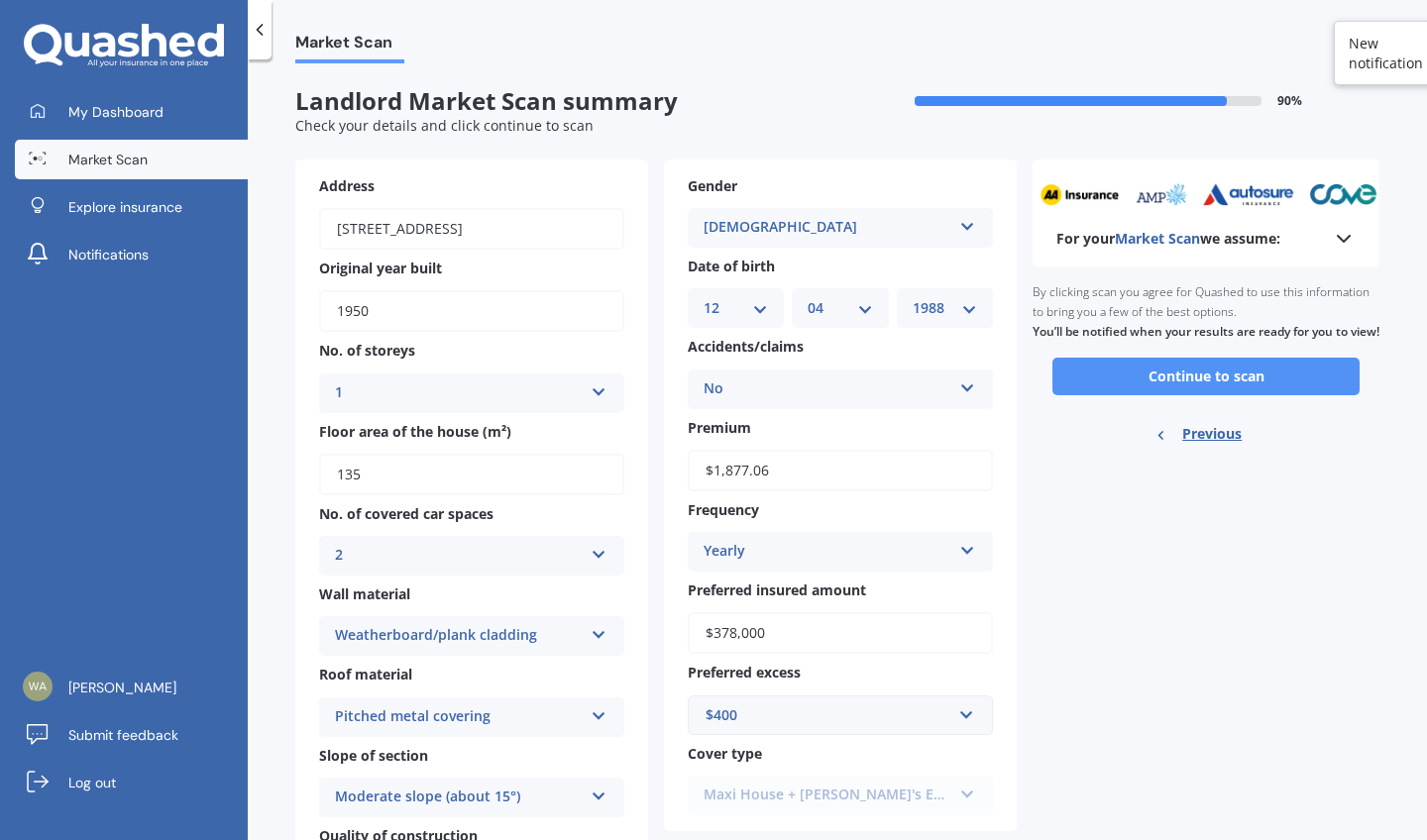 click on "Continue to scan" at bounding box center [1206, 376] 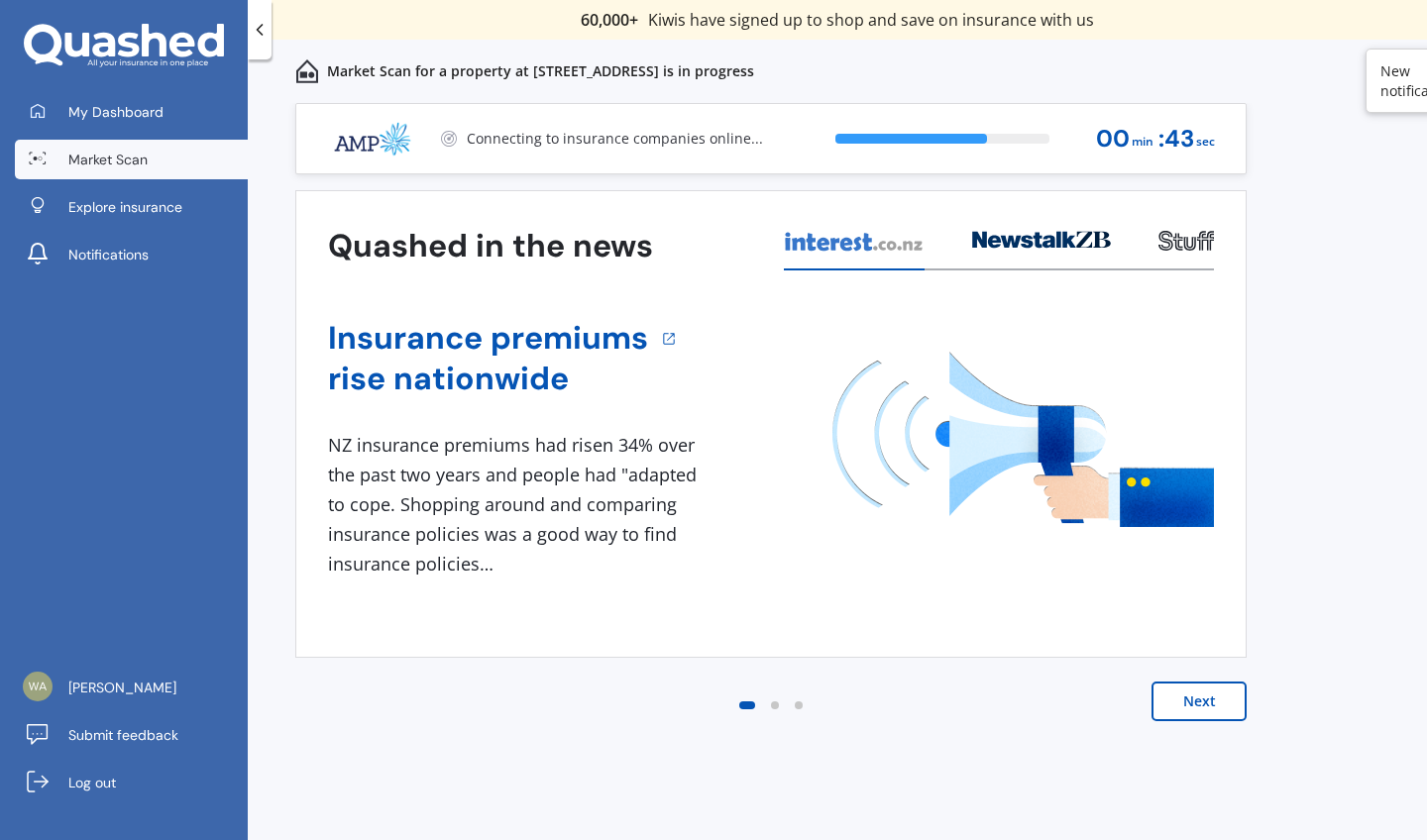 click on "Next" at bounding box center [1199, 701] 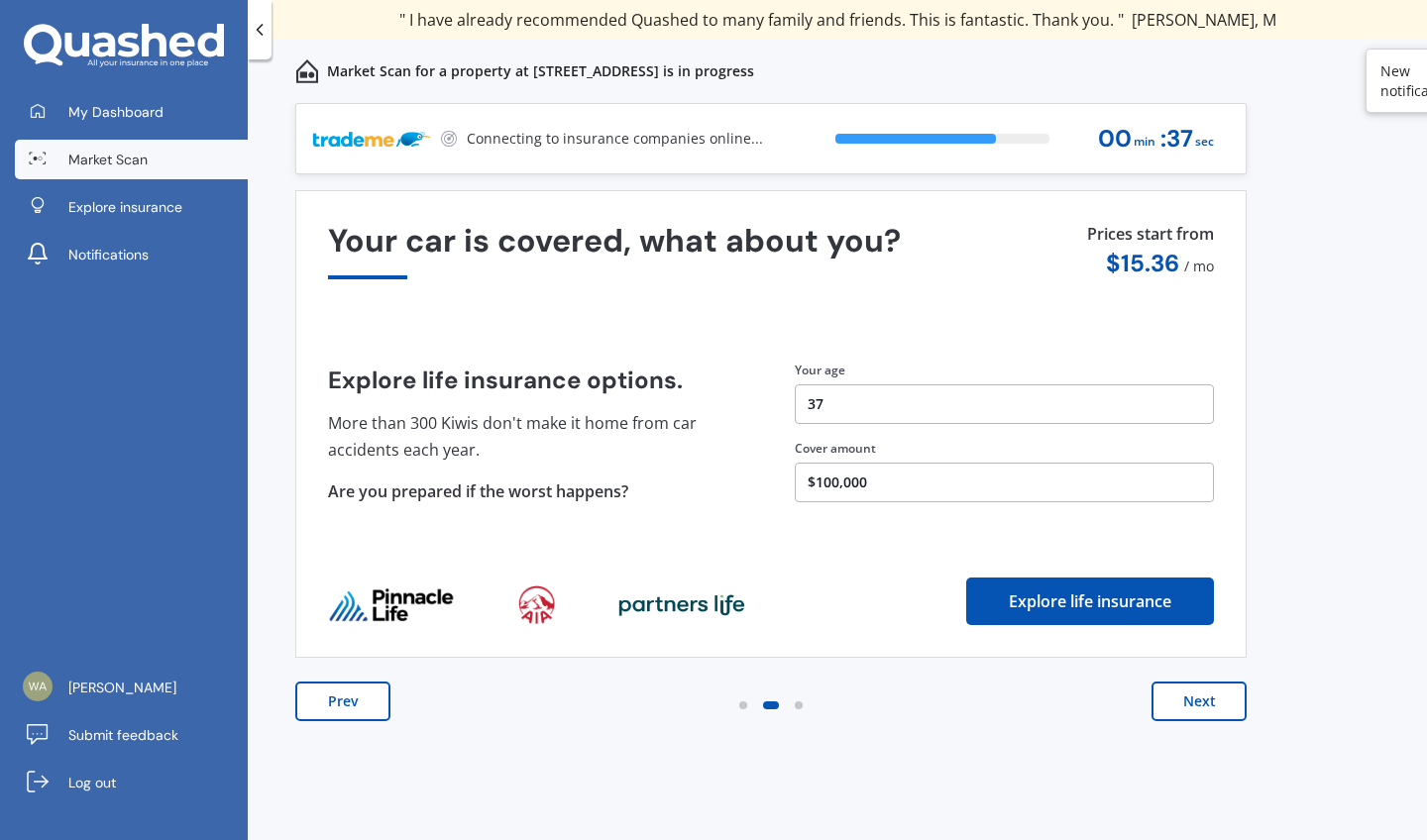 click on "Next" at bounding box center (1199, 701) 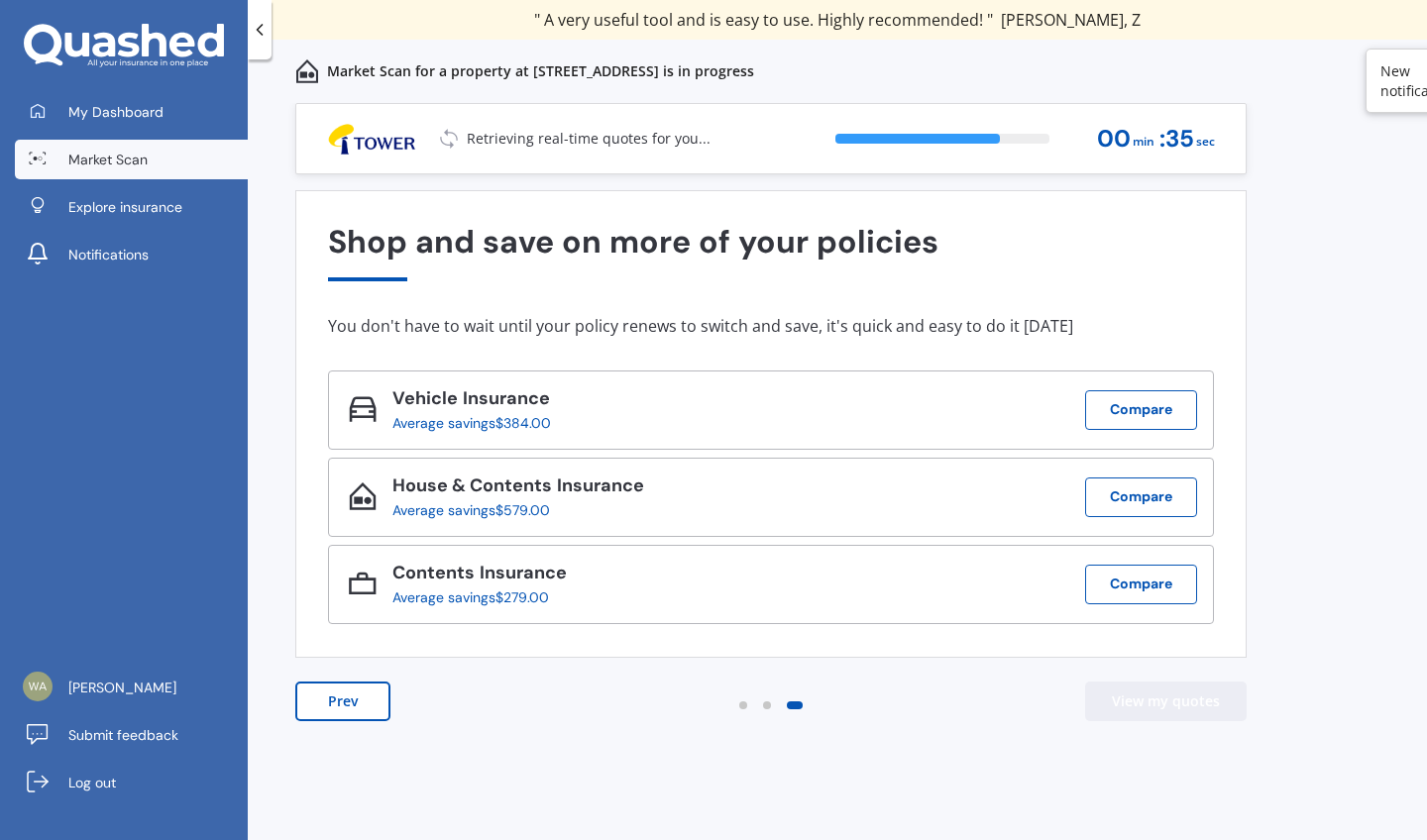click on "View my quotes" at bounding box center (1165, 701) 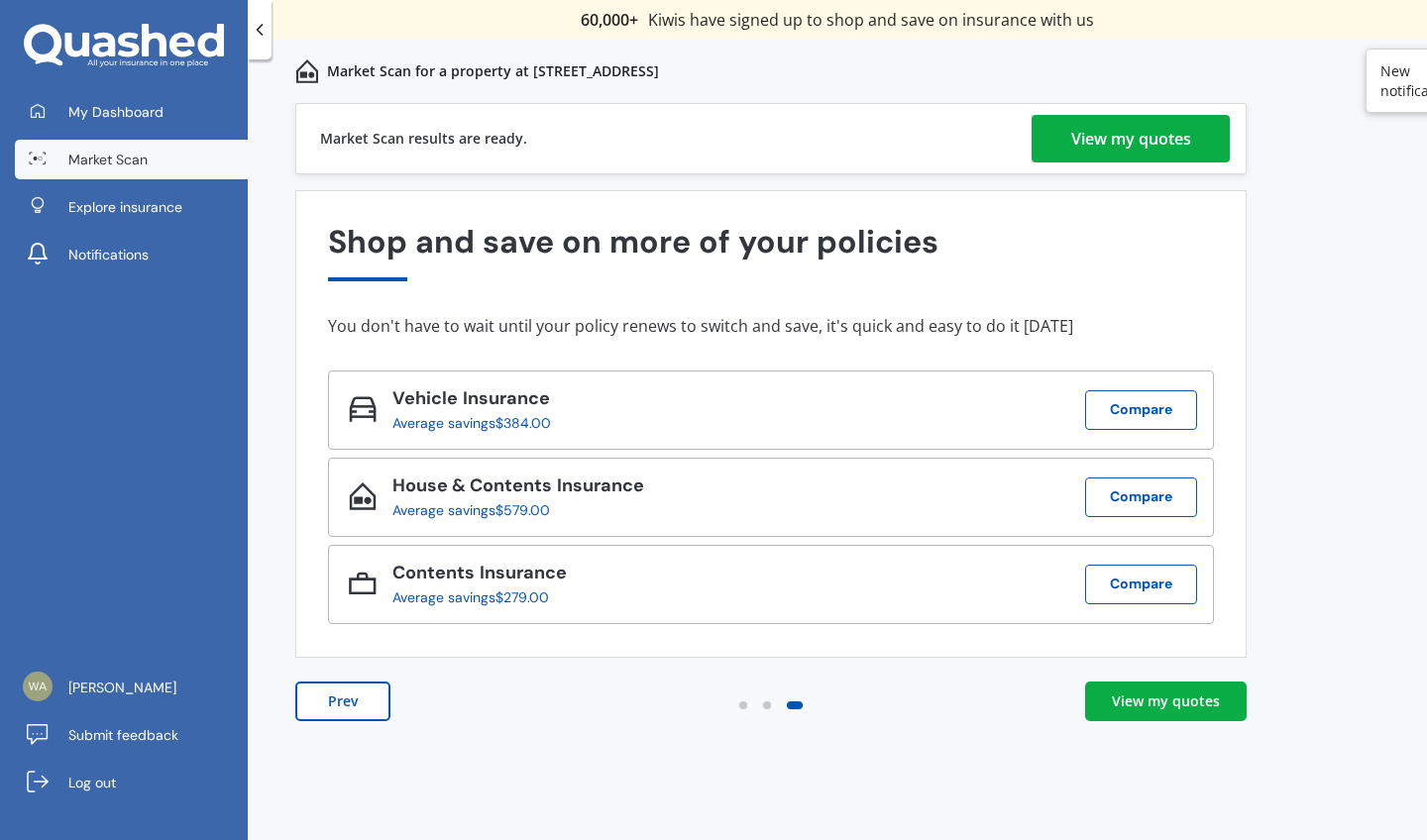 click on "View my quotes" at bounding box center [1131, 139] 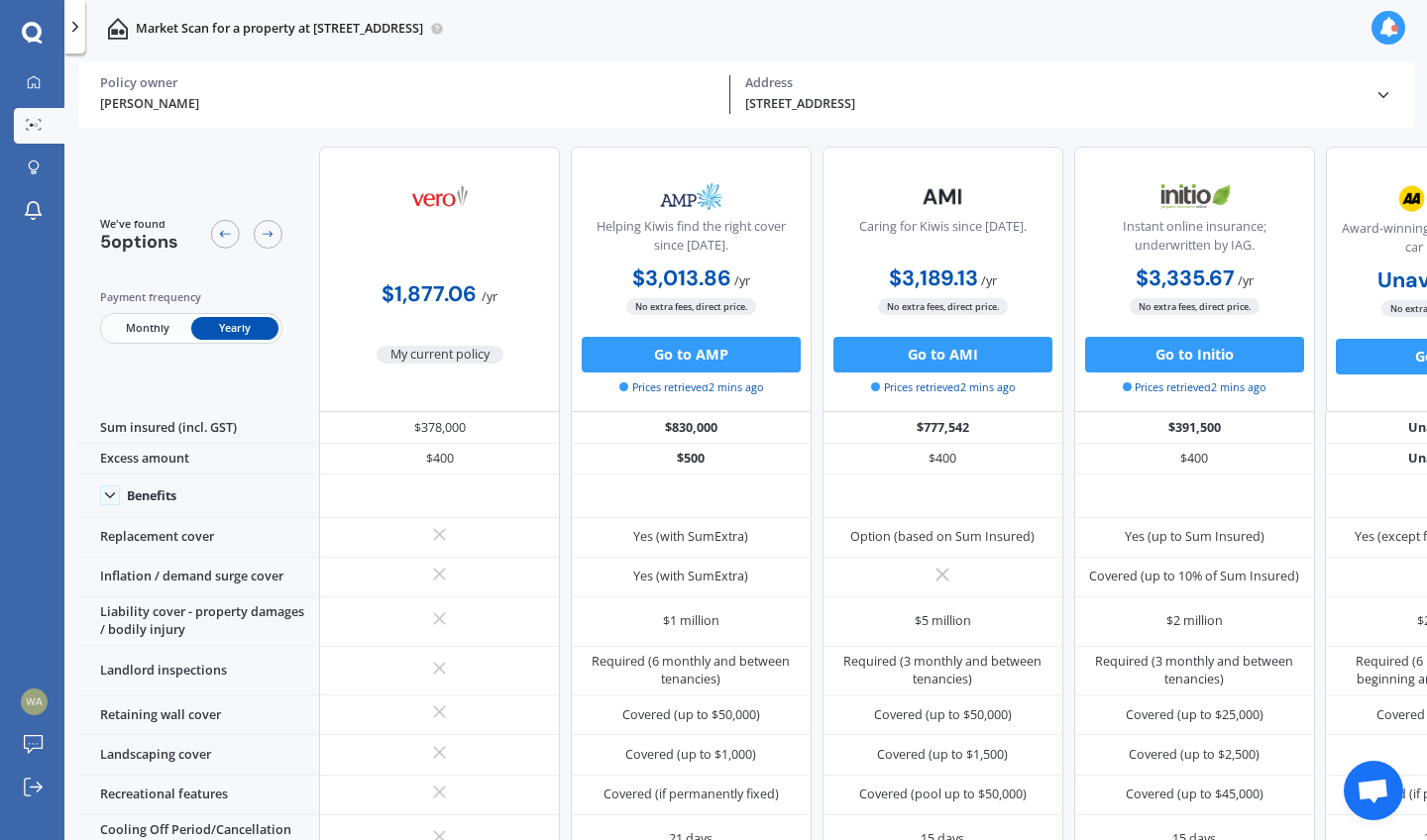 click on "Market Scan for a property at [STREET_ADDRESS]" at bounding box center [745, 29] 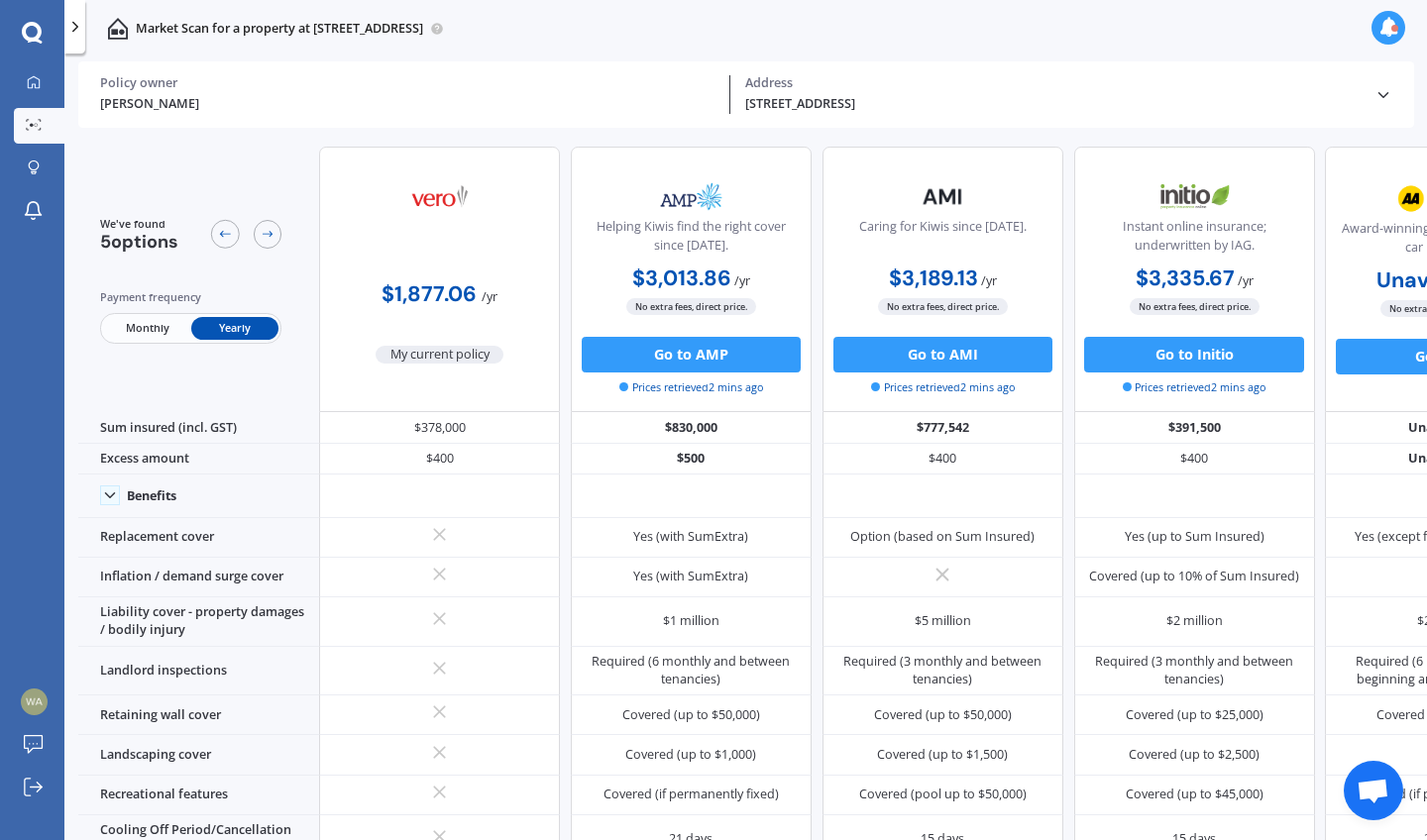 click on "We've found 5  options Payment frequency Monthly Yearly $1,877.06   /  yr My current policy Helping Kiwis find the right cover since [DATE]. $3,013.86   /  yr $3,013.86   /  yr $270.52   /  mo No extra fees, direct price. Go to AMP Prices retrieved  2 mins ago Caring for Kiwis since [DATE]. $3,189.13   /  yr $3,189.13   /  yr $265.77   /  mo No extra fees, direct price. Go to AMI Prices retrieved  2 mins ago Instant online insurance; underwritten by IAG. $3,335.67   /  yr $3,335.67   /  yr $305.10   /  mo No extra fees, direct price. Go to Initio Prices retrieved  2 mins ago Award-winning home, contents and car insurance. Unavailable /  yr Unavailable   /  yr Unavailable   /  mo No extra fees, direct price. Go to AA Sum insured (incl. GST) $378,000 $830,000 $777,542 $391,500 Unavailable Excess amount $400 $500 $400 $400 Unavailable Benefits Replacement cover Yes (with SumExtra) Option (based on Sum Insured) Yes (up to Sum Insured) Yes (except for natural disaster) Inflation / demand surge cover $1 million 21 days" at bounding box center (822, 874) 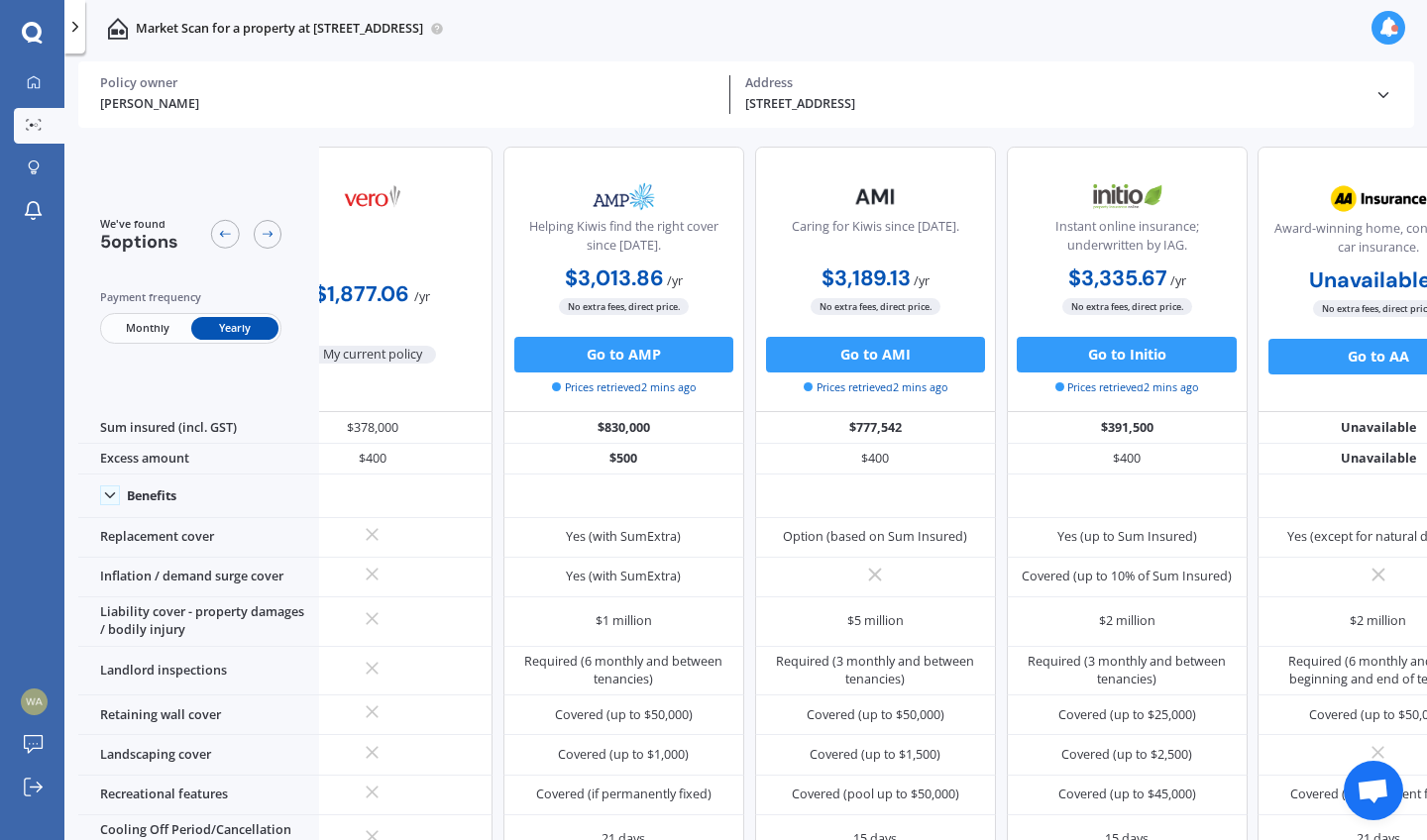 scroll, scrollTop: 0, scrollLeft: 0, axis: both 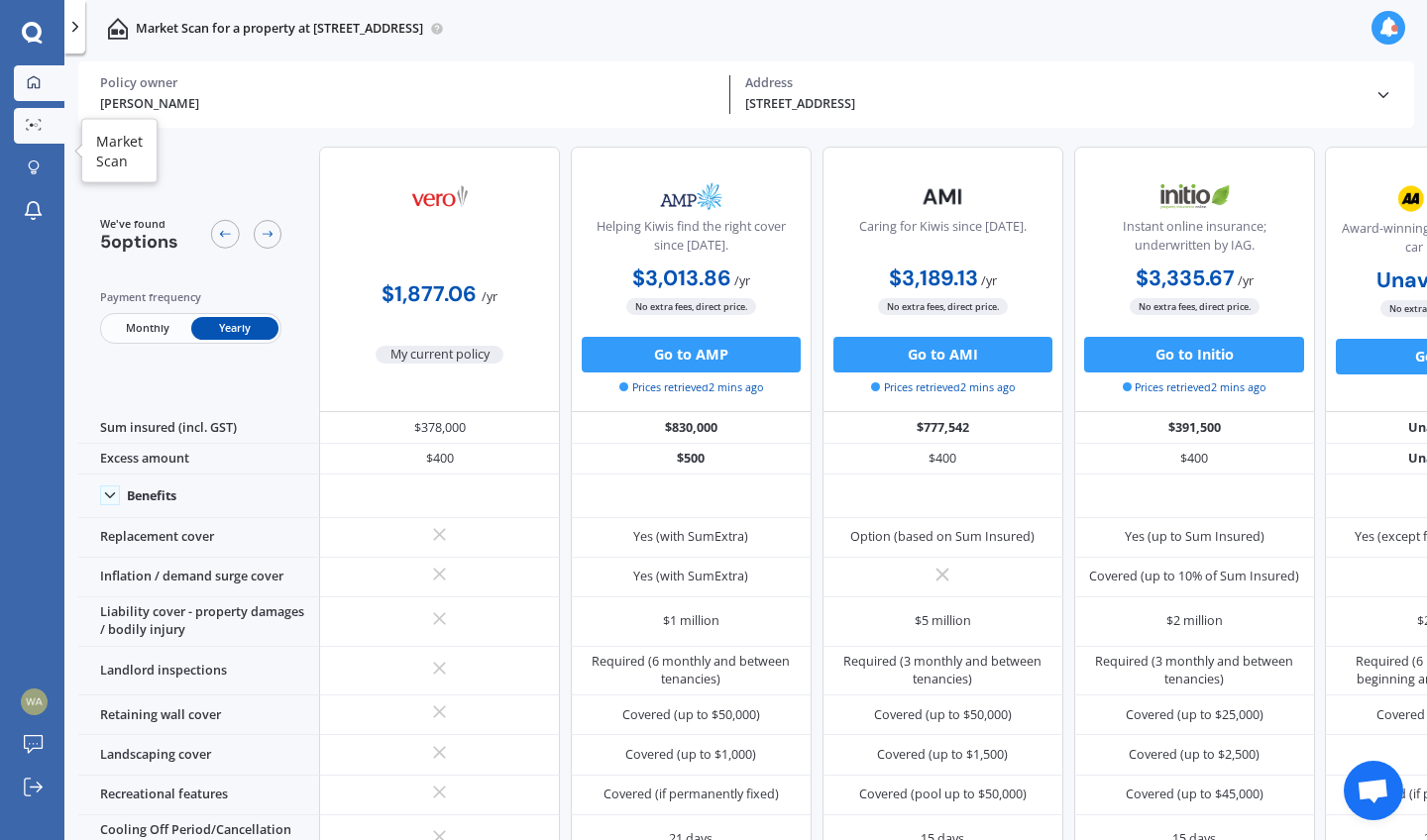 click 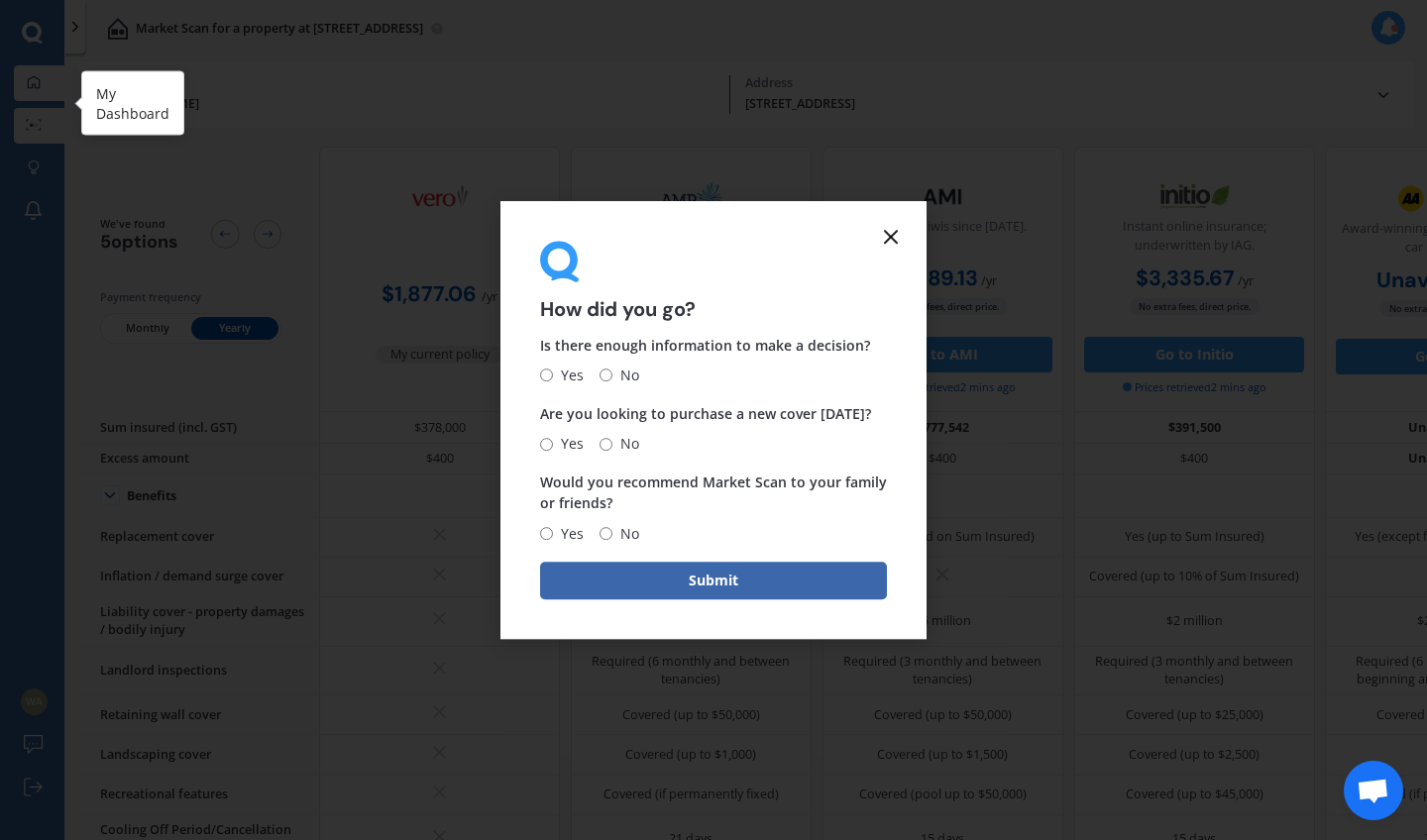 click on "How did you go? Is there enough information to make a decision? Yes No Are you looking to purchase a new cover [DATE]? Yes No Would you recommend Market Scan to your family or friends? Yes No Submit" at bounding box center [714, 420] 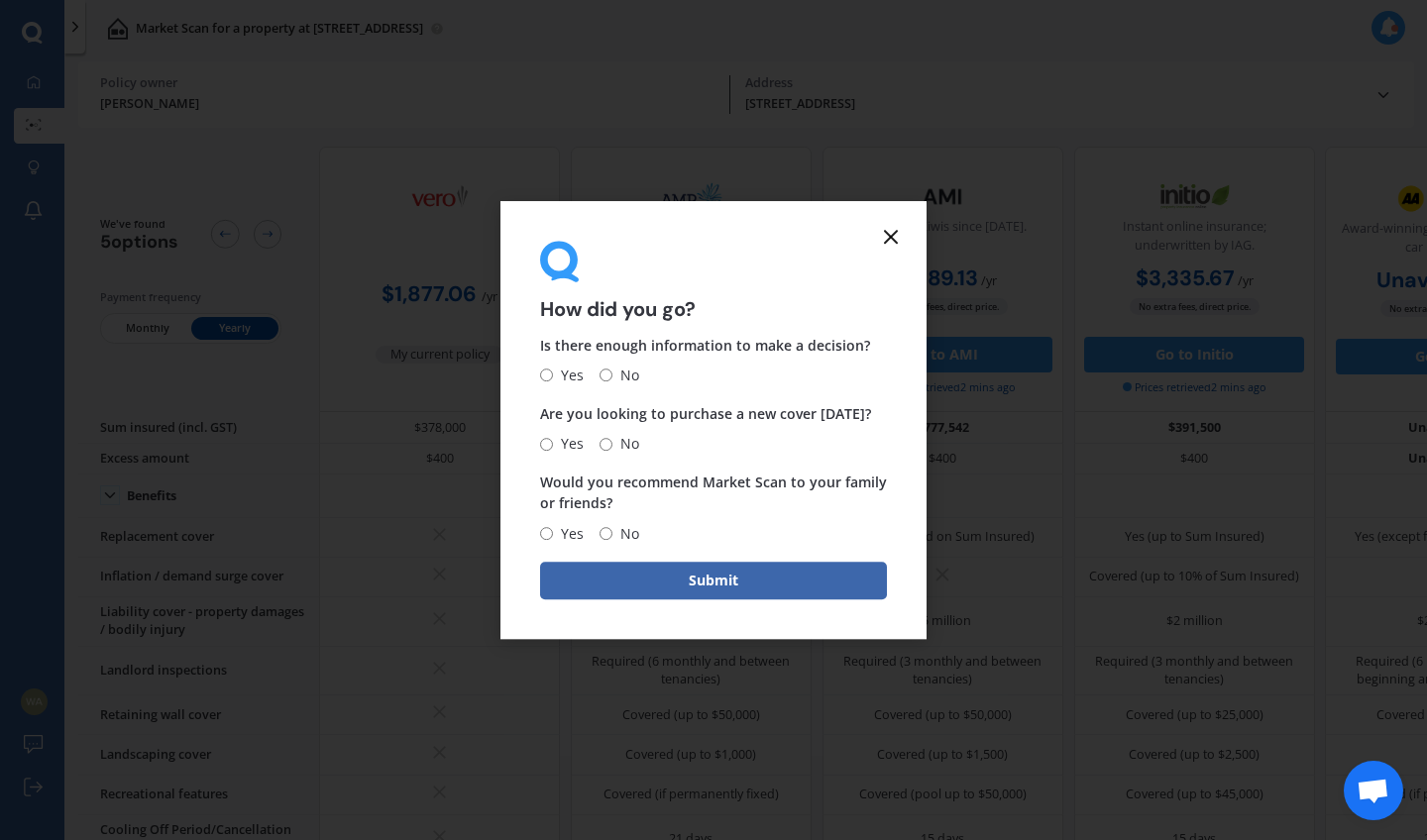 click on "No" at bounding box center [605, 375] 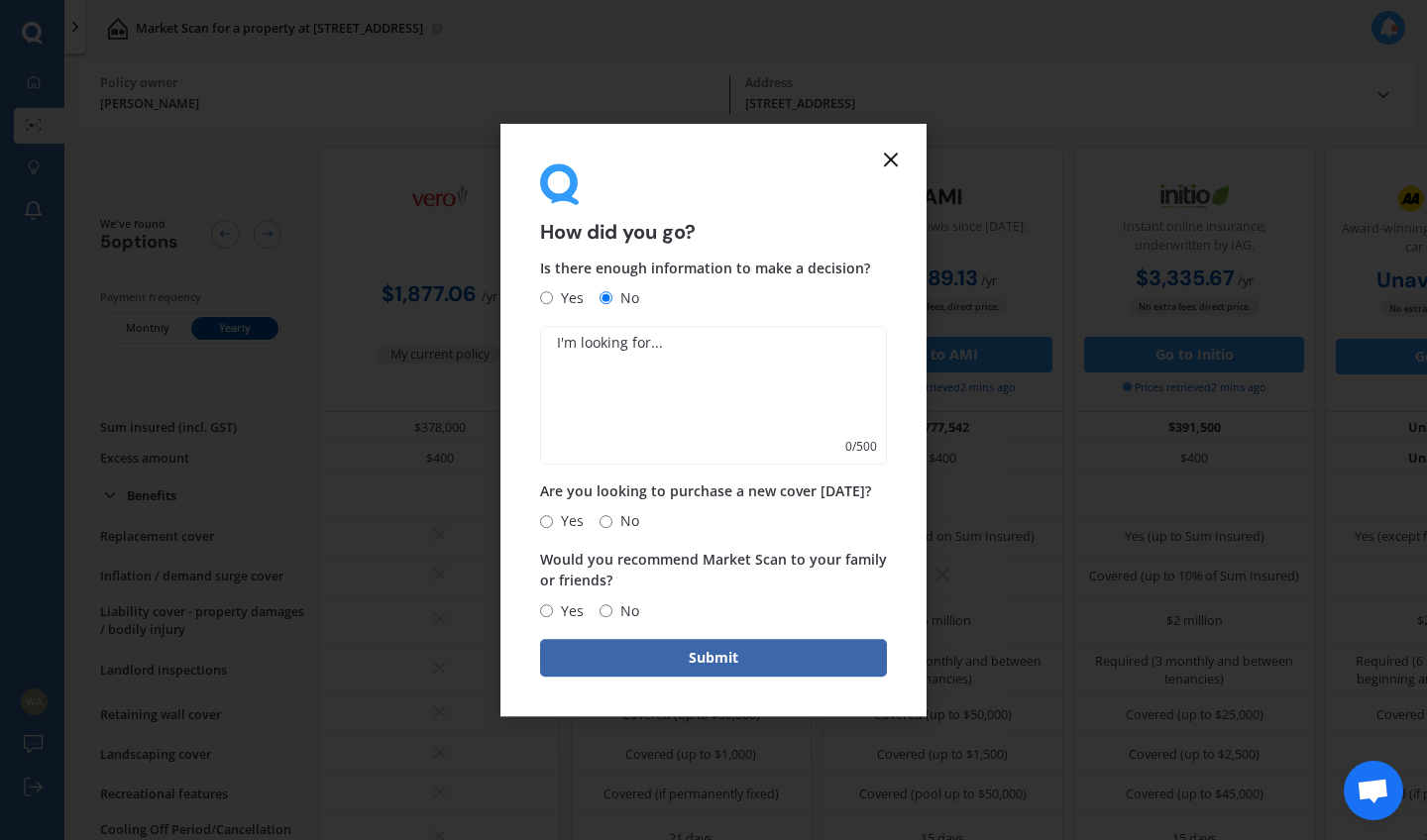 click on "Yes" at bounding box center (568, 298) 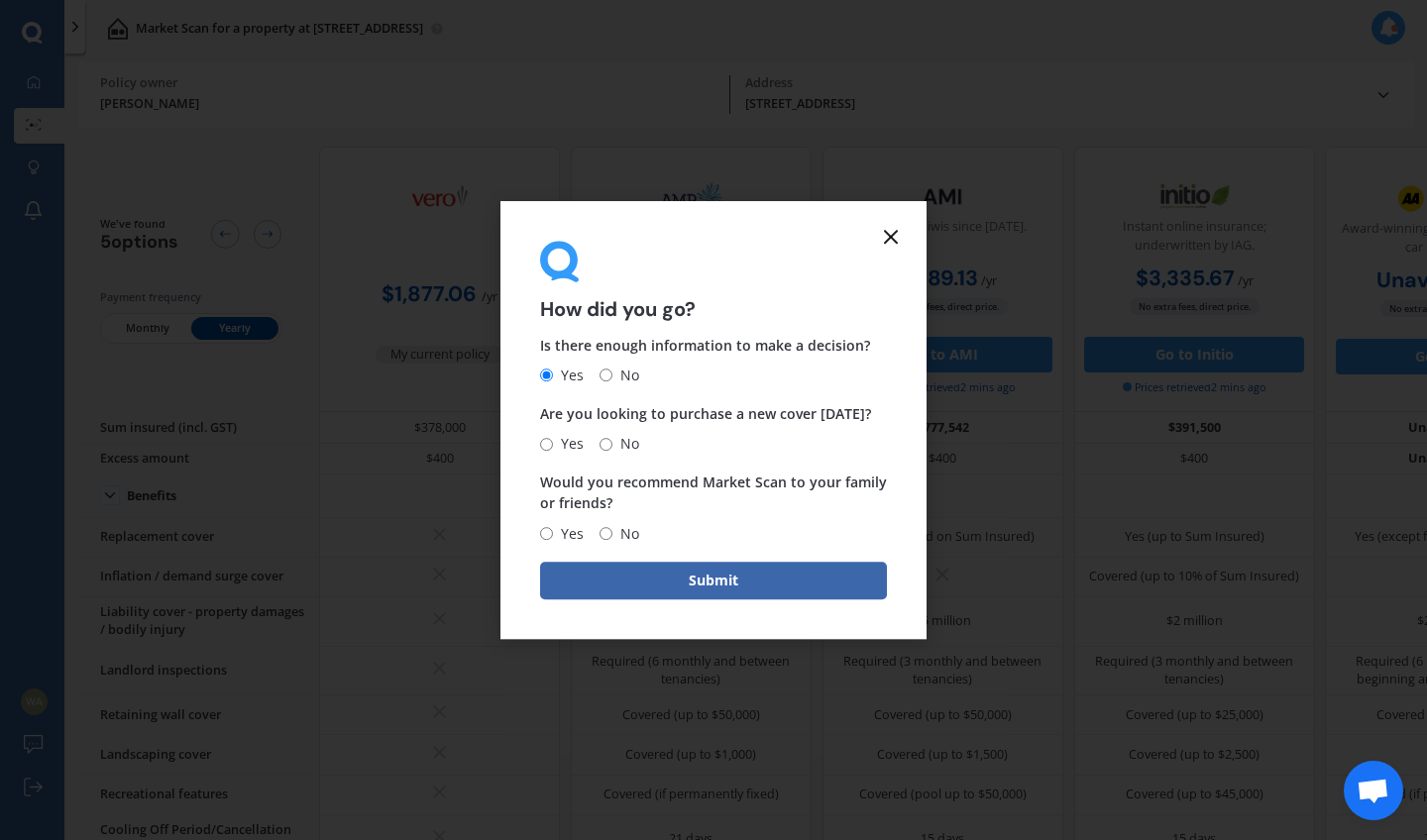 click on "No" at bounding box center (605, 444) 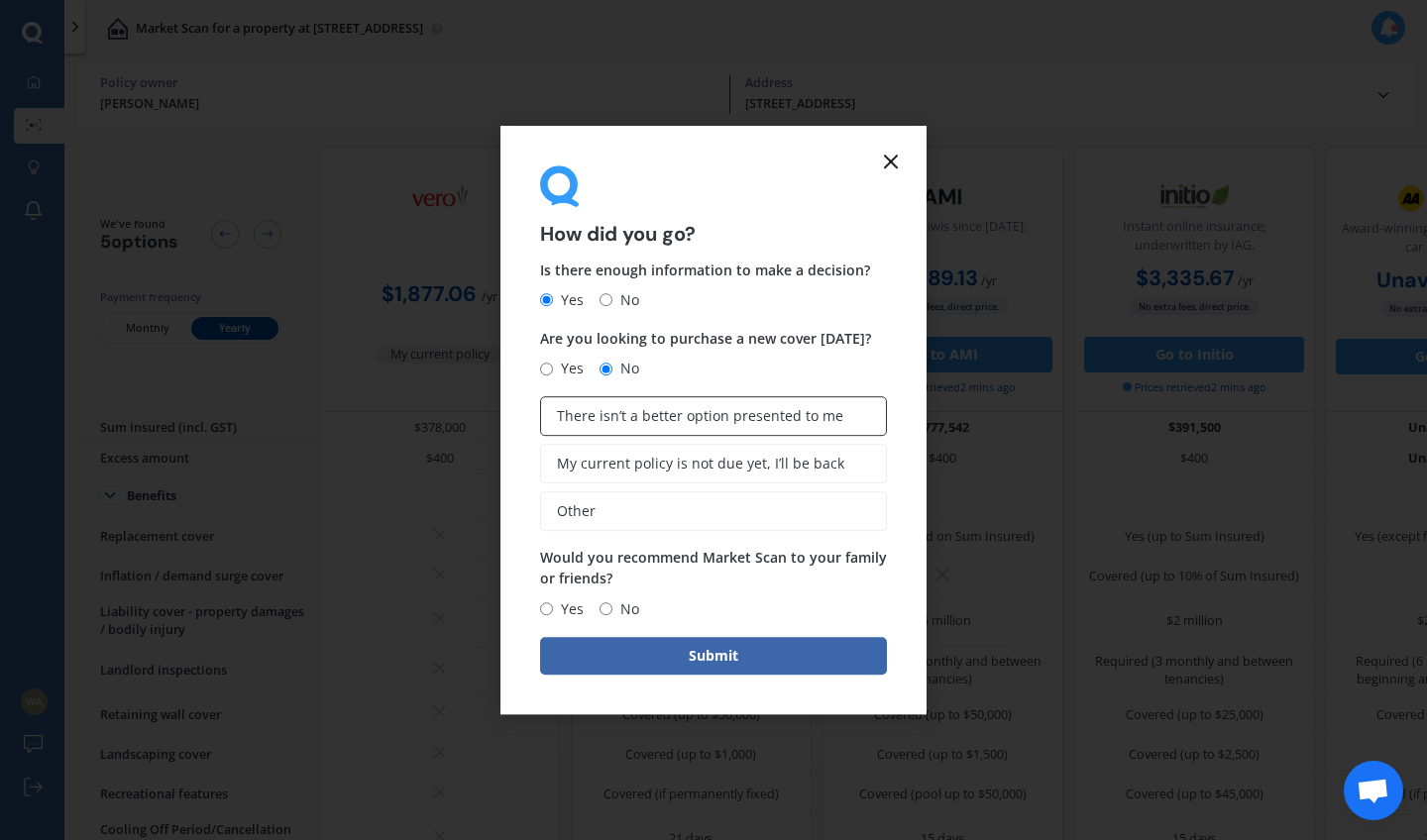 click on "There isn’t a better option presented to me" at bounding box center (700, 416) 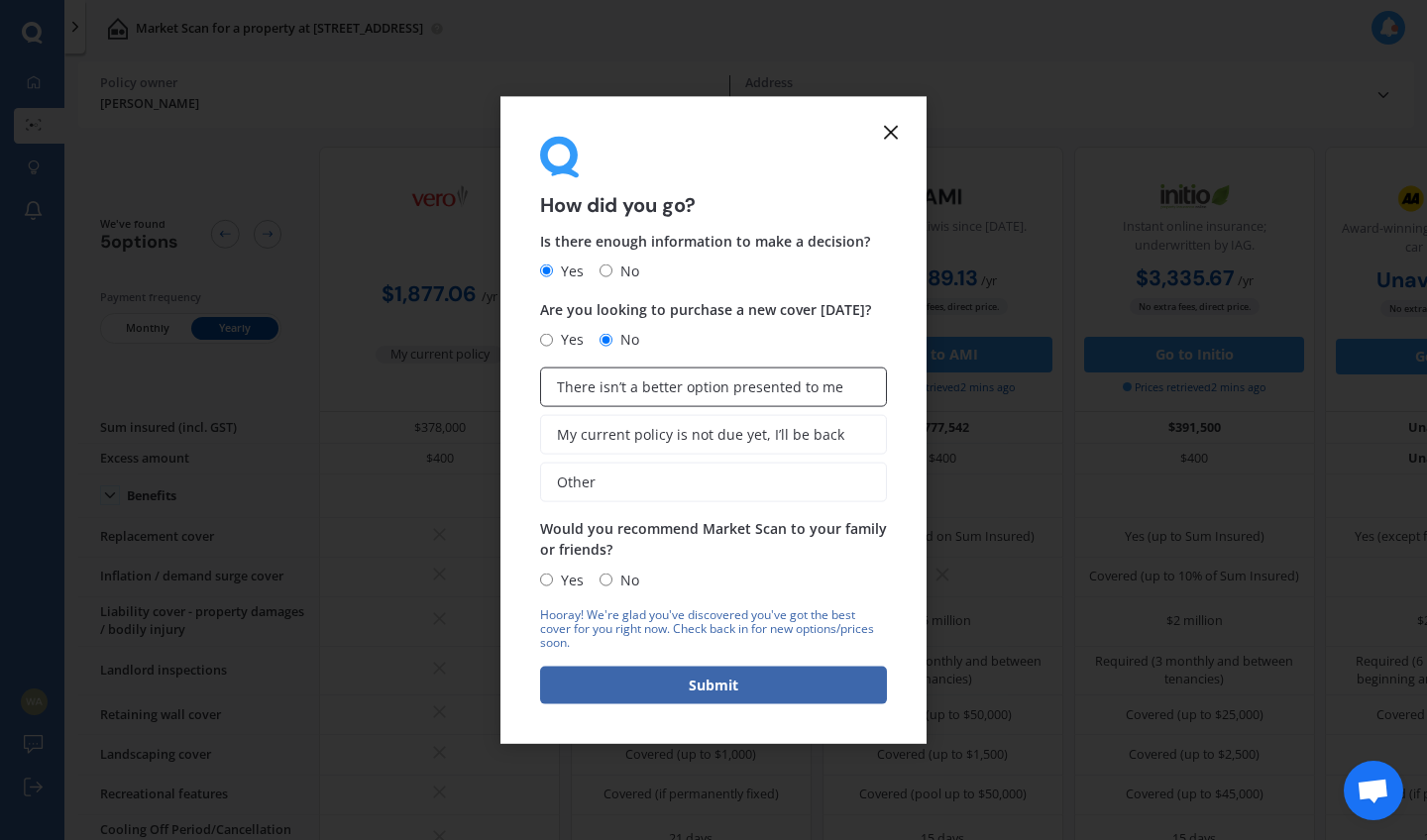 click on "There isn’t a better option presented to me" at bounding box center (700, 386) 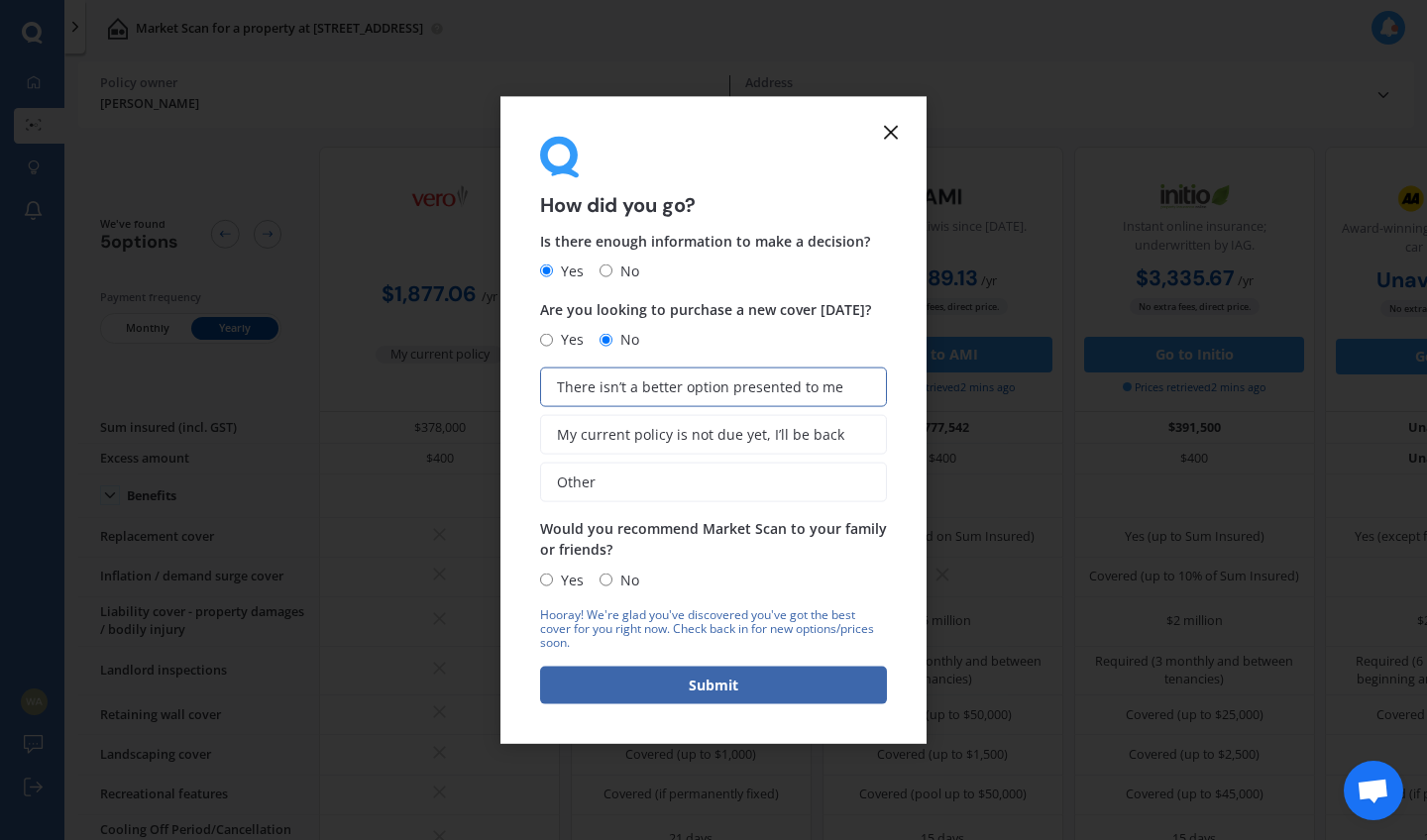 click on "Yes" at bounding box center (568, 579) 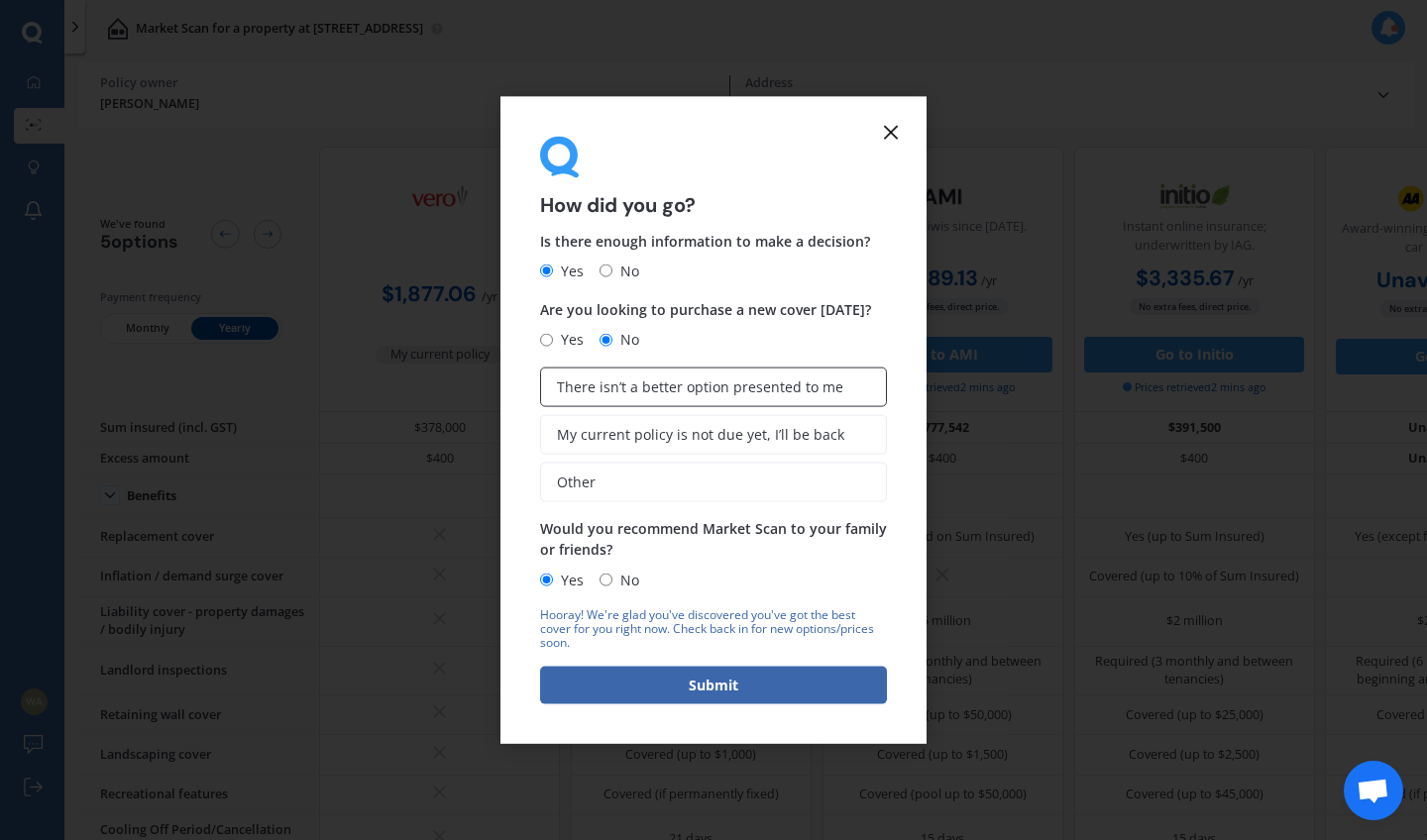 click on "There isn’t a better option presented to me" at bounding box center (714, 387) 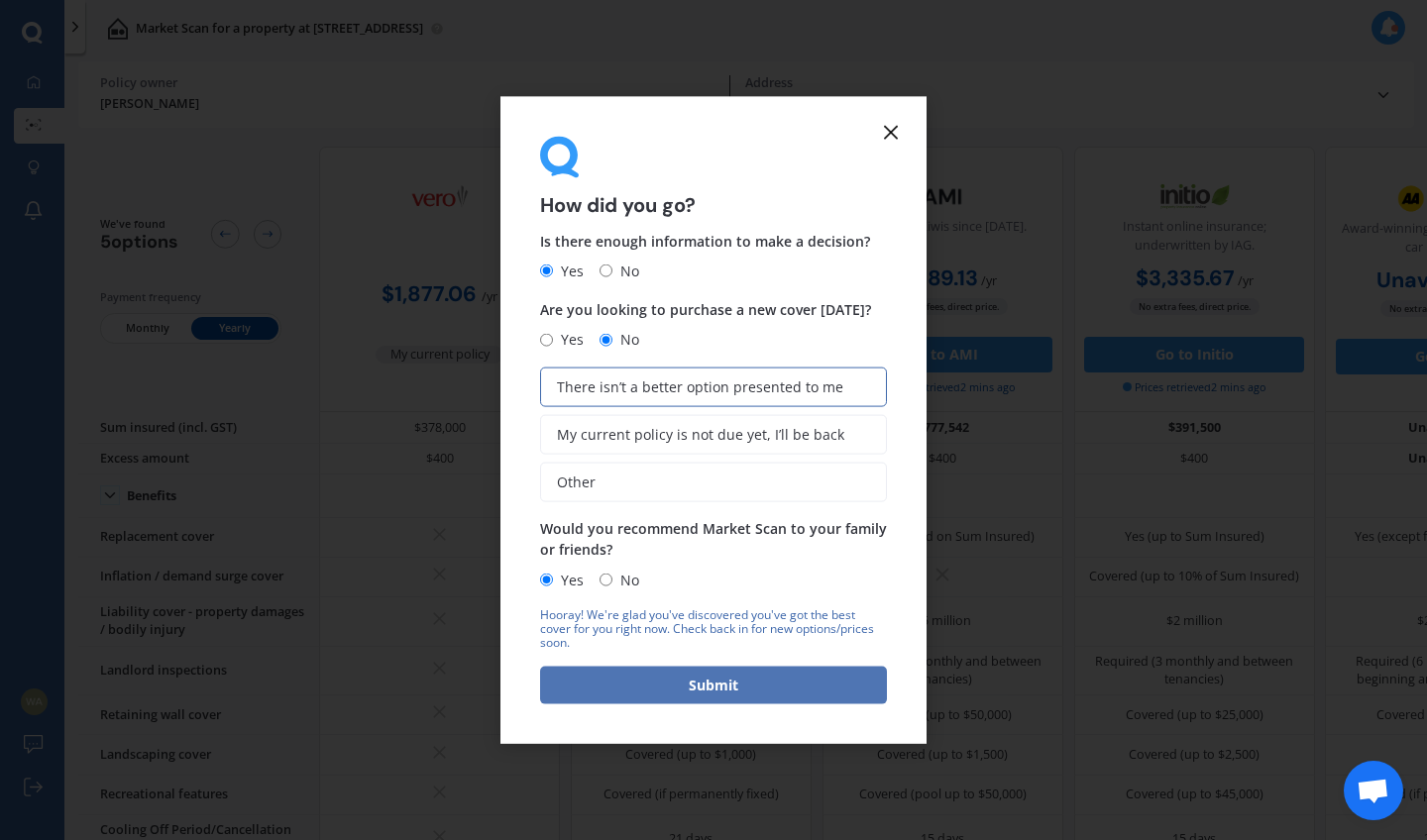 click on "Submit" at bounding box center (714, 684) 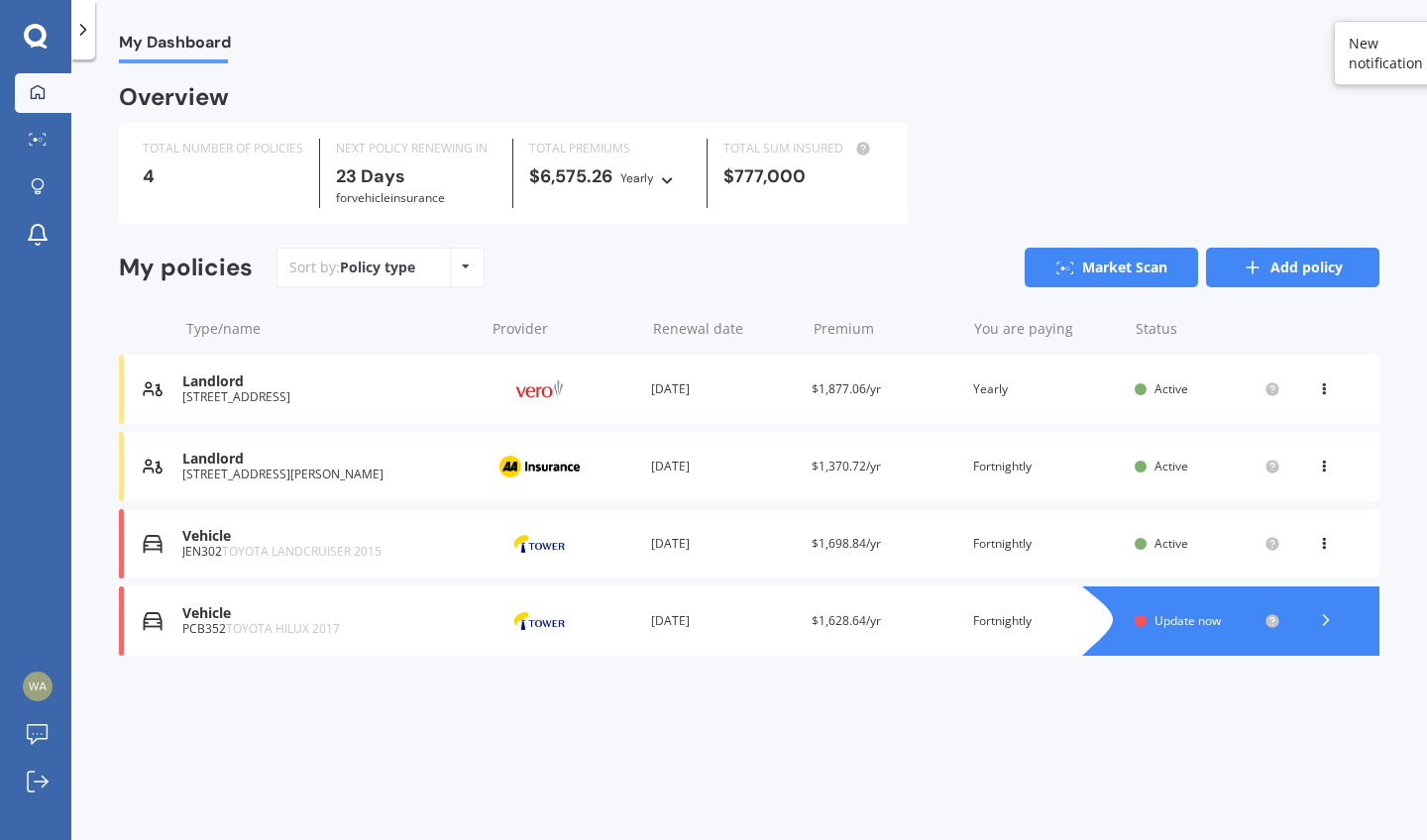 click on "Add policy" at bounding box center (1292, 267) 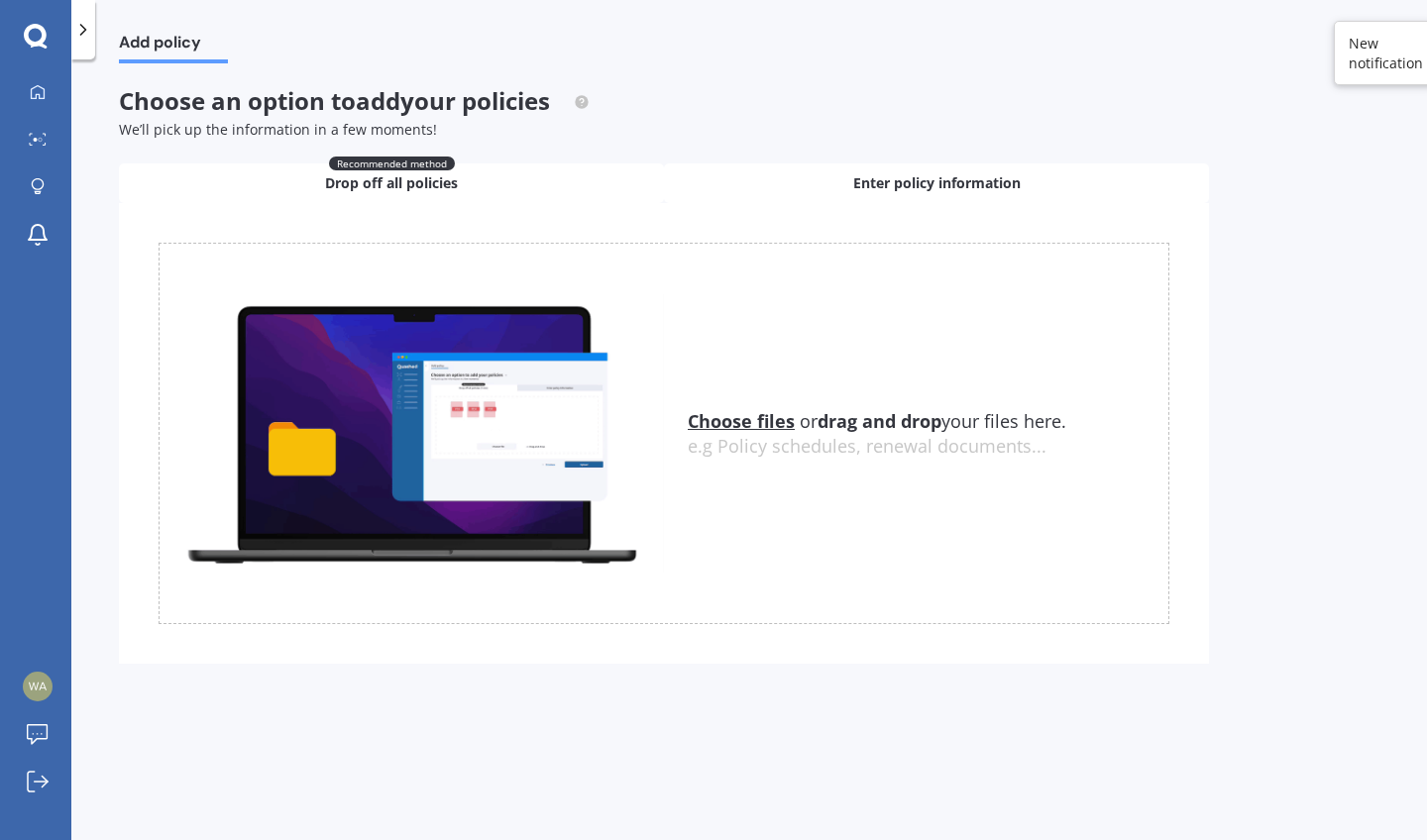 click on "Enter policy information" at bounding box center [936, 183] 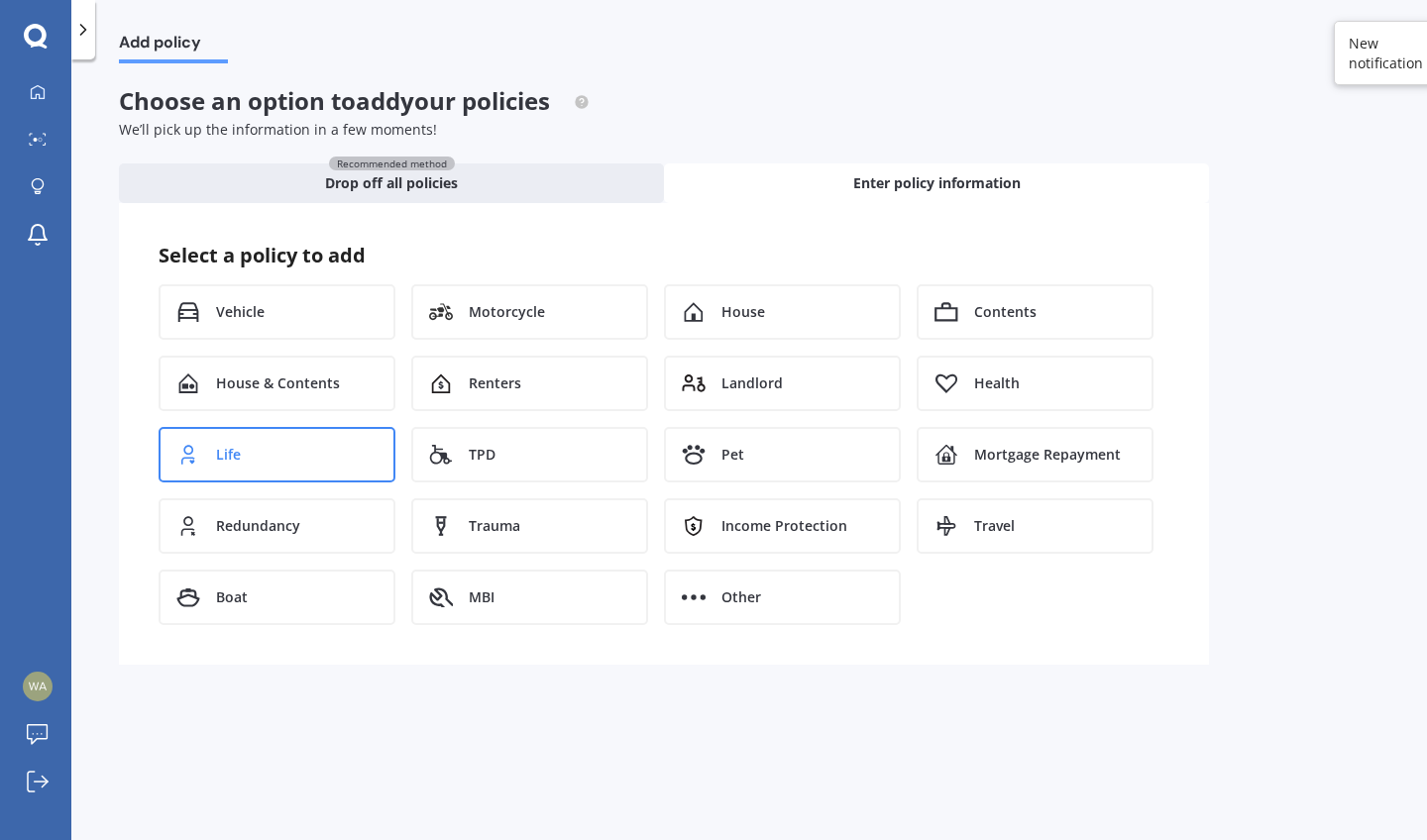 click on "Life" at bounding box center [276, 455] 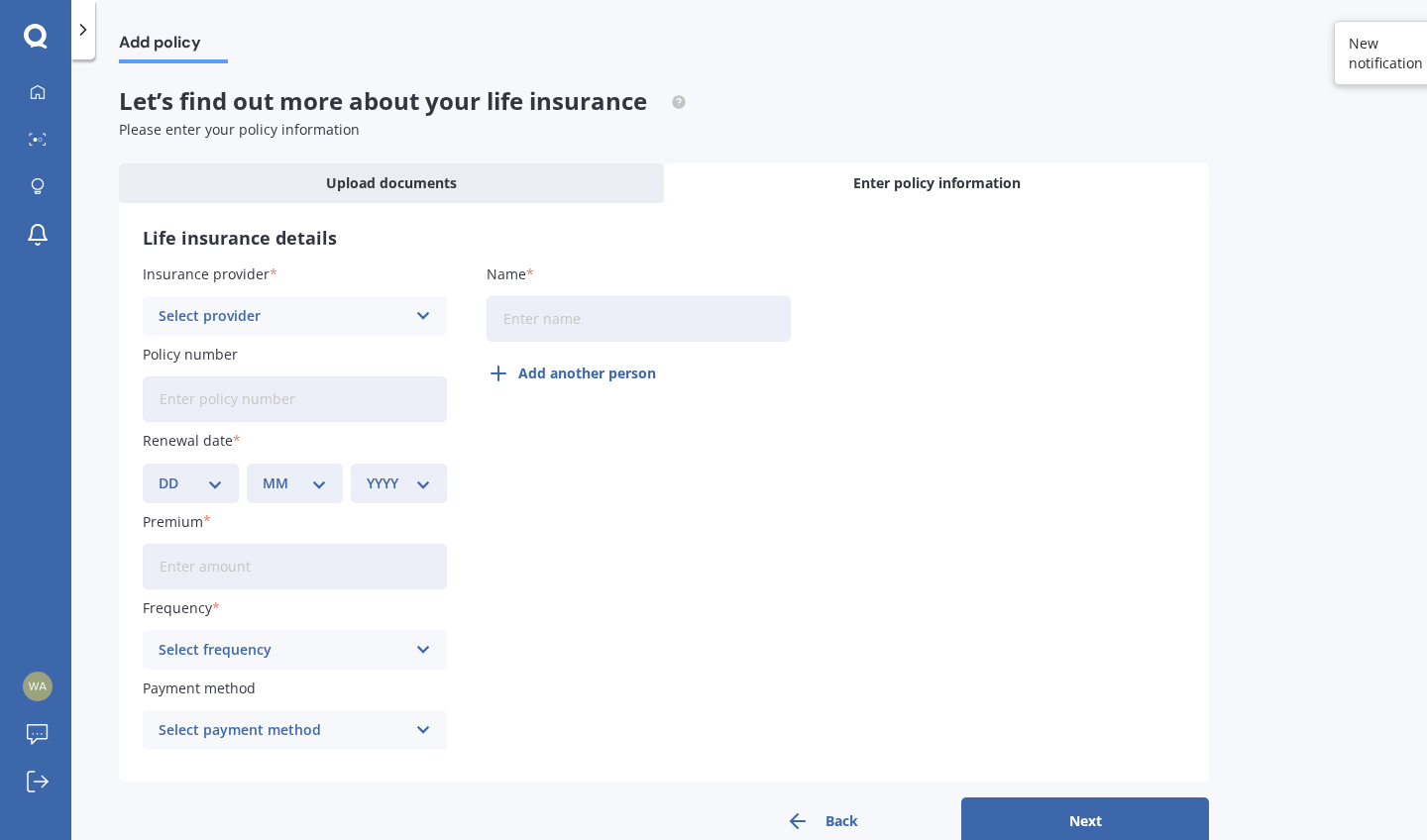click on "Select provider" at bounding box center [281, 316] 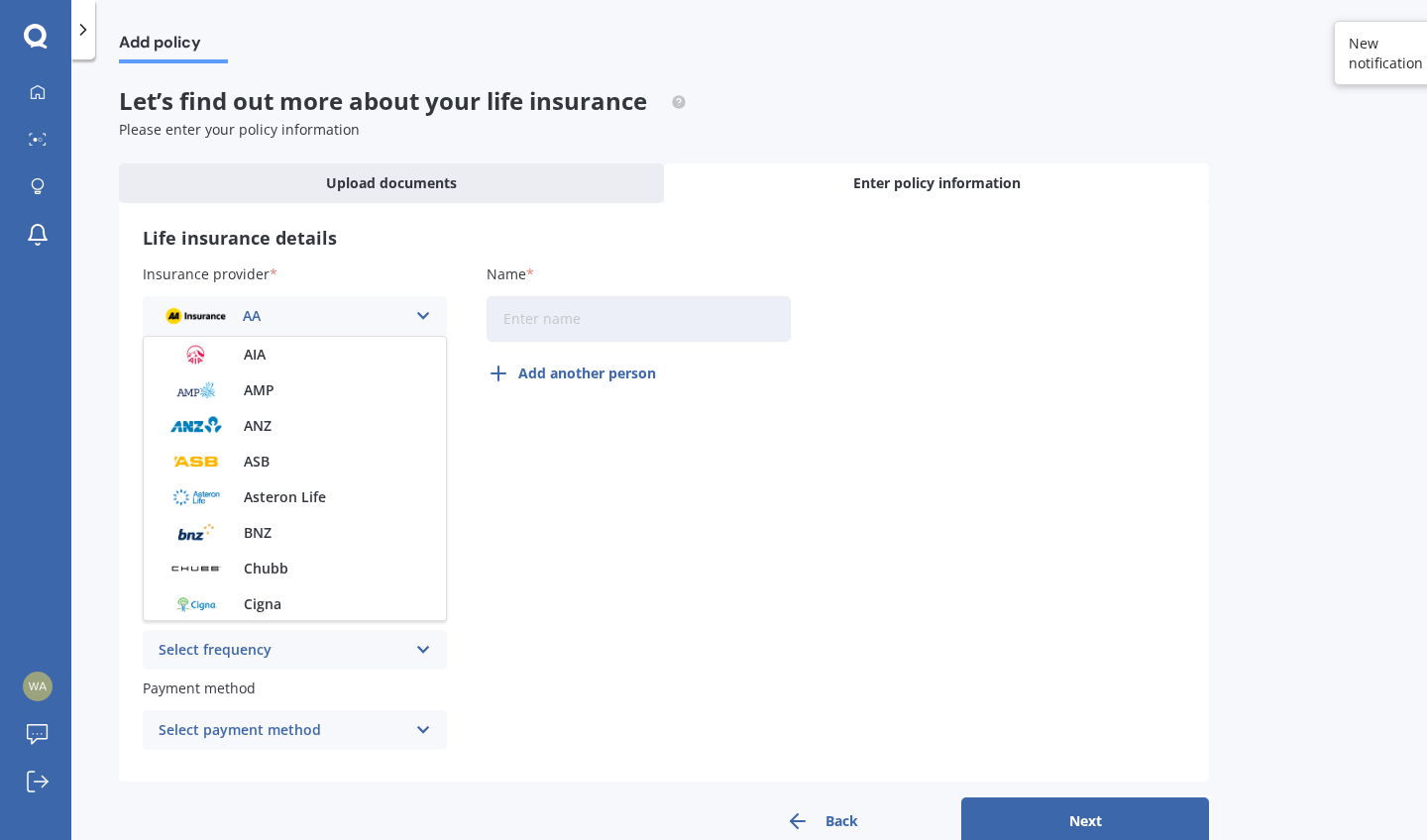scroll, scrollTop: 0, scrollLeft: 0, axis: both 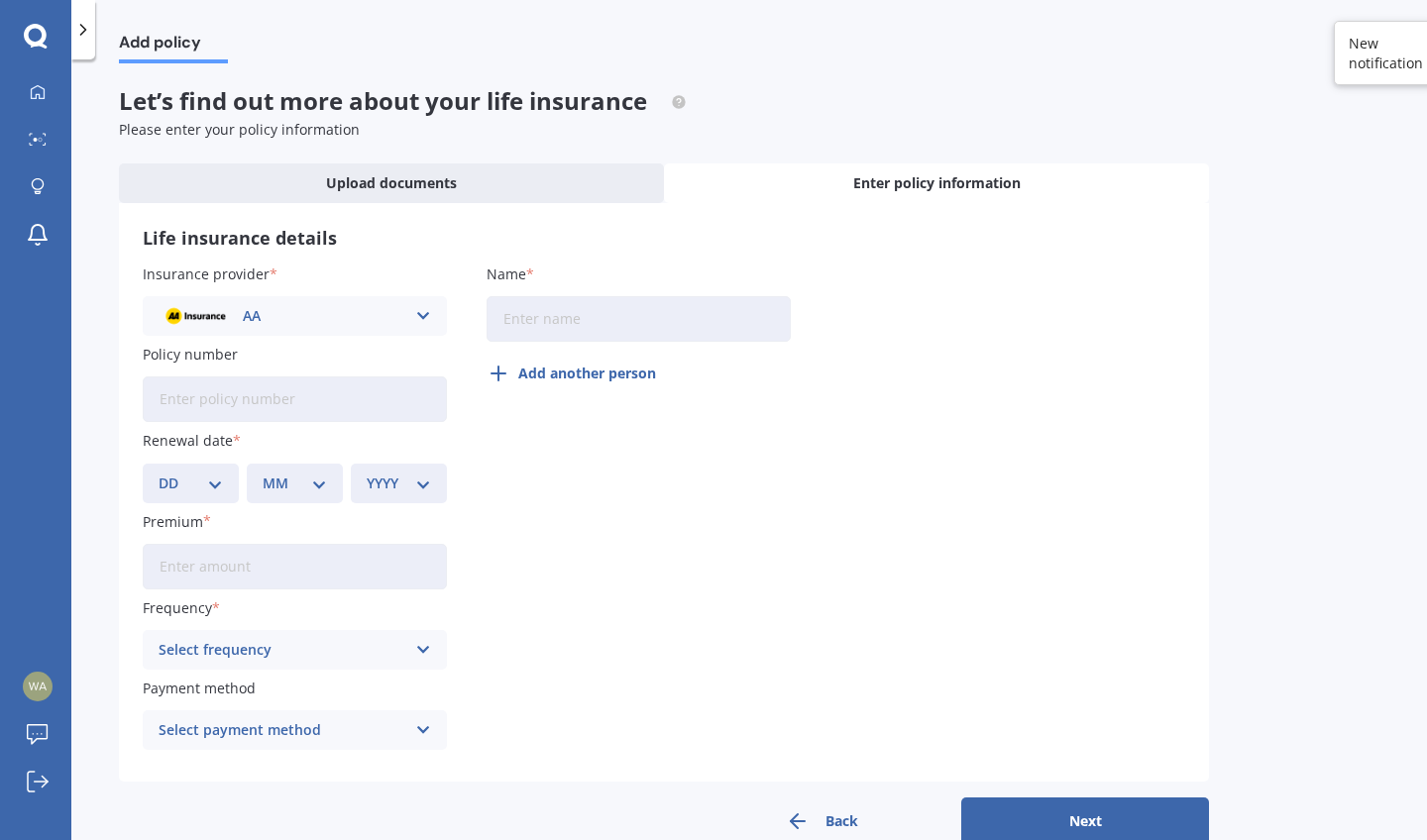 click on "Insurance provider AA AA AIA AMP ANZ ASB Asteron Life BNZ Chubb Cigna Co-Operative Bank Fidelity Life Kiwibank MAS Momentum Life Other Partners Life Pinnacle Life SBS Southern Cross TSB Westpac nib Policy number Renewal date DD 01 02 03 04 05 06 07 08 09 10 11 12 13 14 15 16 17 18 19 20 21 22 23 24 25 26 27 28 29 30 31 MM 01 02 03 04 05 06 07 08 09 10 11 12 YYYY 2027 2026 2025 2024 2023 2022 2021 2020 2019 2018 2017 2016 2015 2014 2013 2012 2011 2010 2009 2008 2007 2006 2005 2004 2003 2002 2001 2000 1999 1998 1997 1996 1995 1994 1993 1992 1991 1990 1989 1988 1987 1986 1985 1984 1983 1982 1981 1980 1979 1978 1977 1976 1975 1974 1973 1972 1971 1970 1969 1968 1967 1966 1965 1964 1963 1962 1961 1960 1959 1958 1957 1956 1955 1954 1953 1952 1951 1950 1949 1948 1947 1946 1945 1944 1943 1942 1941 1940 1939 1938 1937 1936 1935 1934 1933 1932 1931 1930 1929 1928 Premium Frequency Select frequency Yearly Six-Monthly Quarterly Monthly Fortnightly Weekly Payment method Select payment method Direct debit - bank account" at bounding box center [664, 511] 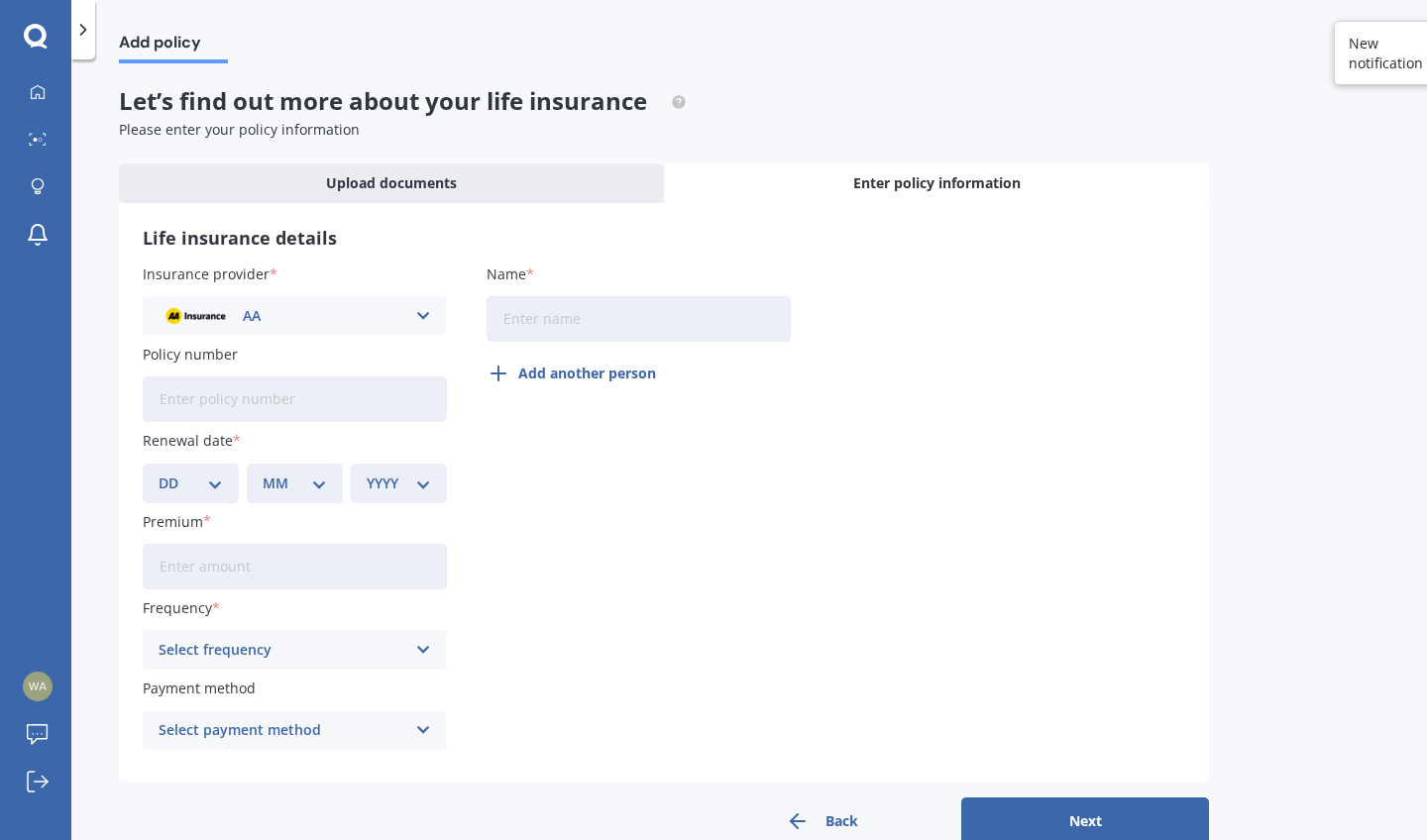 click on "AA" at bounding box center (281, 316) 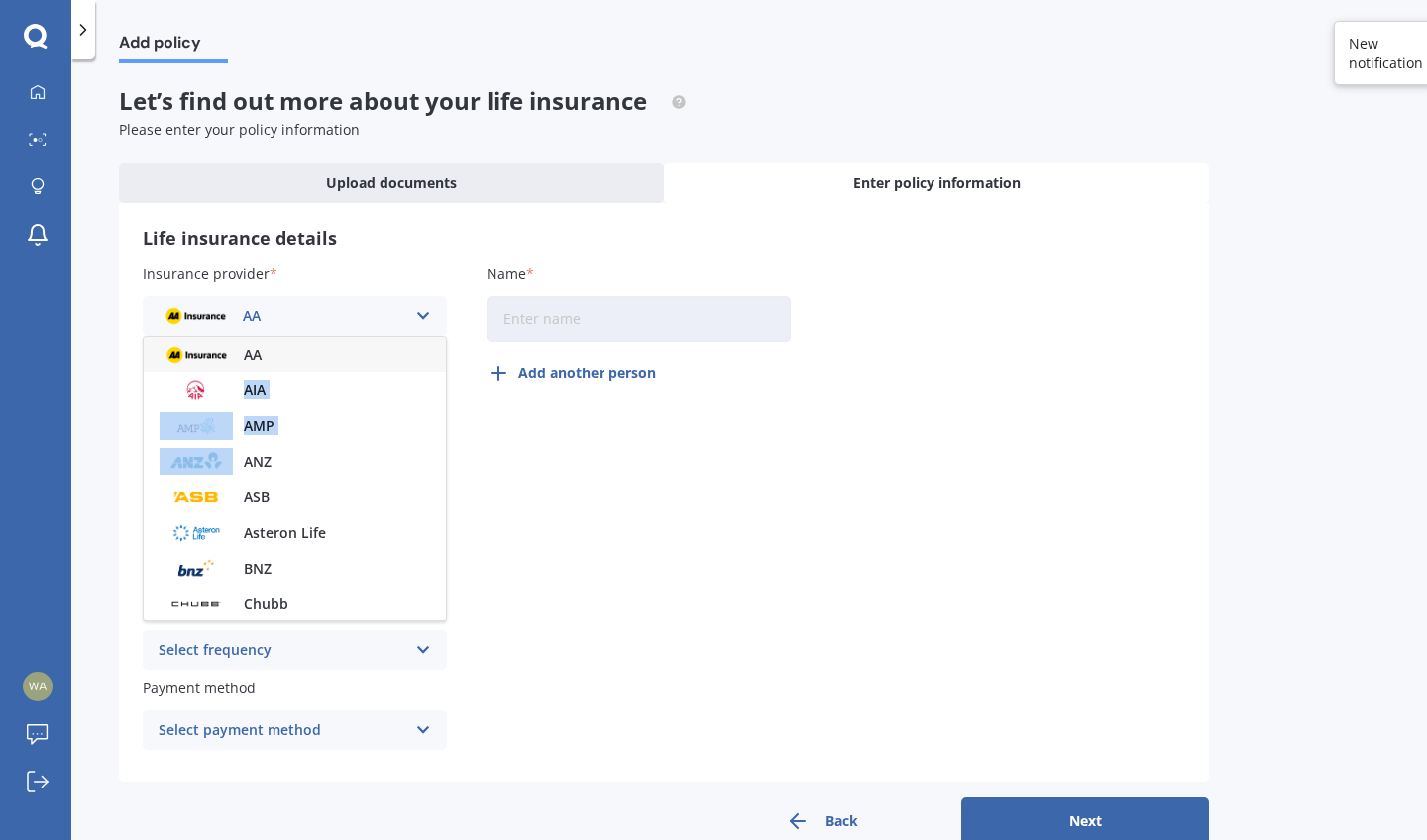 drag, startPoint x: 447, startPoint y: 371, endPoint x: 446, endPoint y: 442, distance: 71.00704 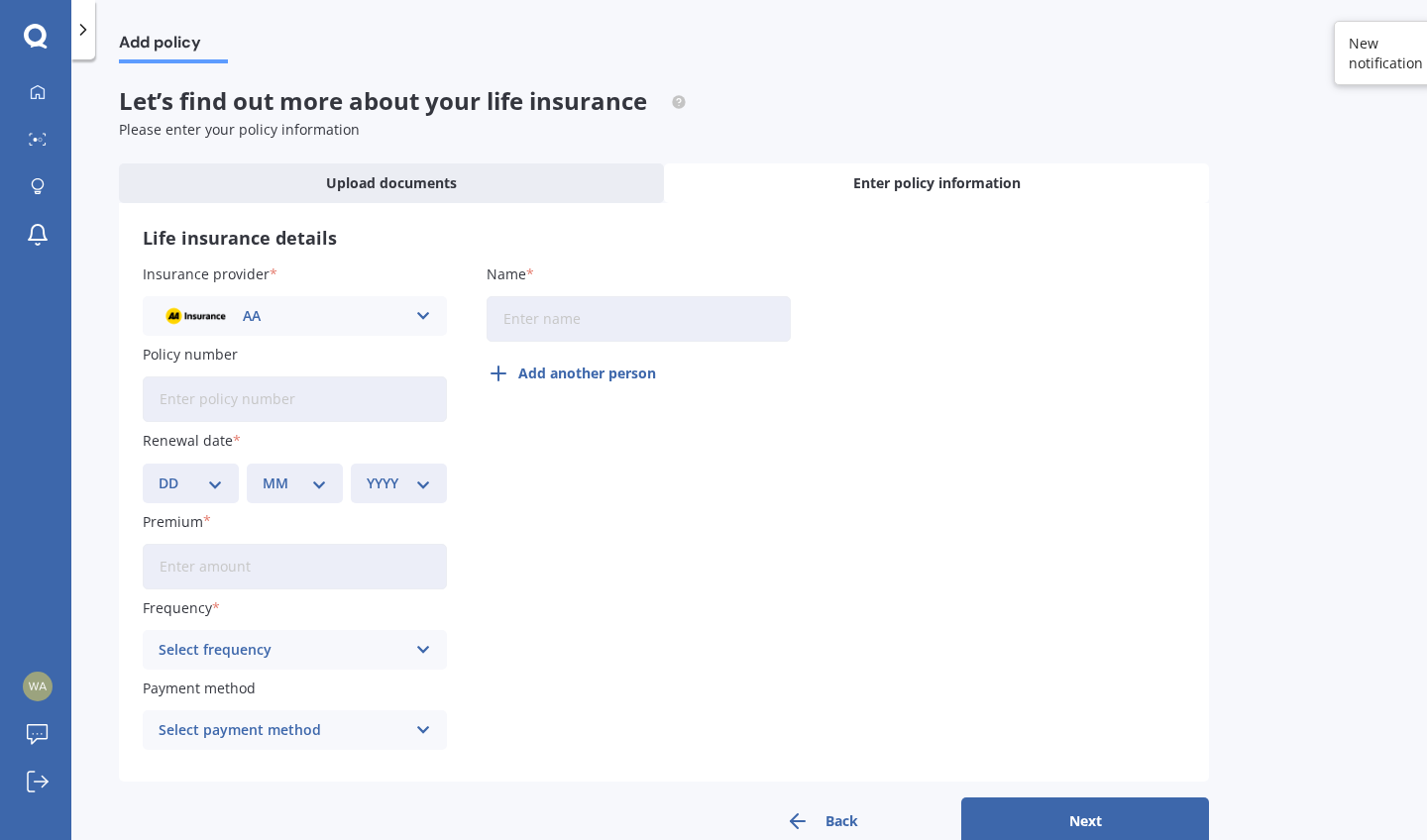 click at bounding box center [423, 316] 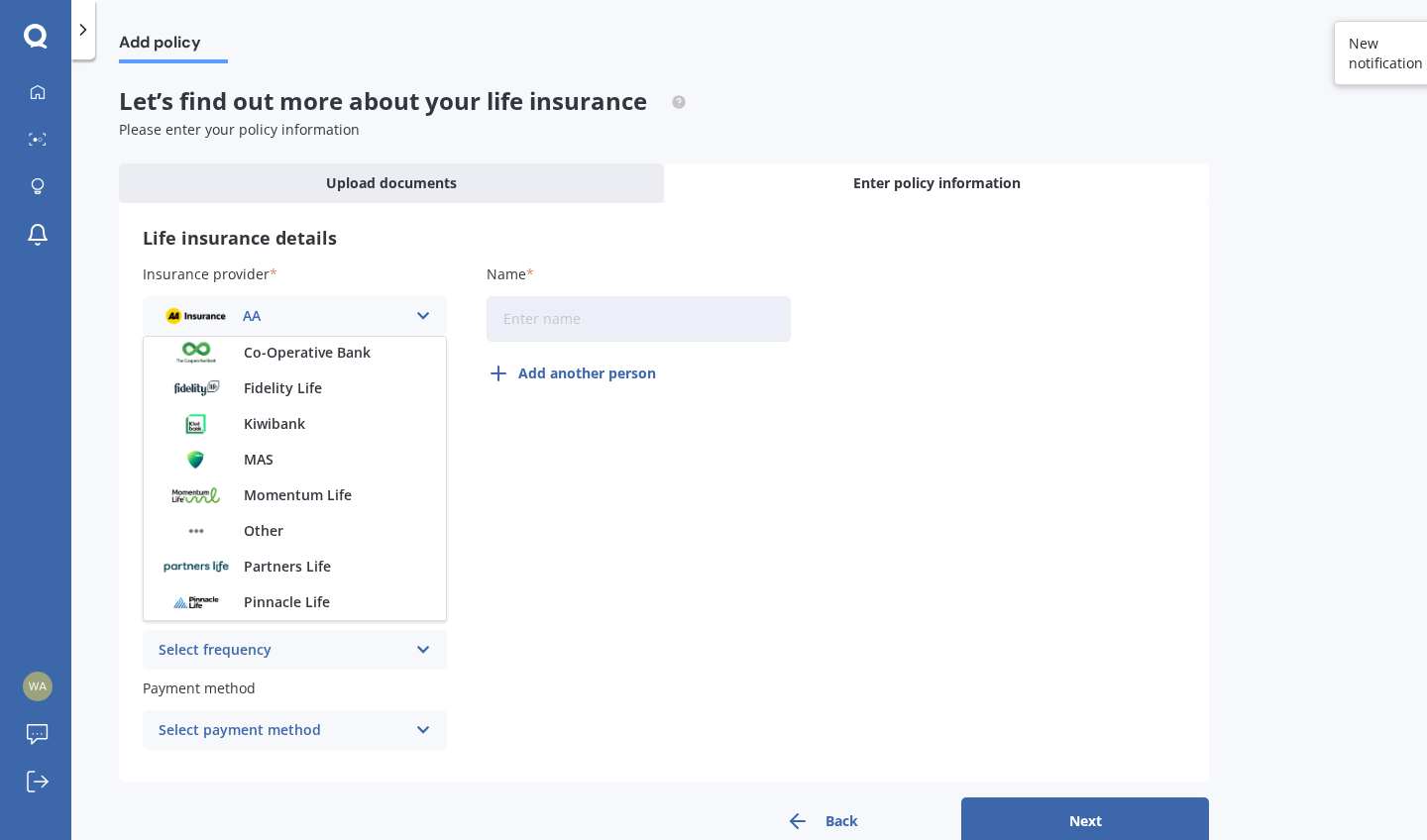scroll, scrollTop: 365, scrollLeft: 0, axis: vertical 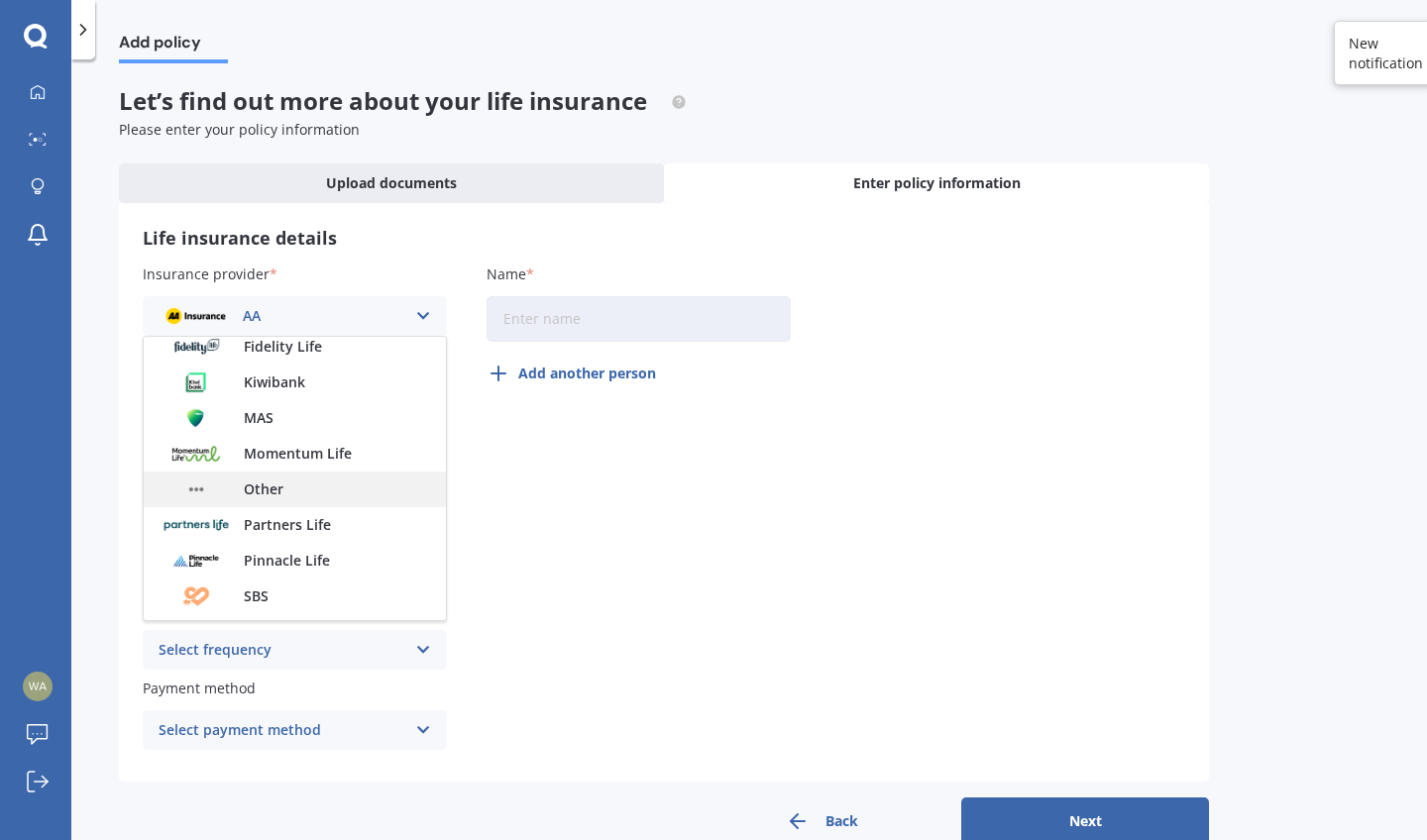 click on "Other" at bounding box center [294, 489] 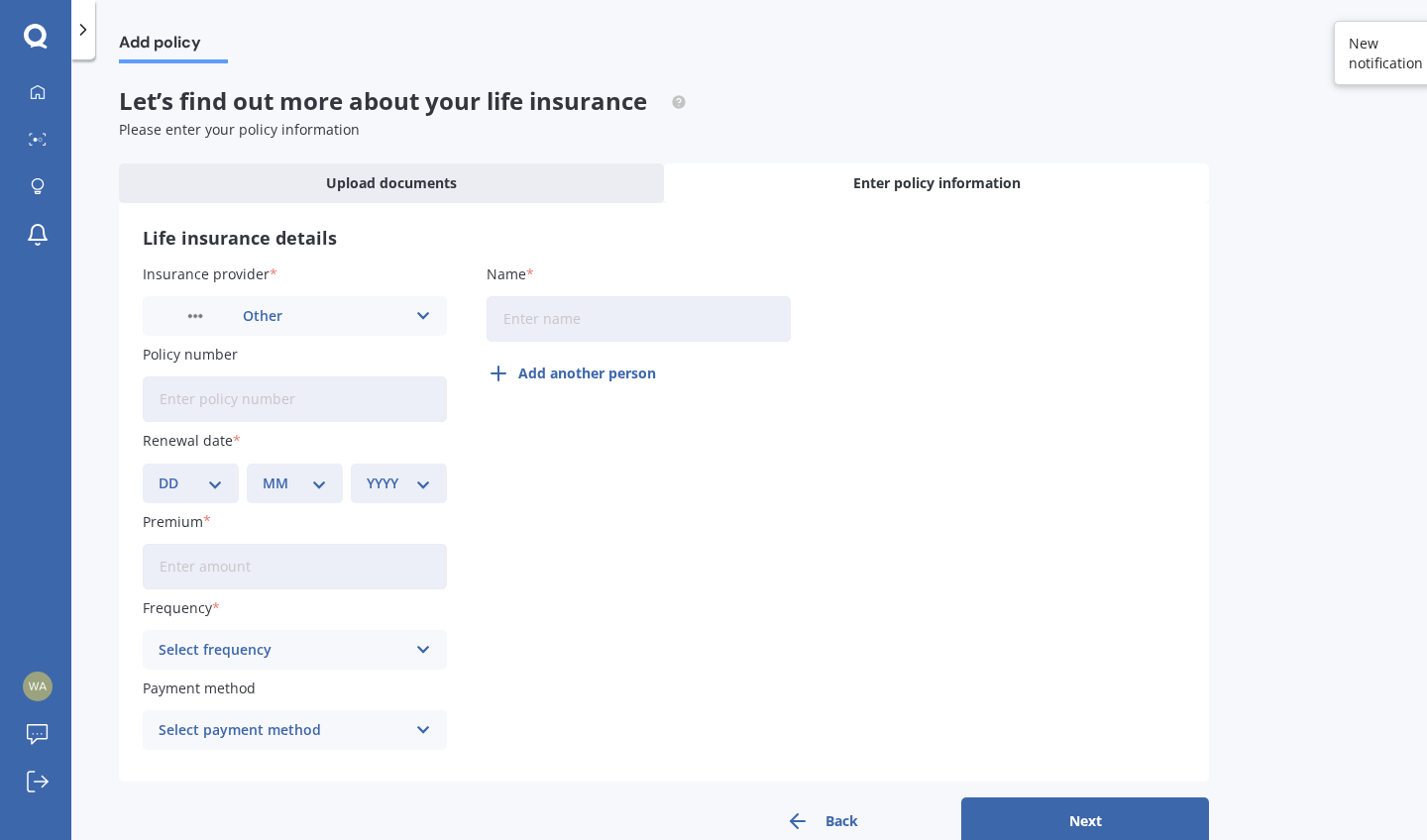 click on "Policy number" at bounding box center [294, 399] 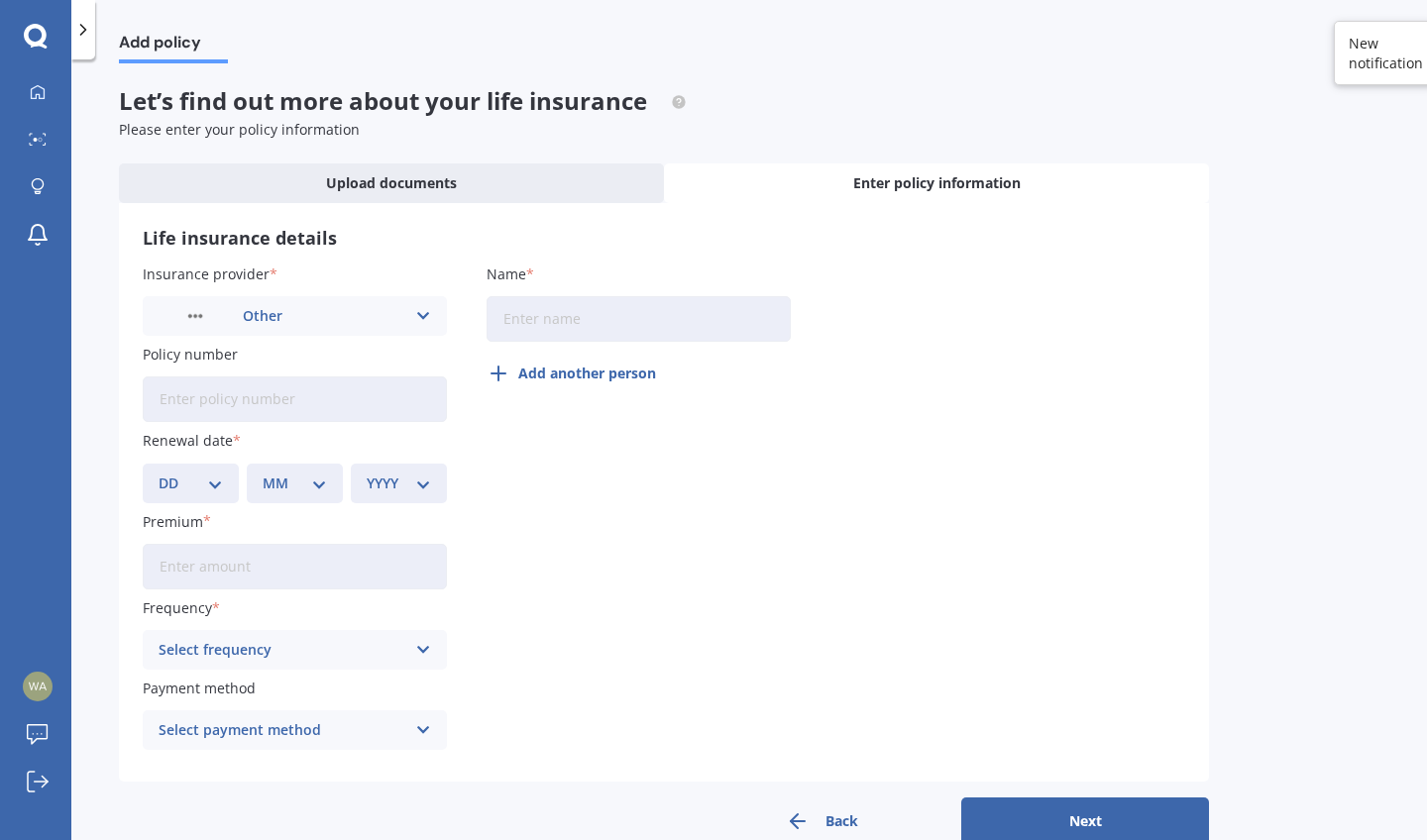 click on "Add policy Let’s find out more about your life insurance Please enter your policy information Upload documents Enter policy information Life insurance details Insurance provider Other AA AIA AMP ANZ ASB Asteron Life BNZ Chubb Cigna Co-Operative Bank Fidelity Life Kiwibank MAS Momentum Life Other Partners Life Pinnacle Life SBS Southern Cross TSB Westpac nib Policy number Renewal date DD 01 02 03 04 05 06 07 08 09 10 11 12 13 14 15 16 17 18 19 20 21 22 23 24 25 26 27 28 29 30 31 MM 01 02 03 04 05 06 07 08 09 10 11 12 YYYY 2027 2026 2025 2024 2023 2022 2021 2020 2019 2018 2017 2016 2015 2014 2013 2012 2011 2010 2009 2008 2007 2006 2005 2004 2003 2002 2001 2000 1999 1998 1997 1996 1995 1994 1993 1992 1991 1990 1989 1988 1987 1986 1985 1984 1983 1982 1981 1980 1979 1978 1977 1976 1975 1974 1973 1972 1971 1970 1969 1968 1967 1966 1965 1964 1963 1962 1961 1960 1959 1958 1957 1956 1955 1954 1953 1952 1951 1950 1949 1948 1947 1946 1945 1944 1943 1942 1941 1940 1939 1938 1937 1936 1935 1934 1933 1932 1931 1930 1929" at bounding box center [749, 454] 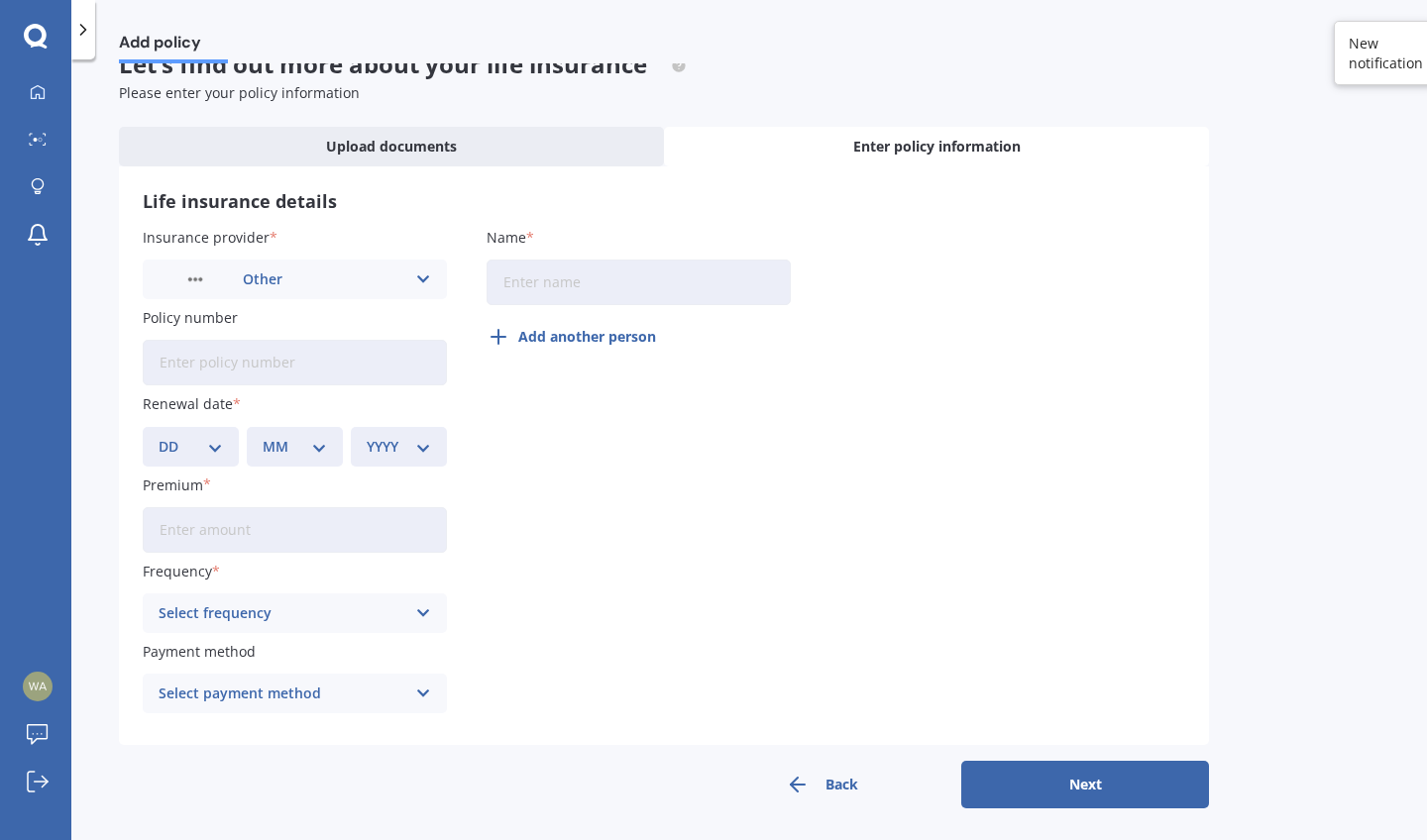 click on "Back" at bounding box center (822, 785) 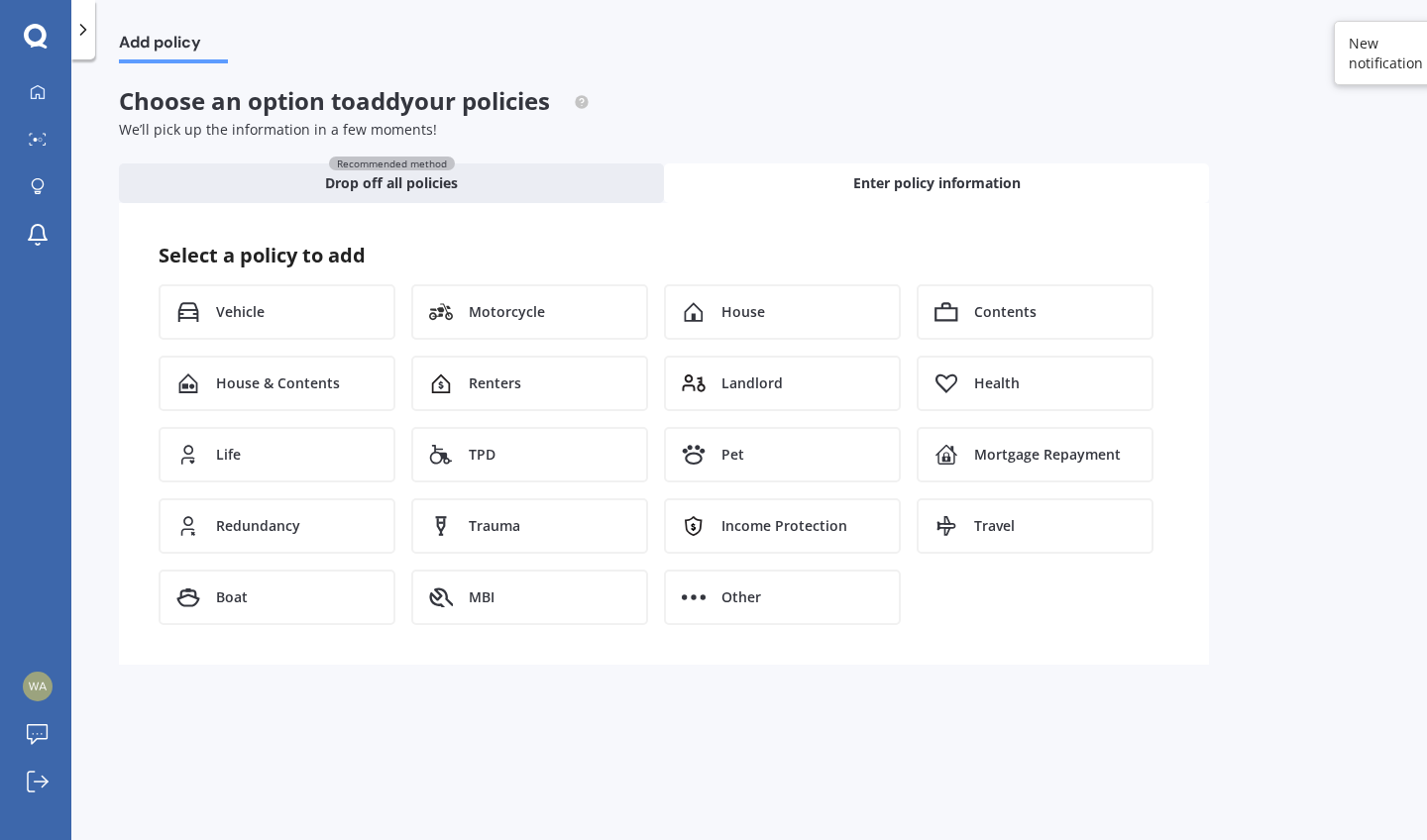 scroll, scrollTop: 0, scrollLeft: 0, axis: both 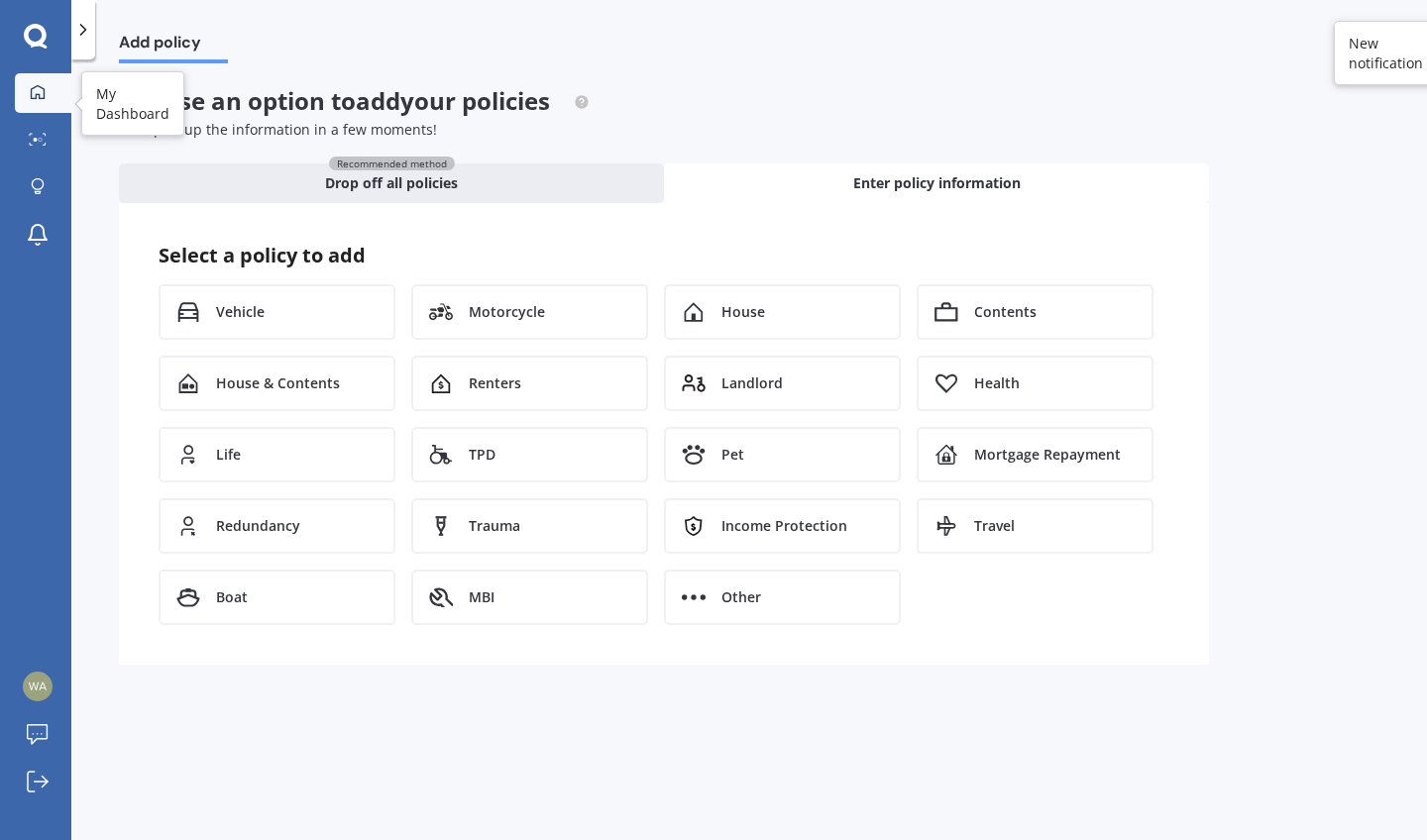 click on "My Dashboard" at bounding box center (43, 93) 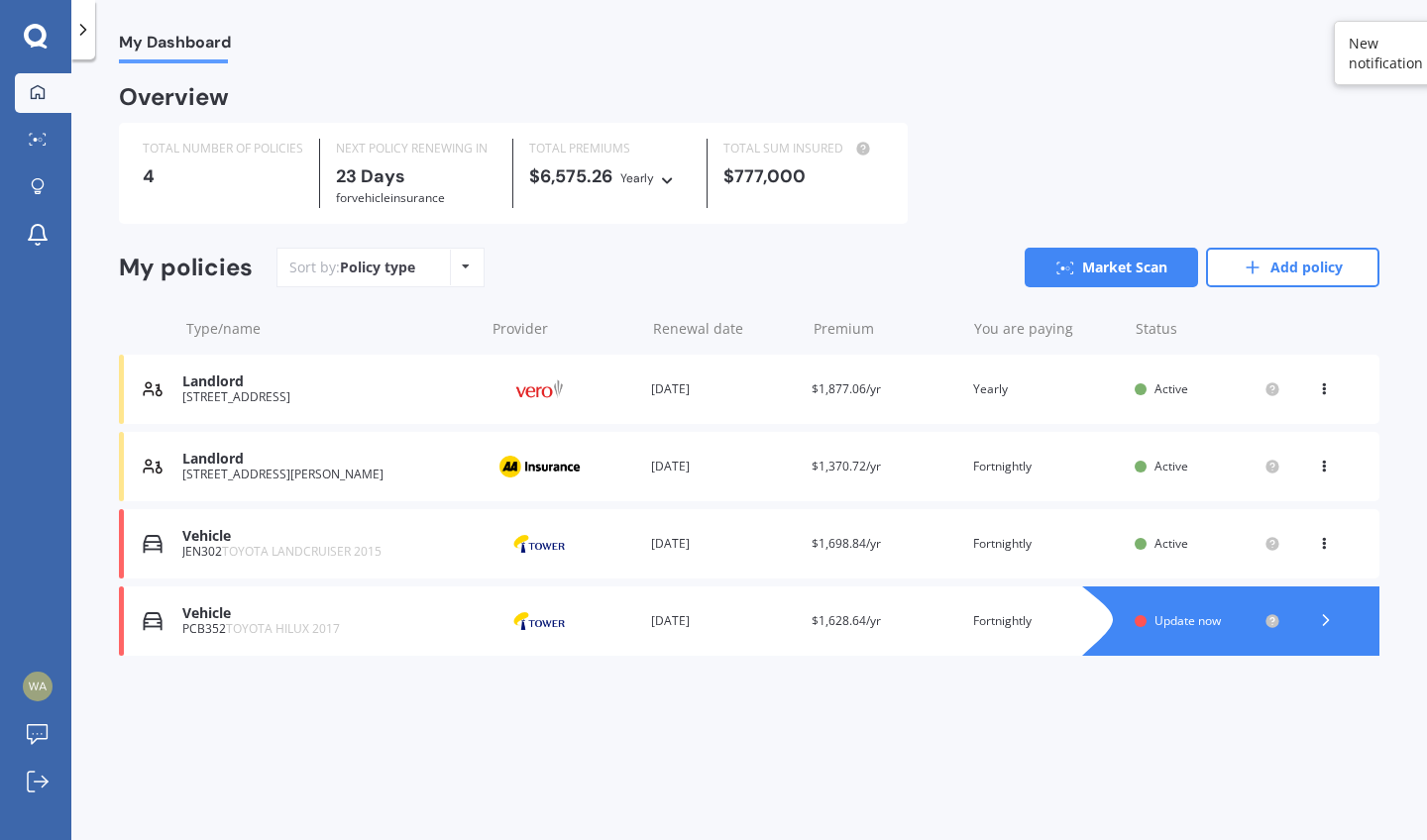 click on "TOTAL NUMBER OF POLICIES 4 NEXT POLICY RENEWING [DATE]   for  Vehicle  insurance TOTAL PREMIUMS $6,575.26 Yearly Yearly Six-Monthly Quarterly Monthly Fortnightly Weekly TOTAL SUM INSURED $777,000" at bounding box center (749, 173) 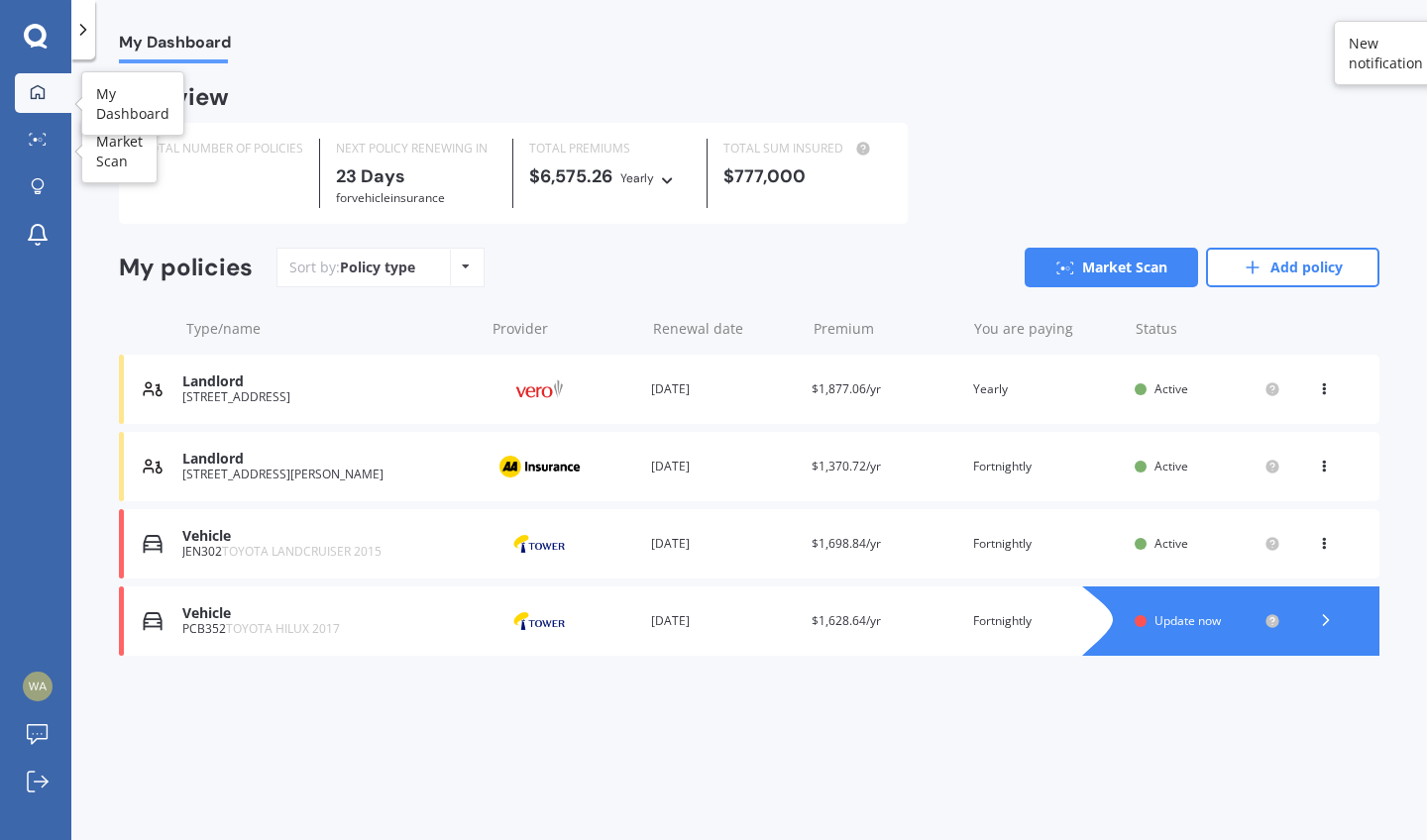 click on "My Dashboard" at bounding box center [43, 93] 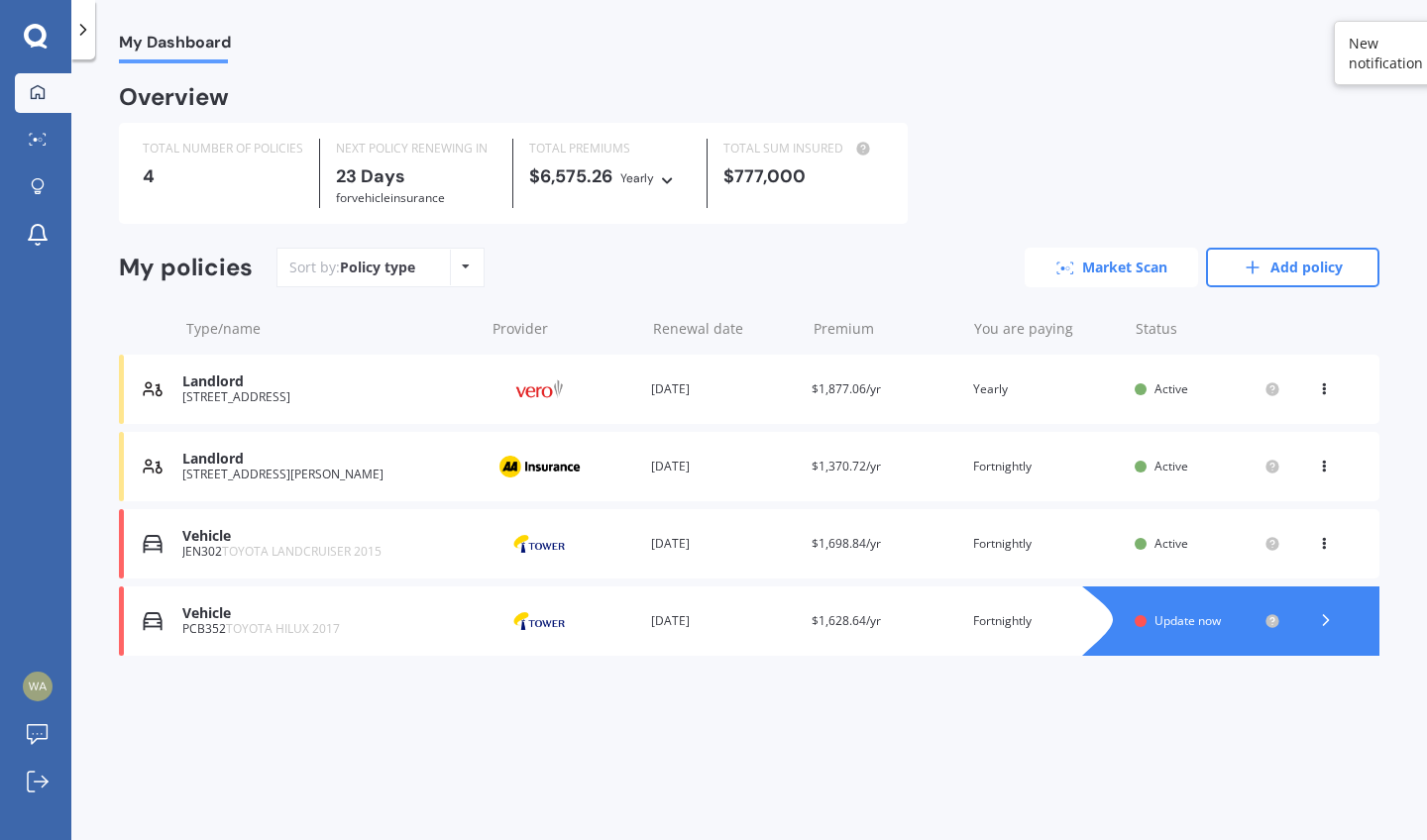 click on "Market Scan" at bounding box center (1111, 267) 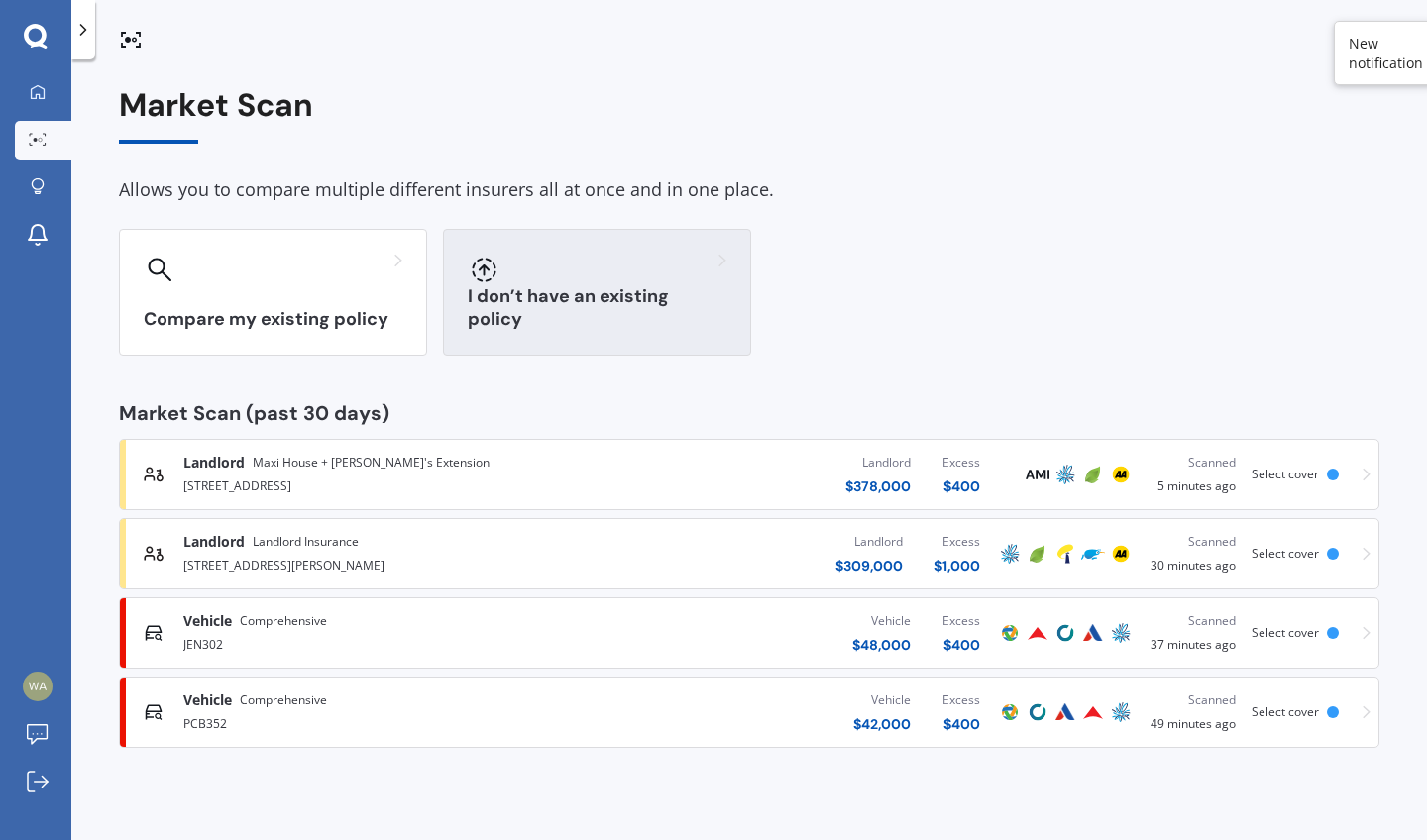 click on "I don’t have an existing policy" at bounding box center [597, 308] 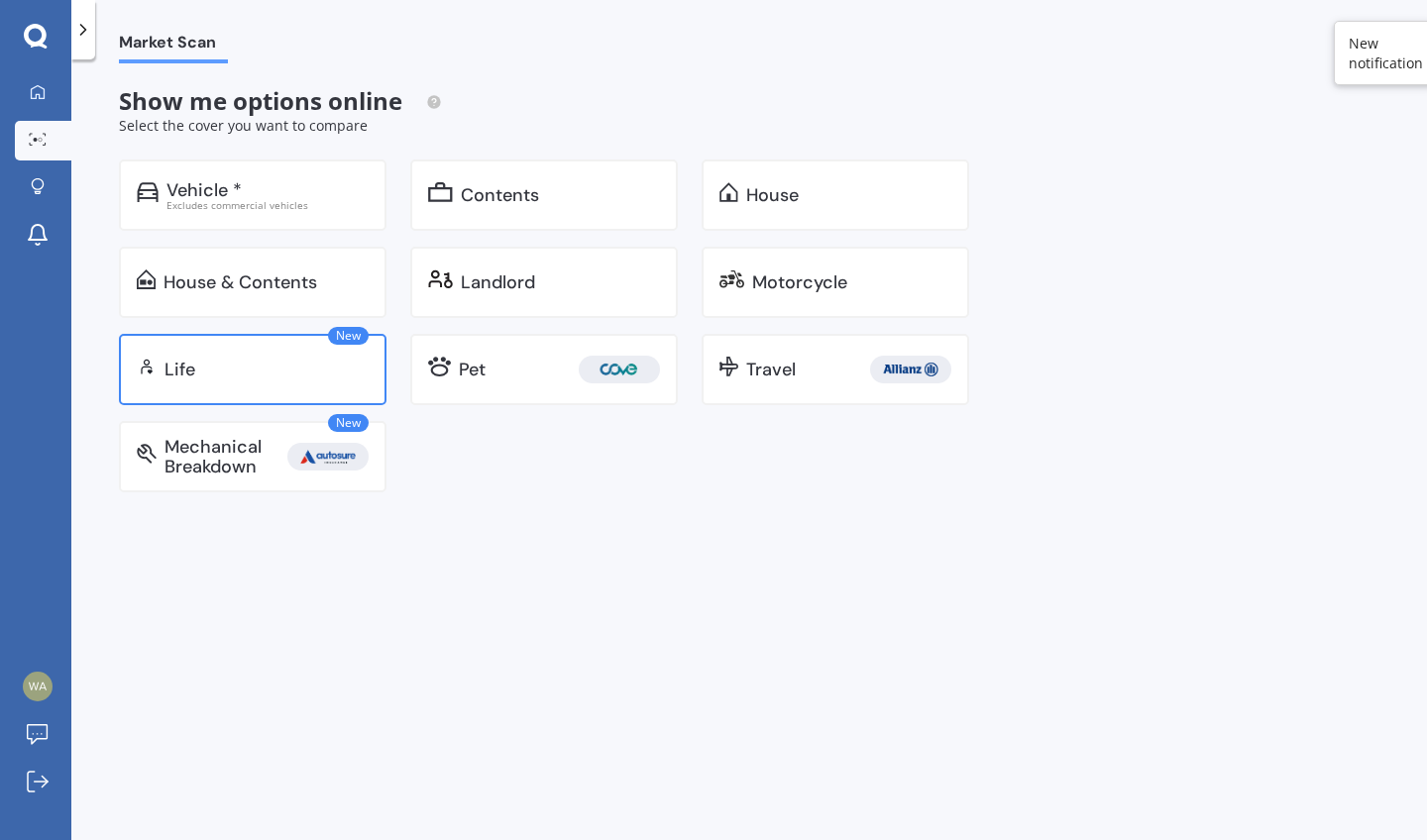 click on "New Life" at bounding box center [253, 369] 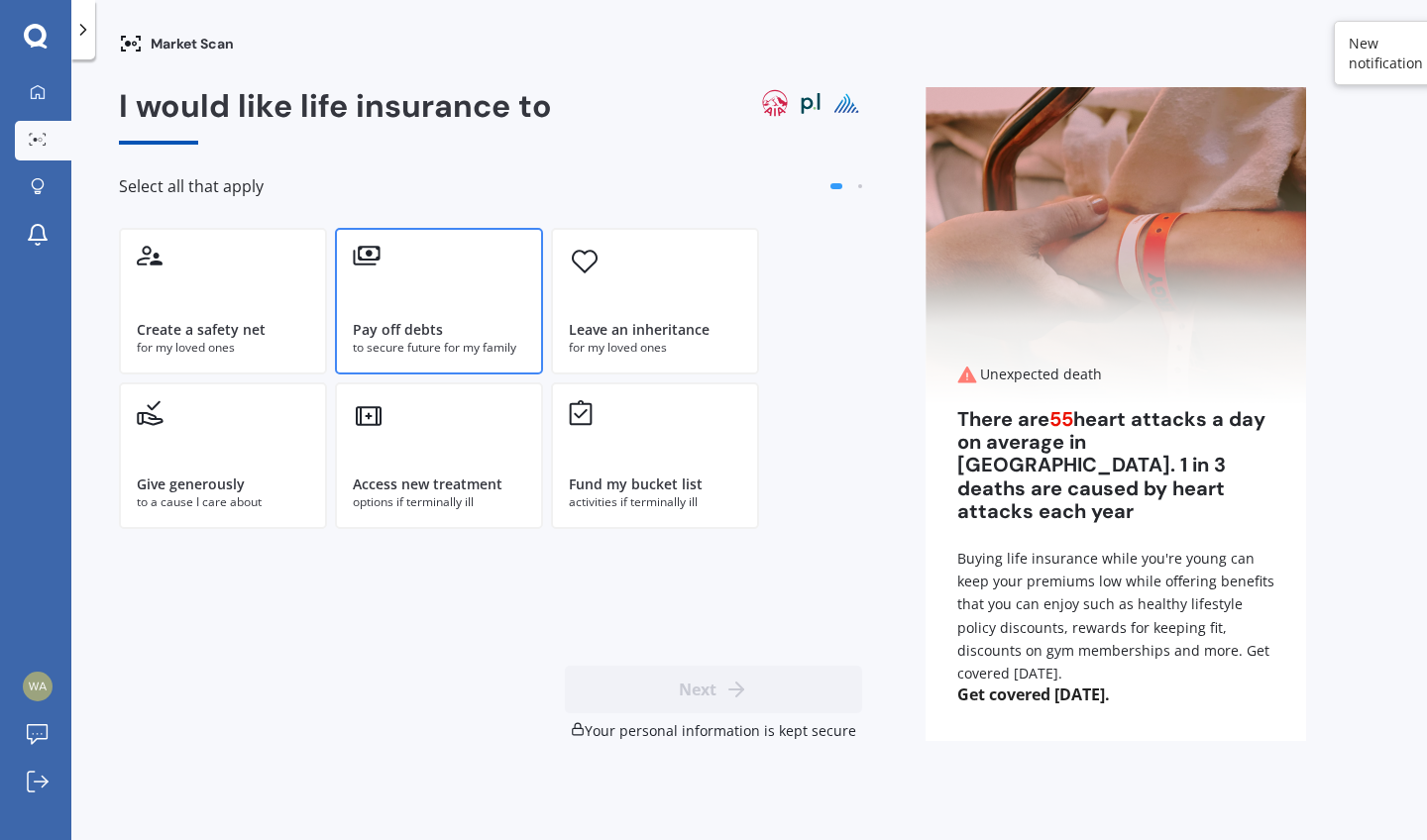 click on "Pay off debts  to secure future for my family" at bounding box center (439, 301) 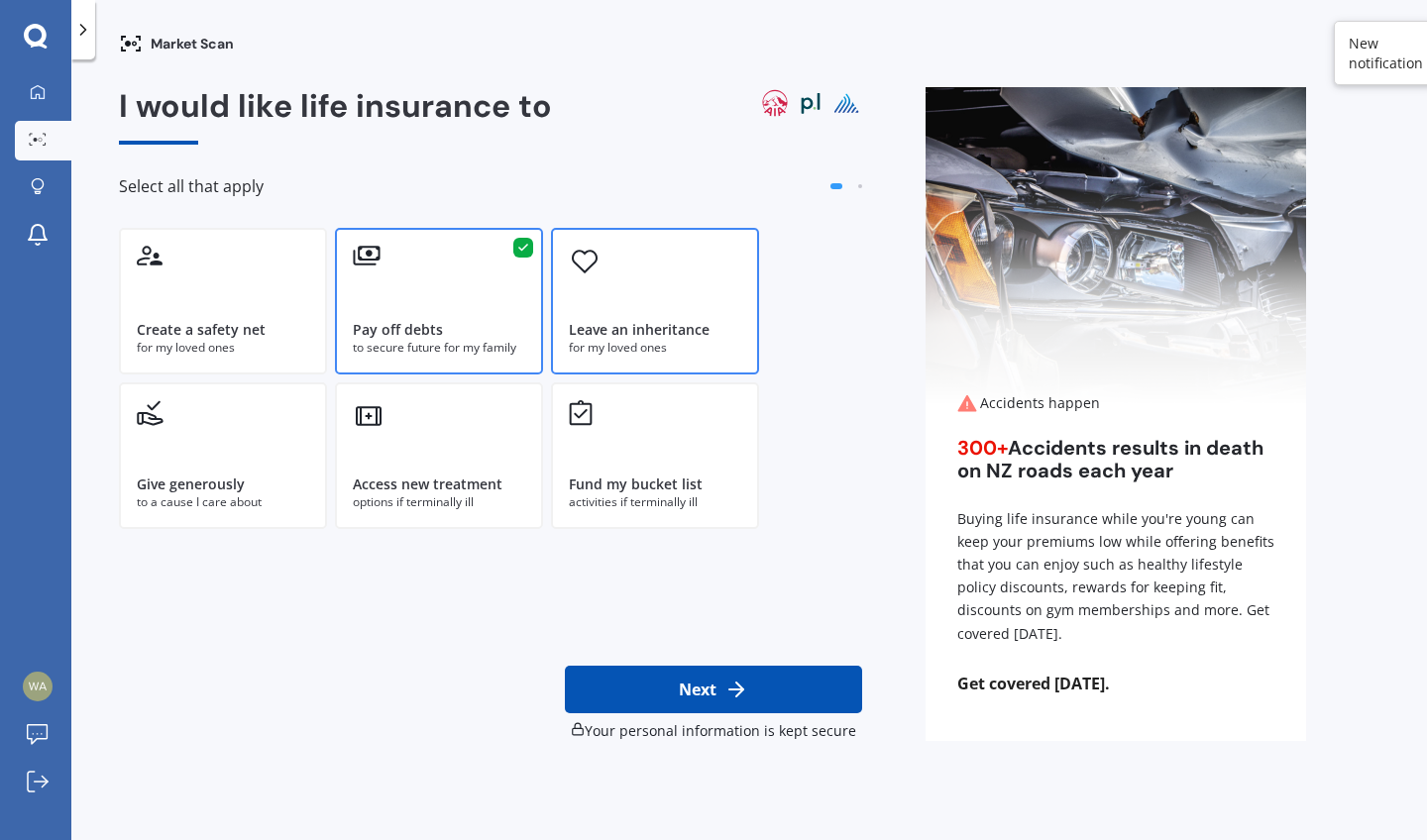 click on "Leave an inheritance for my loved ones" at bounding box center (655, 301) 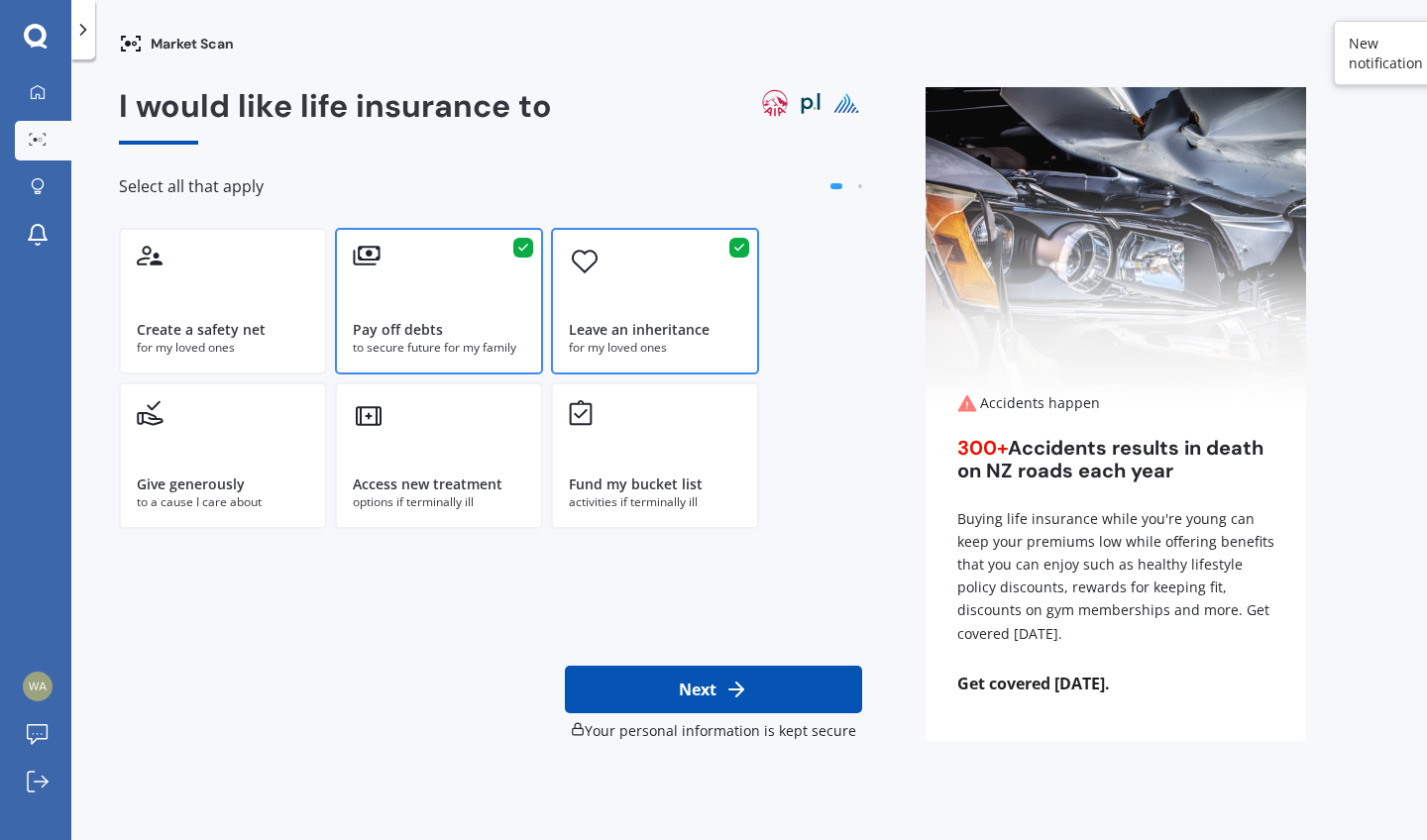 click on "Next" at bounding box center (714, 689) 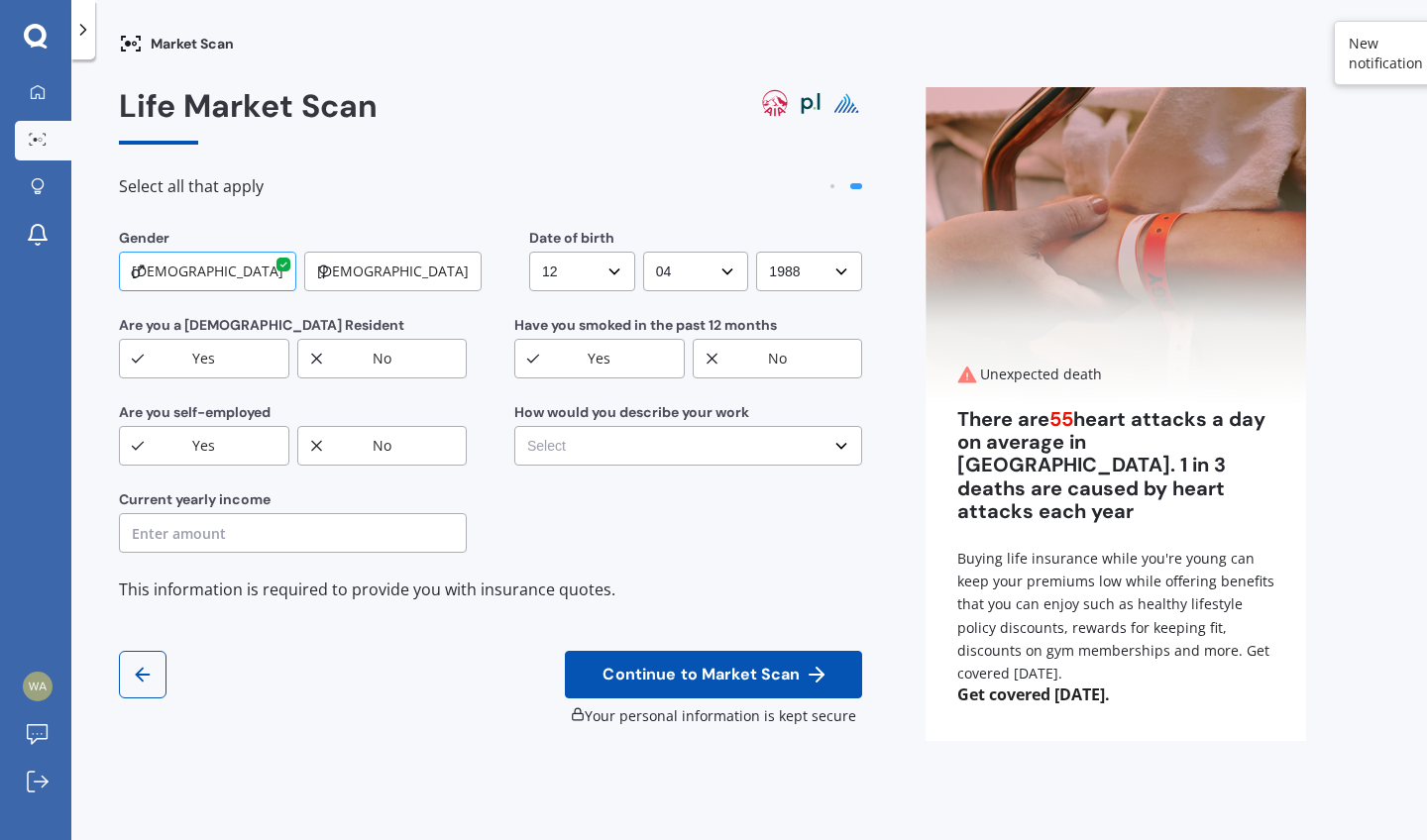 click on "No" at bounding box center [383, 446] 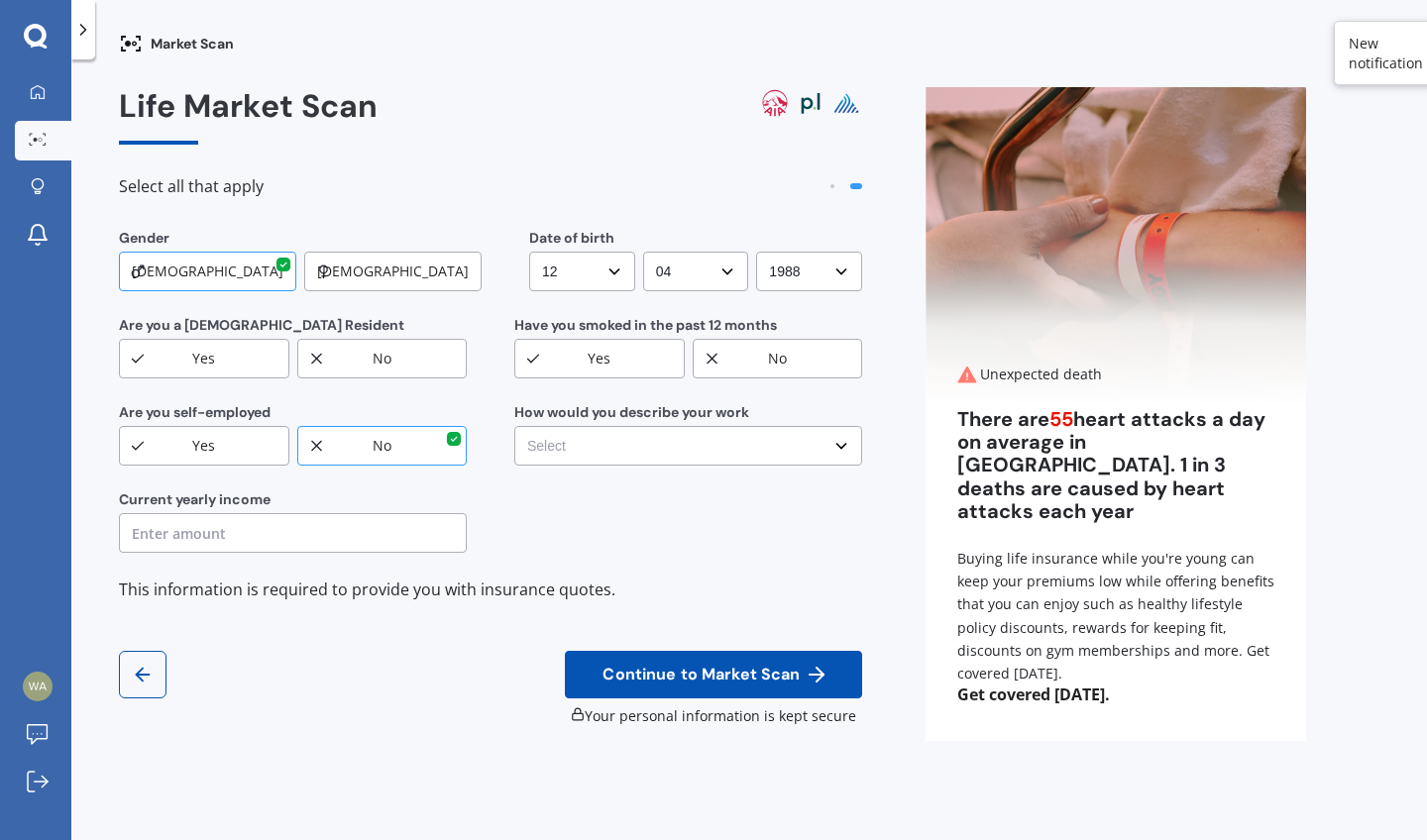 click at bounding box center [292, 533] 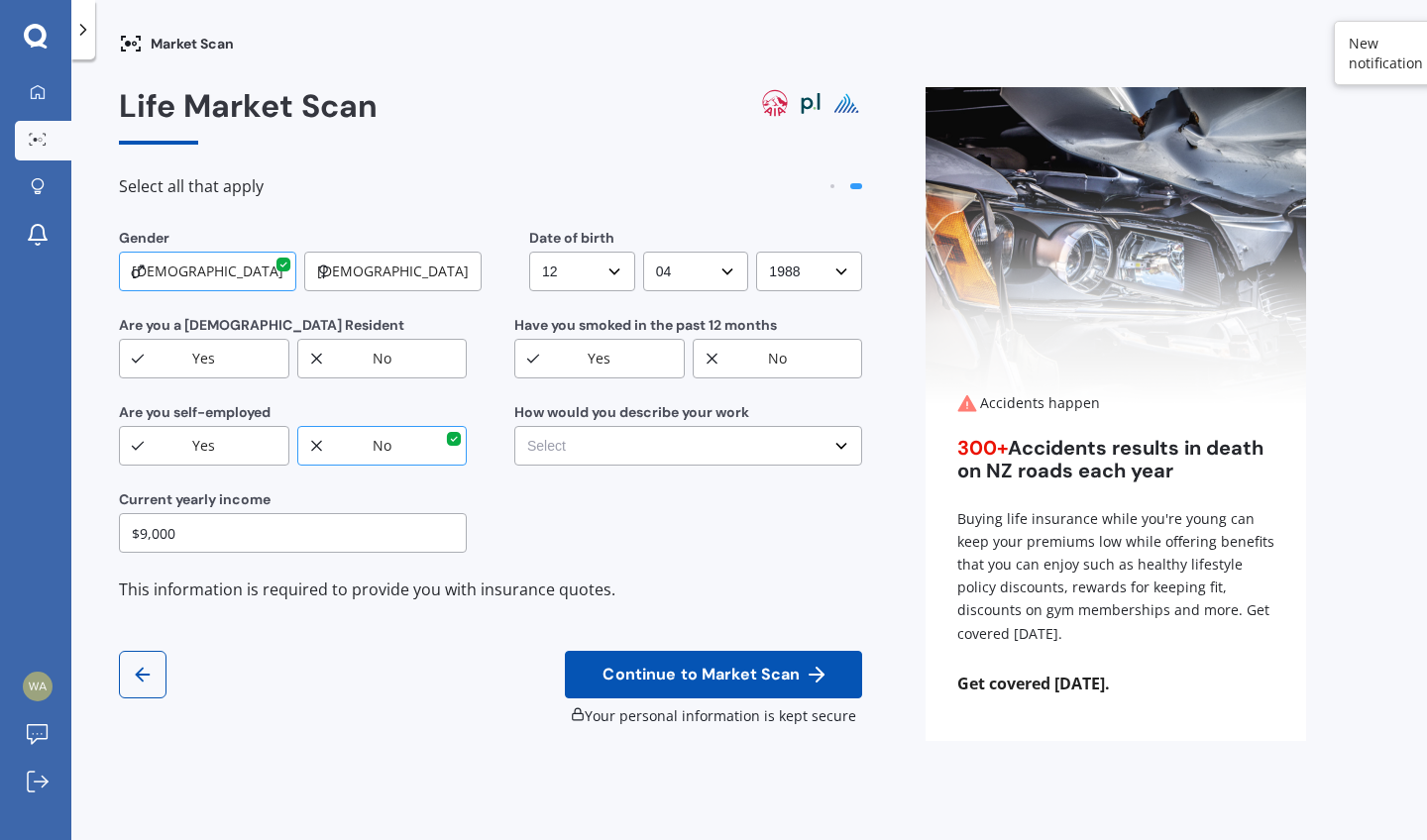 type on "$90,000" 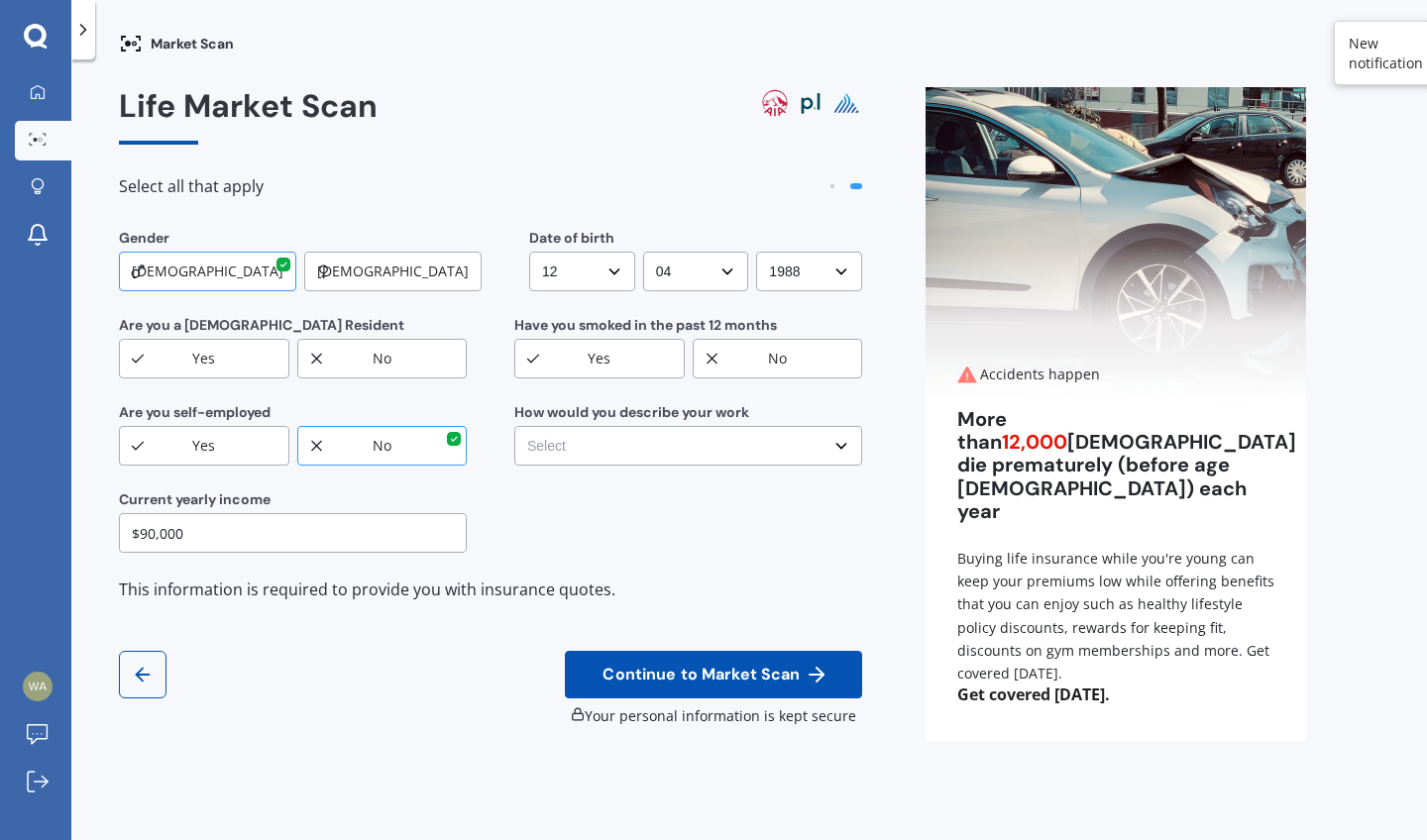 click on "Yes" at bounding box center (600, 359) 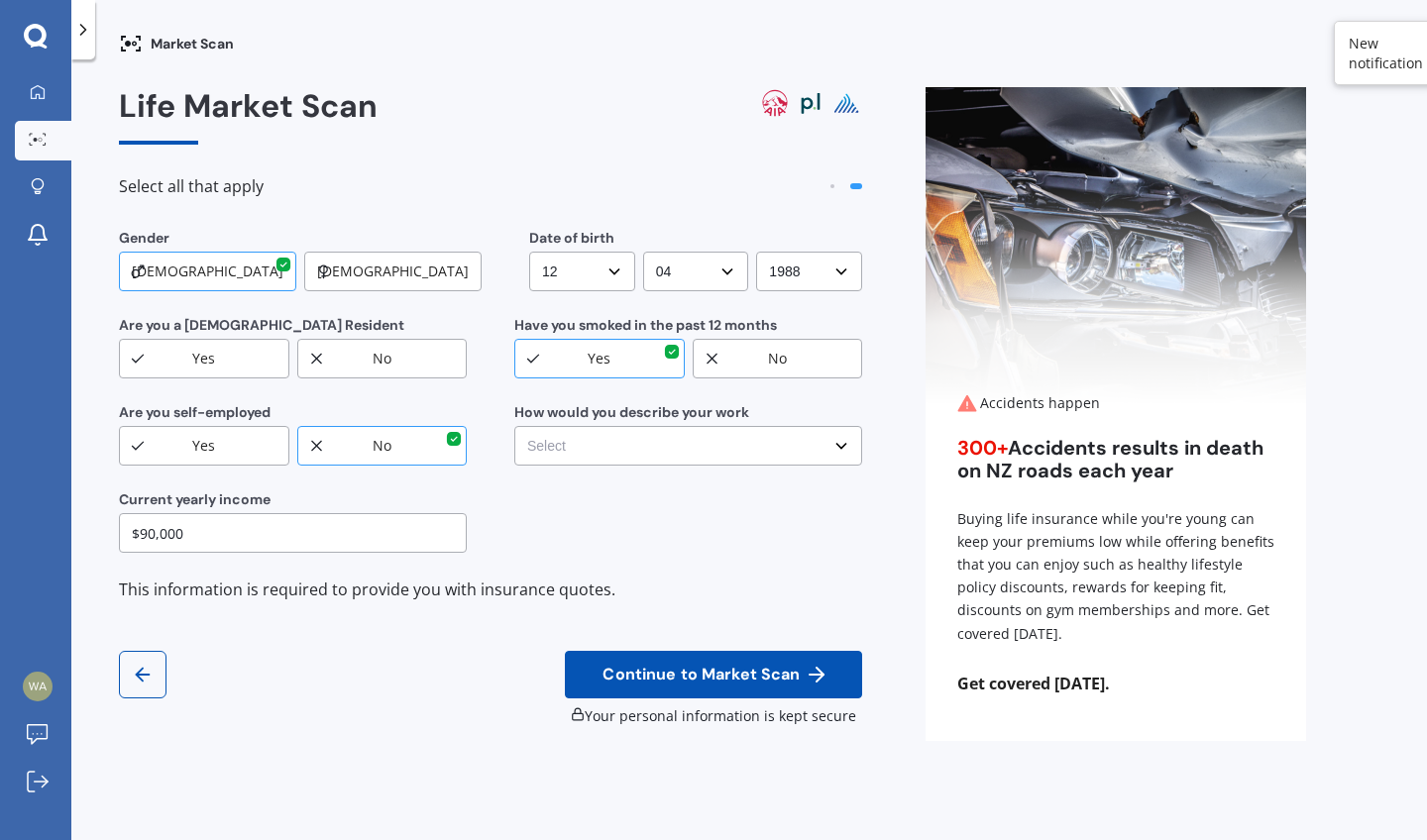 select on "Heavy or repetitive manual work e.g. painter, taxi/Uber, courier" 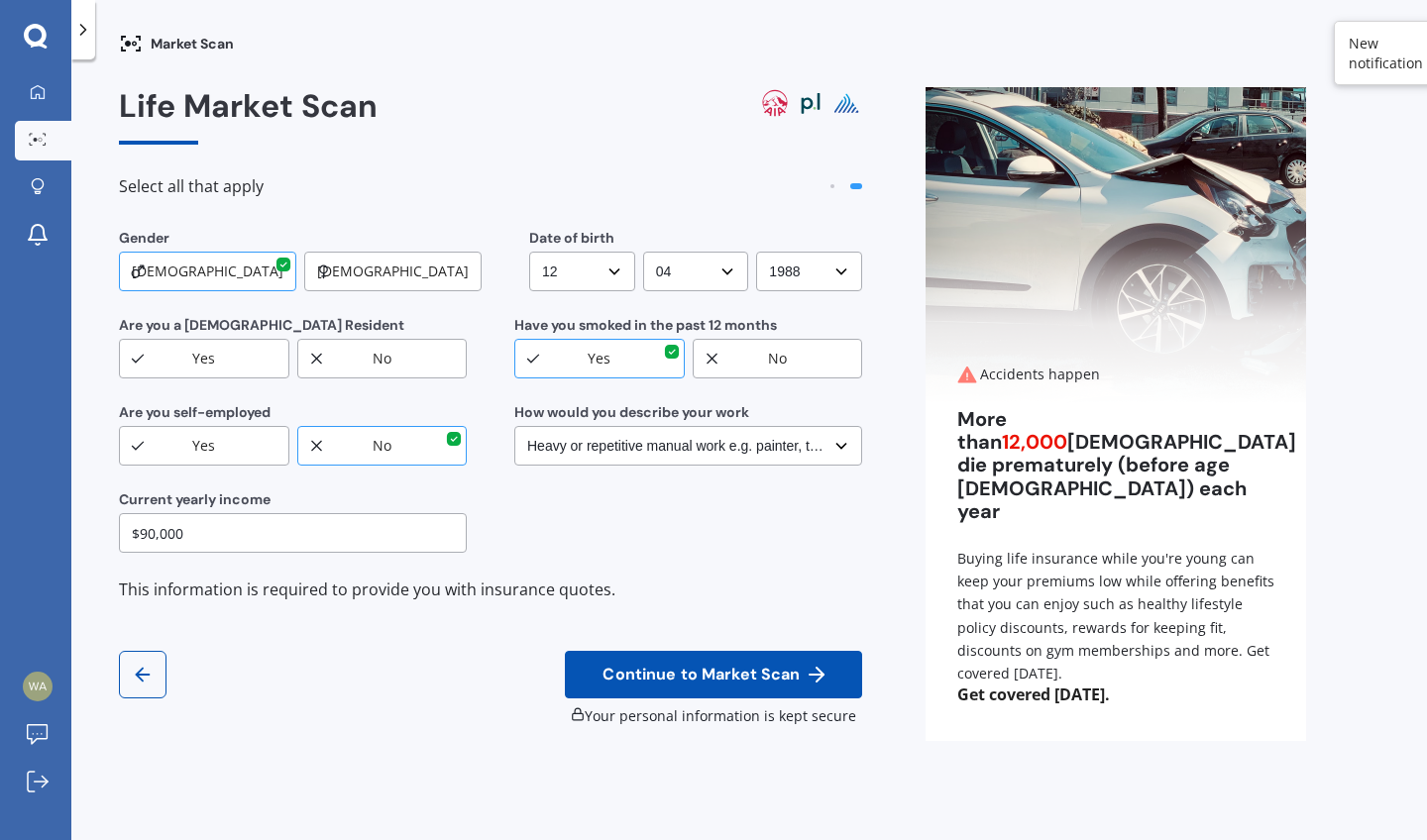 click on "Continue to Market Scan" at bounding box center (714, 675) 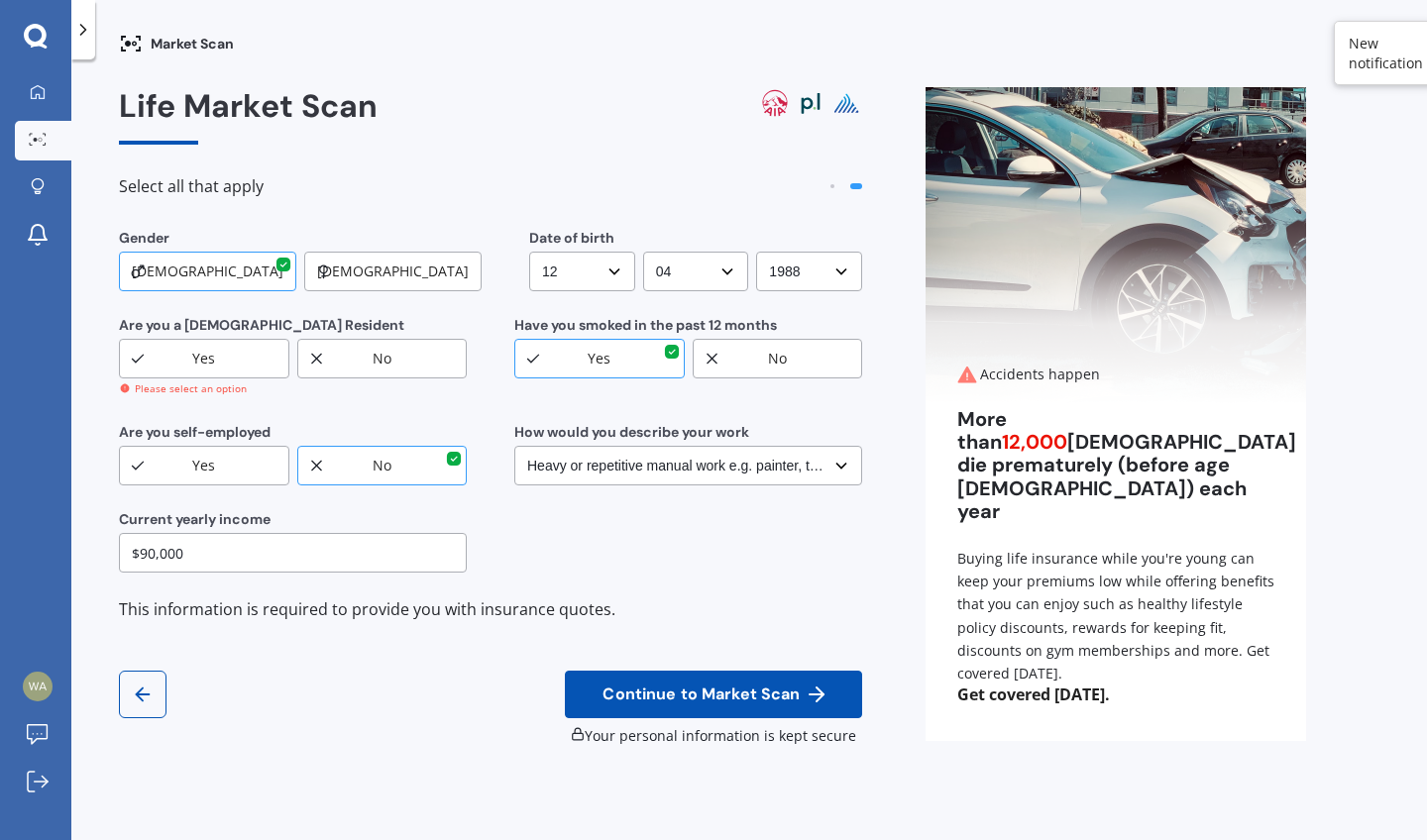 click on "Yes" at bounding box center (204, 359) 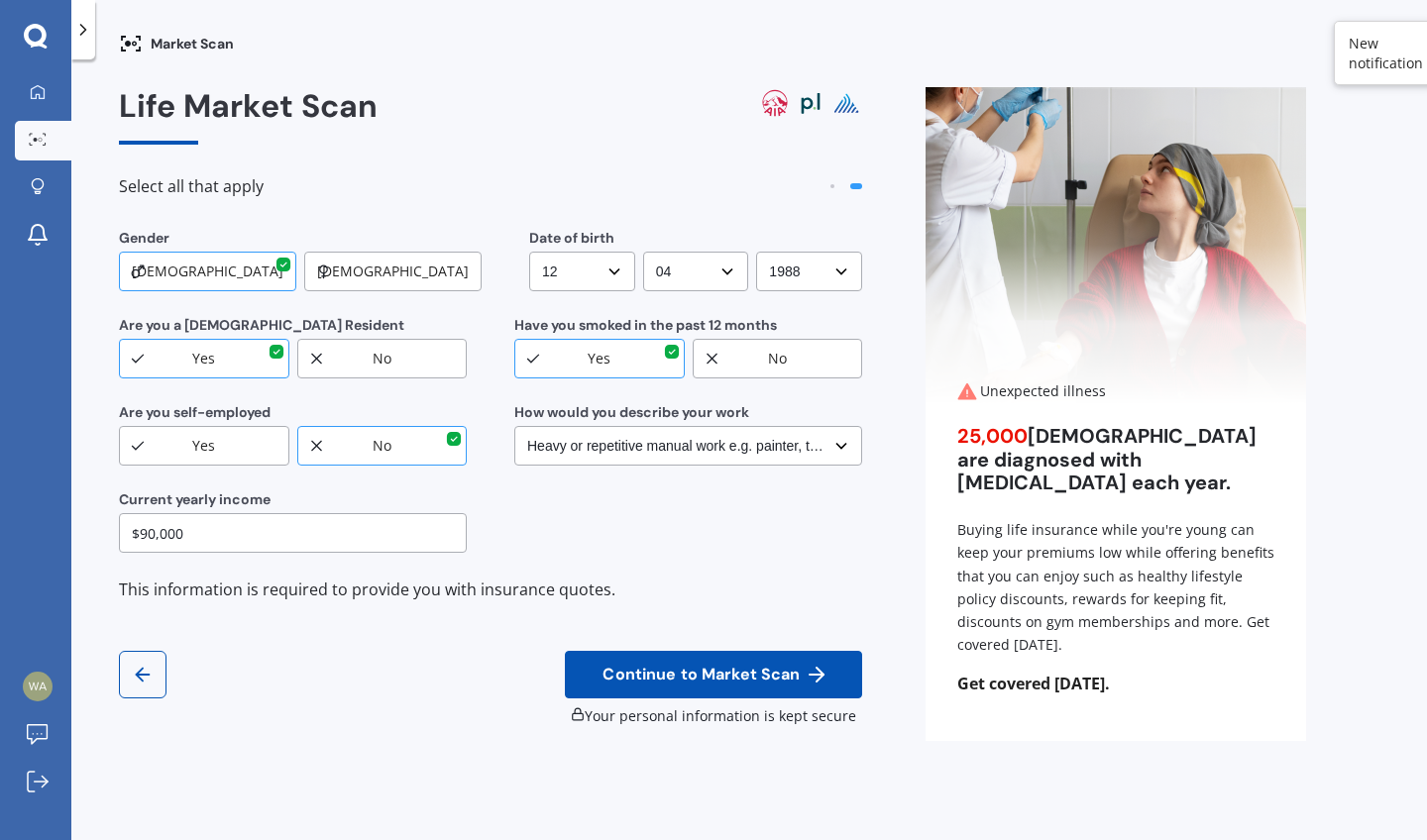 click on "Continue to Market Scan" at bounding box center [701, 675] 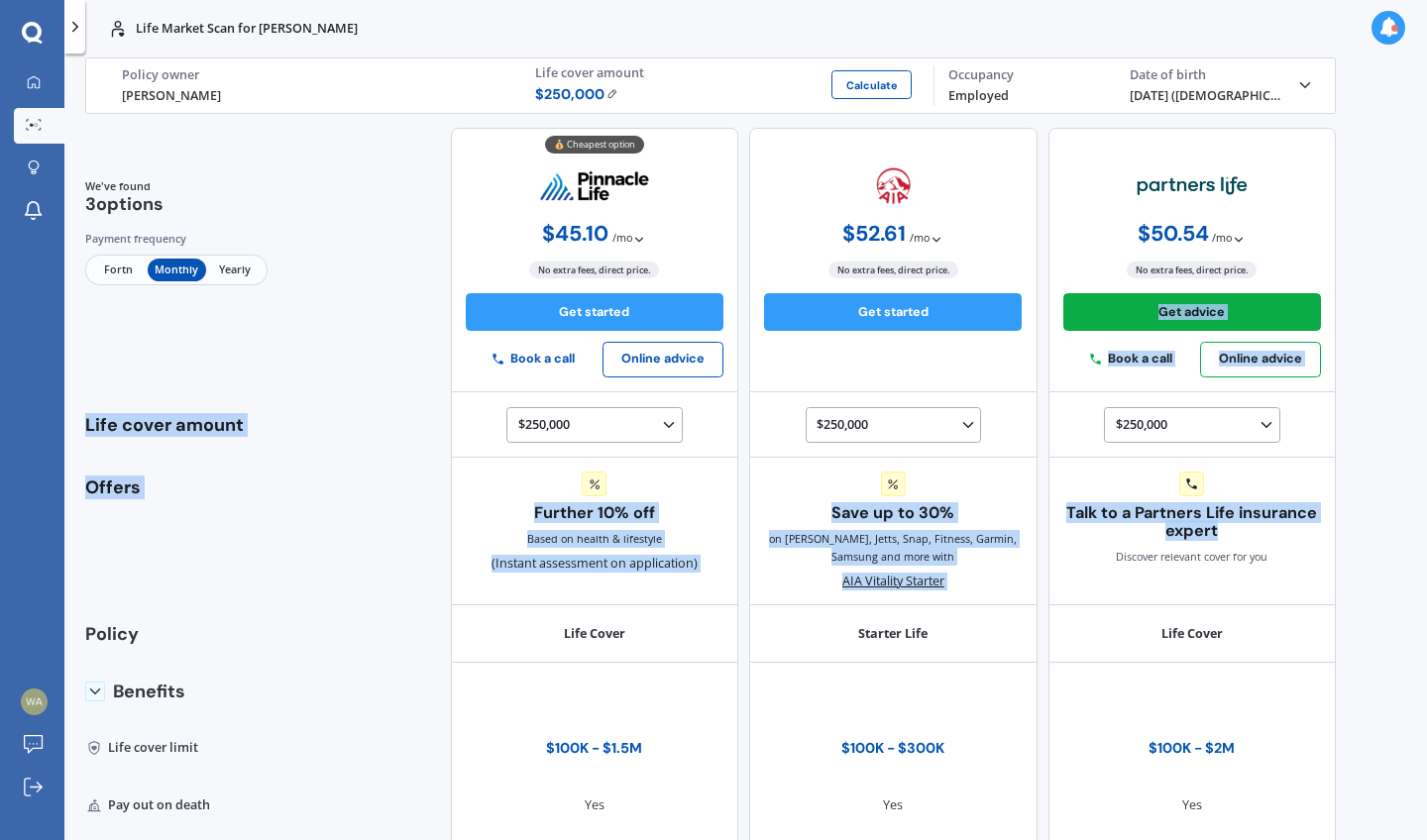 drag, startPoint x: 1339, startPoint y: 299, endPoint x: 1369, endPoint y: 514, distance: 217.08293 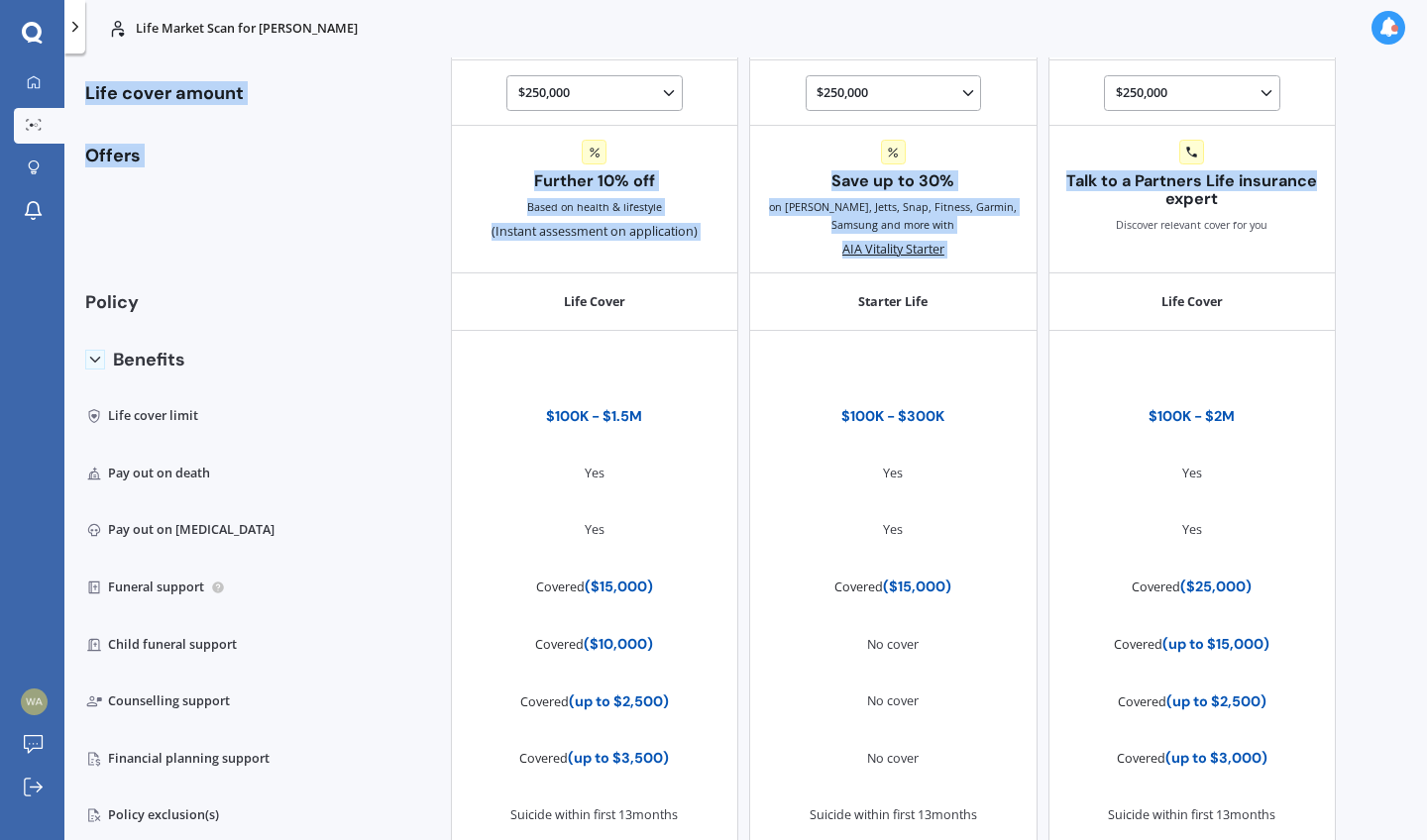scroll, scrollTop: 0, scrollLeft: 0, axis: both 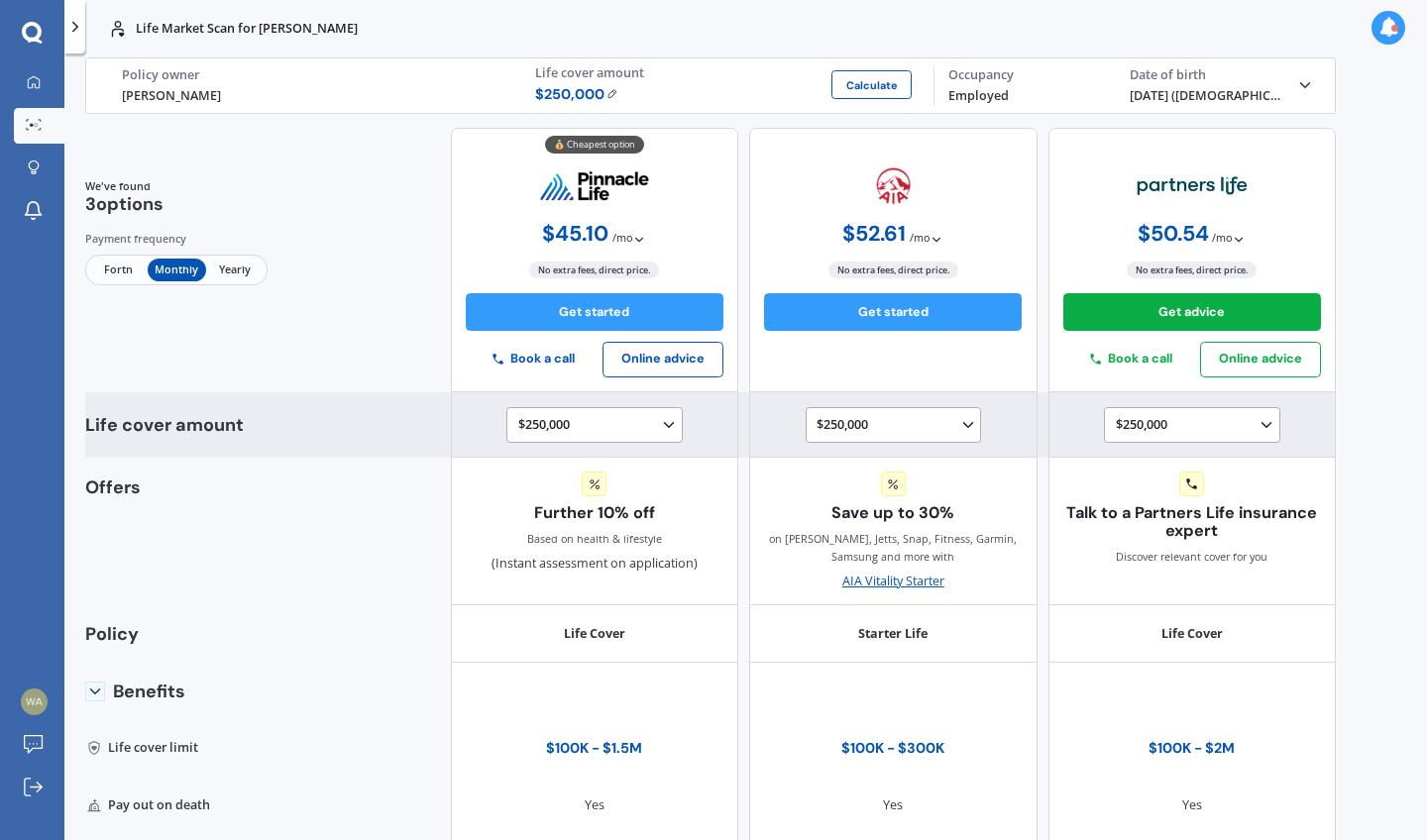 click 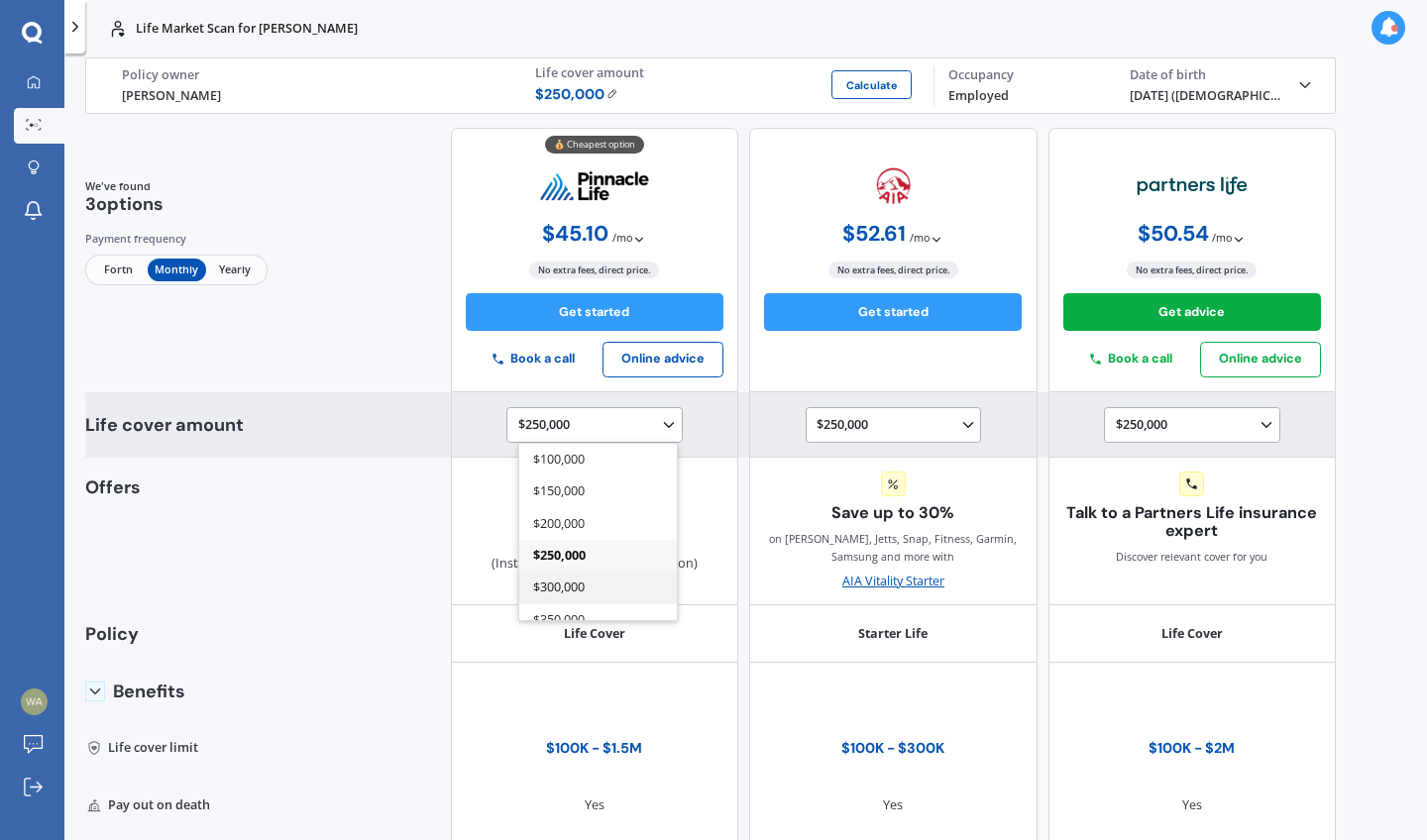 click on "$300,000" at bounding box center (598, 587) 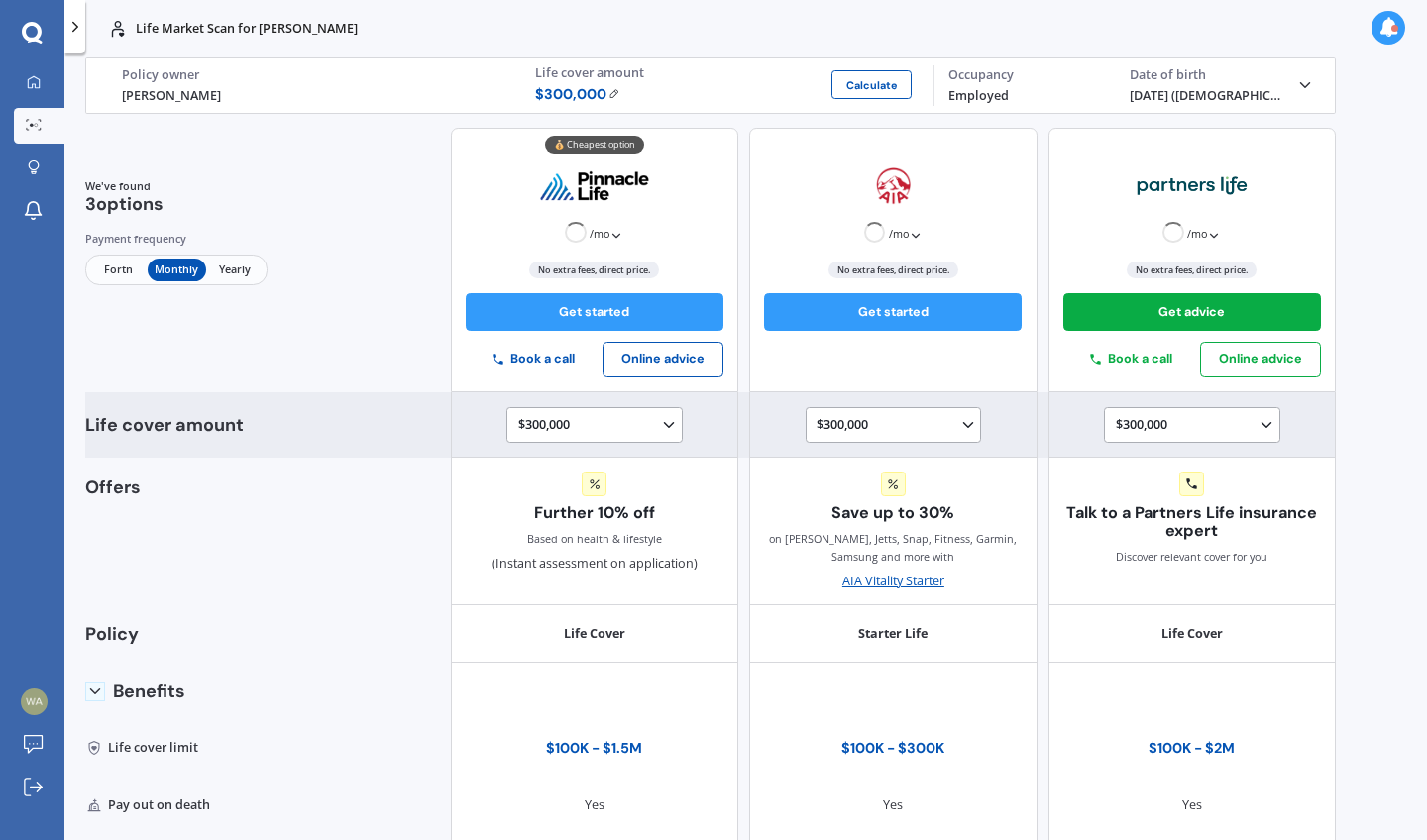 click on "$300,000 $100,000 $150,000 $200,000 $250,000 $300,000 $350,000 $400,000 $500,000 $750,000 $1,000,000 $1,250,000 $1,500,000" at bounding box center (598, 426) 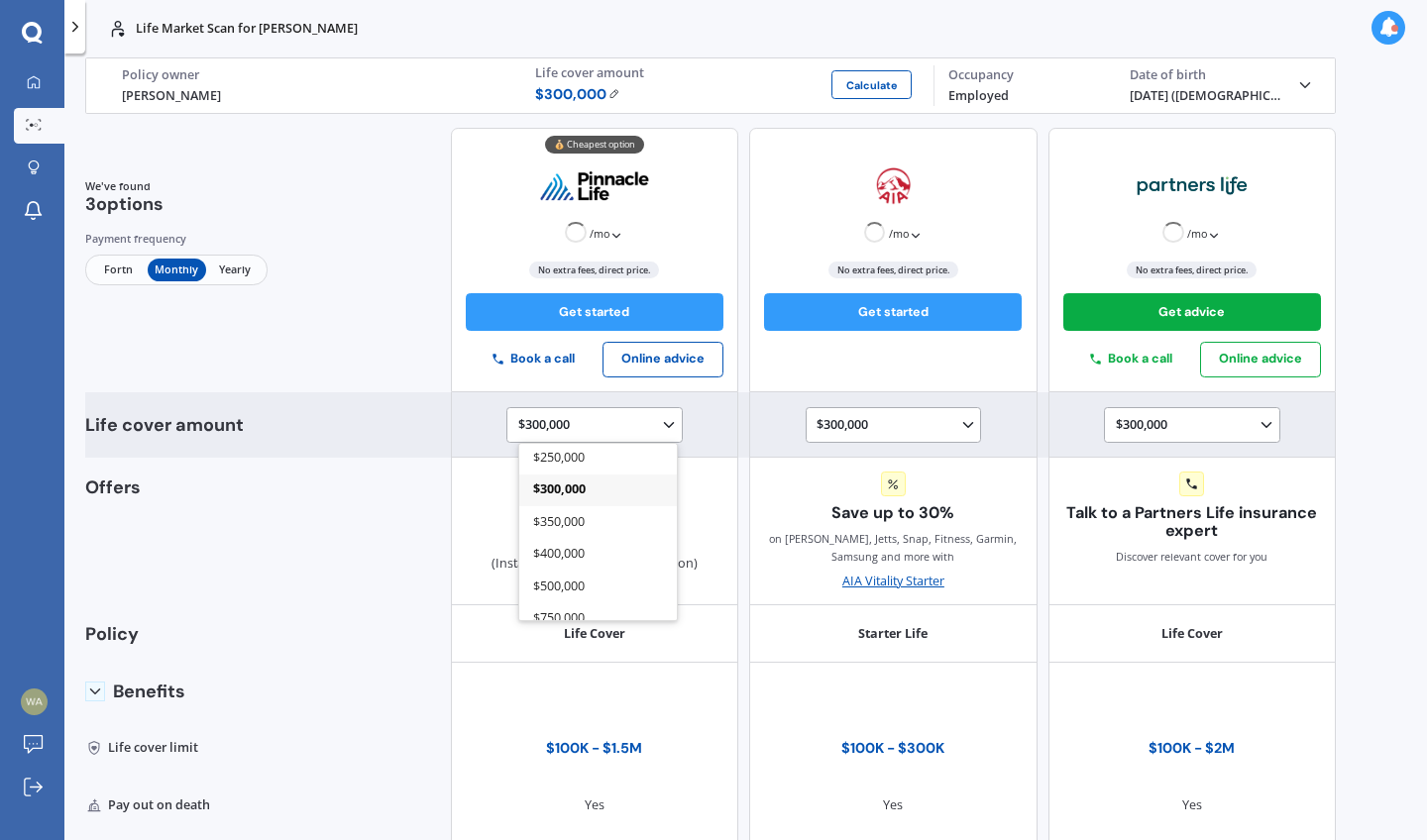 scroll, scrollTop: 157, scrollLeft: 0, axis: vertical 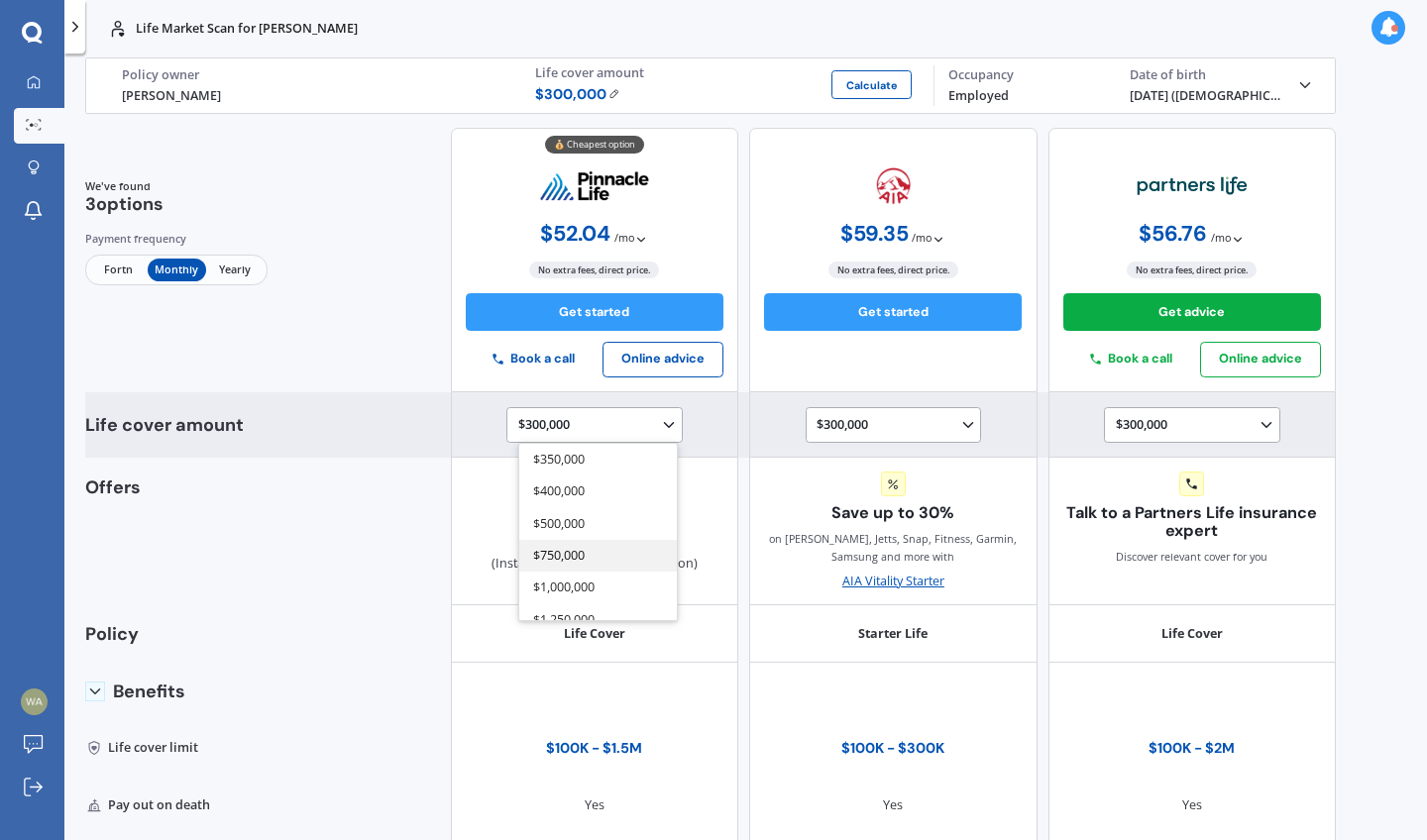 click on "$750,000" at bounding box center [559, 554] 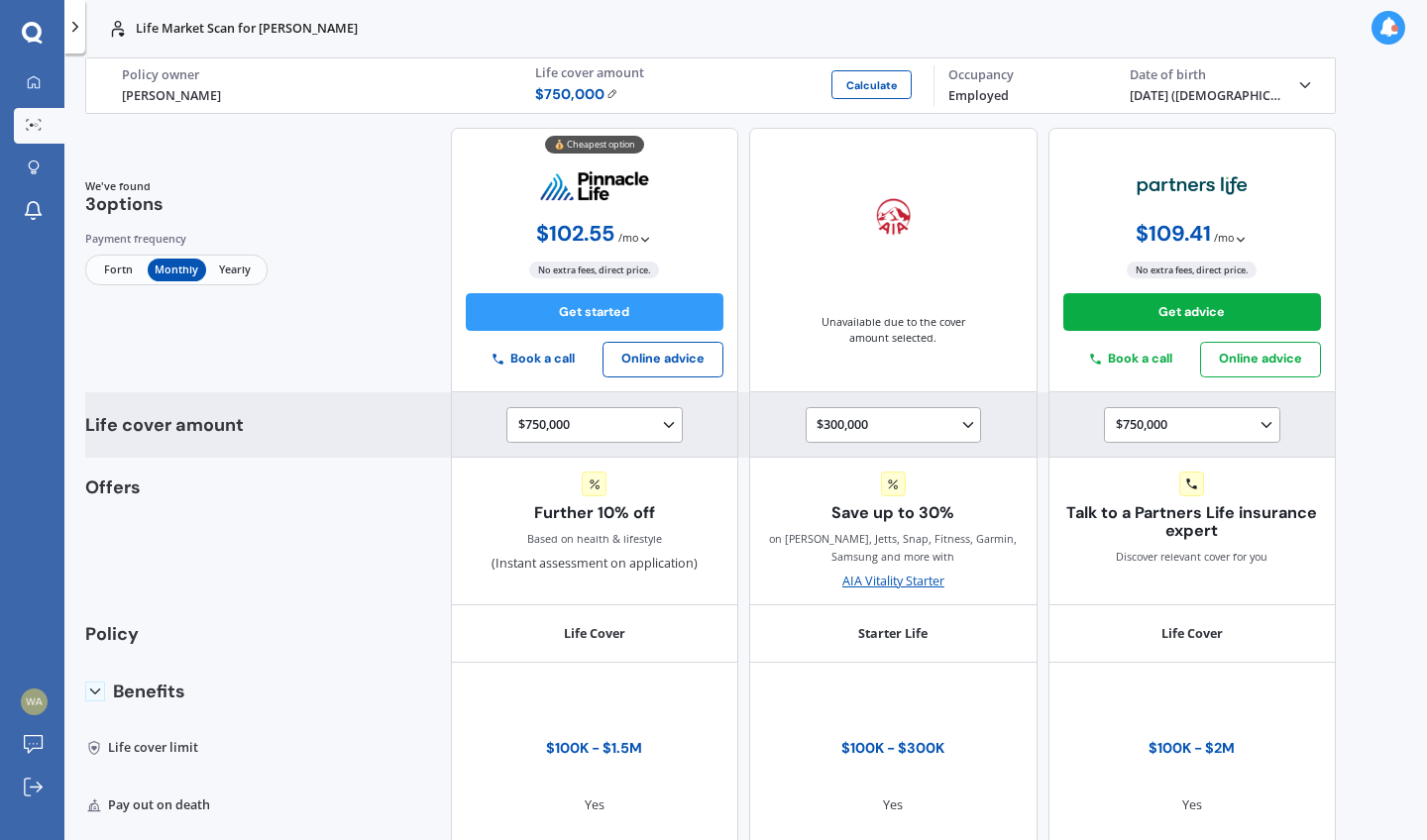 click on "$300,000 $100,000 $150,000 $200,000 $250,000 $300,000" at bounding box center [896, 426] 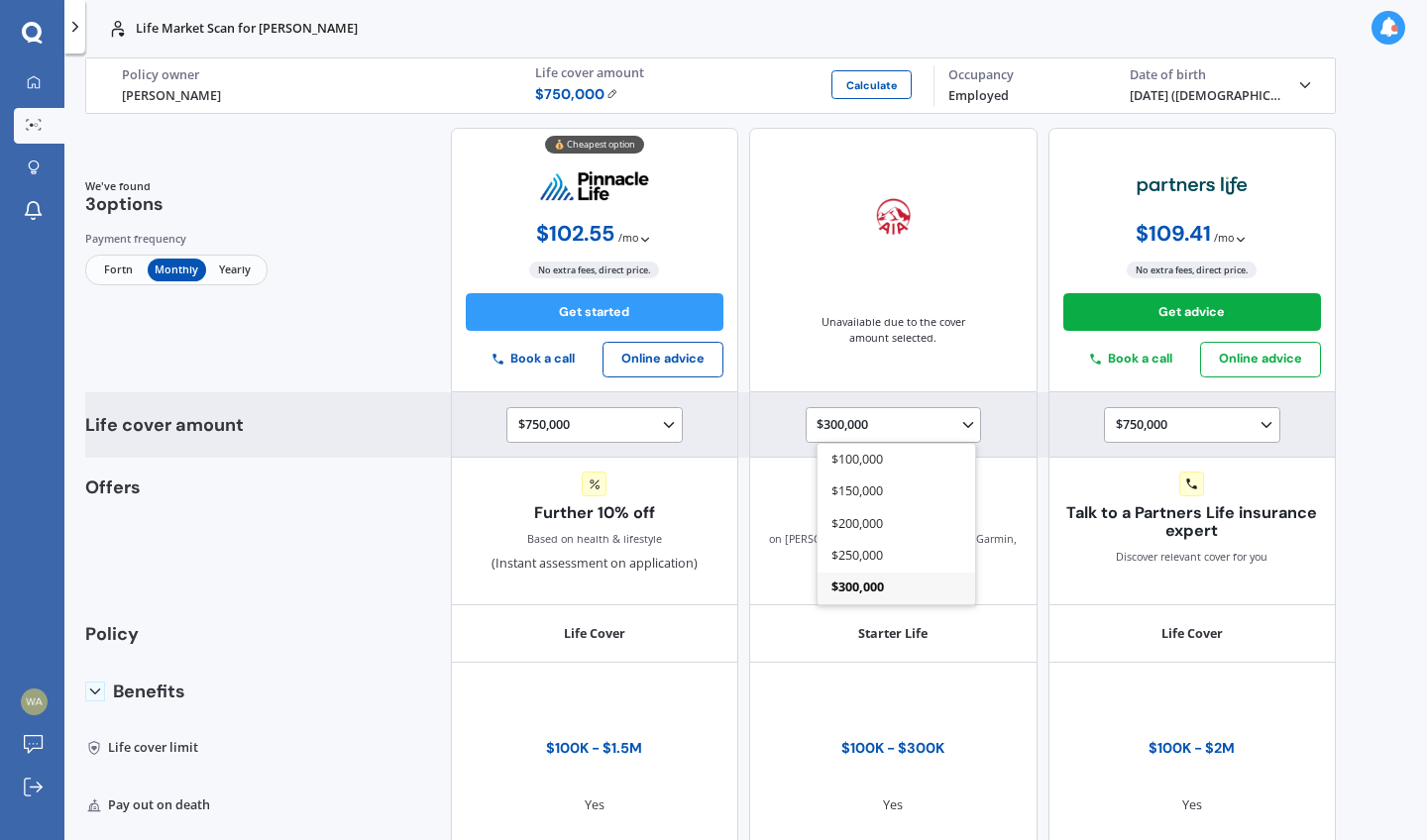 click on "$300,000" at bounding box center (858, 586) 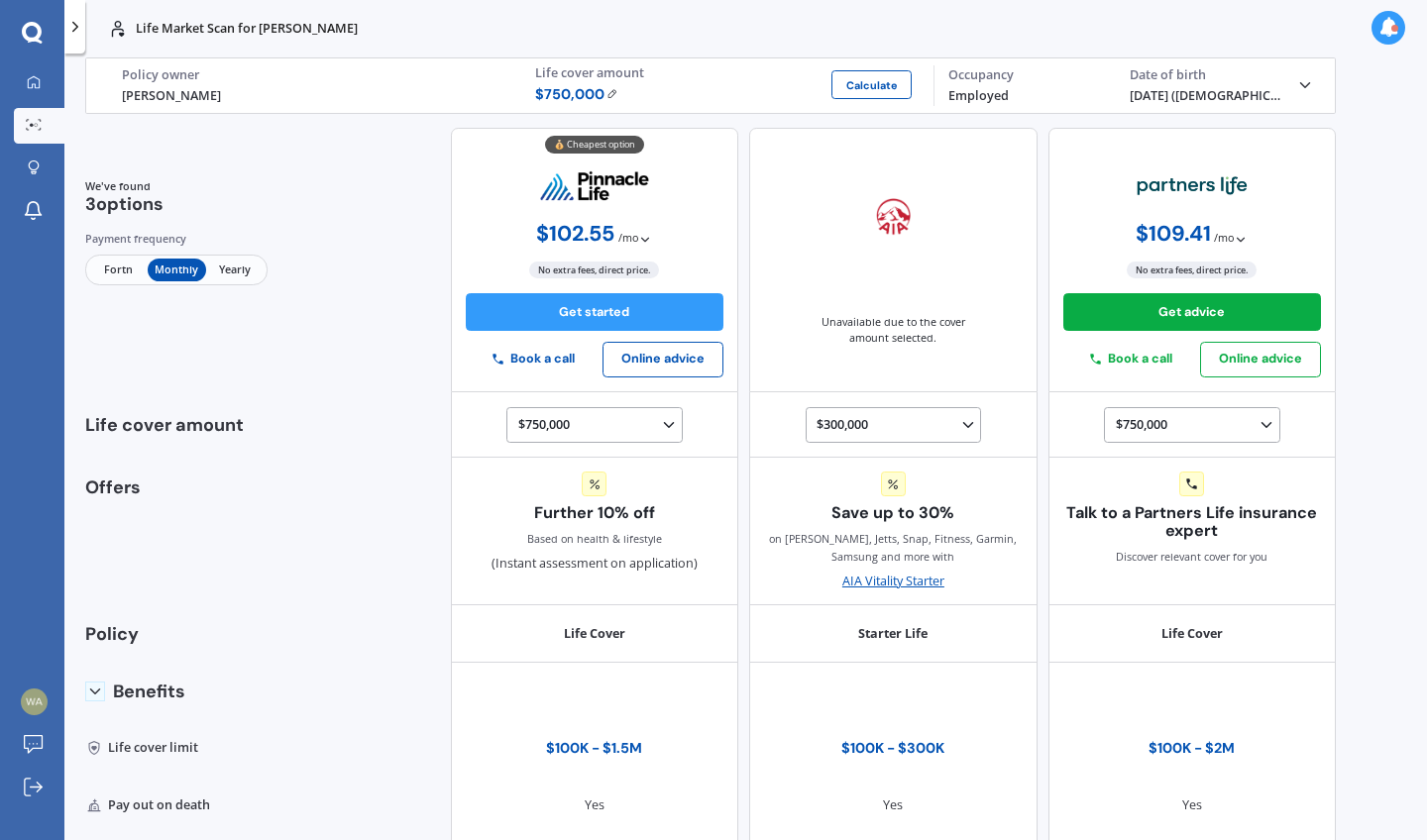 click on "Fortn" at bounding box center (118, 269) 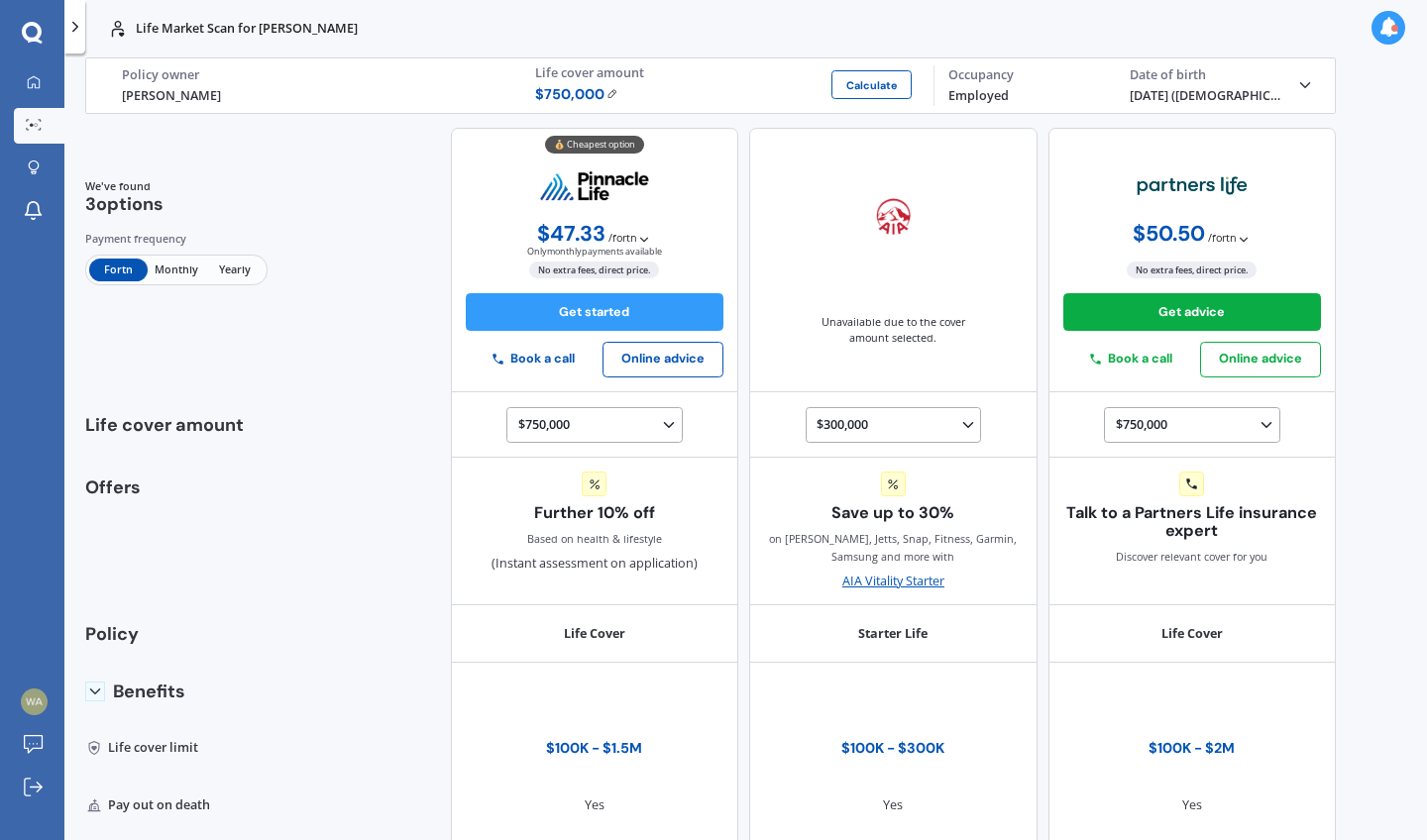 click on "Date of birth" at bounding box center (1206, 75) 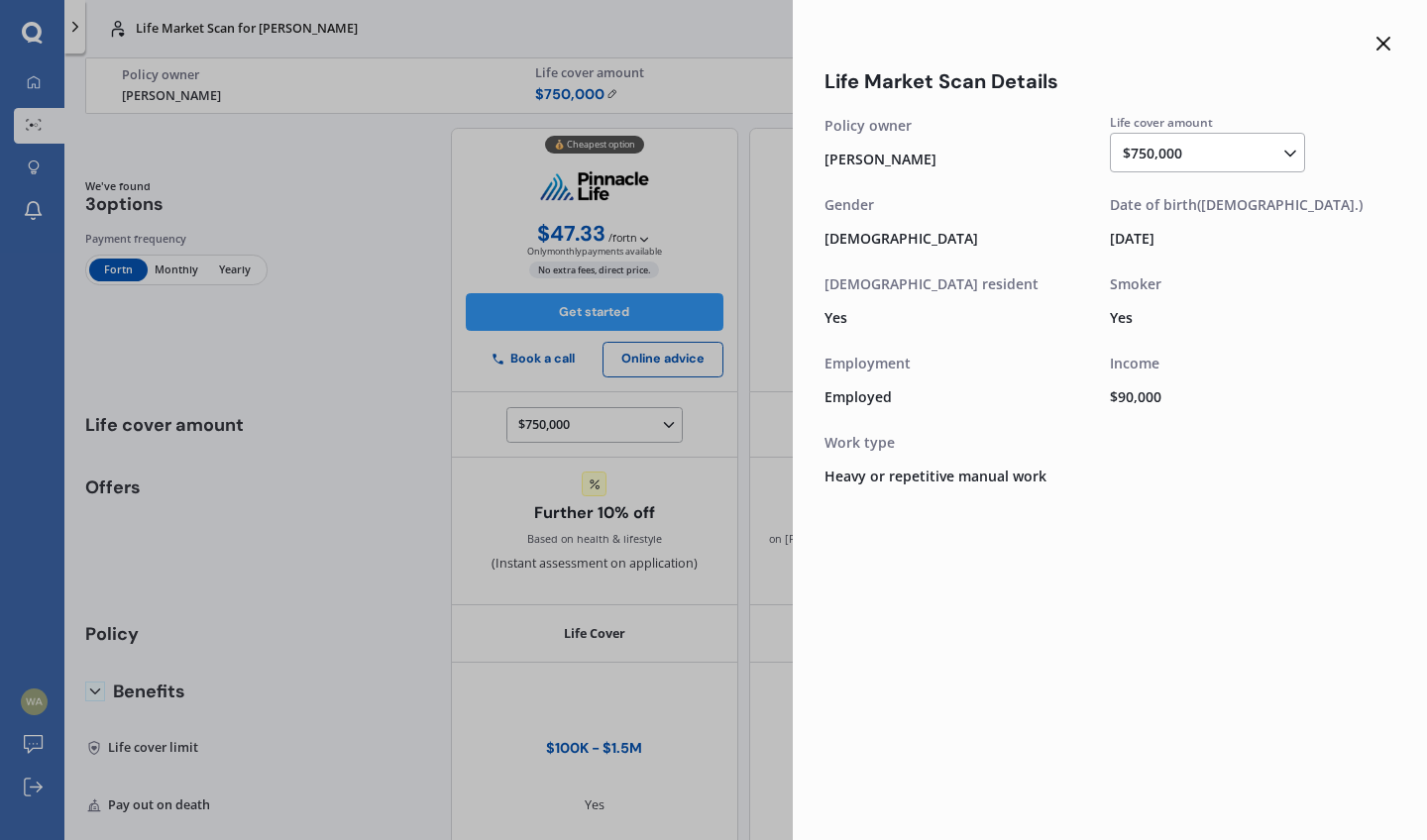 click on "Life Market Scan Details" at bounding box center (1110, 81) 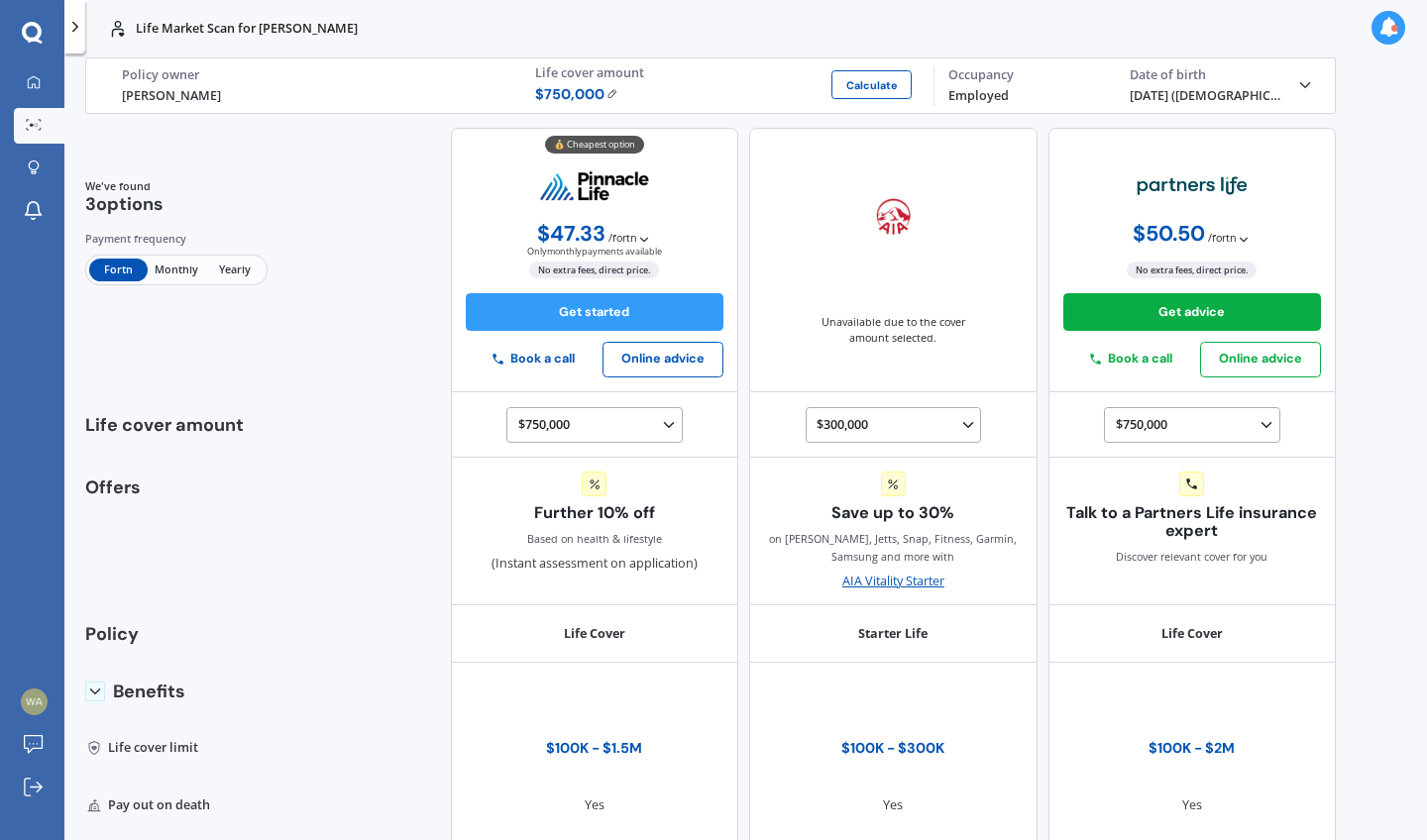 click on "New notification" at bounding box center [1576, 41] 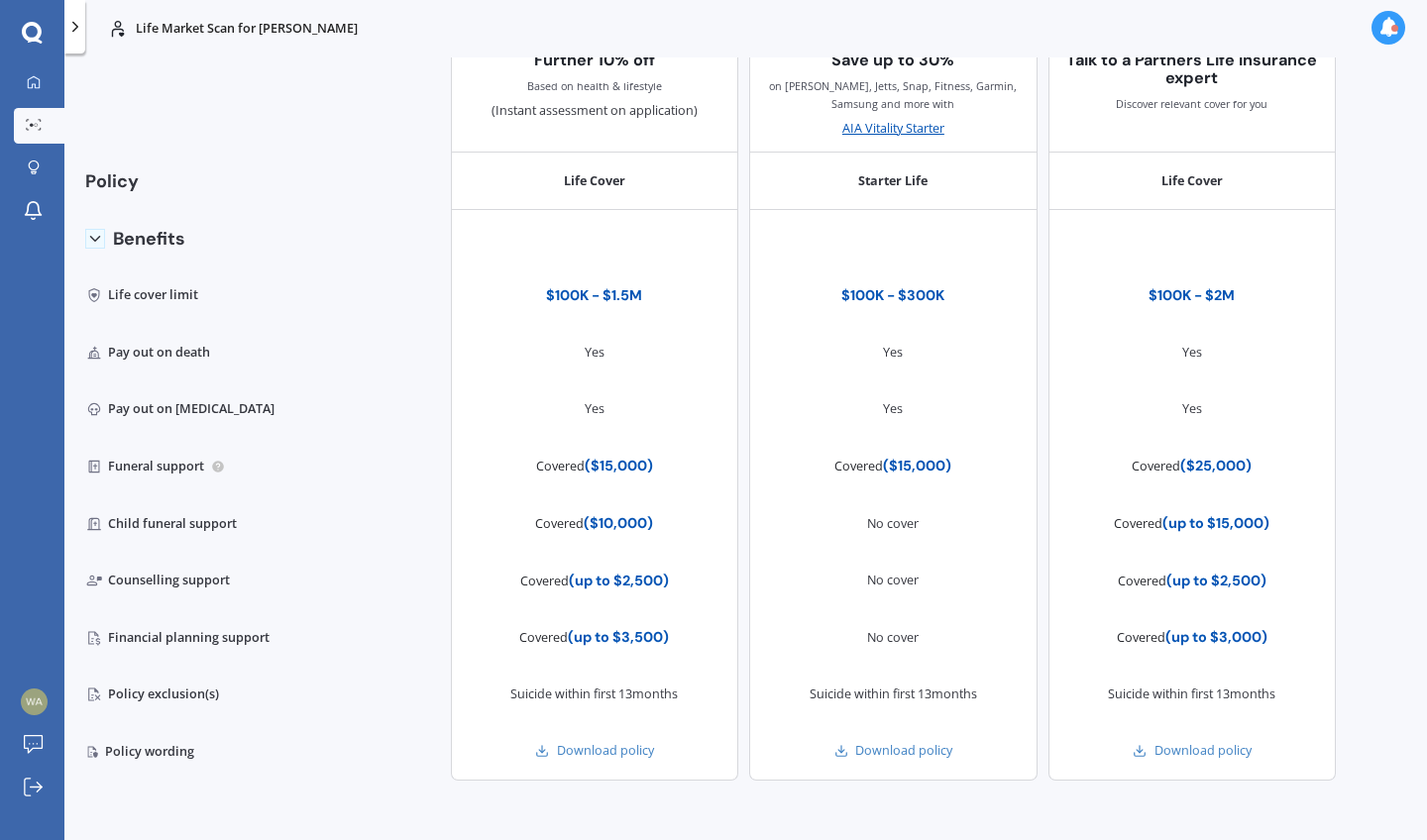 scroll, scrollTop: 0, scrollLeft: 0, axis: both 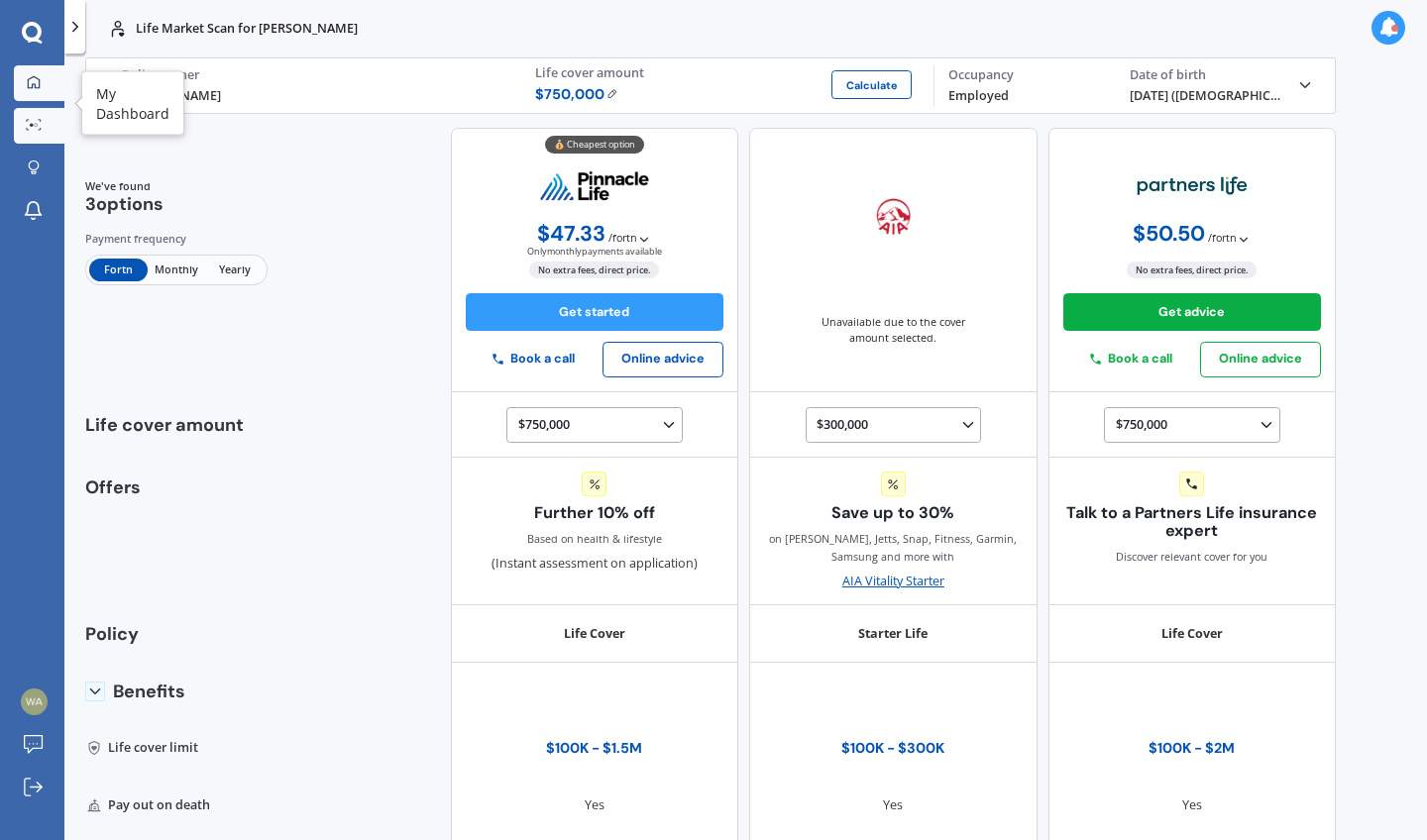 click 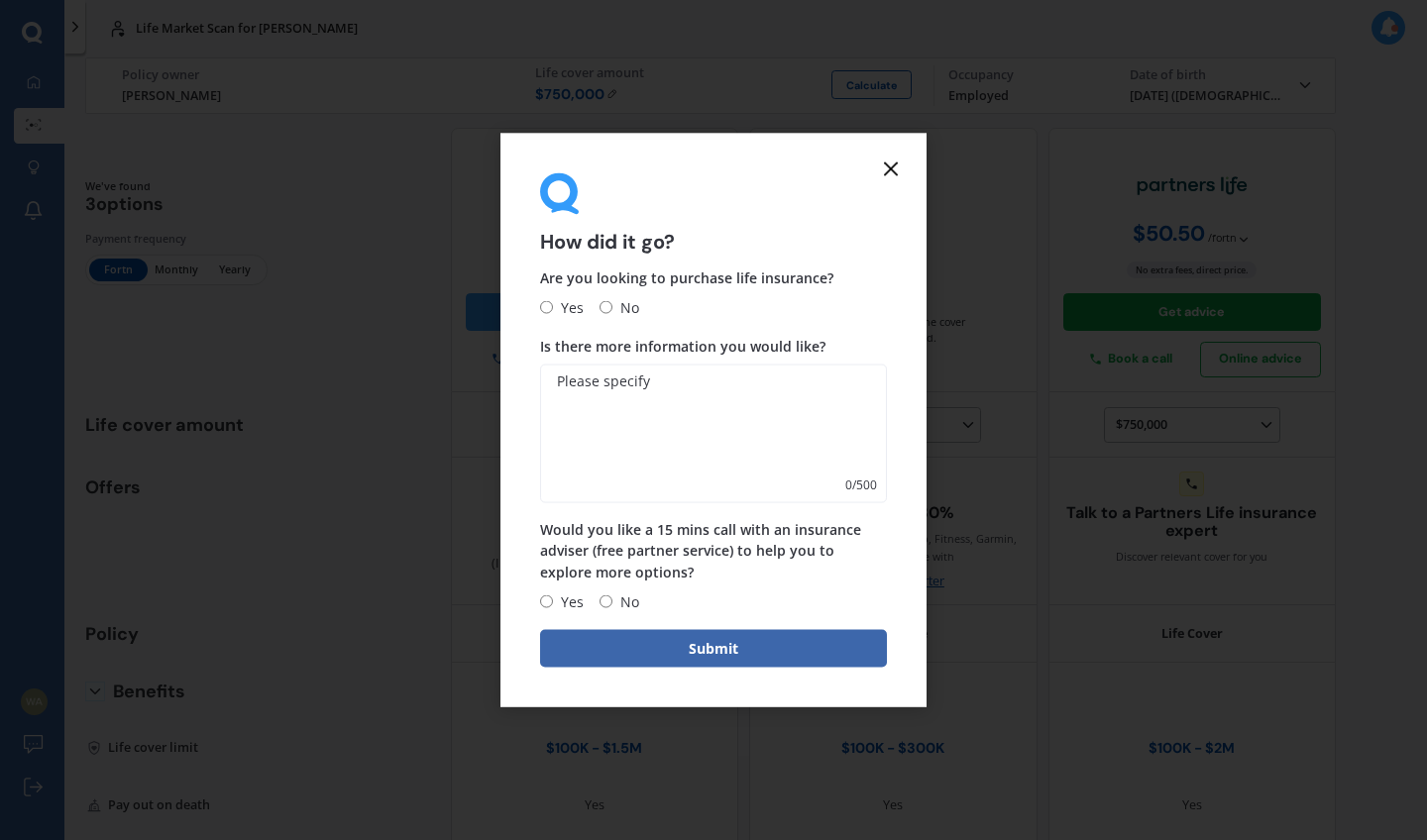 click on "Yes" at bounding box center (546, 307) 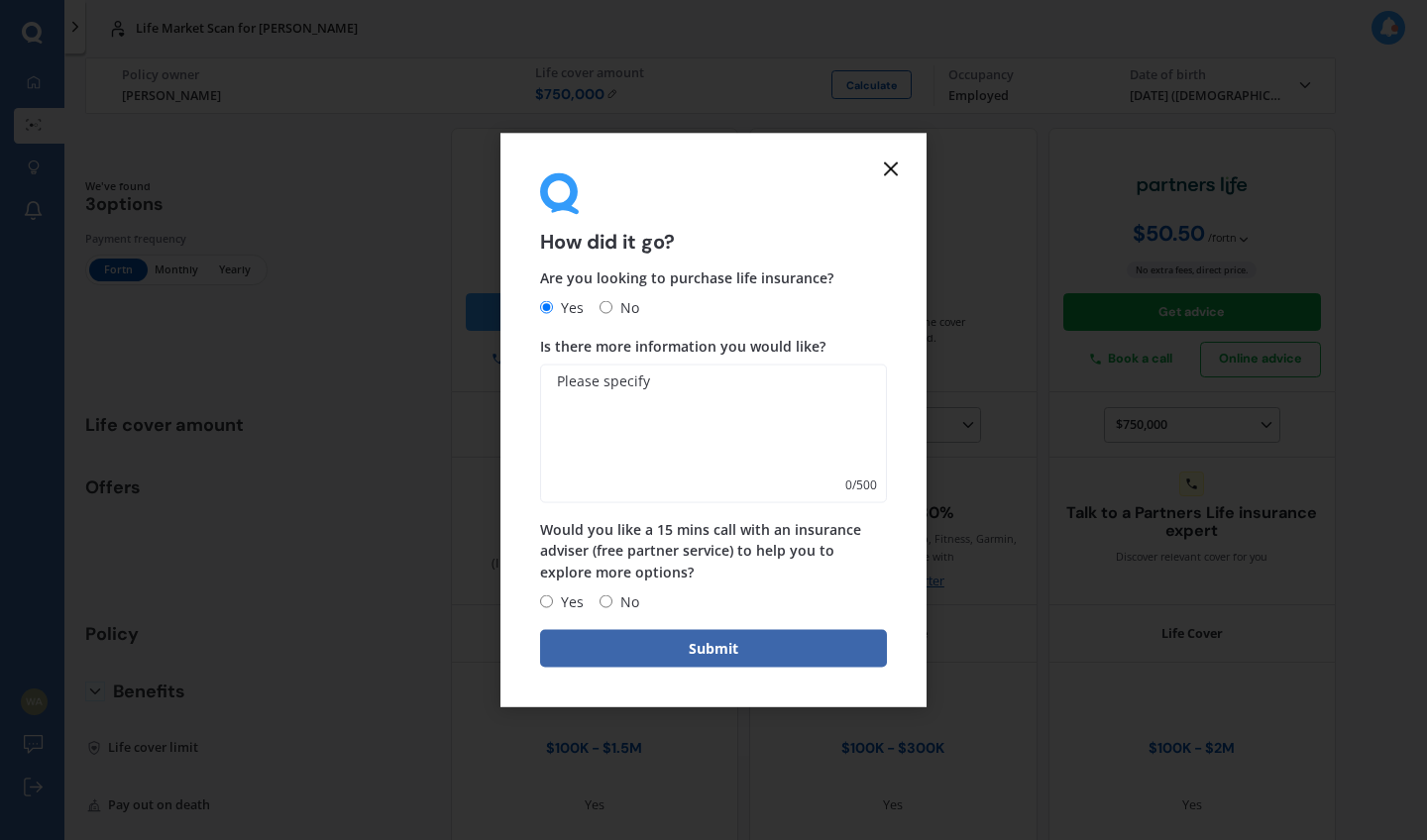 click on "Is there more information you would like?" at bounding box center (714, 434) 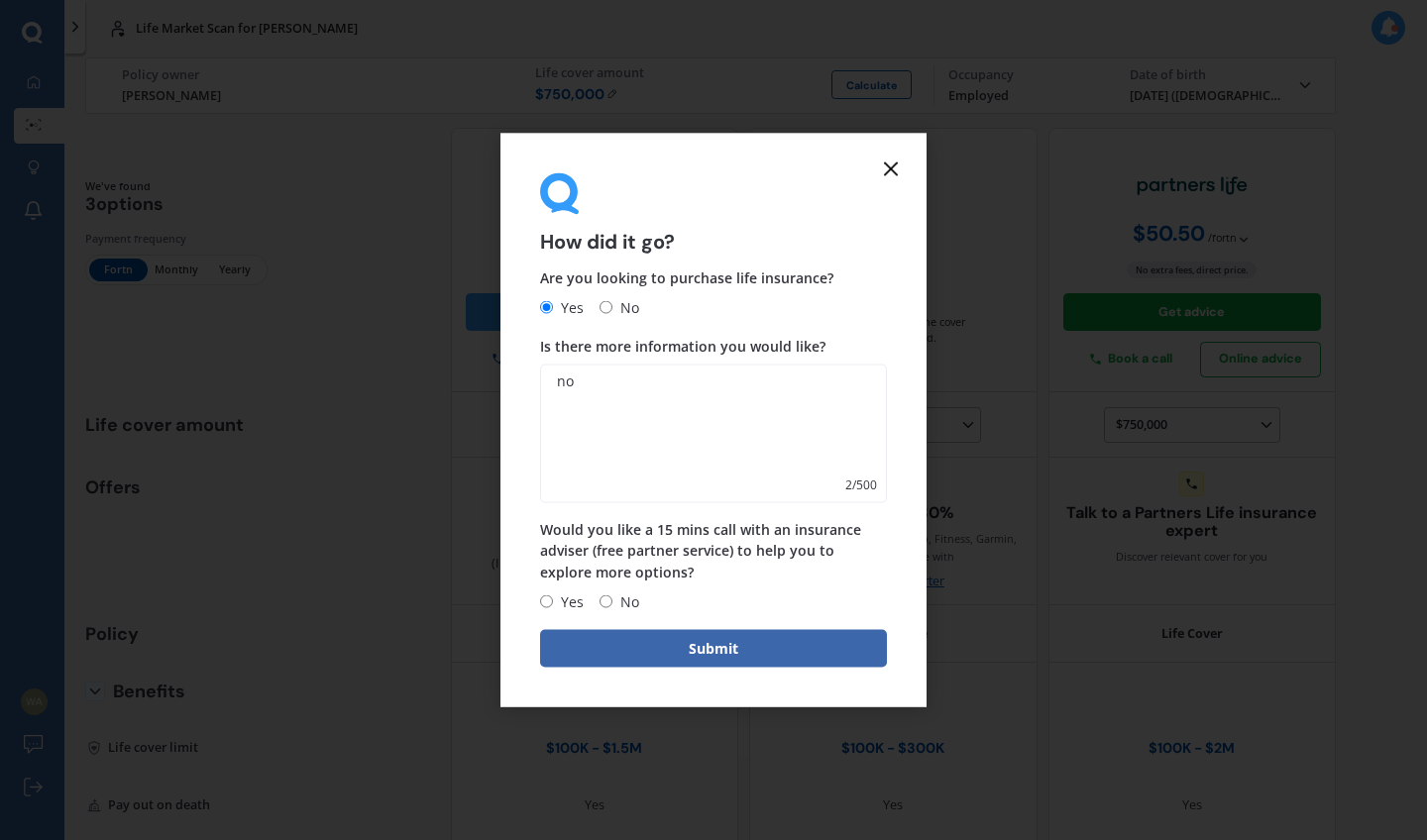 type on "no" 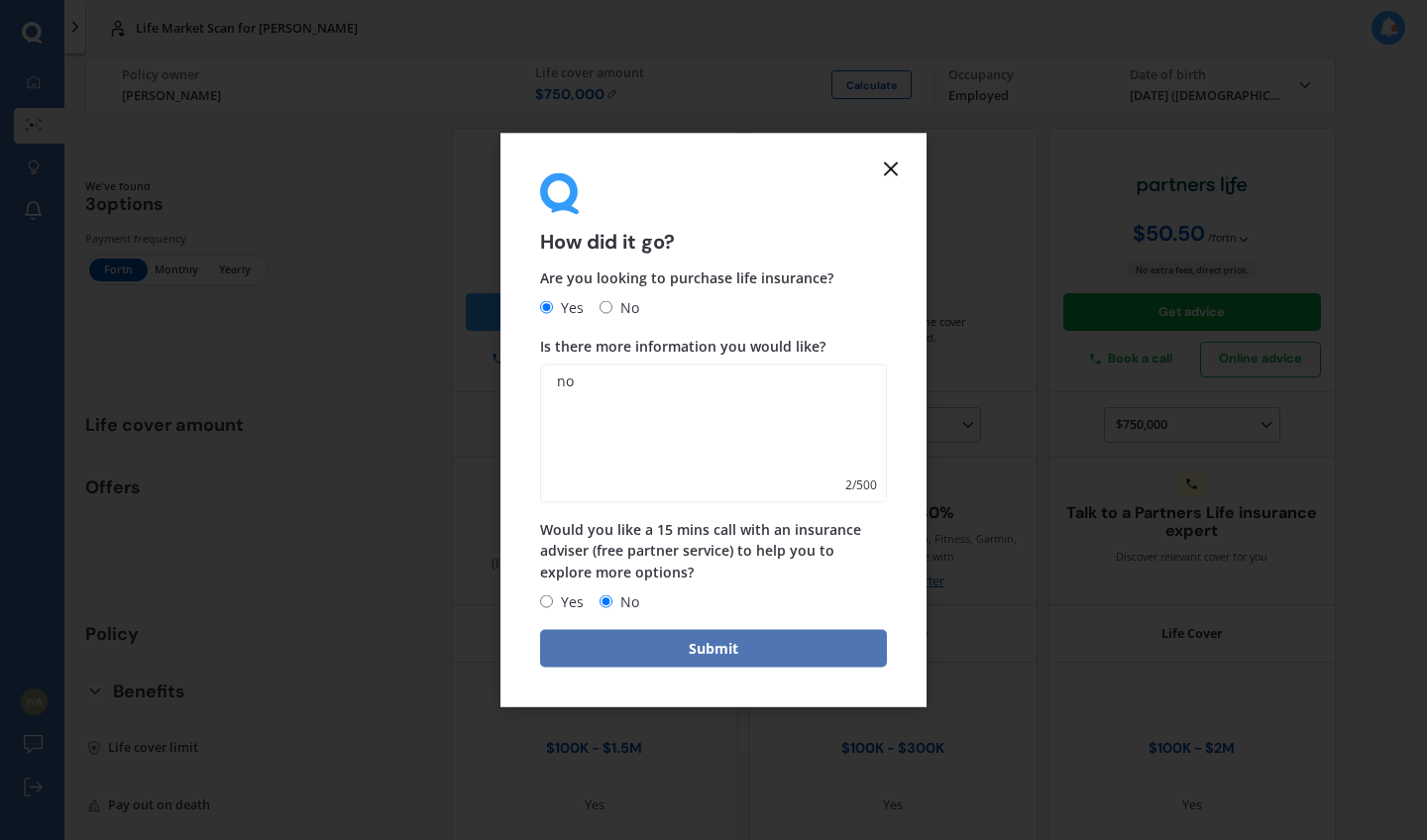 click on "Submit" at bounding box center [714, 648] 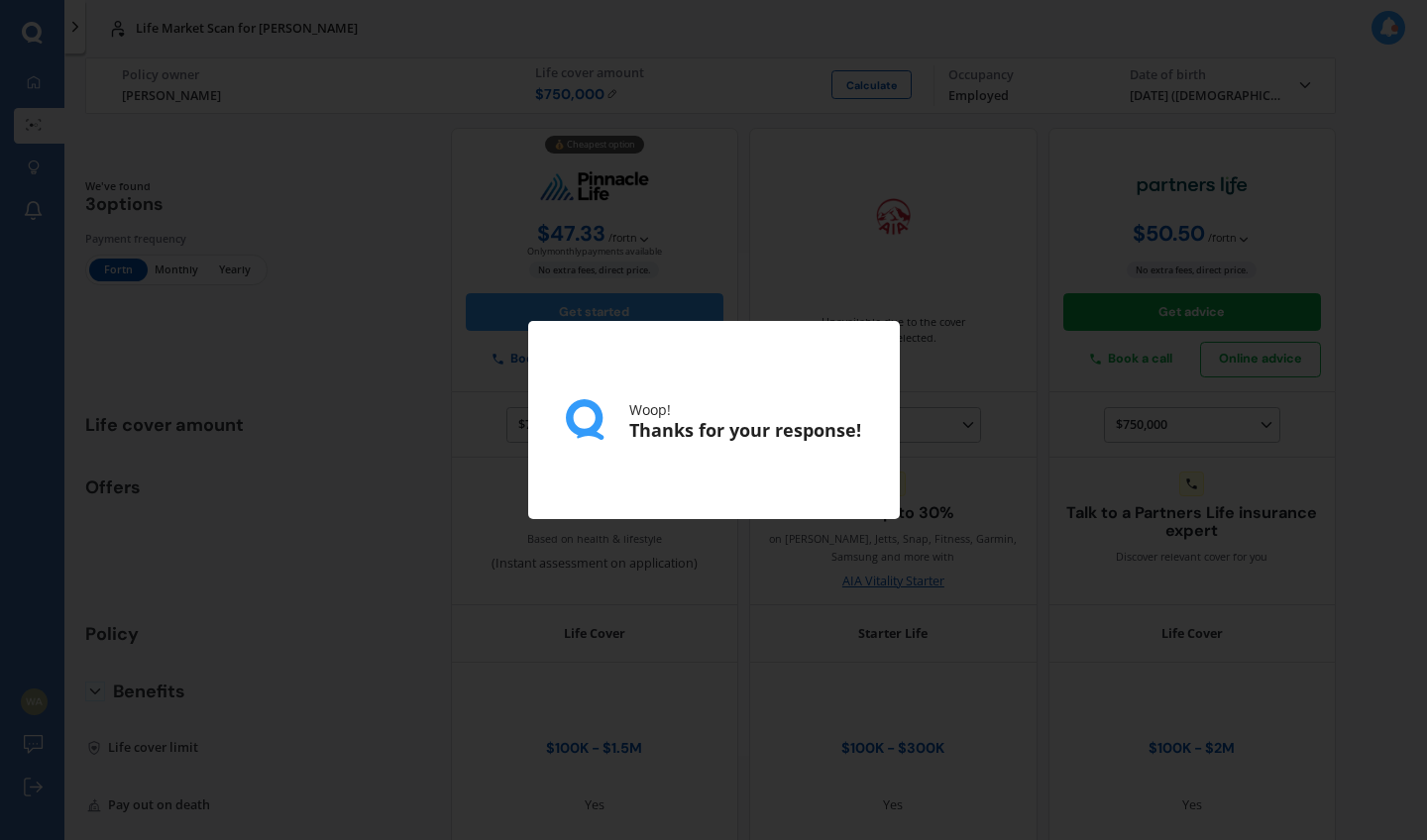 click on "Woop! Thanks for your response!" at bounding box center [714, 420] 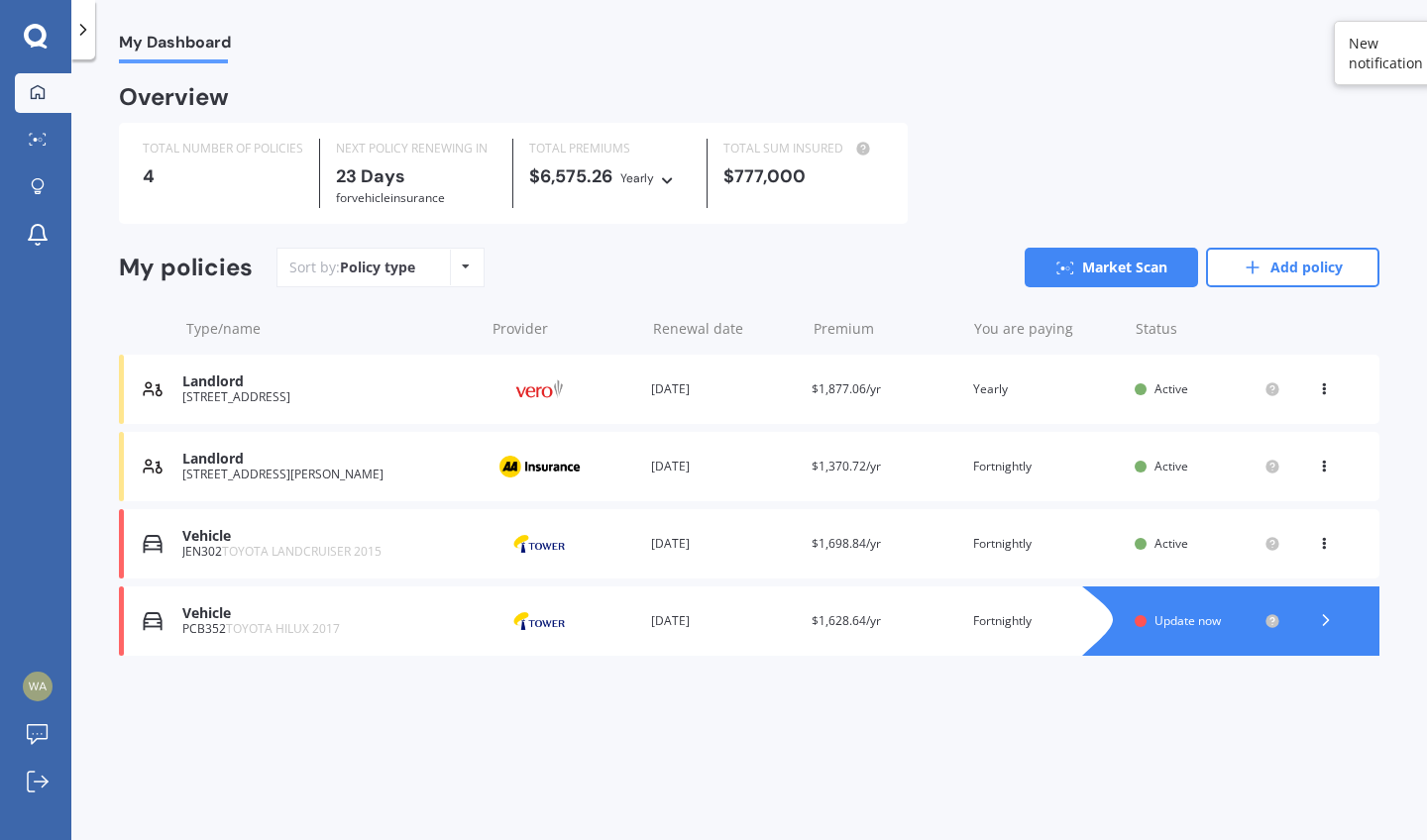 click on "Vehicle JEN302  TOYOTA LANDCRUISER 2015 Provider Renewal date [DATE] Premium $1,698.84/yr You are paying Fortnightly Status Active View option View policy Delete" at bounding box center (749, 544) 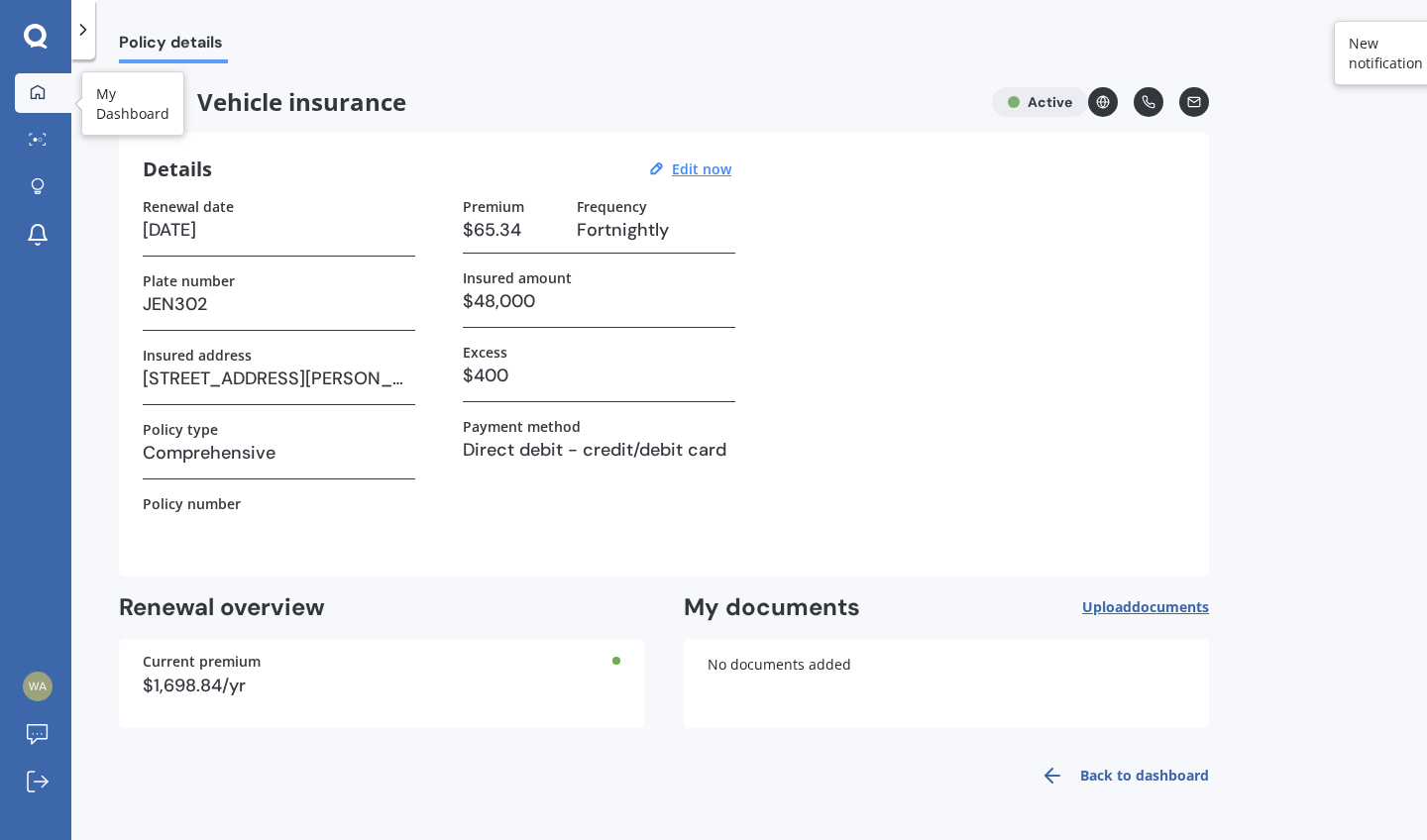 click 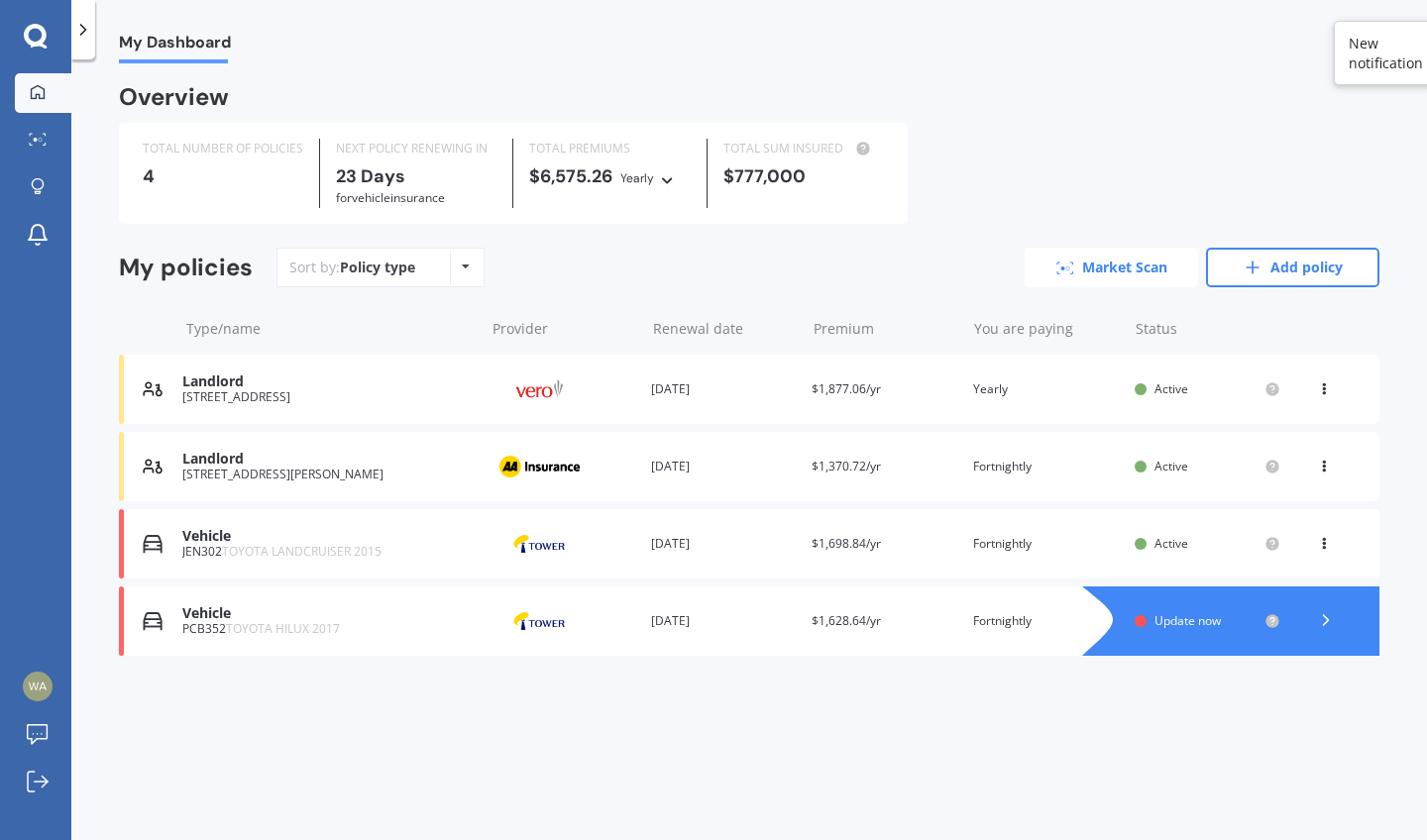 click 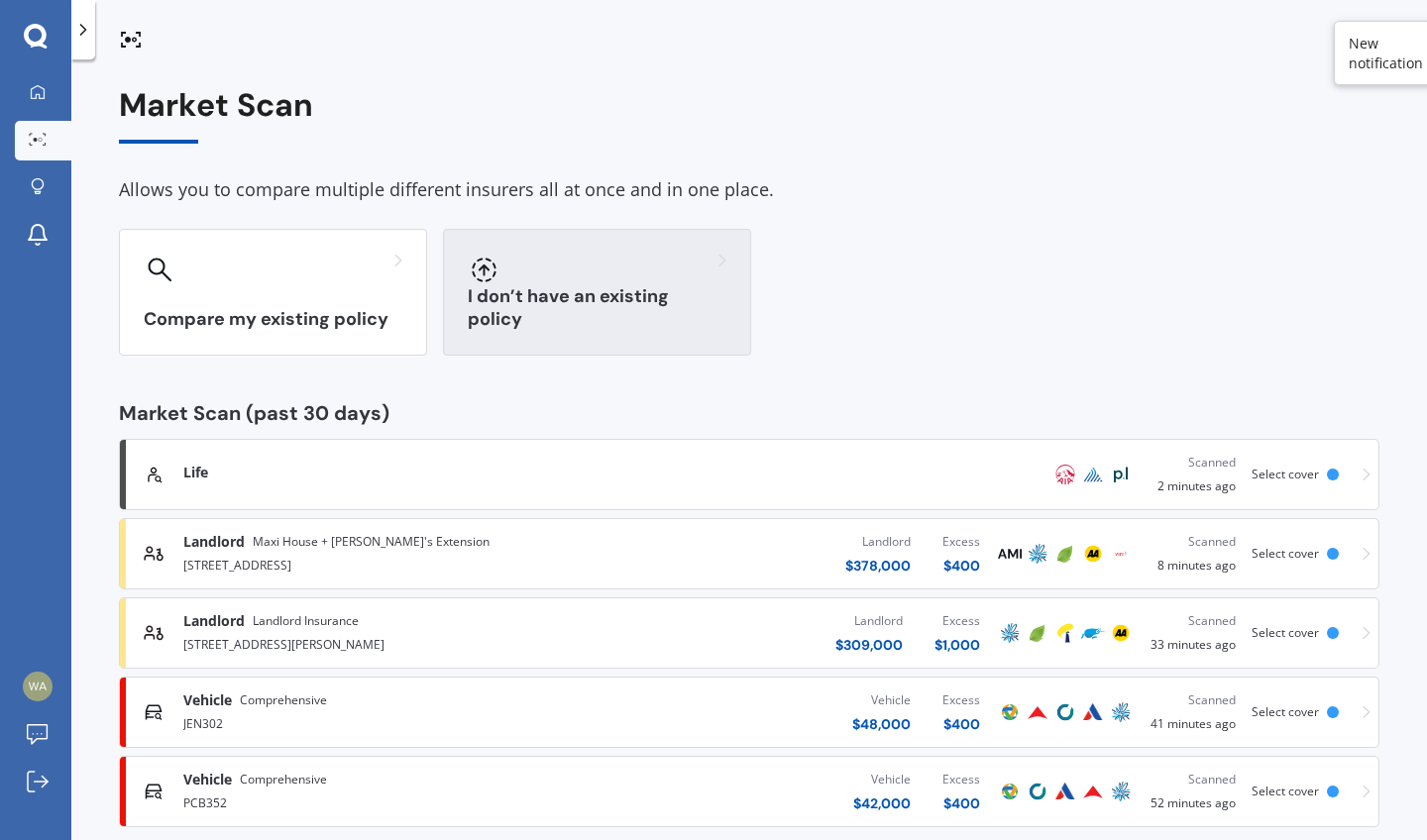 click on "I don’t have an existing policy" at bounding box center (597, 292) 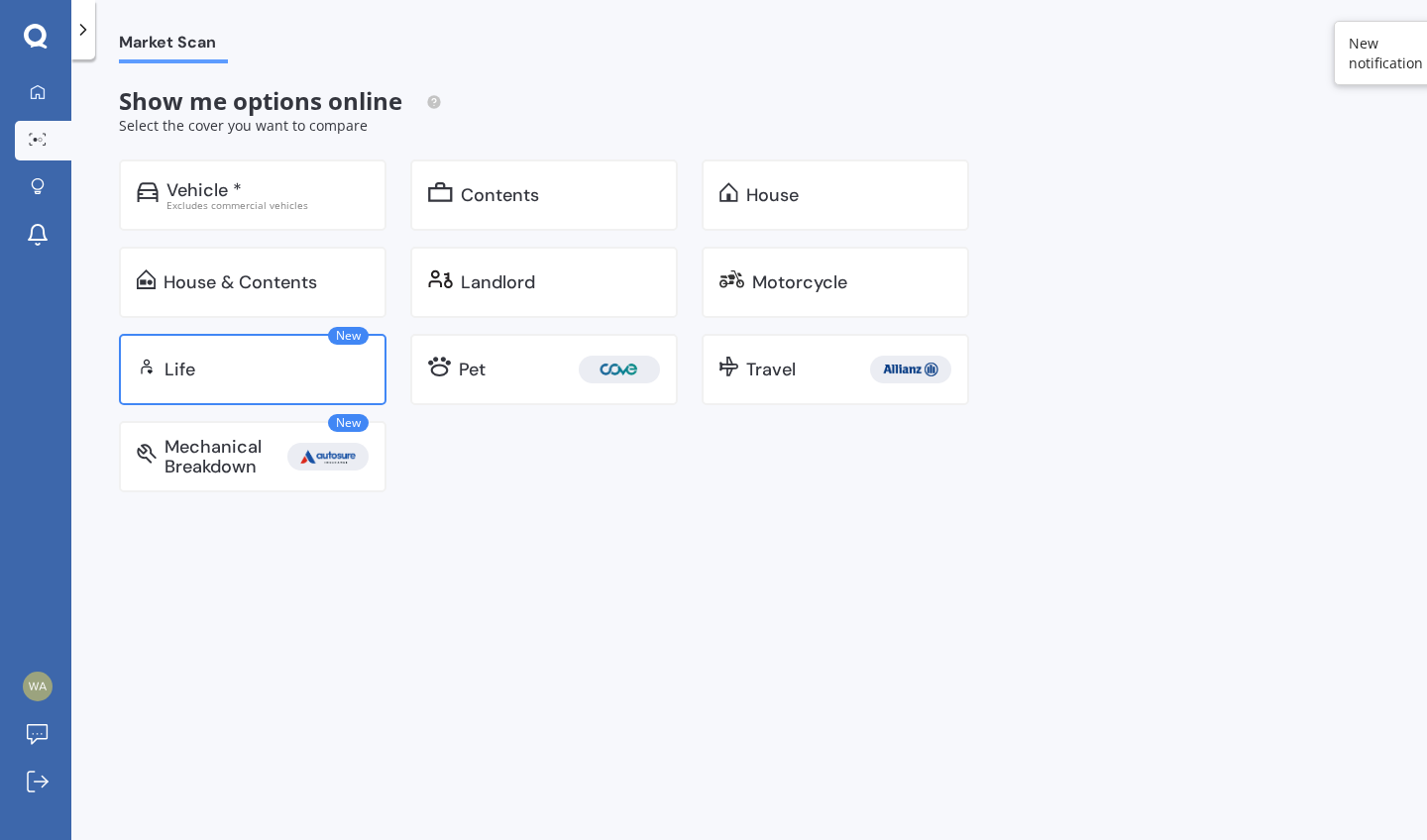 click on "Life" at bounding box center [267, 369] 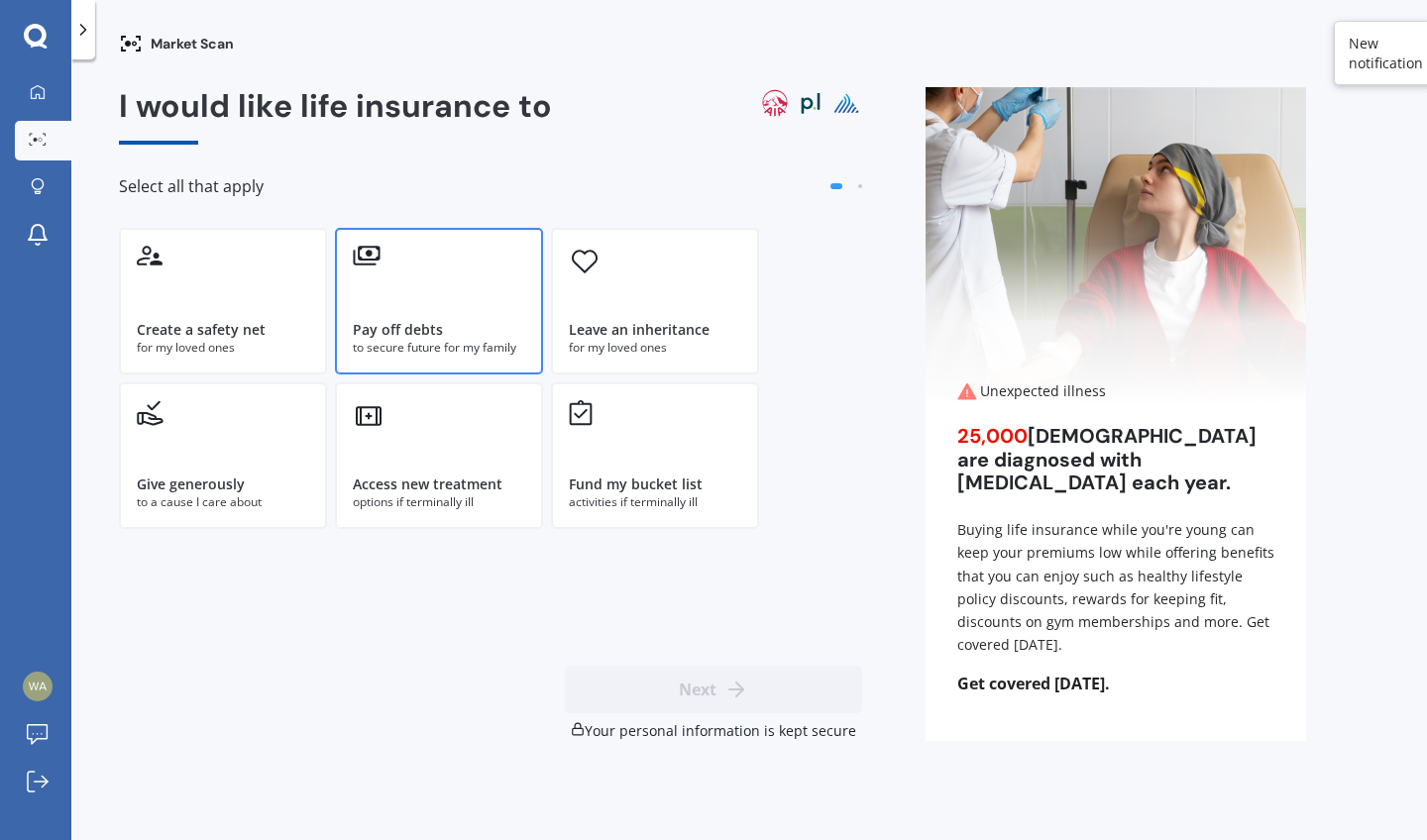 click on "Pay off debts  to secure future for my family" at bounding box center [439, 301] 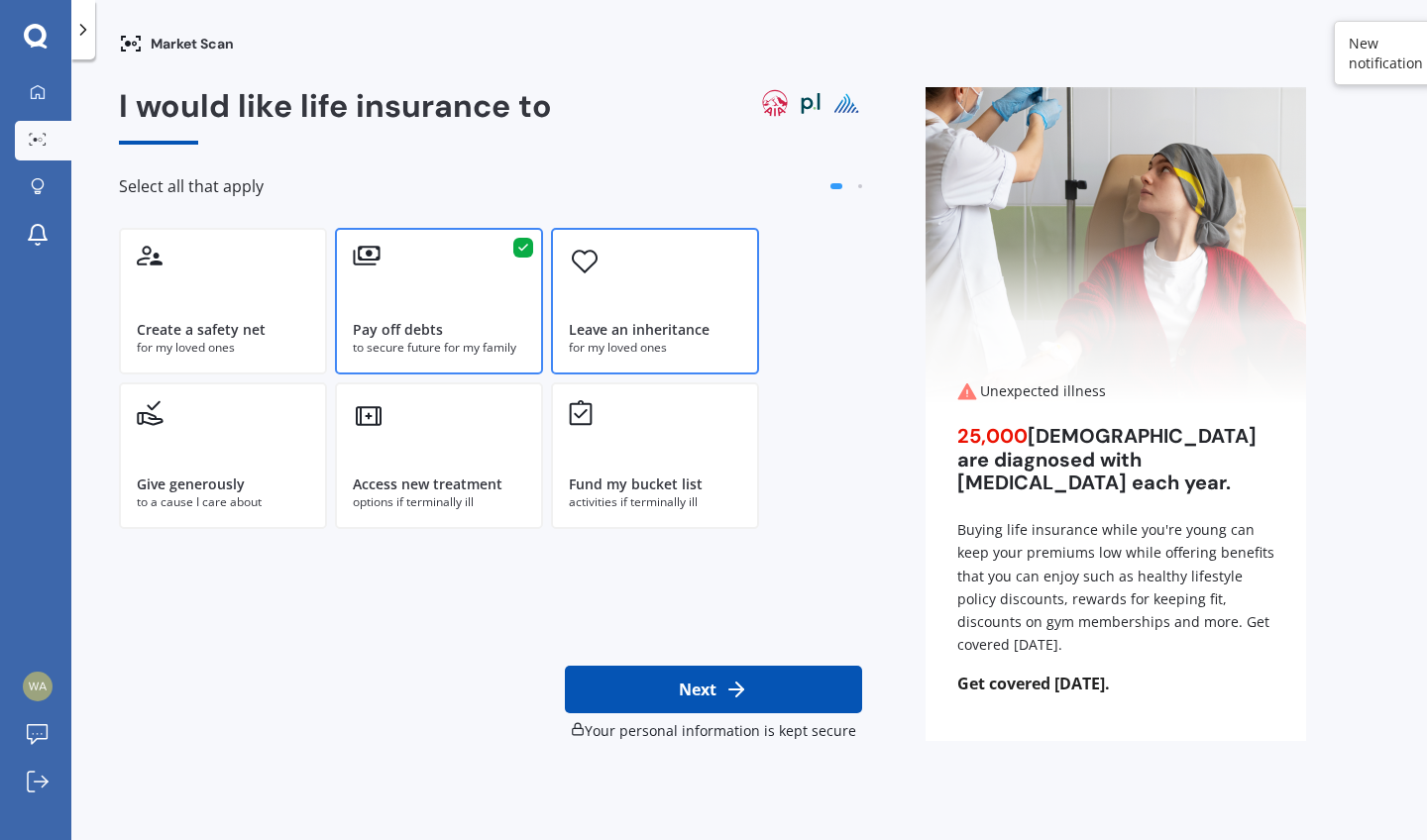 click on "Leave an inheritance for my loved ones" at bounding box center [655, 301] 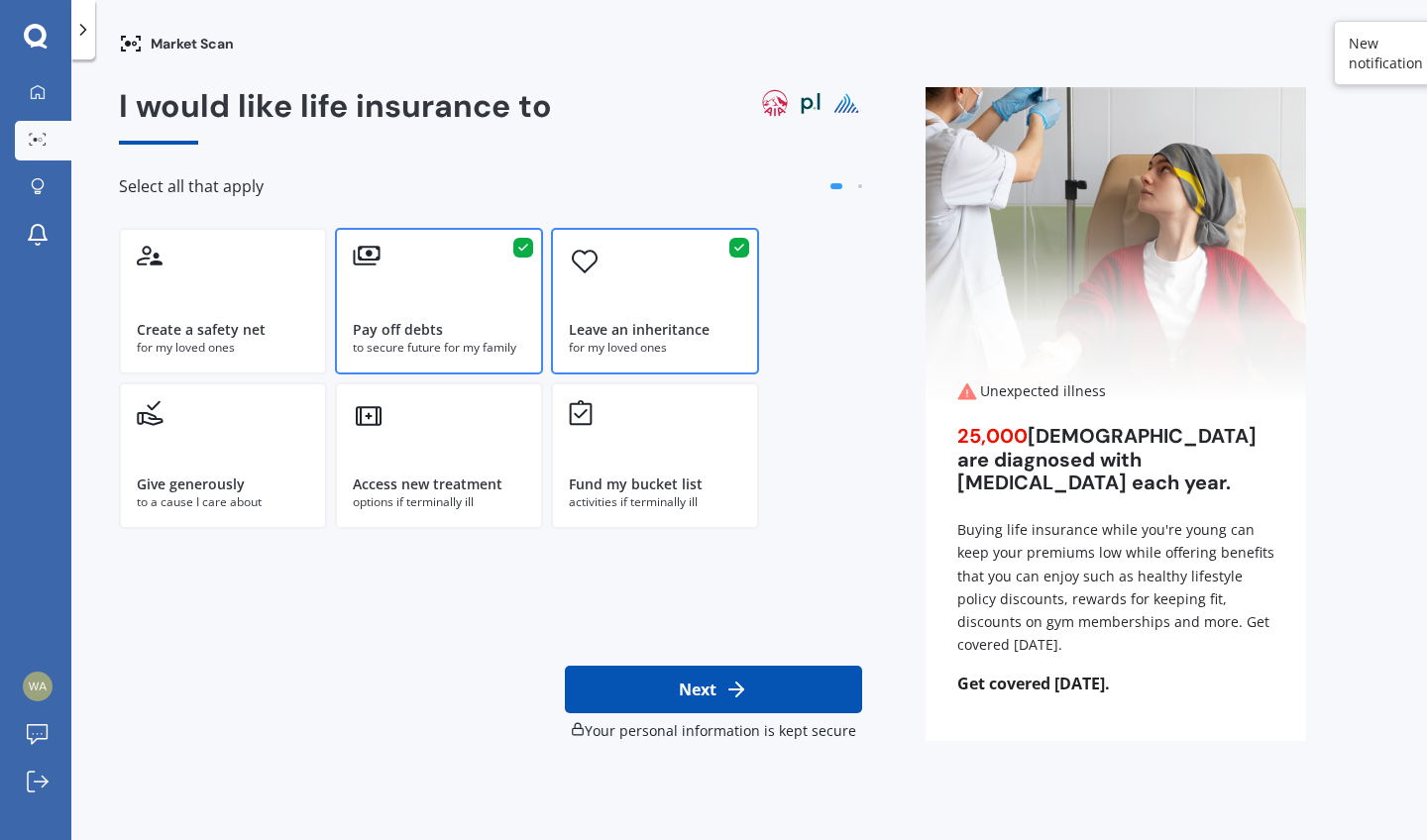 click 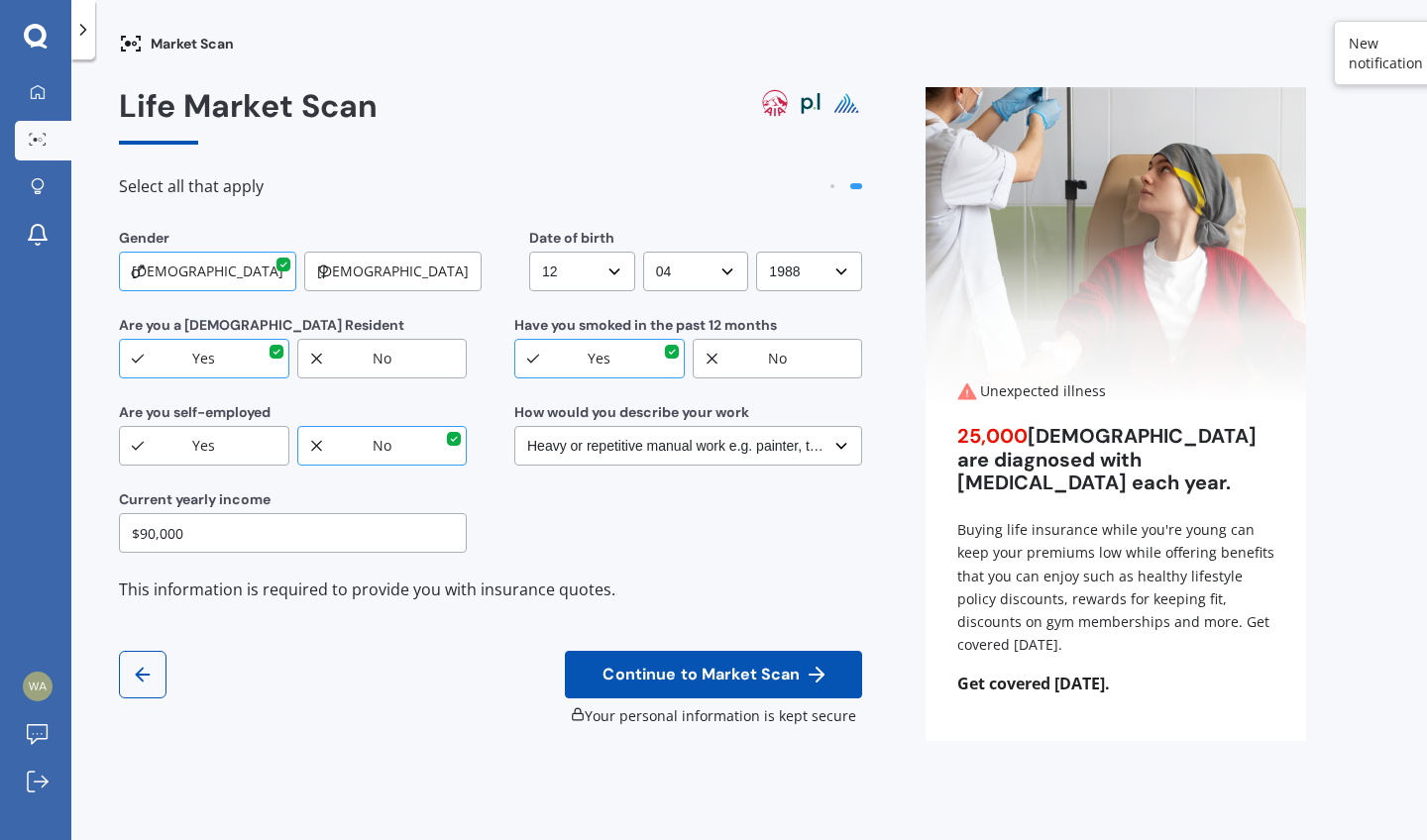 click on "[DEMOGRAPHIC_DATA]" at bounding box center (392, 271) 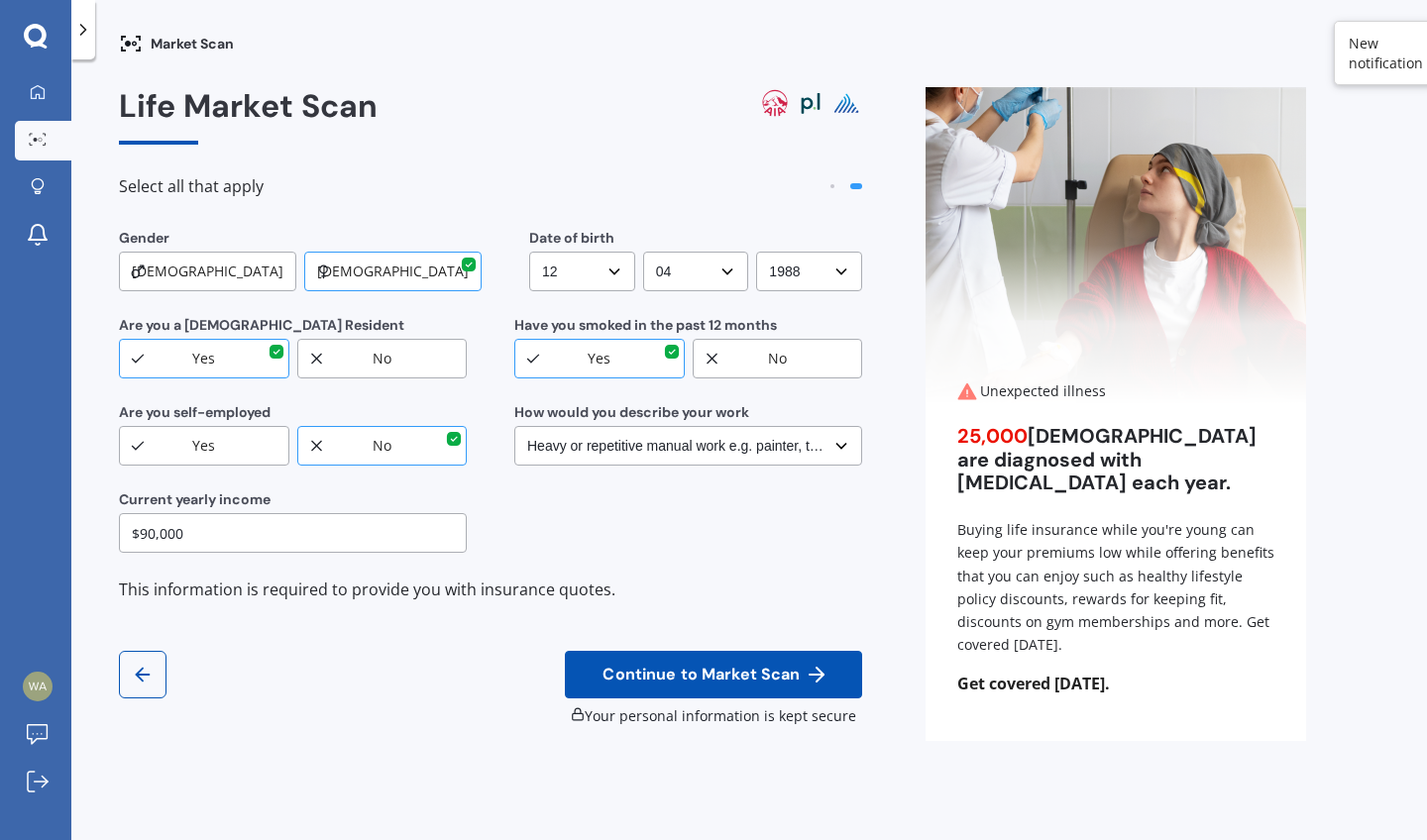 click on "Yes" at bounding box center (204, 446) 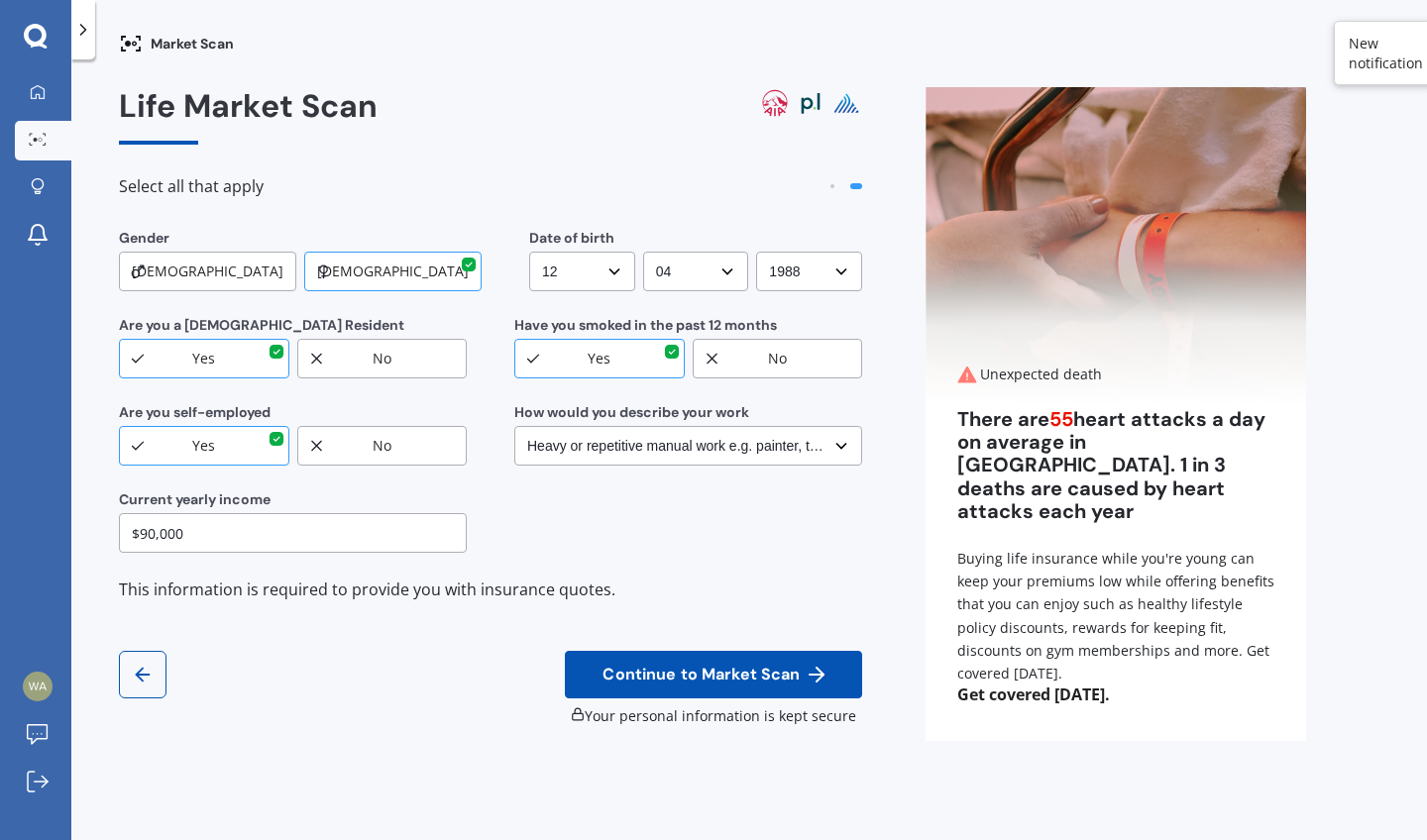 click on "No" at bounding box center (383, 446) 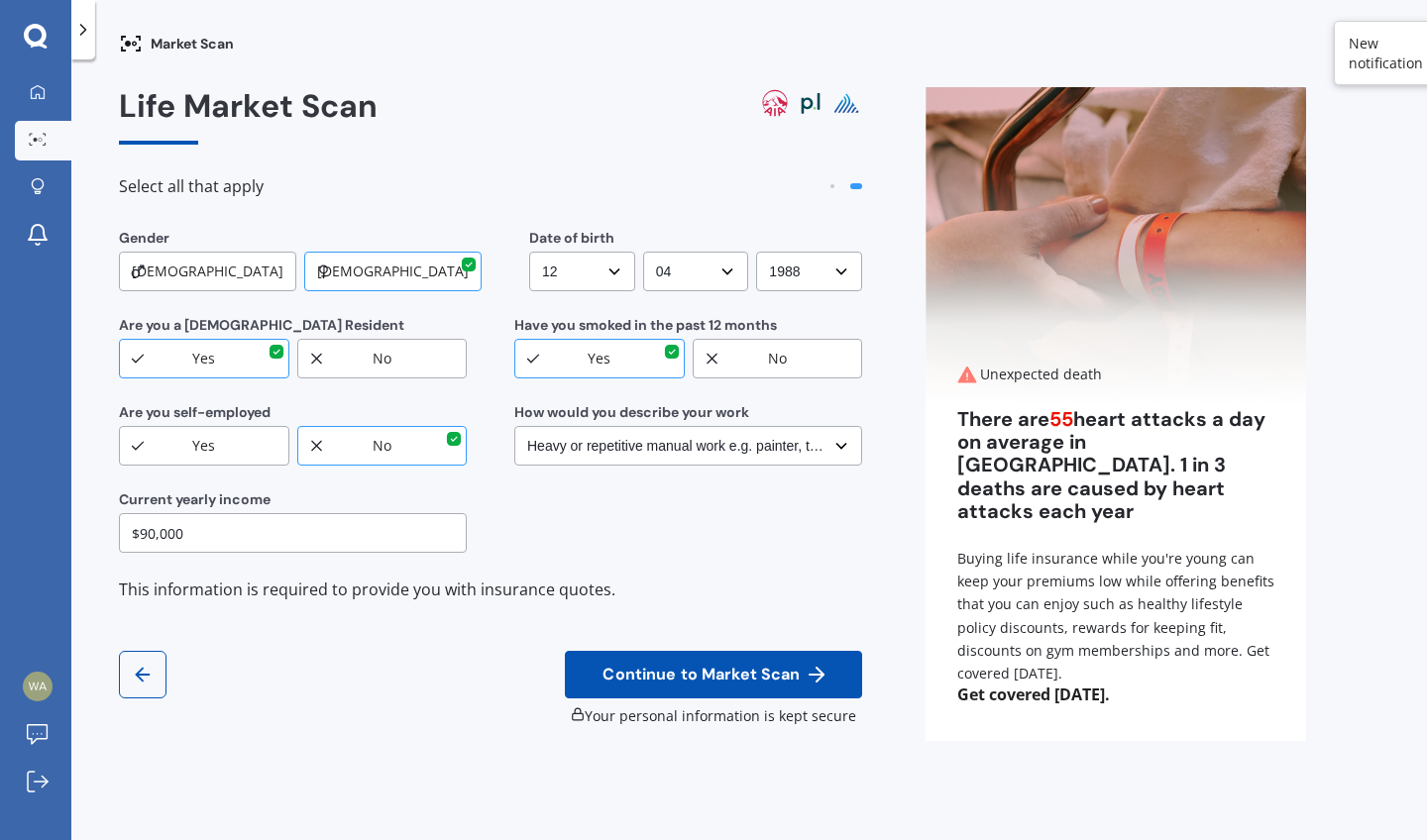 click on "$90,000" at bounding box center [292, 533] 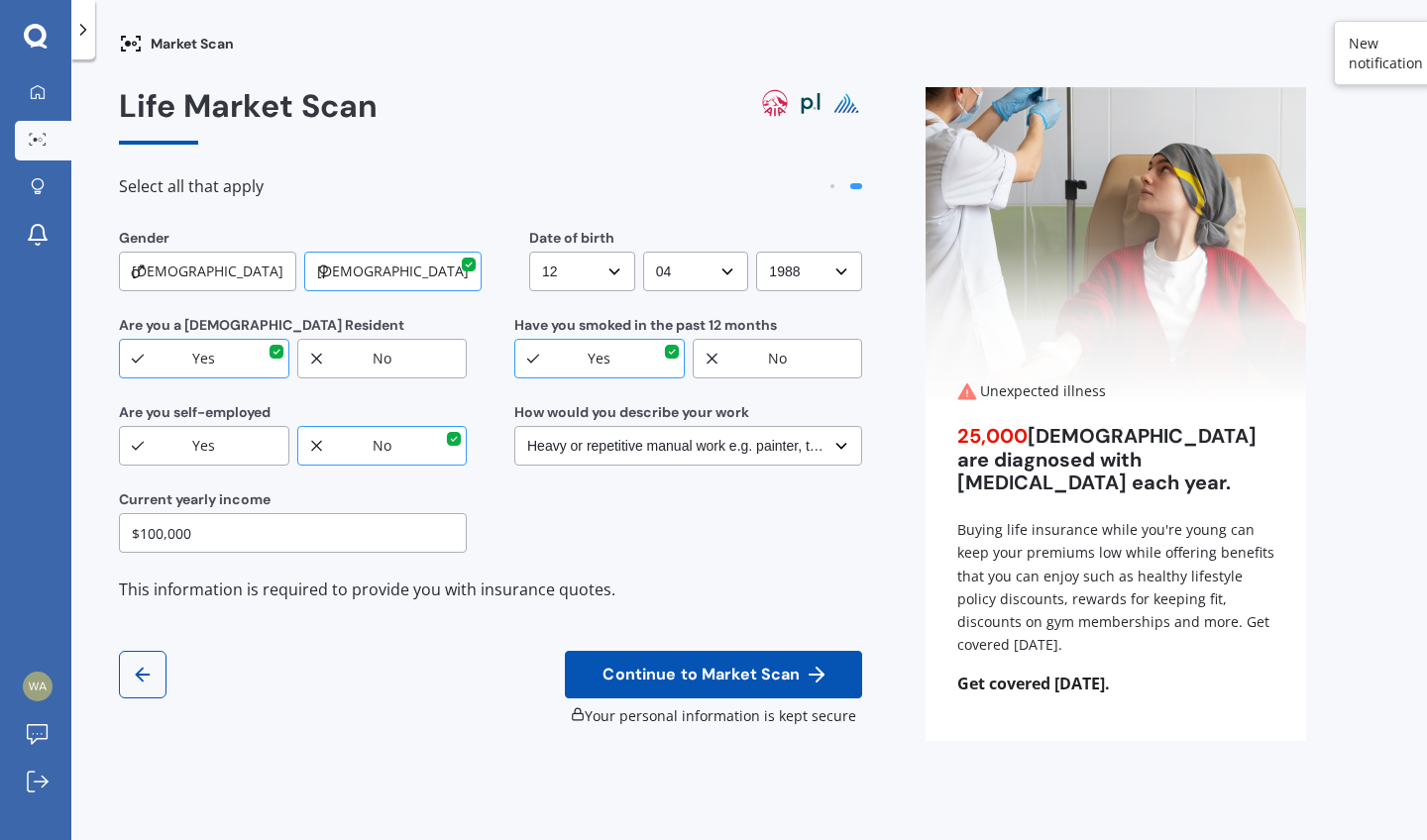 type on "$10,000" 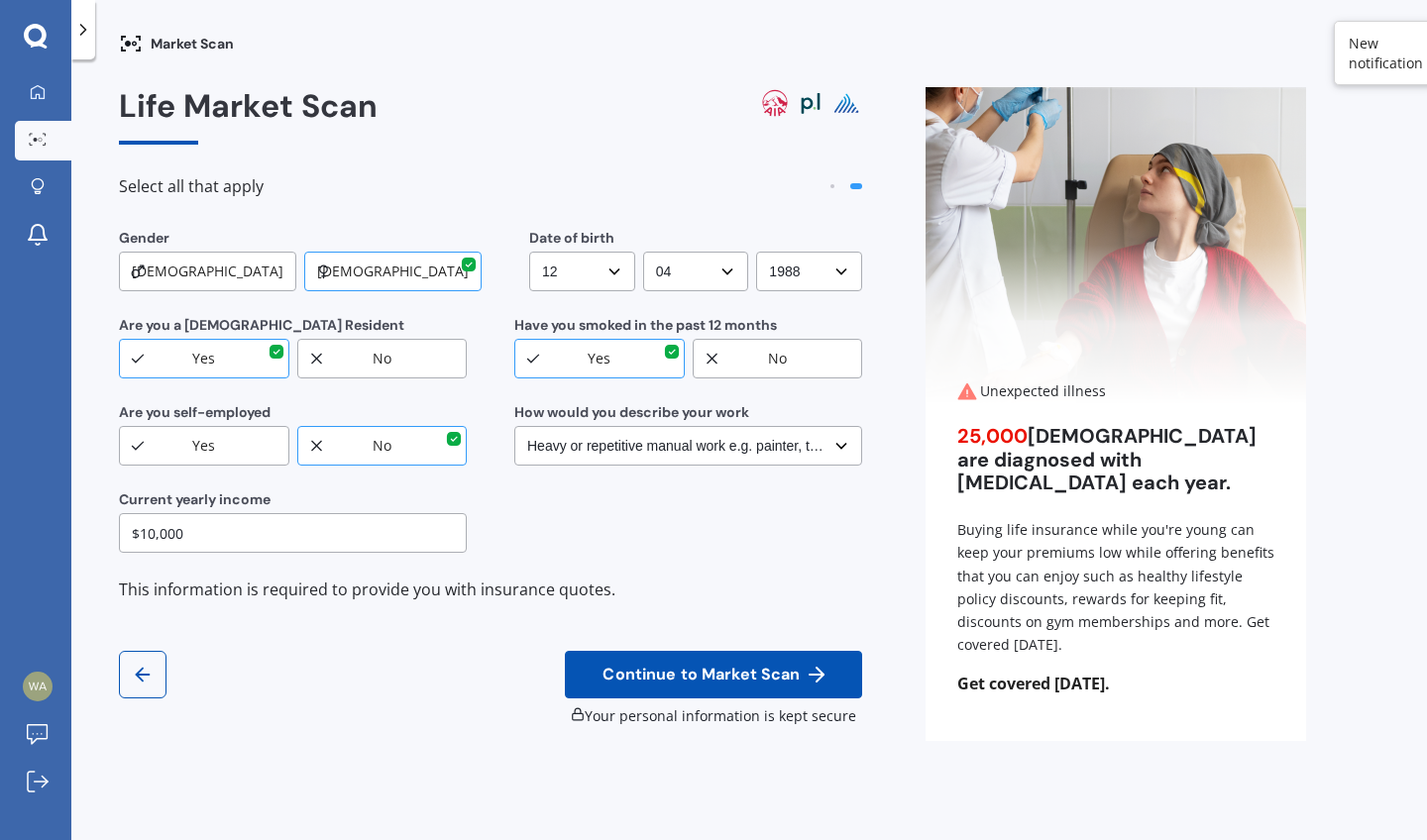 click on "Continue to Market Scan  Your personal information is kept secure" at bounding box center (491, 688) 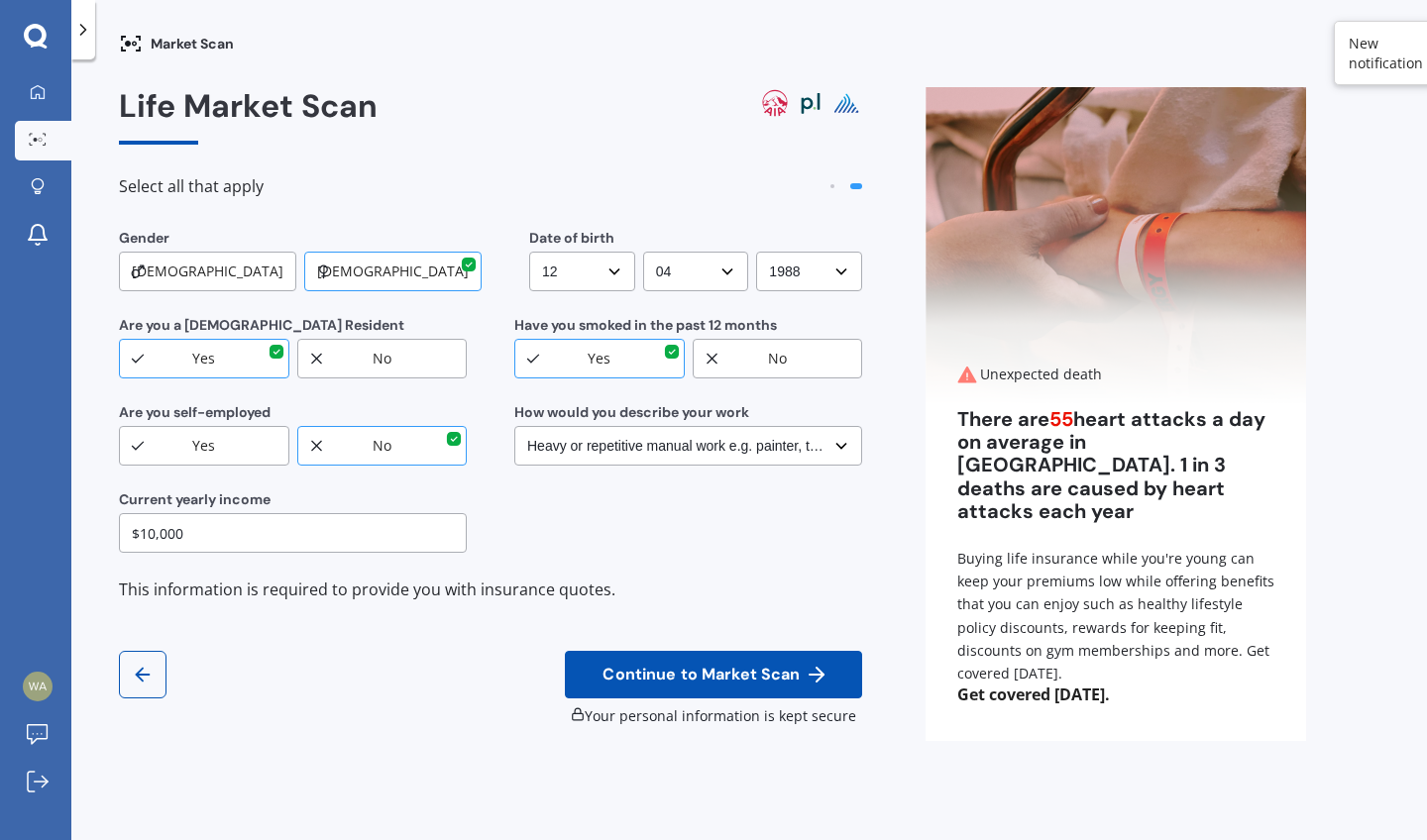 select on "02" 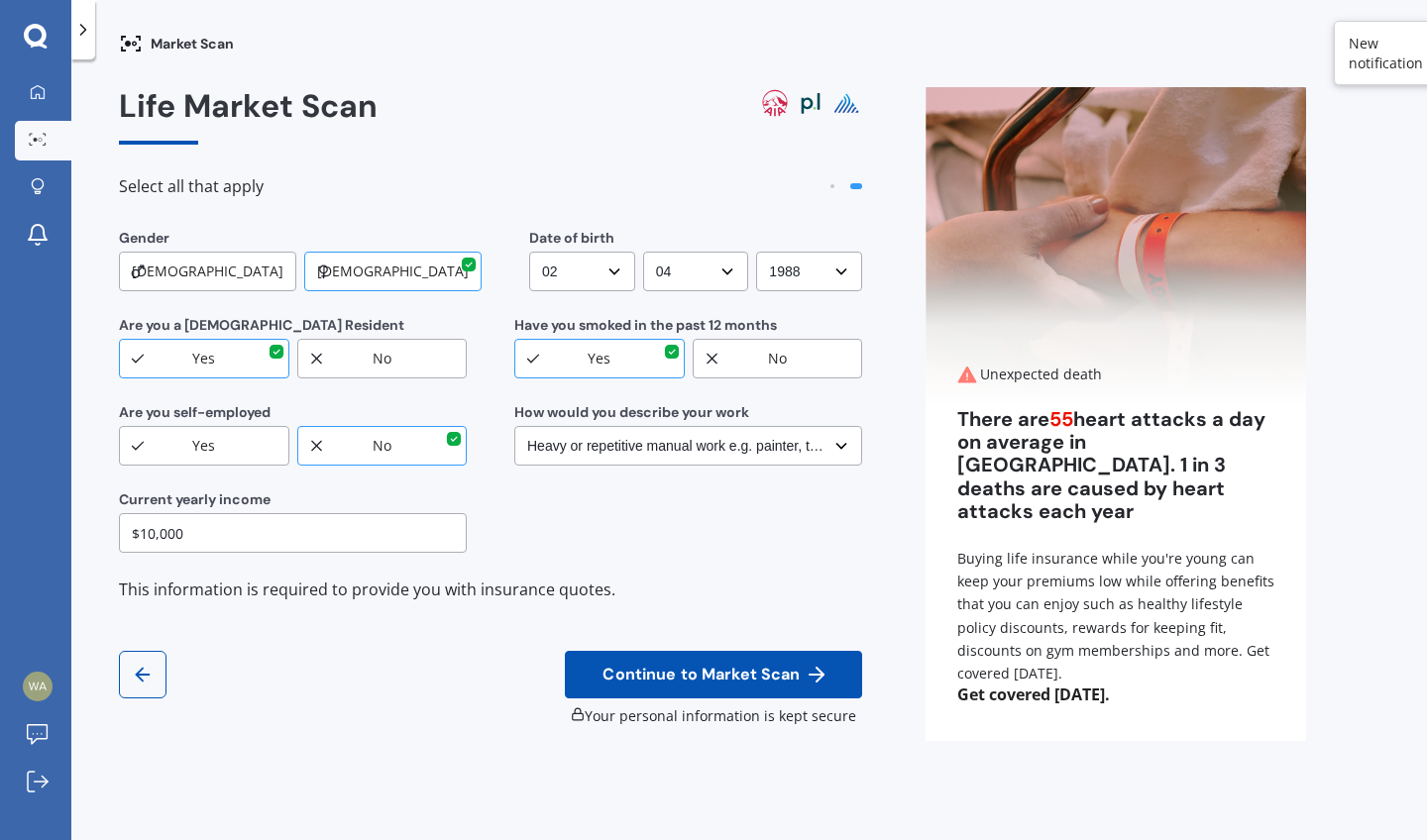 select on "01" 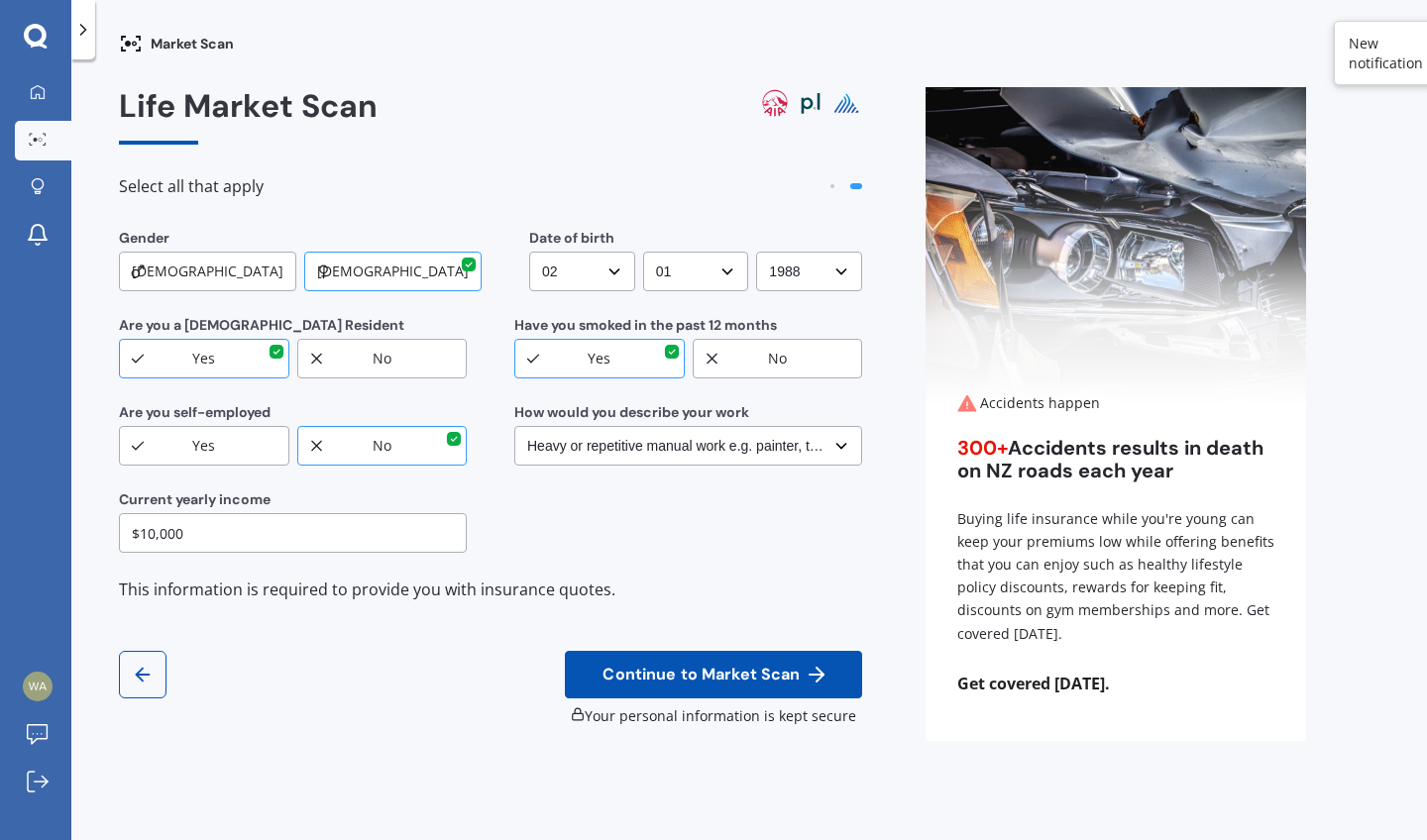 select on "1989" 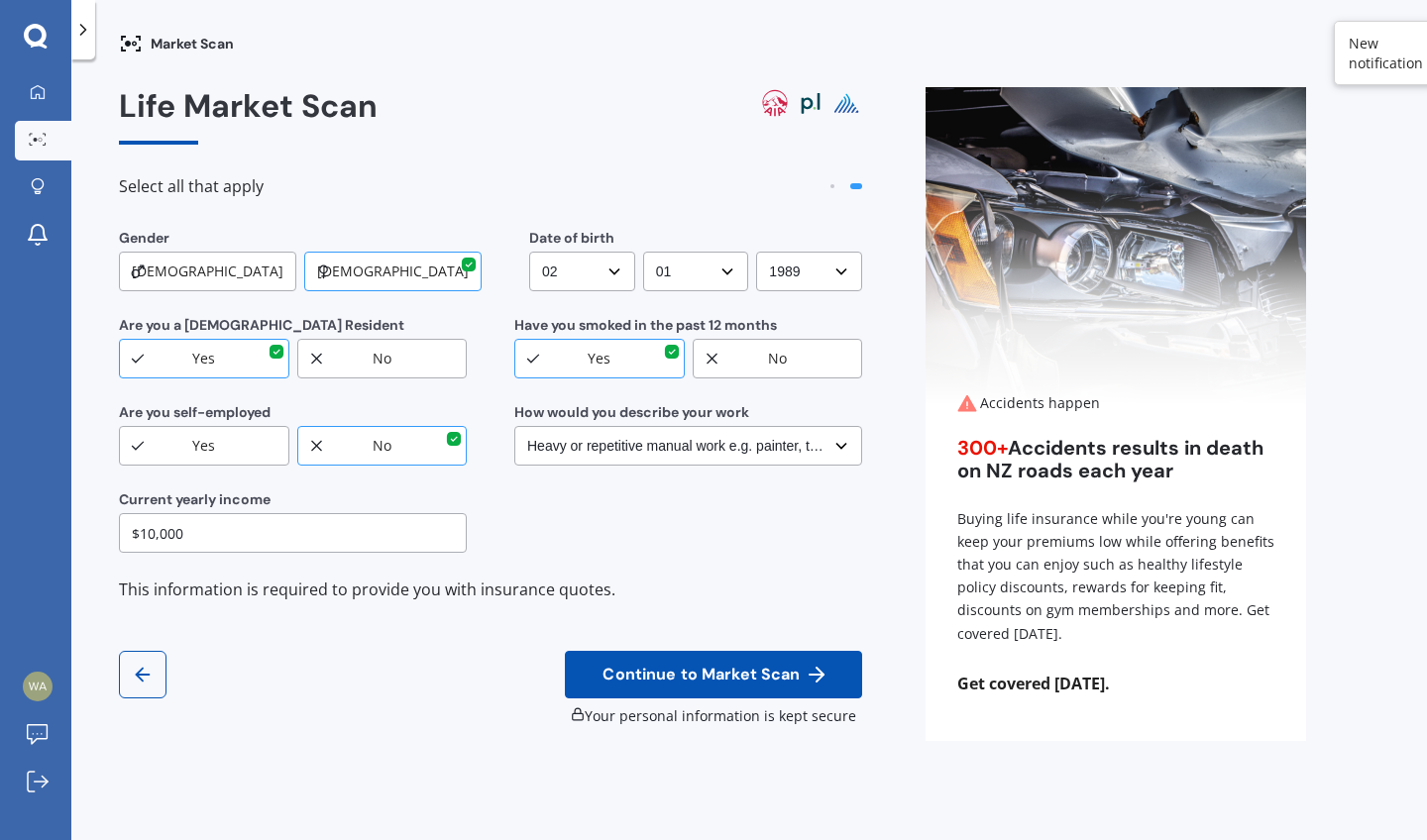 click on "No" at bounding box center [778, 359] 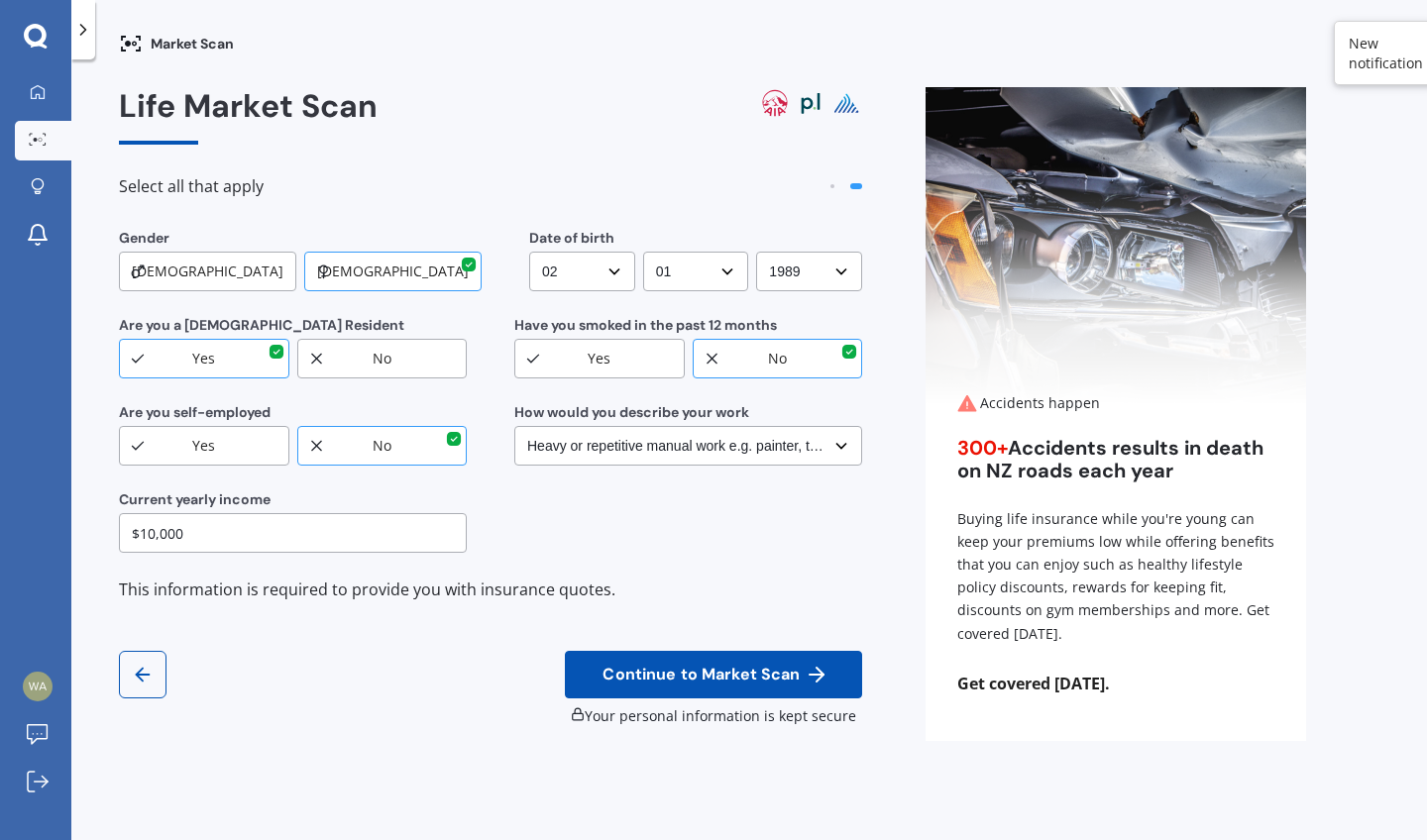 select on "No manual work e.g. lawyer, consultant, engineer" 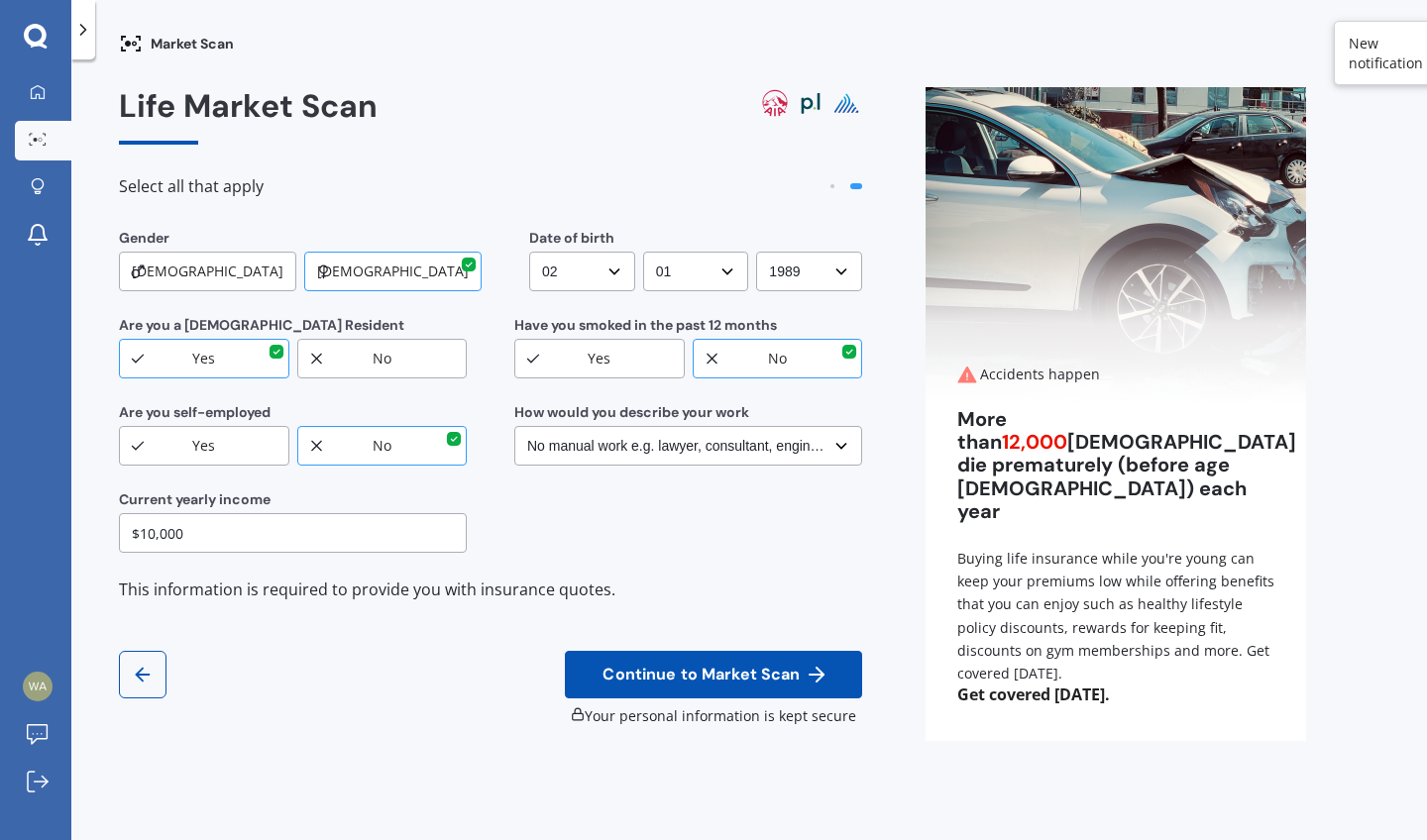 click on "Continue to Market Scan" at bounding box center [701, 675] 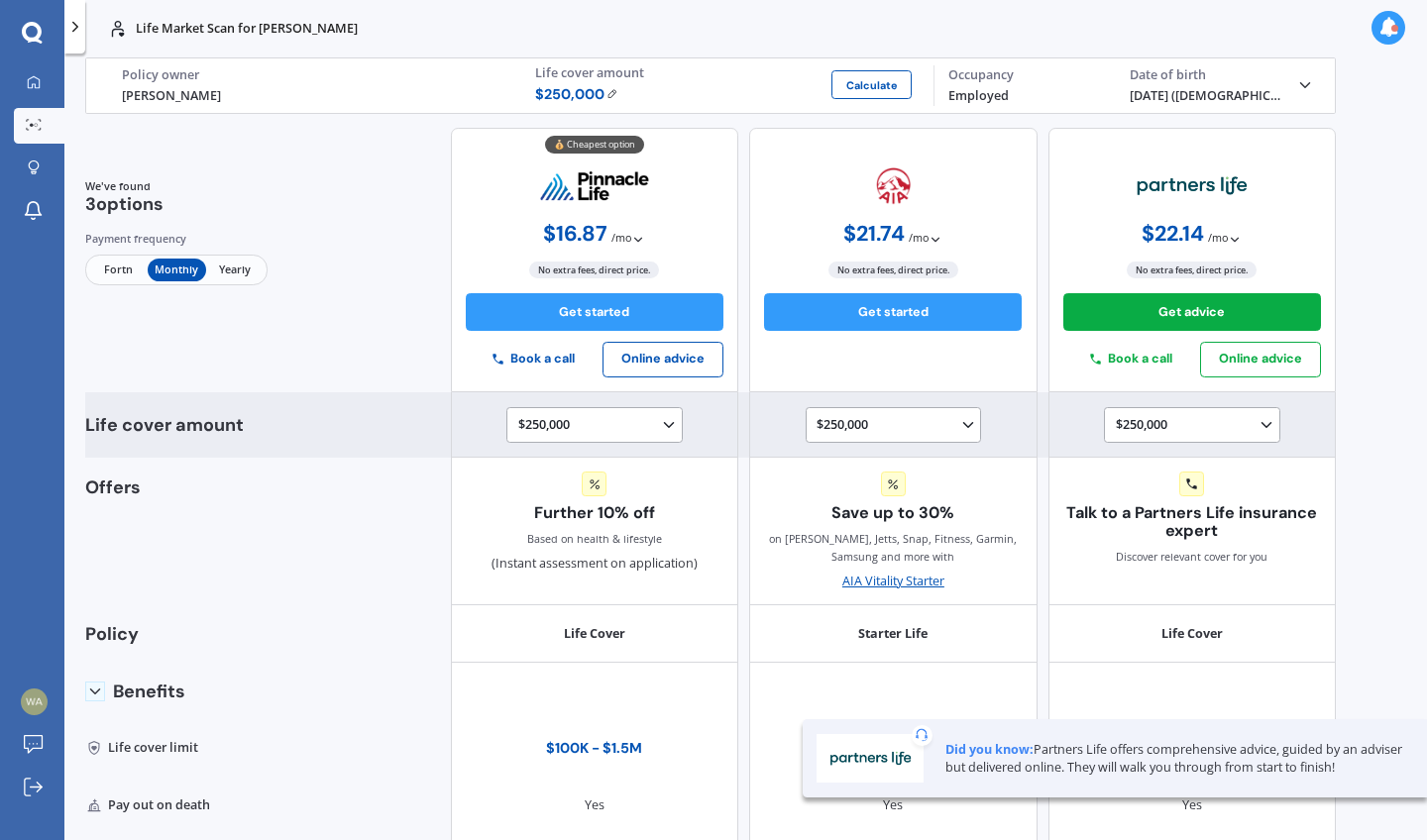 click 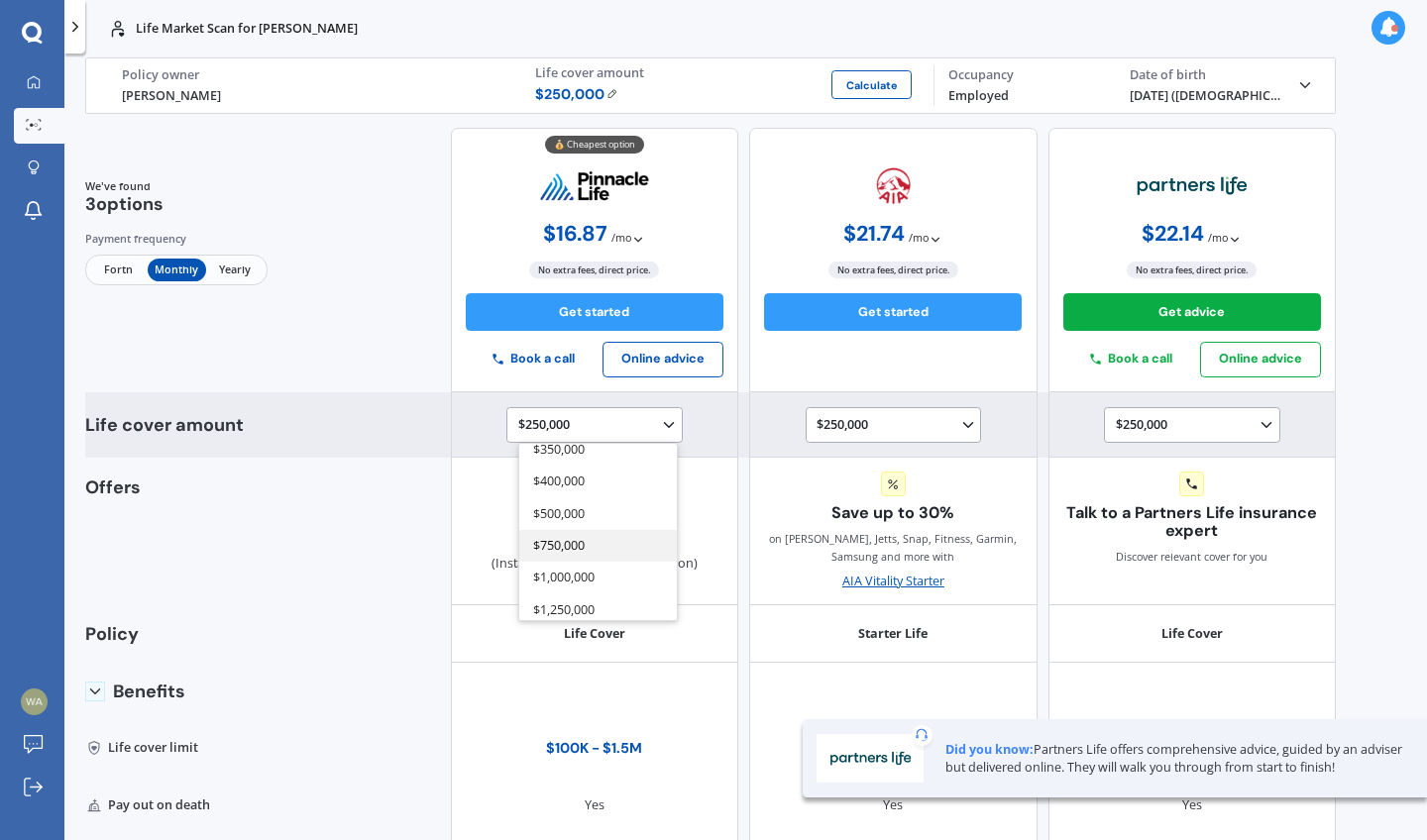 scroll, scrollTop: 186, scrollLeft: 0, axis: vertical 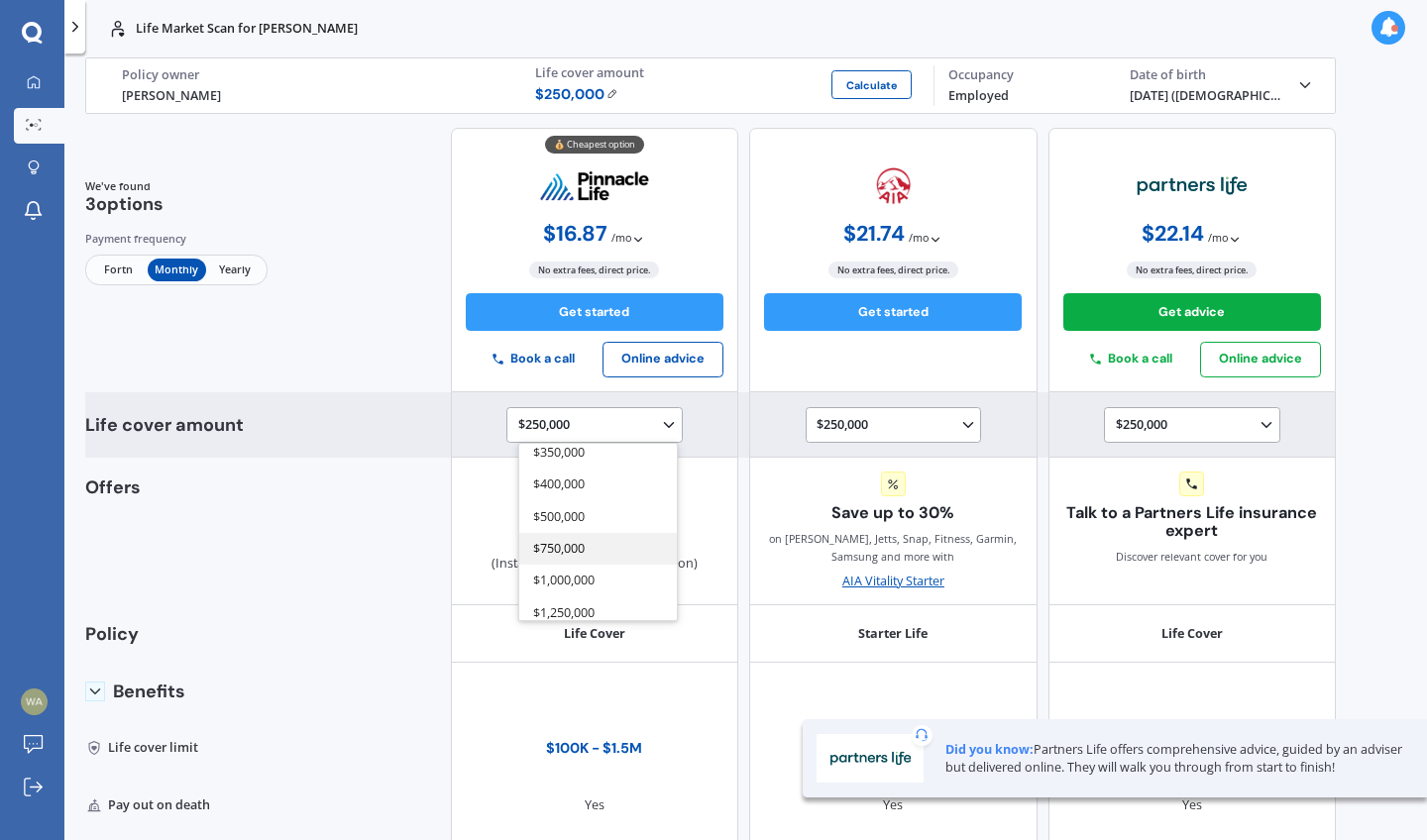 click on "$750,000" at bounding box center [598, 549] 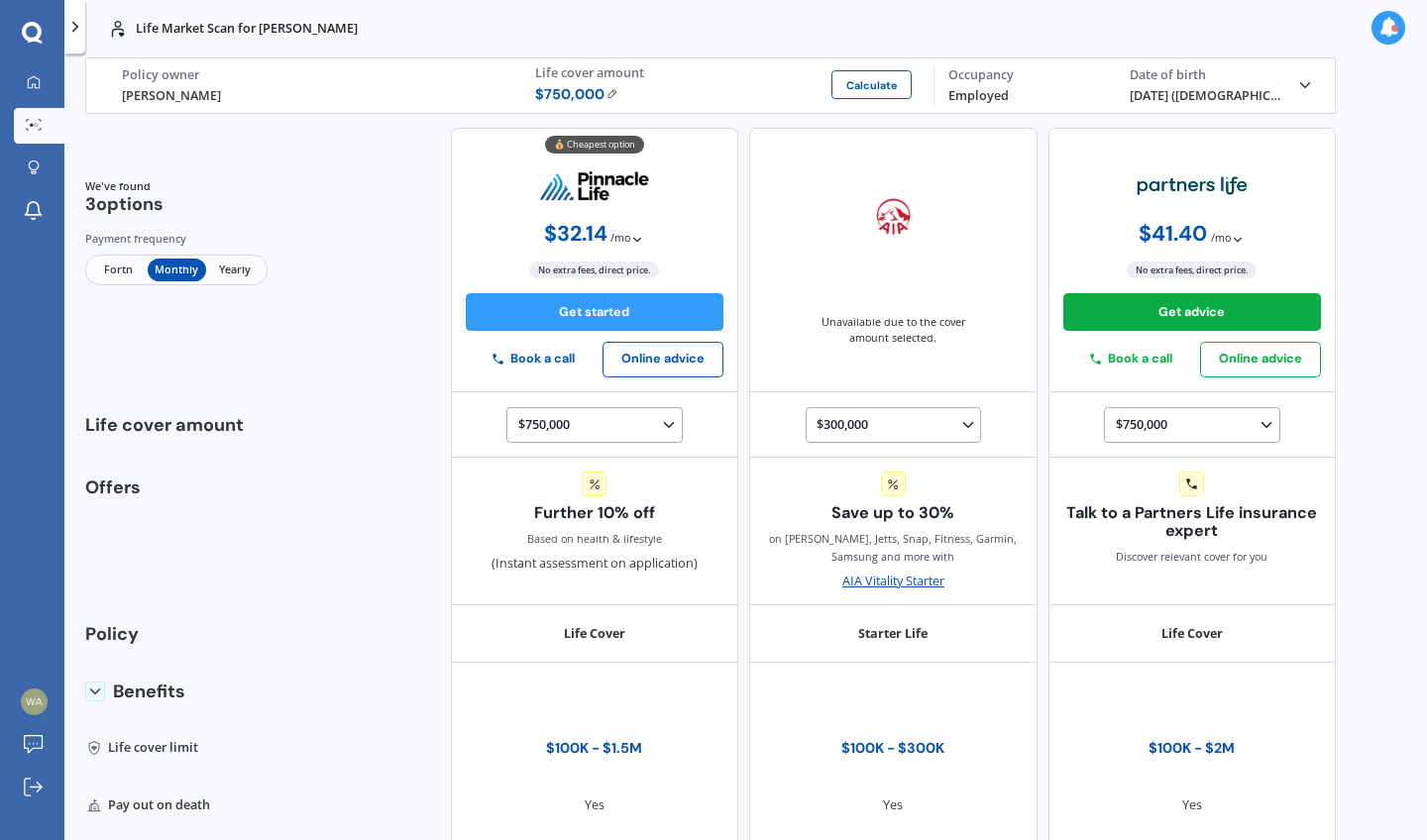 click on "Yearly" at bounding box center (235, 269) 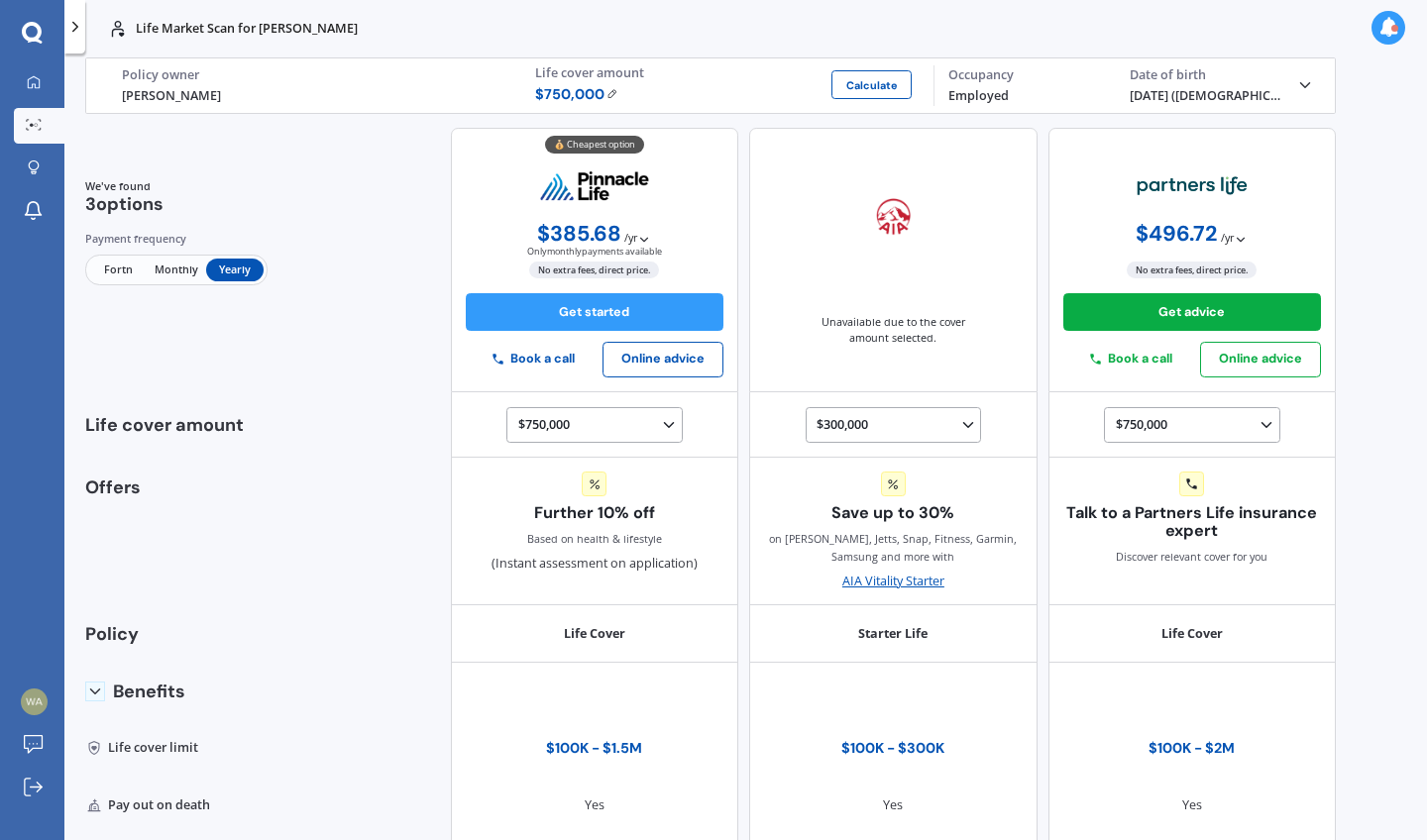 click on "Fortn" at bounding box center (118, 269) 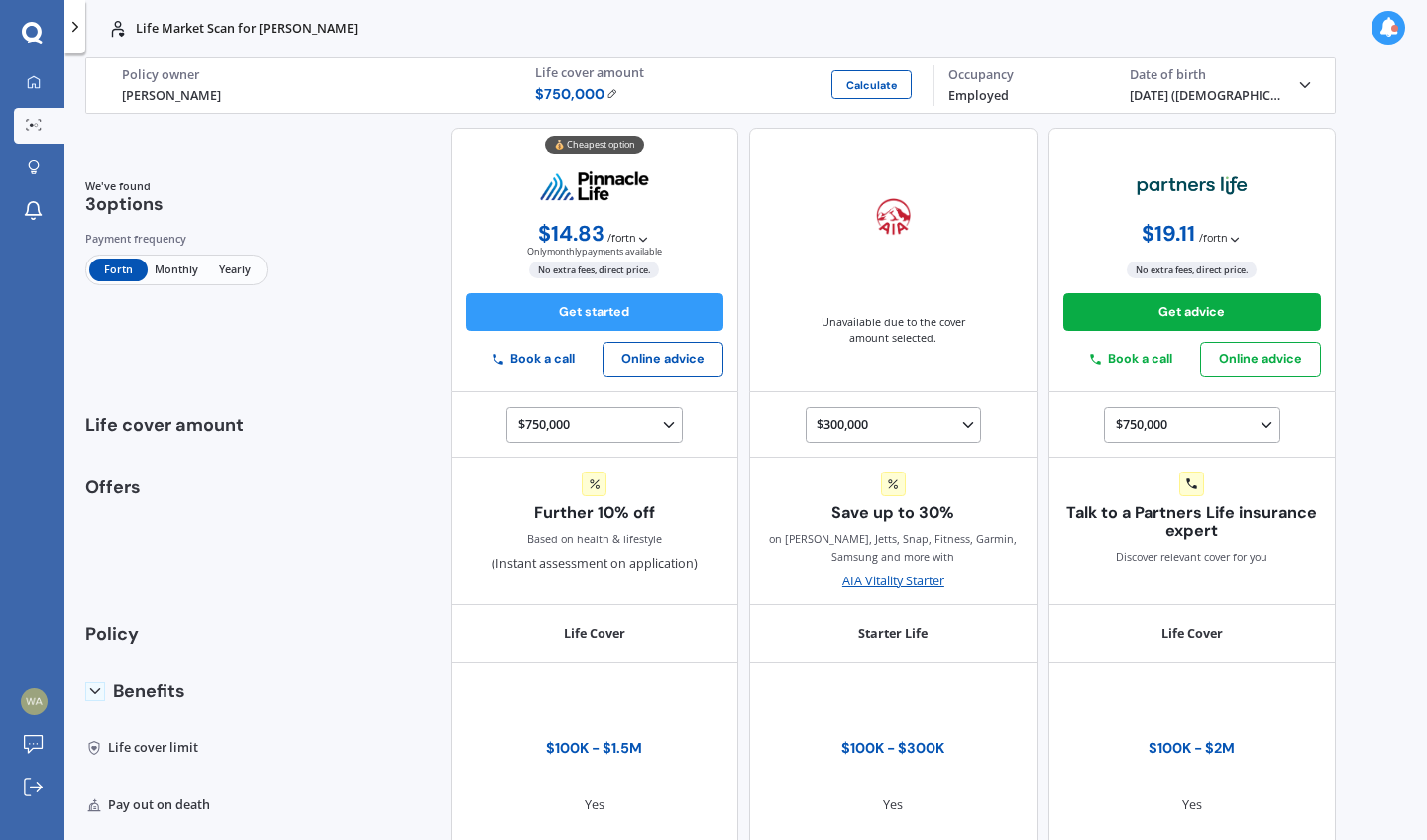 click on "Monthly" at bounding box center (176, 269) 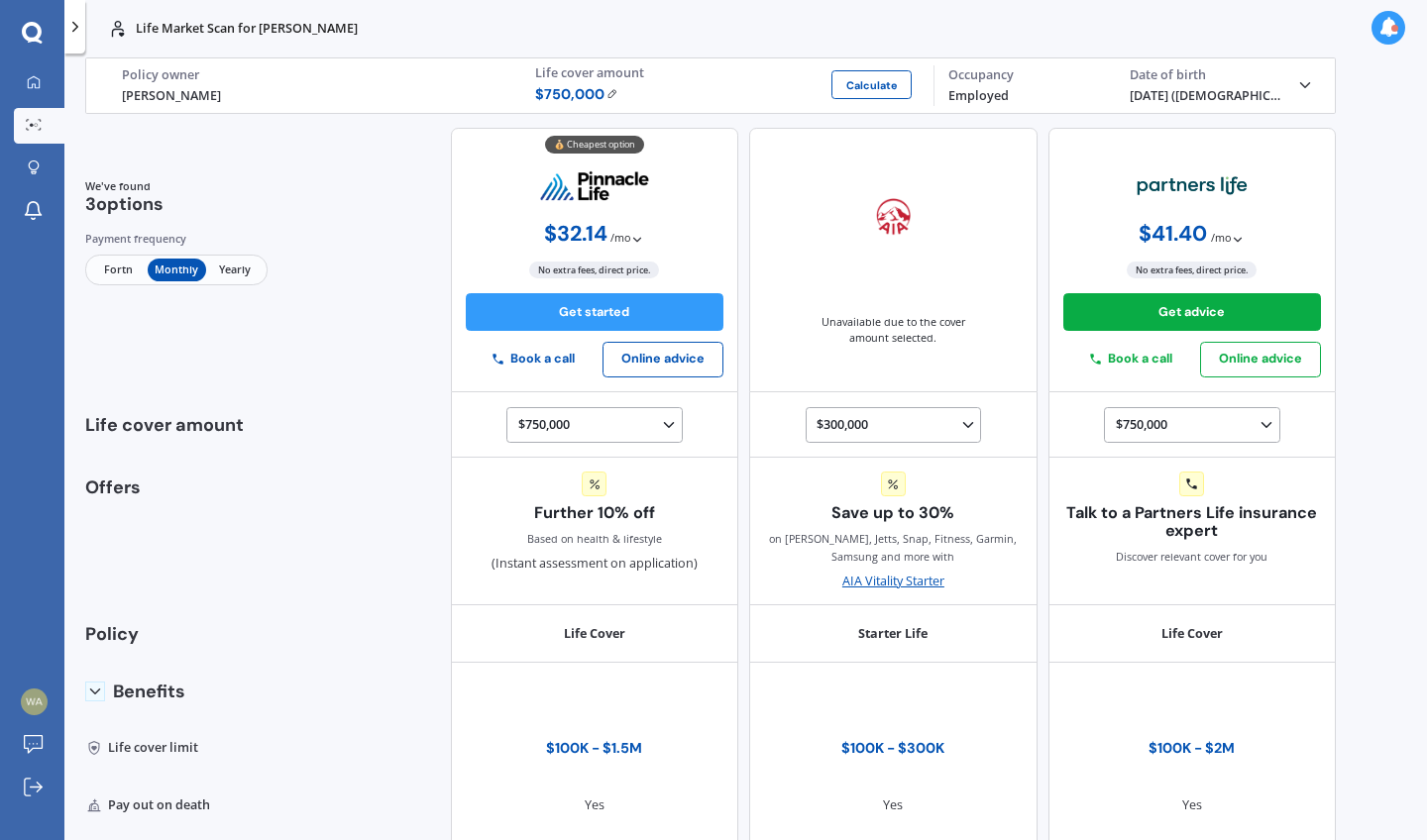 click on "Fortn" at bounding box center [118, 269] 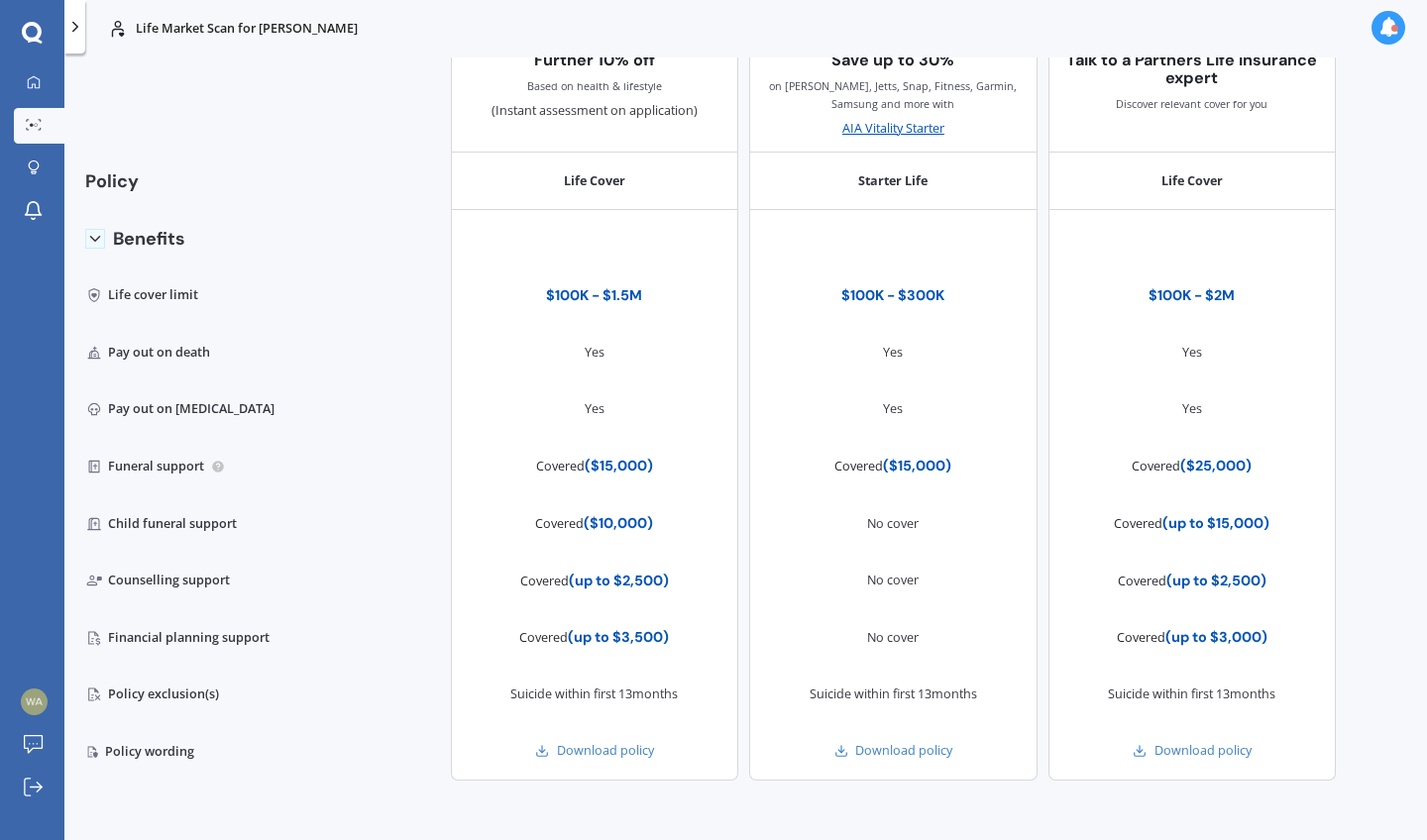 scroll, scrollTop: 0, scrollLeft: 0, axis: both 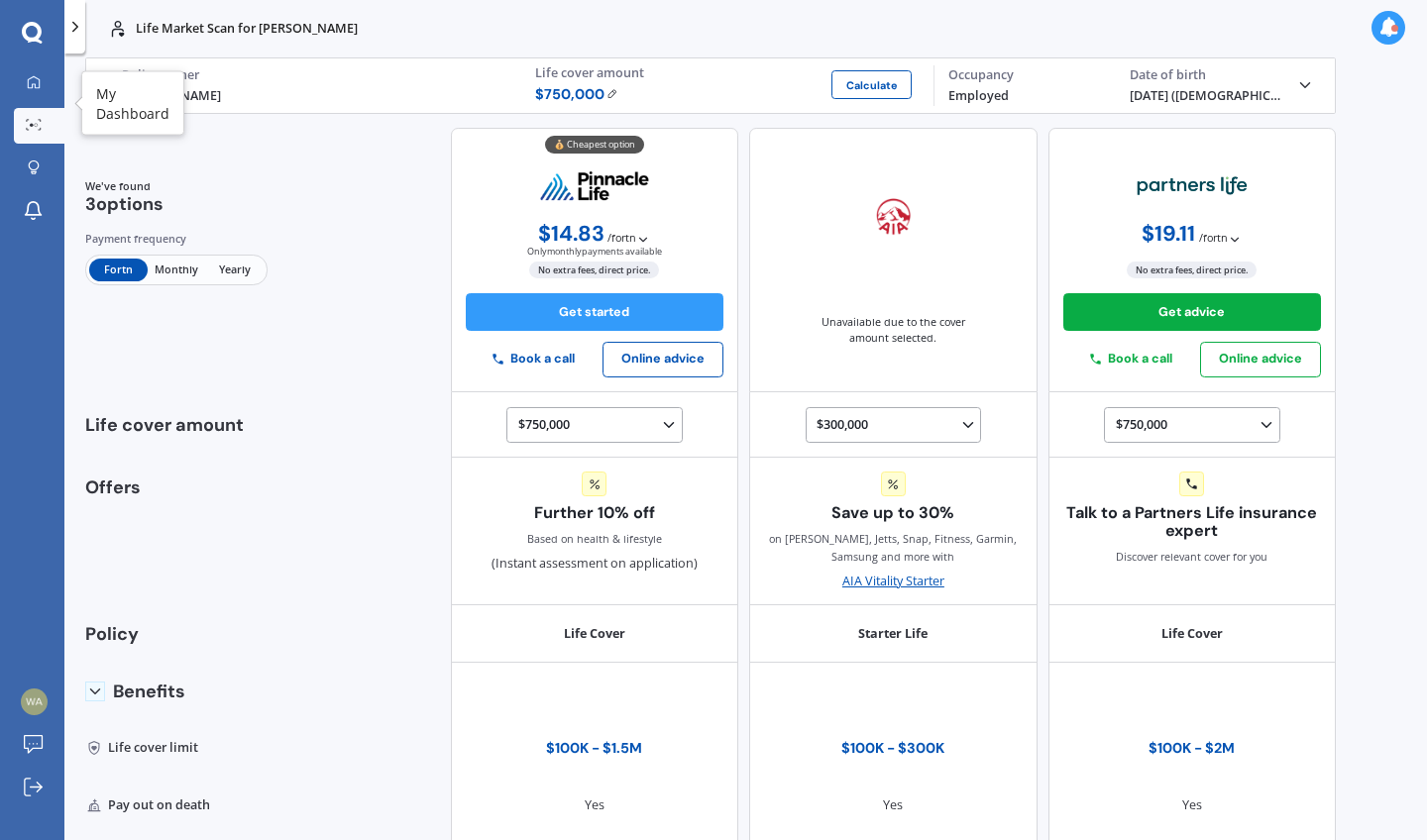 drag, startPoint x: 25, startPoint y: 102, endPoint x: 36, endPoint y: 78, distance: 26.400758 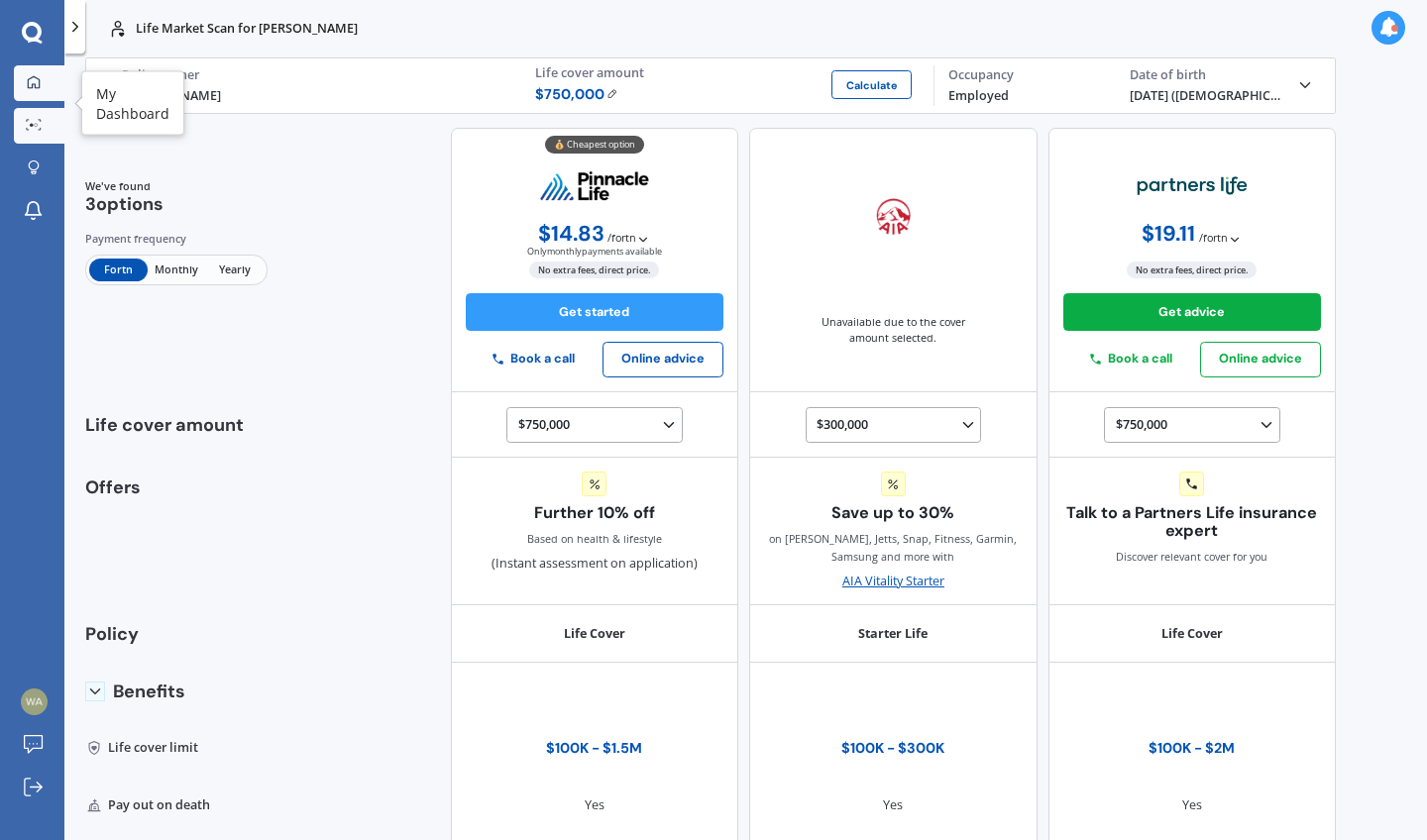 click on "My Dashboard Market Scan Explore insurance Notifications" at bounding box center (32, 151) 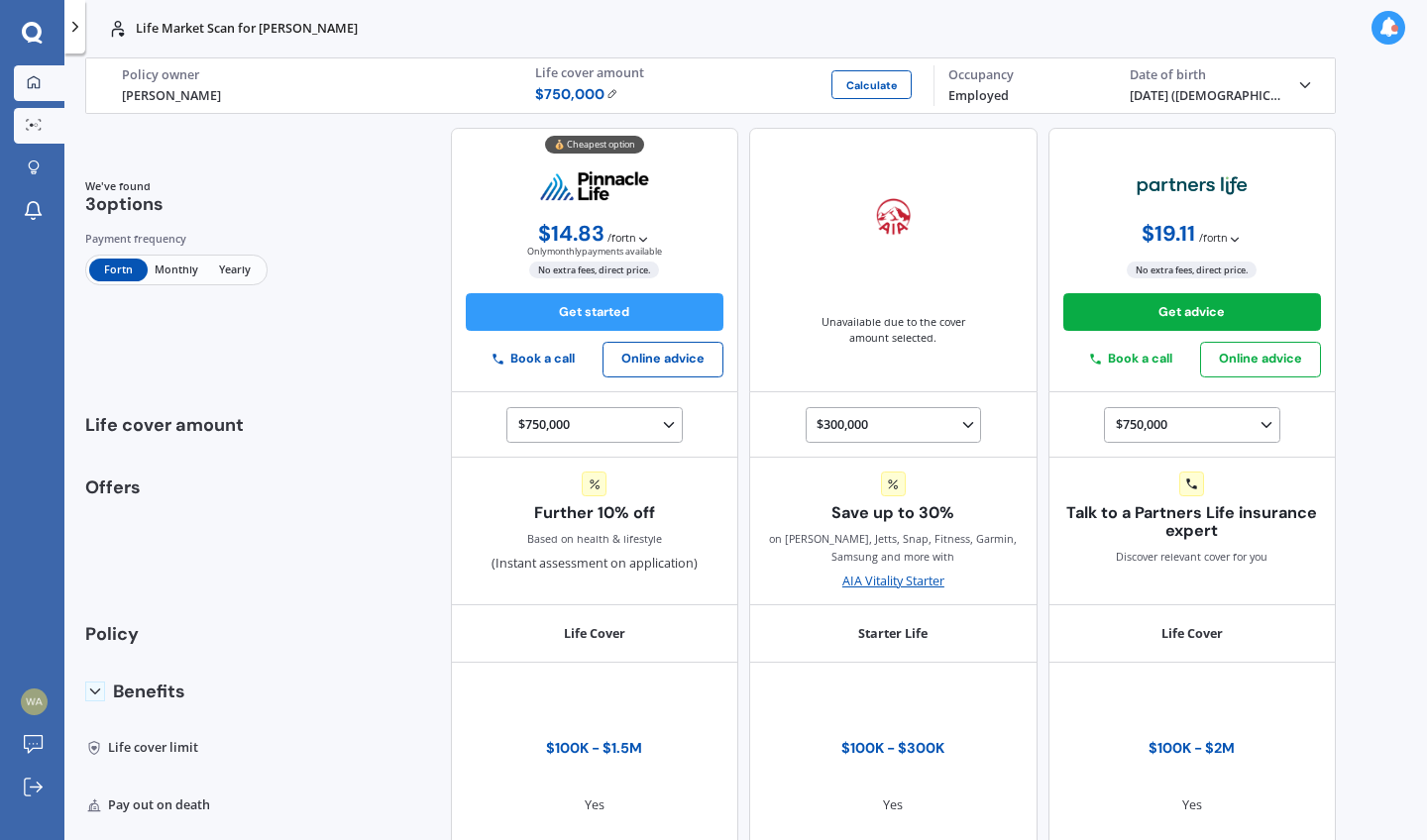 click 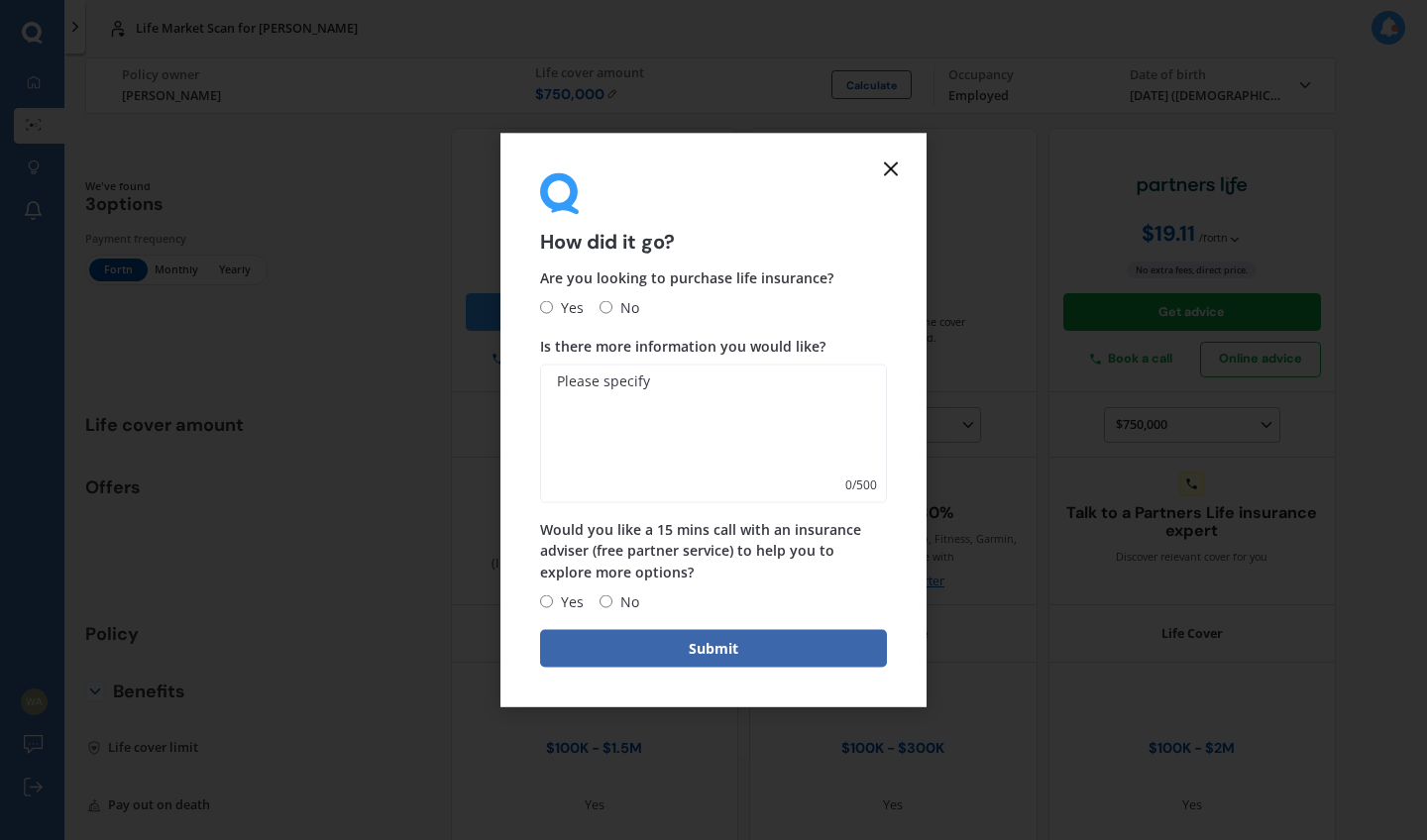 click on "Yes" at bounding box center [568, 307] 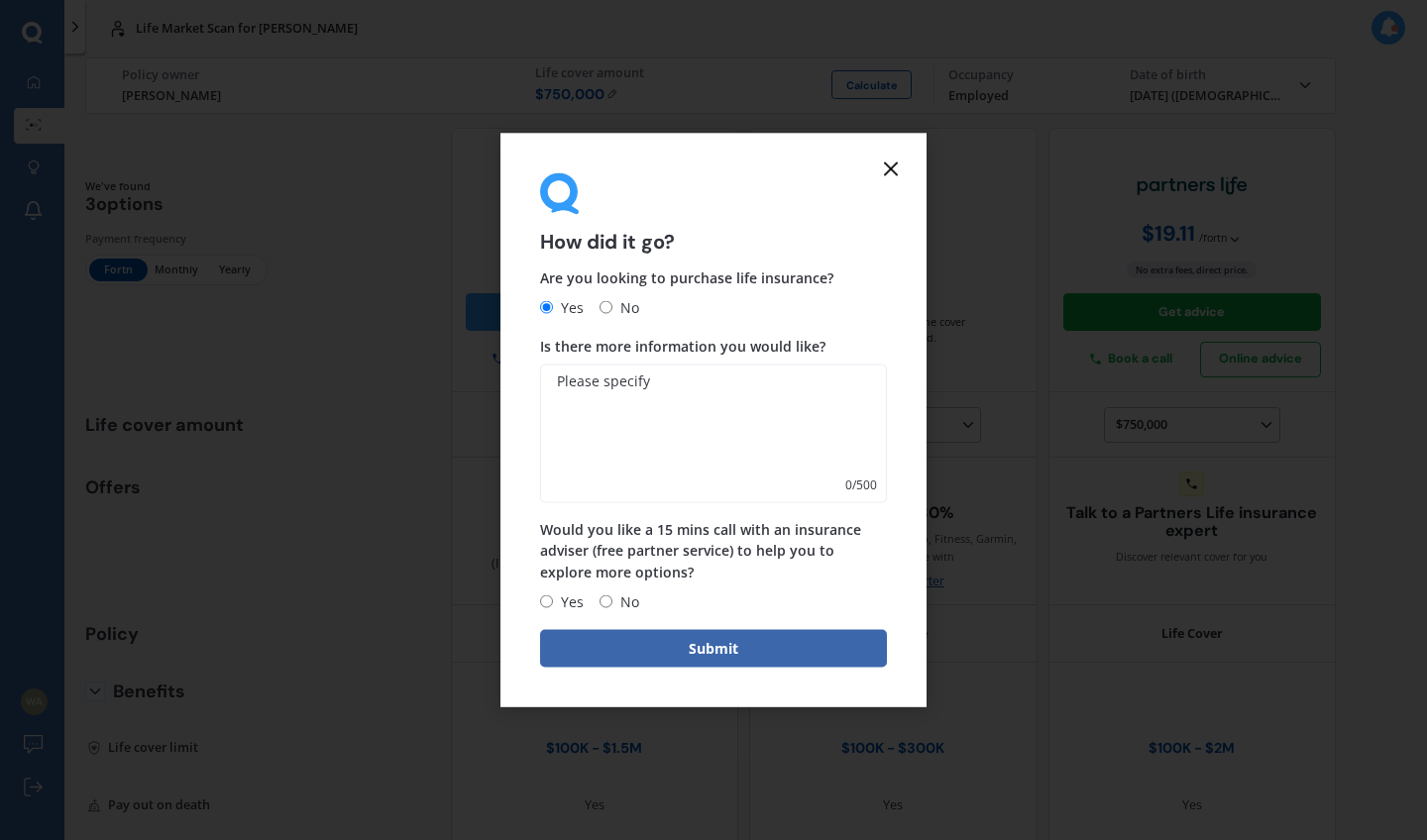 click on "Is there more information you would like?" at bounding box center [714, 434] 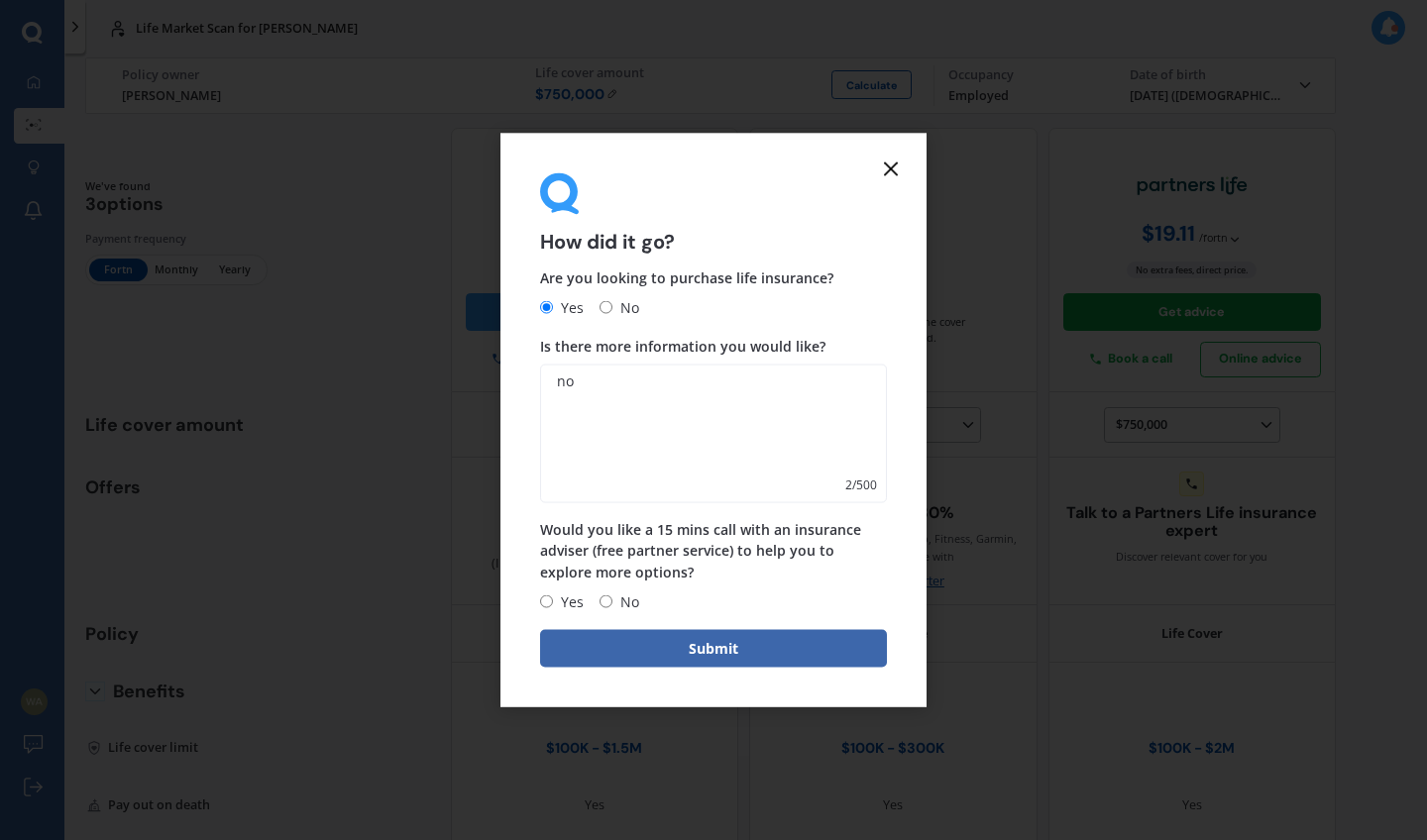 type on "no" 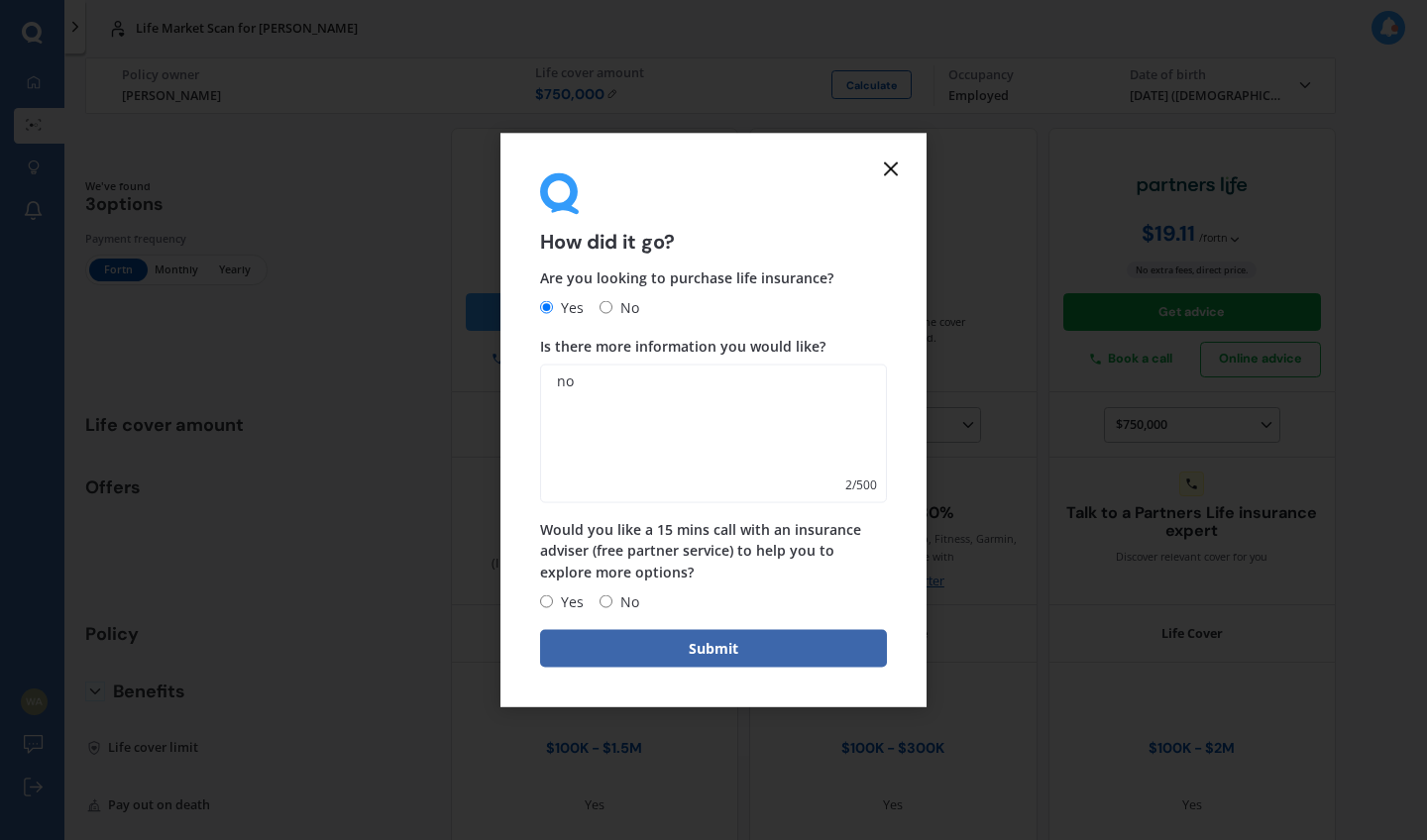 radio on "true" 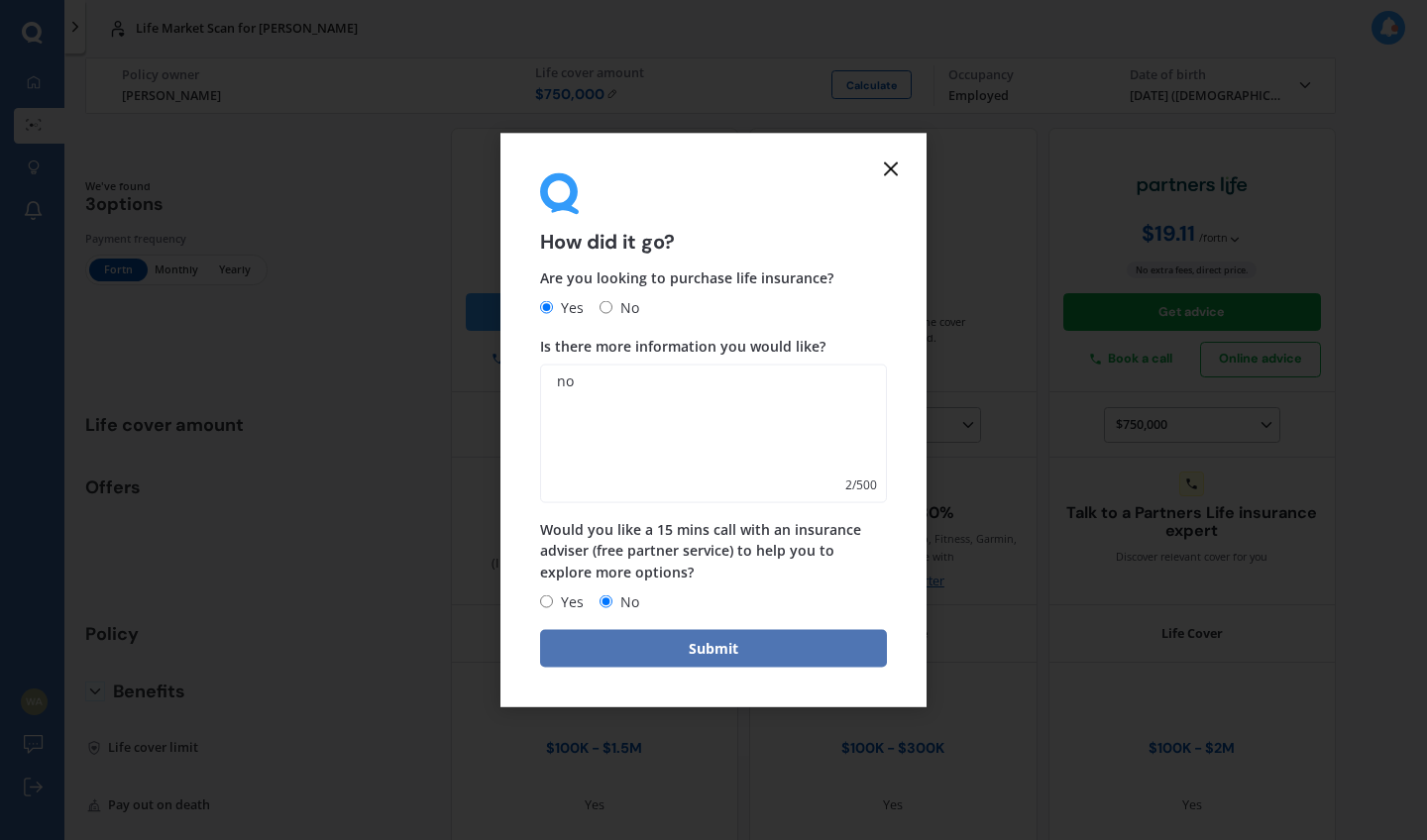 click on "Submit" at bounding box center [714, 648] 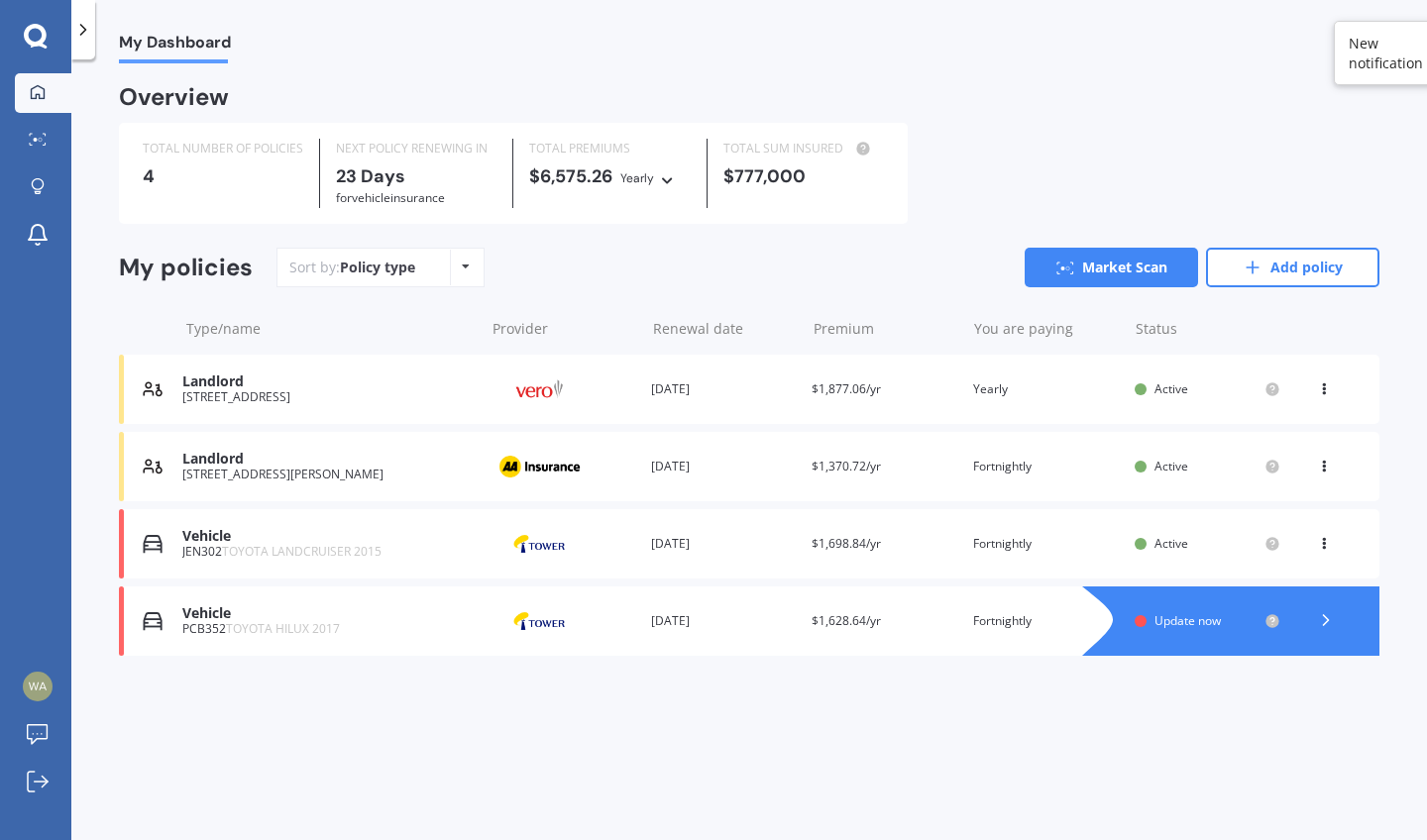 click on "Landlord [STREET_ADDRESS][PERSON_NAME] Provider Renewal date [DATE] Premium $1,370.72/yr You are paying Fortnightly Status Active View option View policy Delete" at bounding box center (749, 467) 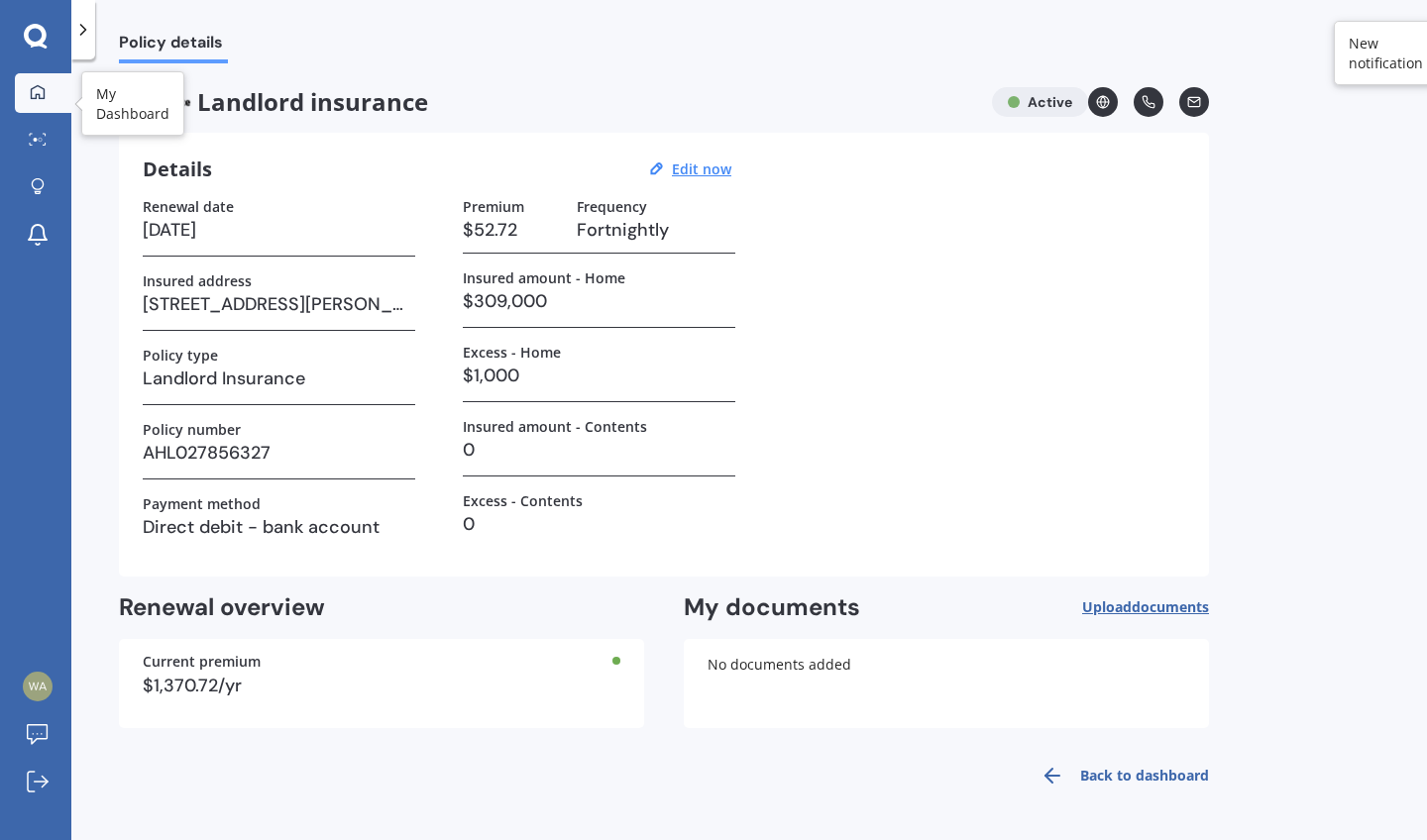 click on "My Dashboard" at bounding box center (43, 93) 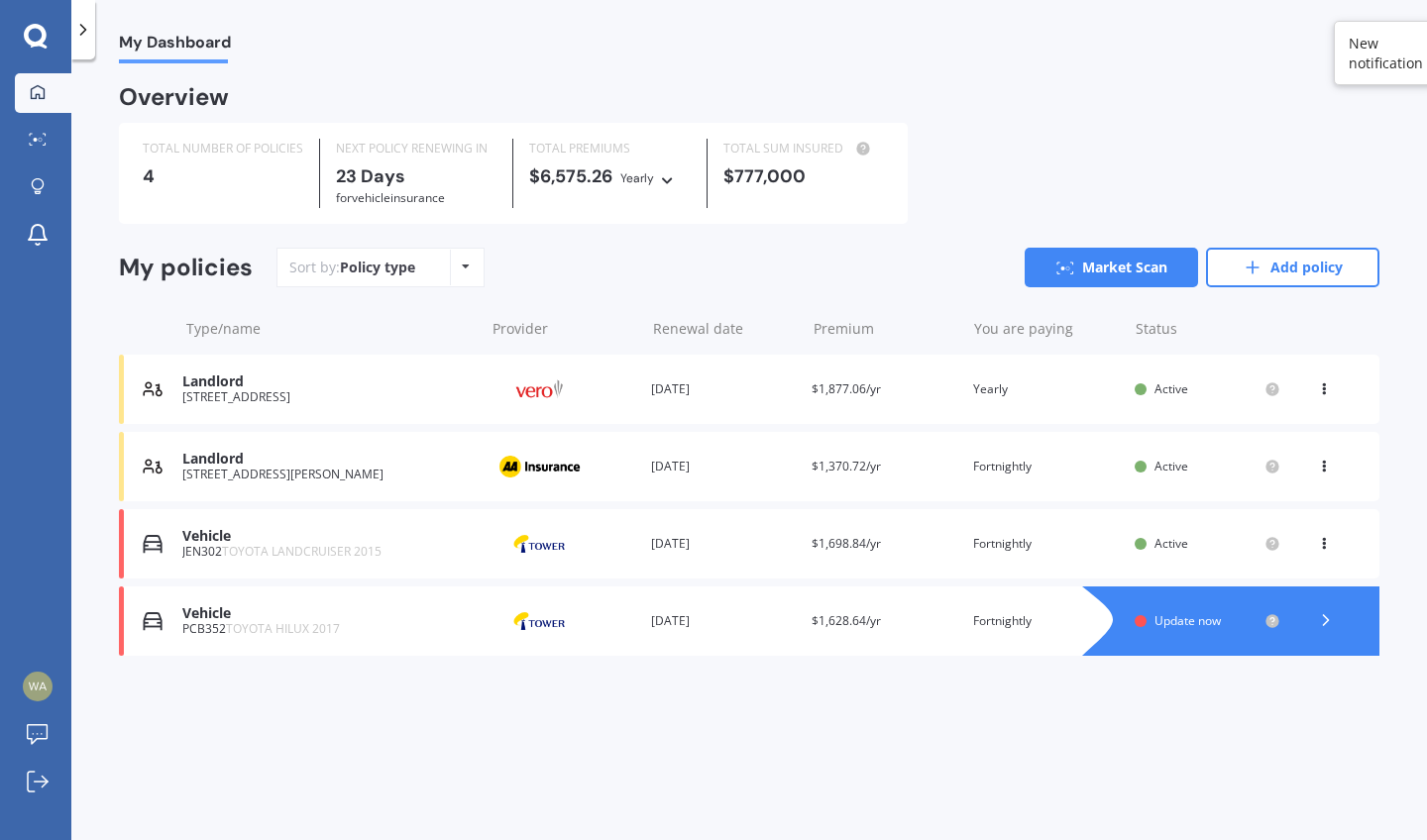 click on "My Dashboard Overview TOTAL NUMBER OF POLICIES 4 NEXT POLICY RENEWING [DATE]   for  Vehicle  insurance TOTAL PREMIUMS $6,575.26 Yearly Yearly Six-Monthly Quarterly Monthly Fortnightly Weekly TOTAL SUM INSURED $777,000 My policies Sort by:  Policy type Policy type Alphabetical Date added Renewing next Market Scan Add policy Type/name Provider Renewal date Premium You are paying Status Landlord [STREET_ADDRESS] Provider Renewal date [DATE] Premium $1,877.06/yr You are paying Yearly Status Active View option View policy Delete Landlord [STREET_ADDRESS] Provider Renewal date [DATE] Premium $1,877.06/yr You are paying Yearly Status Active View option View policy Delete Landlord [STREET_ADDRESS][PERSON_NAME] Provider Renewal date [DATE] Premium $1,370.72/yr You are paying Fortnightly Status Active View option View policy Delete Landlord [STREET_ADDRESS][PERSON_NAME] Provider Renewal date [DATE] Premium $1,370.72/yr You are paying Fortnightly" at bounding box center [749, 454] 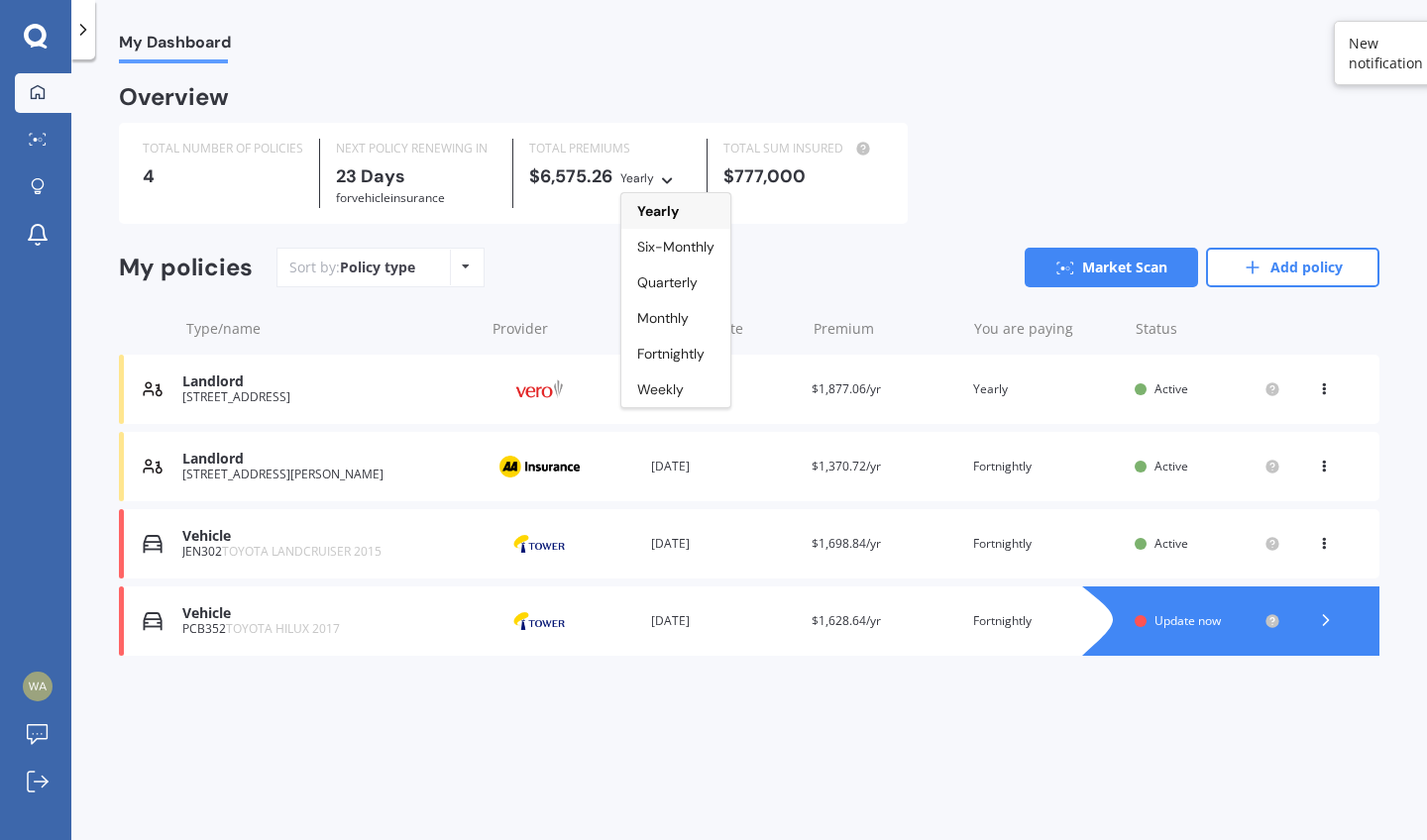 click on "My Dashboard" at bounding box center [749, 32] 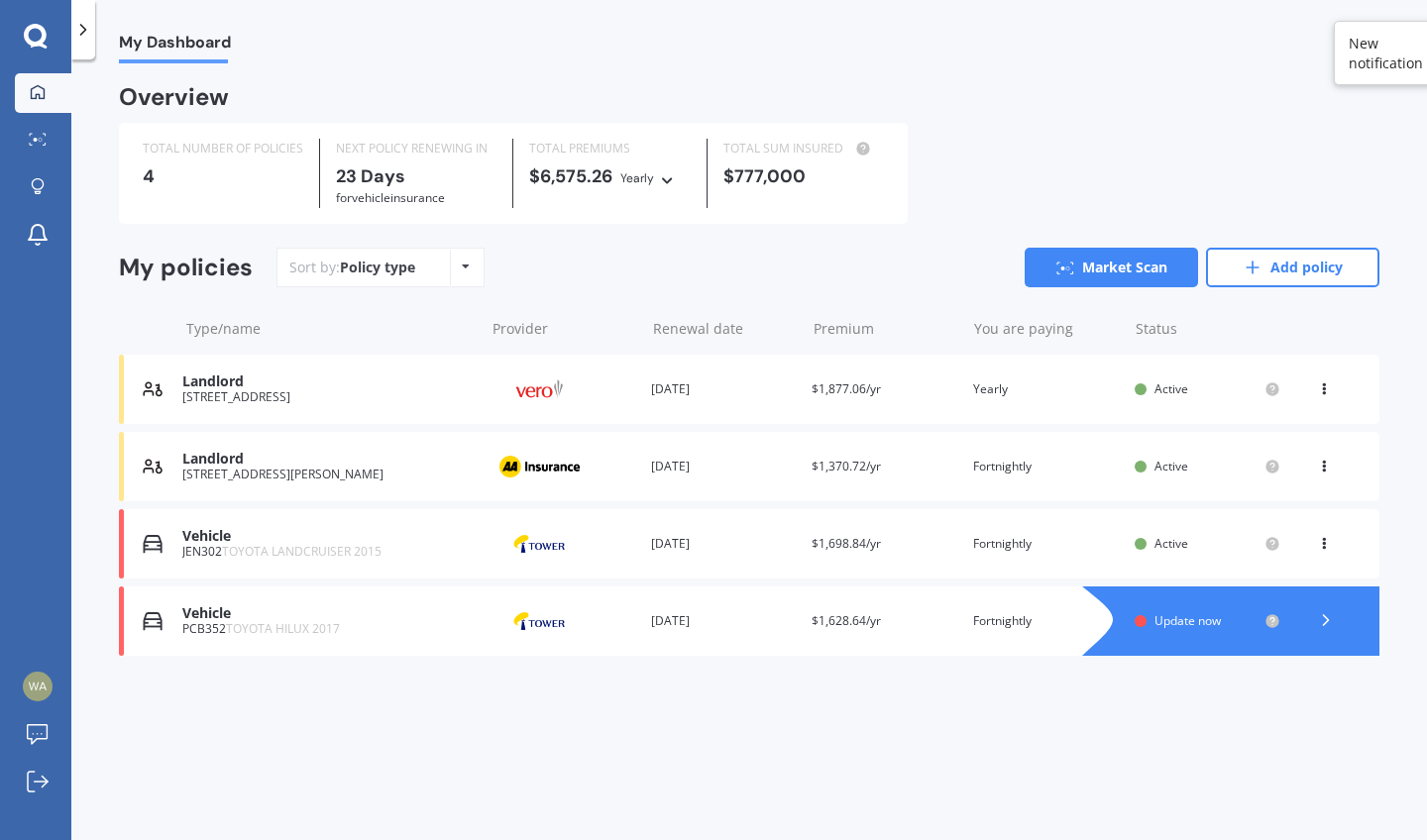 click on "You are paying Fortnightly" at bounding box center [1045, 621] 